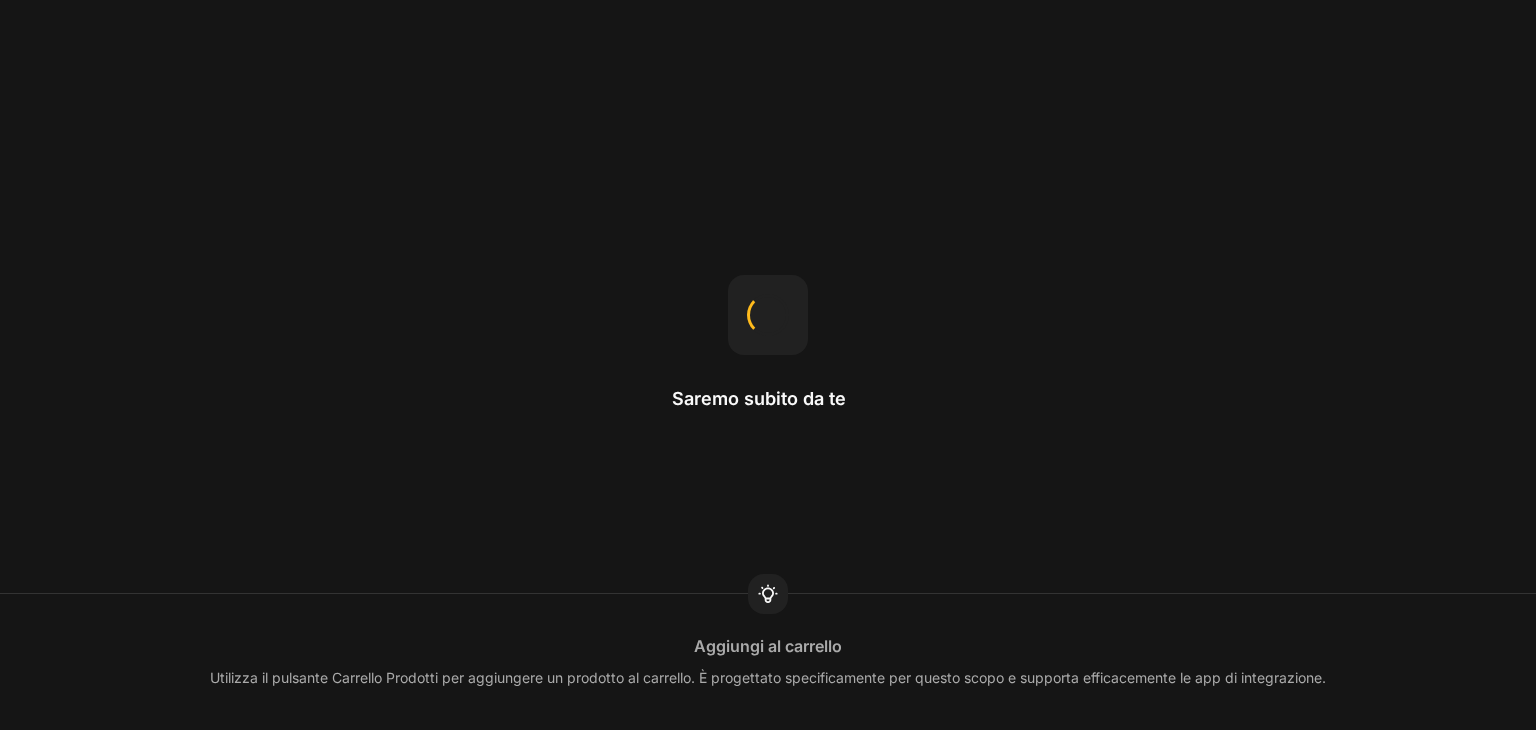 scroll, scrollTop: 0, scrollLeft: 0, axis: both 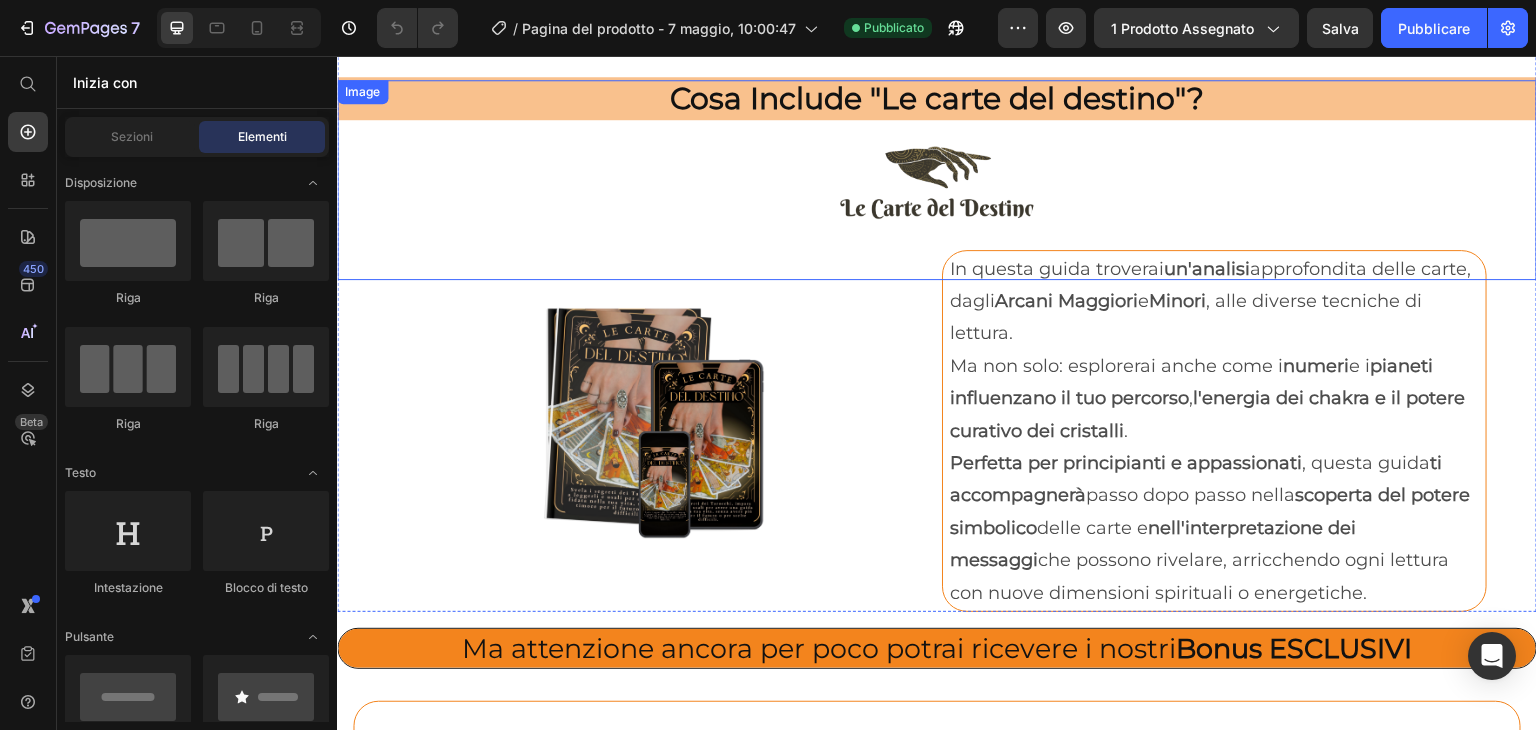 click at bounding box center (937, 180) 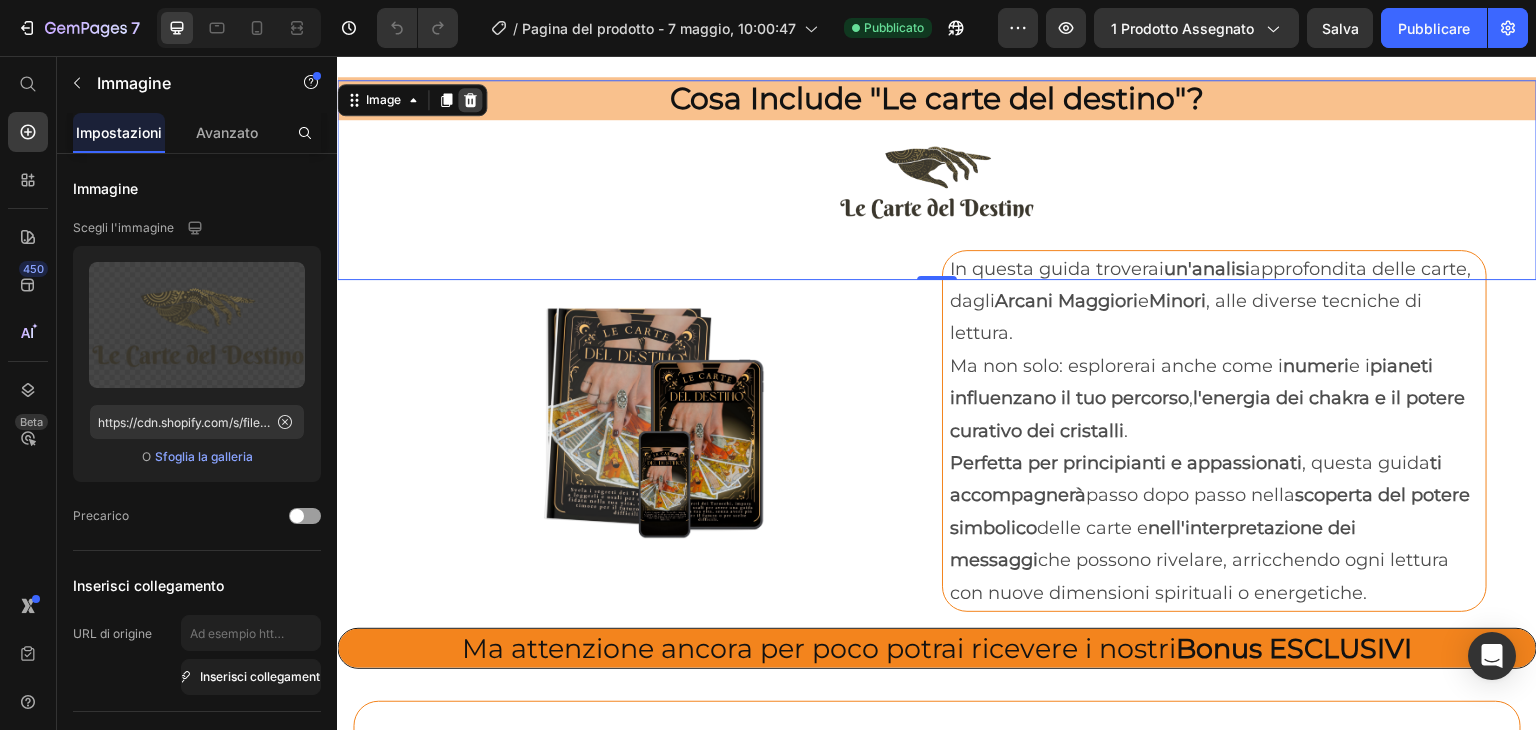click 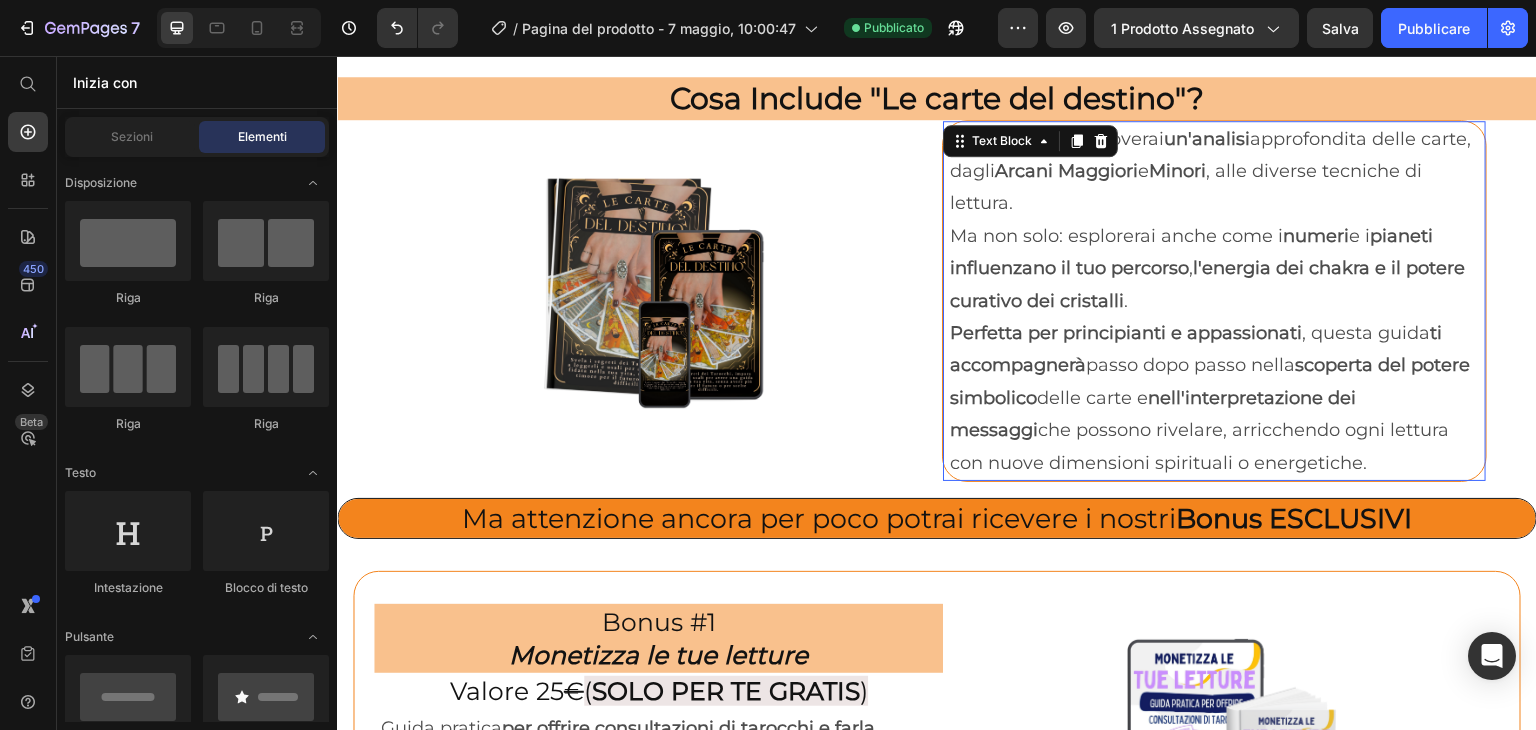 click on "Arcani Maggiori" at bounding box center (1066, 171) 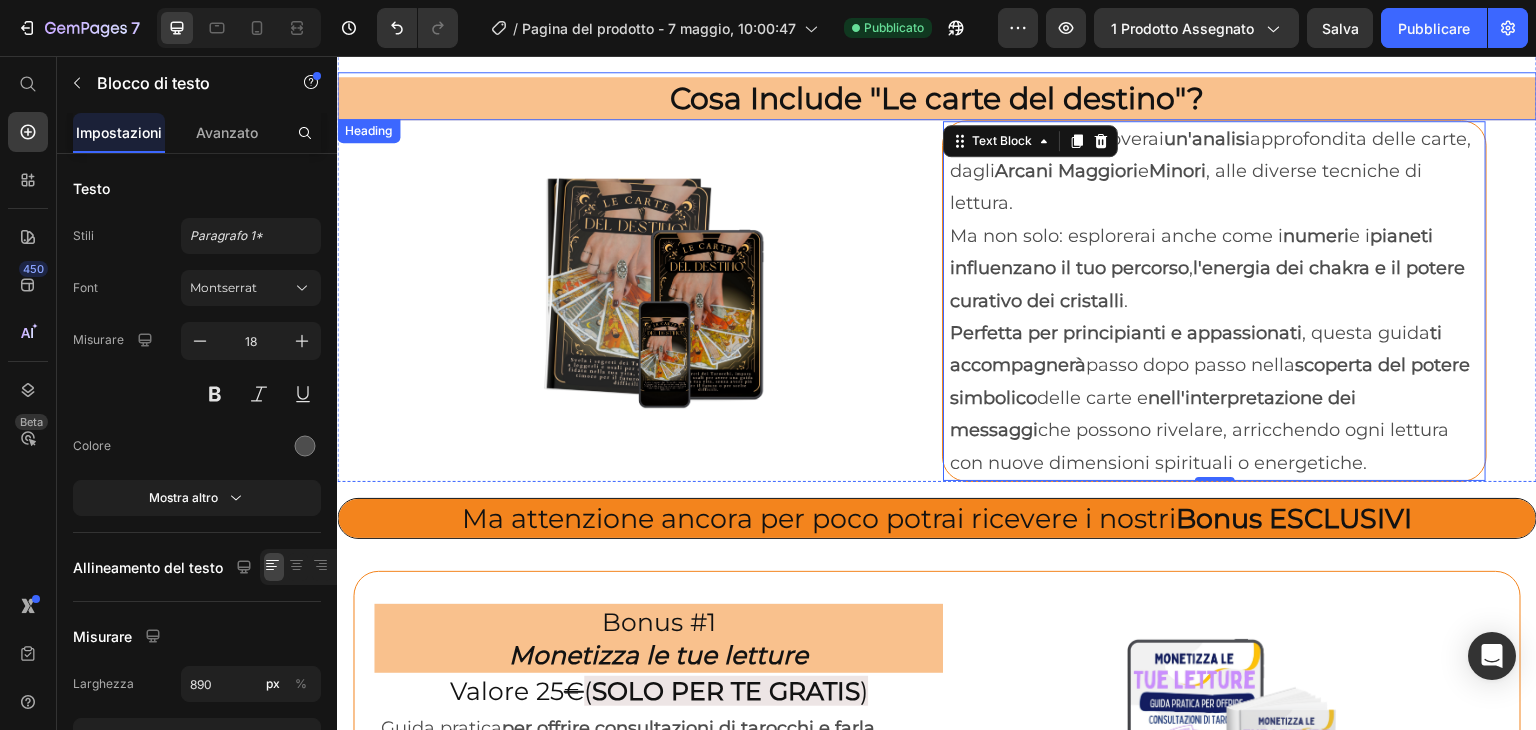 click on "Cosa Include "Le carte del destino"?" at bounding box center [937, 98] 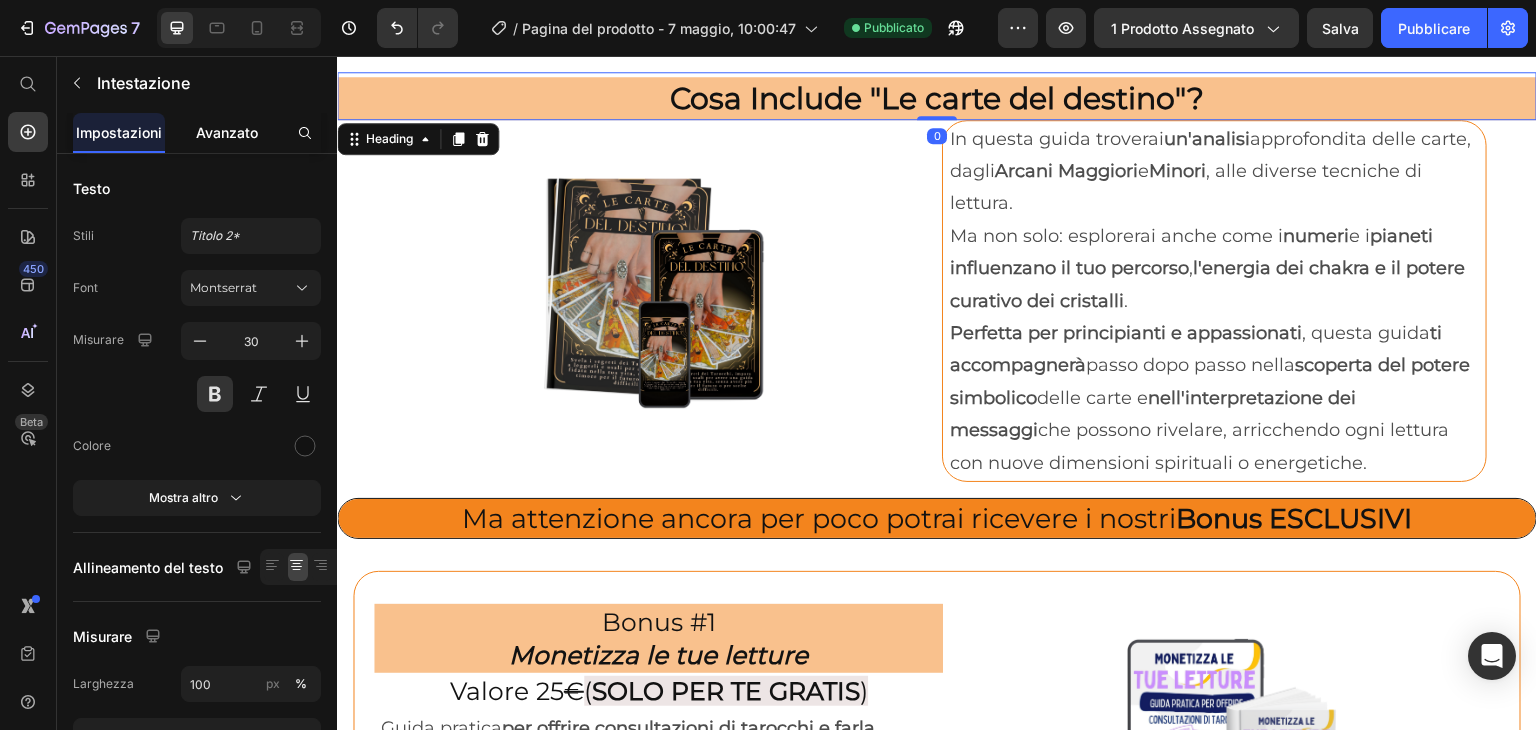 click on "Avanzato" at bounding box center [227, 132] 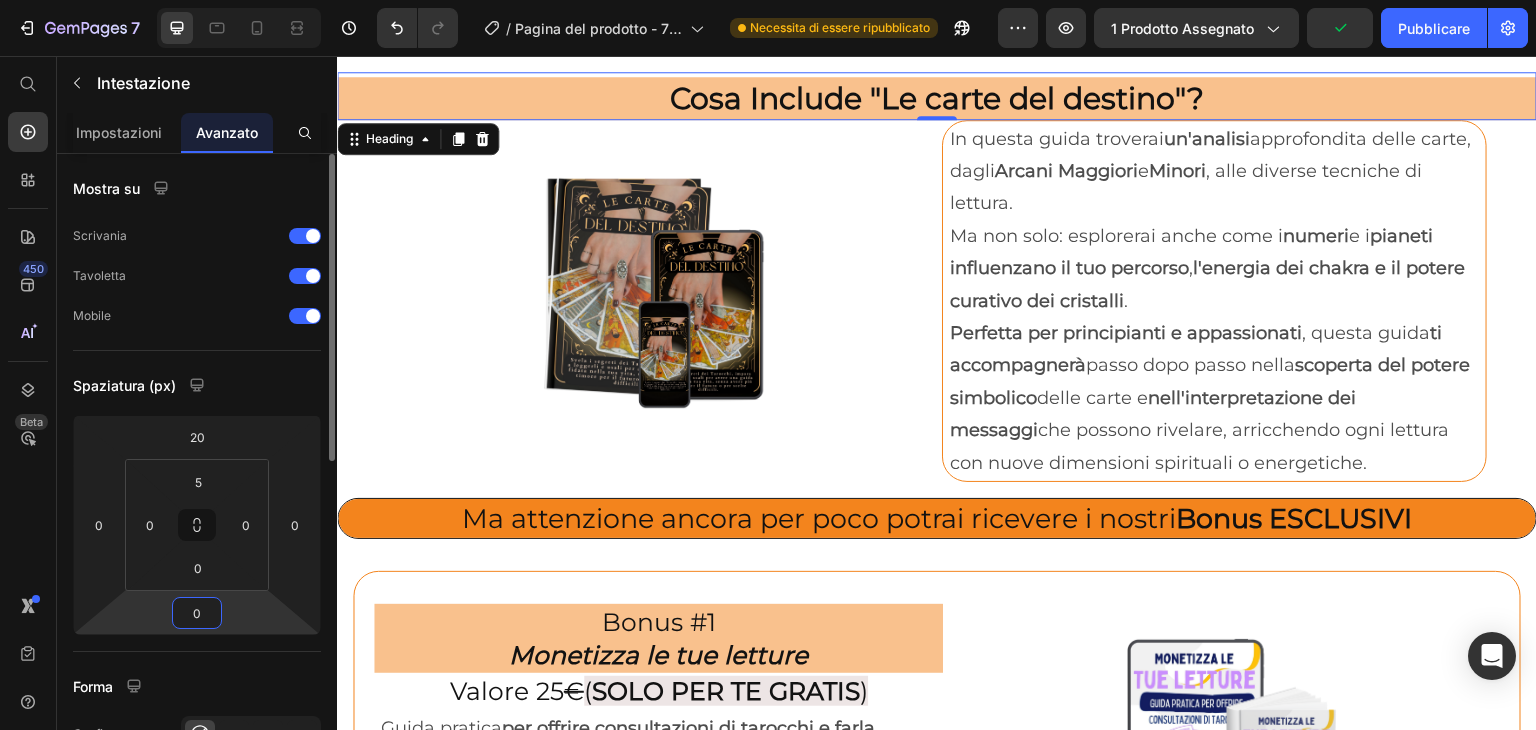 click on "0" at bounding box center [197, 613] 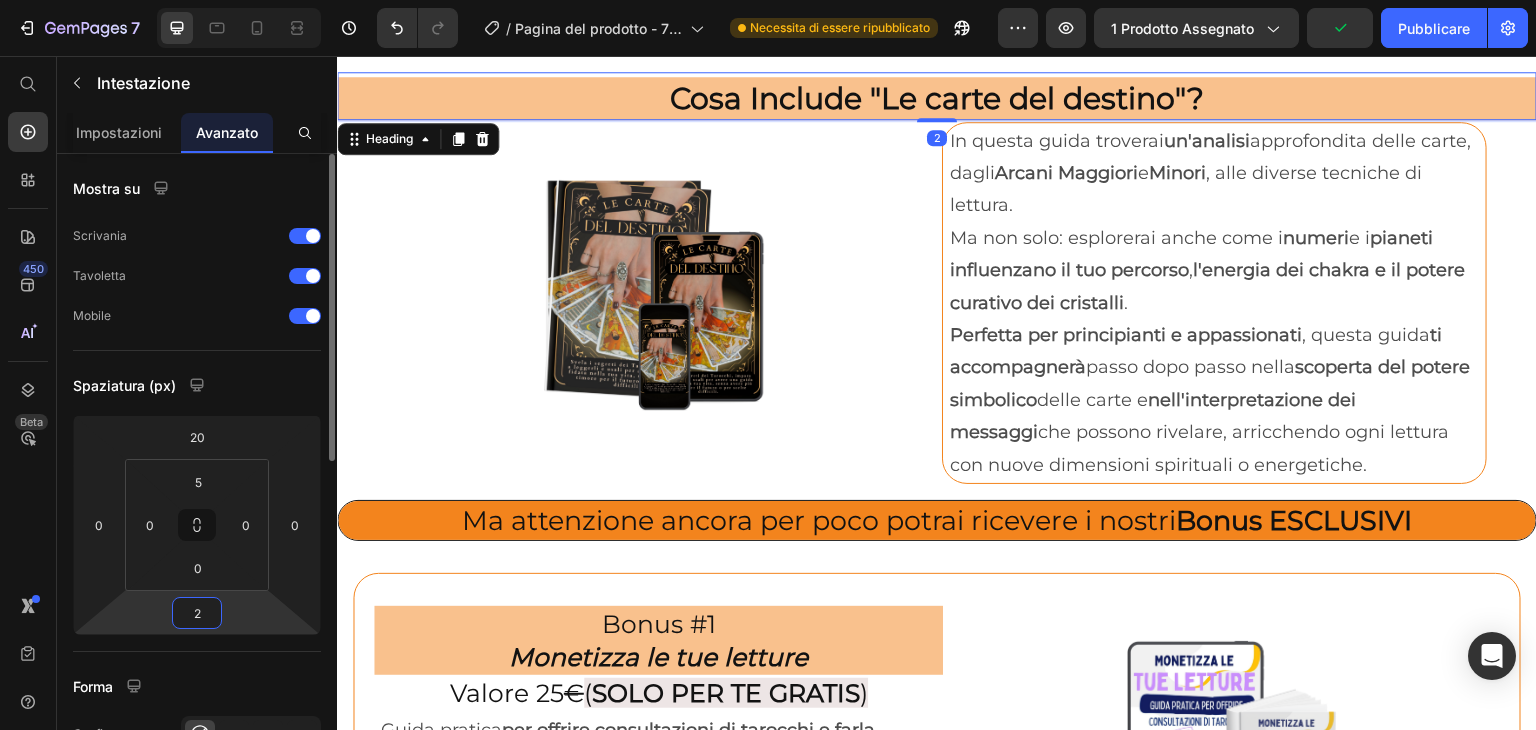 type on "20" 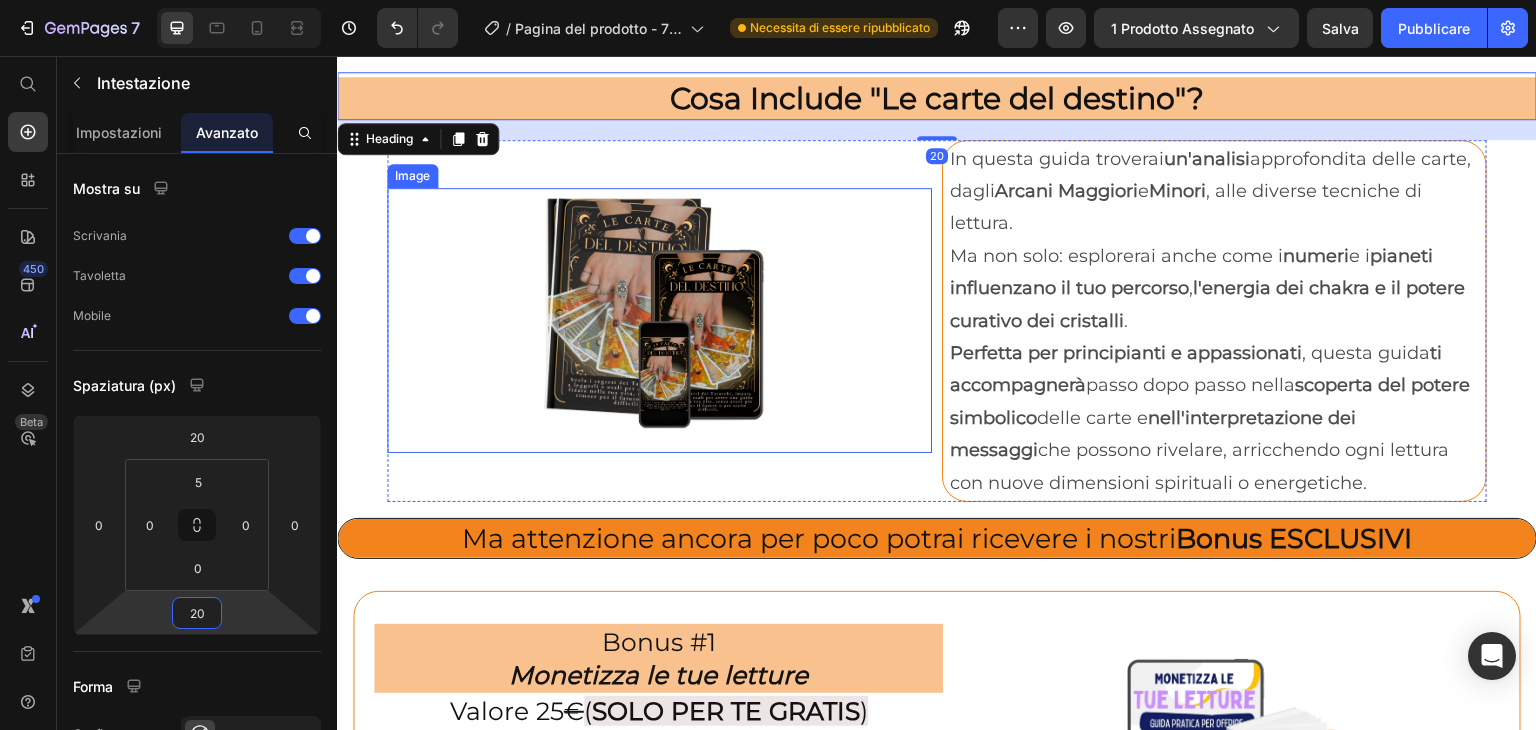click at bounding box center (659, 320) 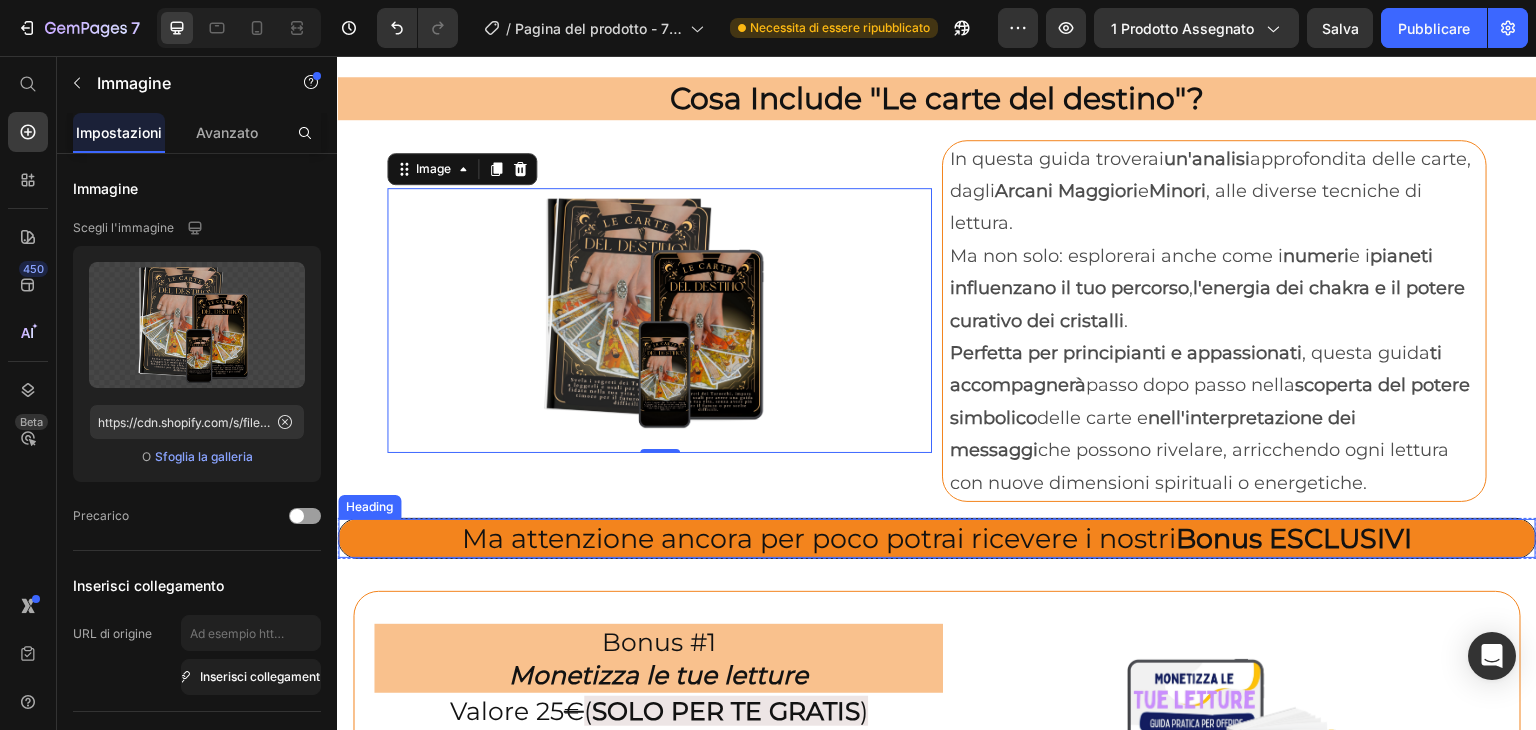 click on "Ma attenzione ancora per poco potrai ricevere i nostri  Bonus ESCLUSIVI" at bounding box center [937, 538] 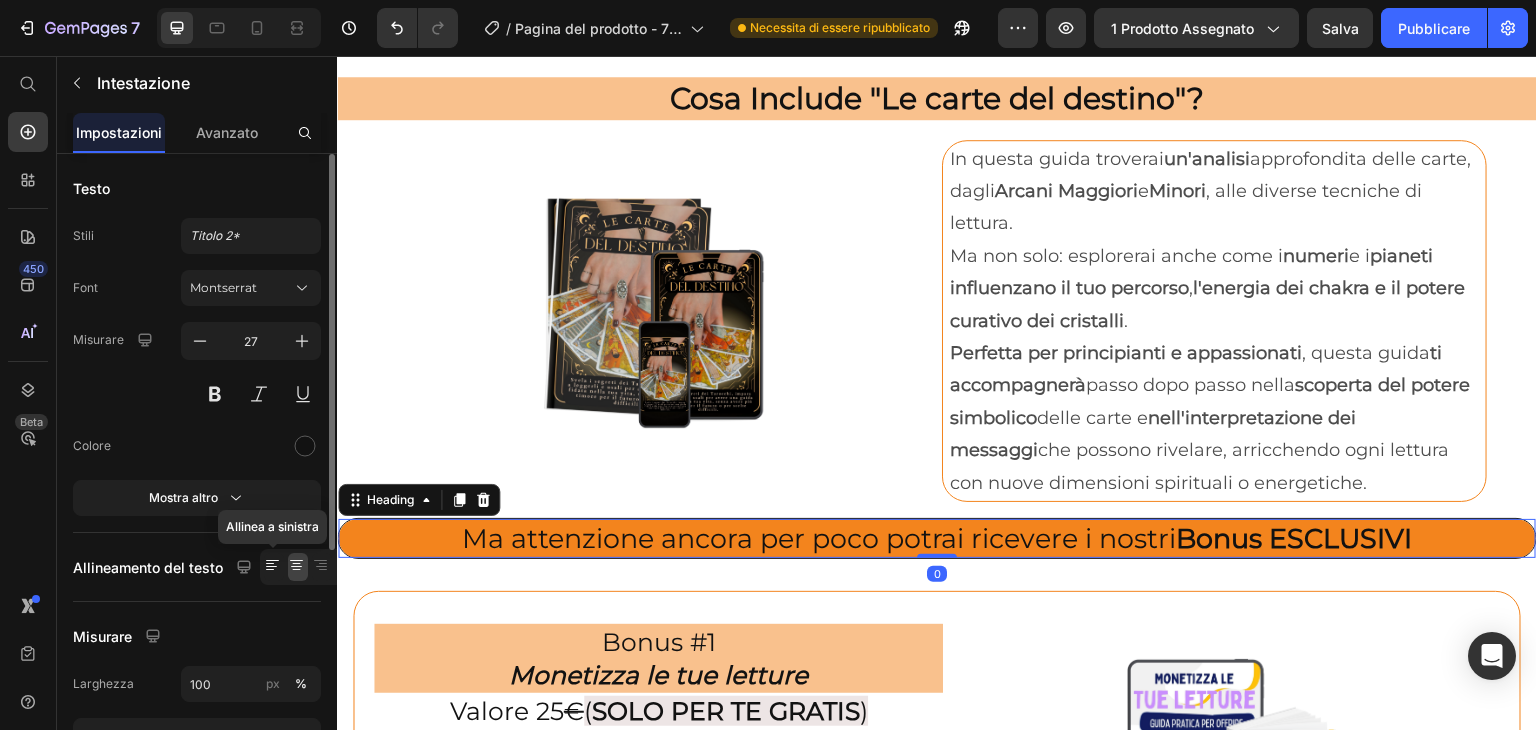 click 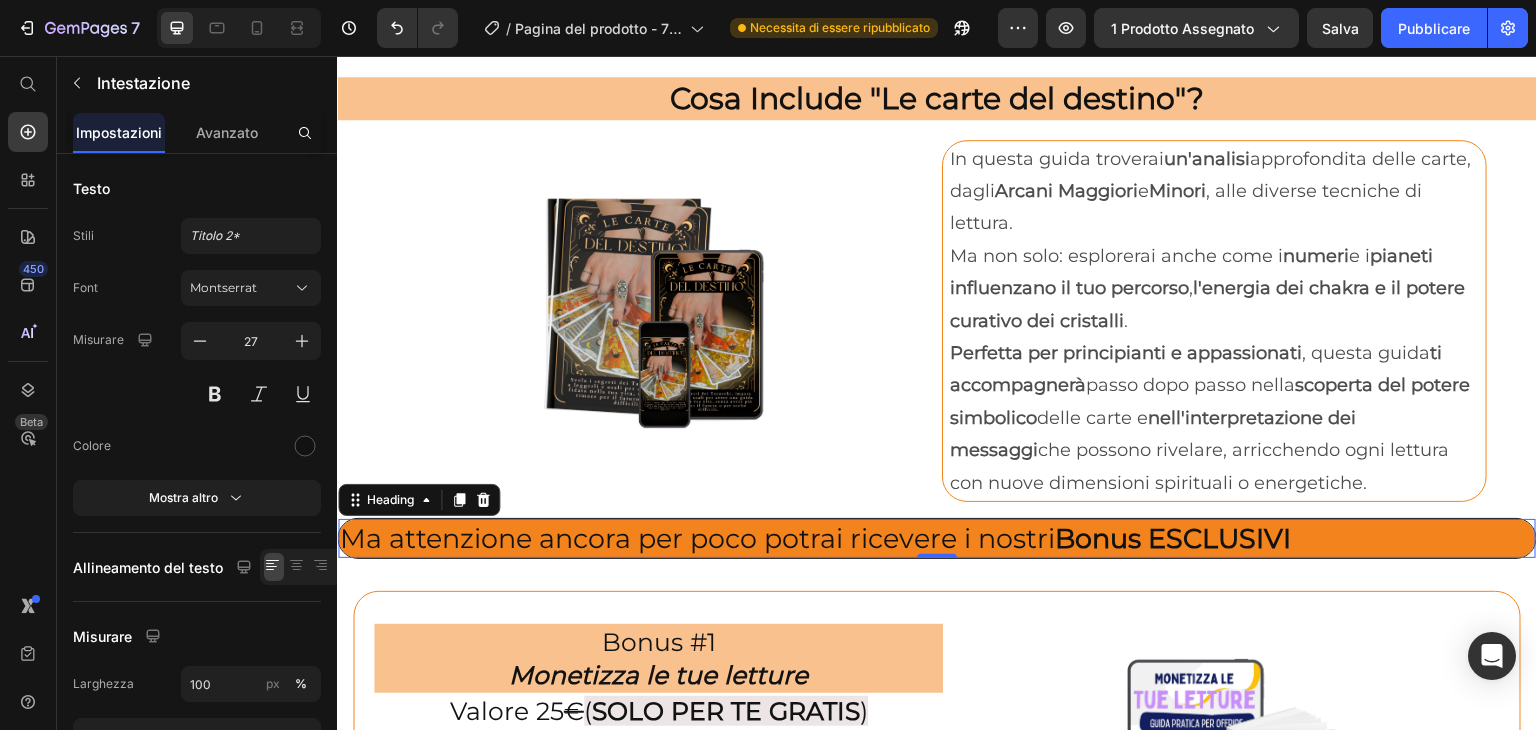 click on "Ma attenzione ancora per poco potrai ricevere i nostri  Bonus ESCLUSIVI" at bounding box center (937, 538) 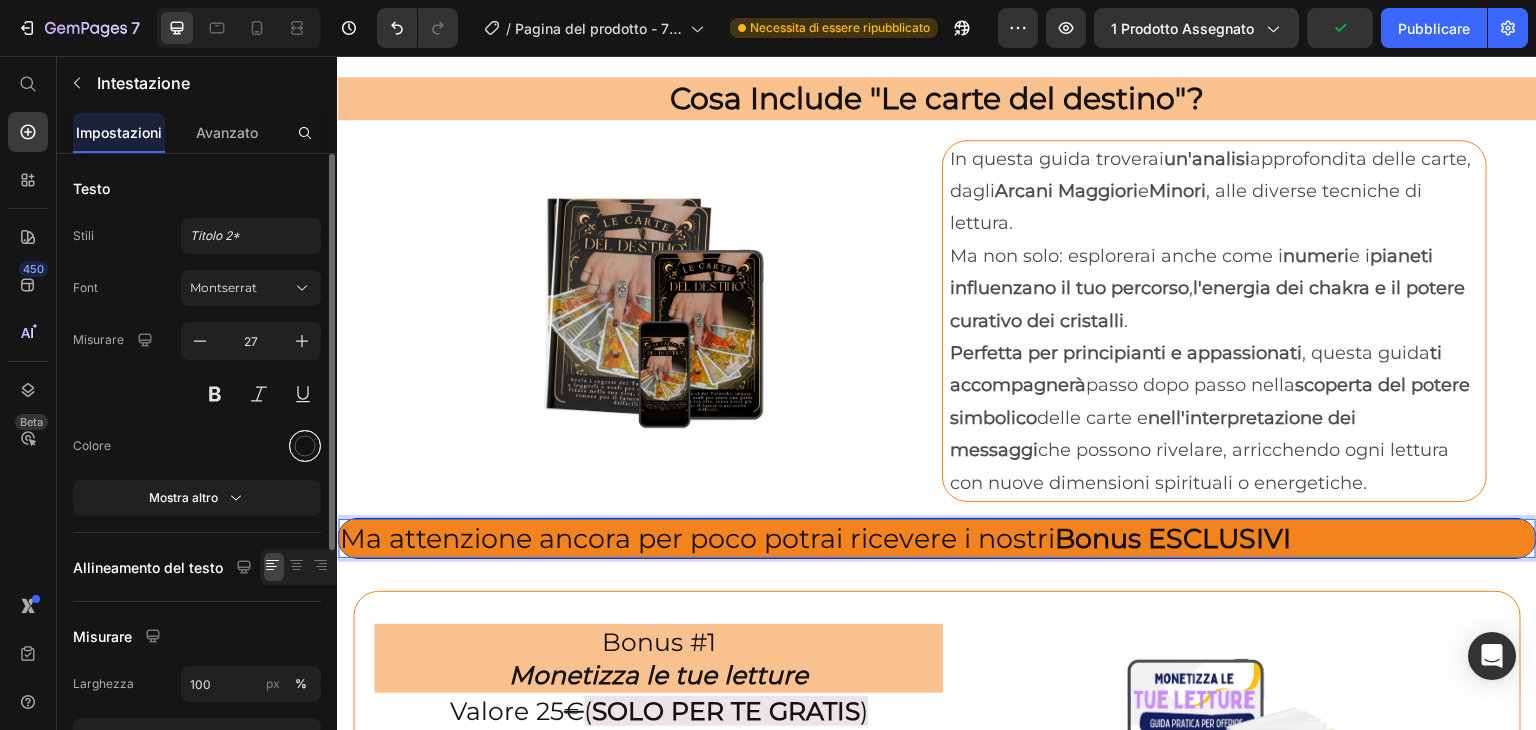 click at bounding box center [305, 446] 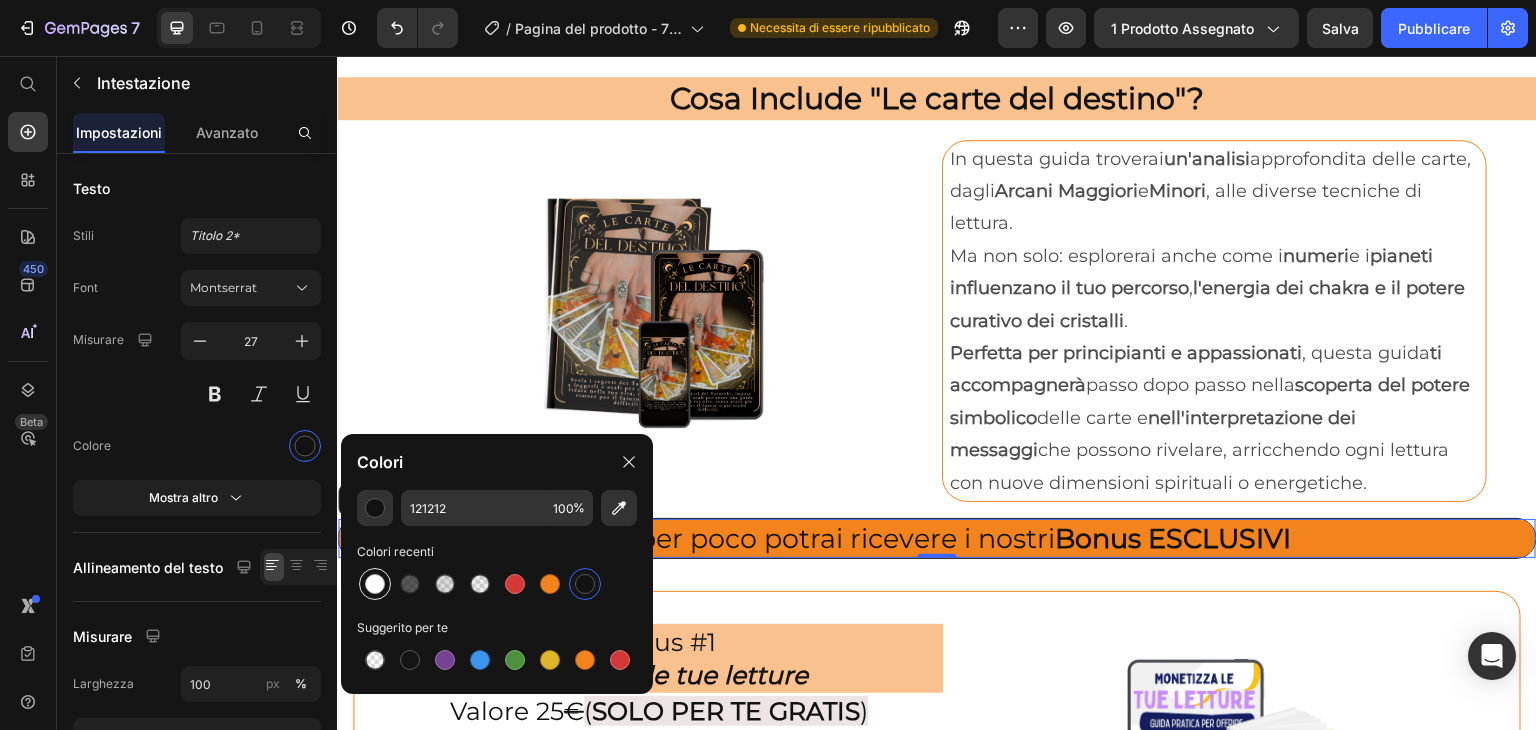 click at bounding box center [375, 584] 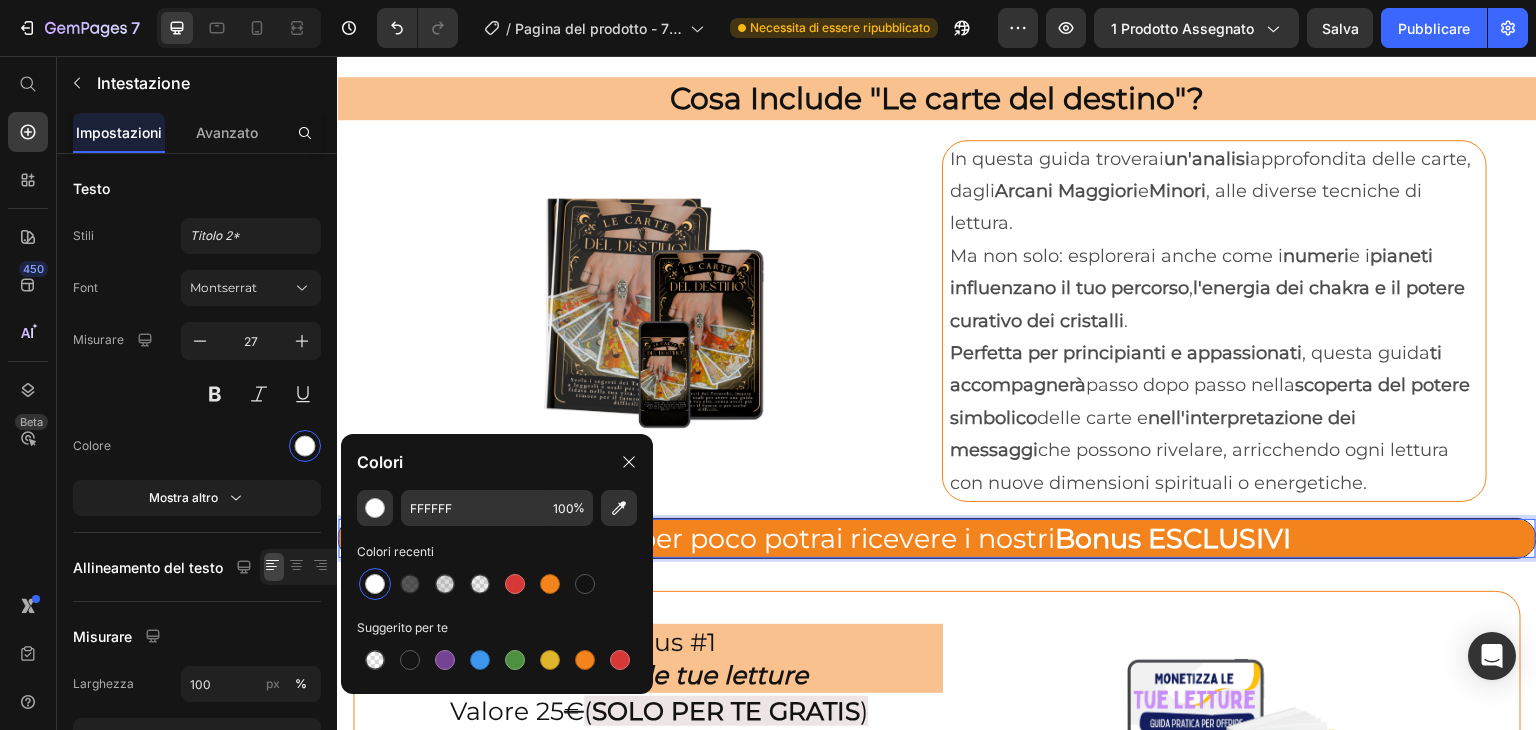 click on "Ma attenzione ancora per poco potrai ricevere i nostri  Bonus ESCLUSIVI" at bounding box center [937, 538] 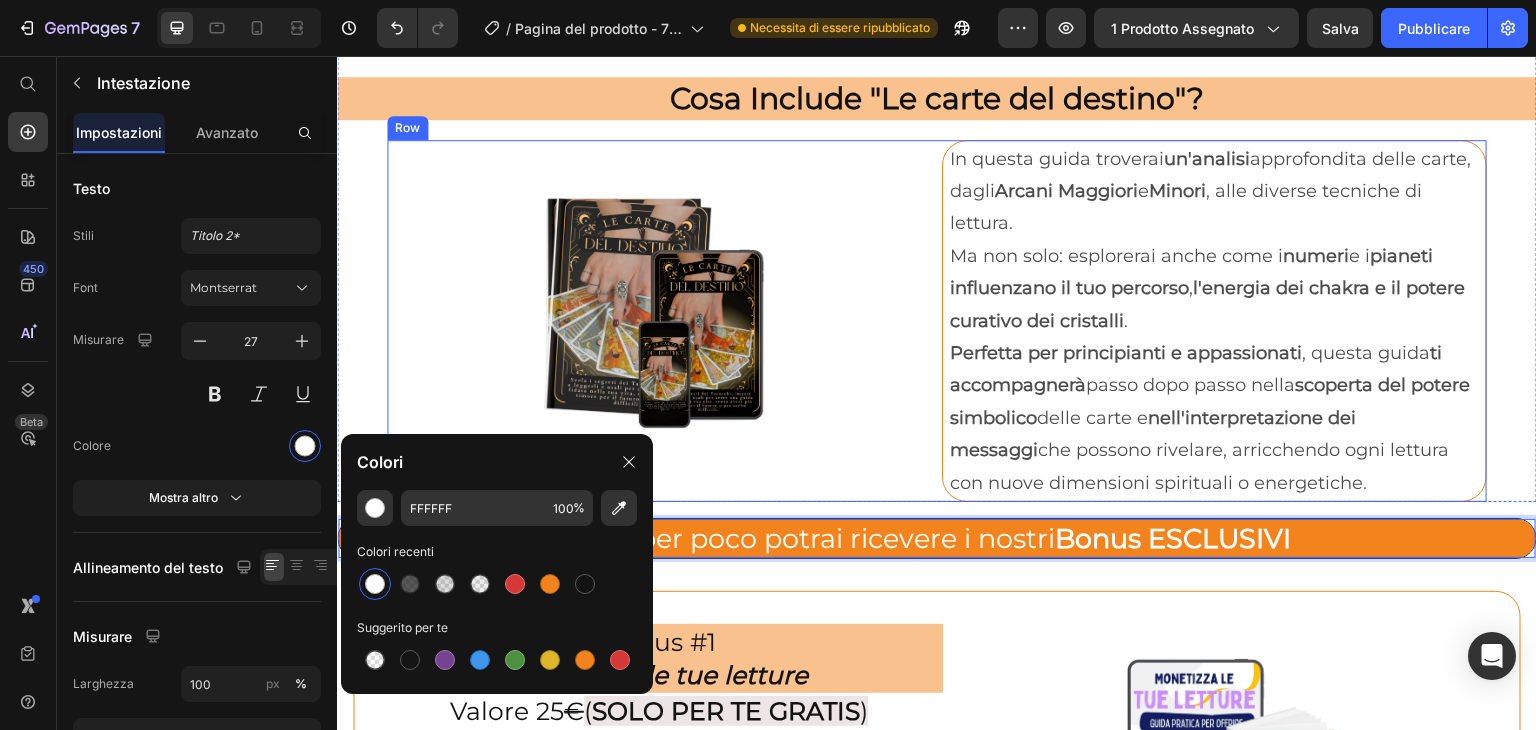 click on "Image" at bounding box center [659, 321] 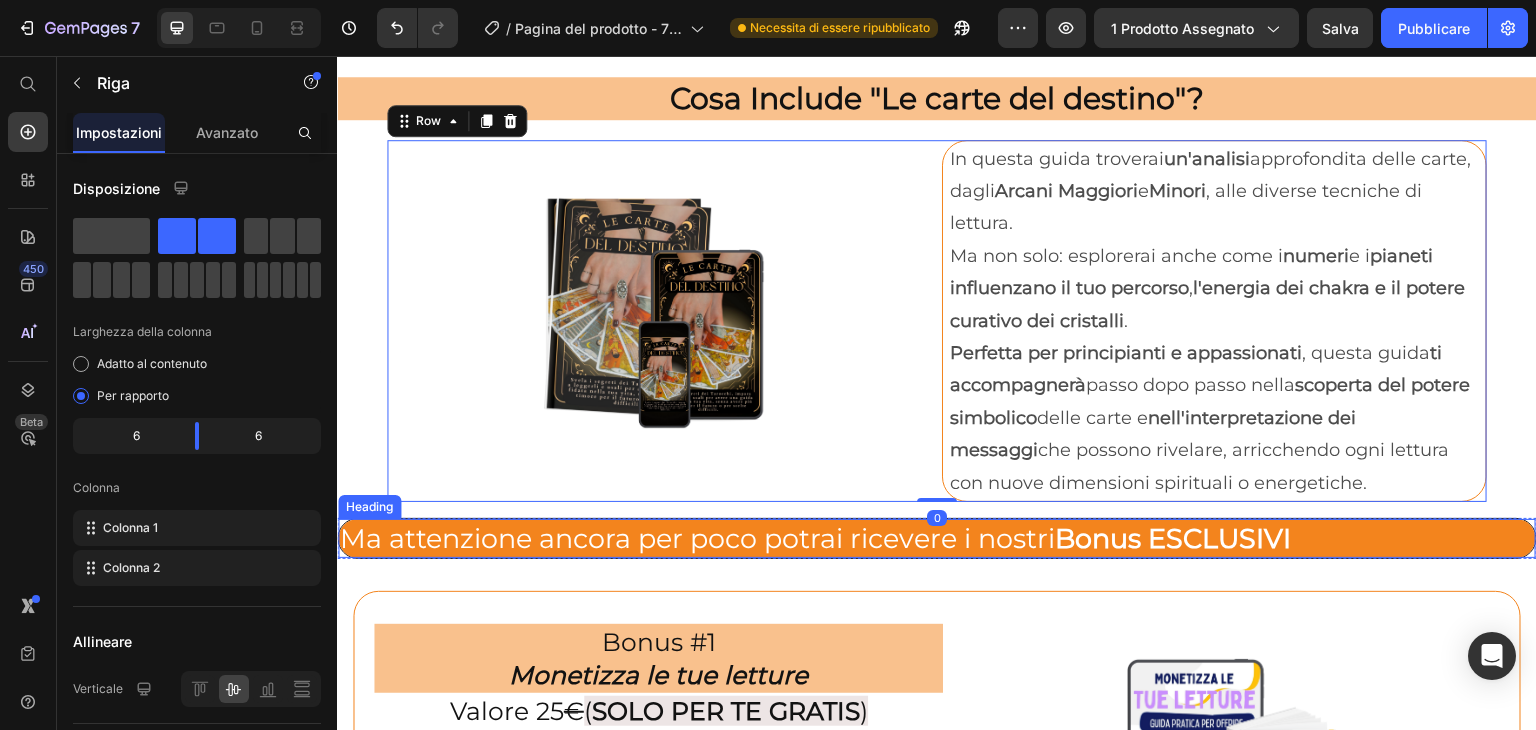 click on "Ma attenzione ancora per poco potrai ricevere i nostri  Bonus ESCLUSIVI" at bounding box center (937, 538) 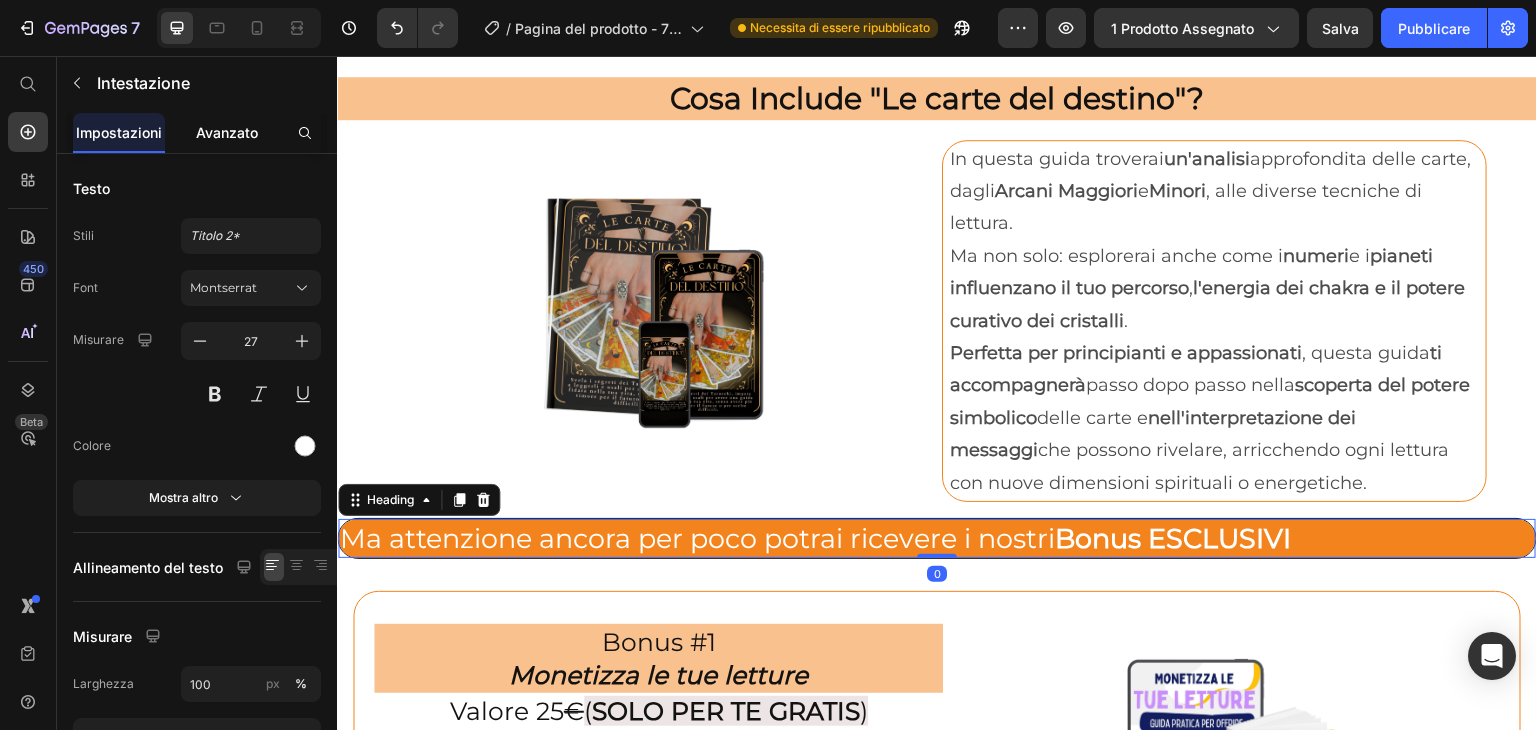 click on "Avanzato" at bounding box center [227, 132] 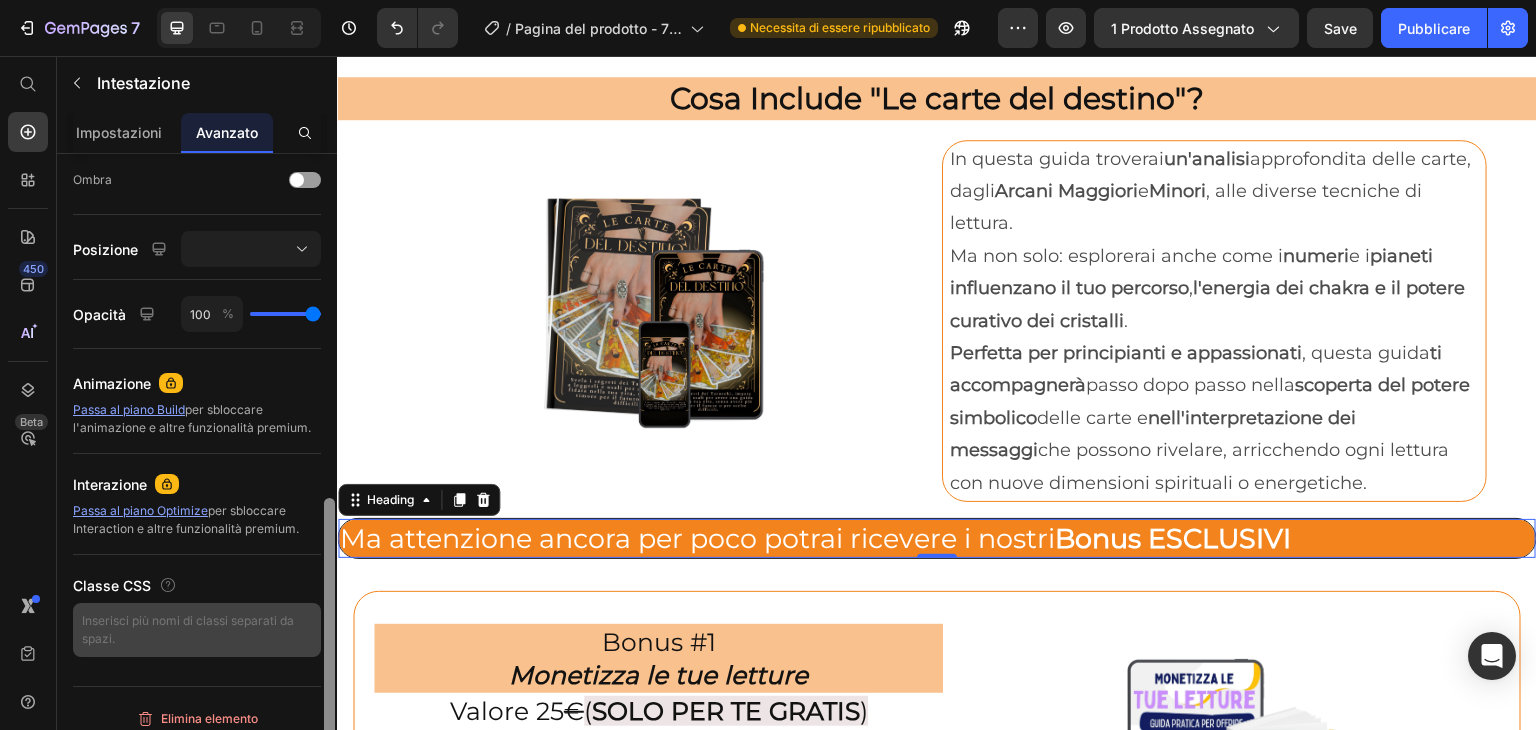 scroll, scrollTop: 801, scrollLeft: 0, axis: vertical 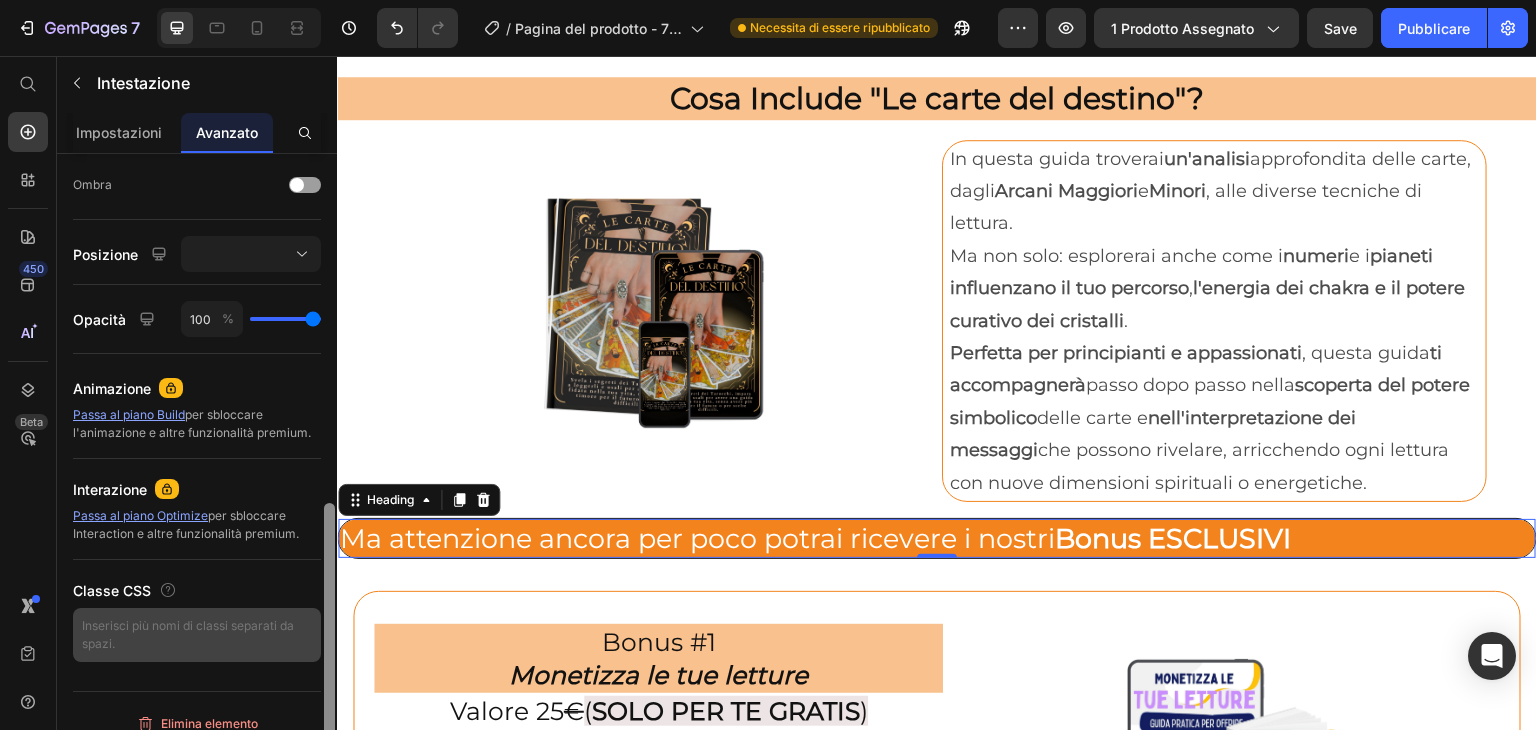 drag, startPoint x: 328, startPoint y: 269, endPoint x: 318, endPoint y: 619, distance: 350.14282 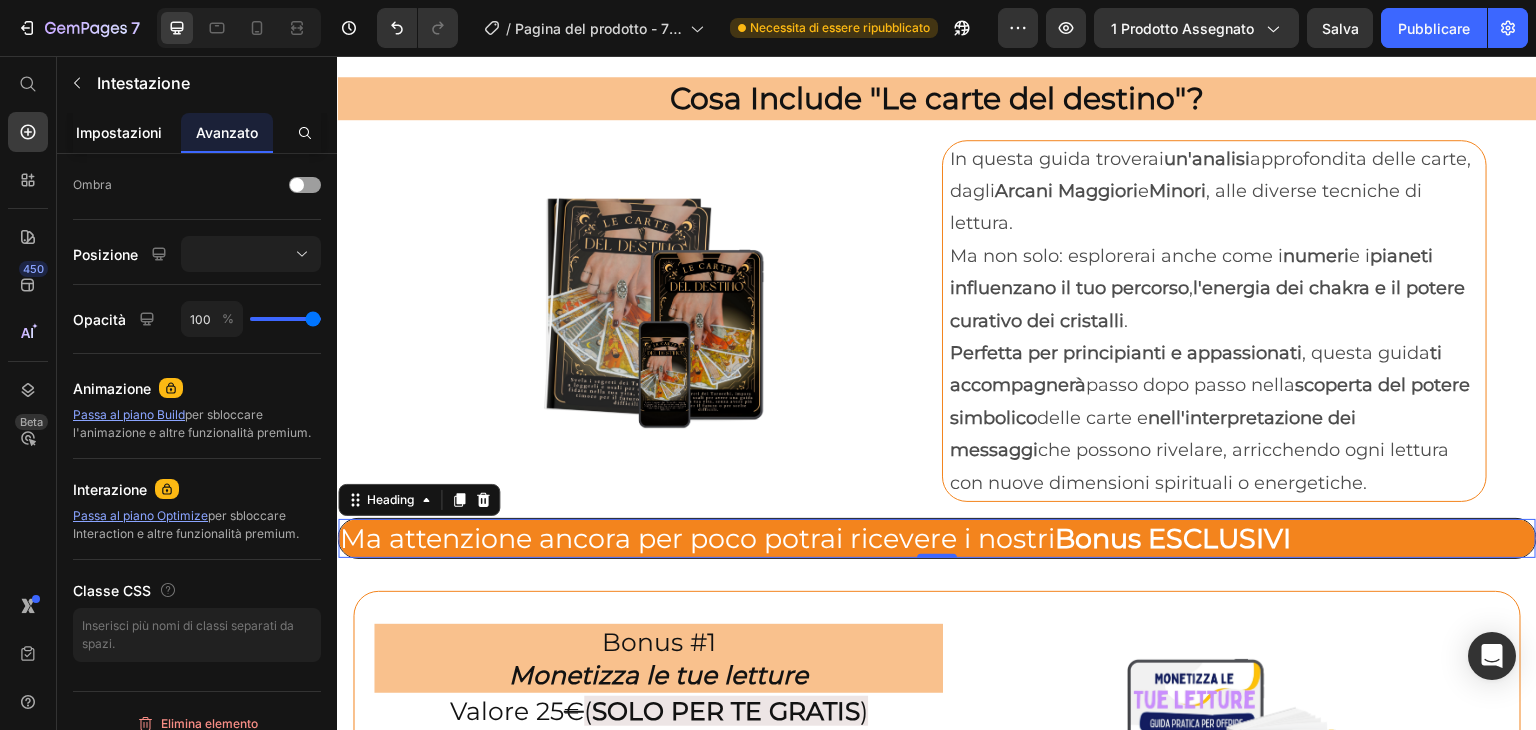 click on "Impostazioni" at bounding box center [119, 132] 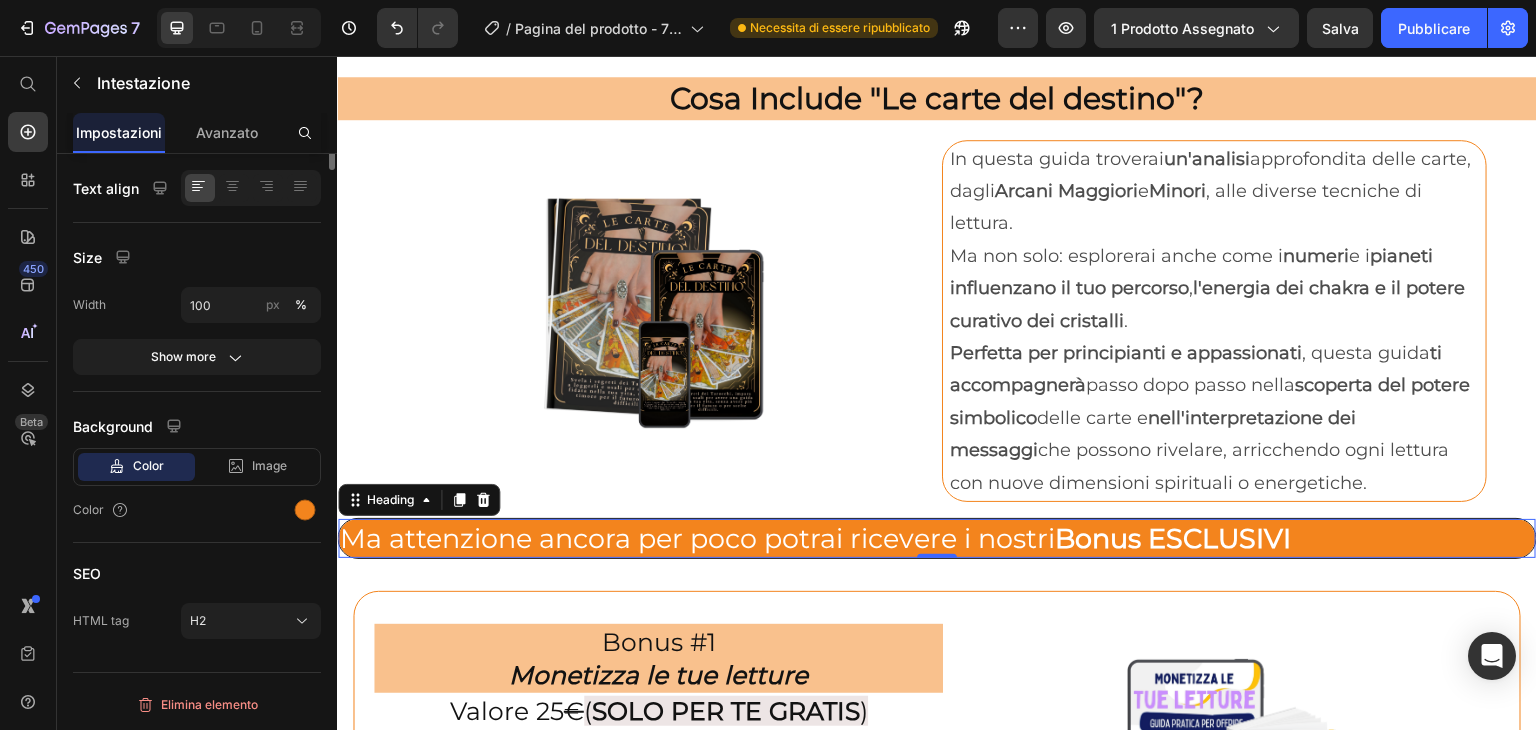 scroll, scrollTop: 0, scrollLeft: 0, axis: both 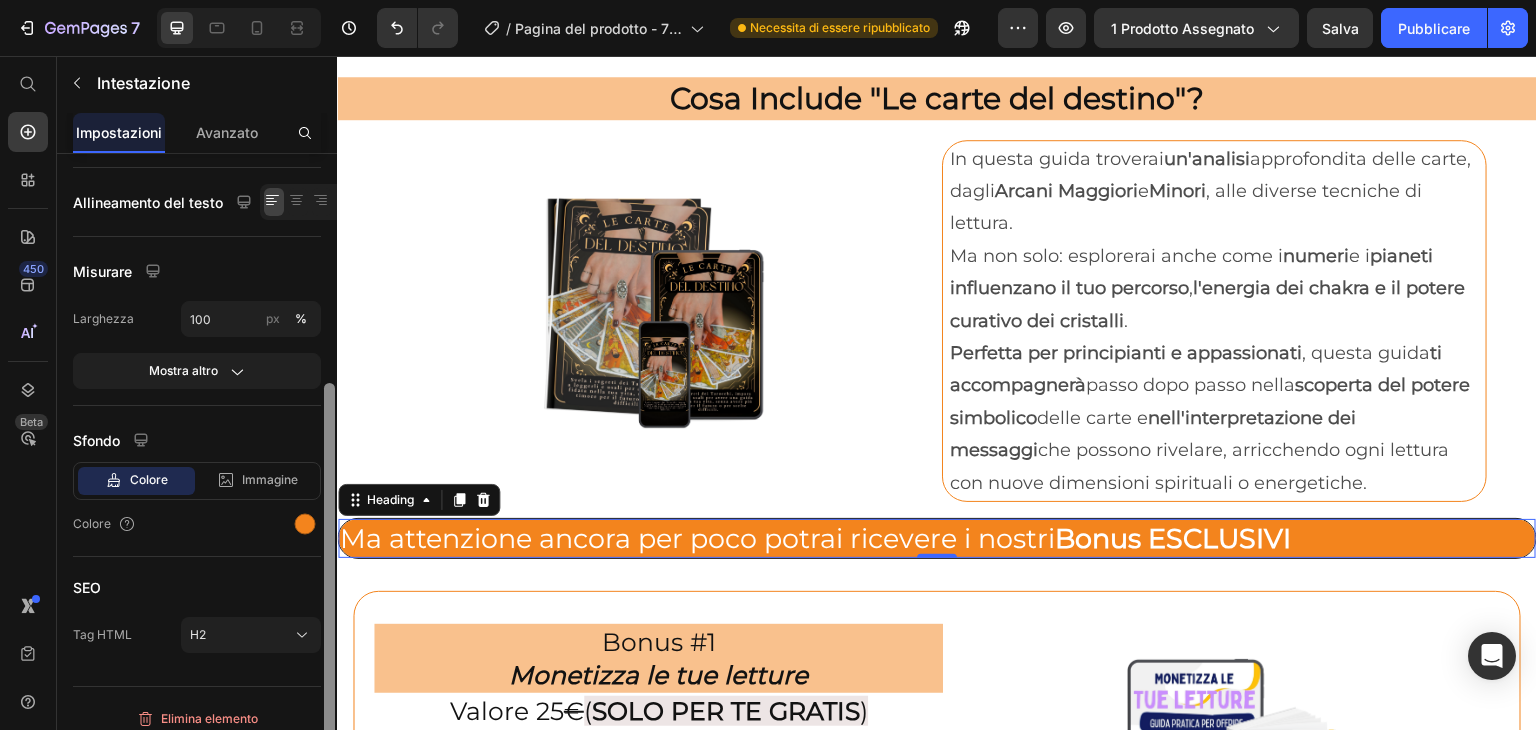 drag, startPoint x: 329, startPoint y: 205, endPoint x: 335, endPoint y: 435, distance: 230.07825 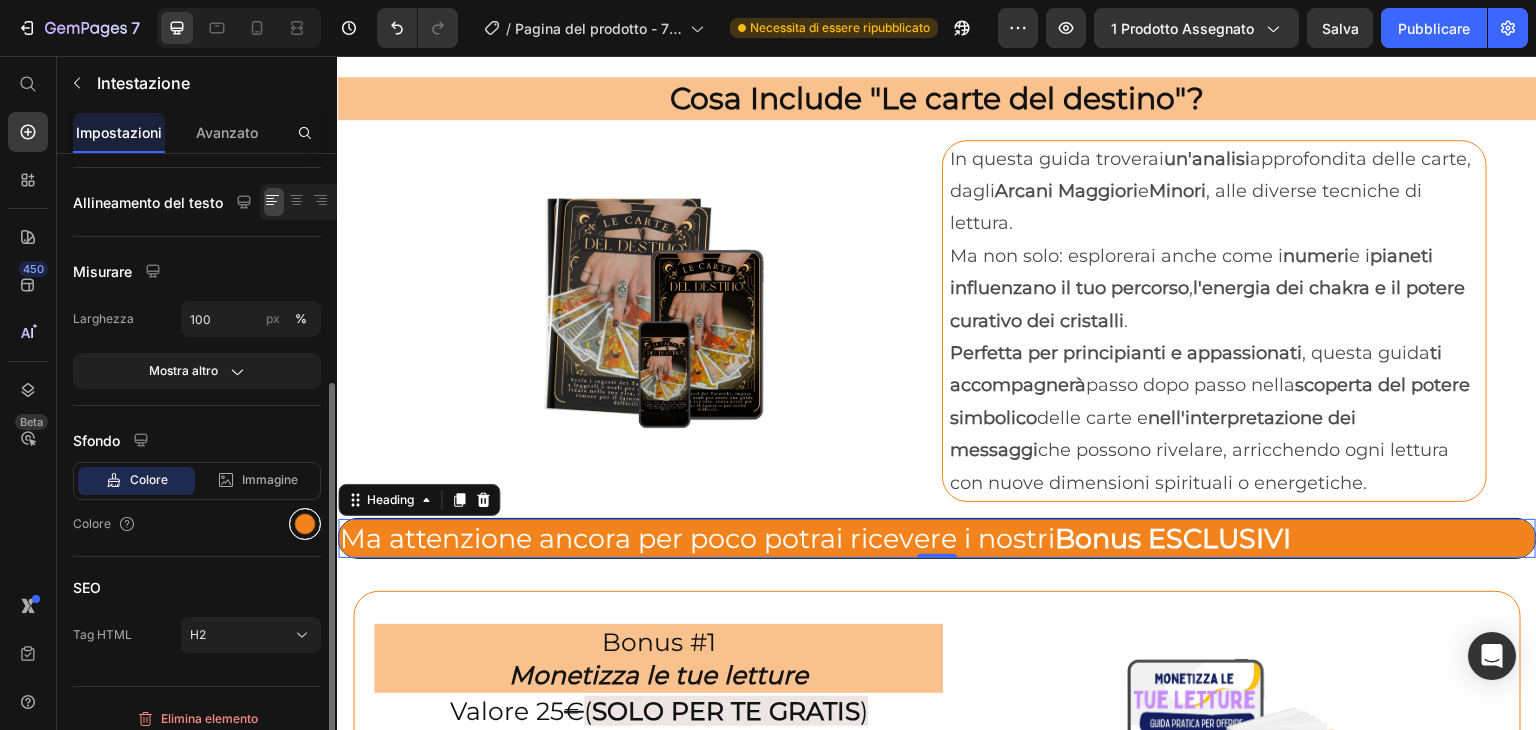 click at bounding box center [305, 524] 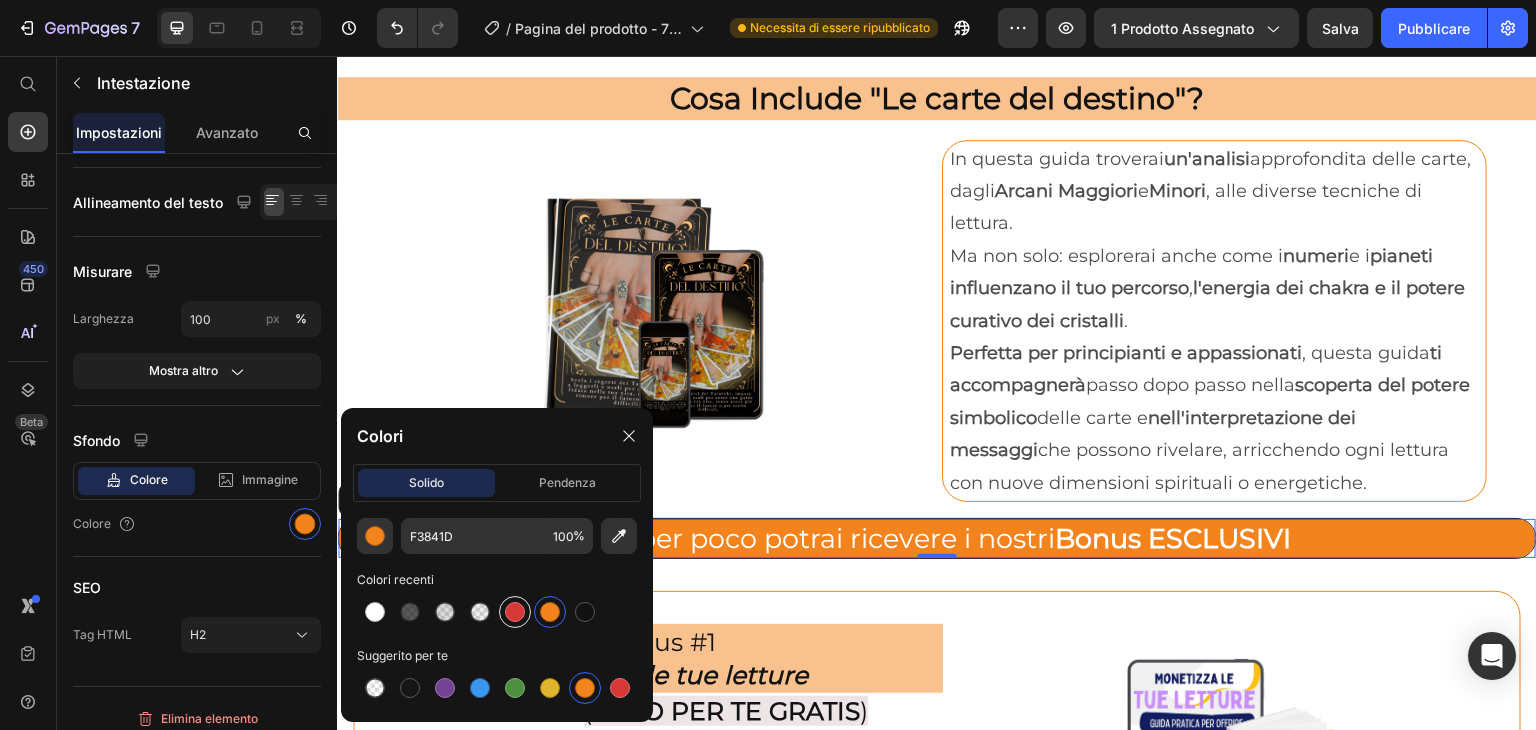 click at bounding box center [515, 612] 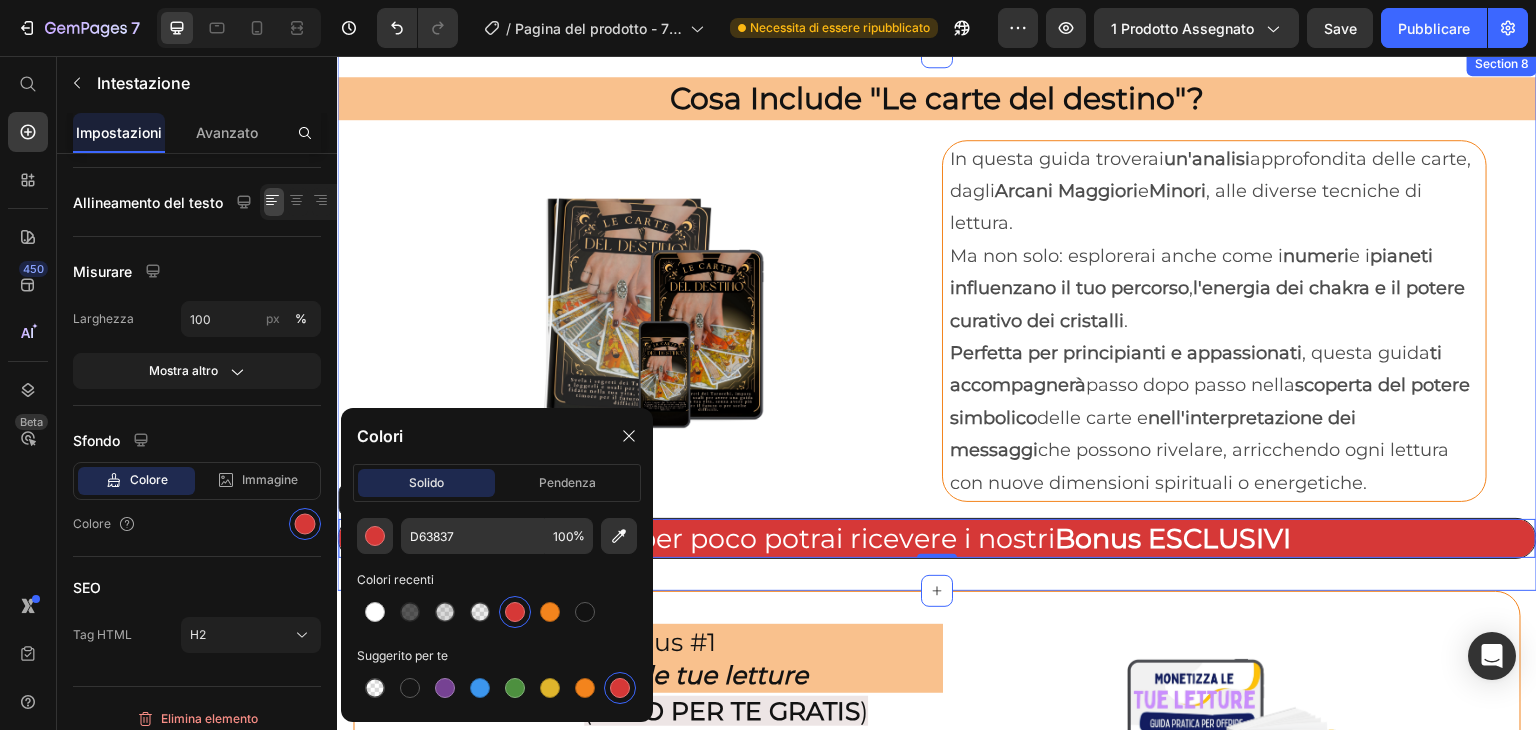 click on "Cosa Include "Le carte del destino"? Heading Image In questa guida troverai  un'analisi  approfondita delle carte, dagli  Arcani Maggiori  e  Minori , alle diverse tecniche di lettura.  Ma non solo: esplorerai anche come i  numeri  e i  pianeti influenzano il tuo percorso ,  l'energia dei chakra e il potere curativo dei cristalli . Perfetta per principianti e appassionati , questa guida  ti accompagnerà  passo dopo passo nella  scoperta del potere simbolico  delle carte e  nell'interpretazione   dei messaggi  che possono rivelare, arricchendo ogni lettura con nuove dimensioni spirituali o energetiche. Text Block Row Row Ma attenzione ancora per poco potrai ricevere i nostri  Bonus ESCLUSIVI Heading   0 Row Section 8" at bounding box center (937, 322) 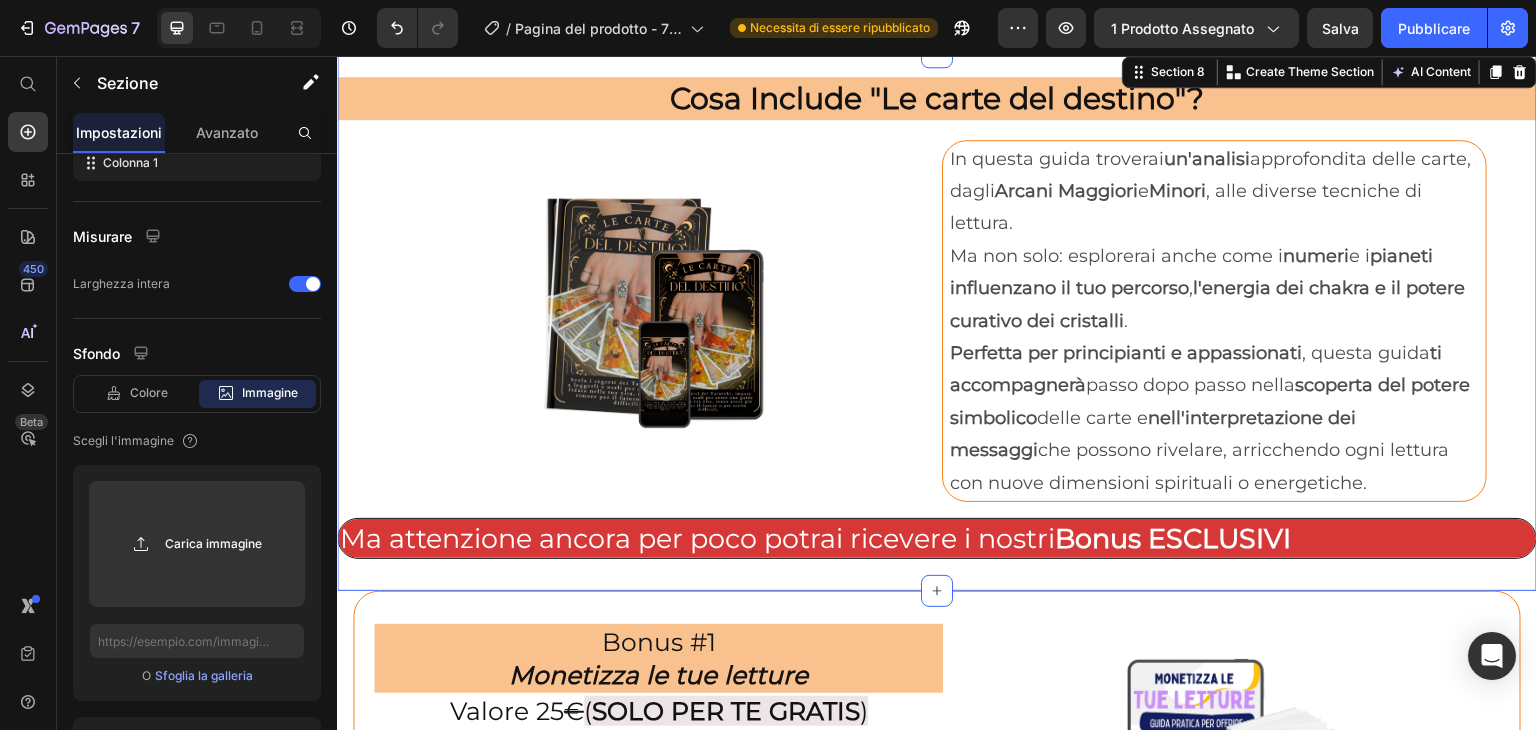 scroll, scrollTop: 0, scrollLeft: 0, axis: both 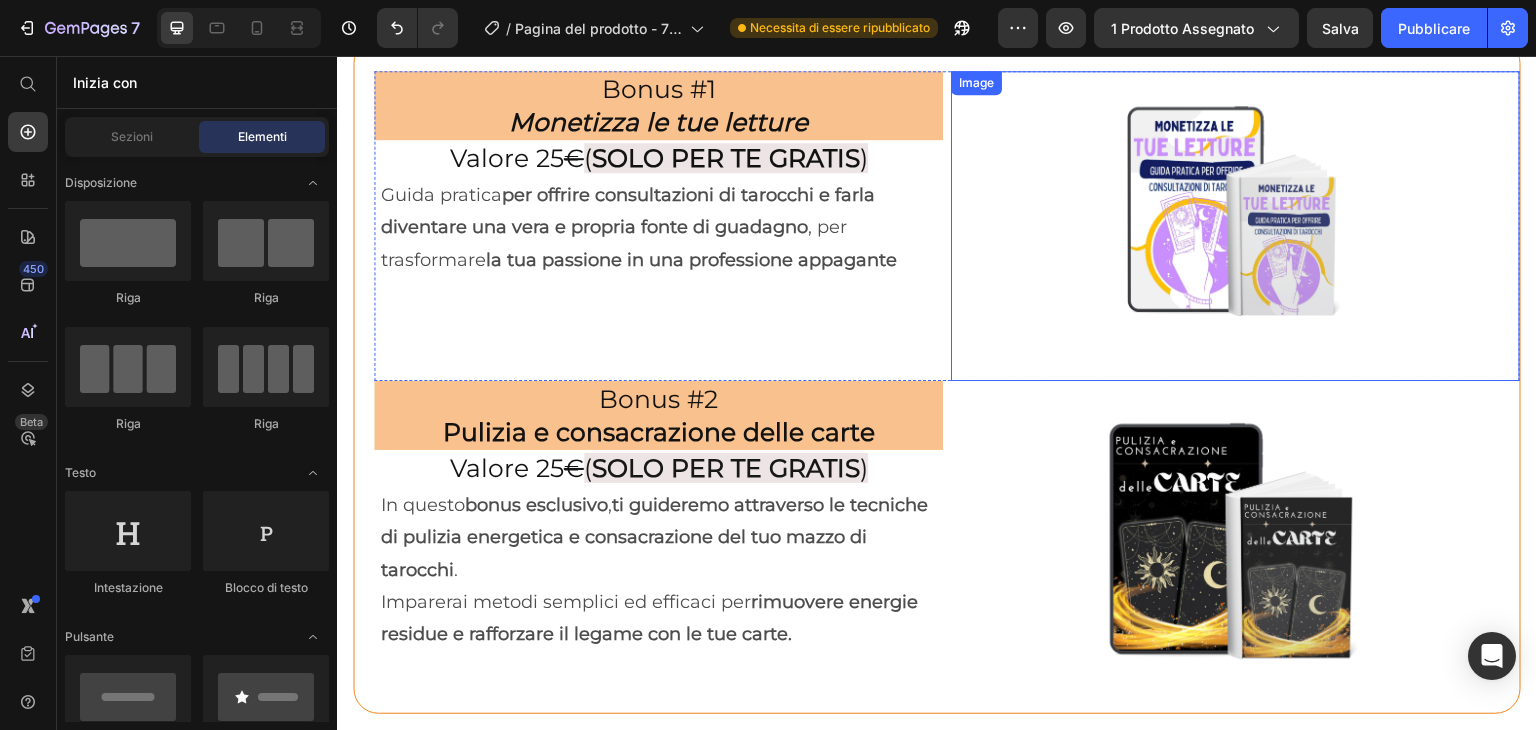 click at bounding box center [1235, 226] 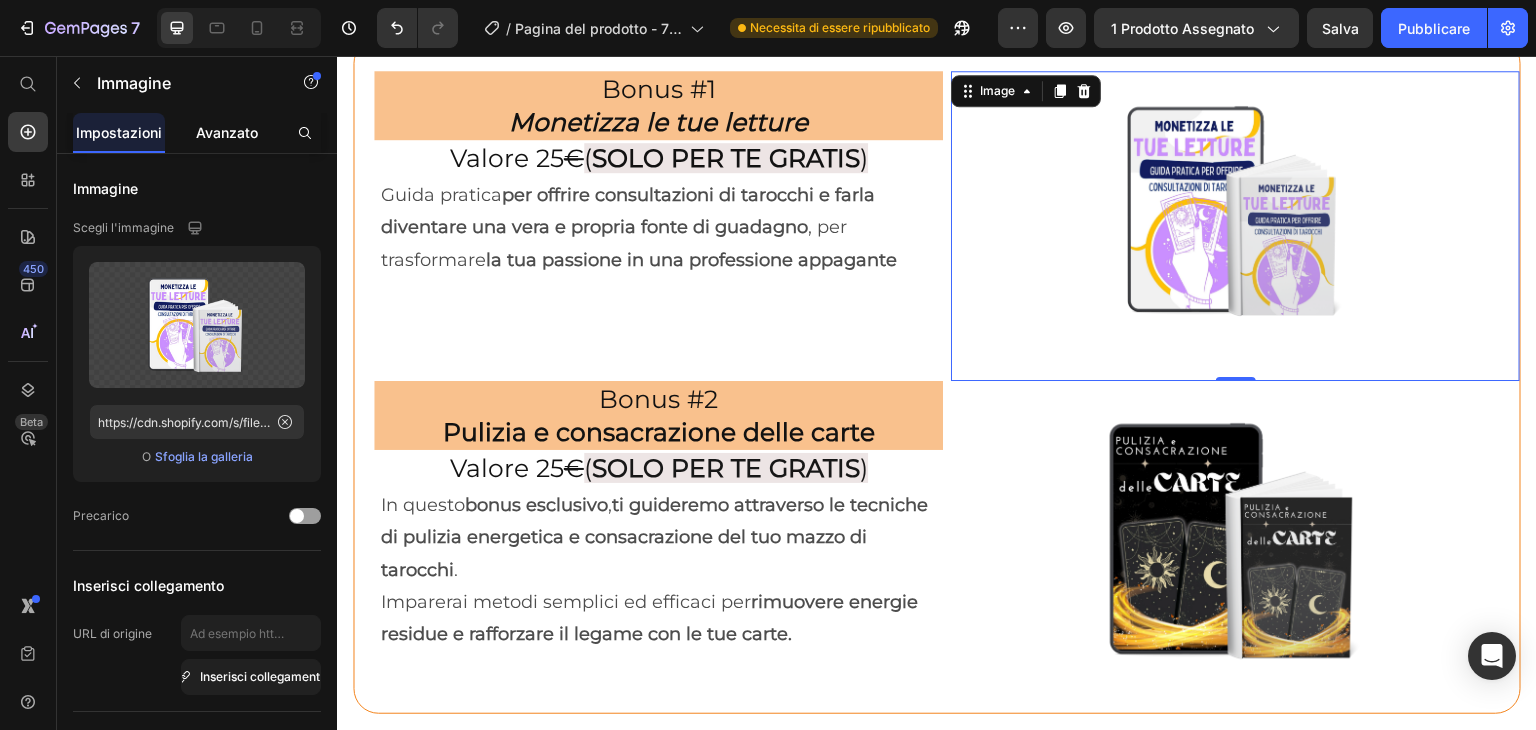 click on "Avanzato" at bounding box center (227, 132) 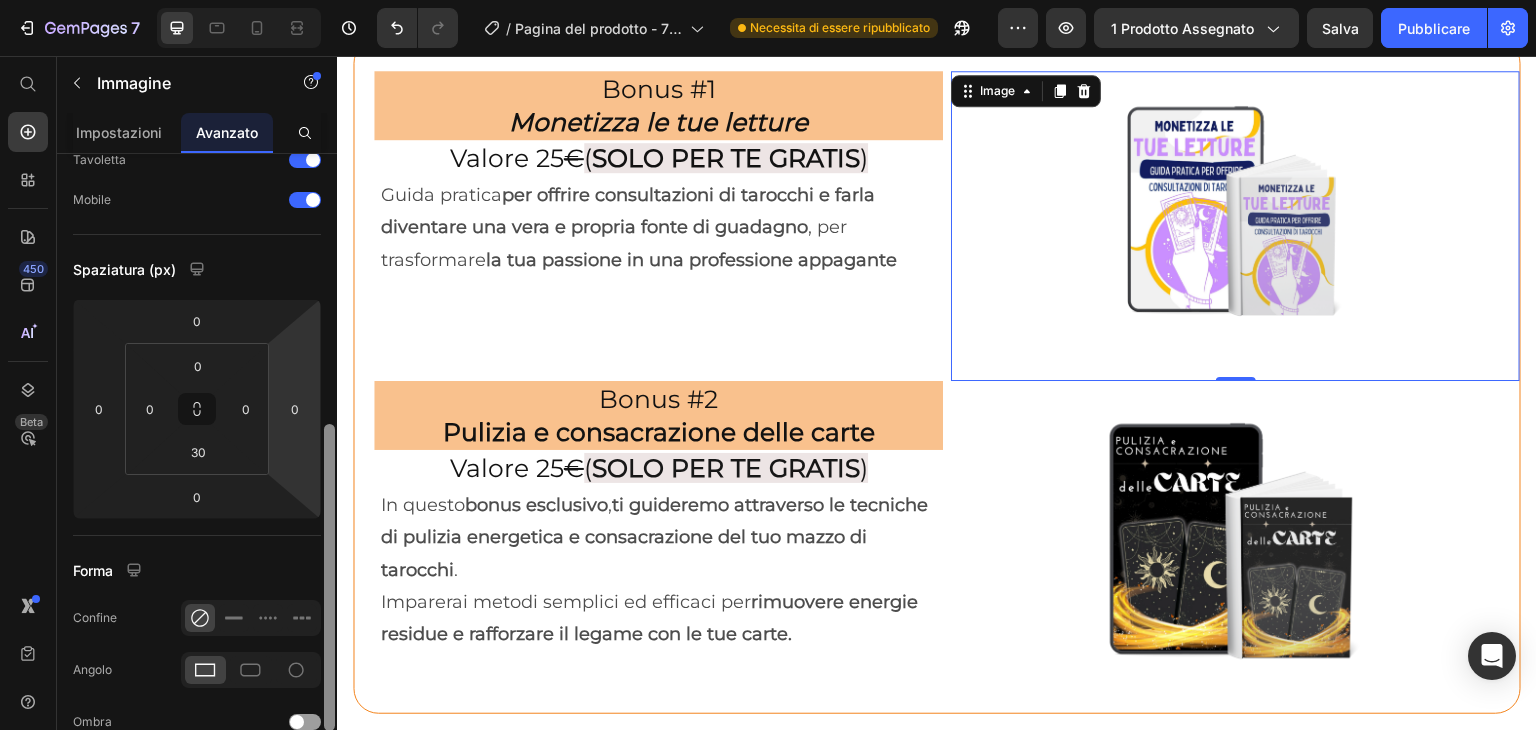 scroll, scrollTop: 331, scrollLeft: 0, axis: vertical 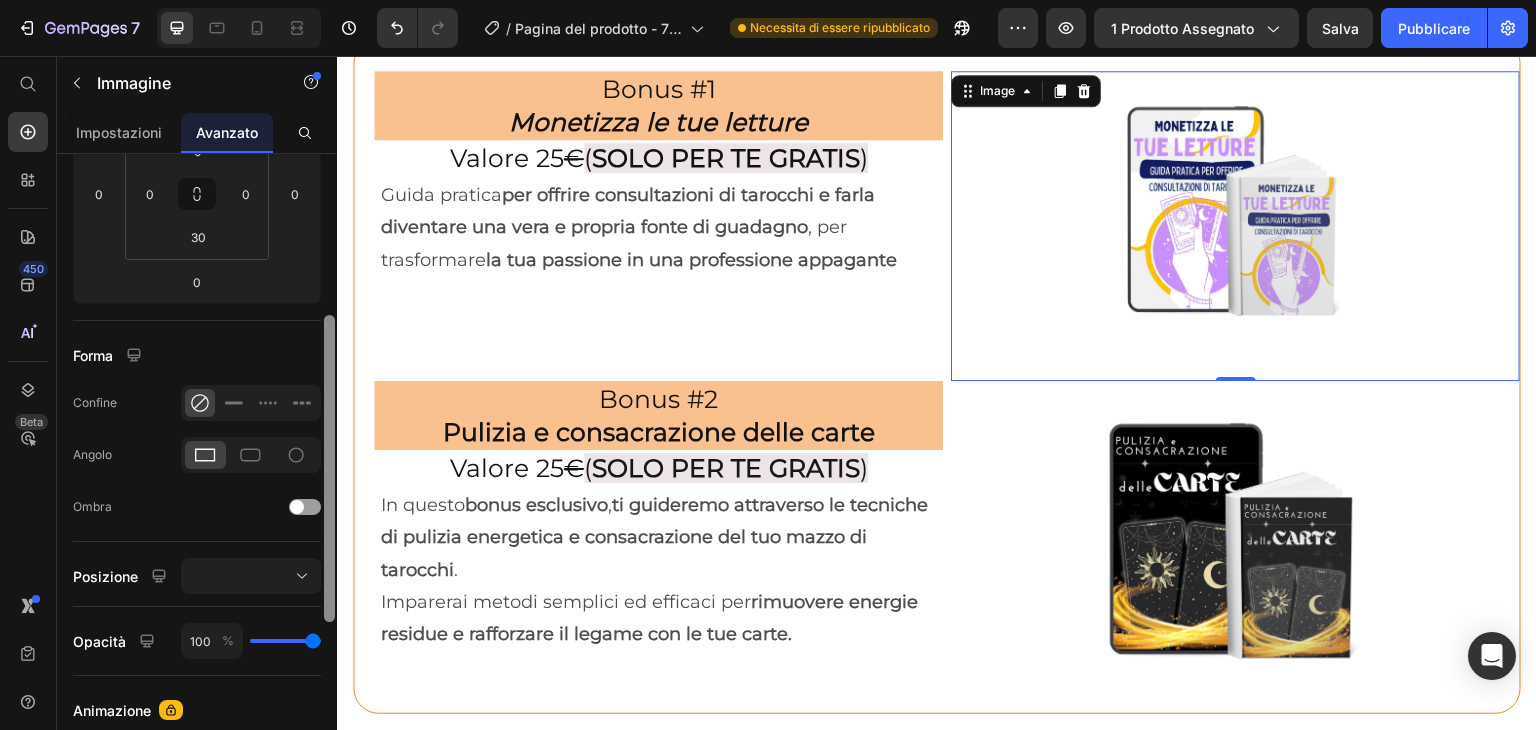 drag, startPoint x: 328, startPoint y: 213, endPoint x: 320, endPoint y: 374, distance: 161.19864 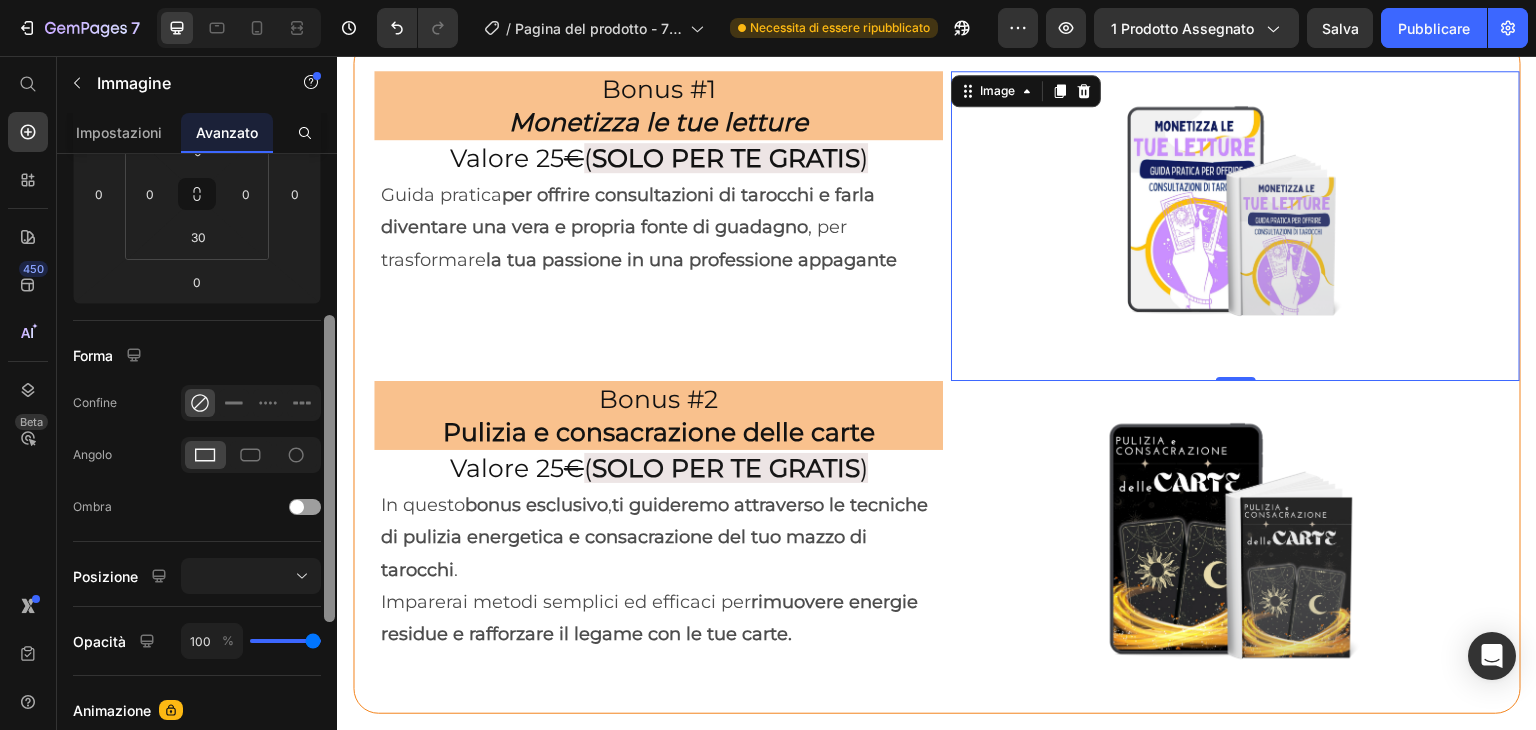 click on "Mostra su Scrivania Tavoletta Mobile Spaziatura (px) 0 0 0 0 0 0 30 0 Forma Confine Angolo Ombra Posizione Opacità 100 % Animazione Passa al piano Build  per sbloccare l'animazione e altre funzionalità premium. Interazione Passa al piano Optimize  per sbloccare Interaction e altre funzionalità premium. Classe CSS Elimina elemento" at bounding box center [197, 470] 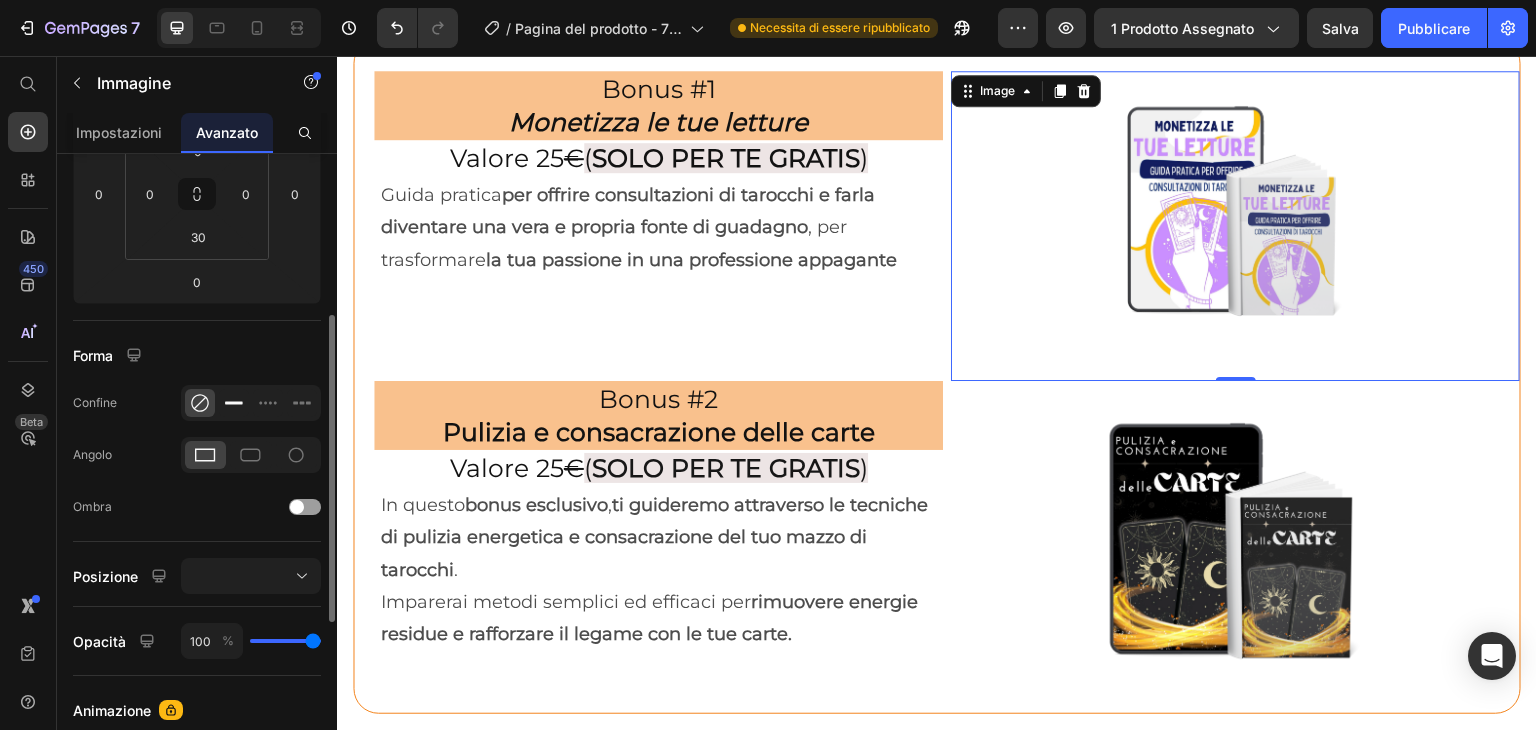 click 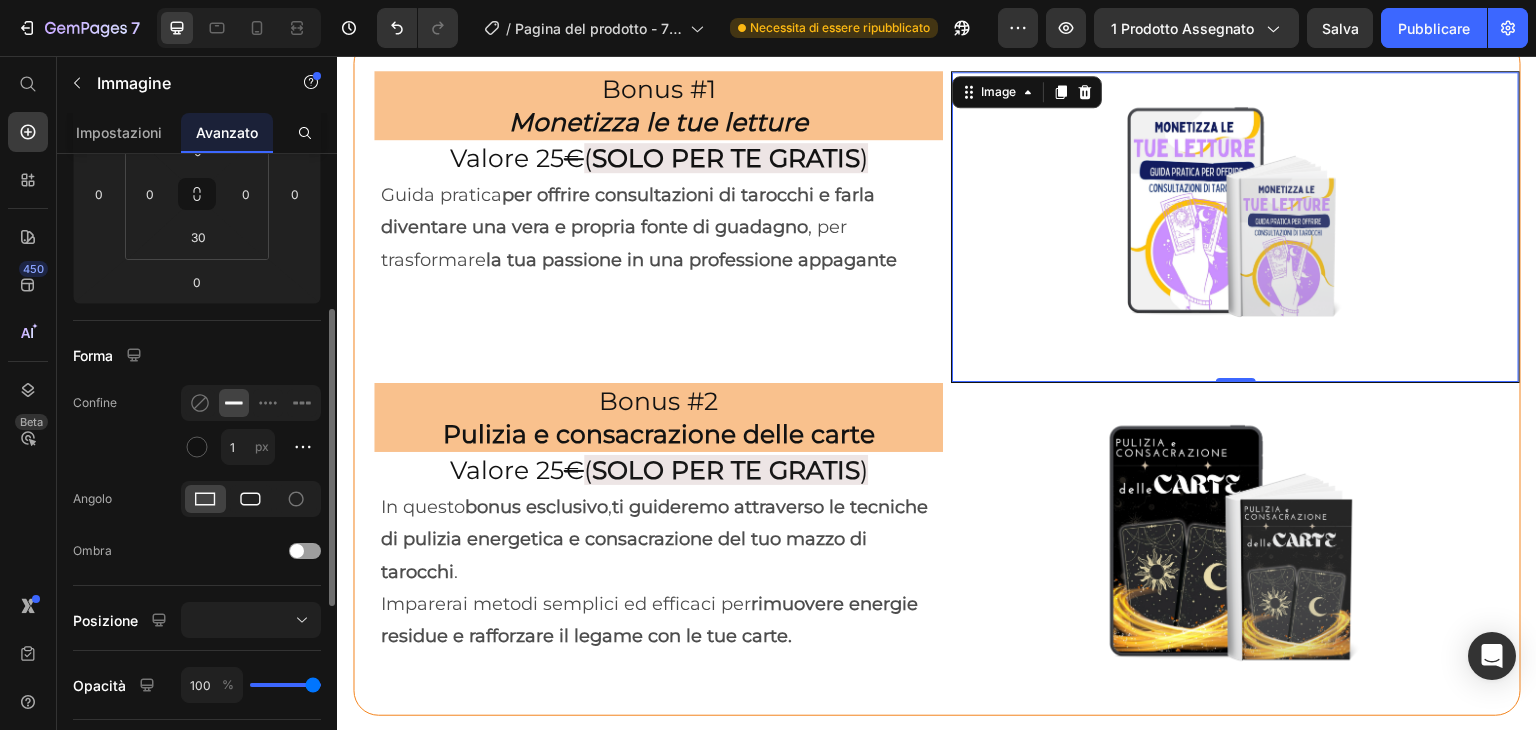 click 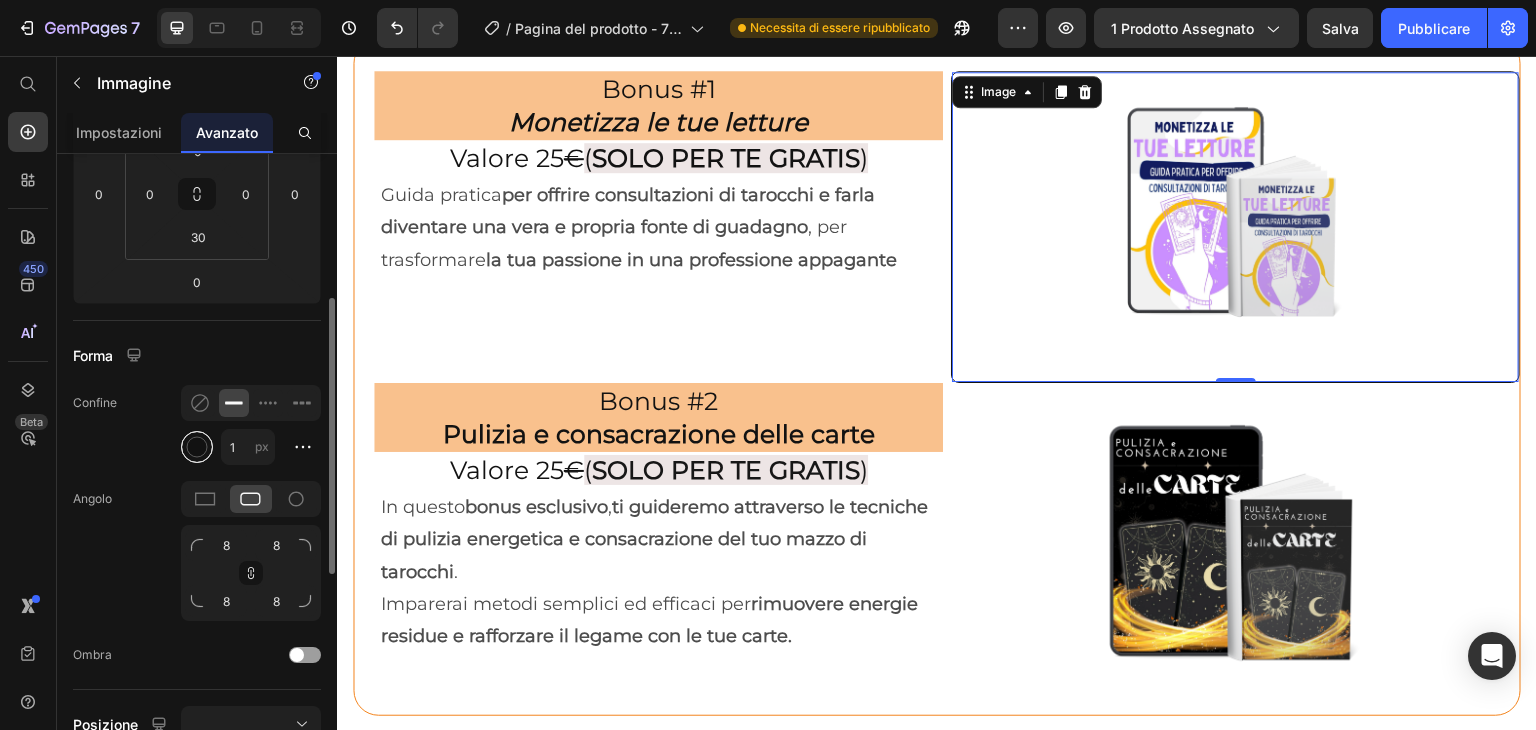 click at bounding box center [197, 447] 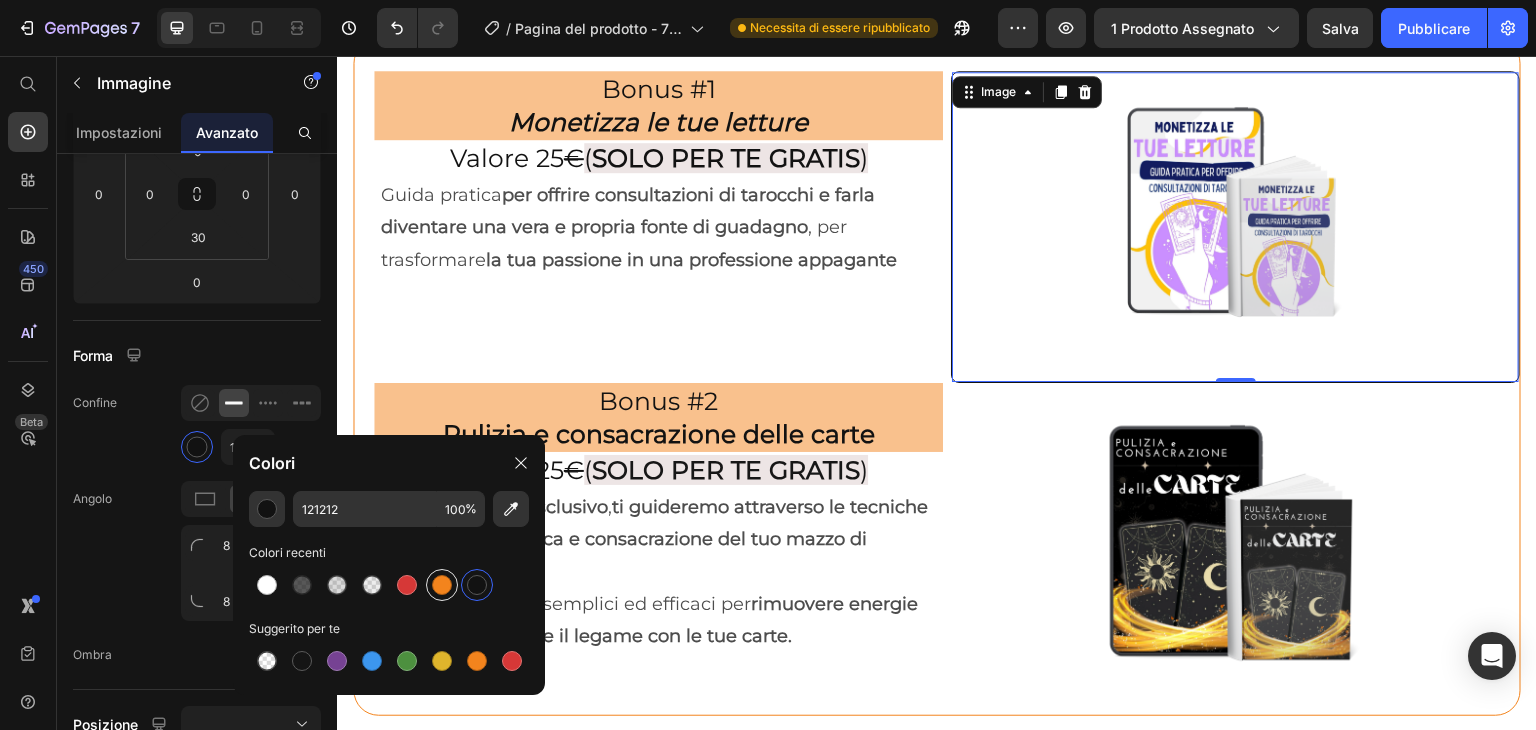 click at bounding box center [442, 585] 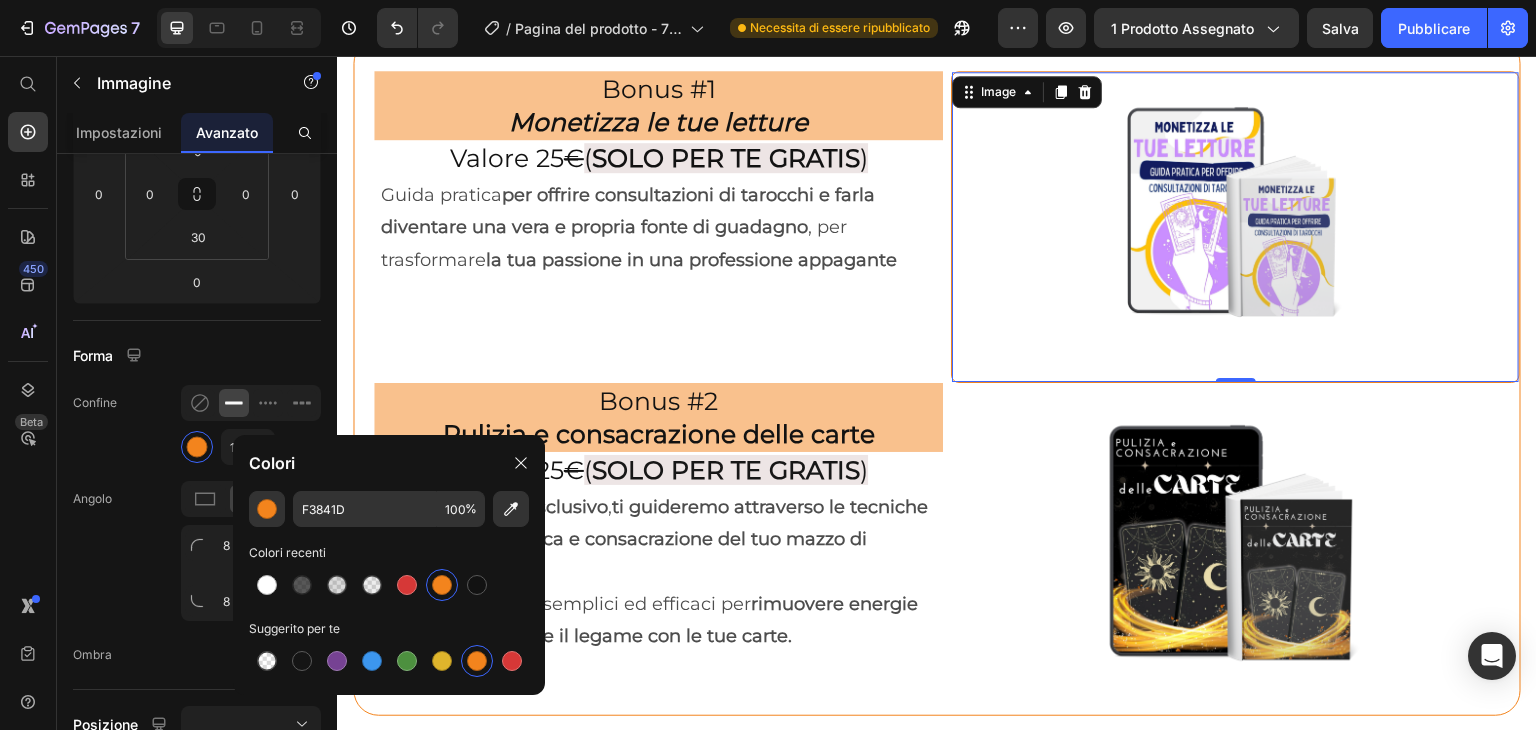 click at bounding box center (1235, 227) 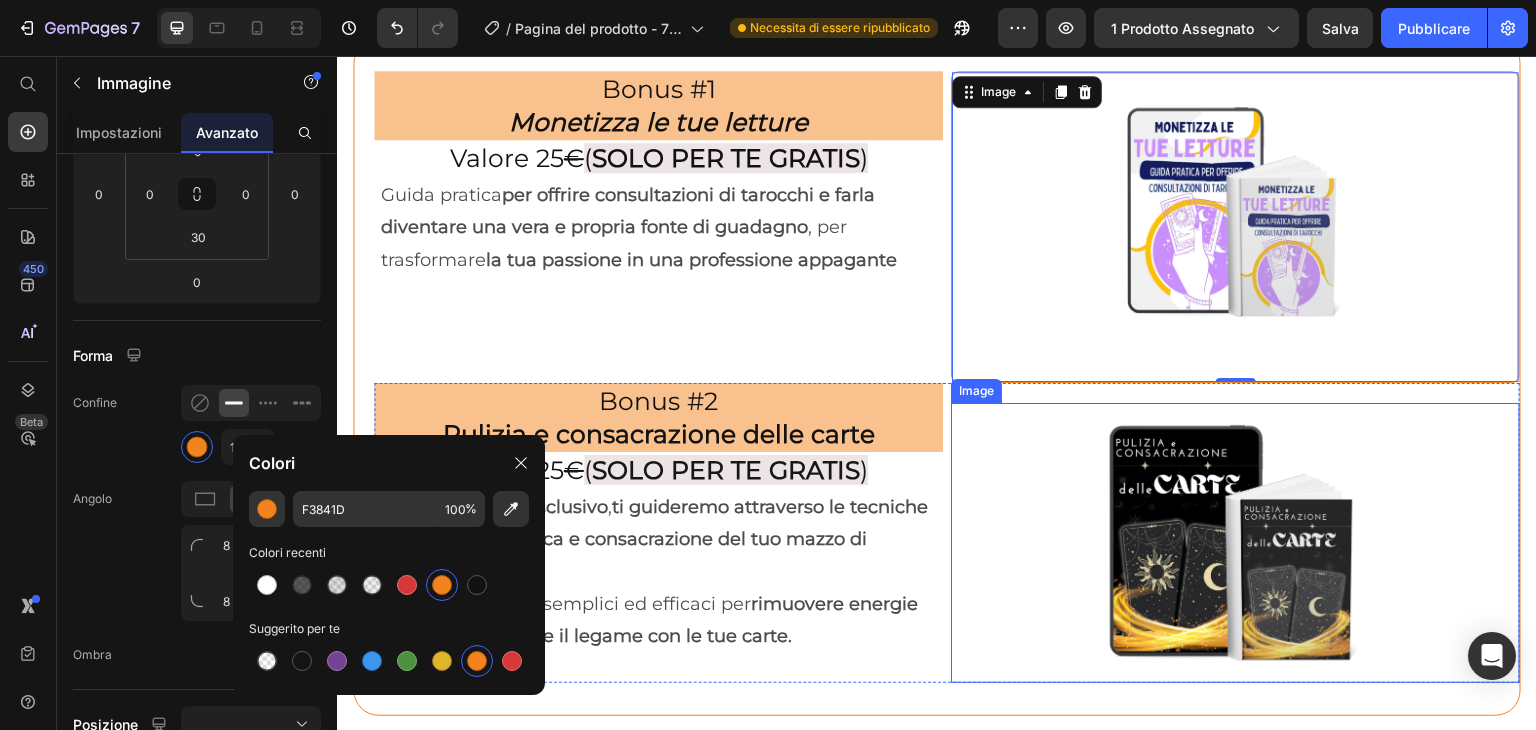 click at bounding box center (1235, 543) 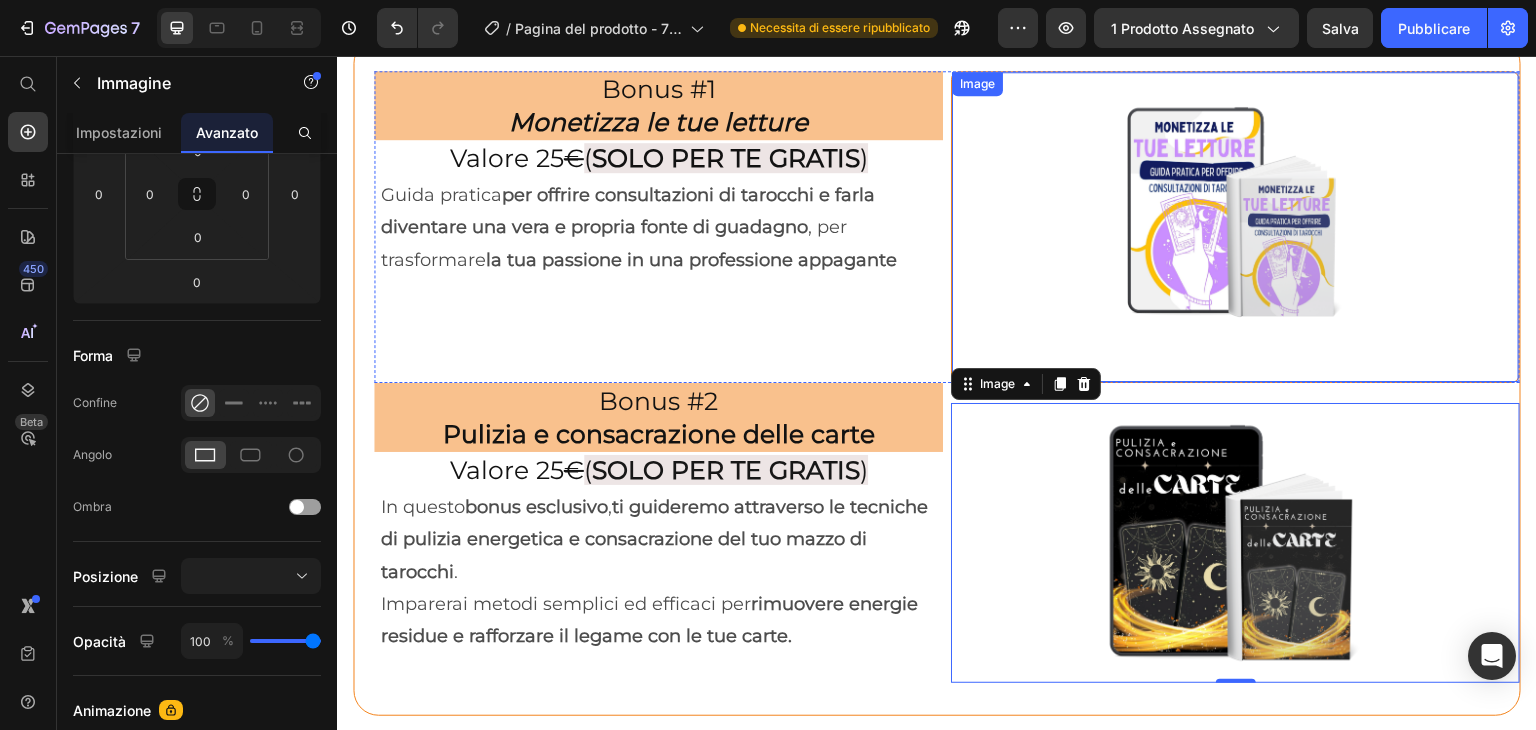 click at bounding box center (1235, 227) 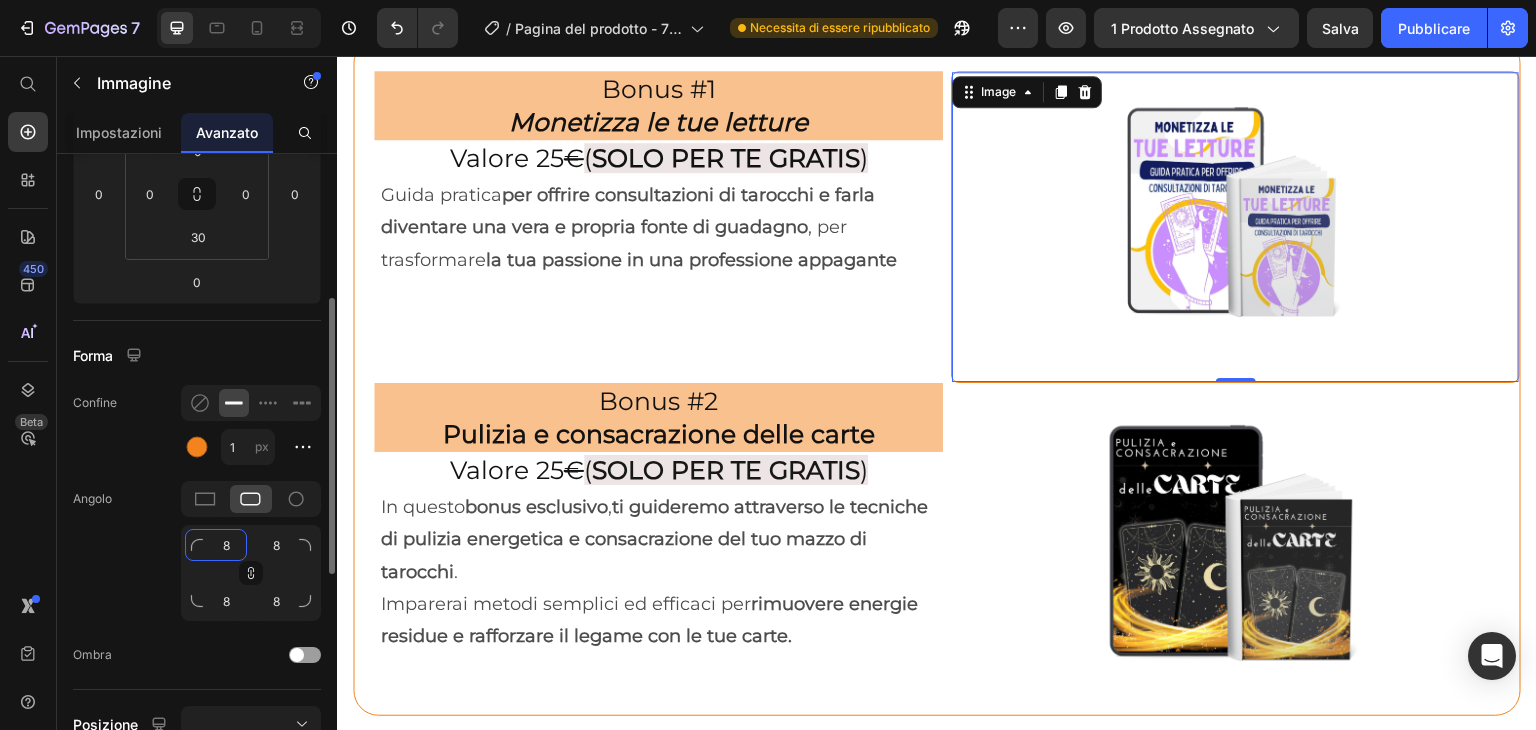 click on "8" 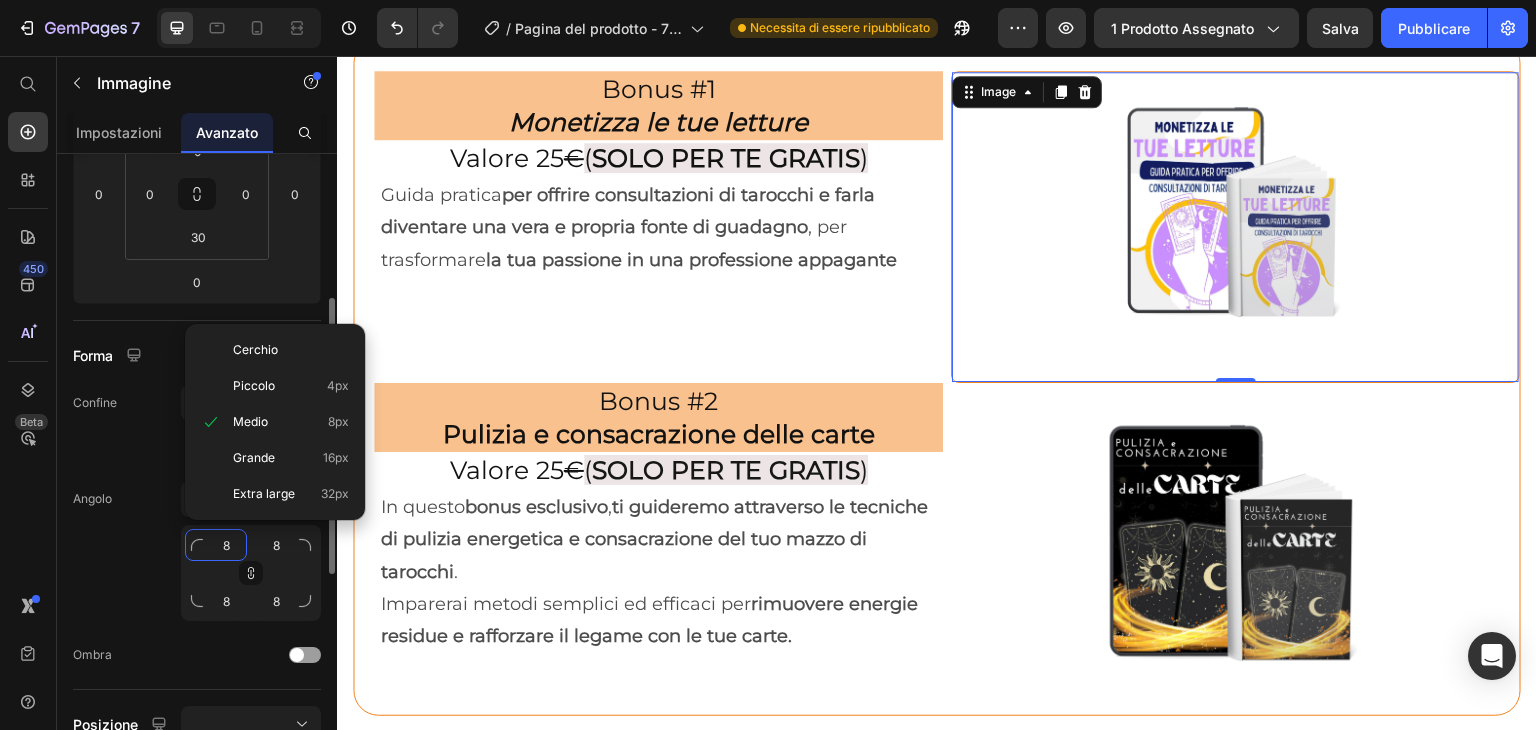 type on "2" 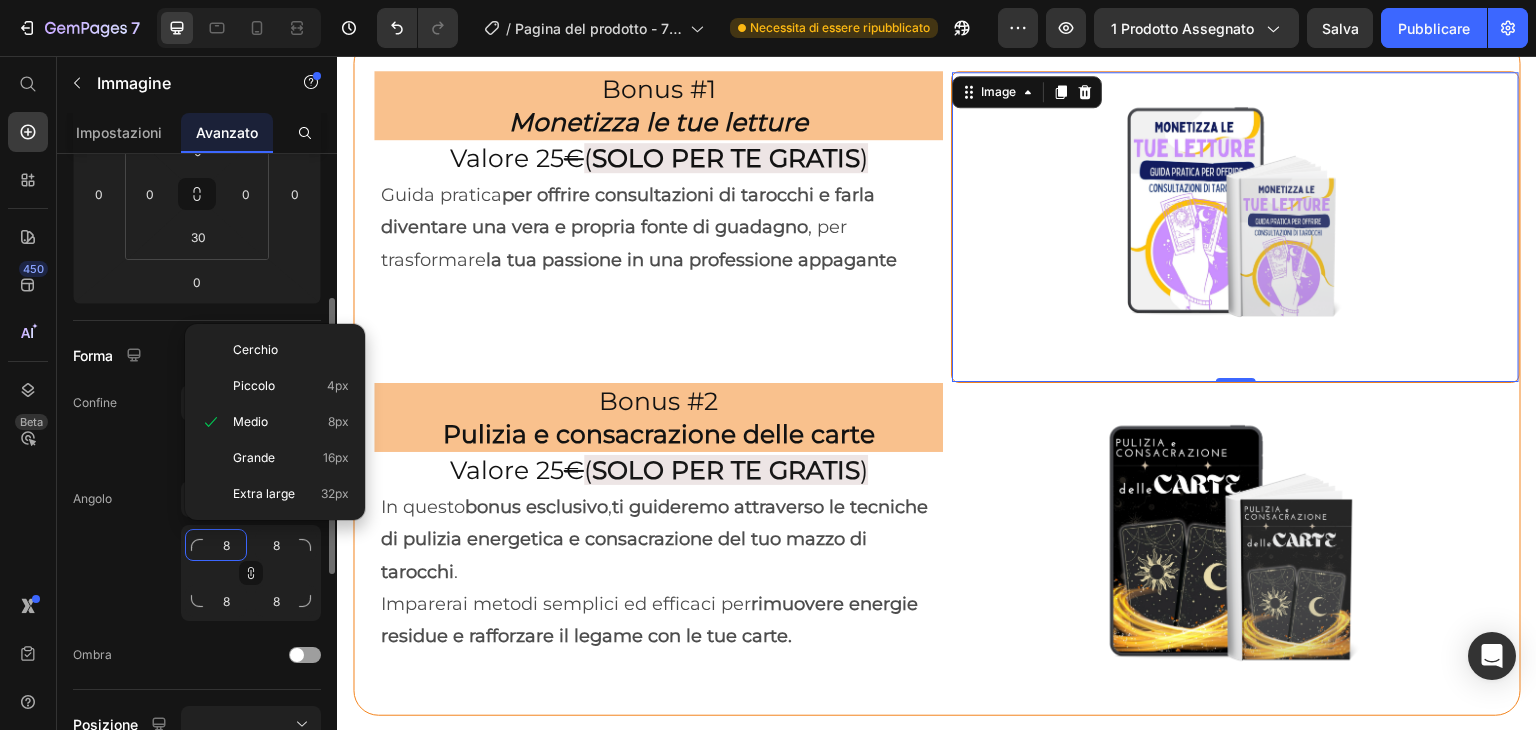 type on "2" 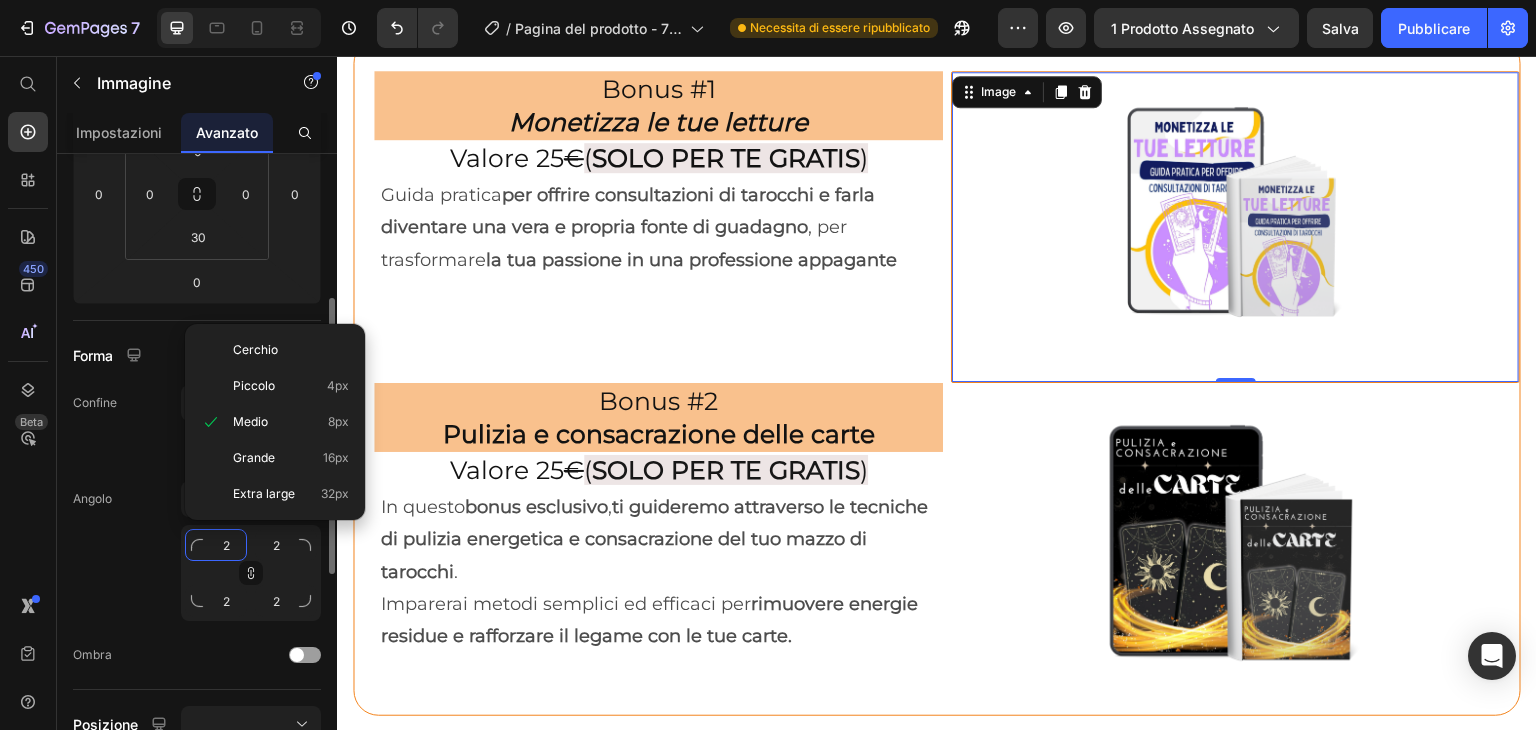 type on "20" 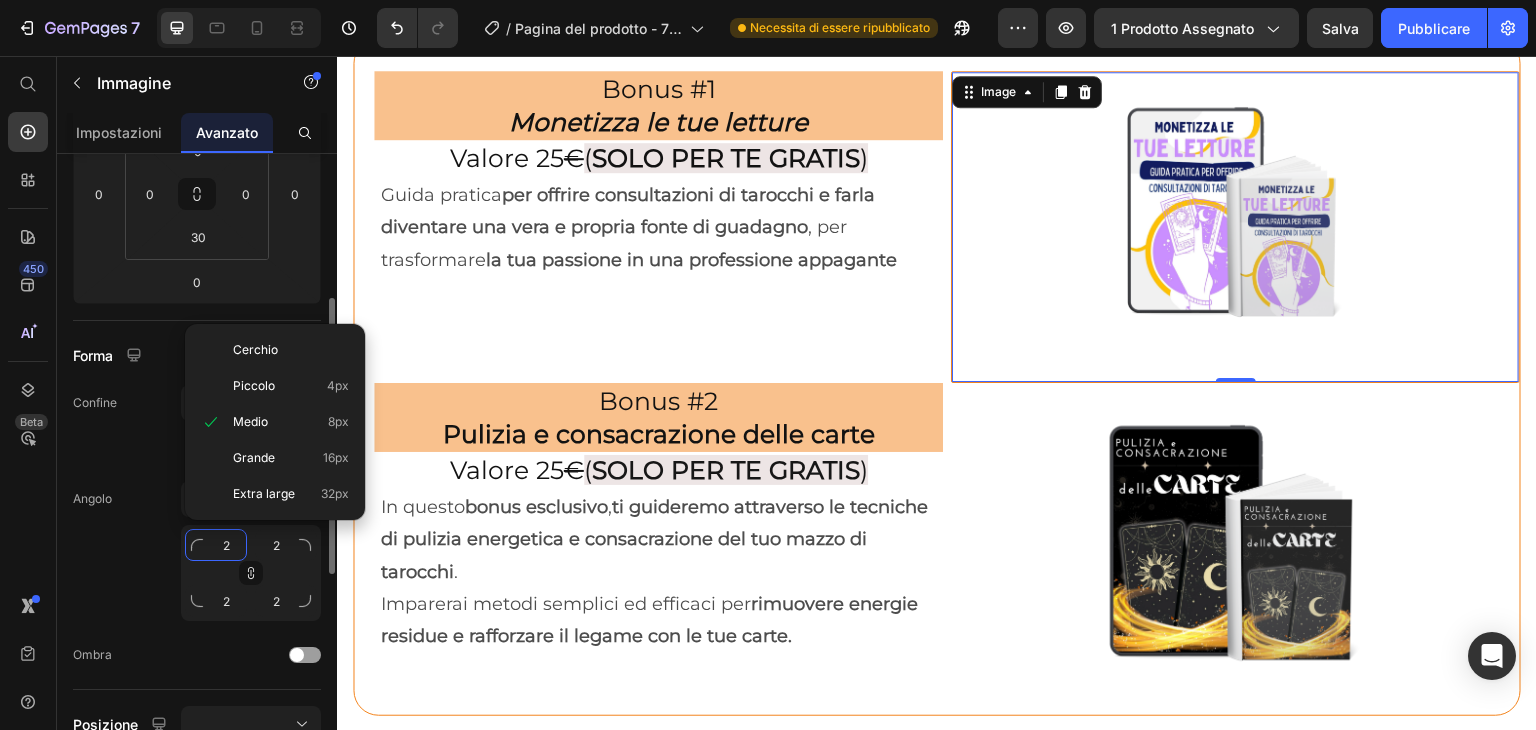 type on "20" 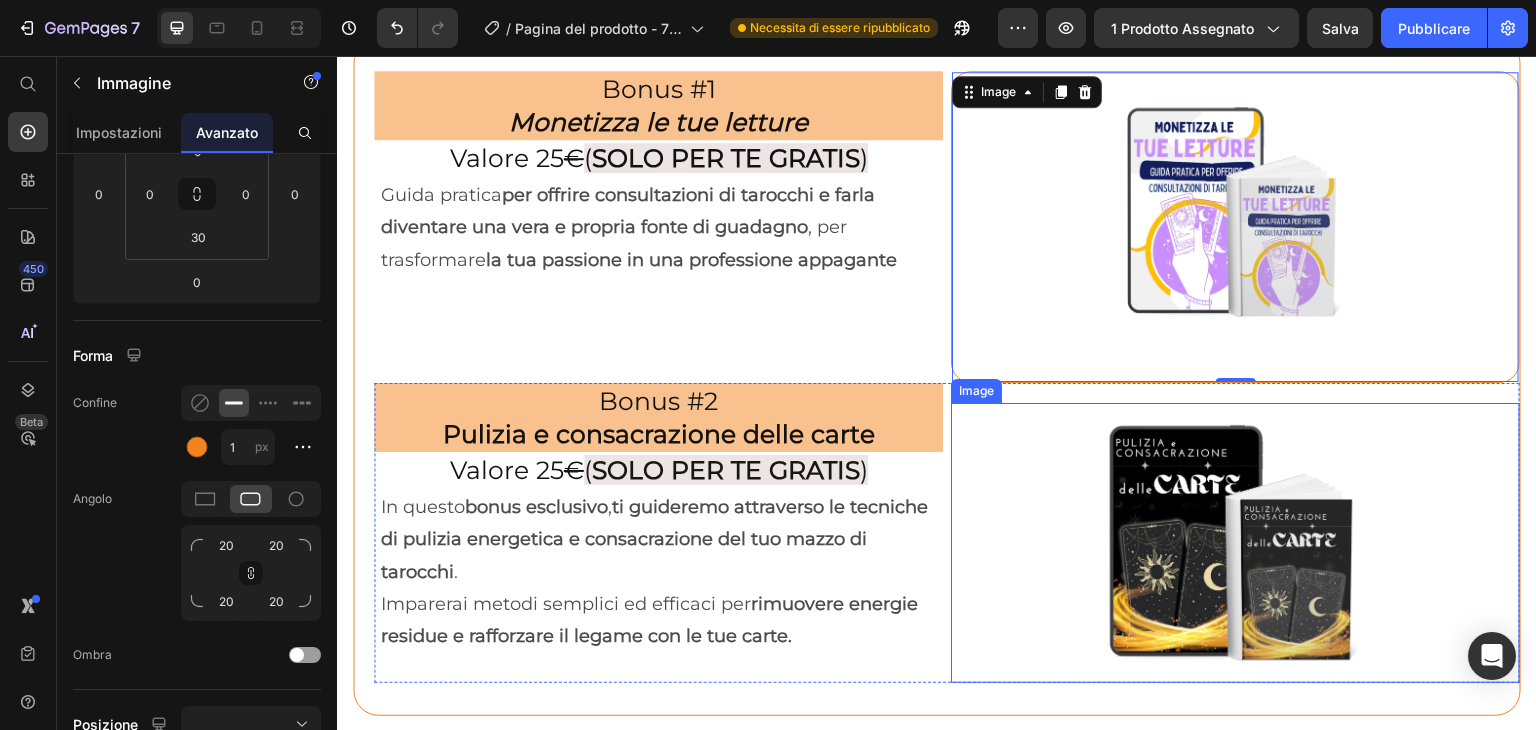 click at bounding box center (1235, 543) 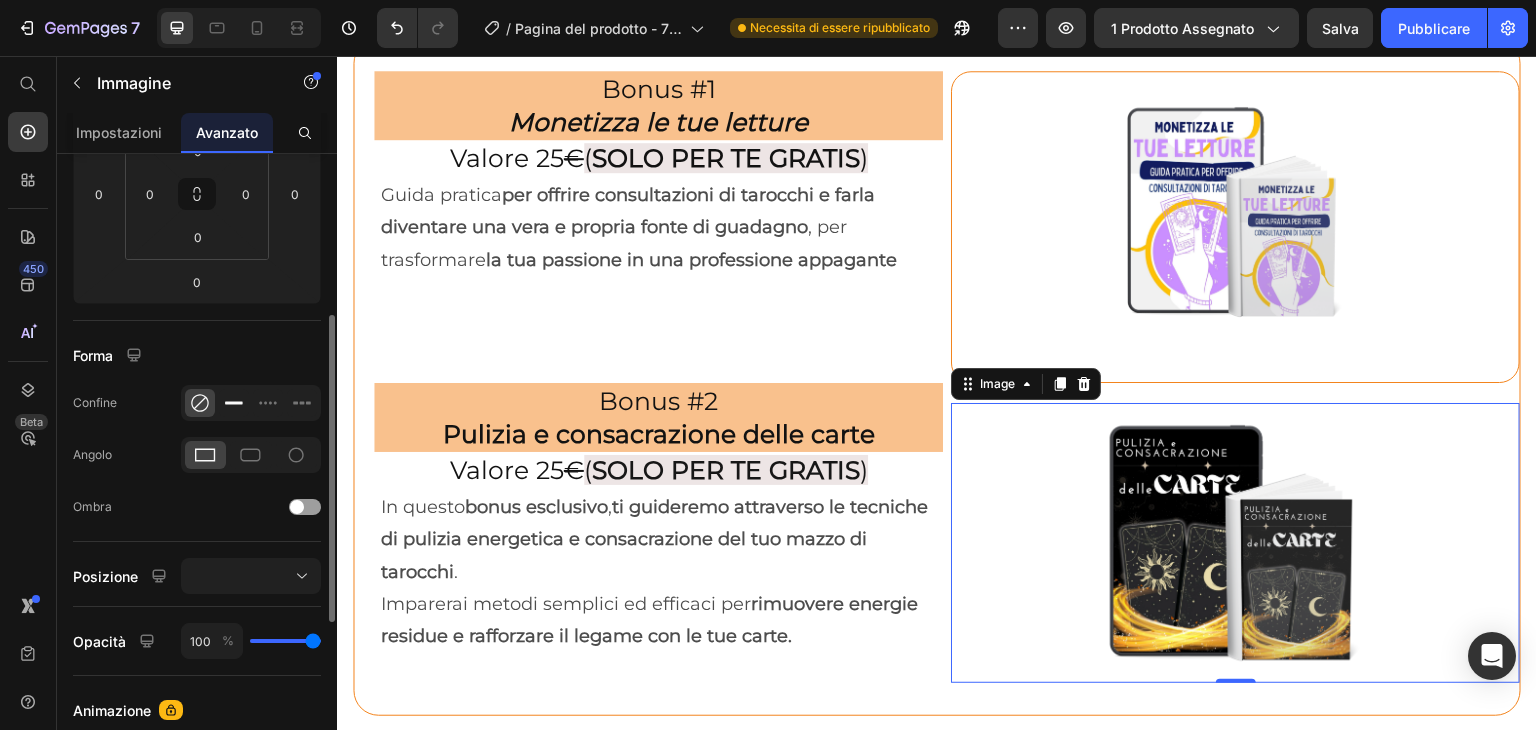 click 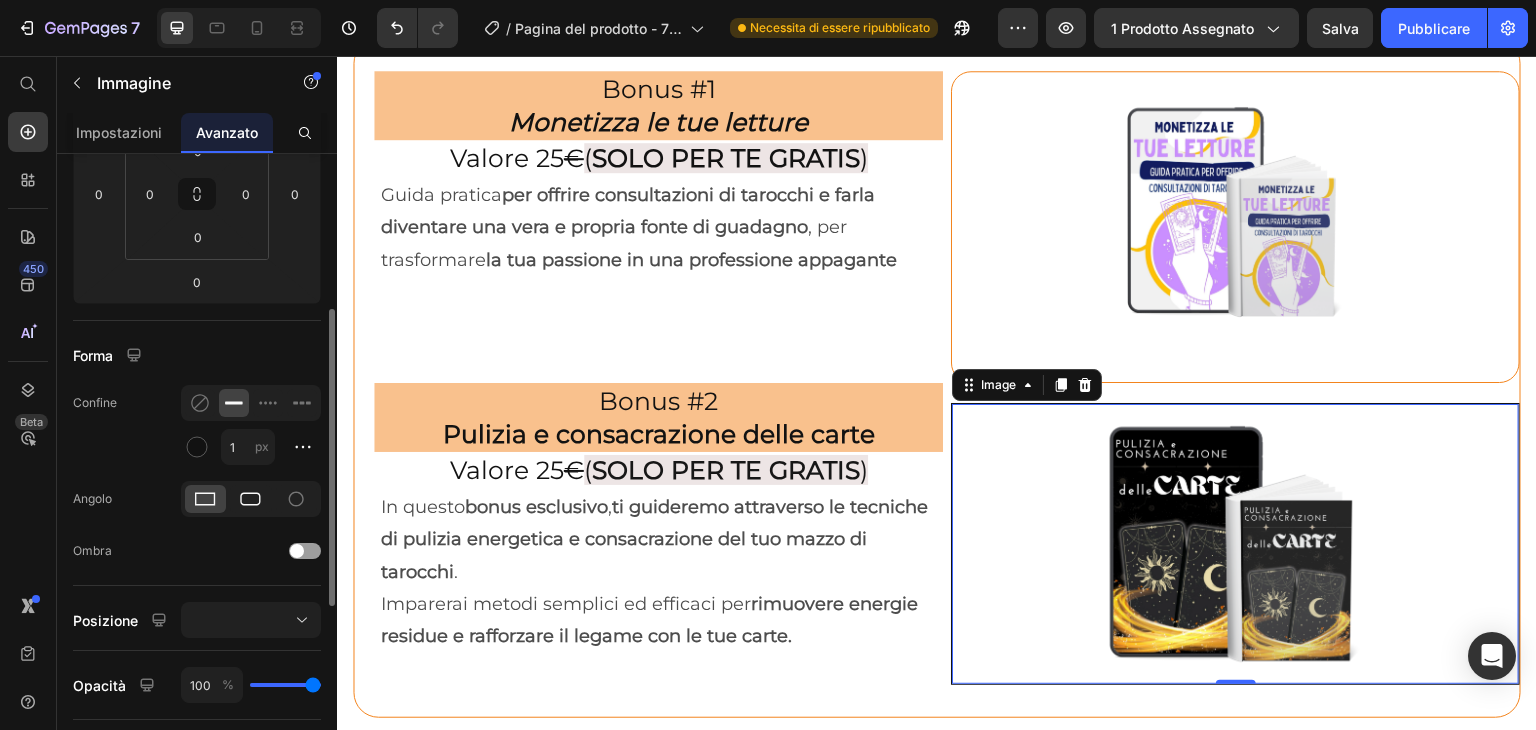 click 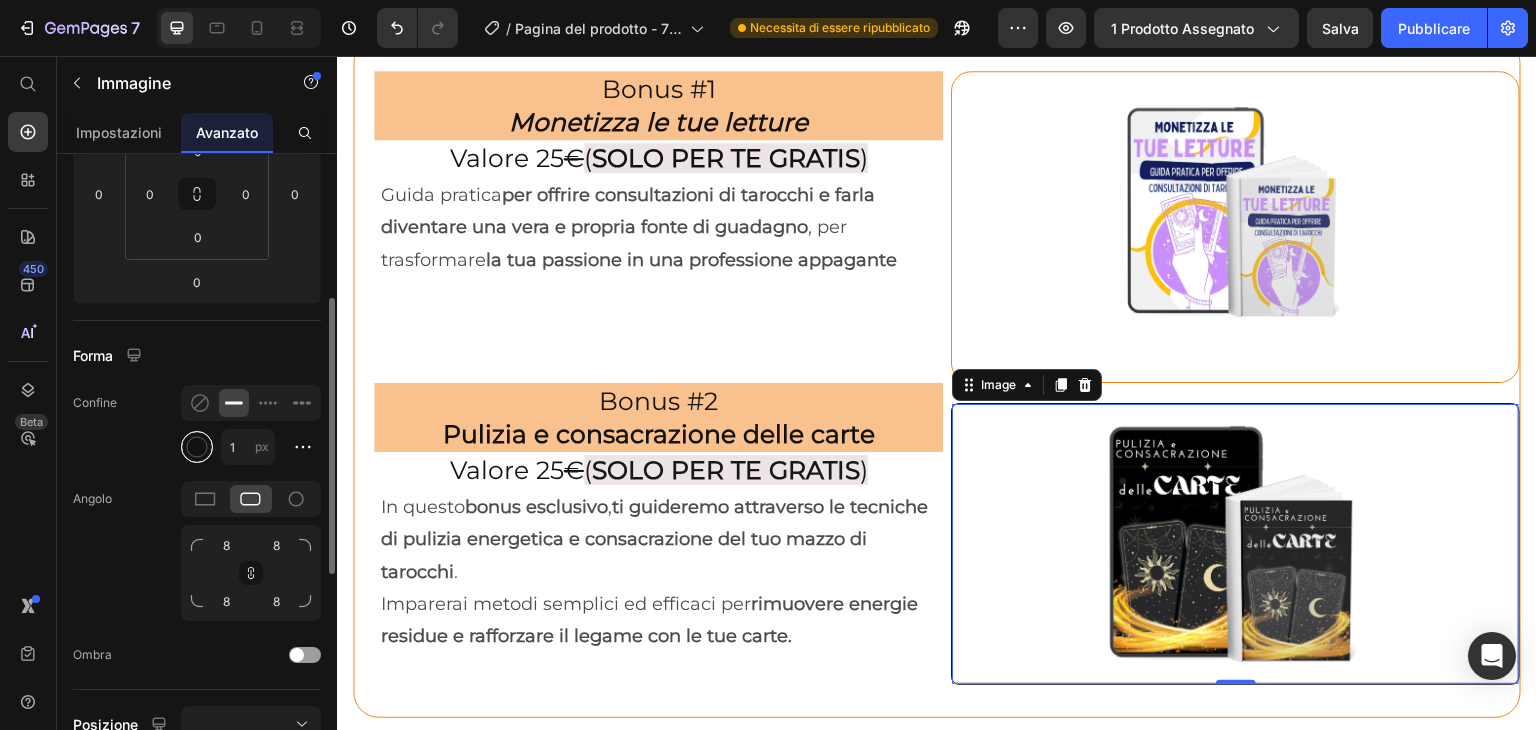 click at bounding box center (197, 447) 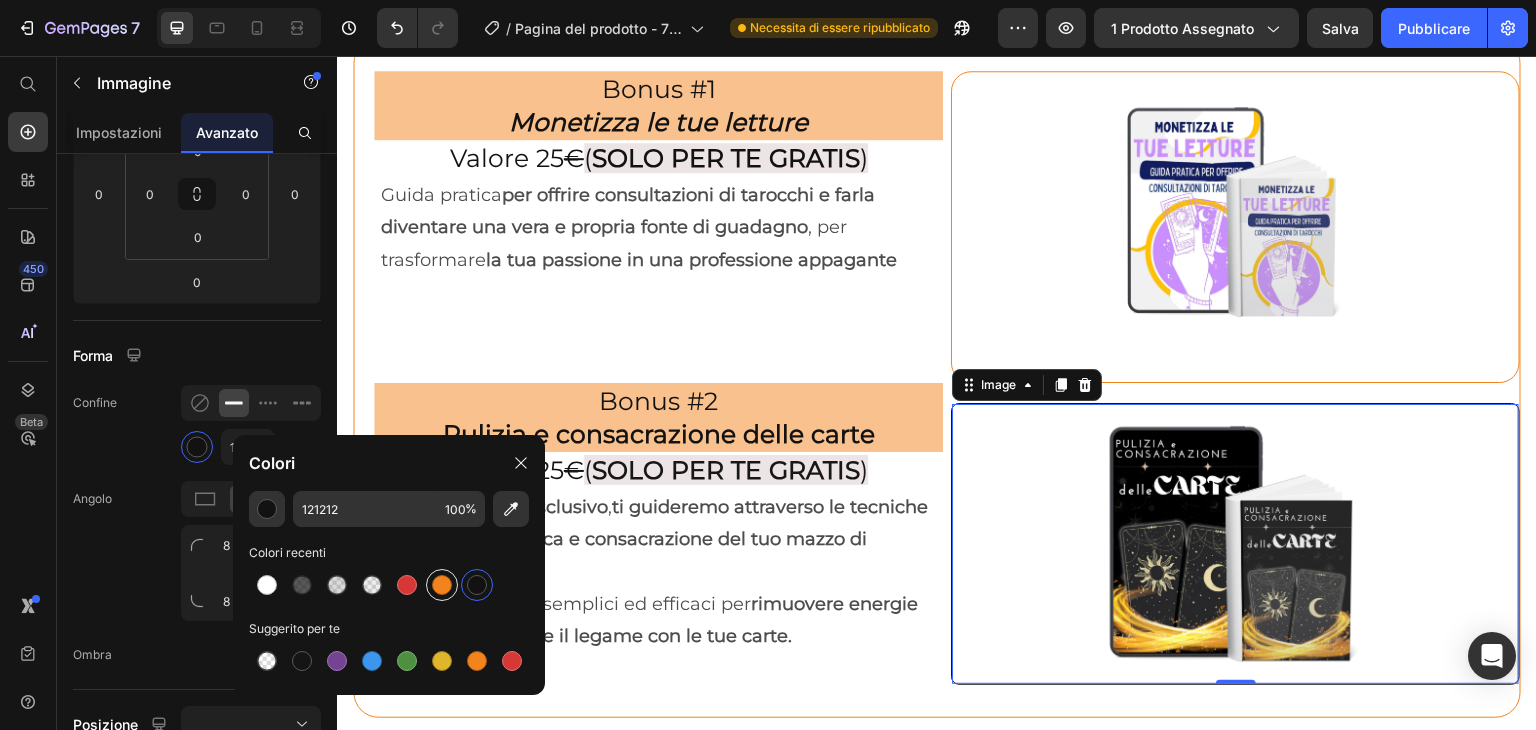 click at bounding box center (442, 585) 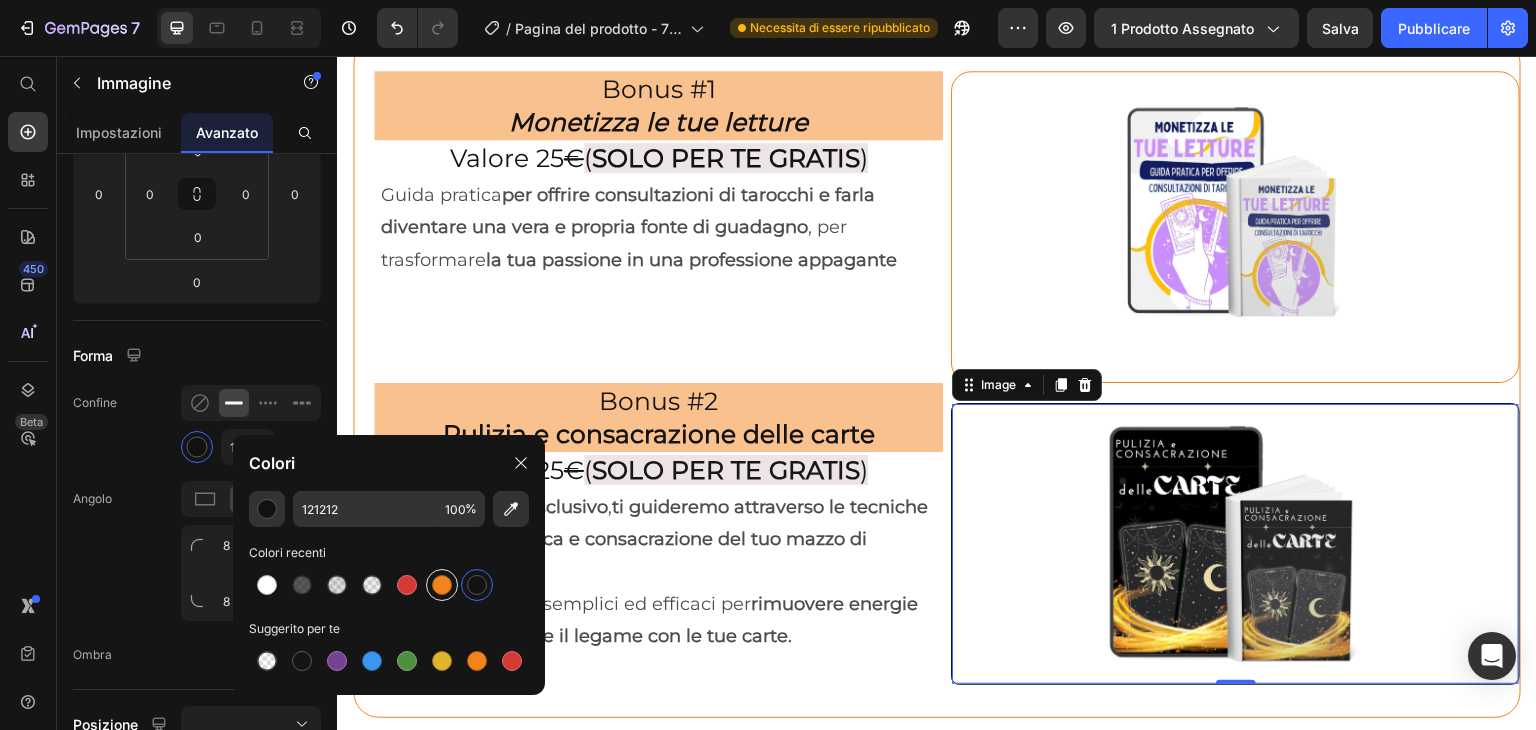 type on "F3841D" 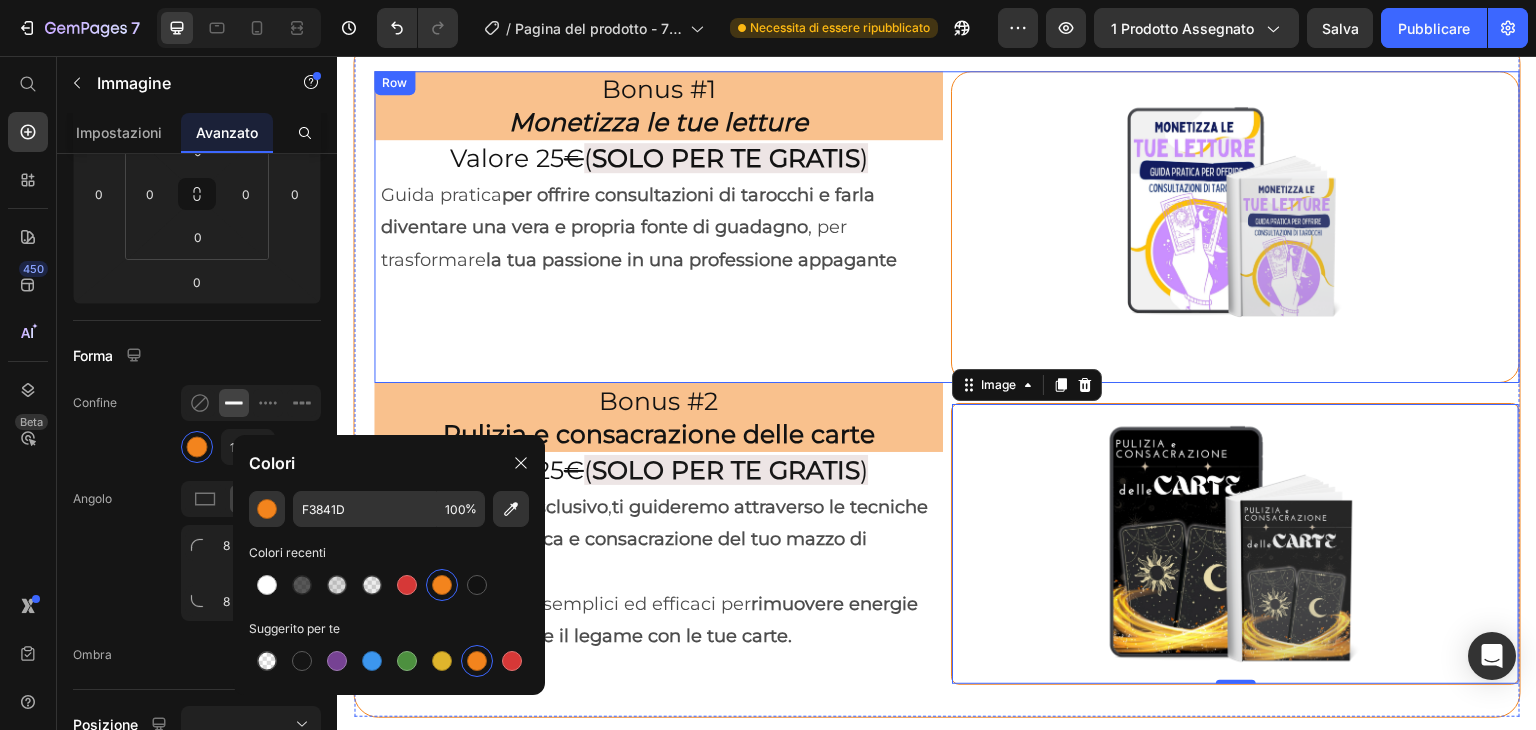 click on "Bonus #1  Monetizza le tue letture Heading Valore 25 € ( SOLO PER TE GRATIS ) Heading Guida pratica  per offrire consultazioni di tarocchi e farla diventare una vera e propria fonte di guadagno , per   trasformare  la tua passione in una professione appagante Text Block Row" at bounding box center (658, 227) 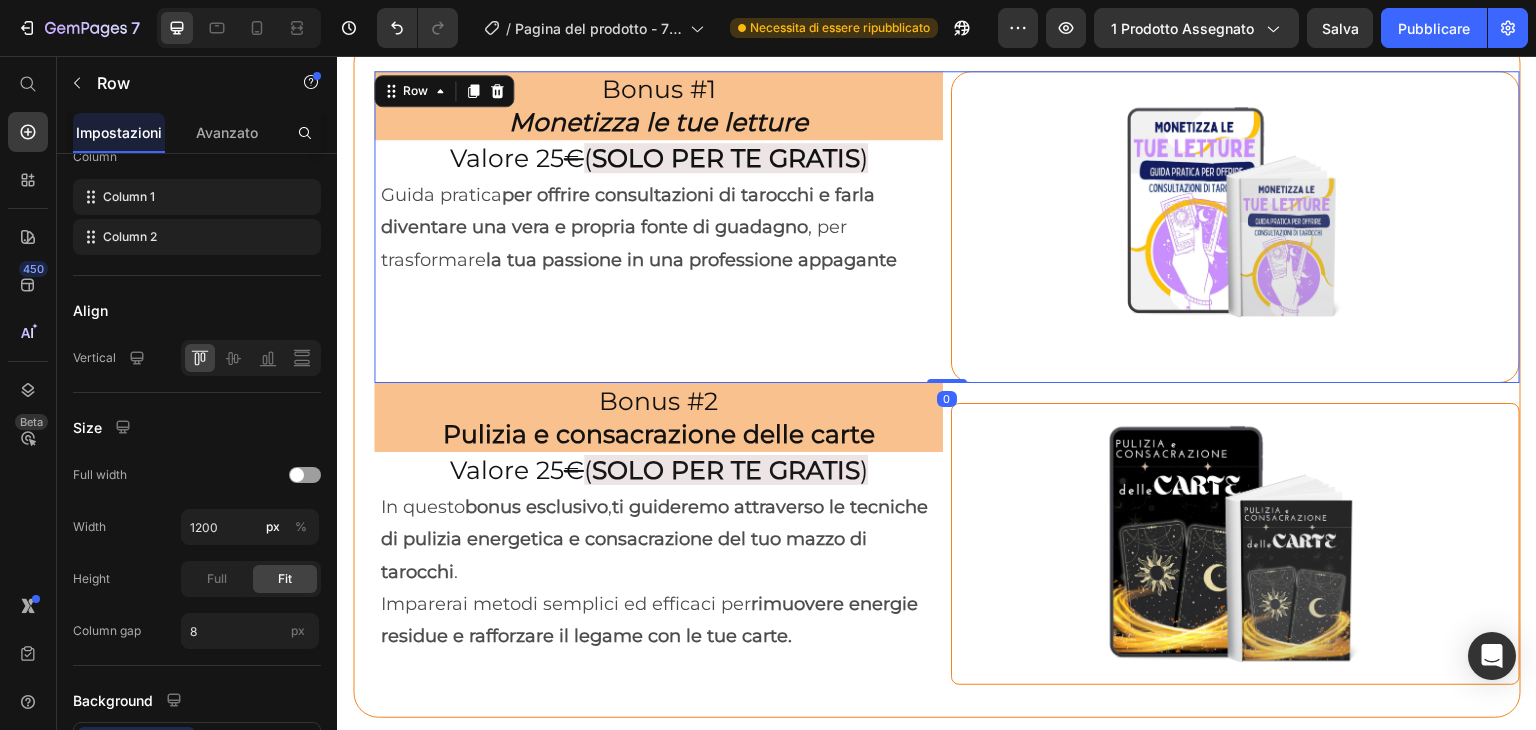 scroll, scrollTop: 0, scrollLeft: 0, axis: both 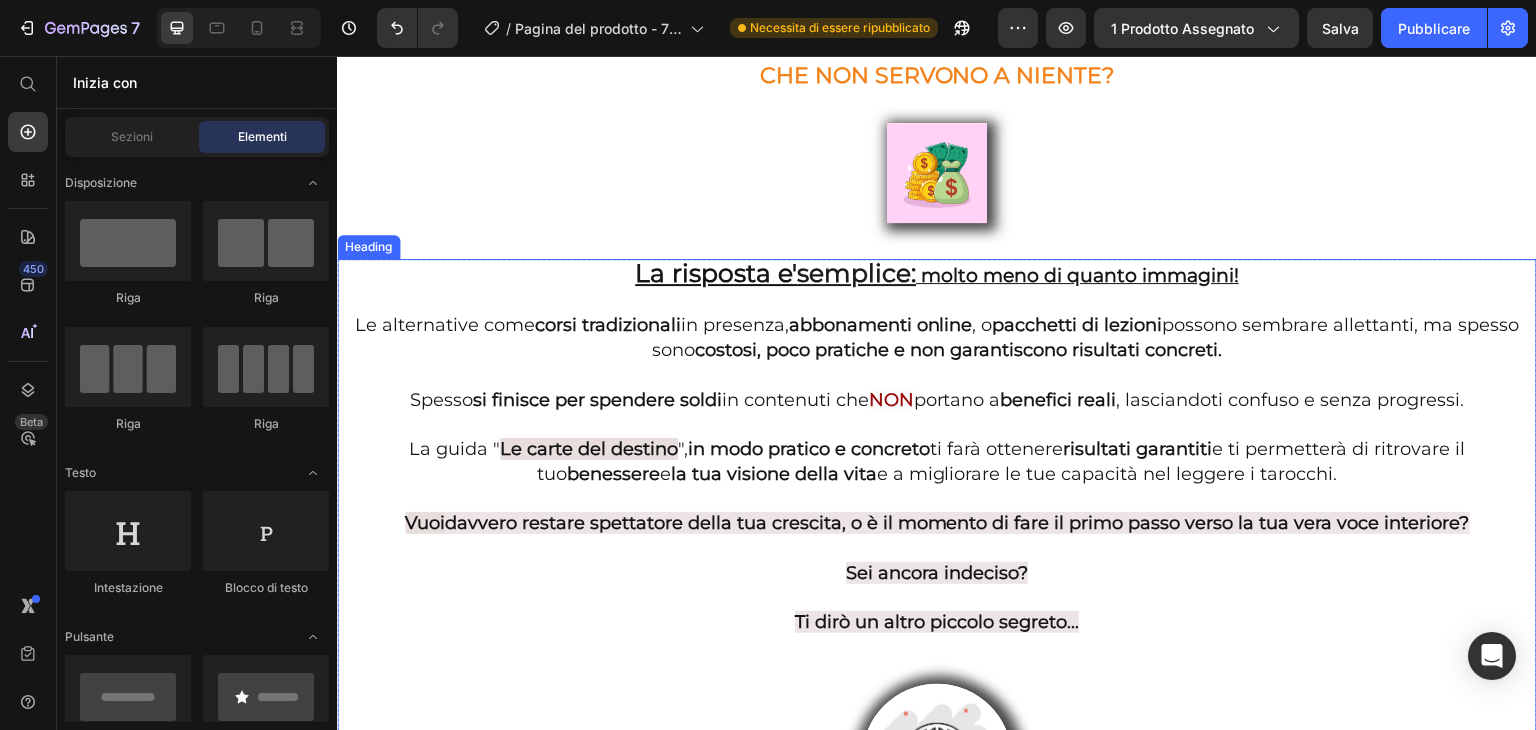 click on "Le carte del destino" at bounding box center (589, 449) 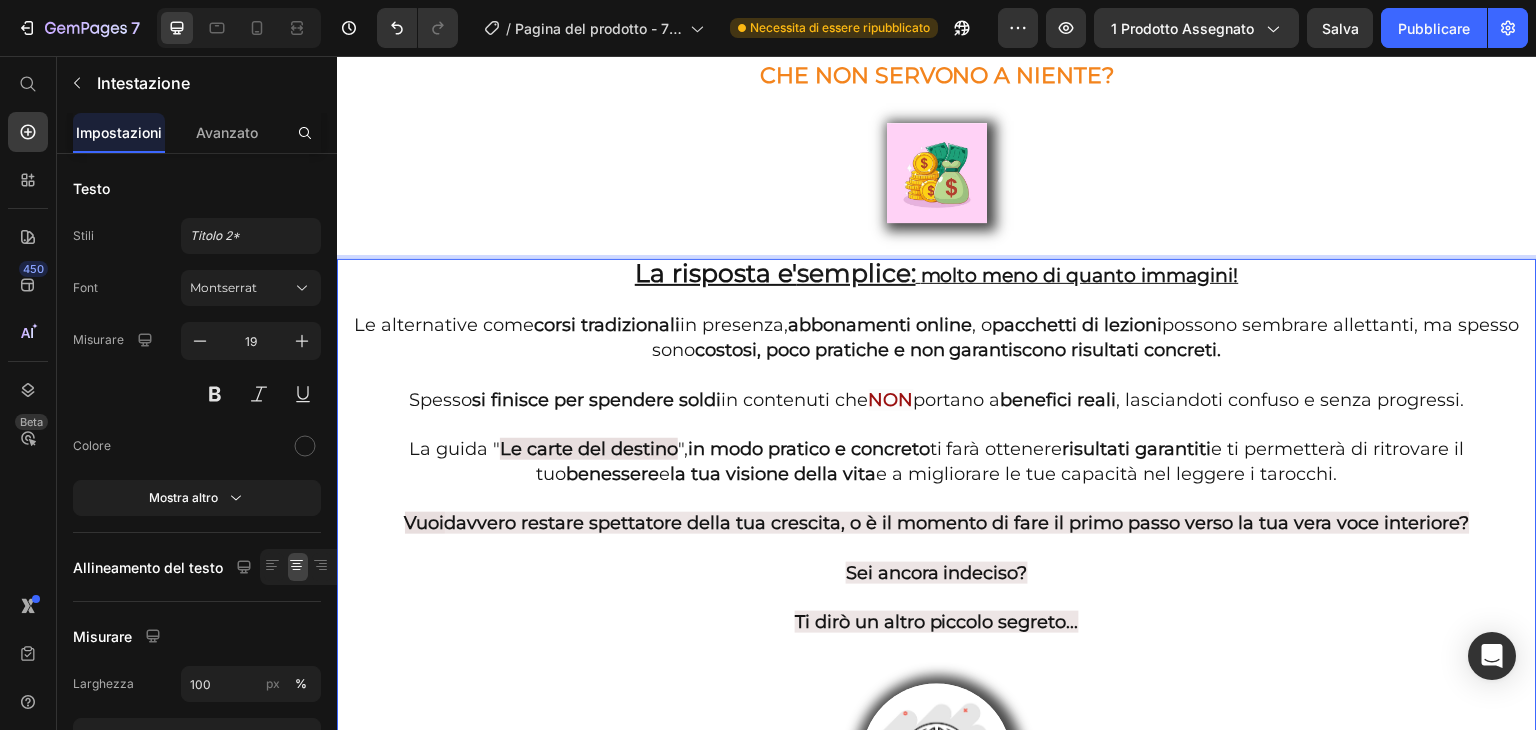 click on "Le carte del destino" at bounding box center [589, 449] 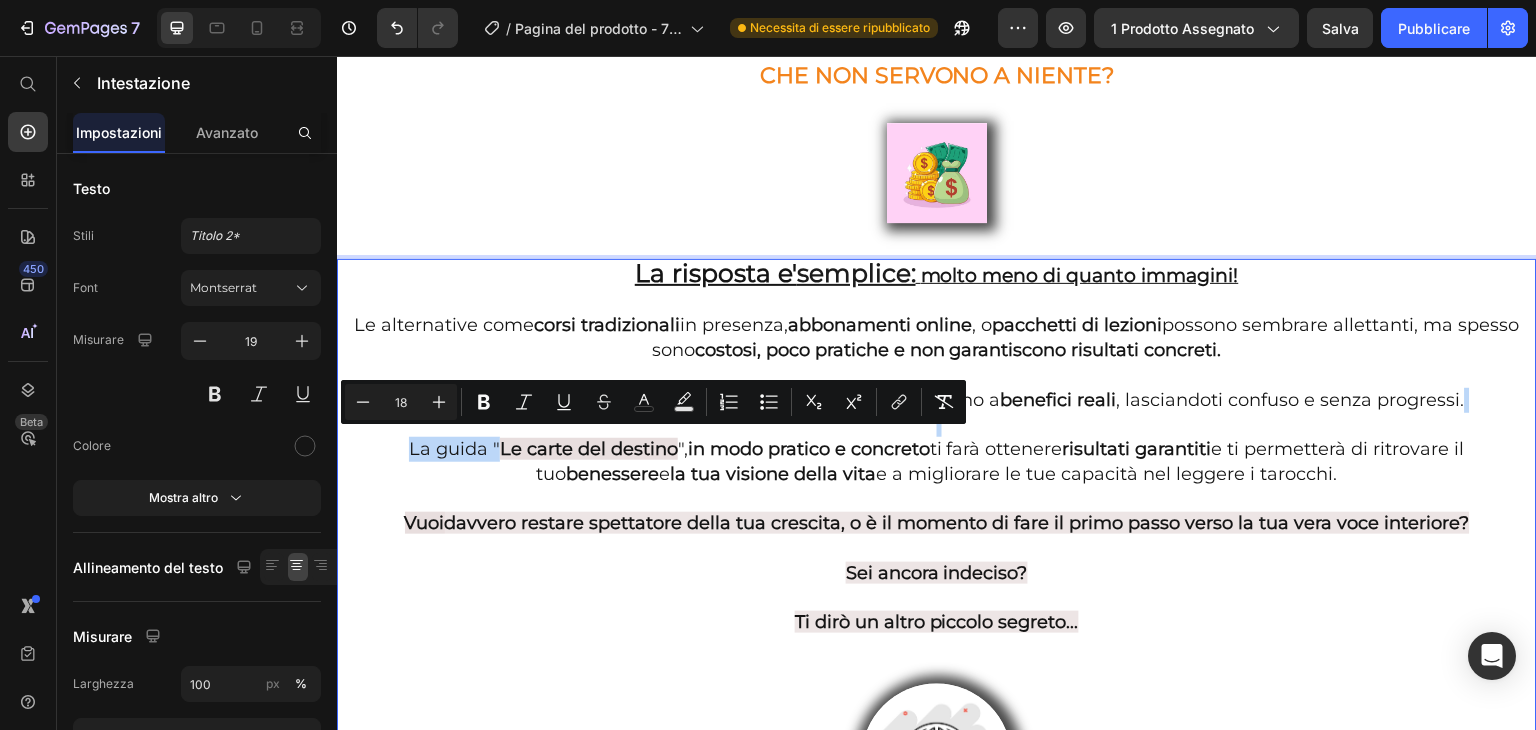 drag, startPoint x: 466, startPoint y: 448, endPoint x: 645, endPoint y: 414, distance: 182.20044 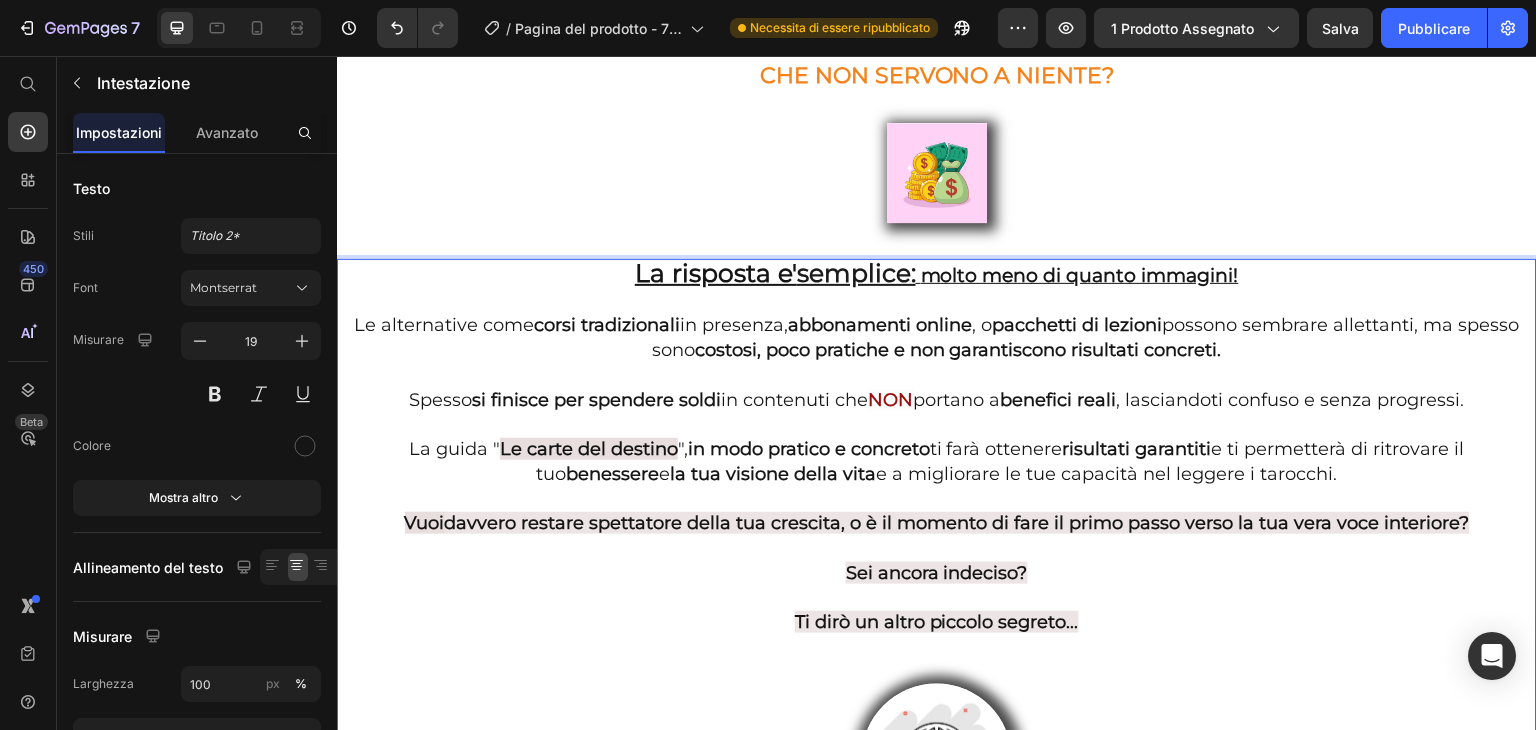 click on "Le alternative come  corsi tradizionali  in presenza,  abbonamenti online , o  pacchetti di lezioni  possono sembrare allettanti, ma spesso sono  costosi, poco pratiche e non garantiscono risultati concreti." at bounding box center (937, 337) 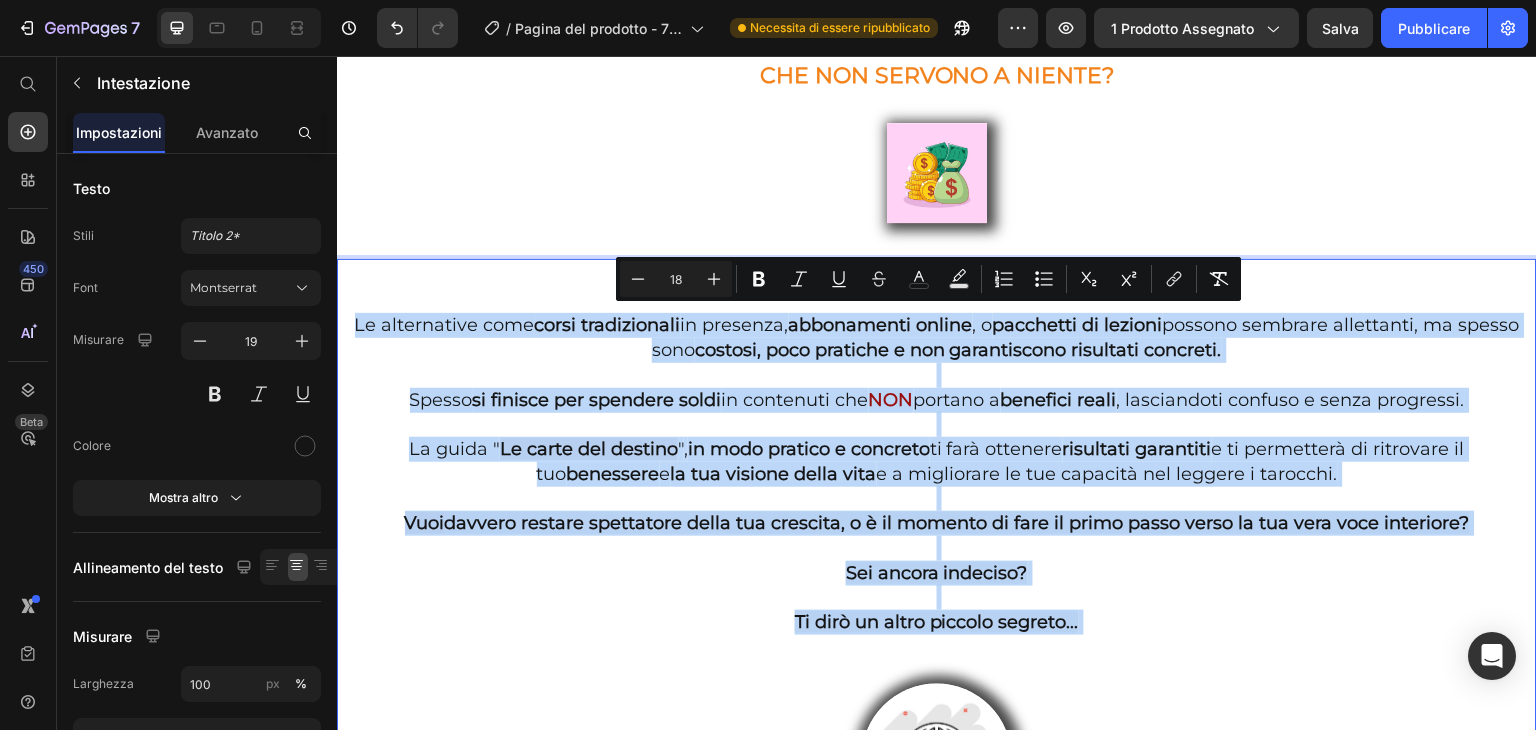 drag, startPoint x: 373, startPoint y: 323, endPoint x: 805, endPoint y: 640, distance: 535.8293 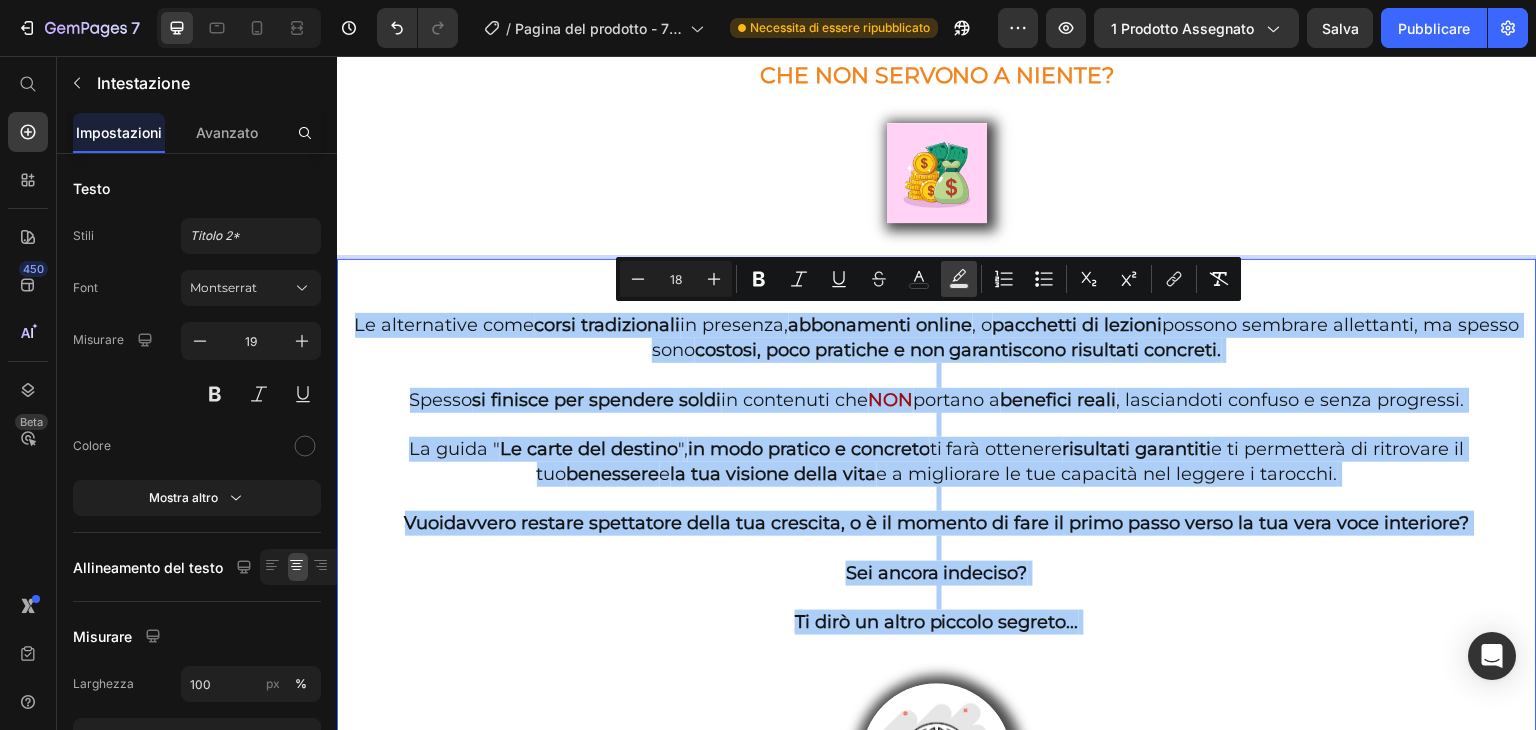 click 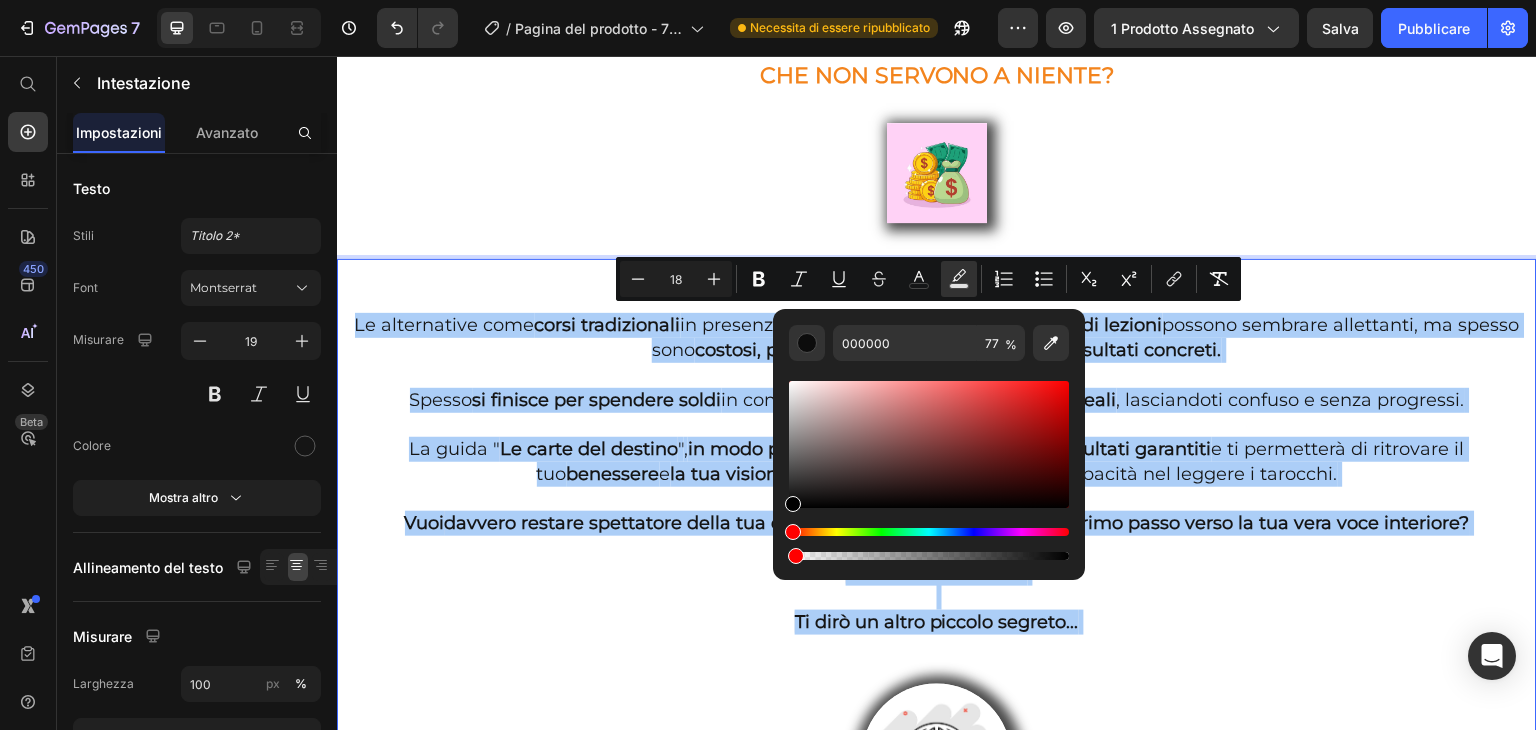 click at bounding box center (929, 556) 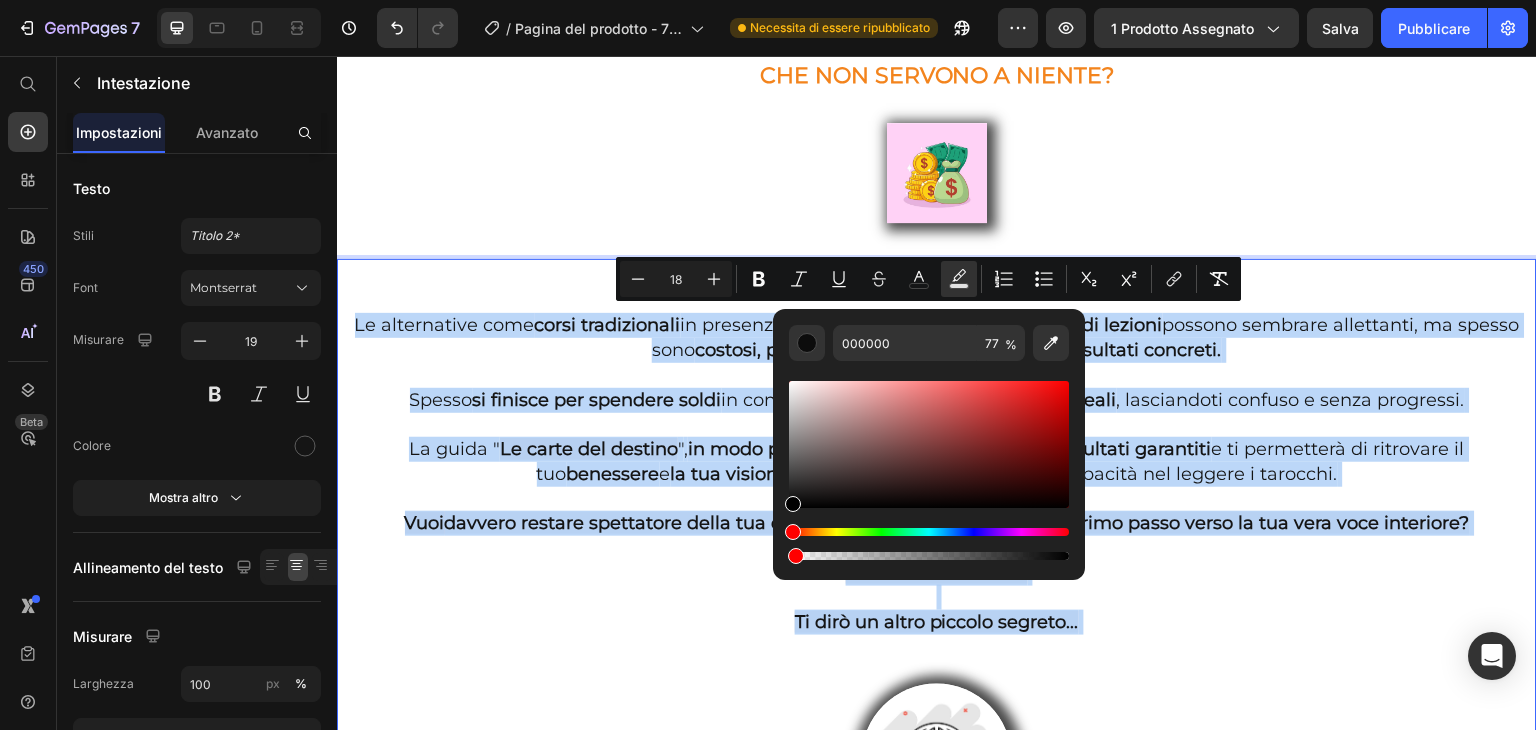type on "1" 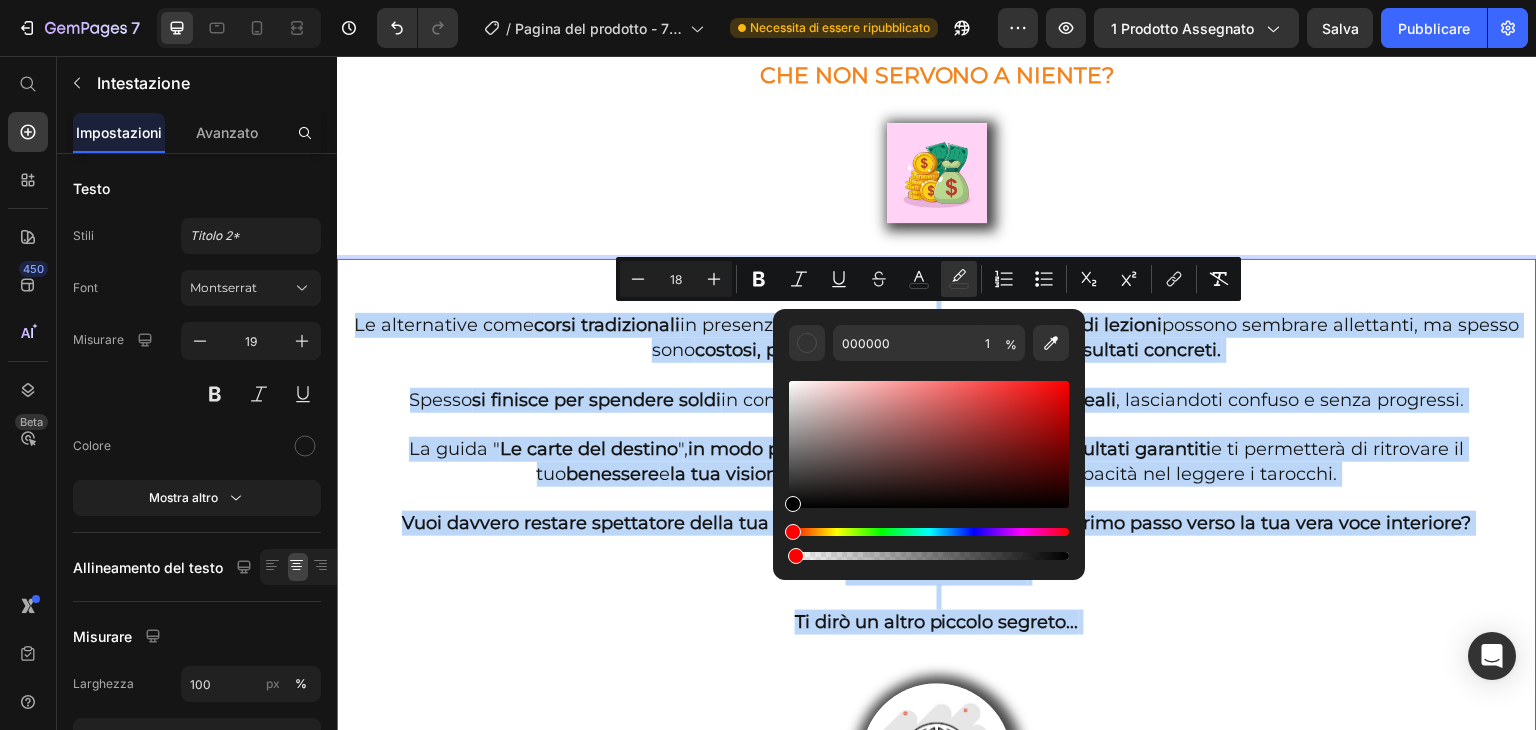 click on "La risposta e'  semplice:   molto meno di quanto immagini! Le alternative come  corsi tradizionali  in presenza,  abbonamenti online , o  pacchetti di lezioni  possono sembrare allettanti, ma spesso sono  costosi, poco pratiche e non garantiscono risultati concreti. Spesso  si finisce per spendere soldi  in contenuti che  NON  portano a  benefici reali , lasciandoti confuso e senza progressi. La guida " Le carte del destino "  ,  in modo pratico e concreto  ti farà ottenere  risultati garantiti  e ti permetterà di ritrovare il tuo  benessere  e  la tua visione della vita  e a migliorare le tue capacità nel leggere i tarocchi. Vuoi davvero restare spettatore della tua crescita, o è il momento di fare il primo passo verso la tua vera voce interiore? Sei ancora indeciso? Ti dirò un altro piccolo segreto..." at bounding box center (937, 571) 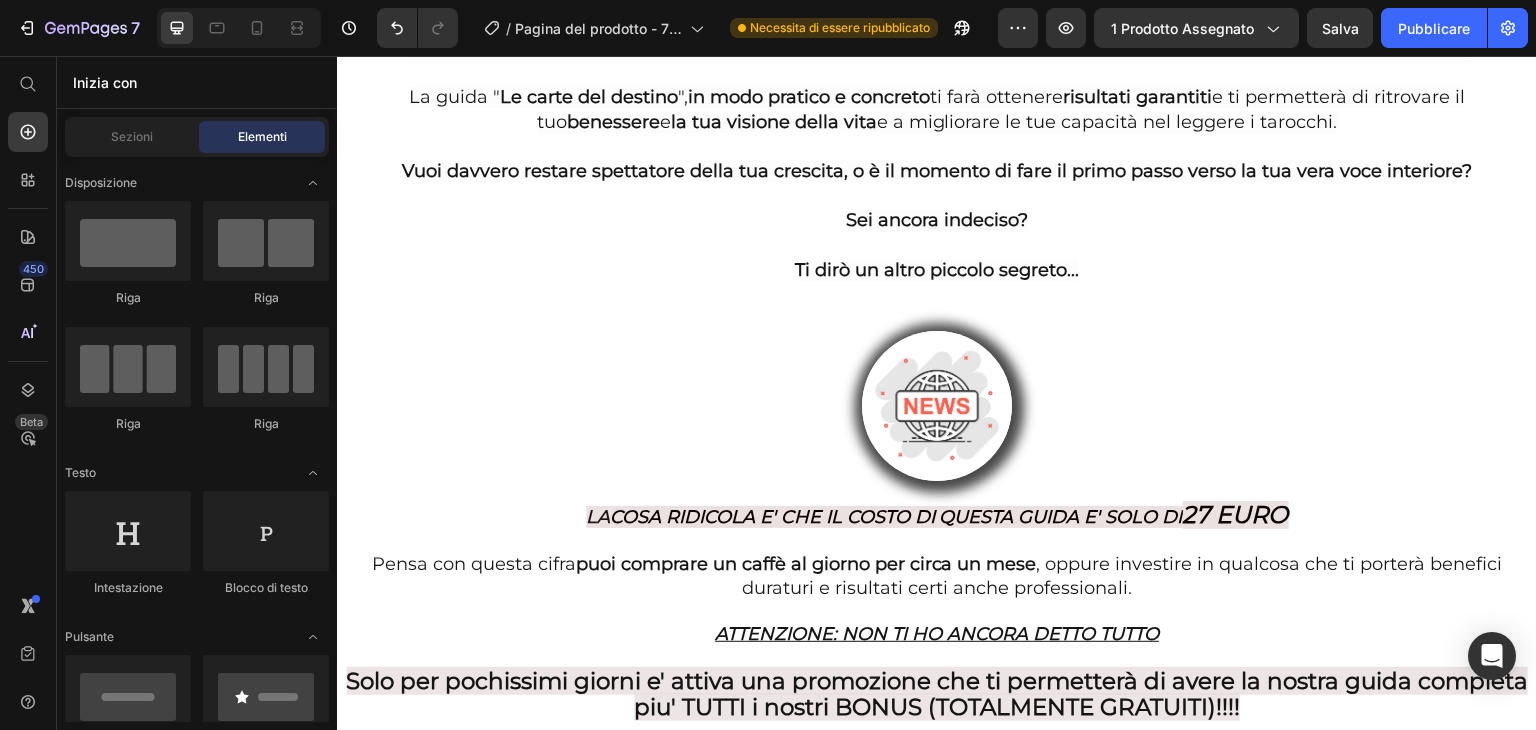 scroll, scrollTop: 7618, scrollLeft: 0, axis: vertical 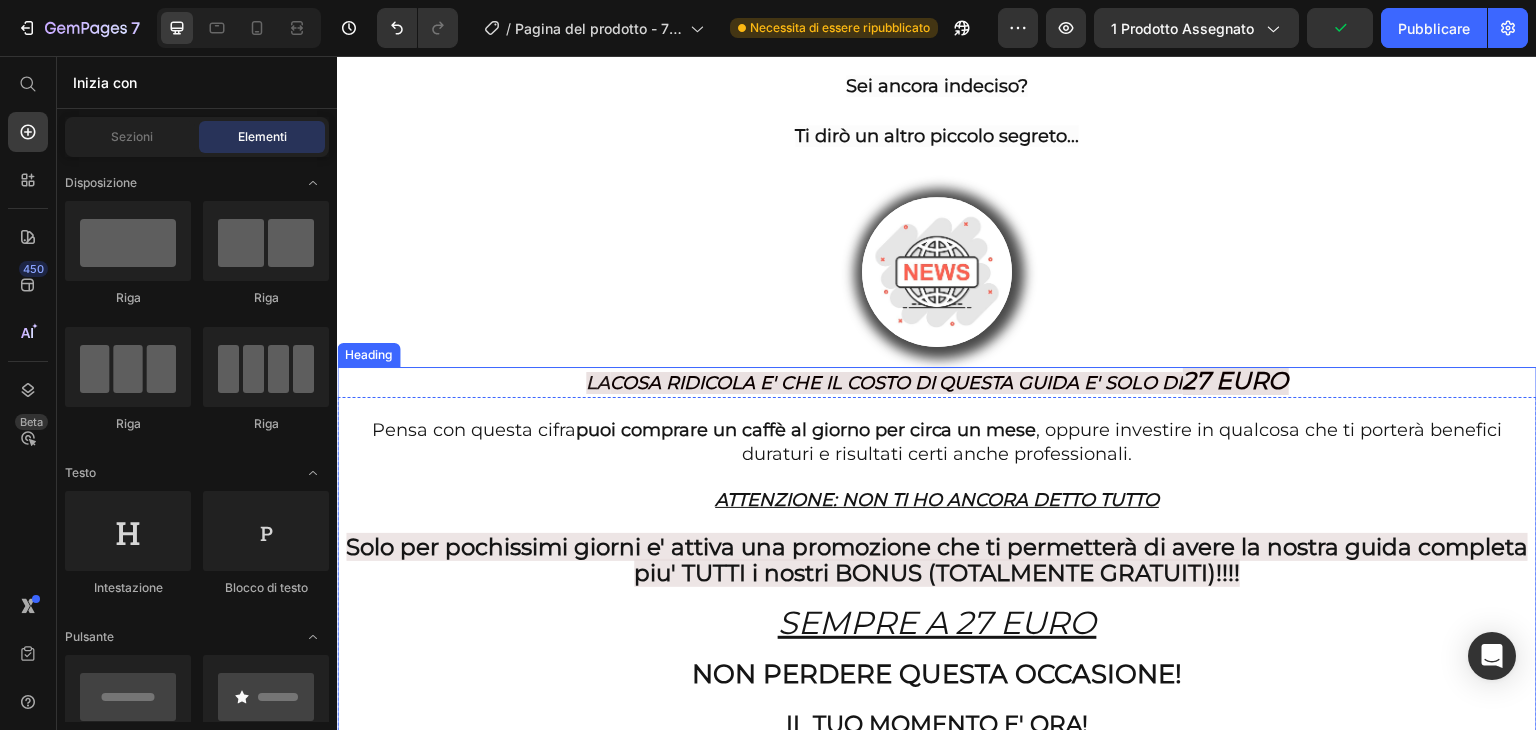 click on "LA" at bounding box center [598, 383] 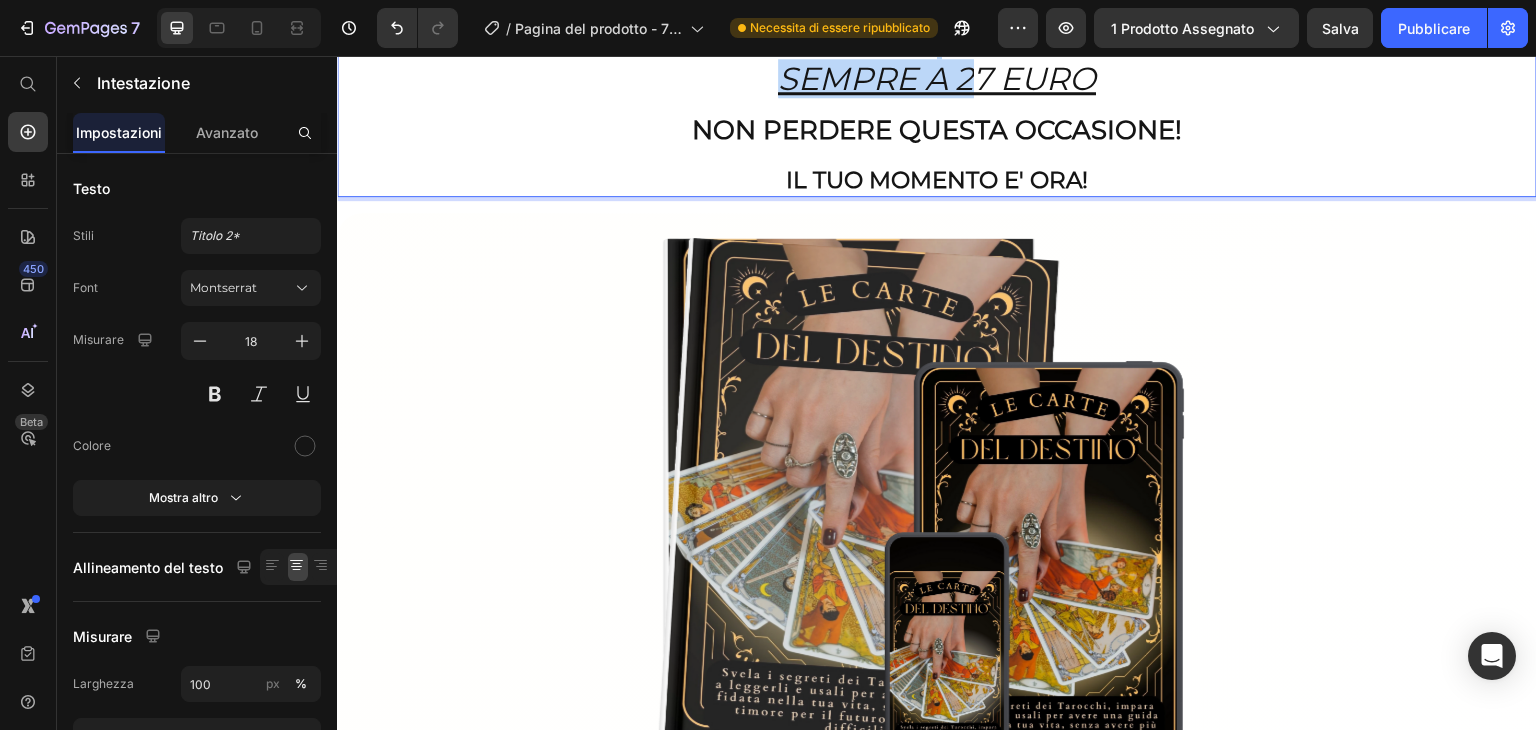 scroll, scrollTop: 8150, scrollLeft: 0, axis: vertical 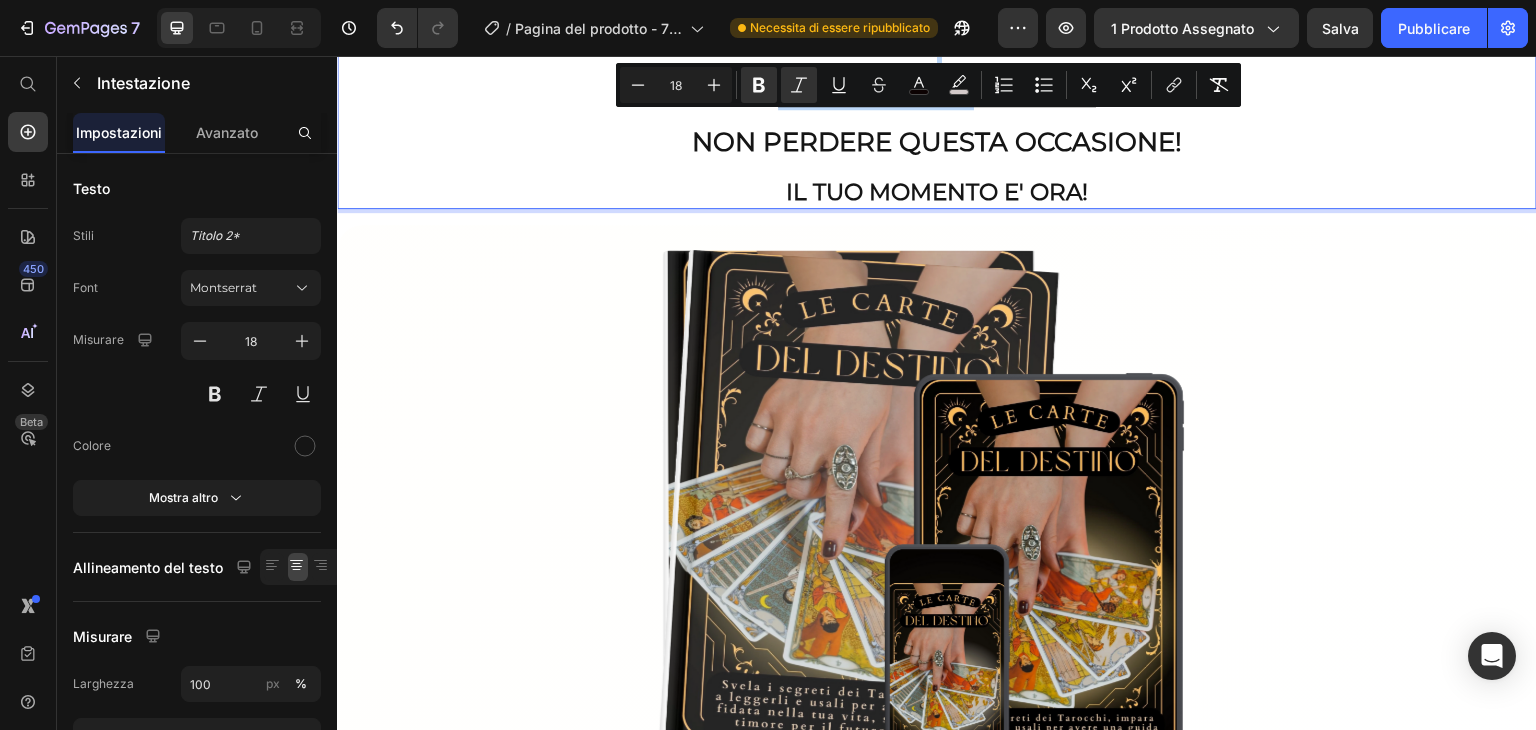 drag, startPoint x: 572, startPoint y: 383, endPoint x: 1089, endPoint y: 197, distance: 549.4406 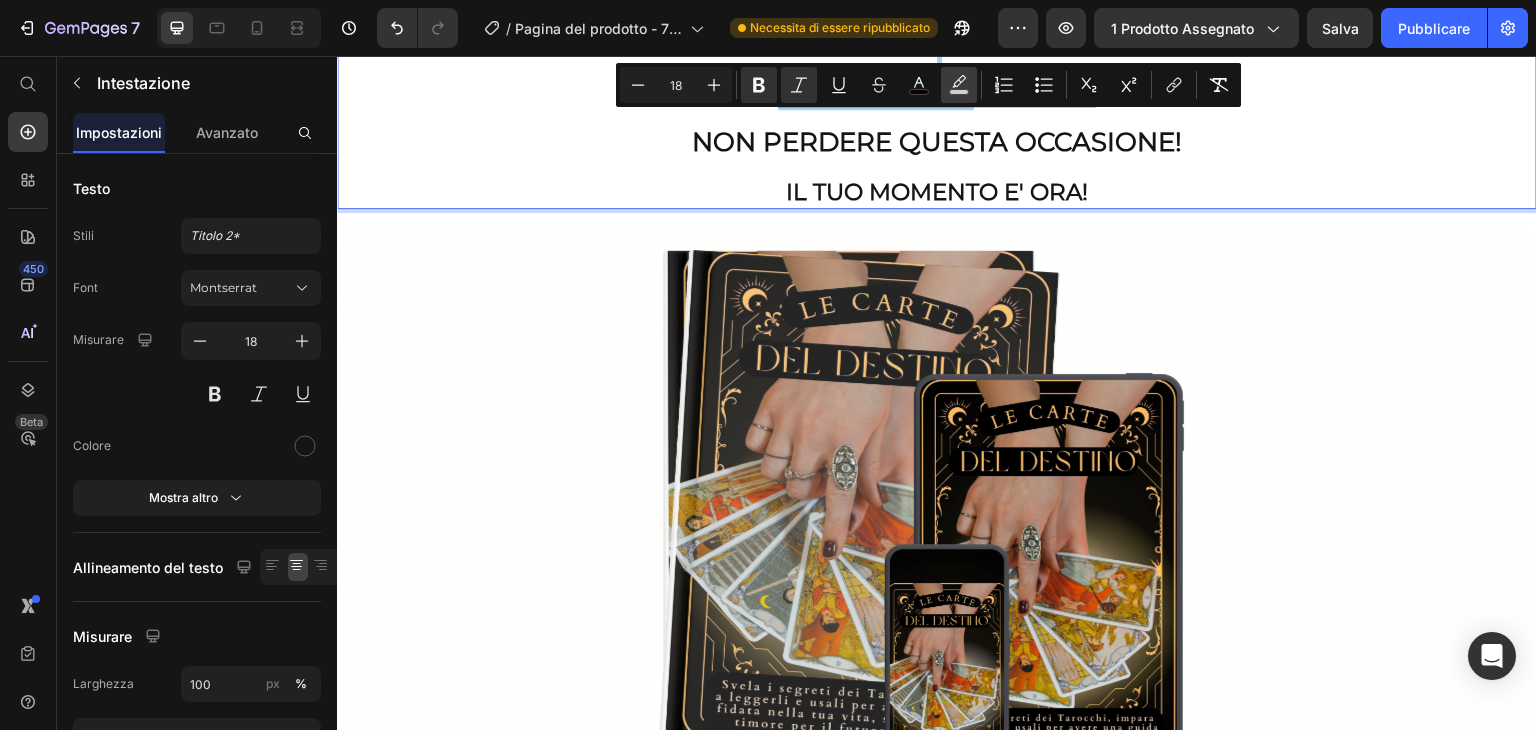 click 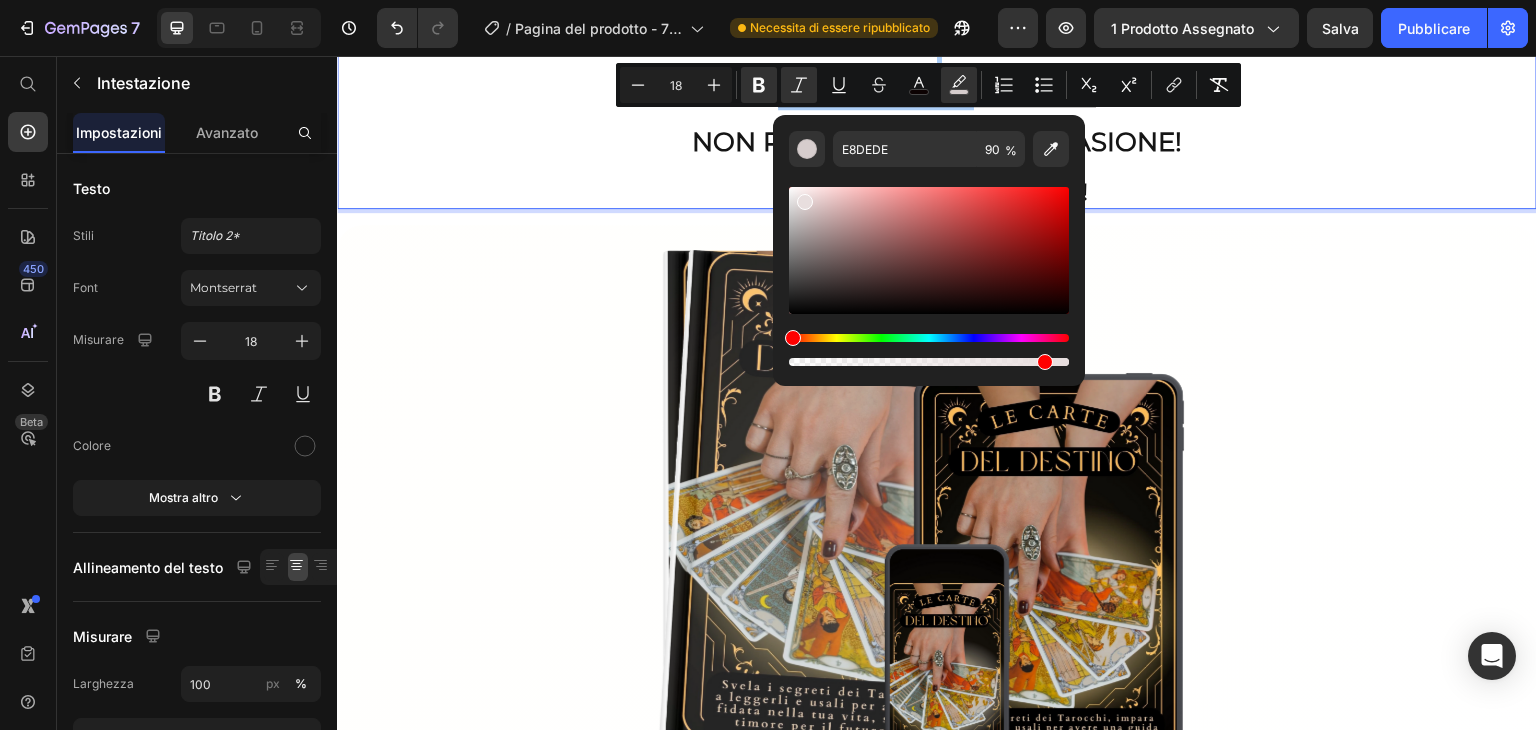 click at bounding box center (929, 276) 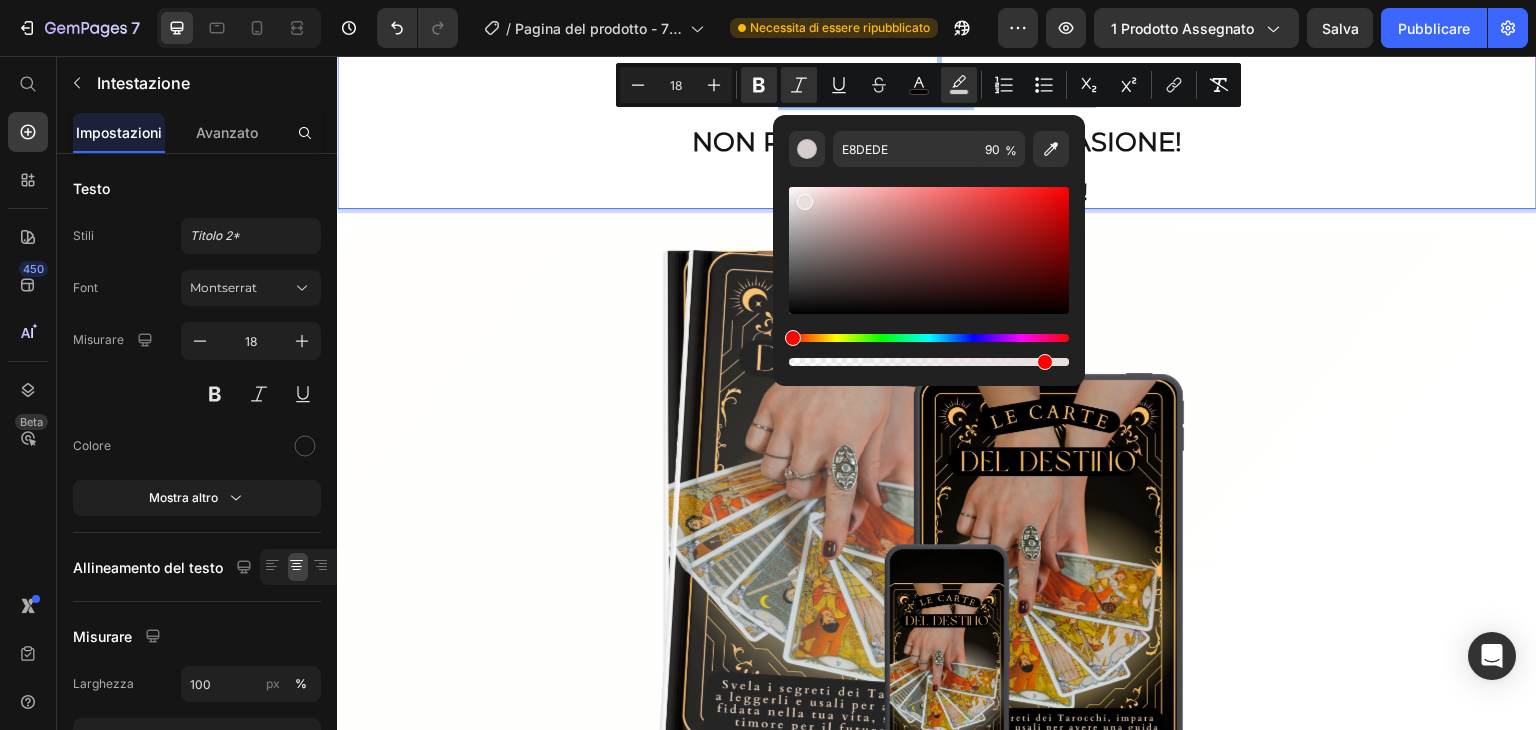 click at bounding box center (929, 362) 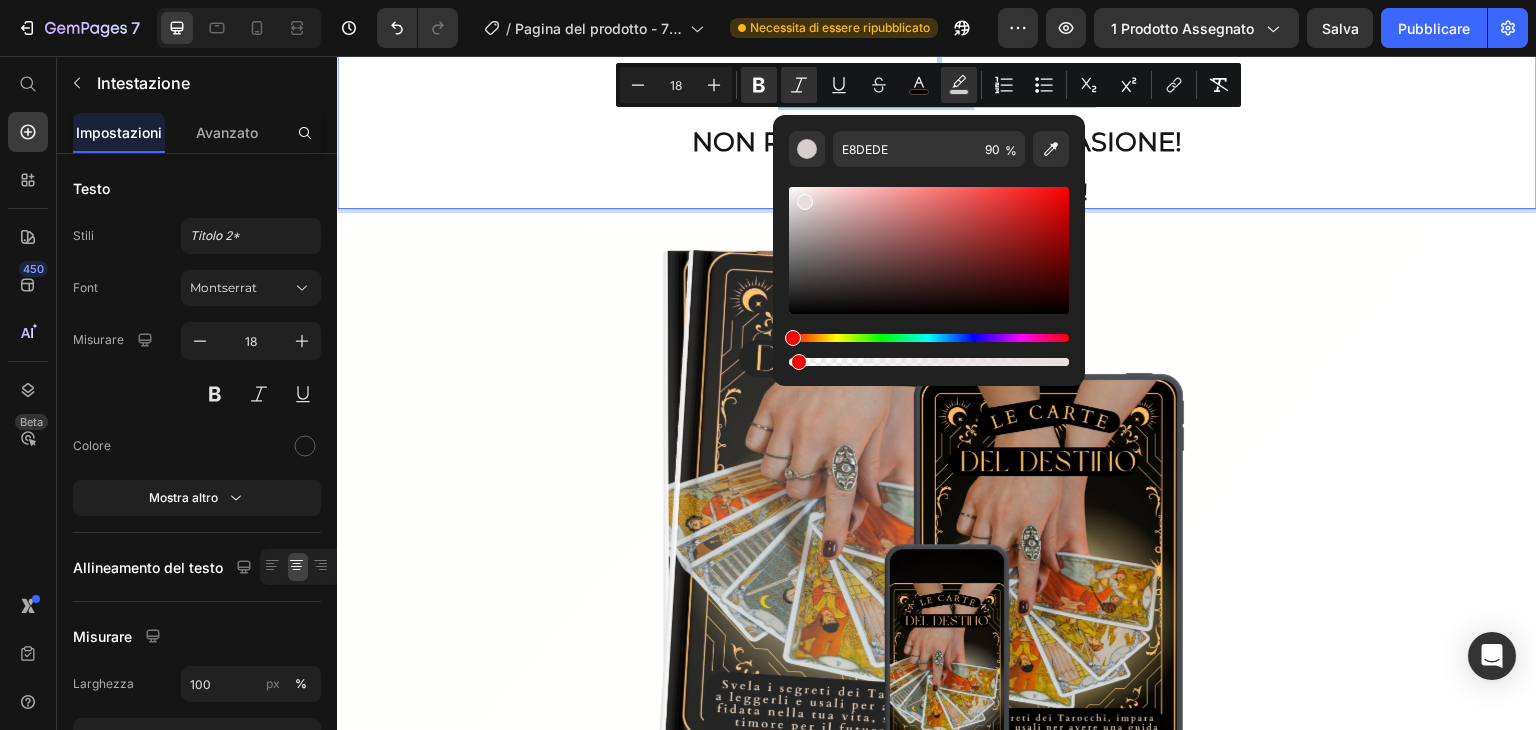 type on "2" 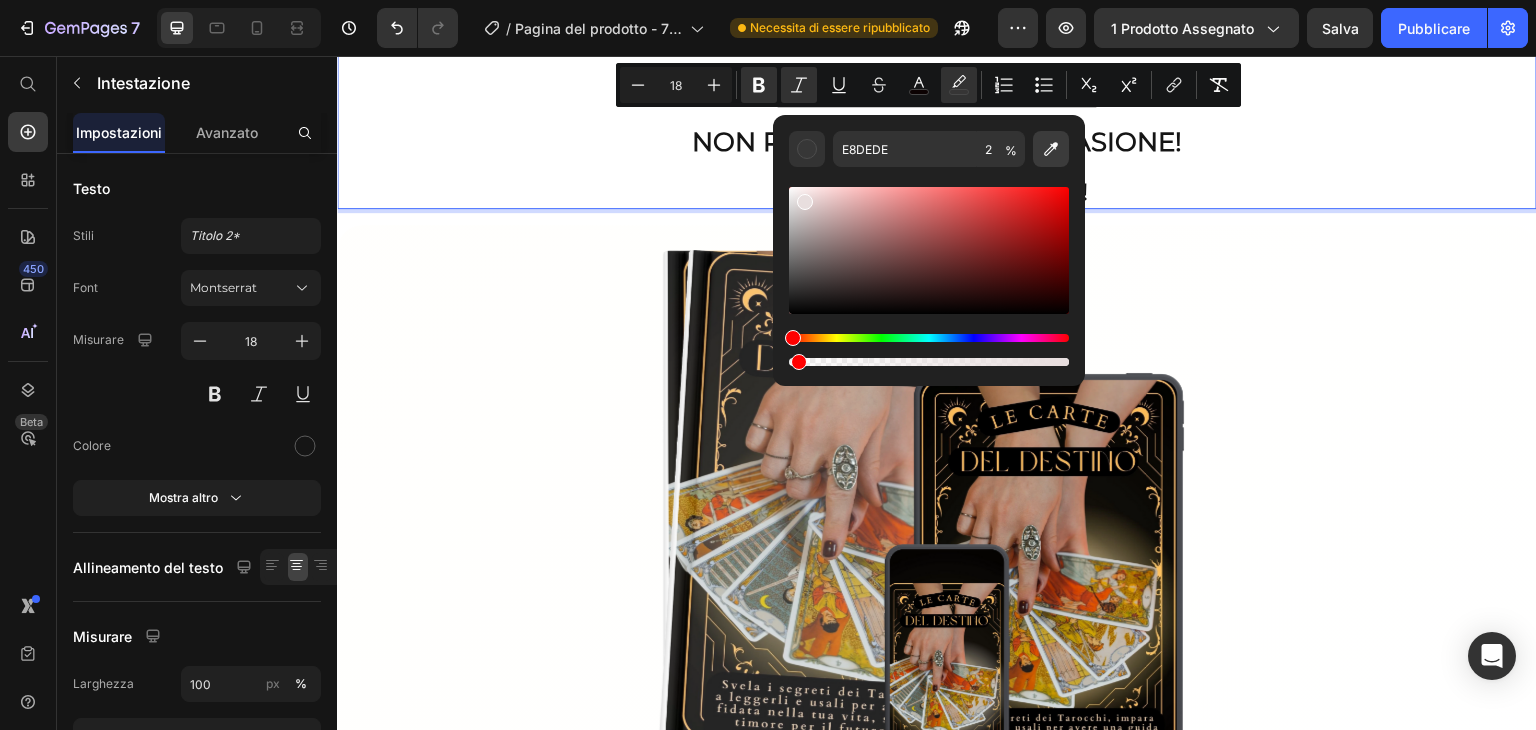 click 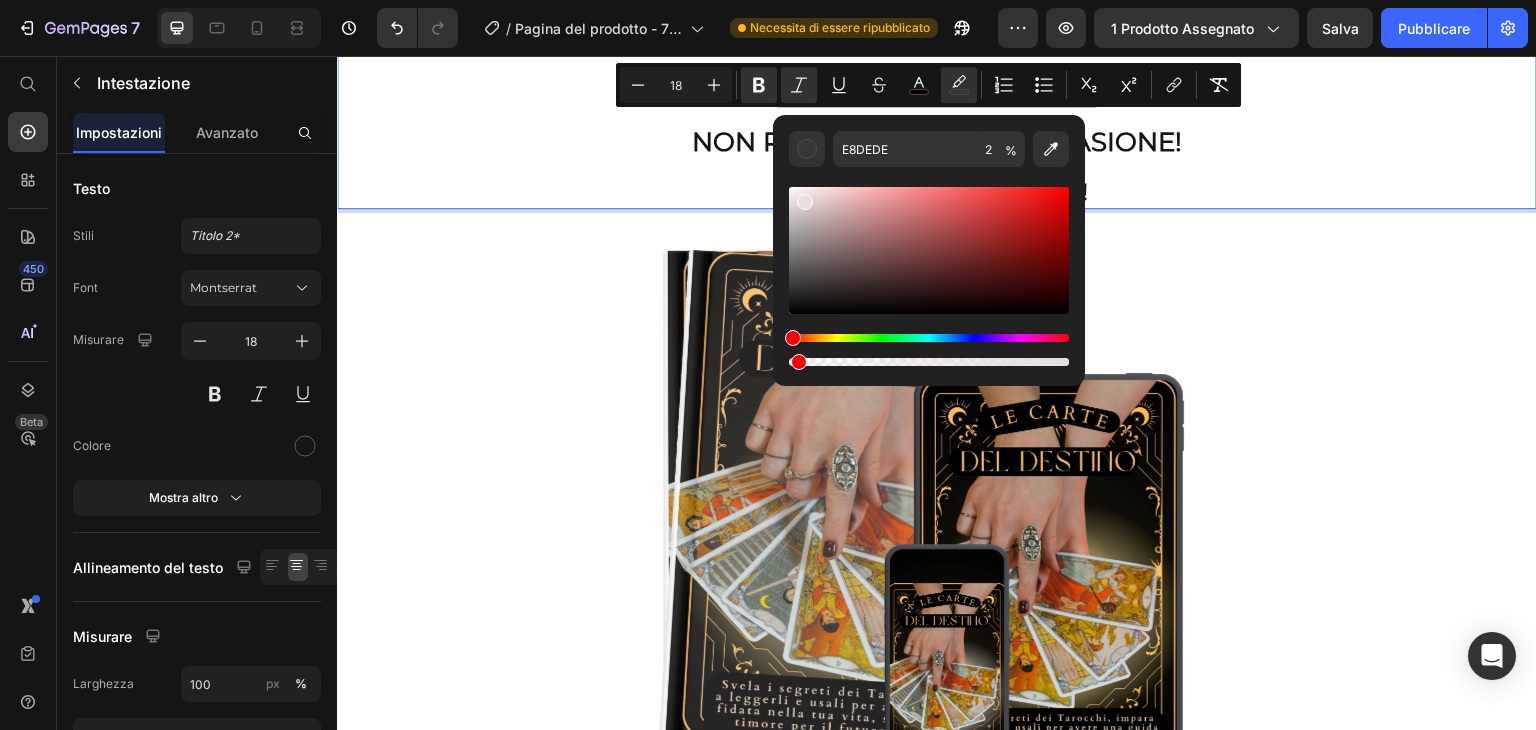 type on "FFFFFF" 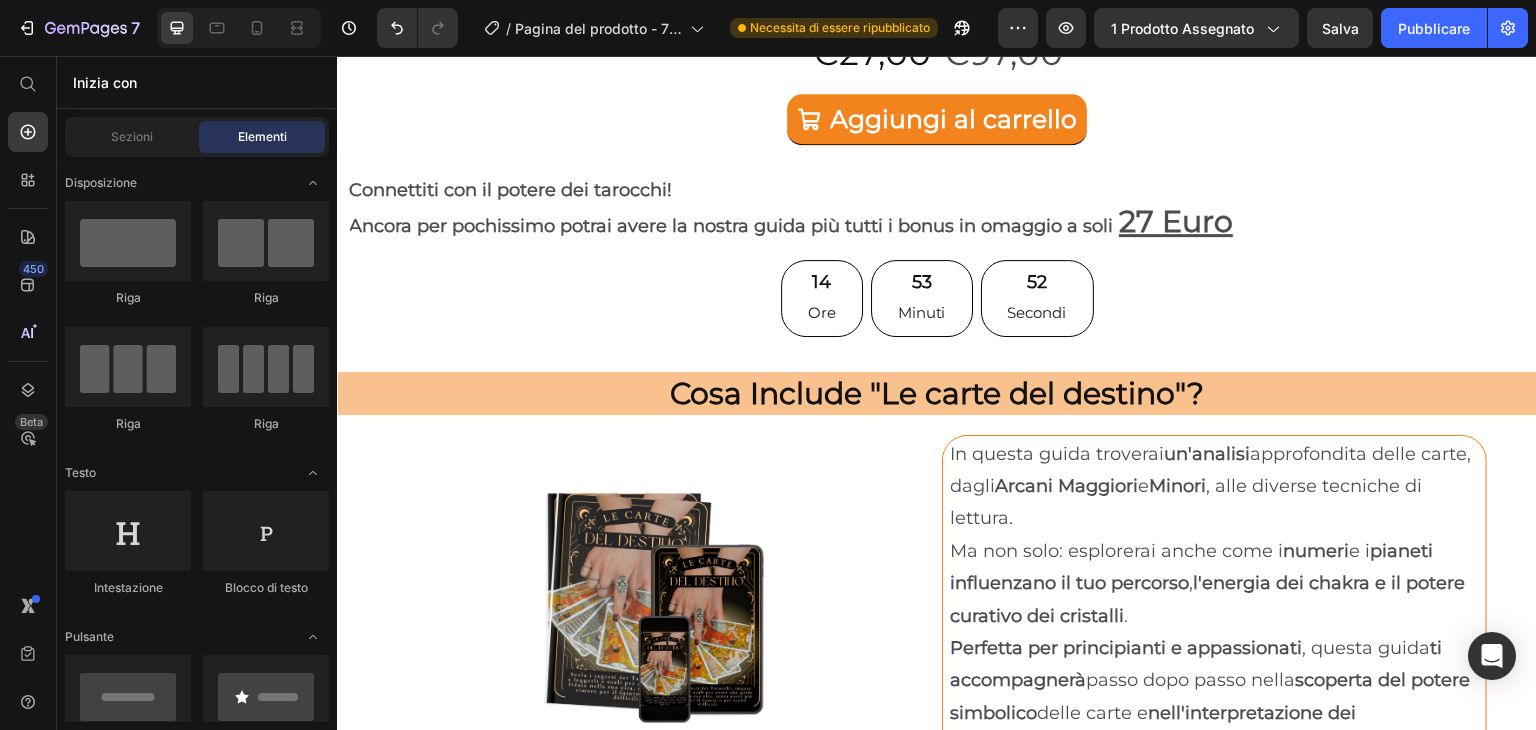 scroll, scrollTop: 5429, scrollLeft: 0, axis: vertical 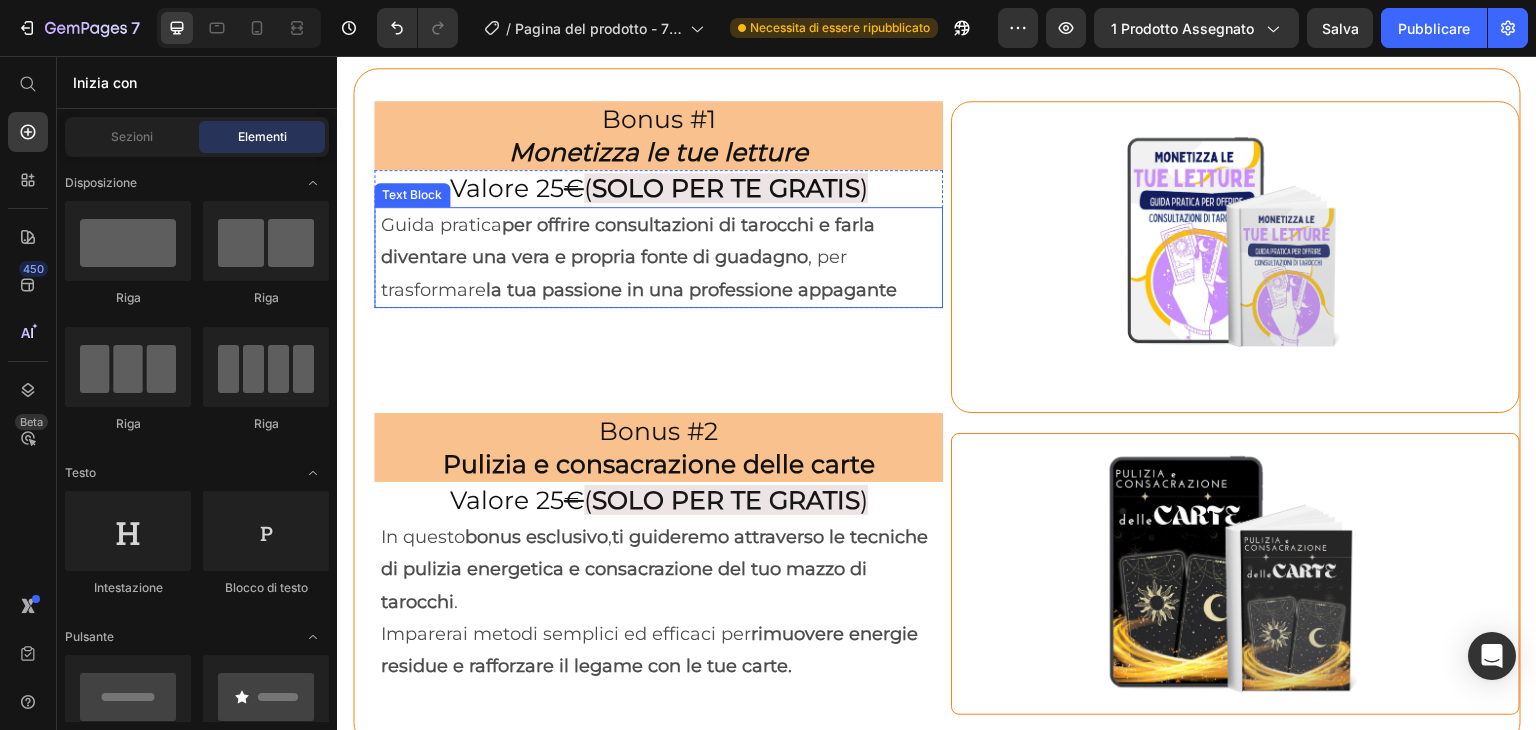 click on "per offrire consultazioni di tarocchi e farla diventare una vera e propria fonte di guadagno" at bounding box center (628, 241) 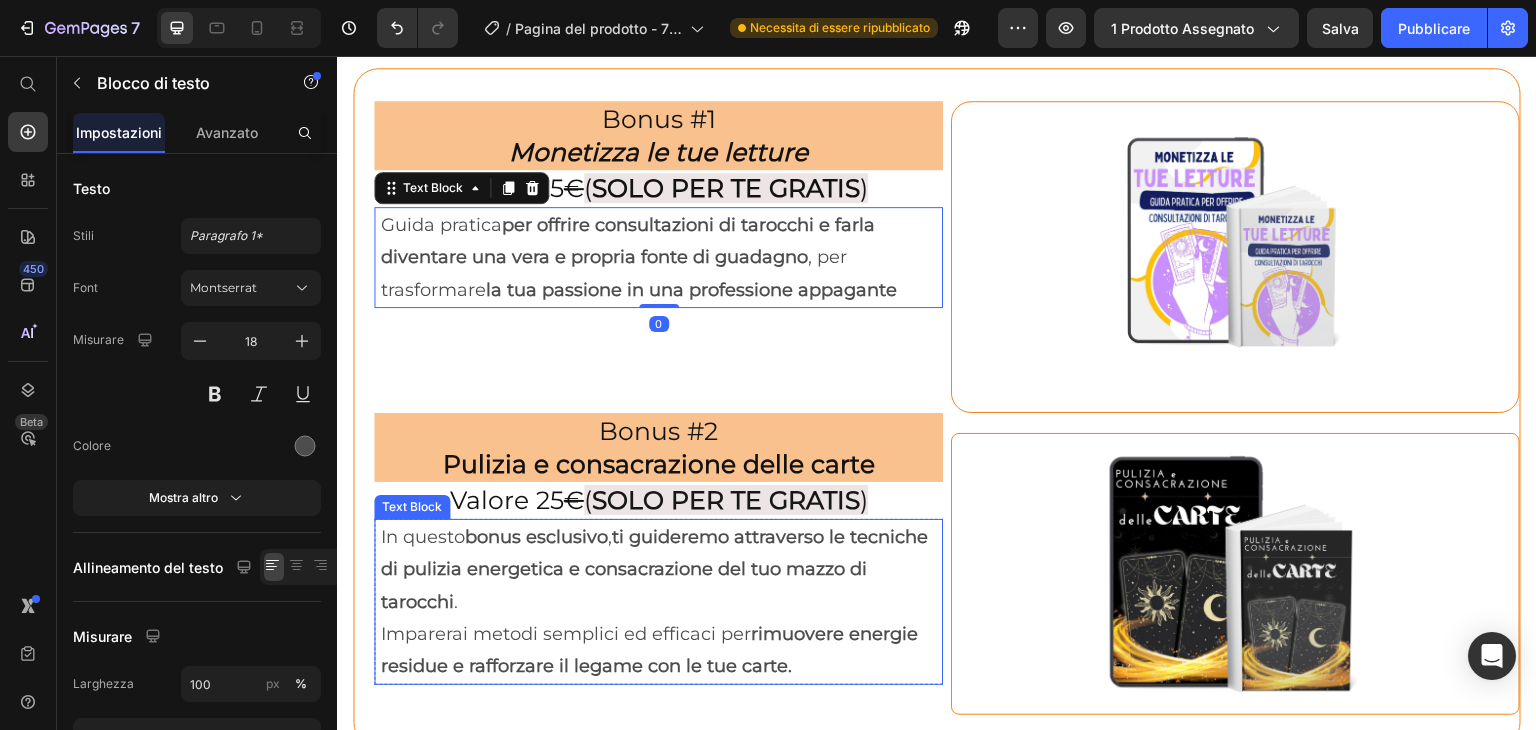 click on "In questo  bonus esclusivo ,  ti guideremo attraverso le tecniche di pulizia energetica e consacrazione del tuo mazzo di tarocchi ." at bounding box center (658, 569) 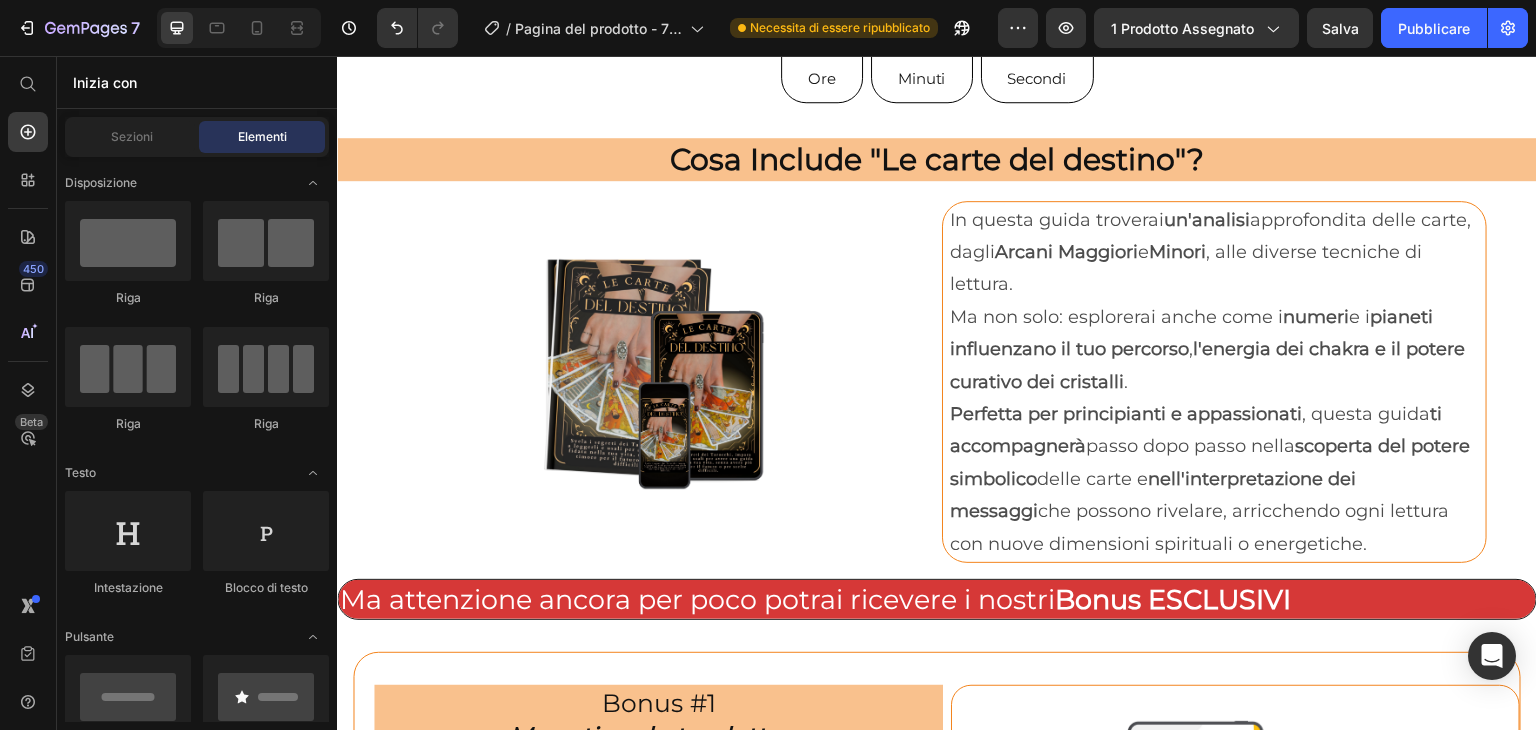 scroll, scrollTop: 5783, scrollLeft: 0, axis: vertical 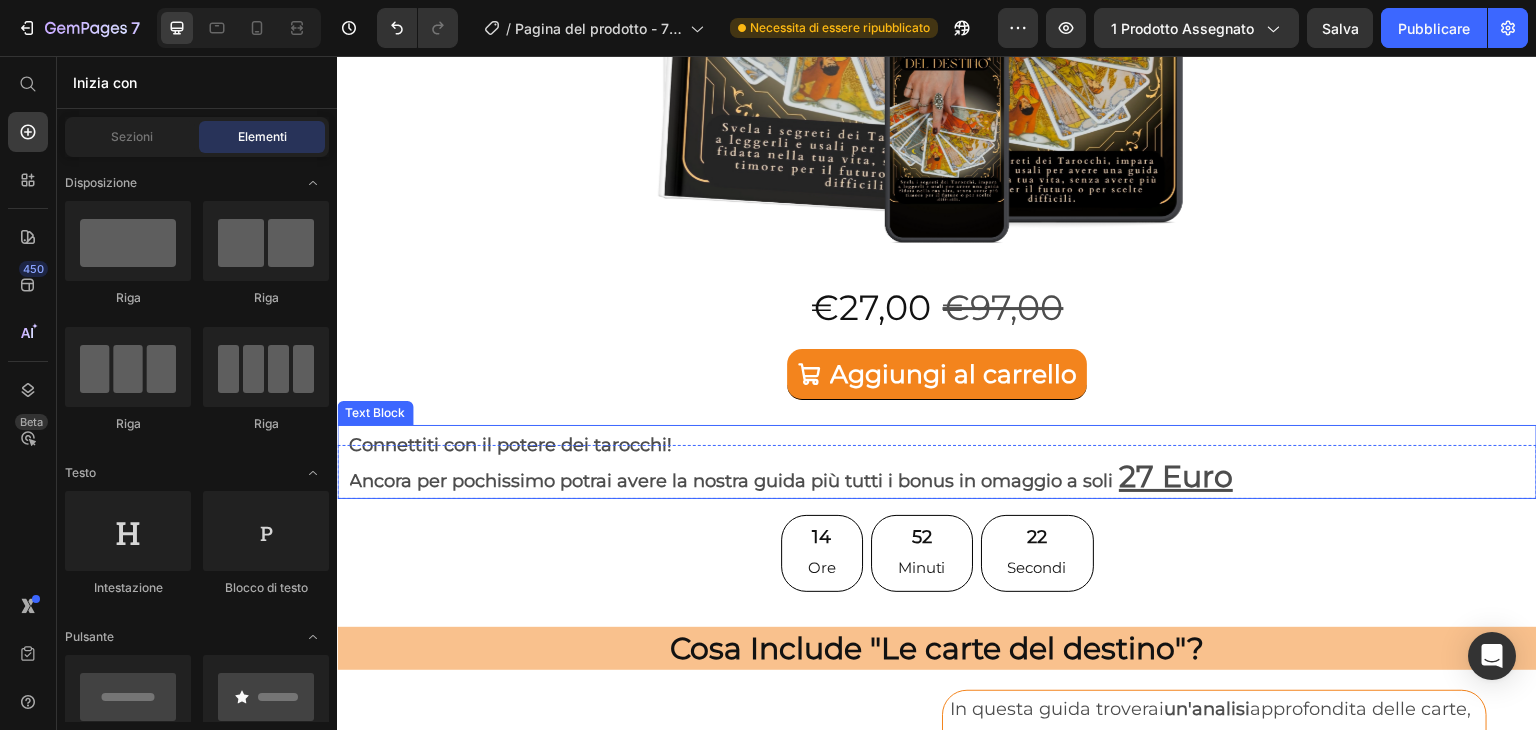 click on "Connettiti con il potere dei tarocchi!" at bounding box center [937, 444] 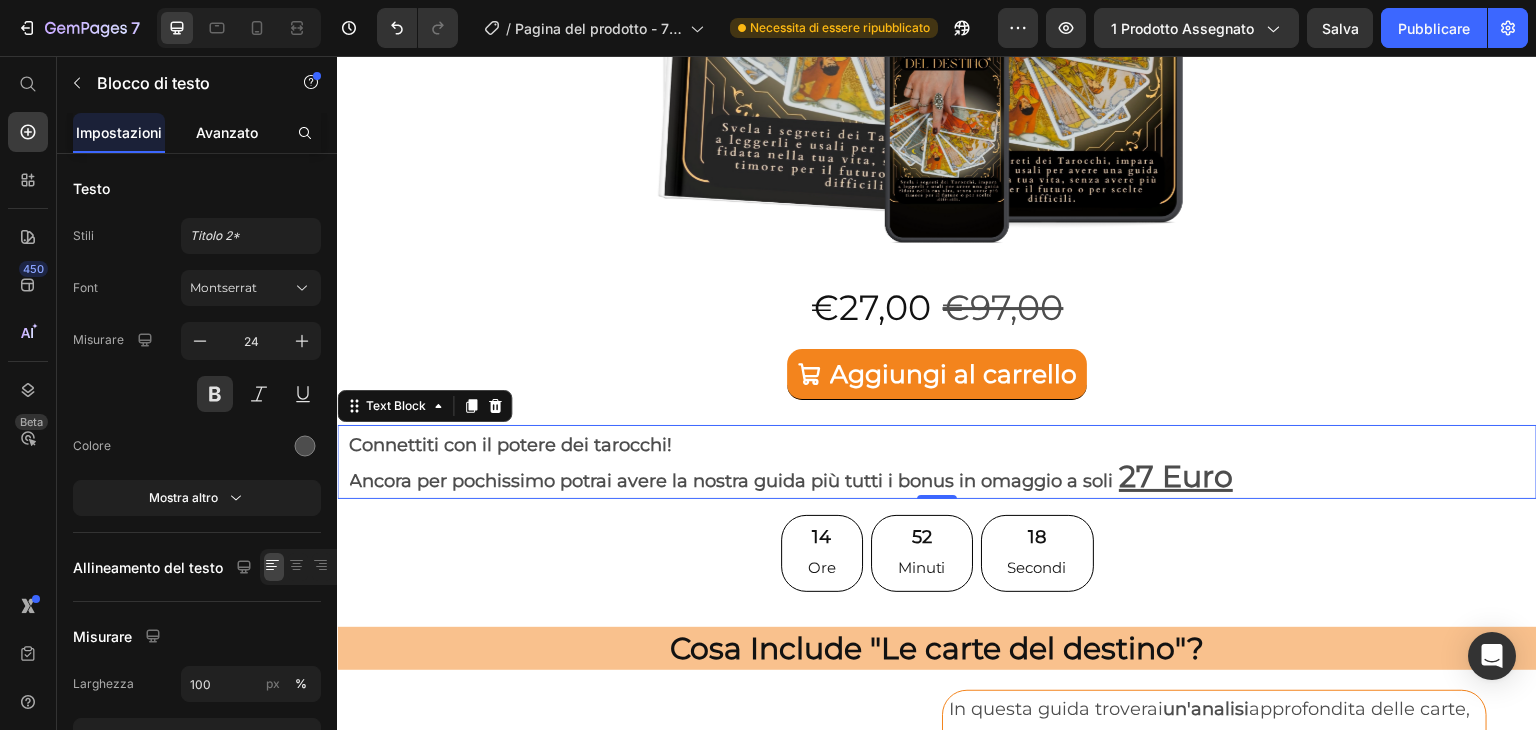 click on "Avanzato" at bounding box center [227, 132] 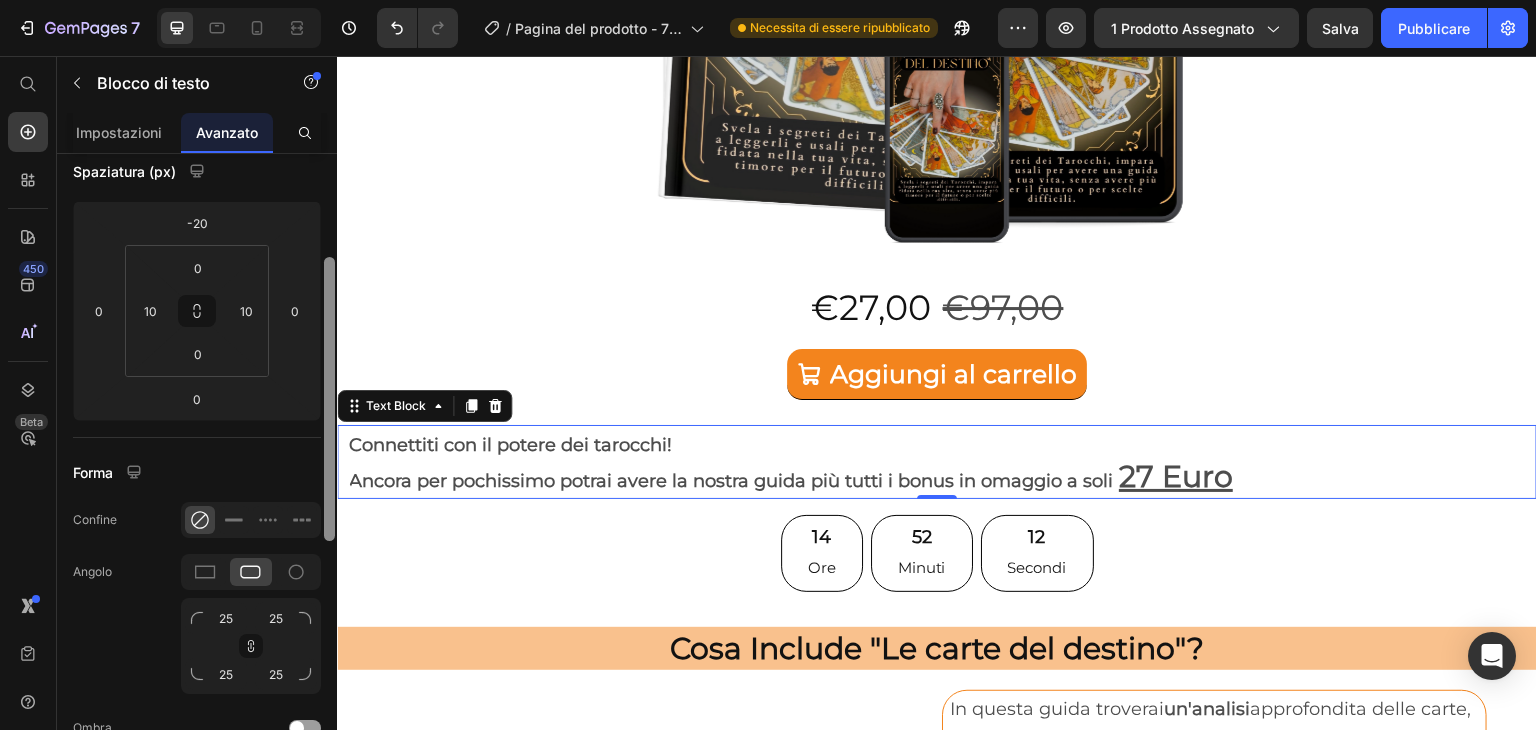scroll, scrollTop: 221, scrollLeft: 0, axis: vertical 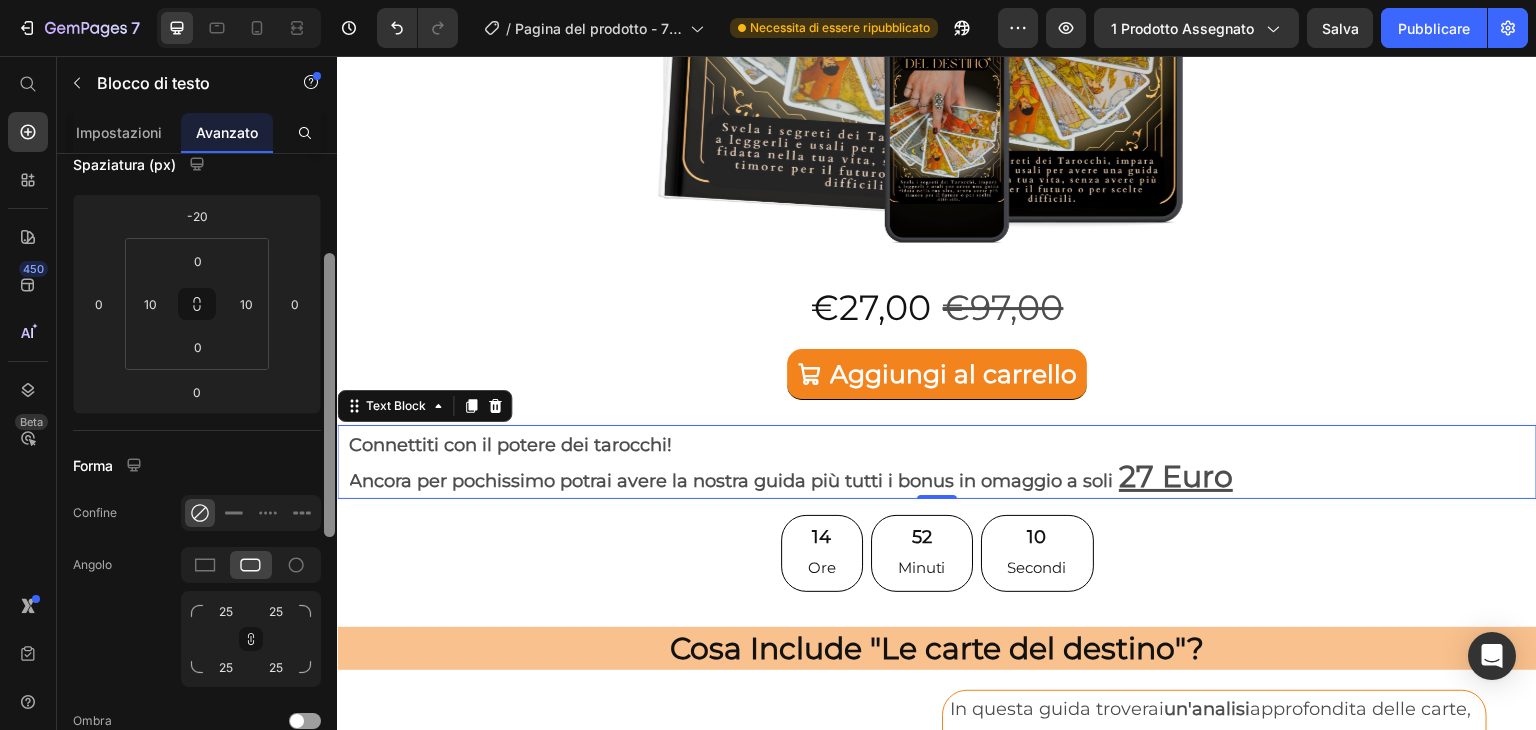drag, startPoint x: 328, startPoint y: 294, endPoint x: 325, endPoint y: 394, distance: 100.04499 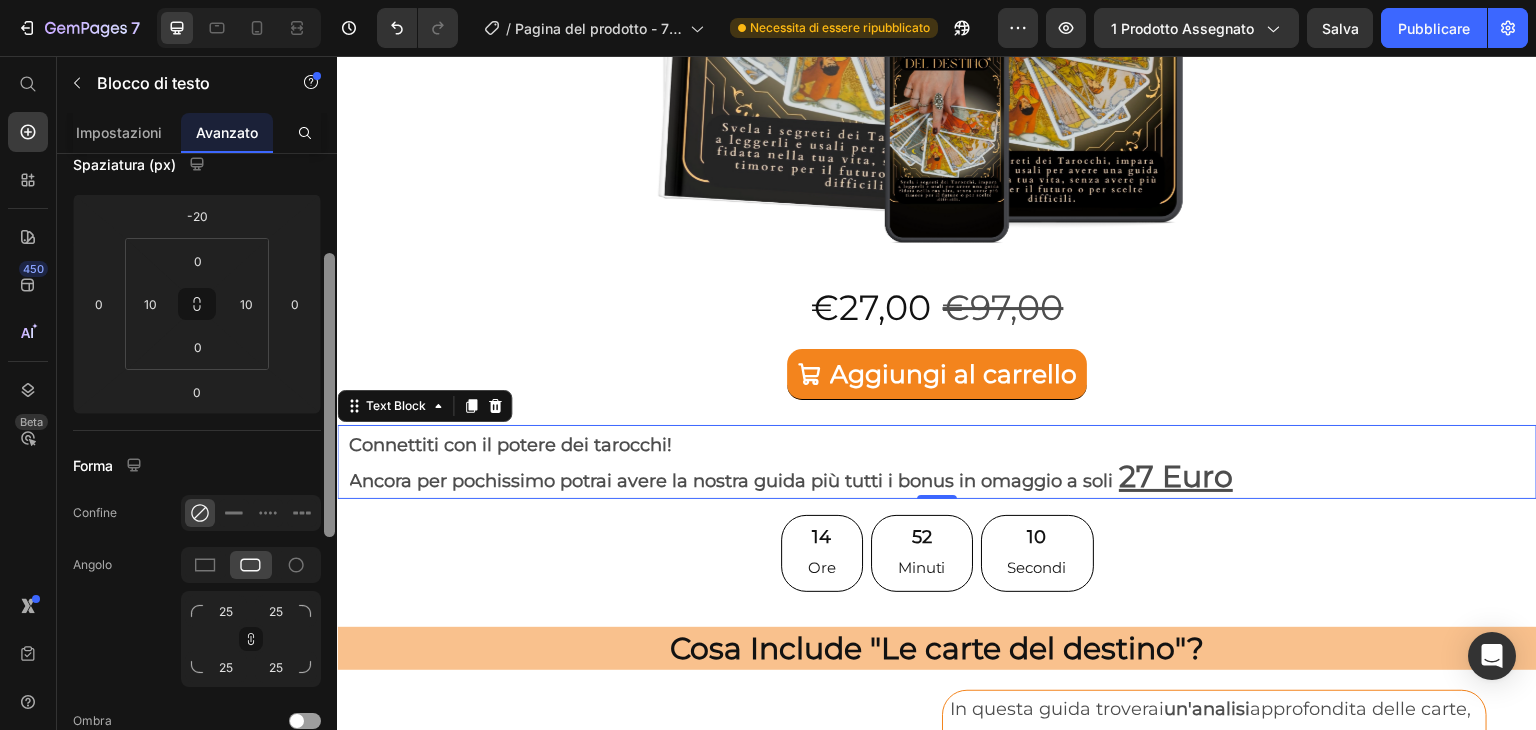 click at bounding box center (329, 395) 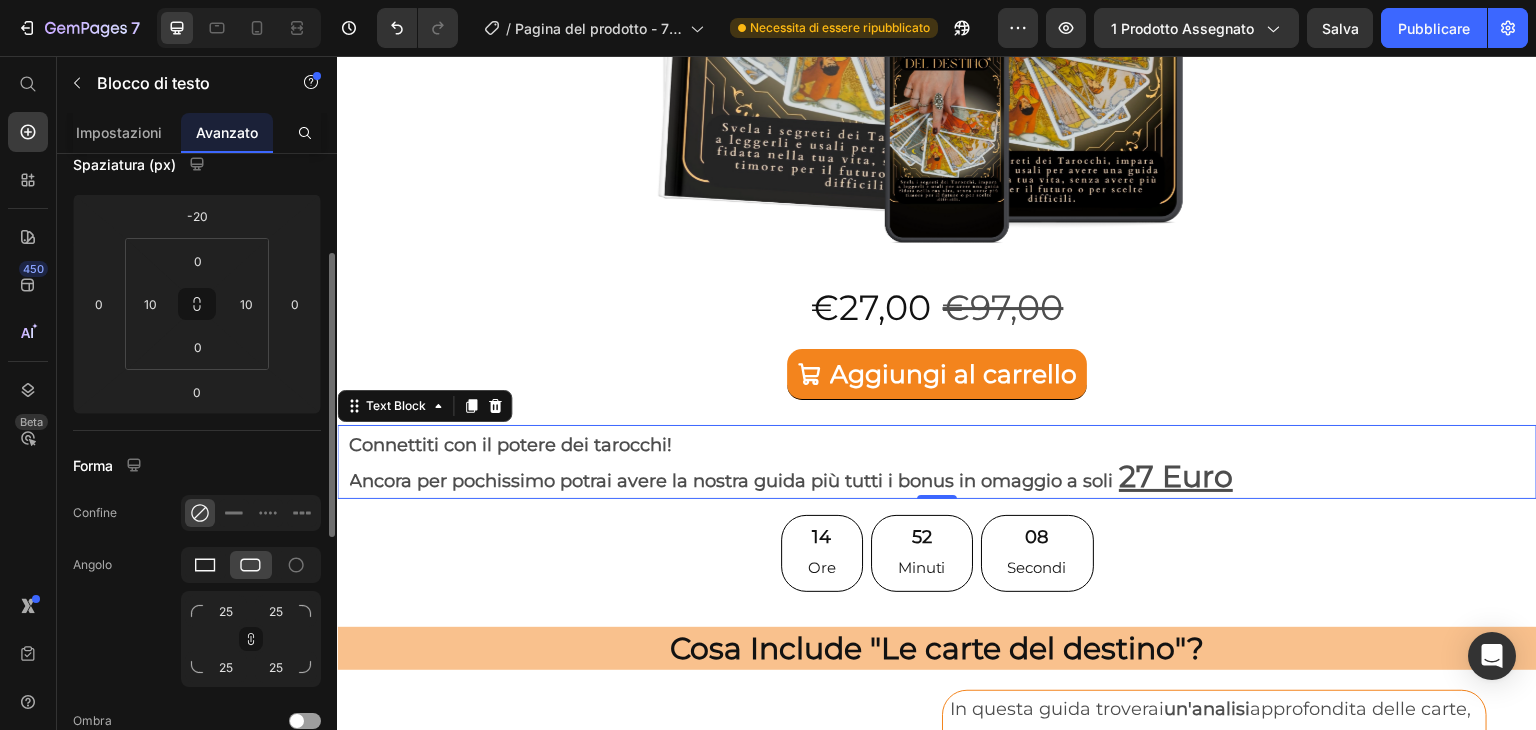click 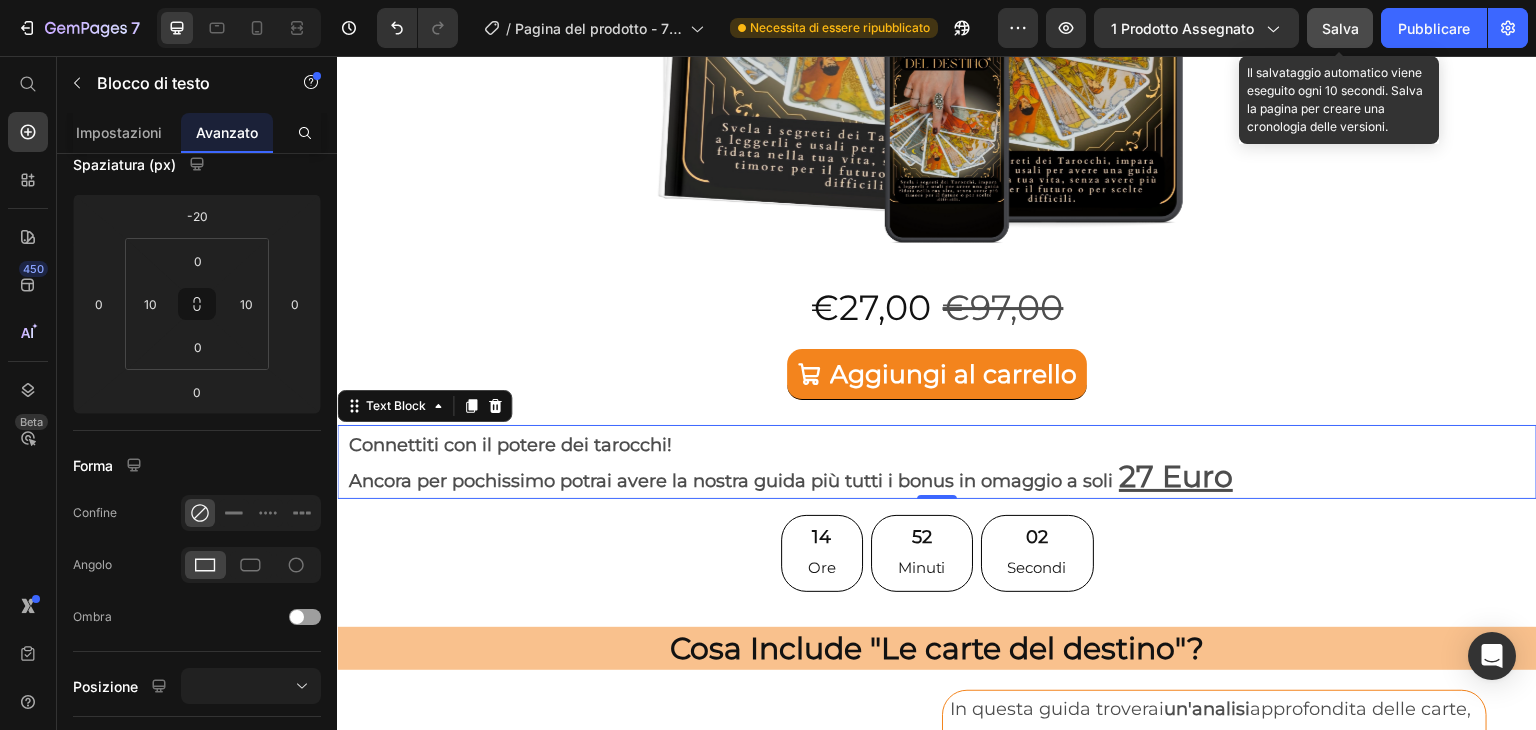 click on "Salva" at bounding box center [1340, 28] 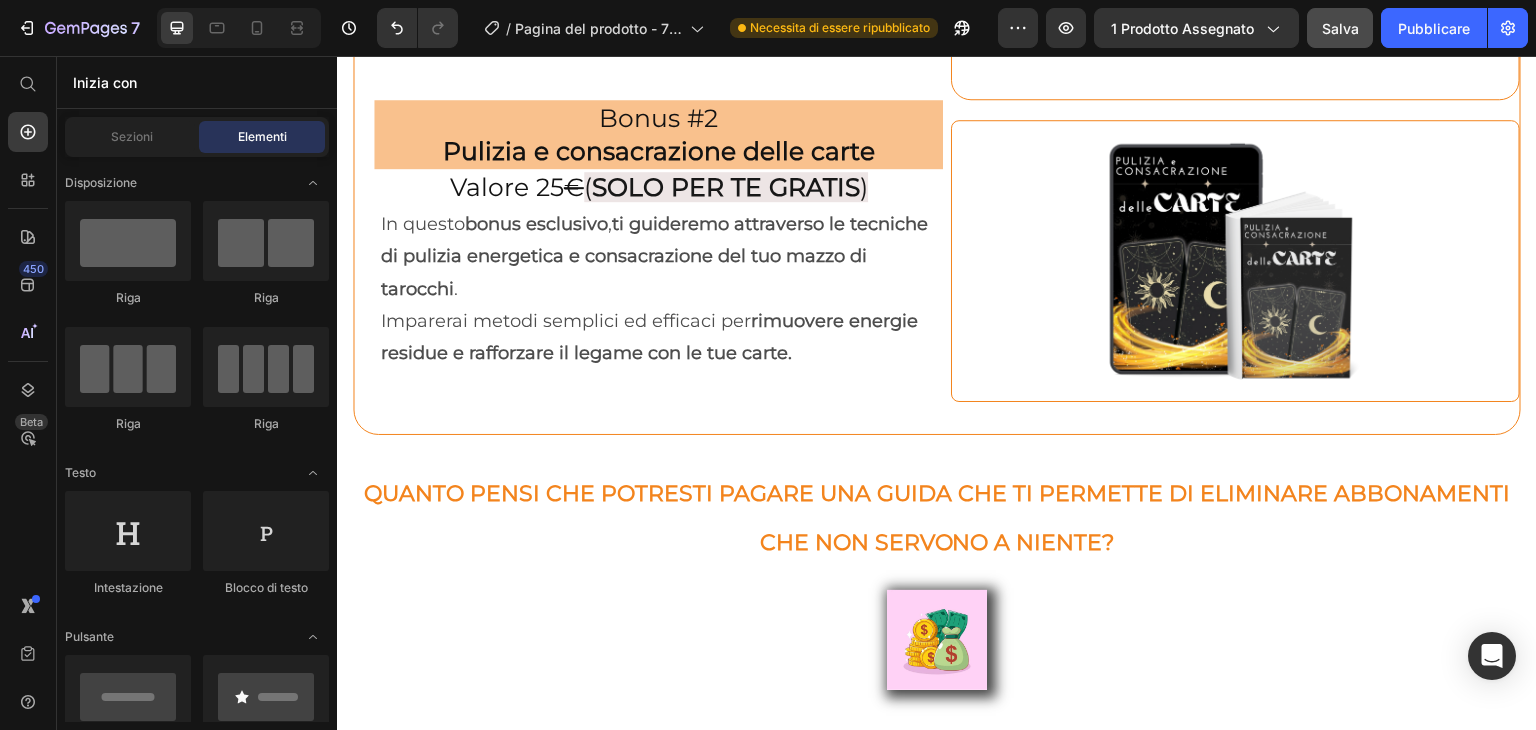 scroll, scrollTop: 6706, scrollLeft: 0, axis: vertical 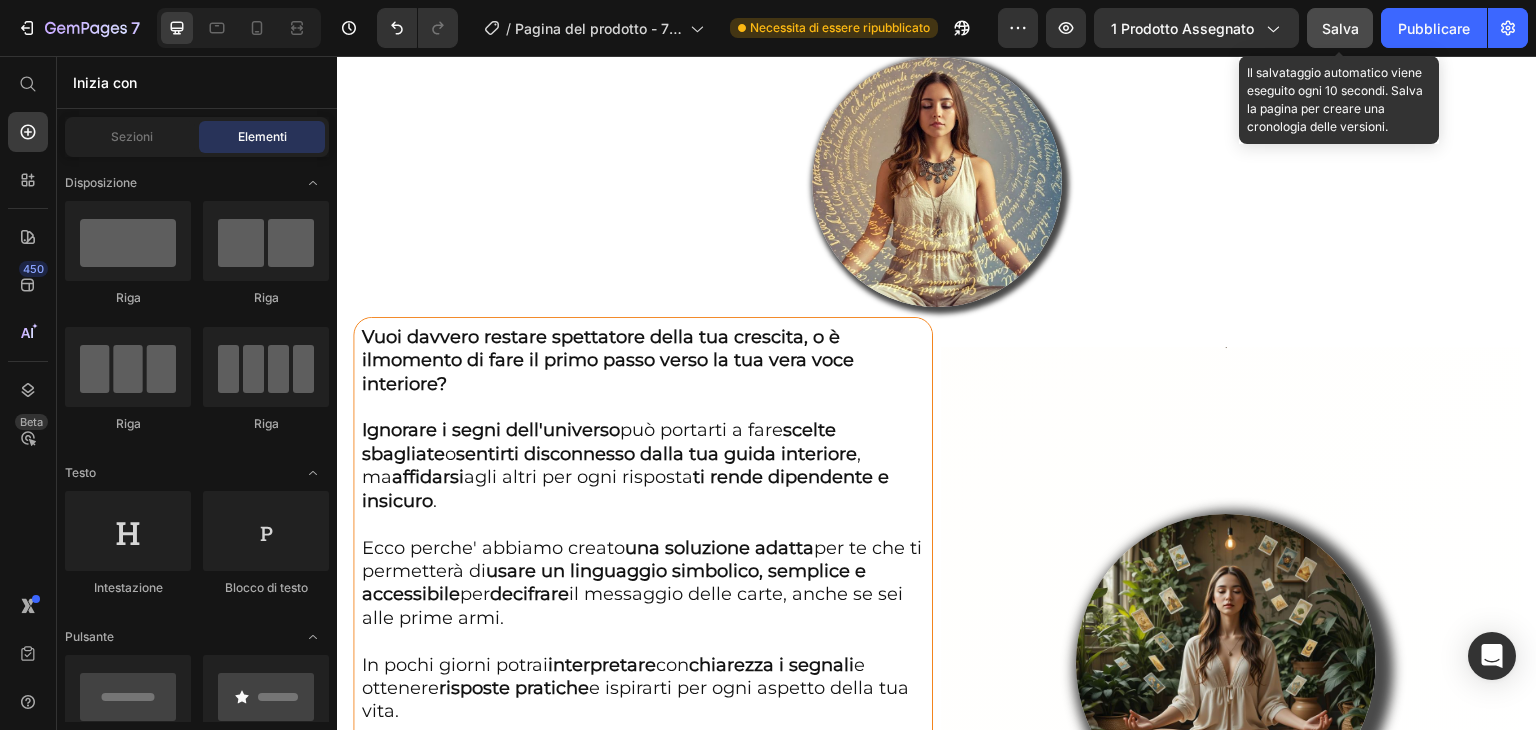 click on "Salva" at bounding box center (1340, 28) 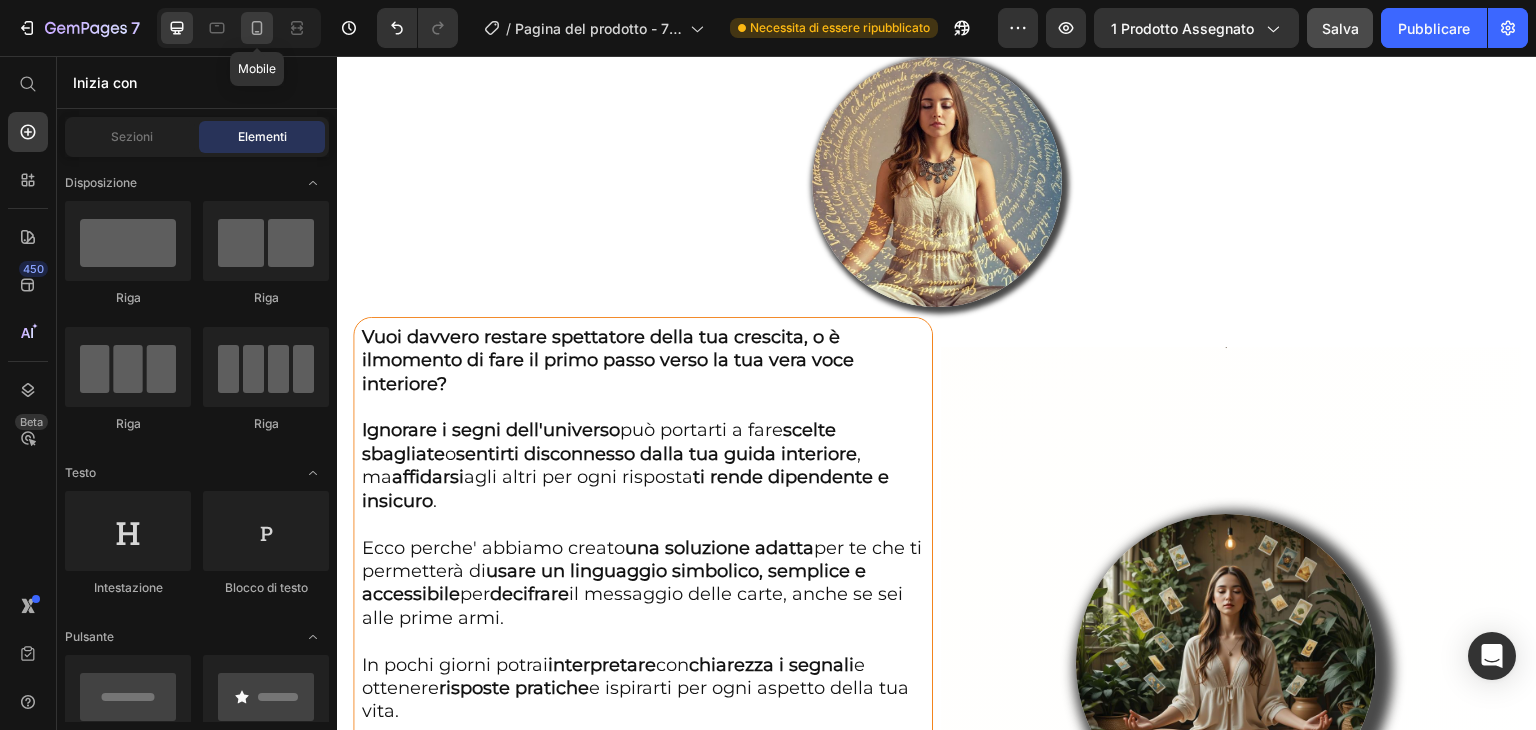 click 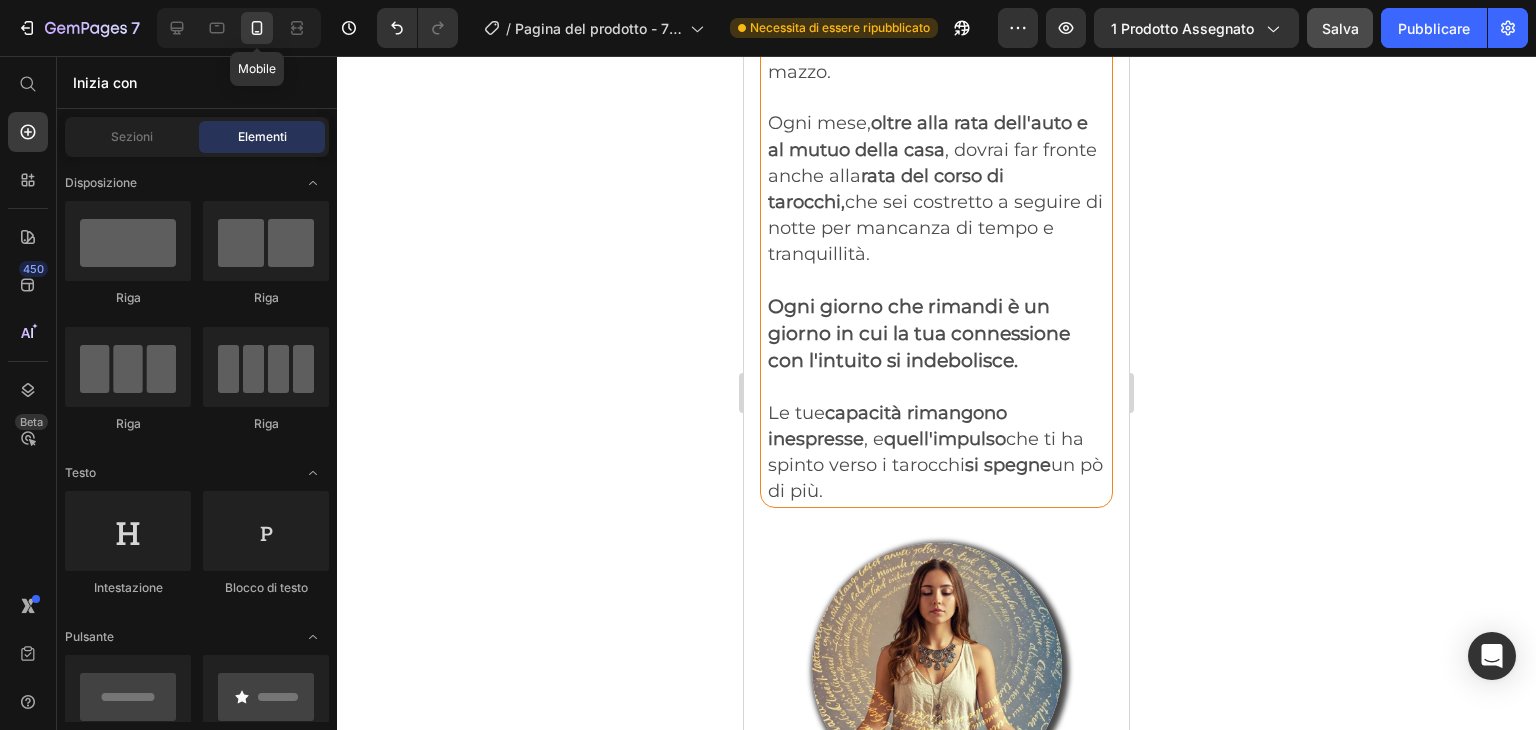 scroll, scrollTop: 4141, scrollLeft: 0, axis: vertical 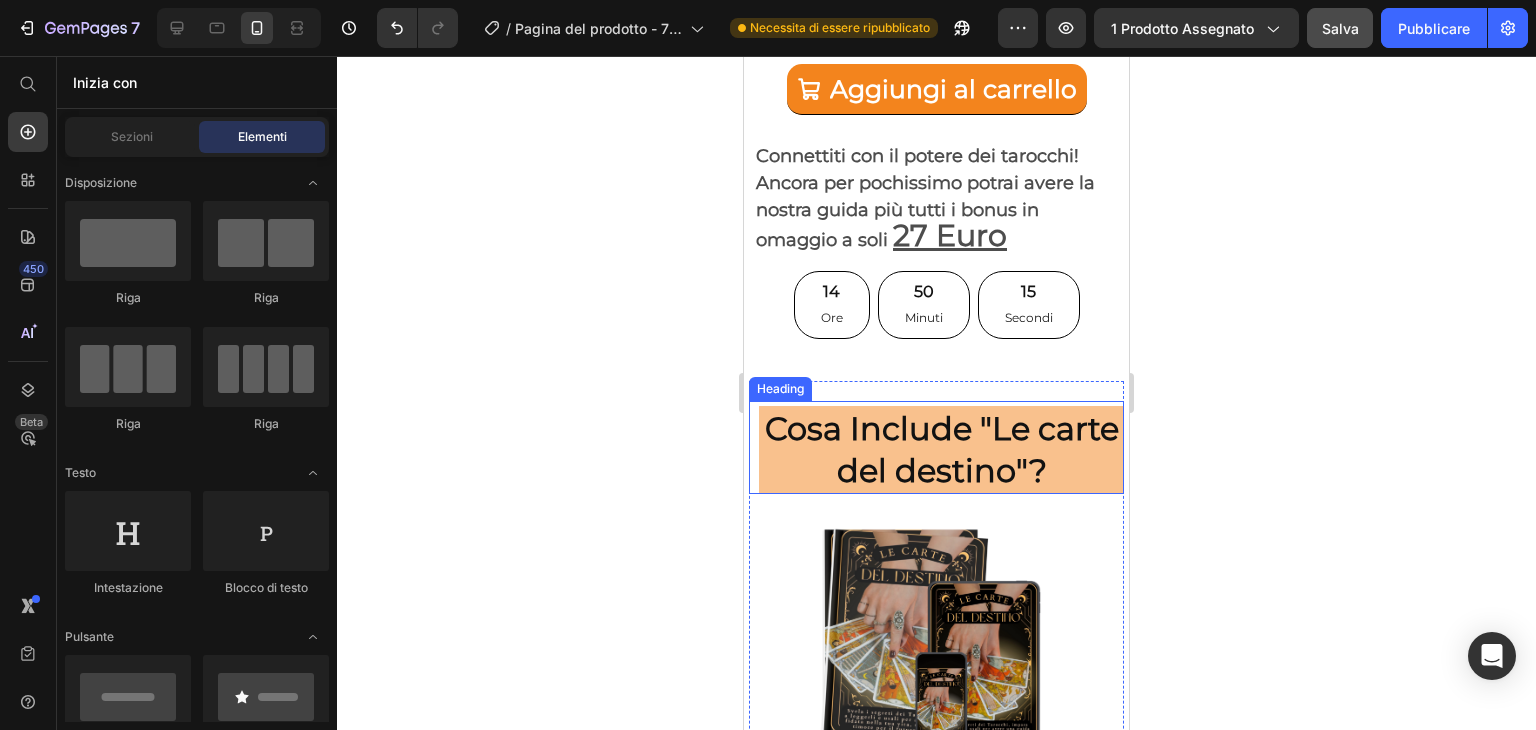 click on "Cosa Include "Le carte del destino"?" at bounding box center (941, 449) 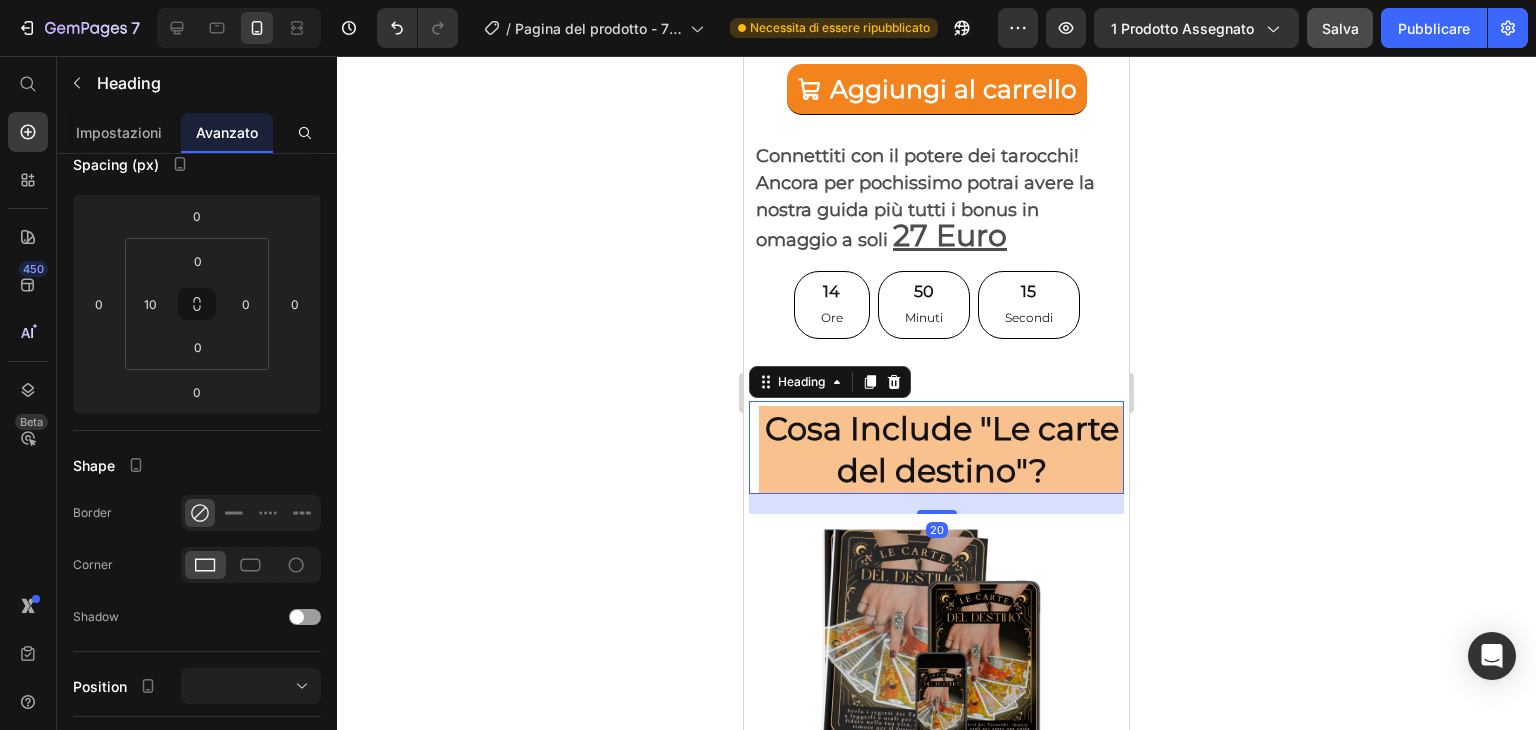 scroll, scrollTop: 0, scrollLeft: 0, axis: both 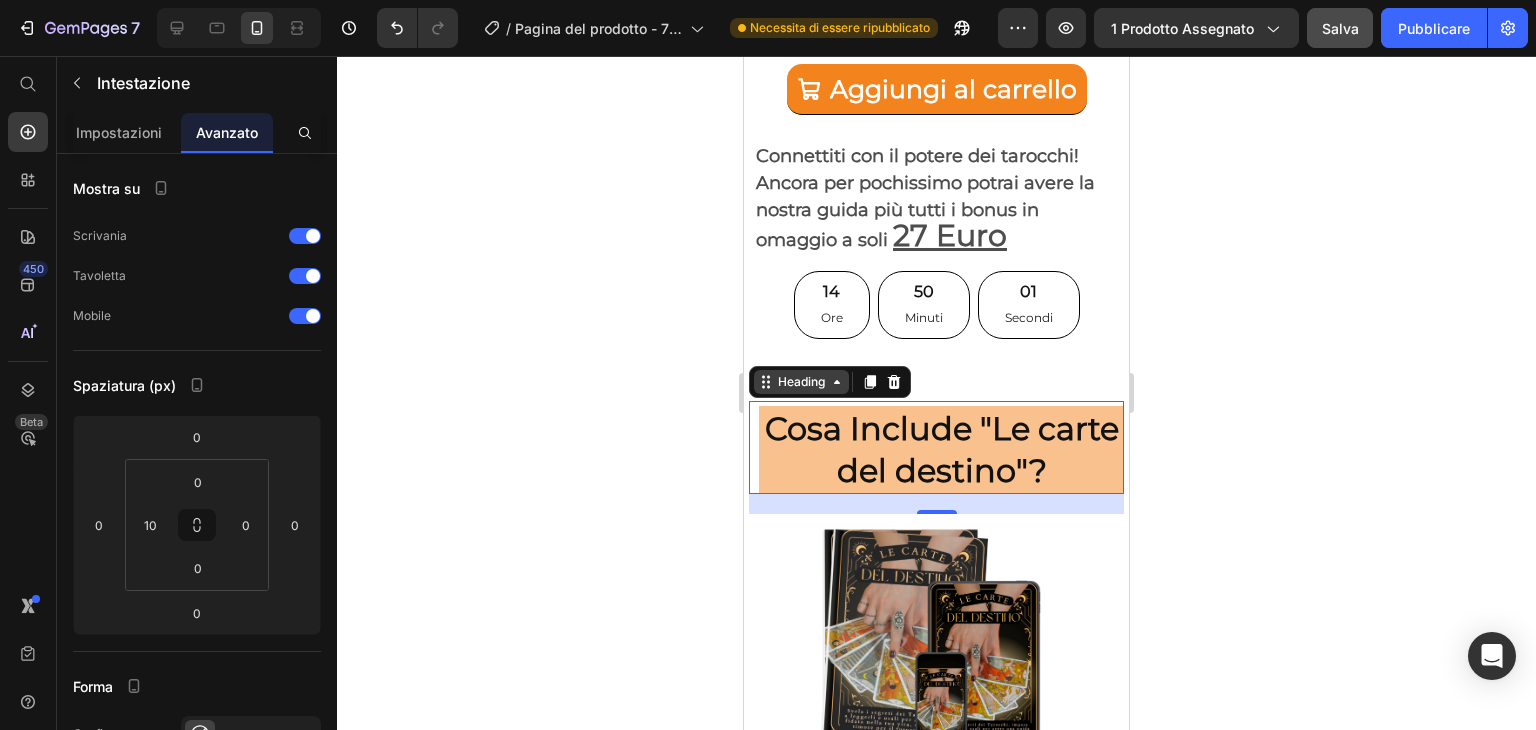 click 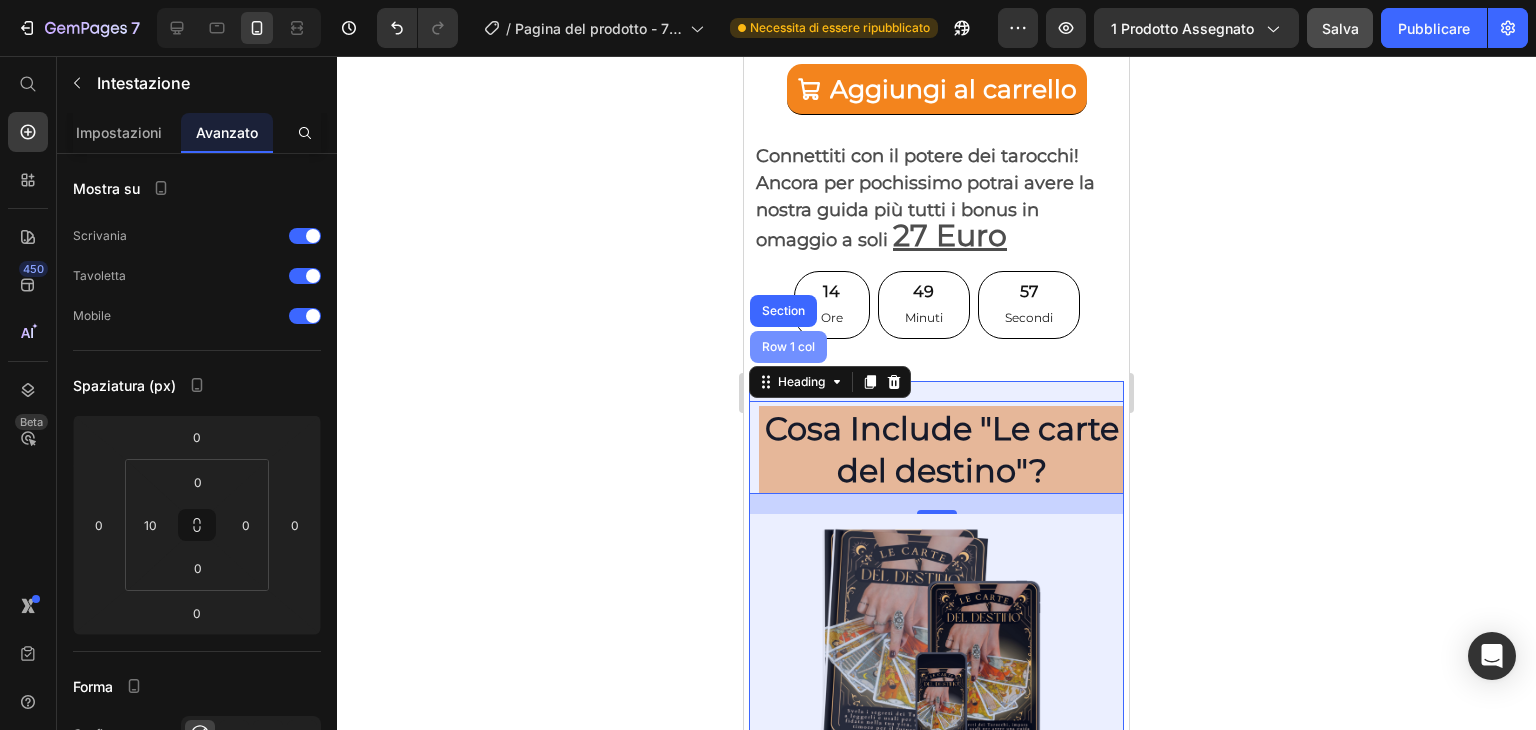 click on "Row 1 col" at bounding box center [788, 347] 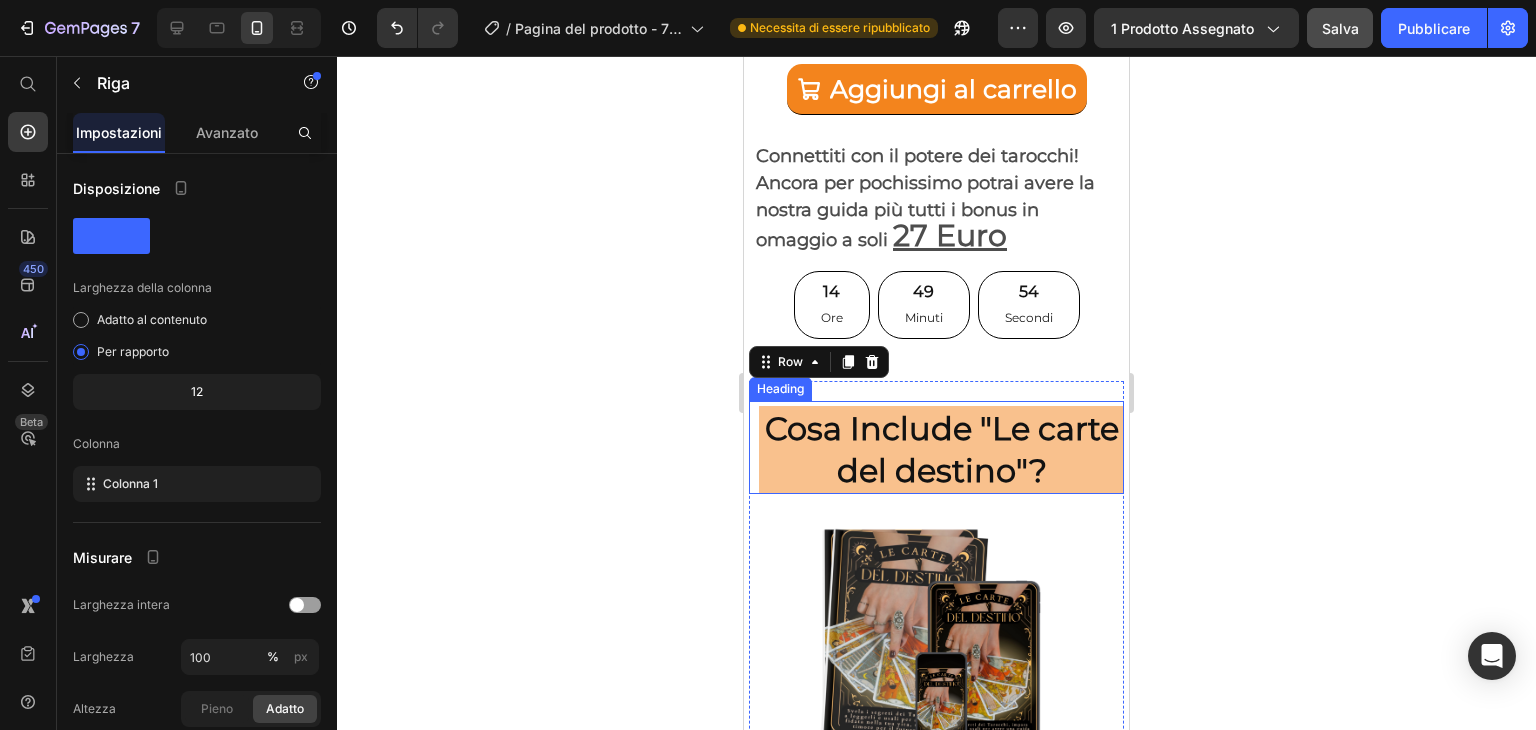 click on "Cosa Include "Le carte del destino"?" at bounding box center (941, 449) 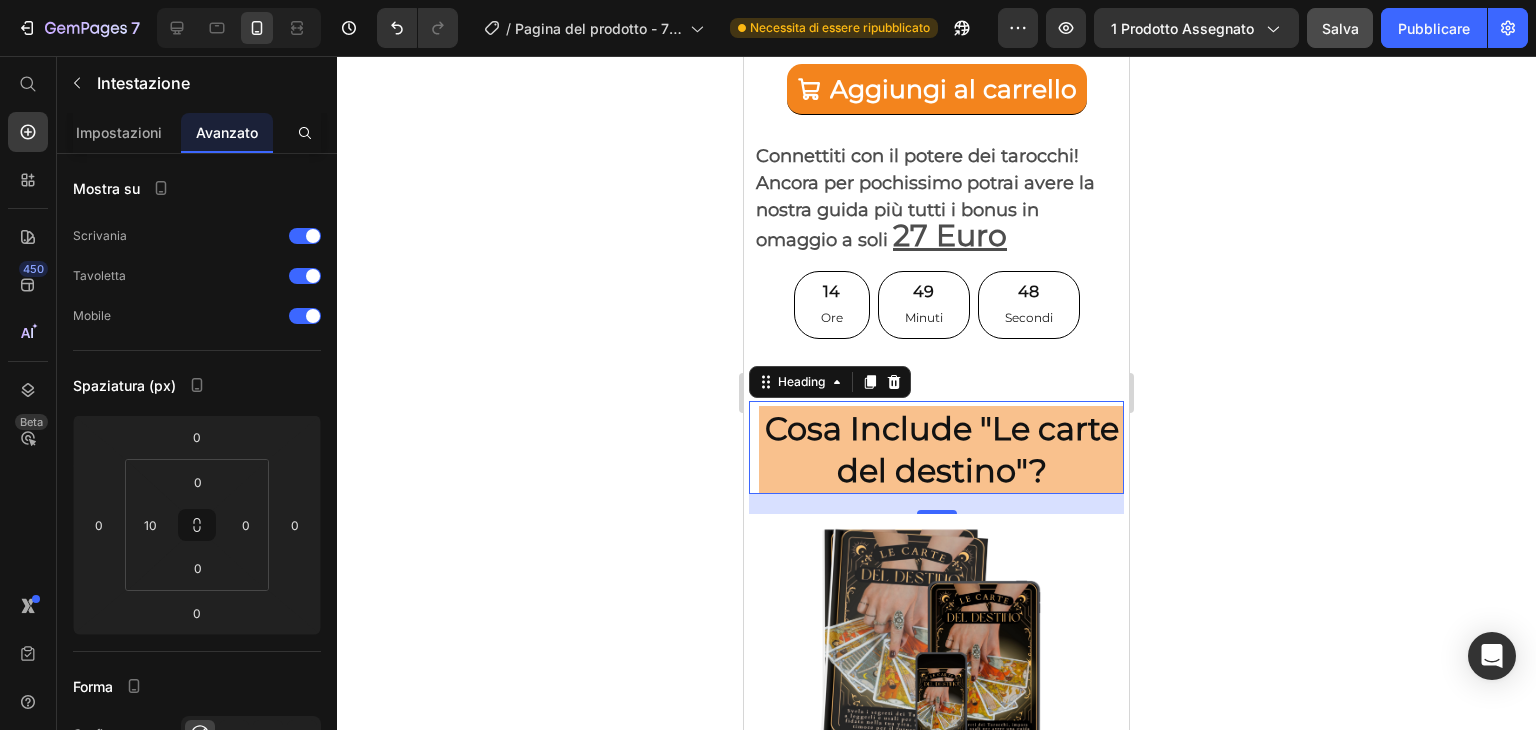 click on "Cosa Include "Le carte del destino"?" at bounding box center (941, 449) 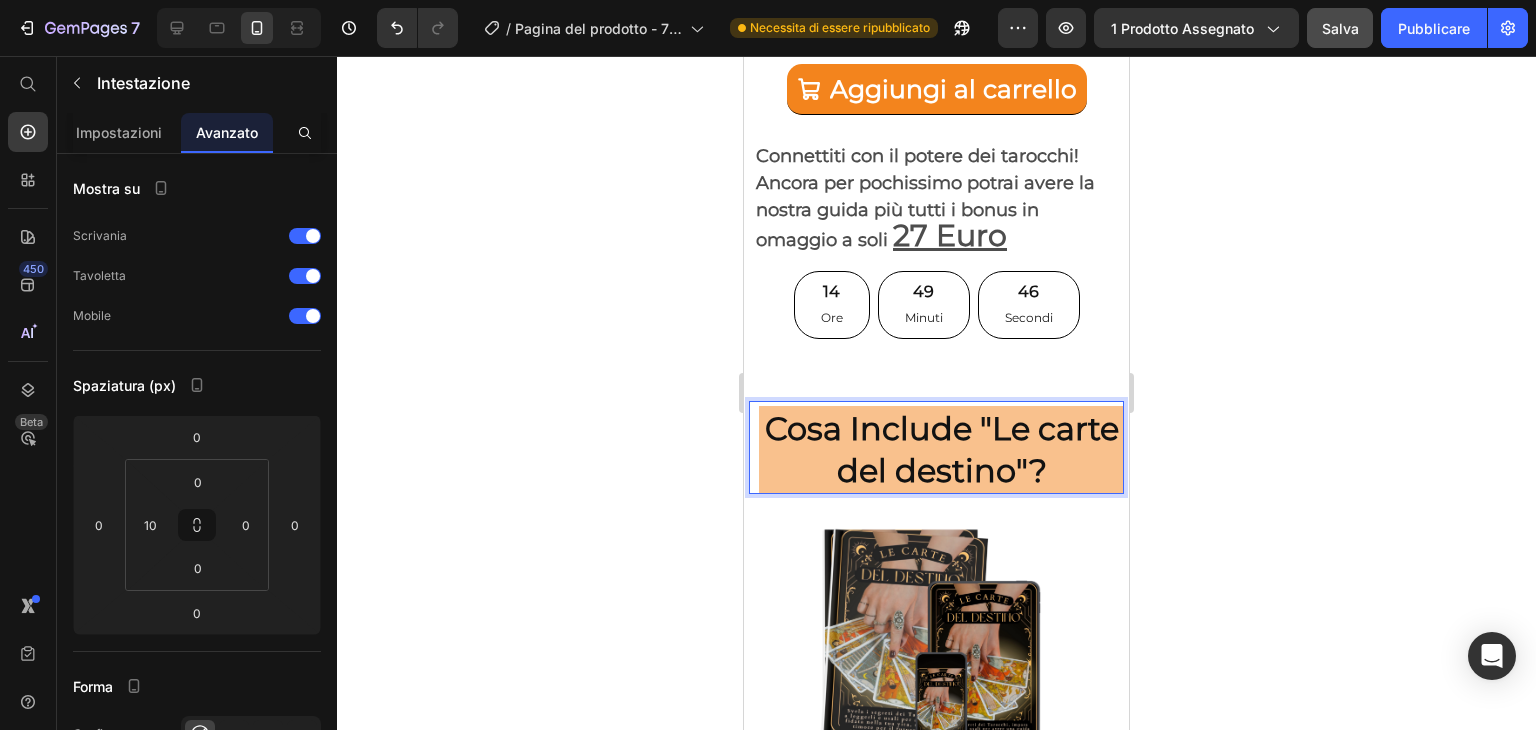 click on "Cosa Include "Le carte del destino"?" at bounding box center (941, 449) 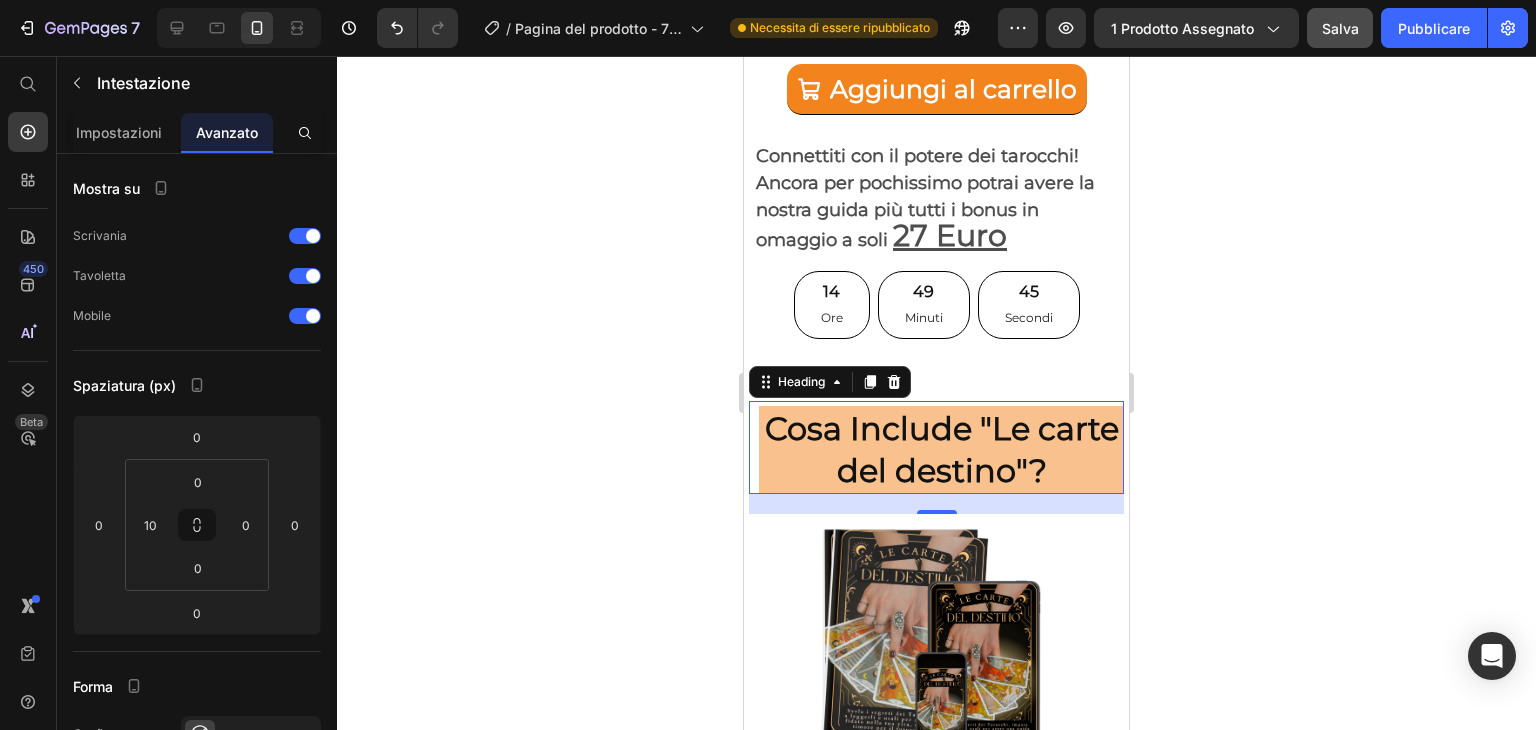 click on "Cosa Include "Le carte del destino"? Heading   20" at bounding box center [936, 447] 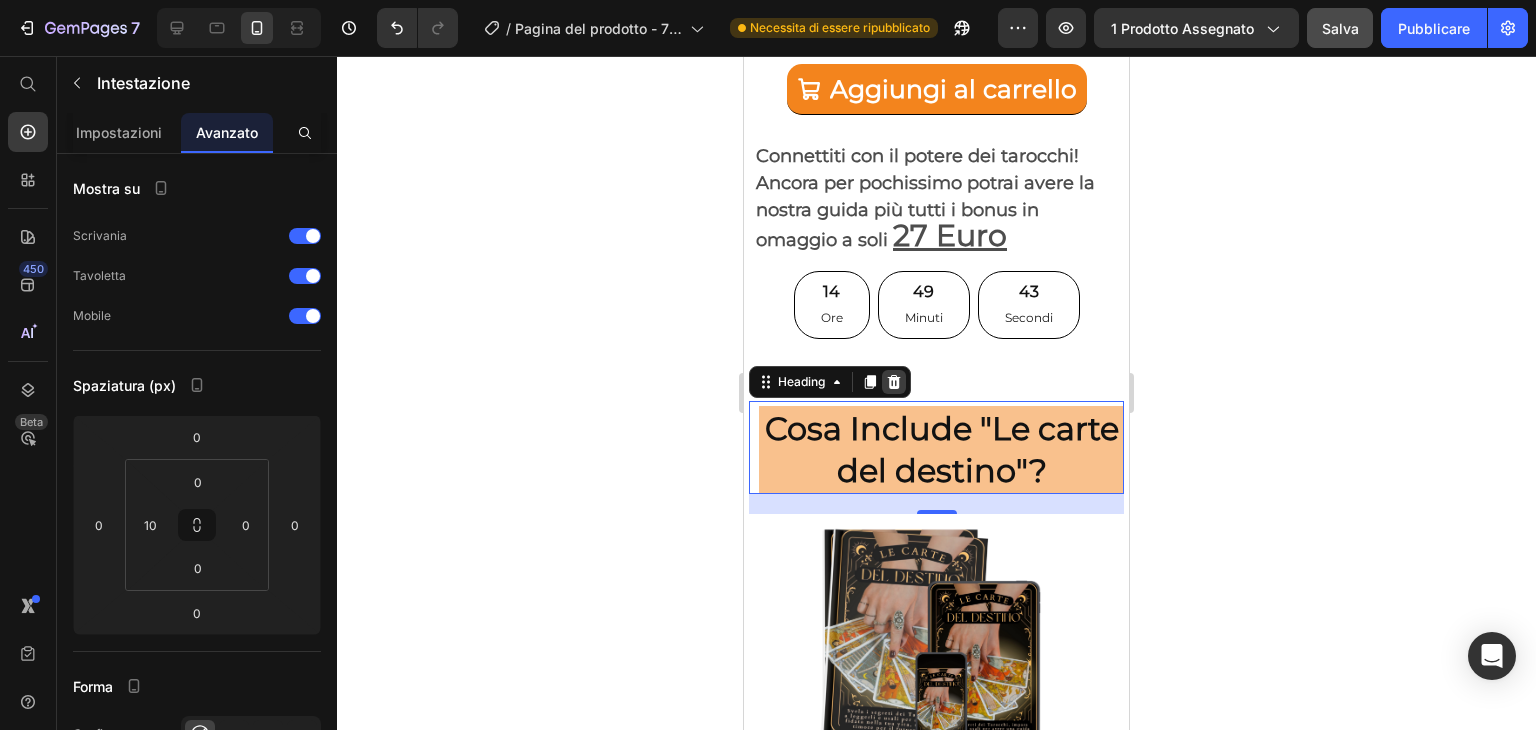 click 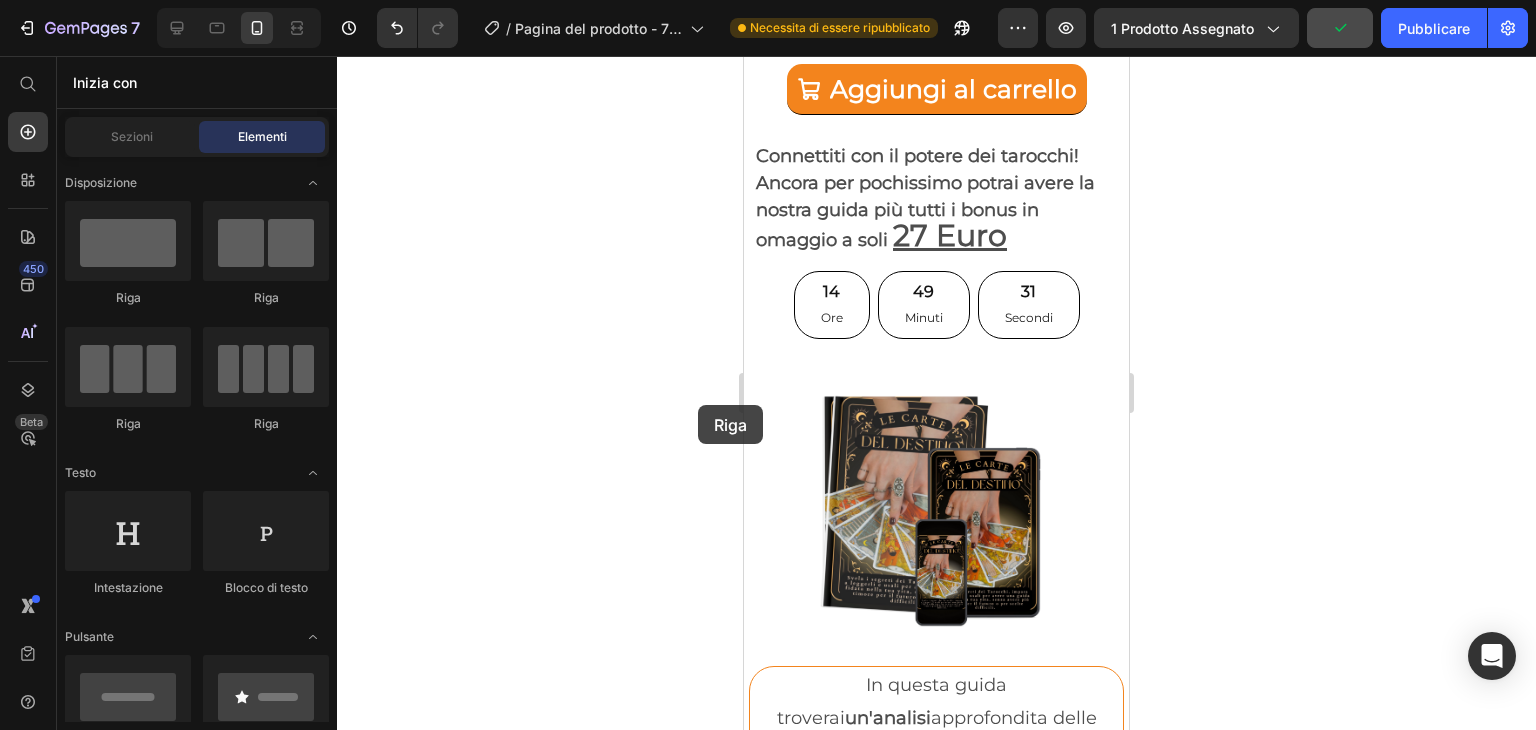 drag, startPoint x: 131, startPoint y: 256, endPoint x: 698, endPoint y: 405, distance: 586.2508 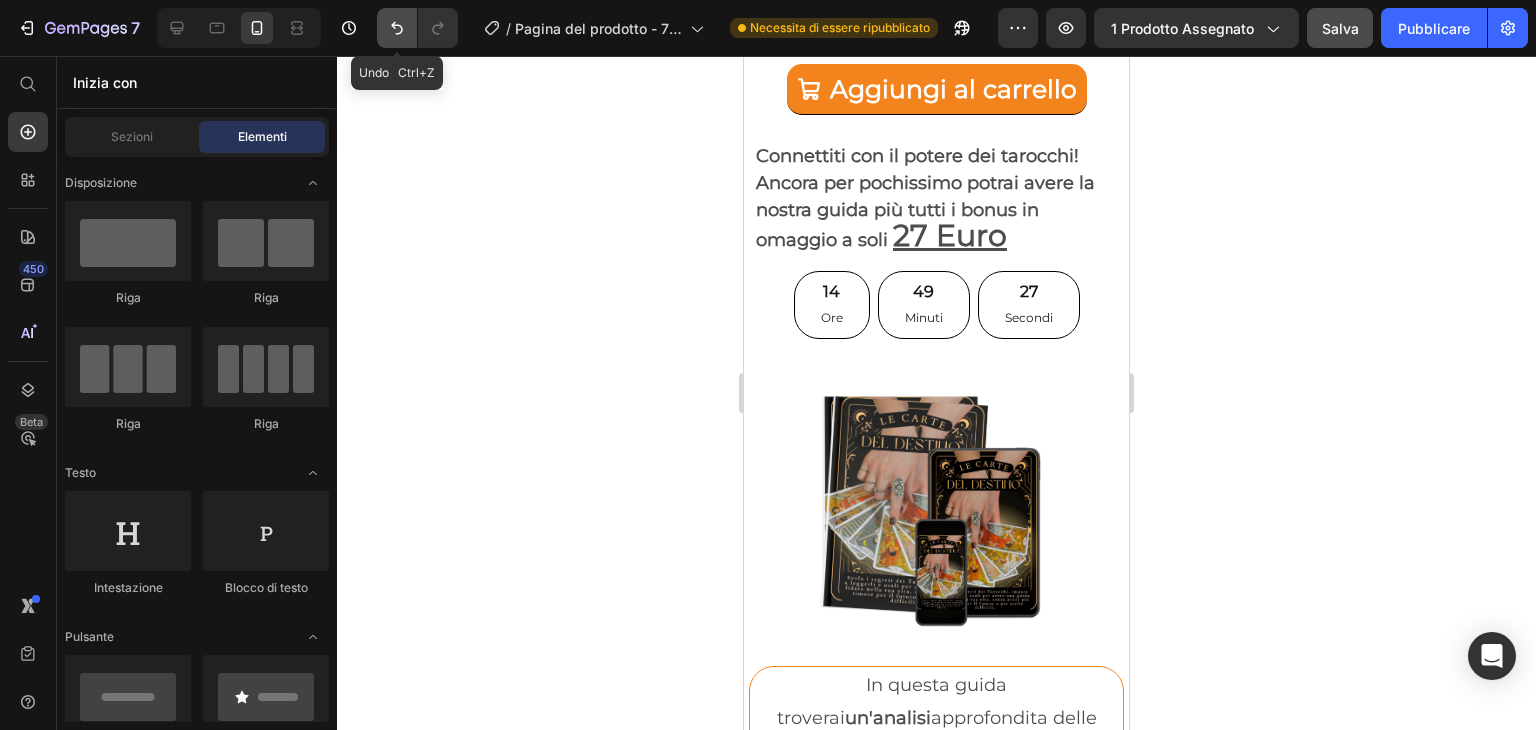 click 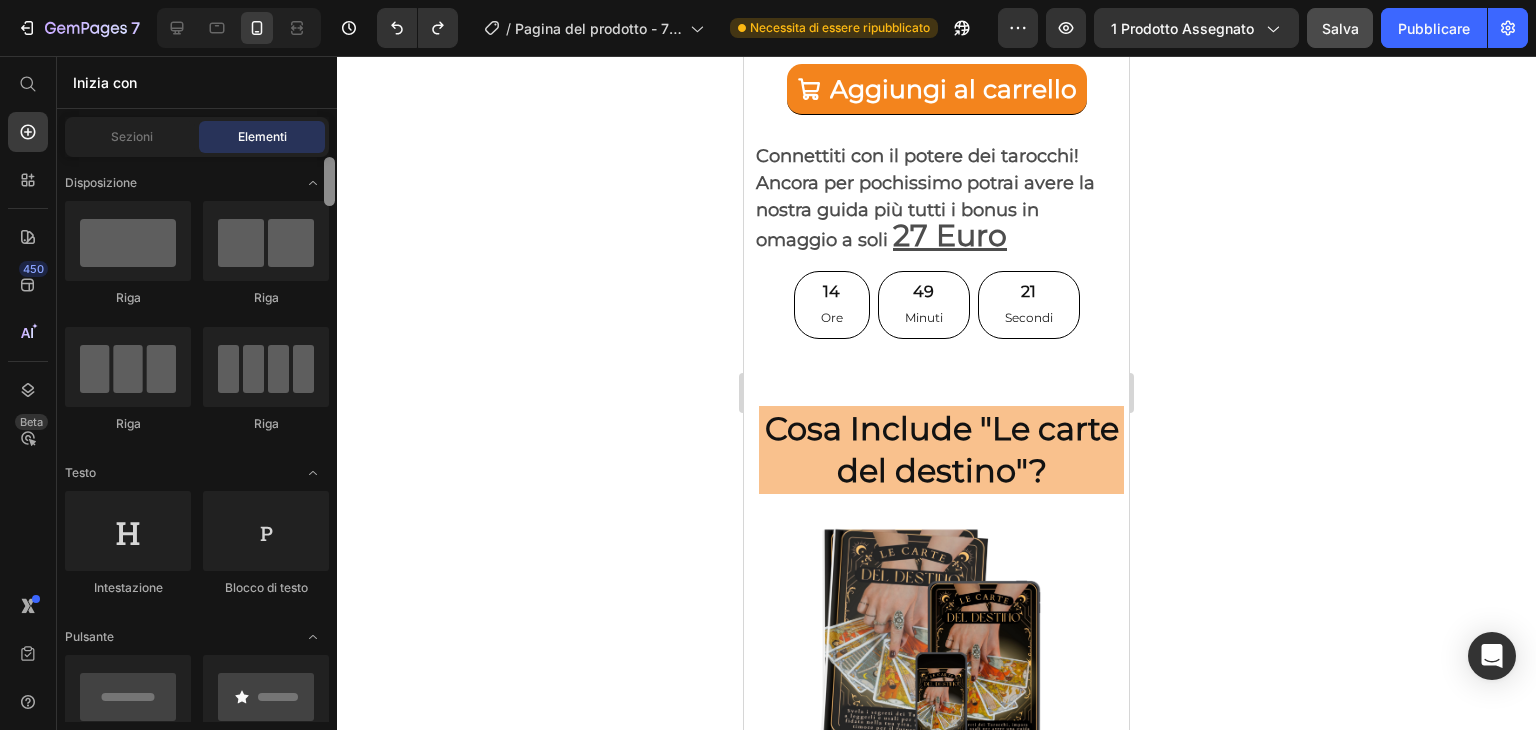 drag, startPoint x: 331, startPoint y: 186, endPoint x: 321, endPoint y: 121, distance: 65.76473 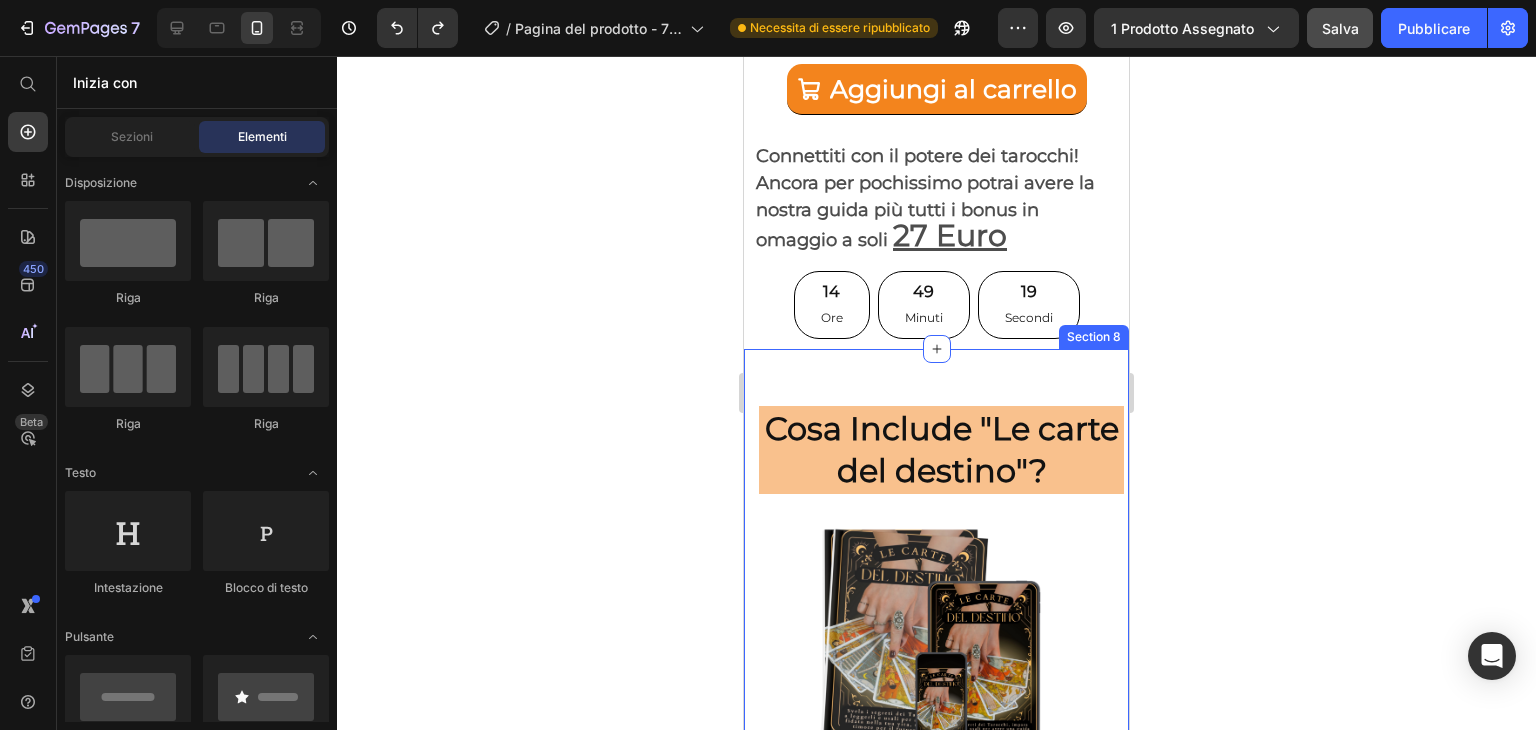 click on "Cosa Include "Le carte del destino"? Heading Image In questa guida troverai  un'analisi  approfondita delle carte, dagli  Arcani Maggiori  e  Minori , alle diverse tecniche di lettura.  Ma non solo: esplorerai anche come i  numeri  e i  pianeti influenzano il tuo percorso ,  l'energia dei chakra e il potere curativo dei cristalli . Perfetta per principianti e appassionati , questa guida  ti accompagnerà  passo dopo passo nella  scoperta del potere simbolico  delle carte e  nell'interpretazione   dei messaggi  che possono rivelare, arricchendo ogni lettura con nuove dimensioni spirituali o energetiche. Text Block Row Row Ma attenzione ancora per poco potrai ricevere i nostri  Bonus ESCLUSIVI Heading Row Section 8" at bounding box center [936, 914] 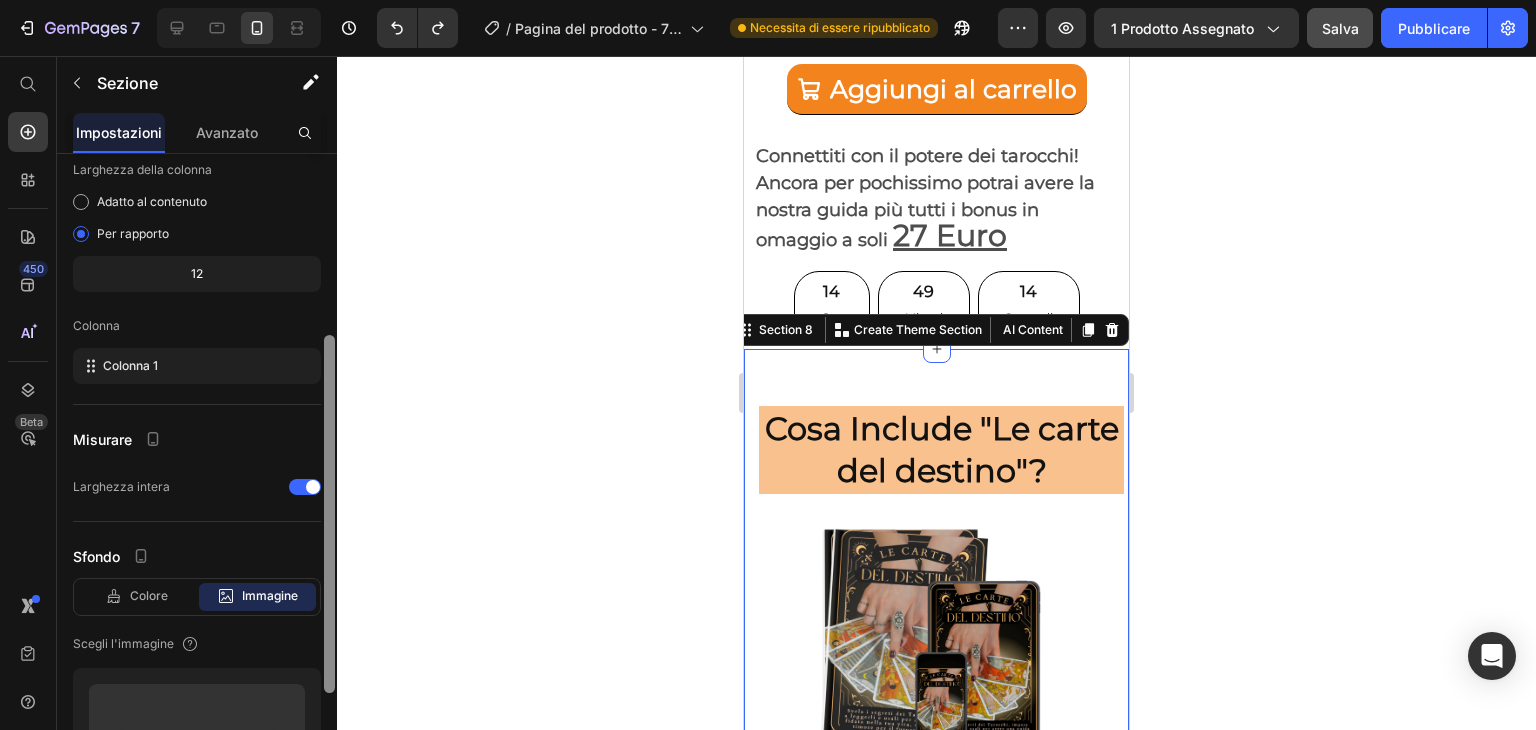scroll, scrollTop: 0, scrollLeft: 0, axis: both 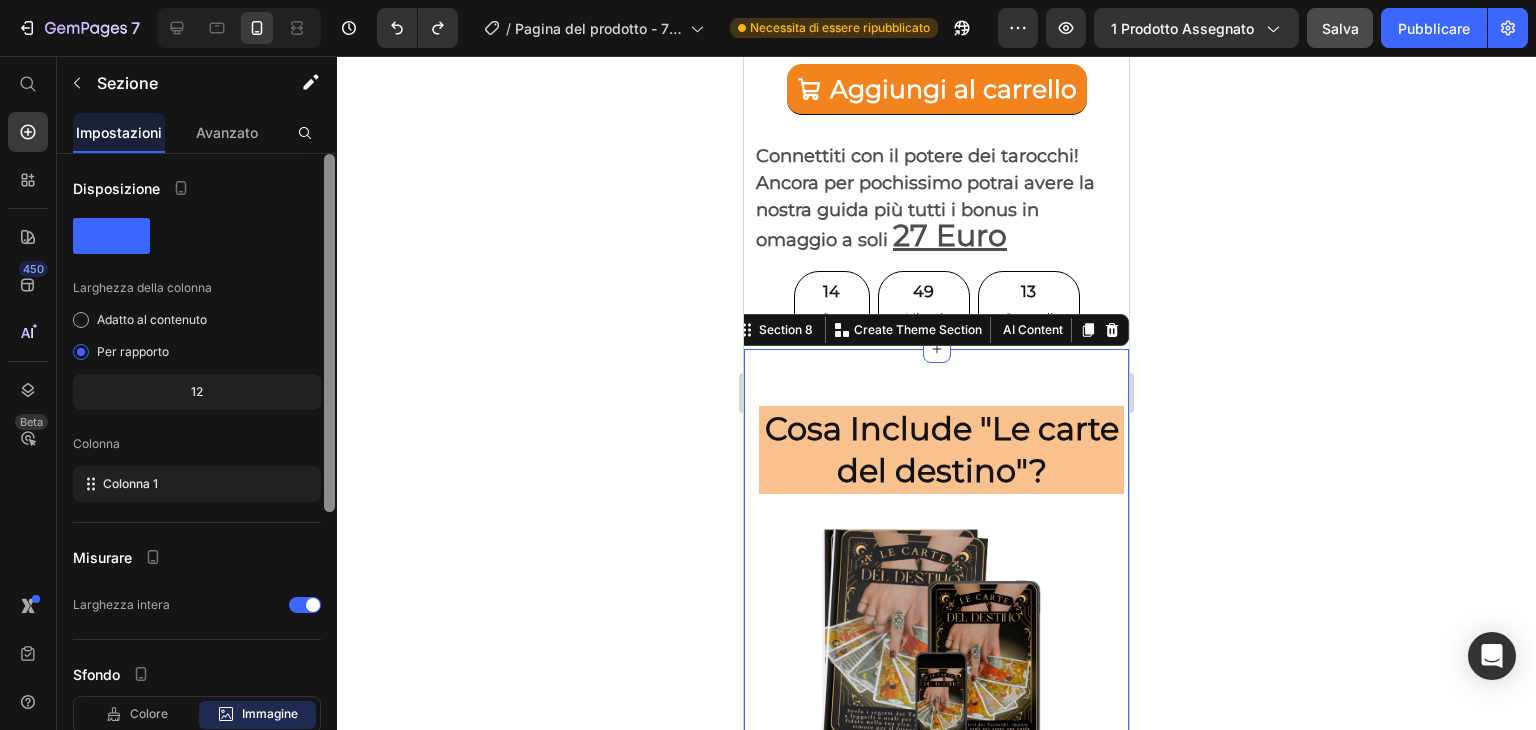 drag, startPoint x: 331, startPoint y: 220, endPoint x: 303, endPoint y: 210, distance: 29.732138 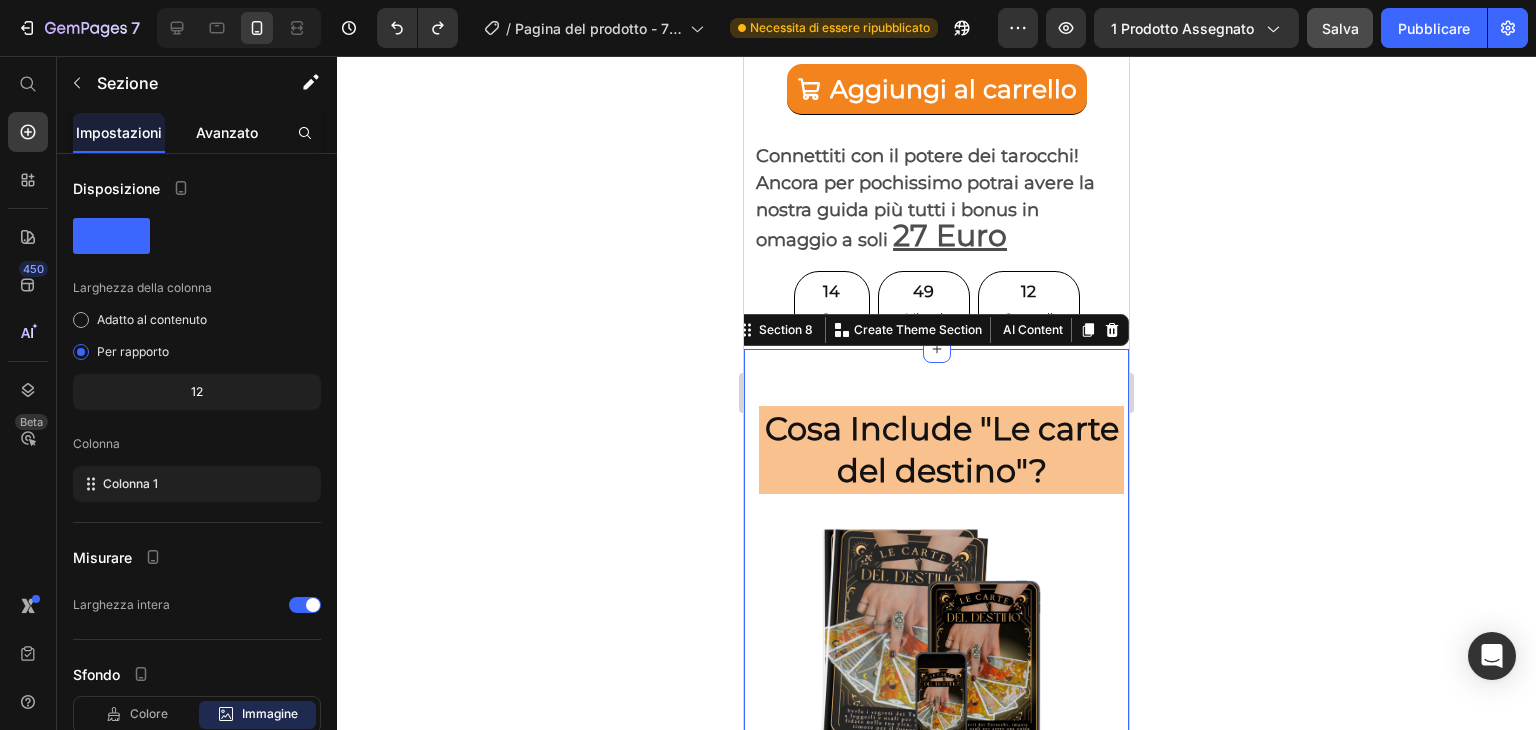 click on "Avanzato" at bounding box center (227, 132) 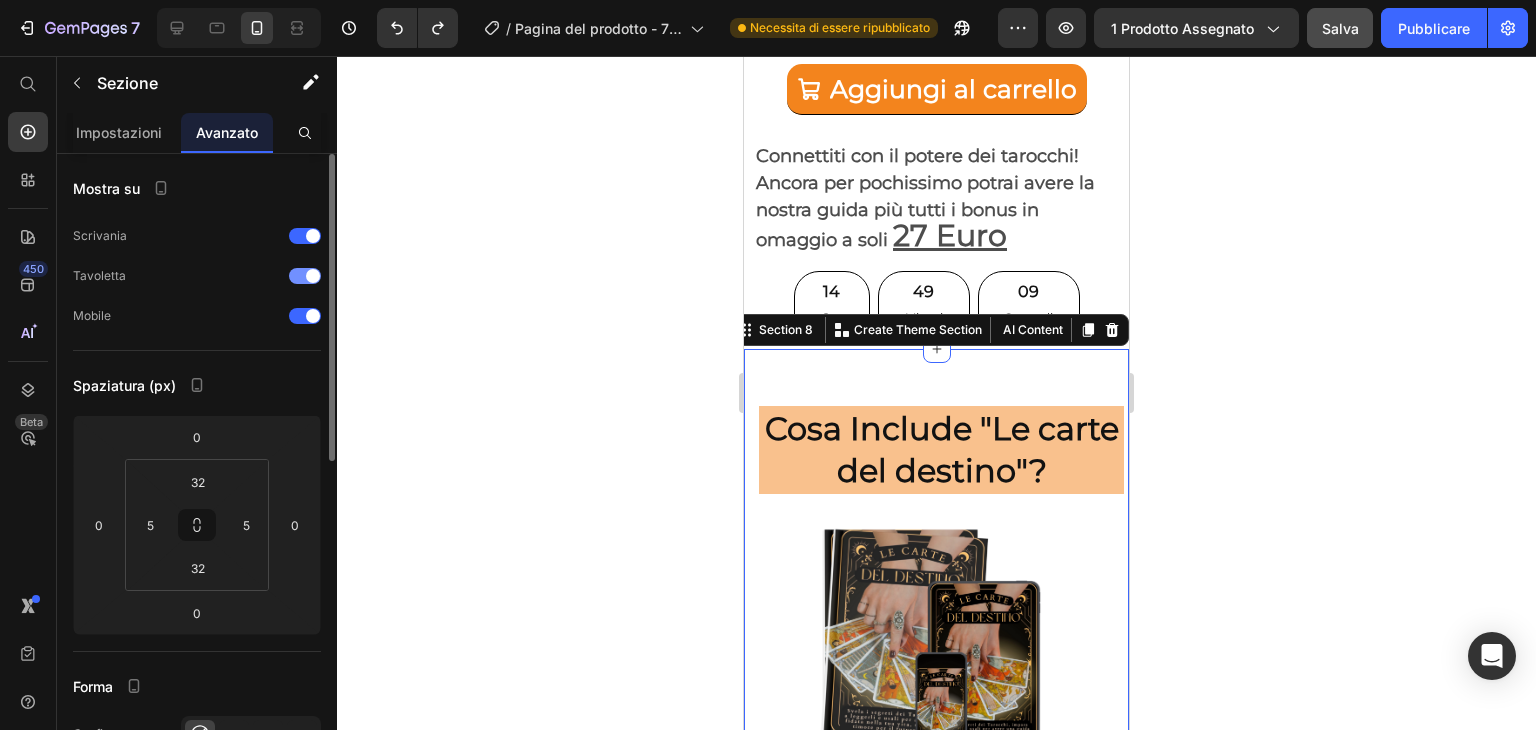 click at bounding box center [305, 276] 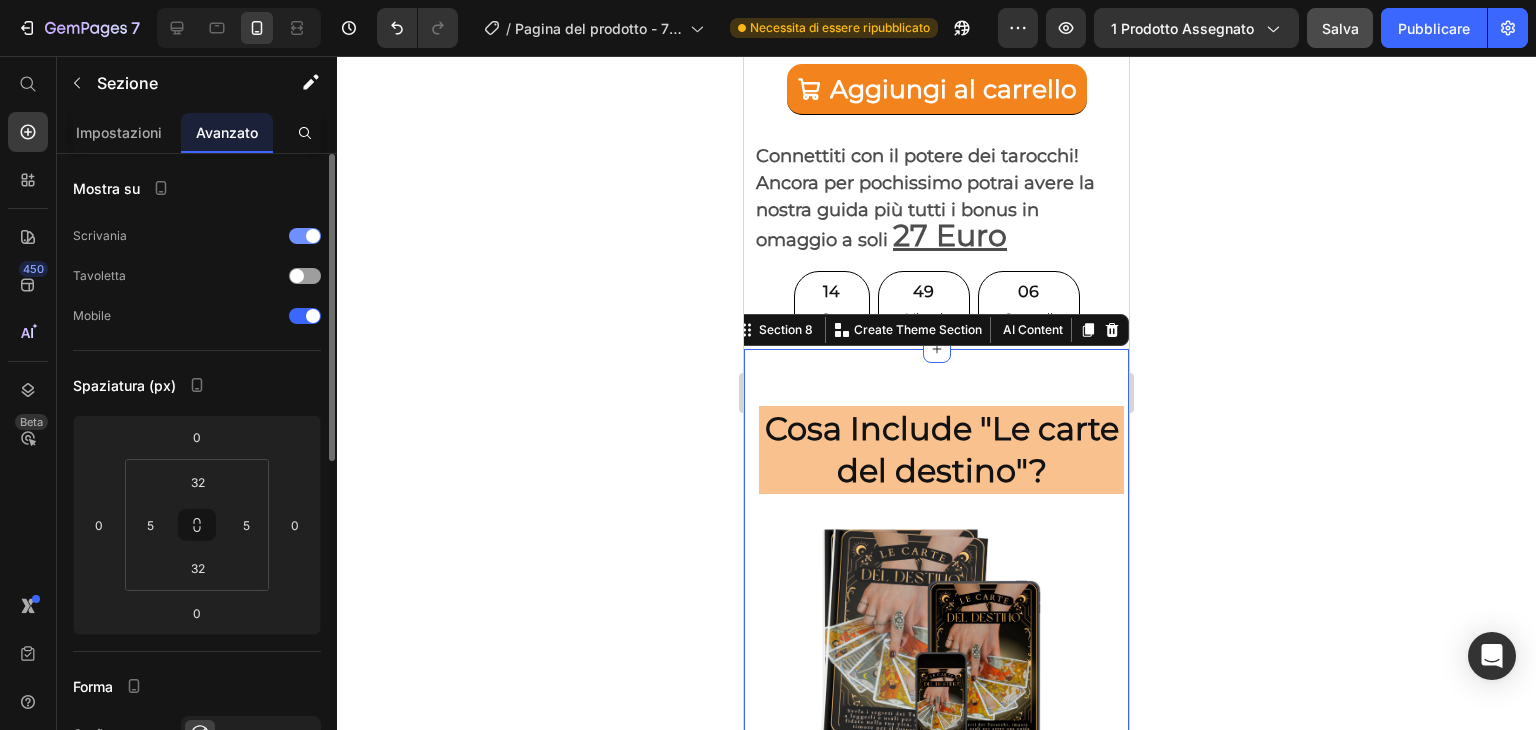 click at bounding box center [313, 236] 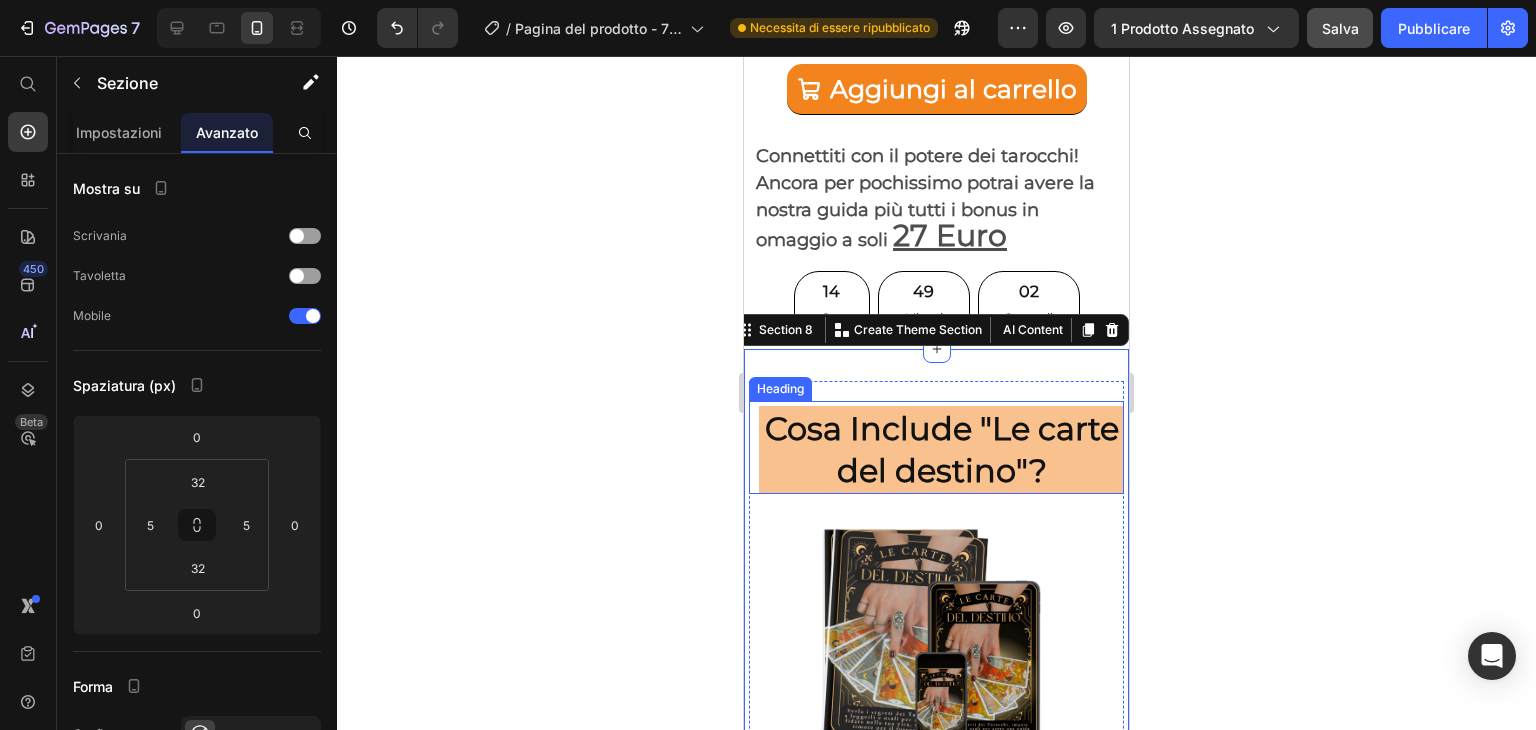 click on "Cosa Include "Le carte del destino"?" at bounding box center [941, 449] 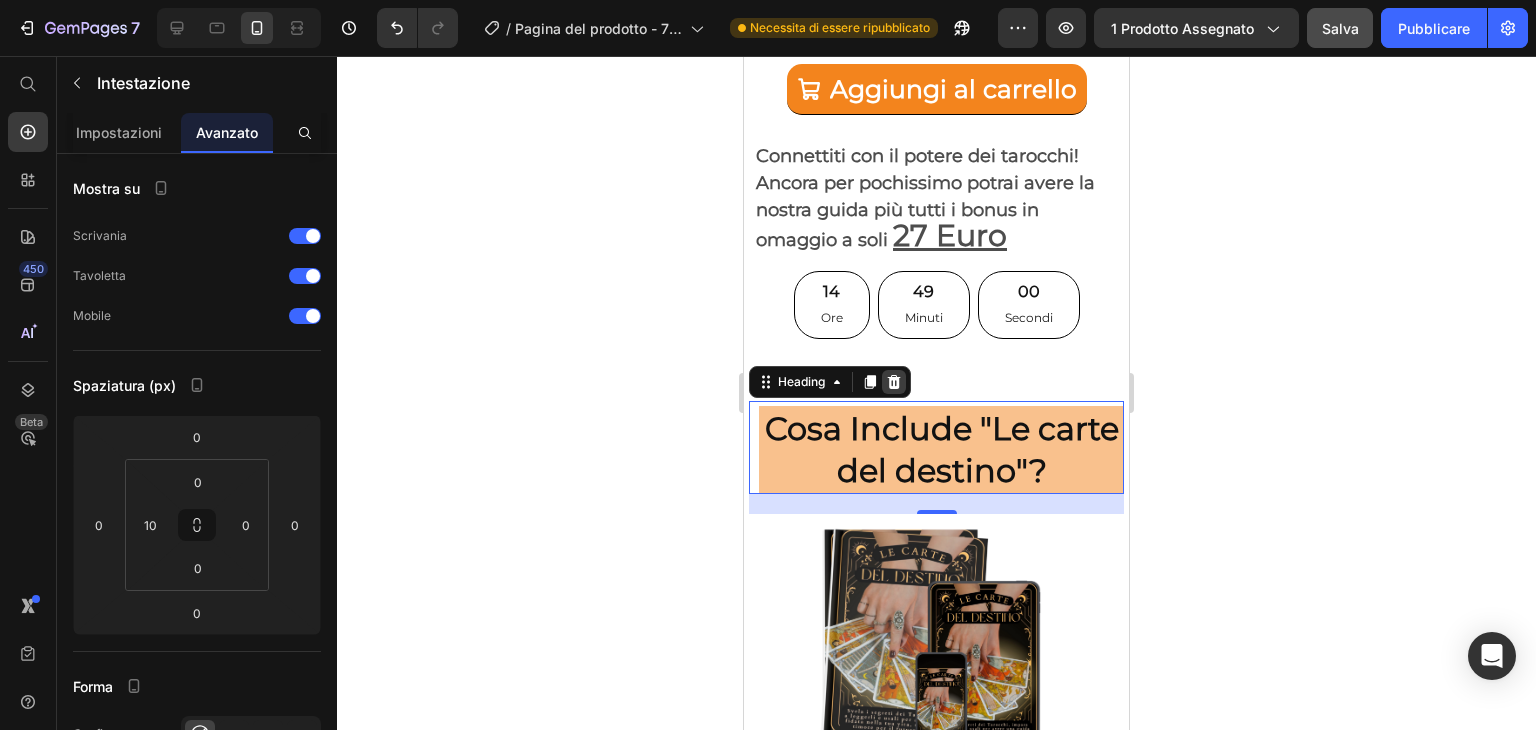 click 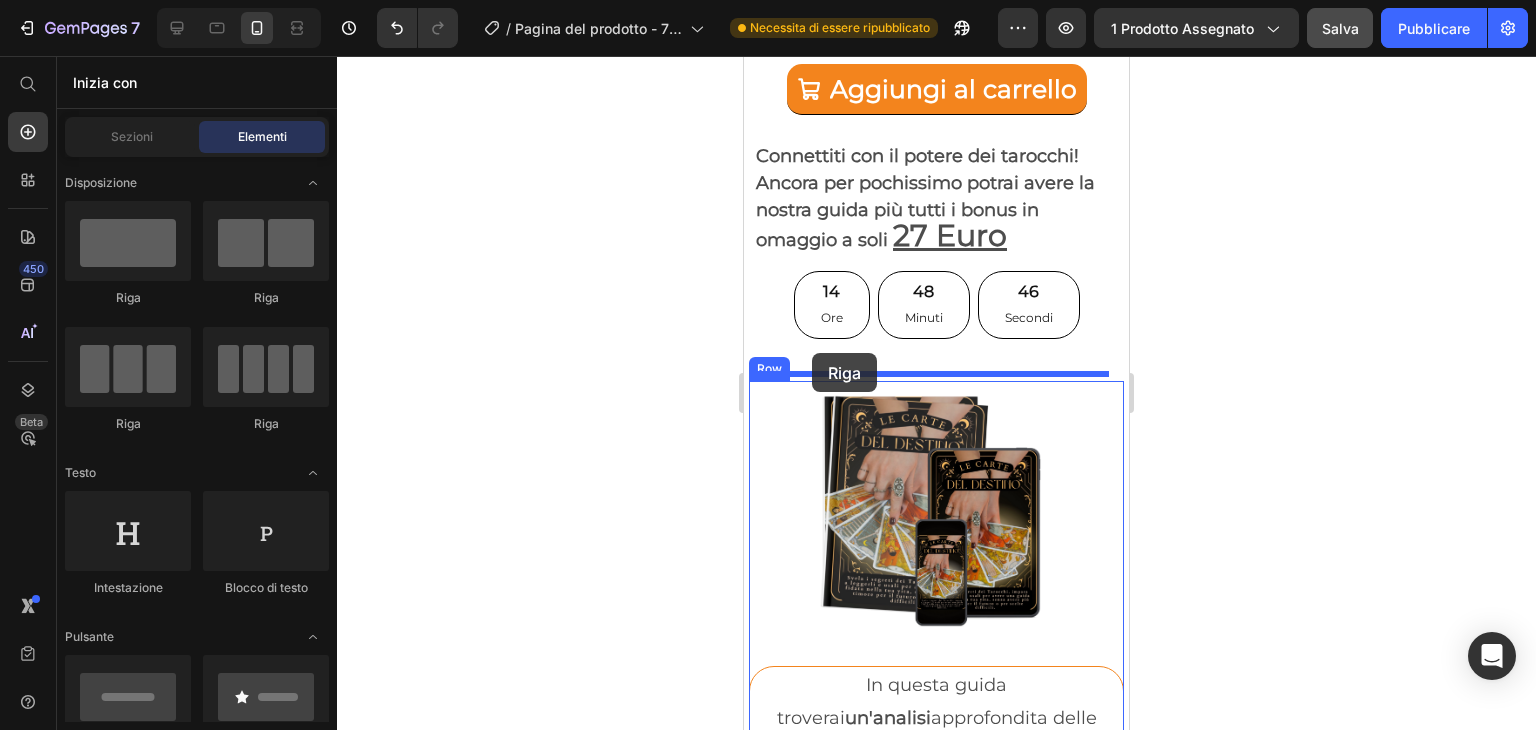 drag, startPoint x: 868, startPoint y: 295, endPoint x: 813, endPoint y: 353, distance: 79.93122 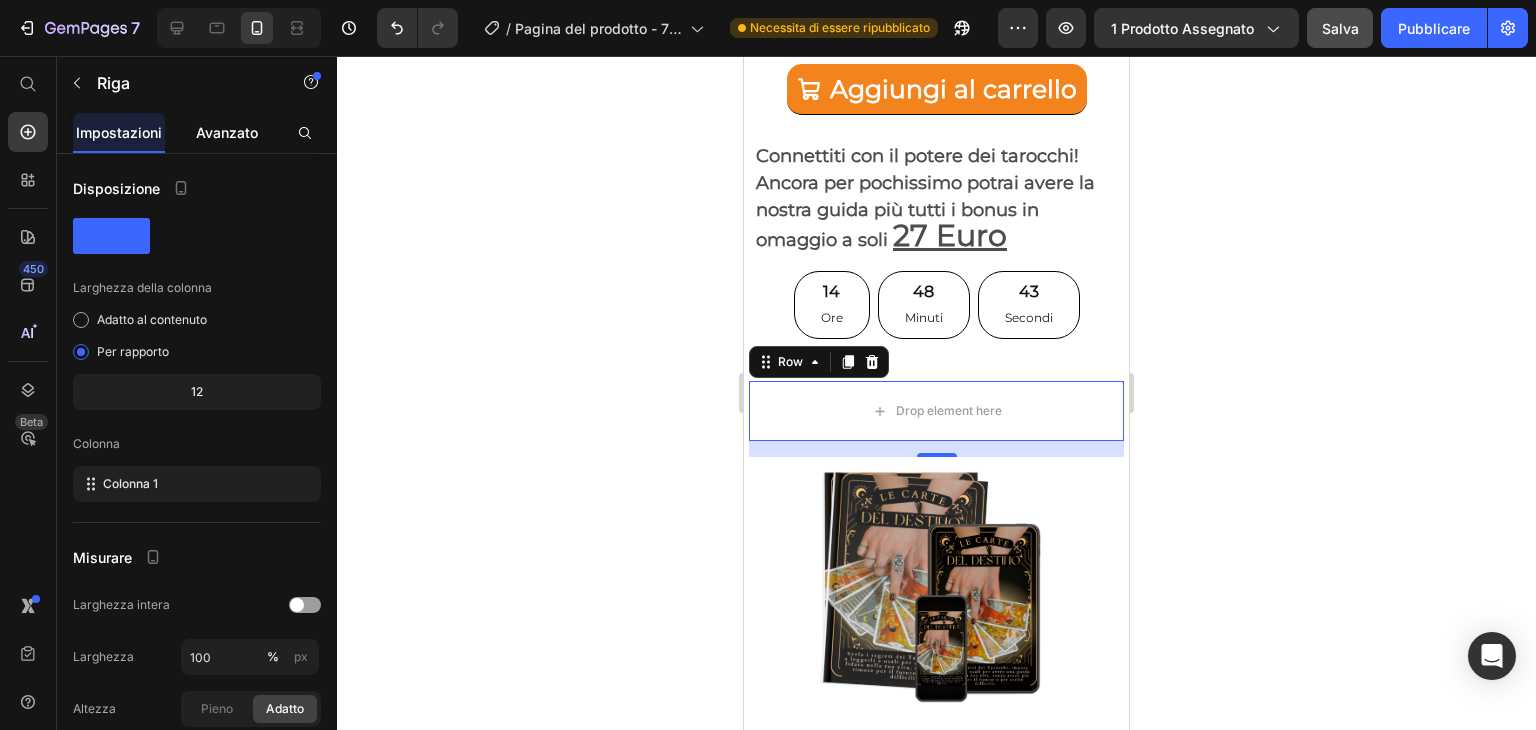 click on "Avanzato" at bounding box center [227, 132] 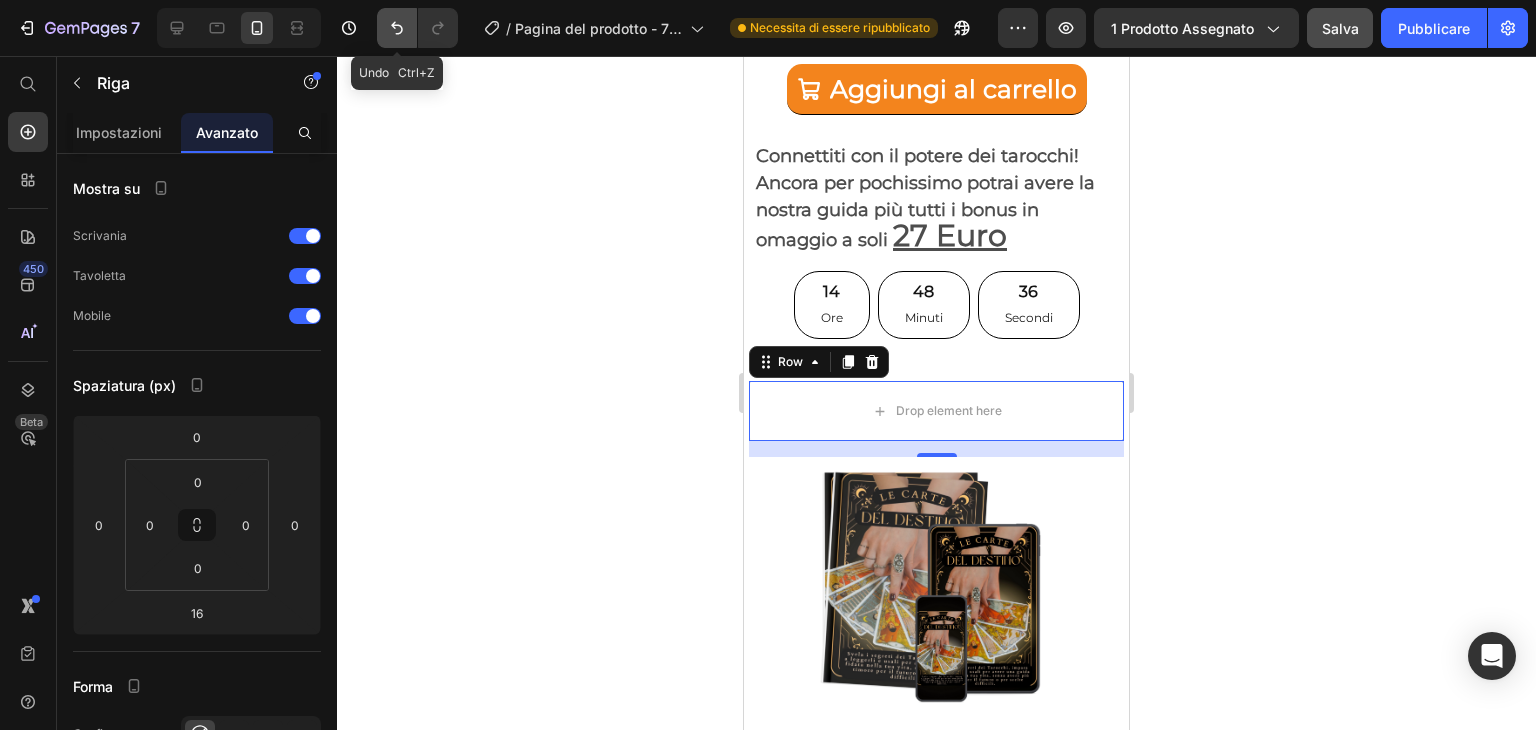 click 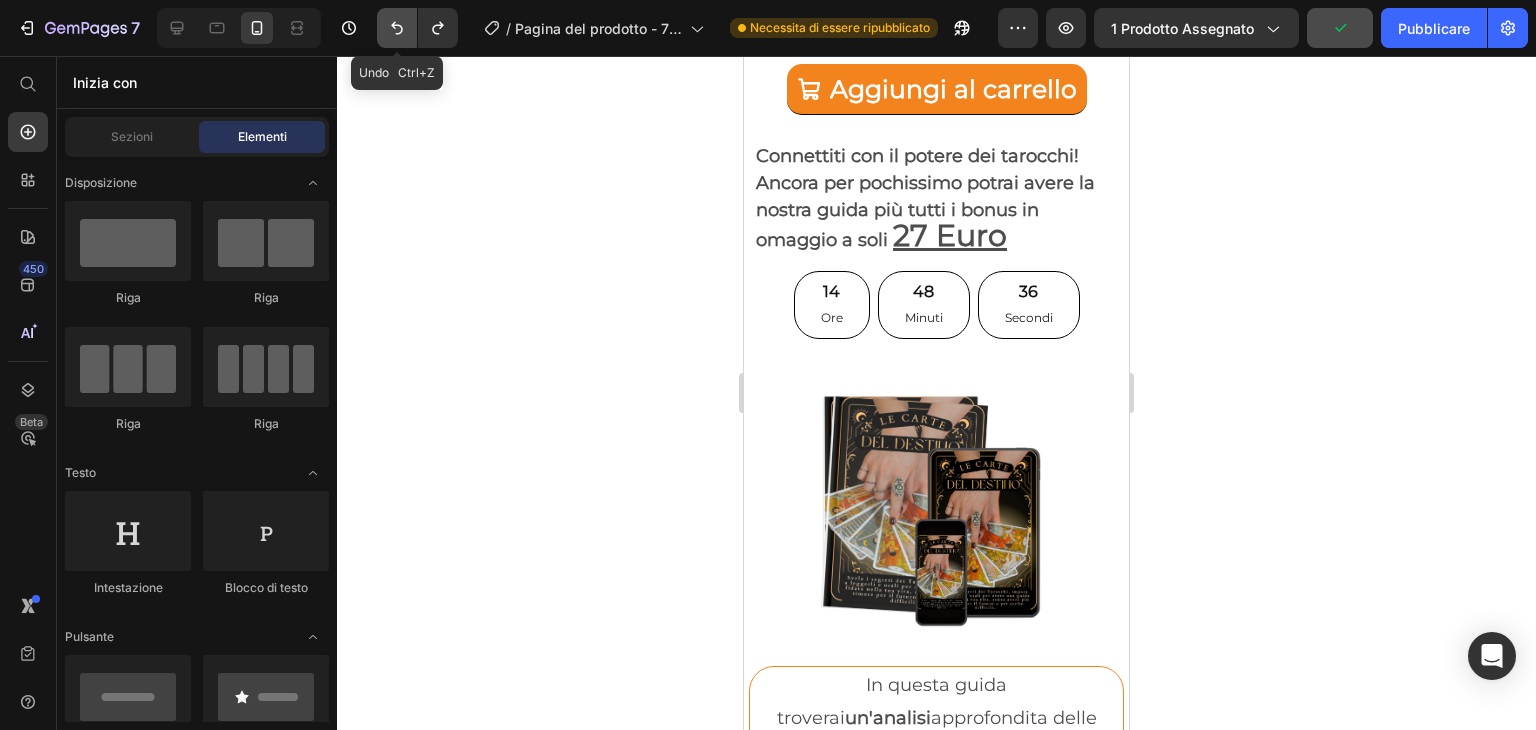 click 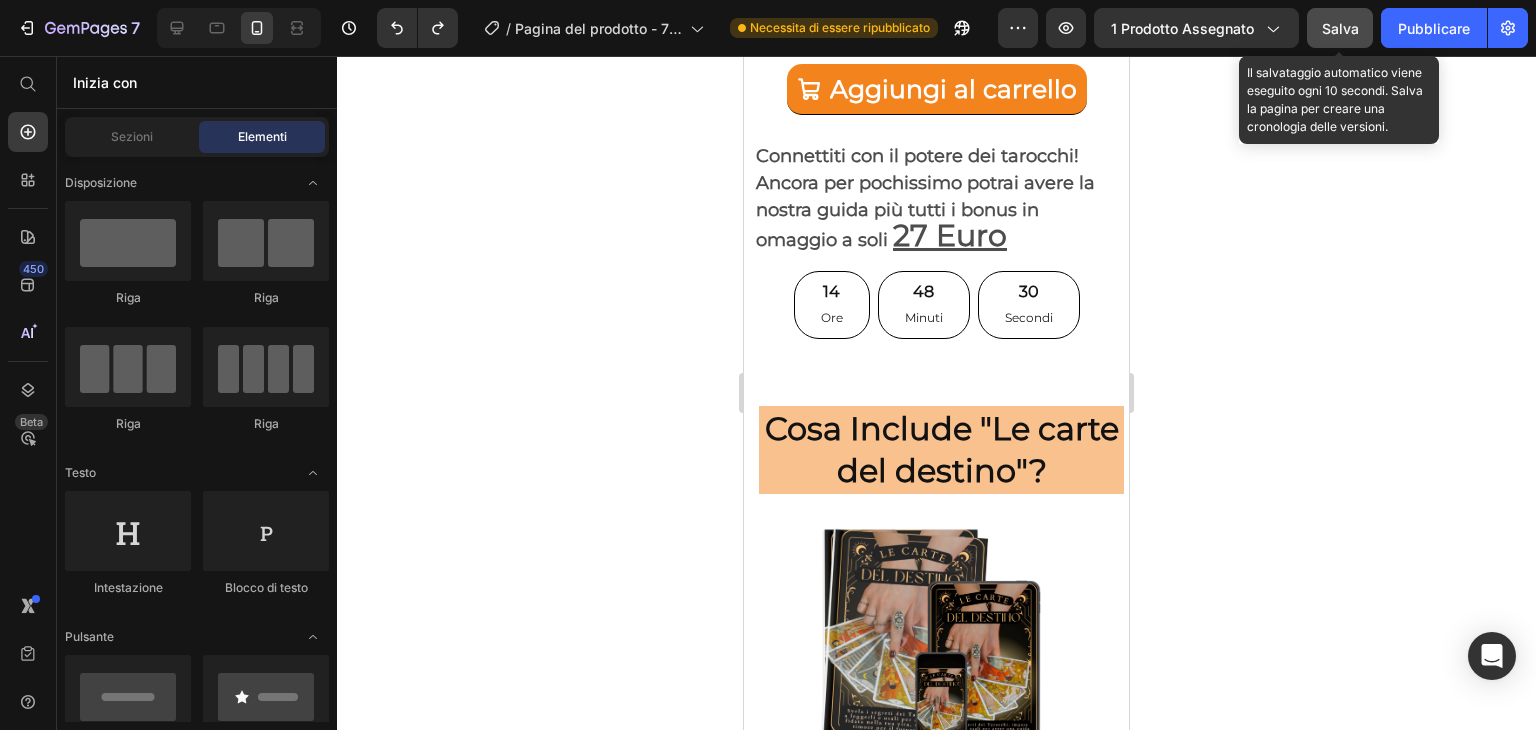click on "Salva" at bounding box center (1340, 28) 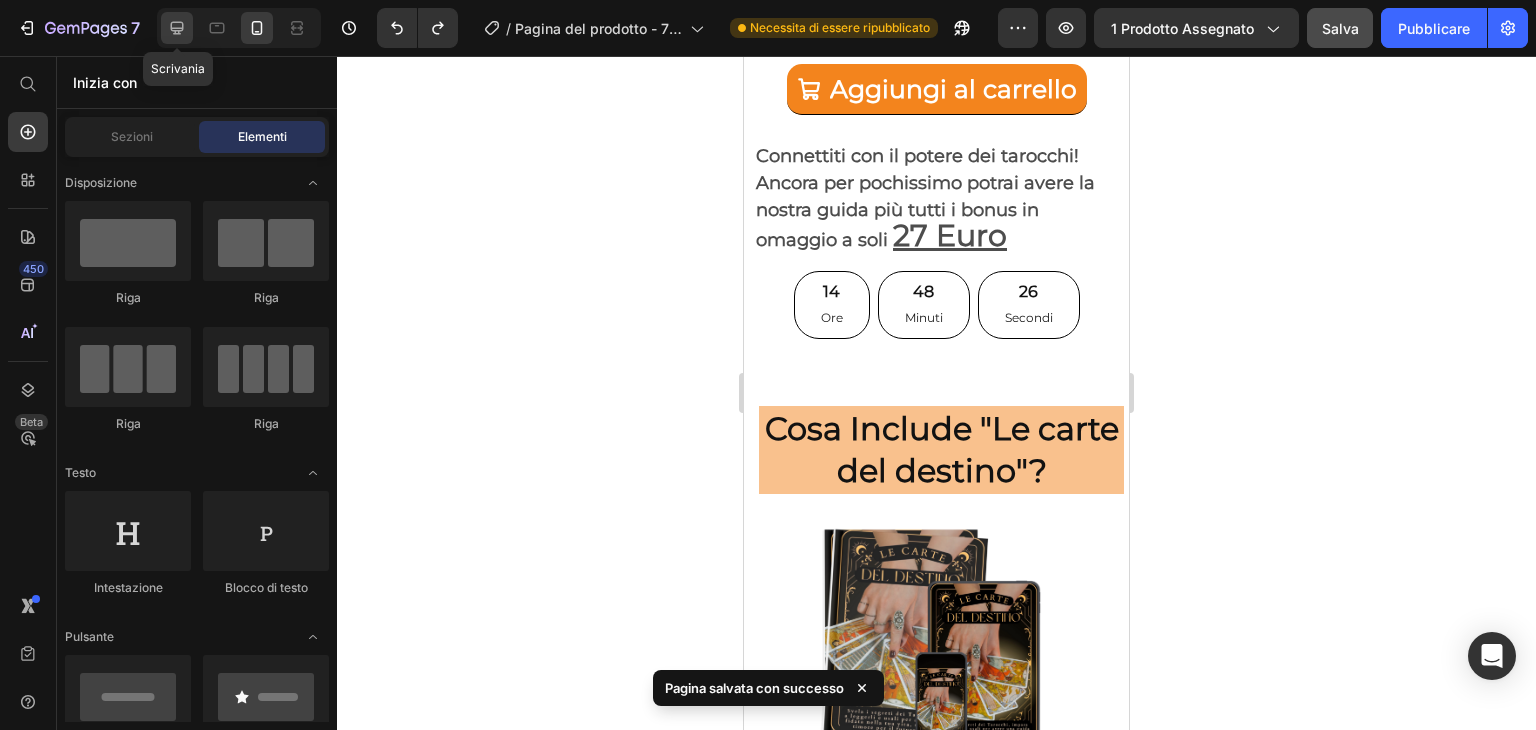 click 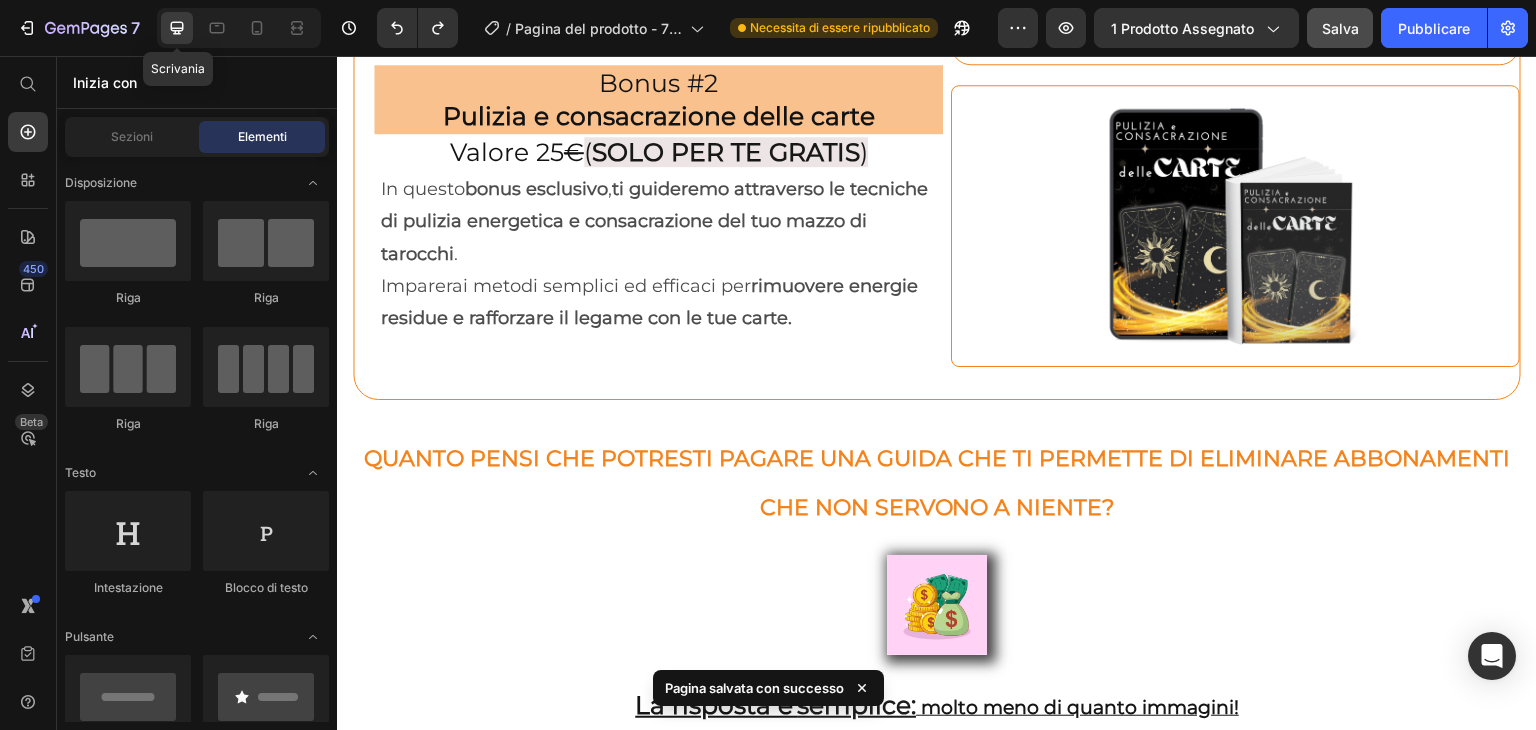 scroll, scrollTop: 6633, scrollLeft: 0, axis: vertical 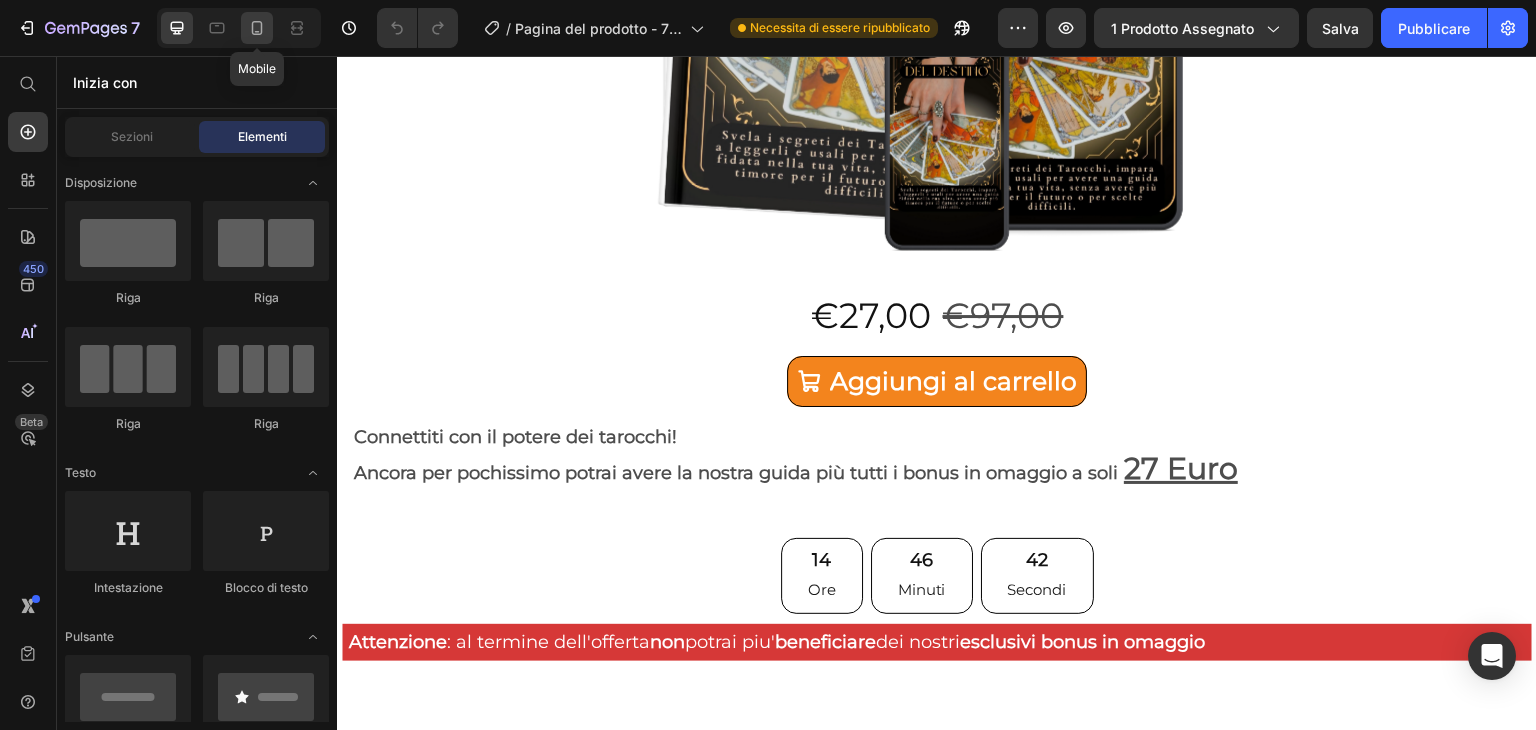 click 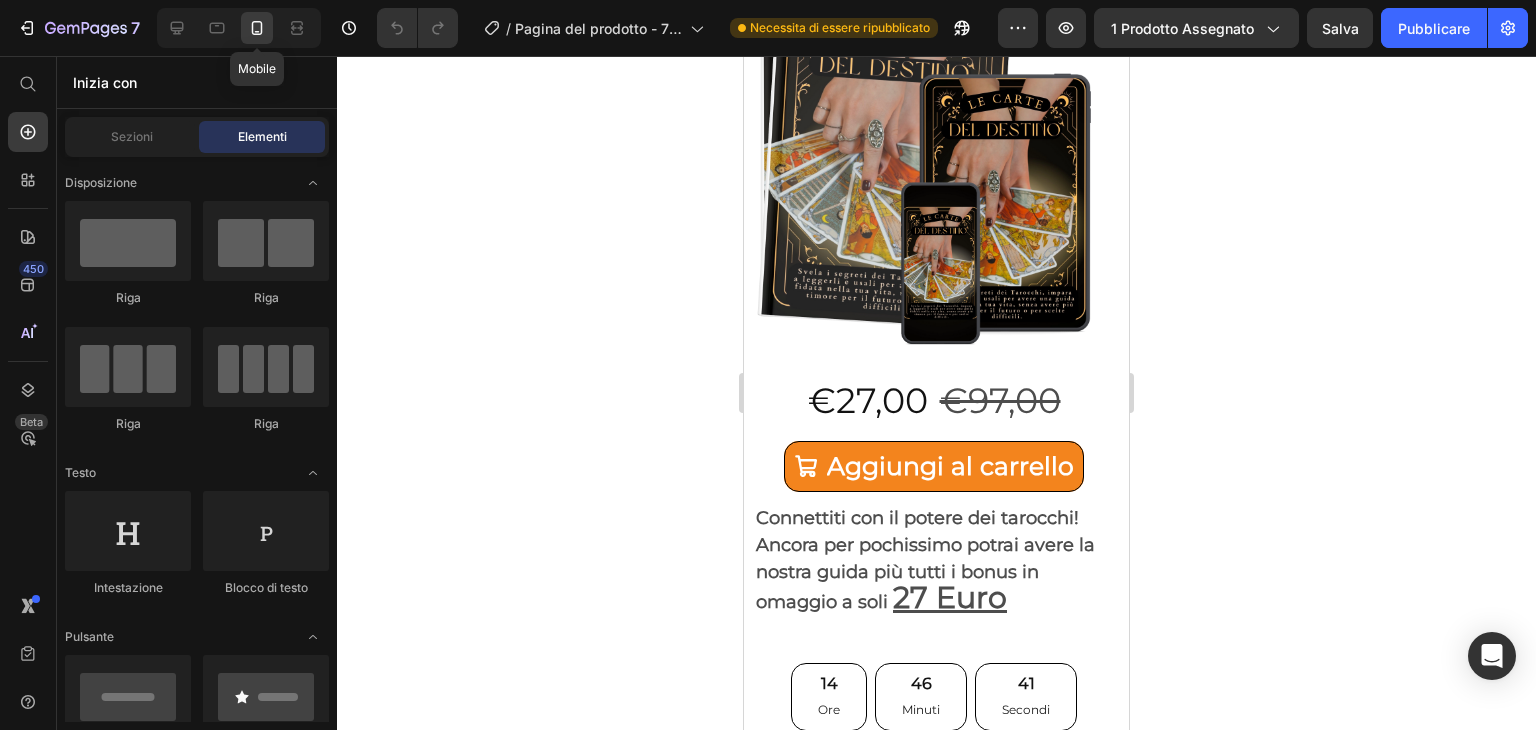 scroll, scrollTop: 856, scrollLeft: 0, axis: vertical 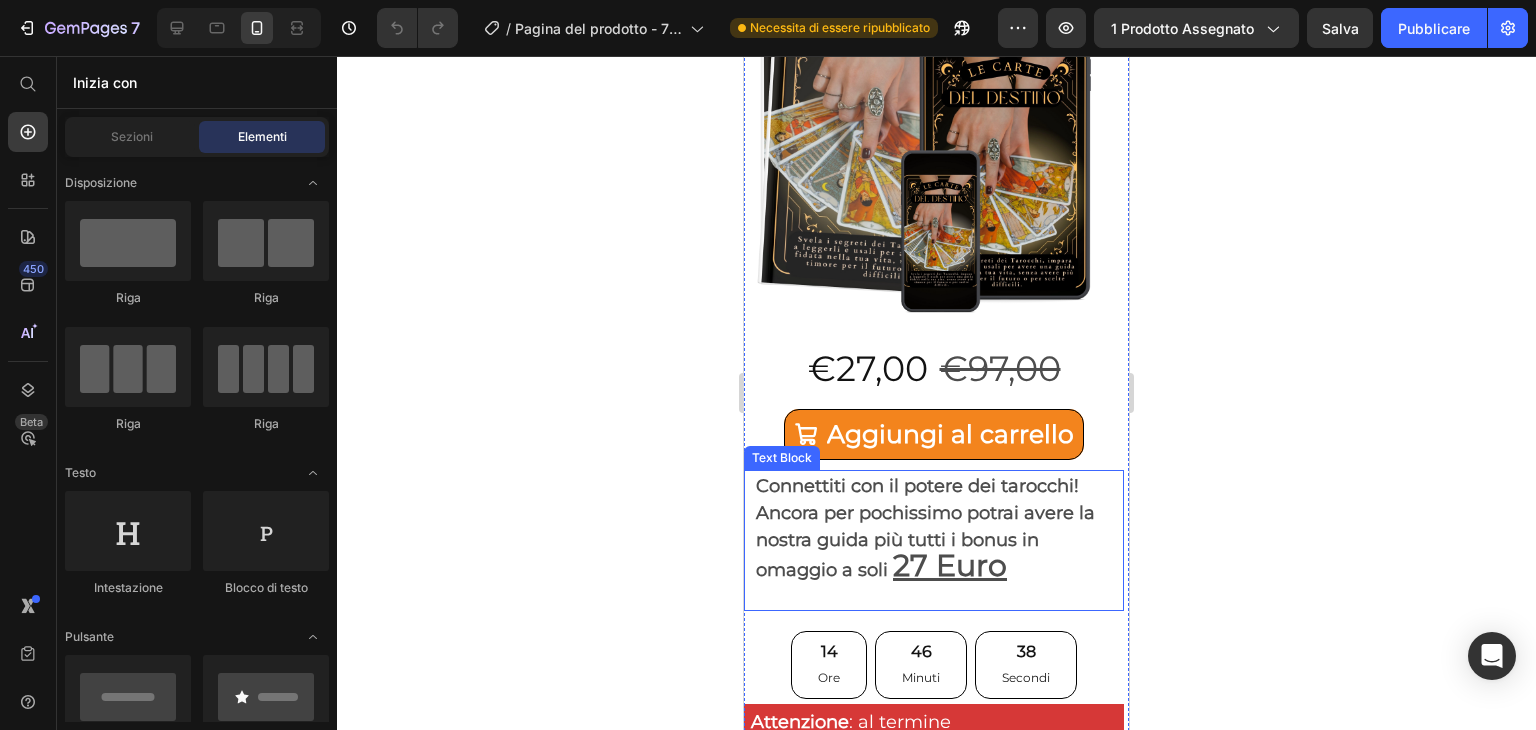 click on "Ancora per pochissimo potrai avere la nostra guida più tutti i bonus in omaggio a soli" at bounding box center [925, 541] 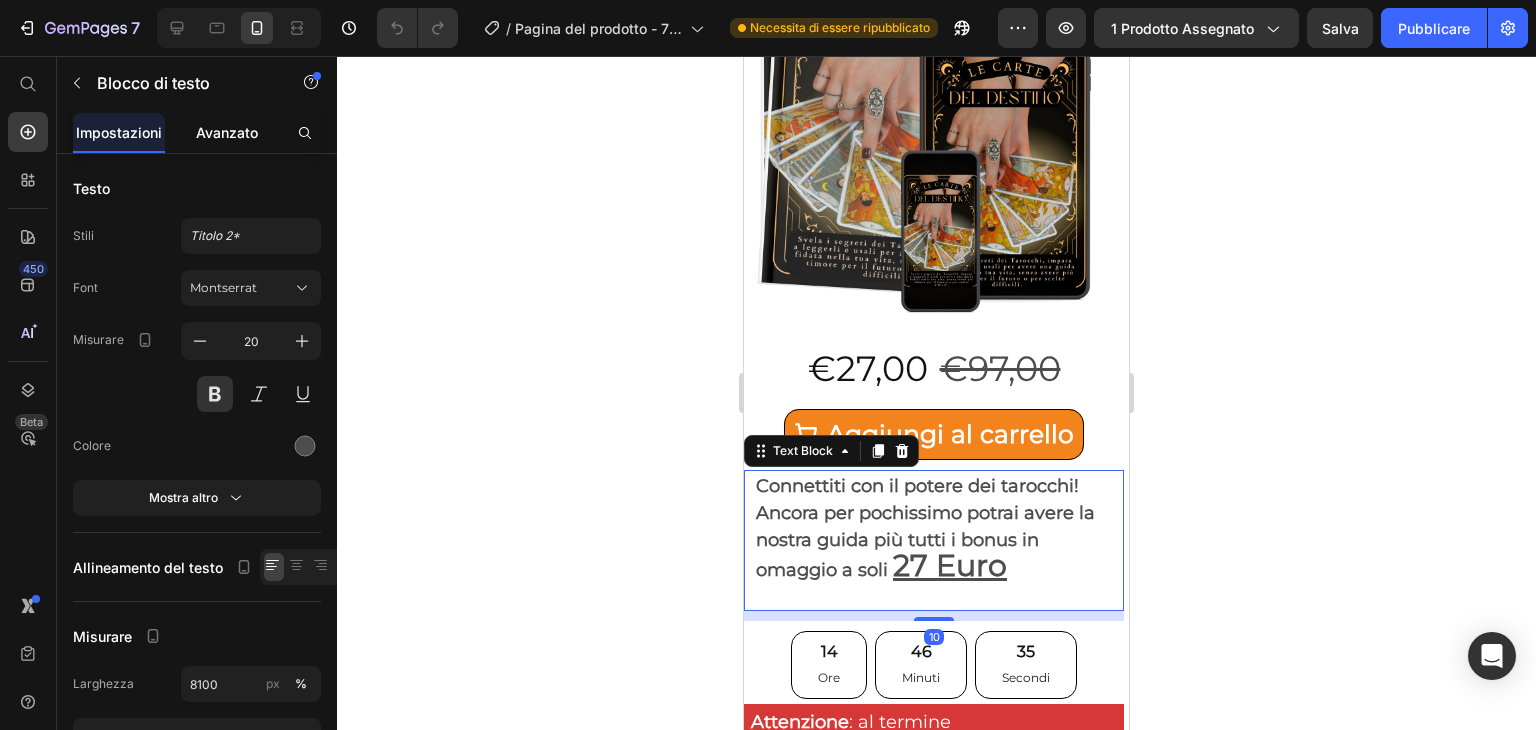 click on "Avanzato" at bounding box center [227, 132] 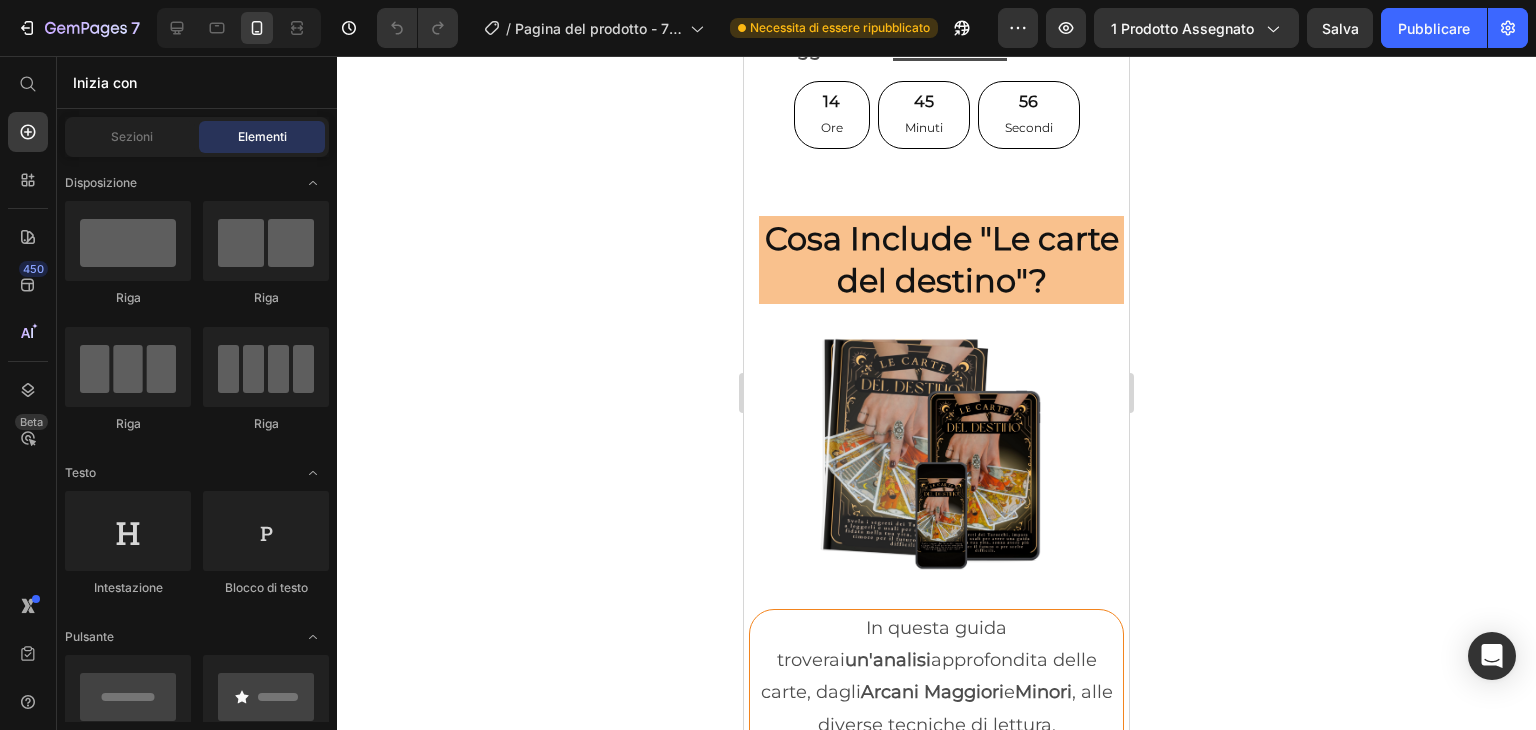 scroll, scrollTop: 7518, scrollLeft: 0, axis: vertical 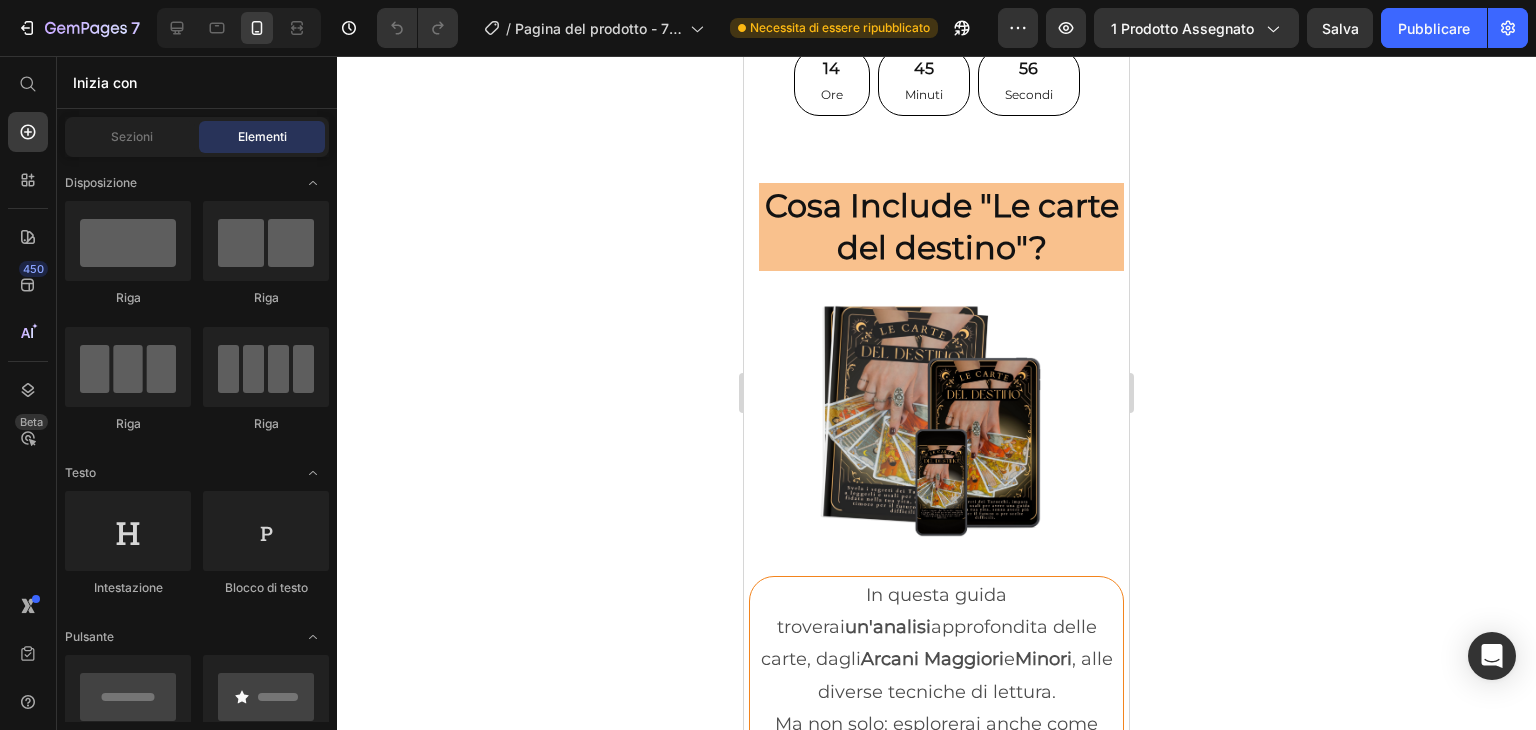 drag, startPoint x: 1122, startPoint y: 137, endPoint x: 1883, endPoint y: 531, distance: 856.94635 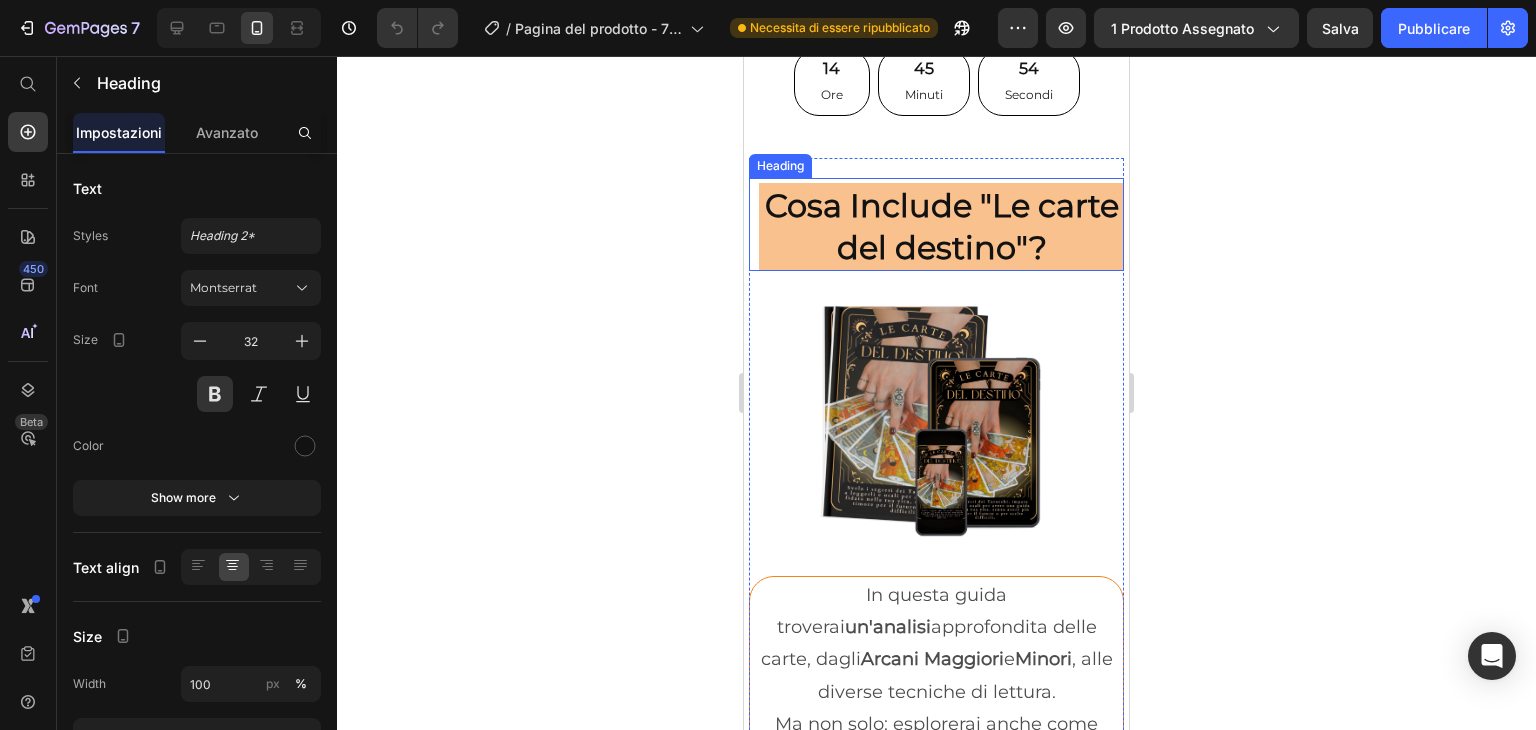 click on "Cosa Include "Le carte del destino"?" at bounding box center (941, 226) 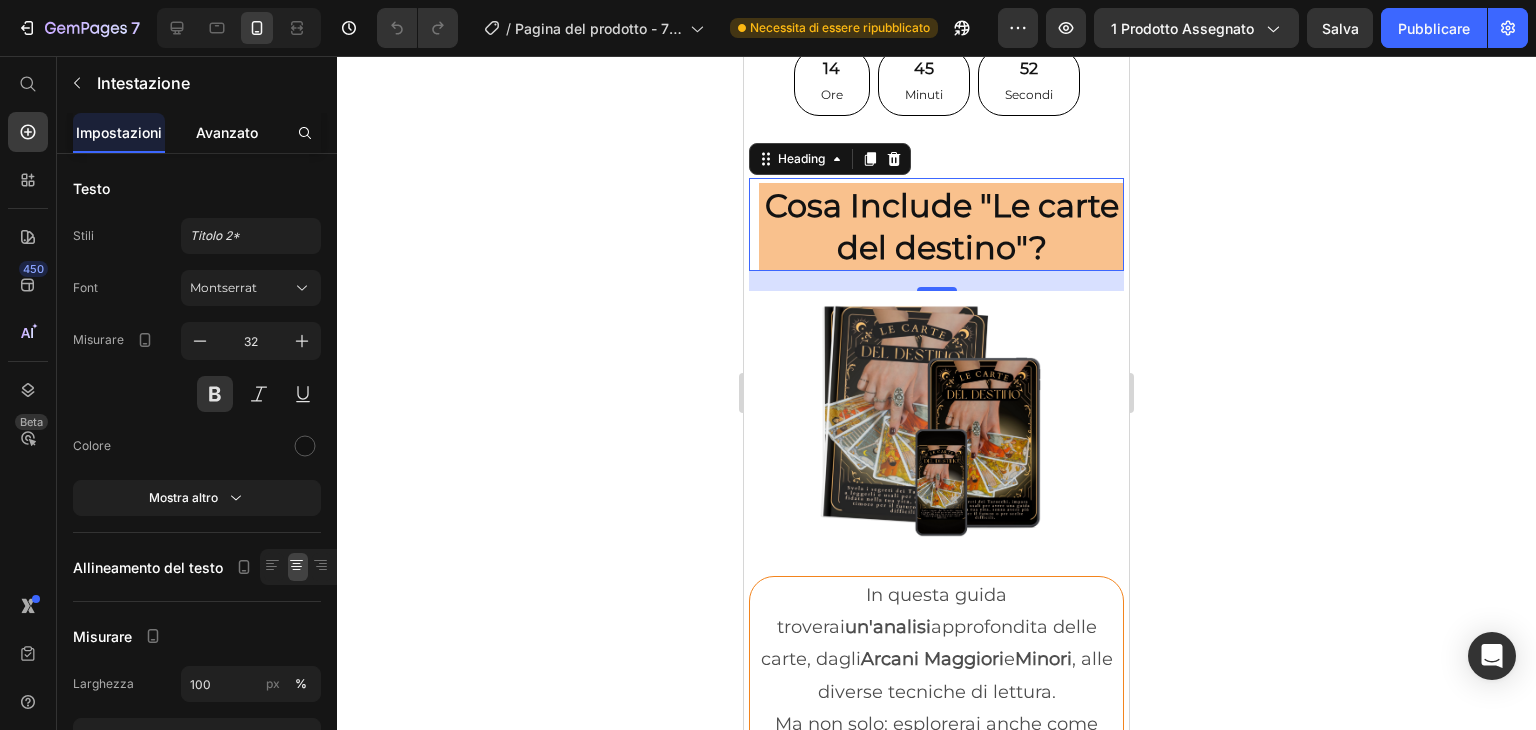 click on "Avanzato" at bounding box center [227, 132] 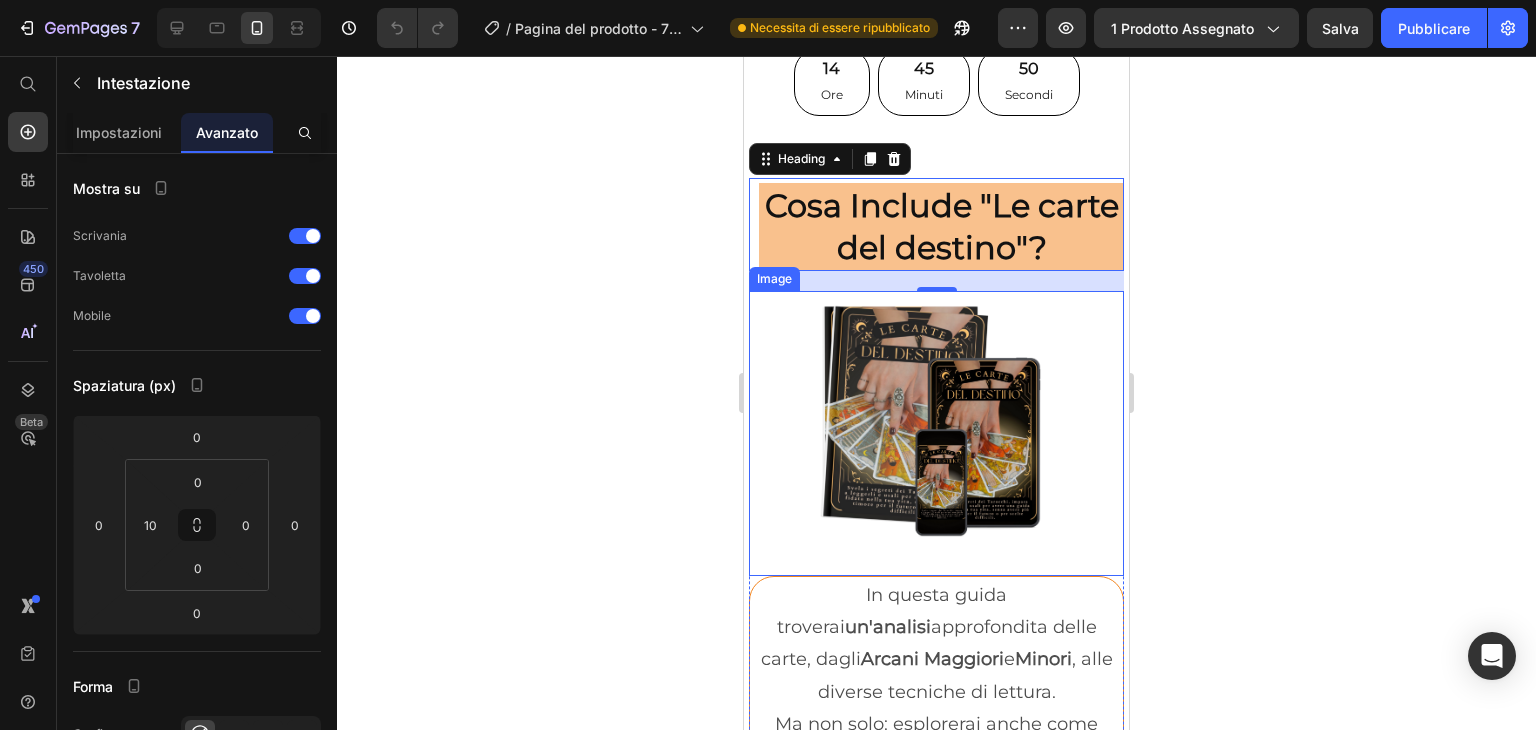 click at bounding box center [936, 433] 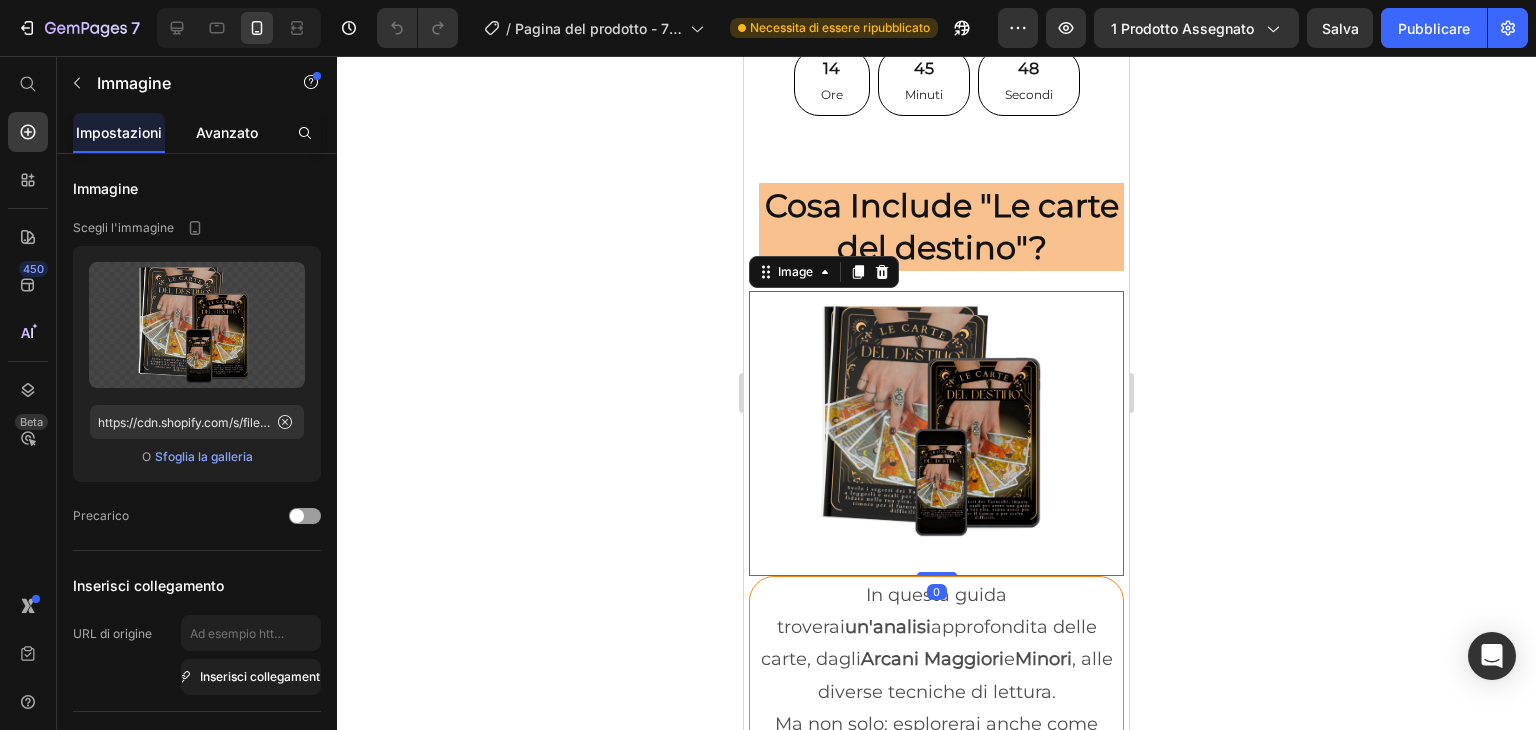 click on "Avanzato" at bounding box center (227, 132) 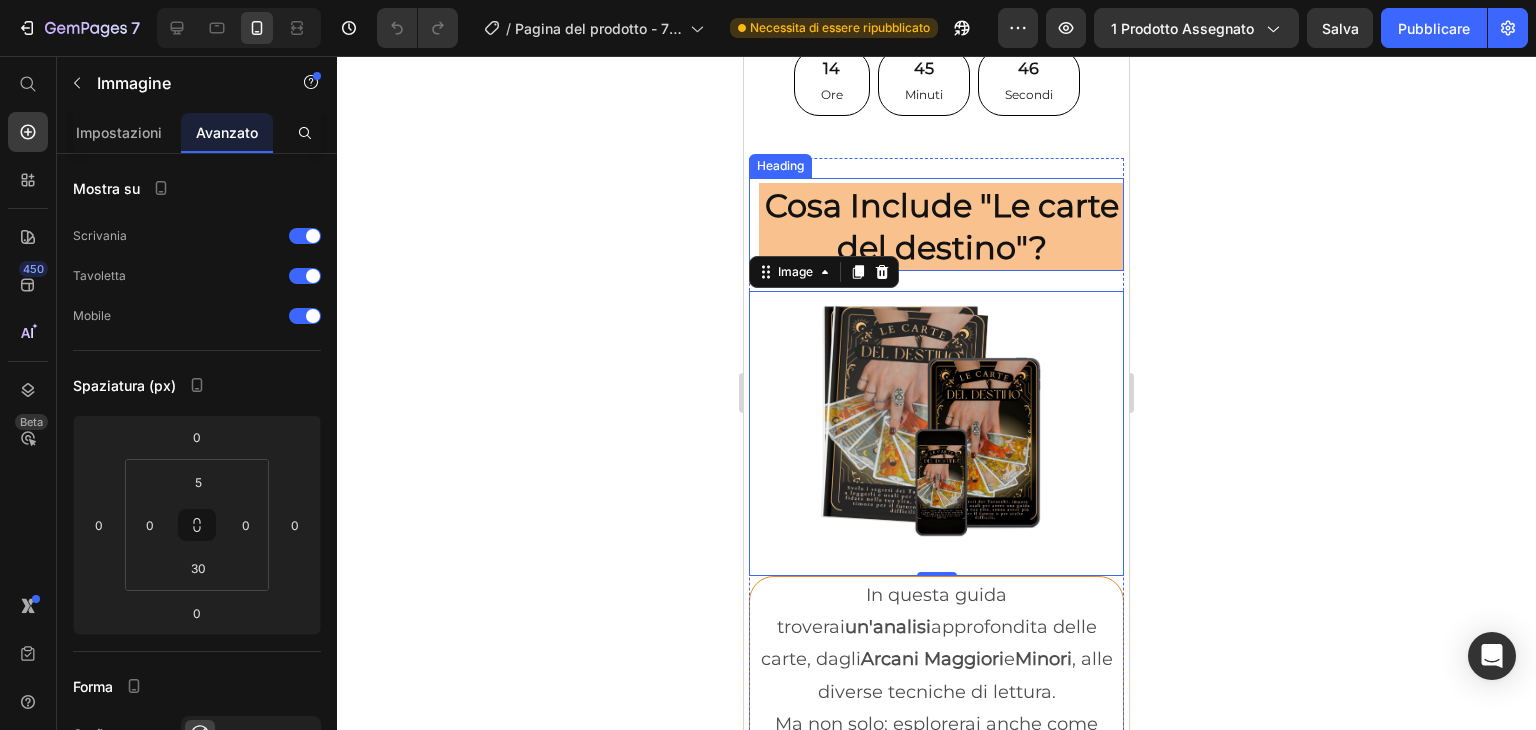 click on "Cosa Include "Le carte del destino"?" at bounding box center [941, 226] 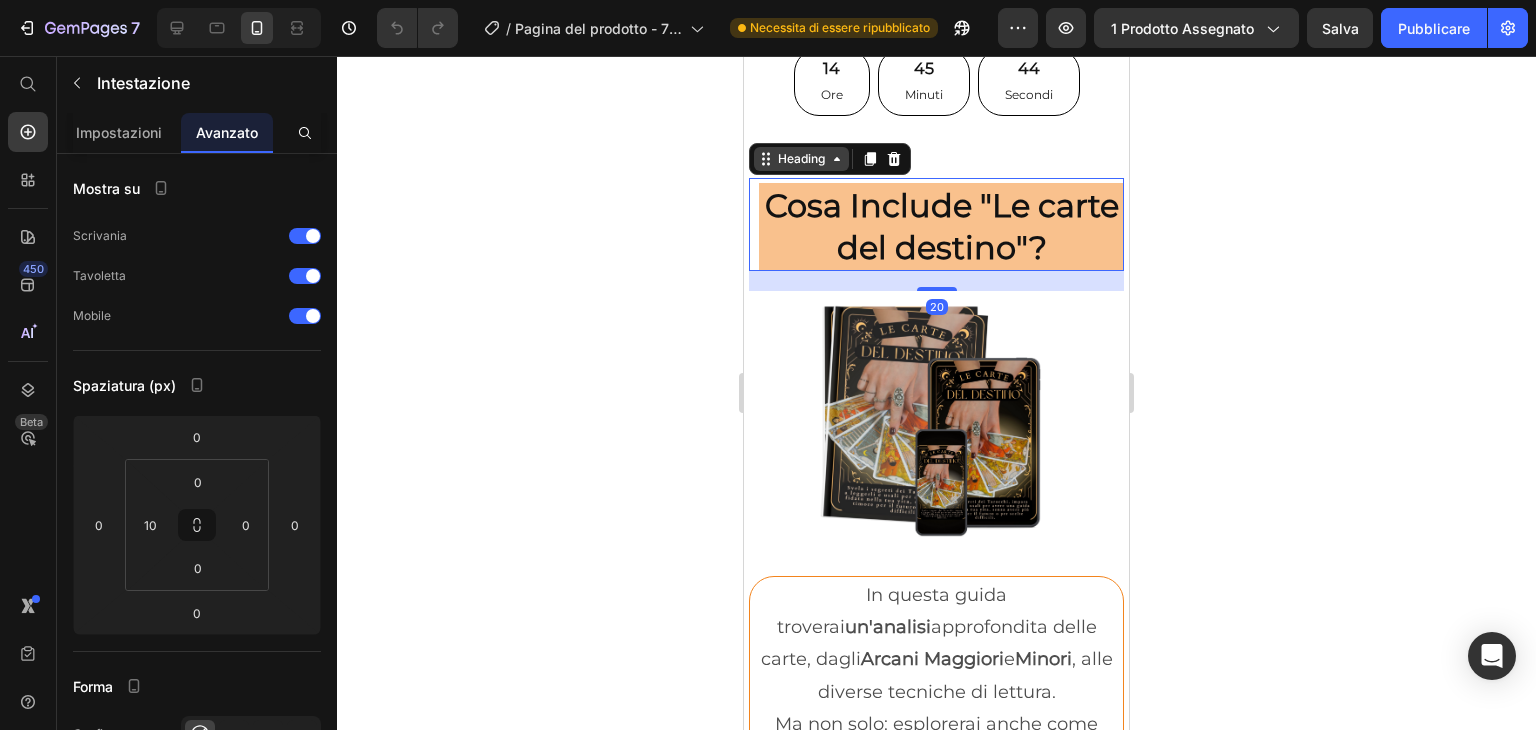 click 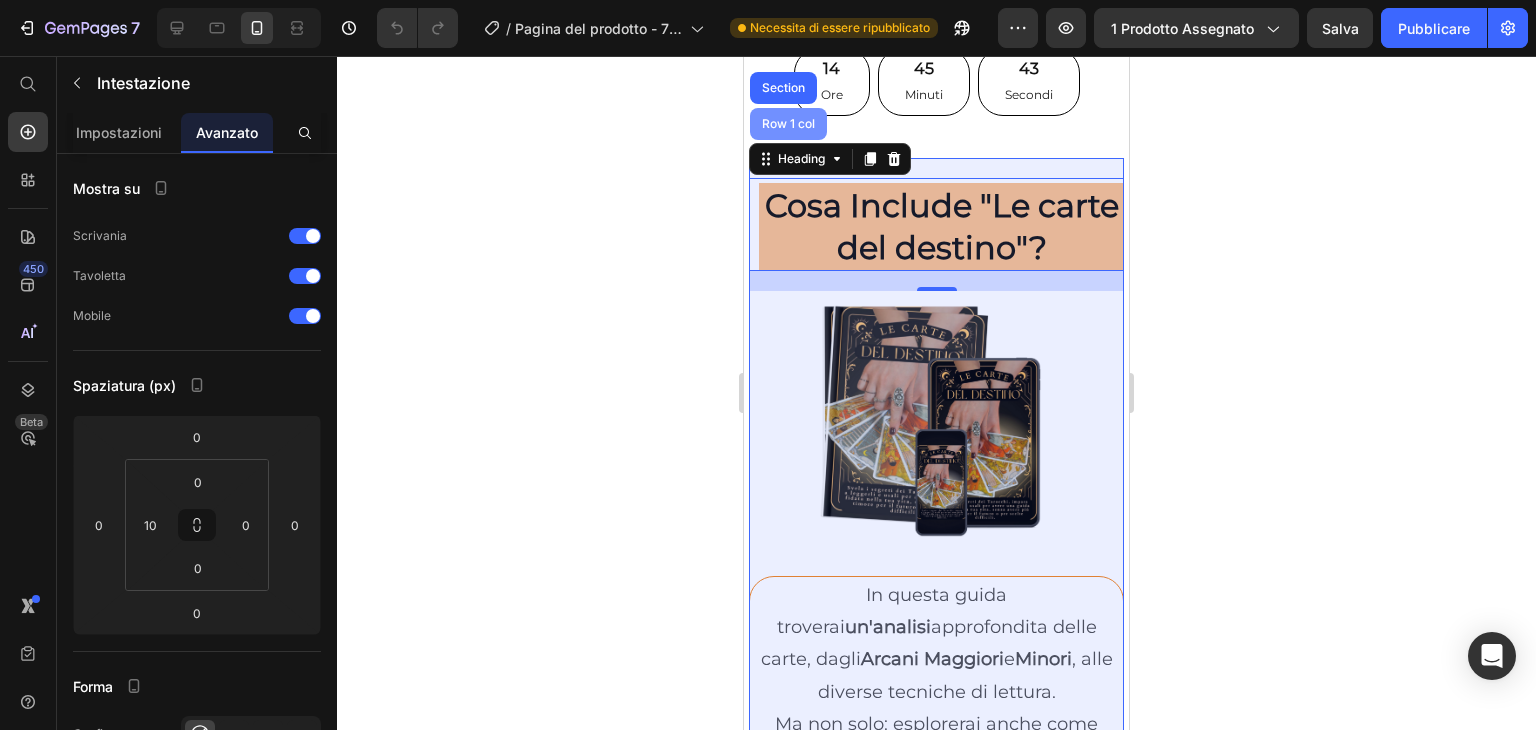 click on "Row 1 col" at bounding box center [788, 124] 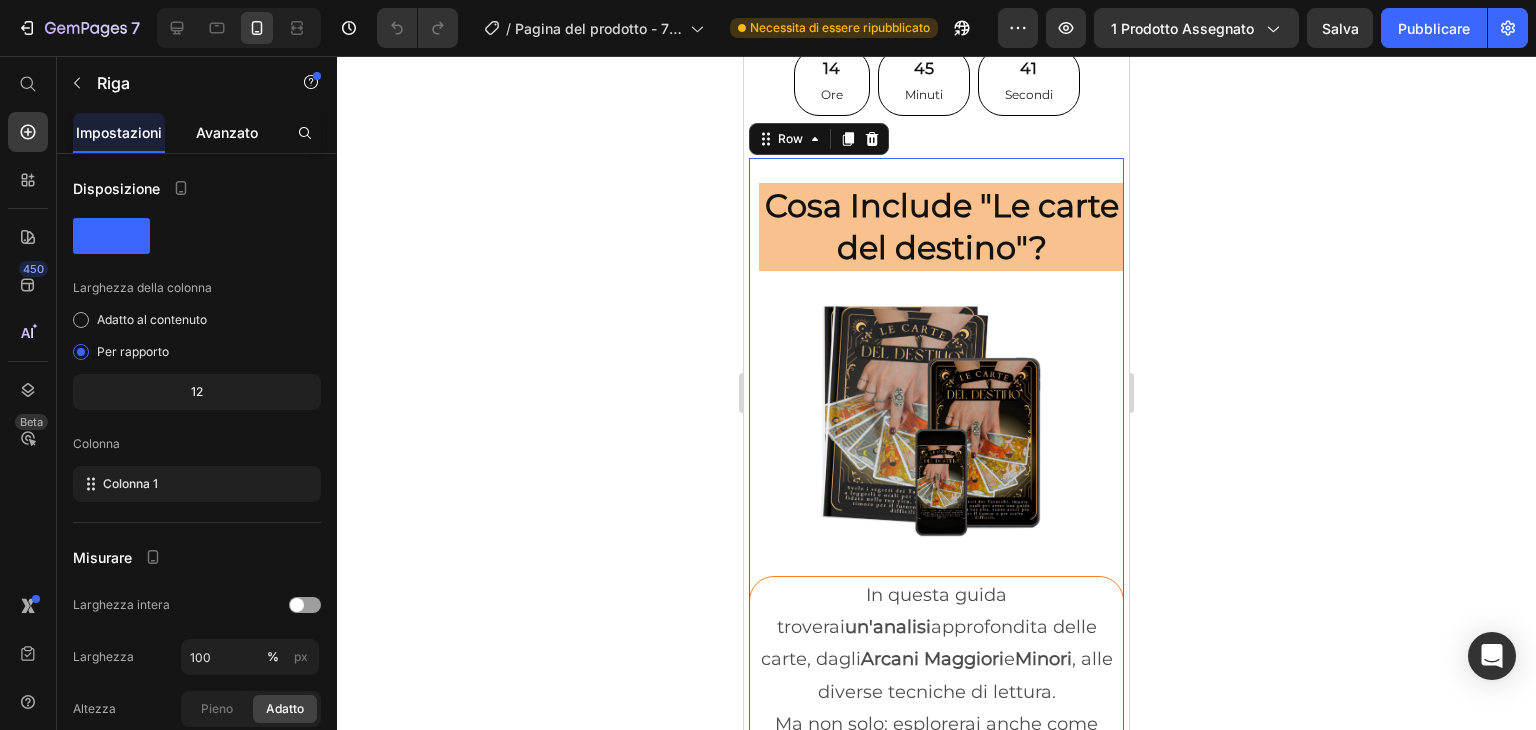 click on "Avanzato" at bounding box center (227, 132) 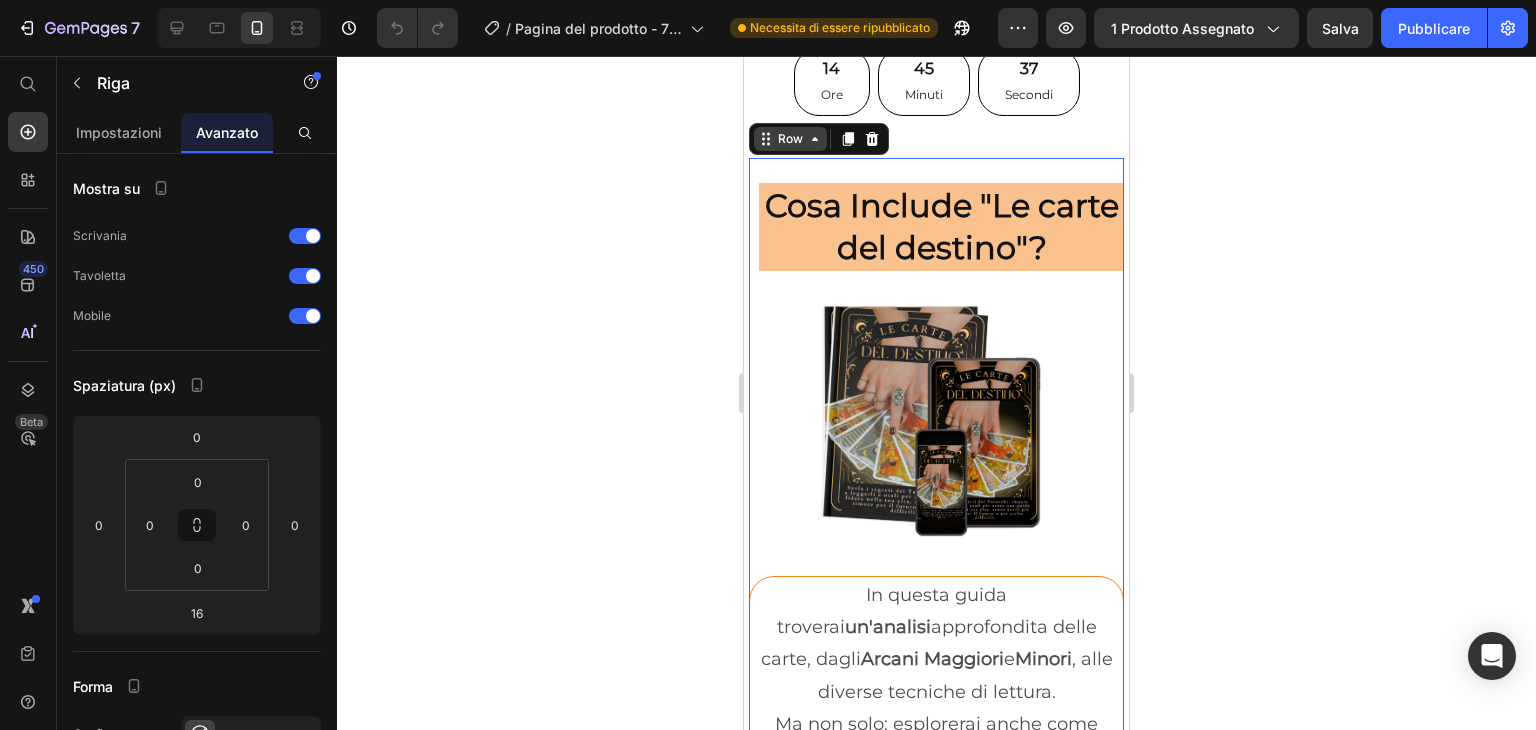 click 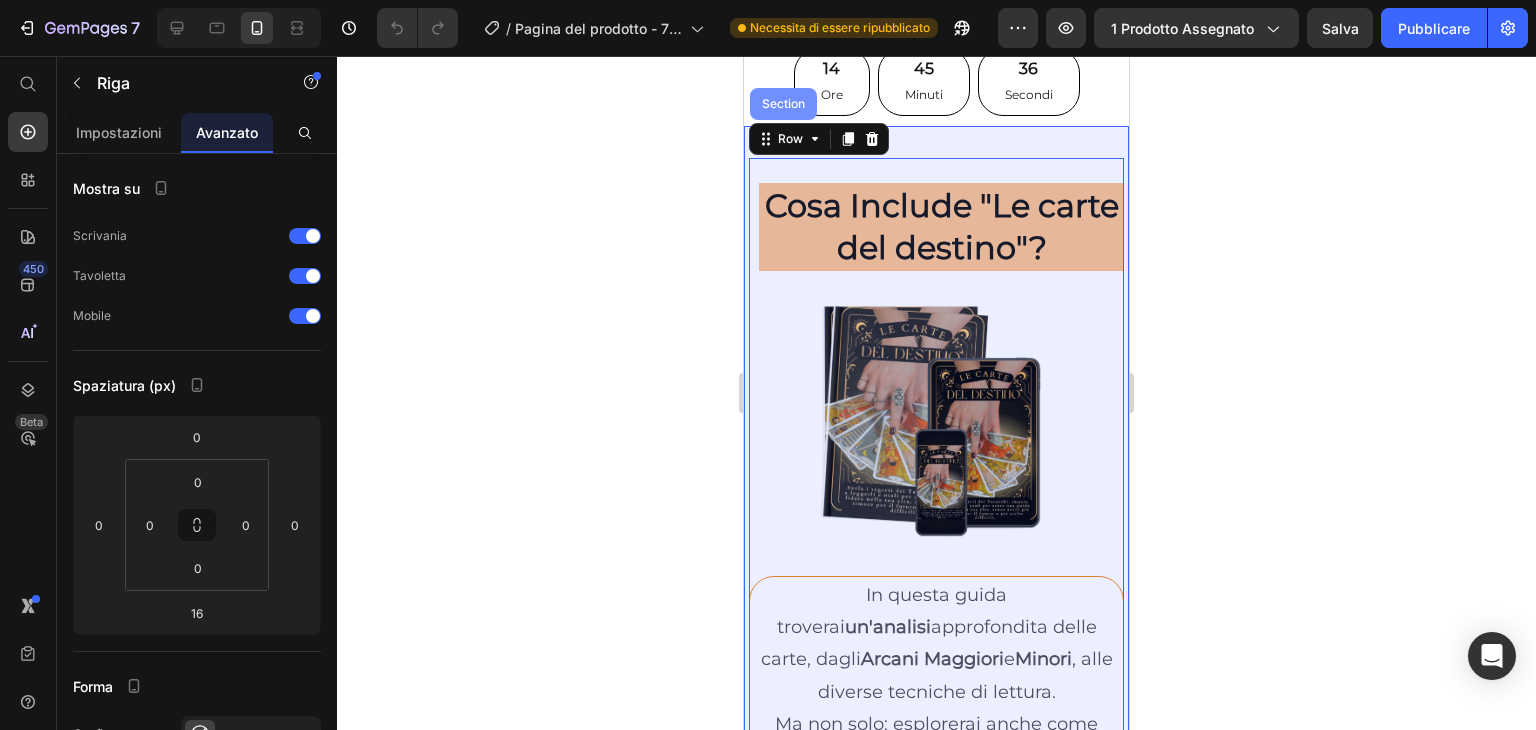 click on "Section" at bounding box center [783, 104] 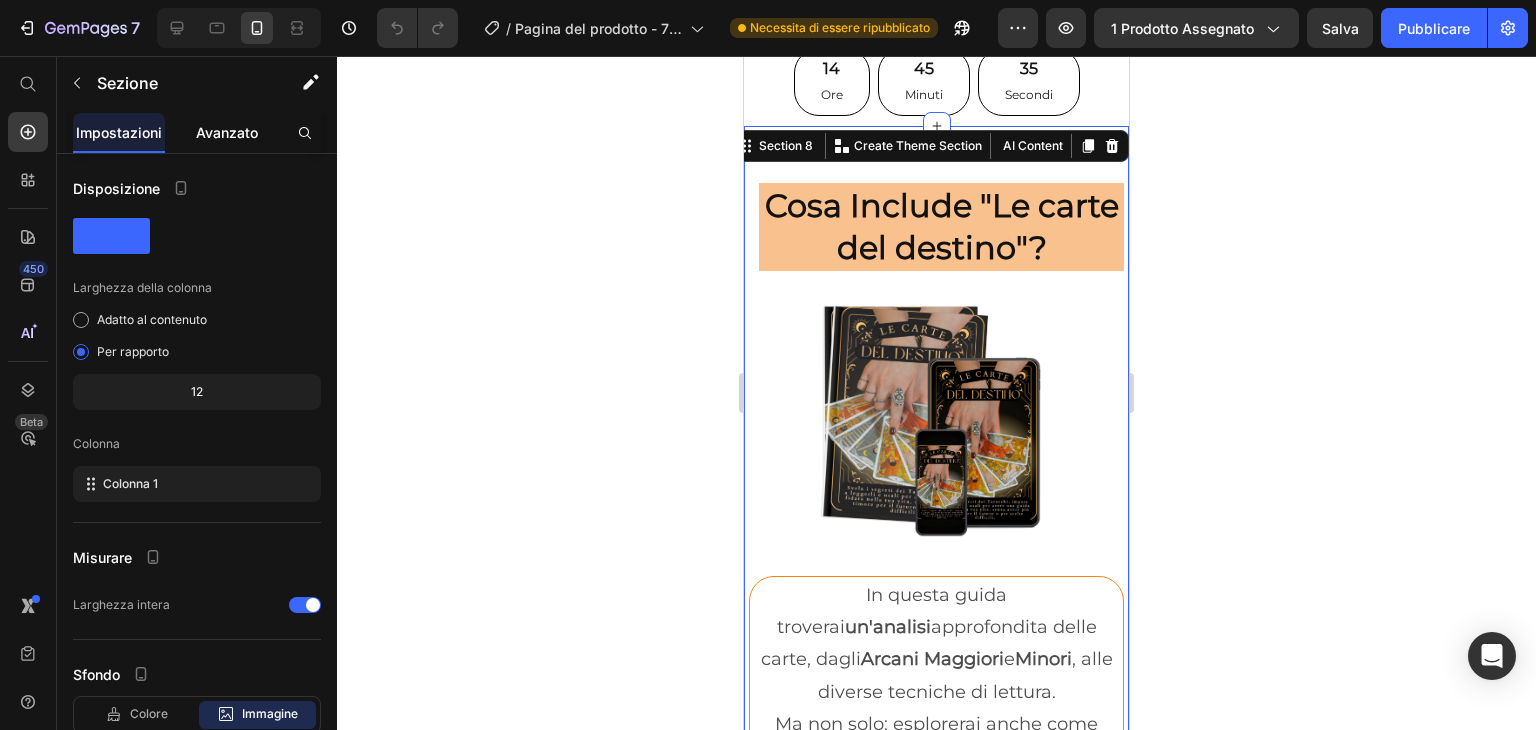 click on "Avanzato" at bounding box center (227, 132) 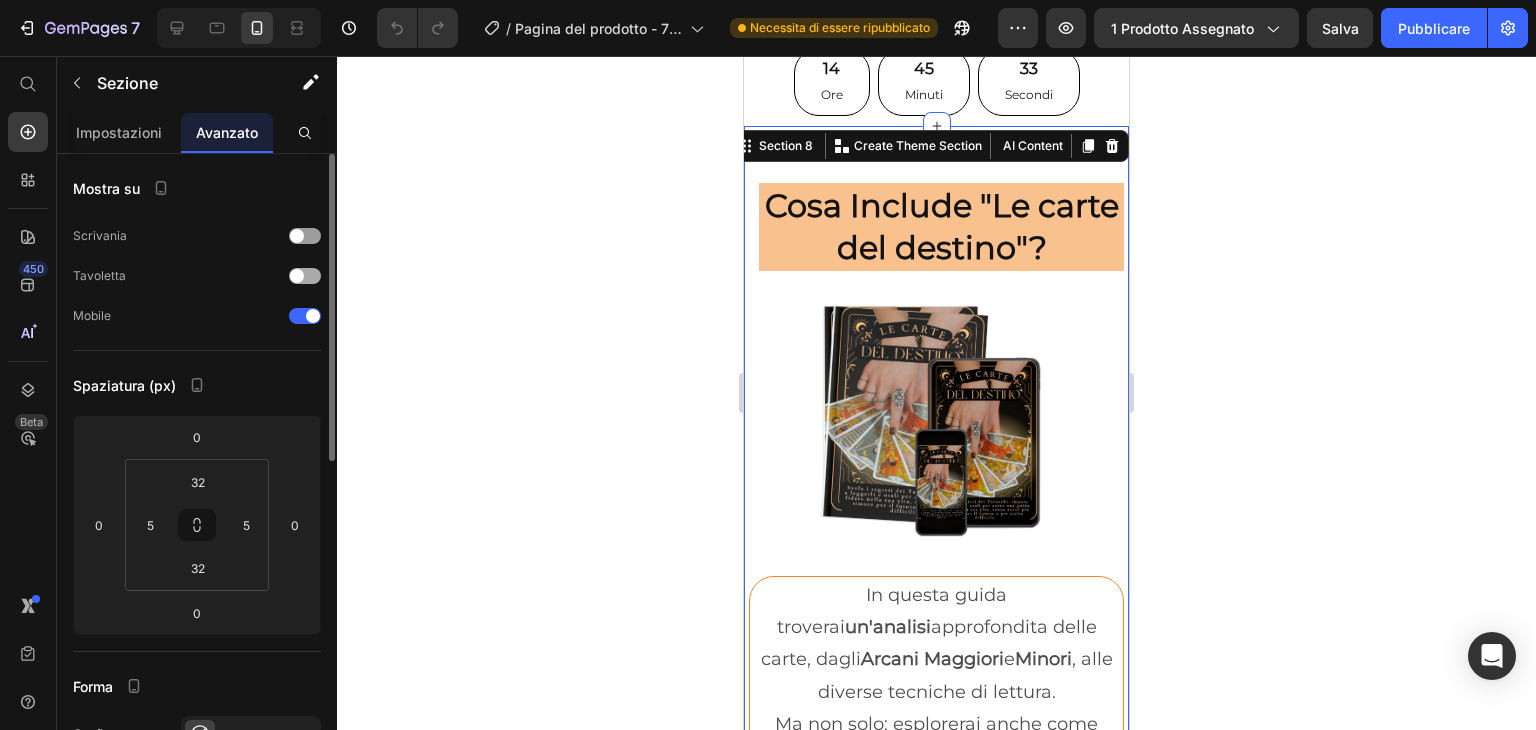 click at bounding box center (297, 276) 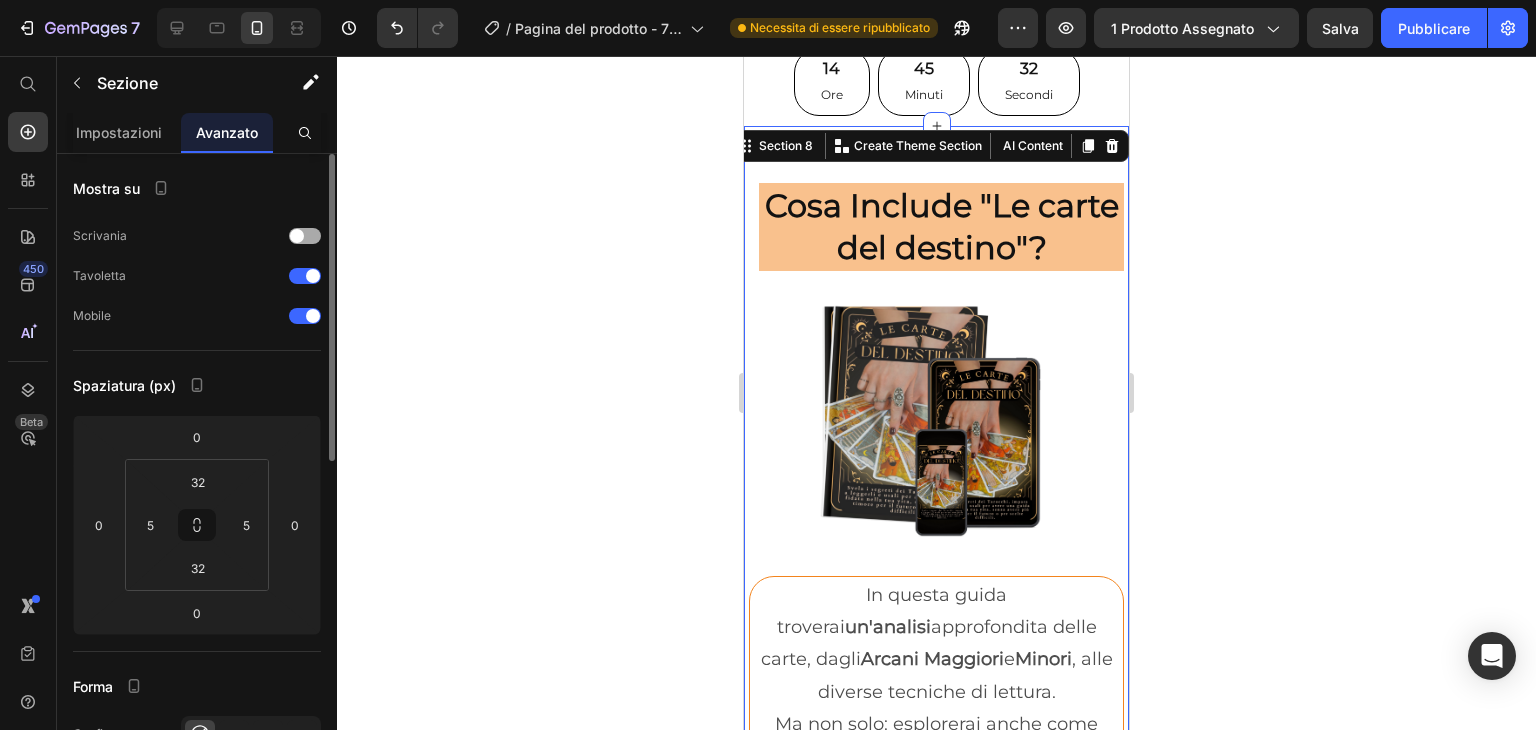click at bounding box center (297, 236) 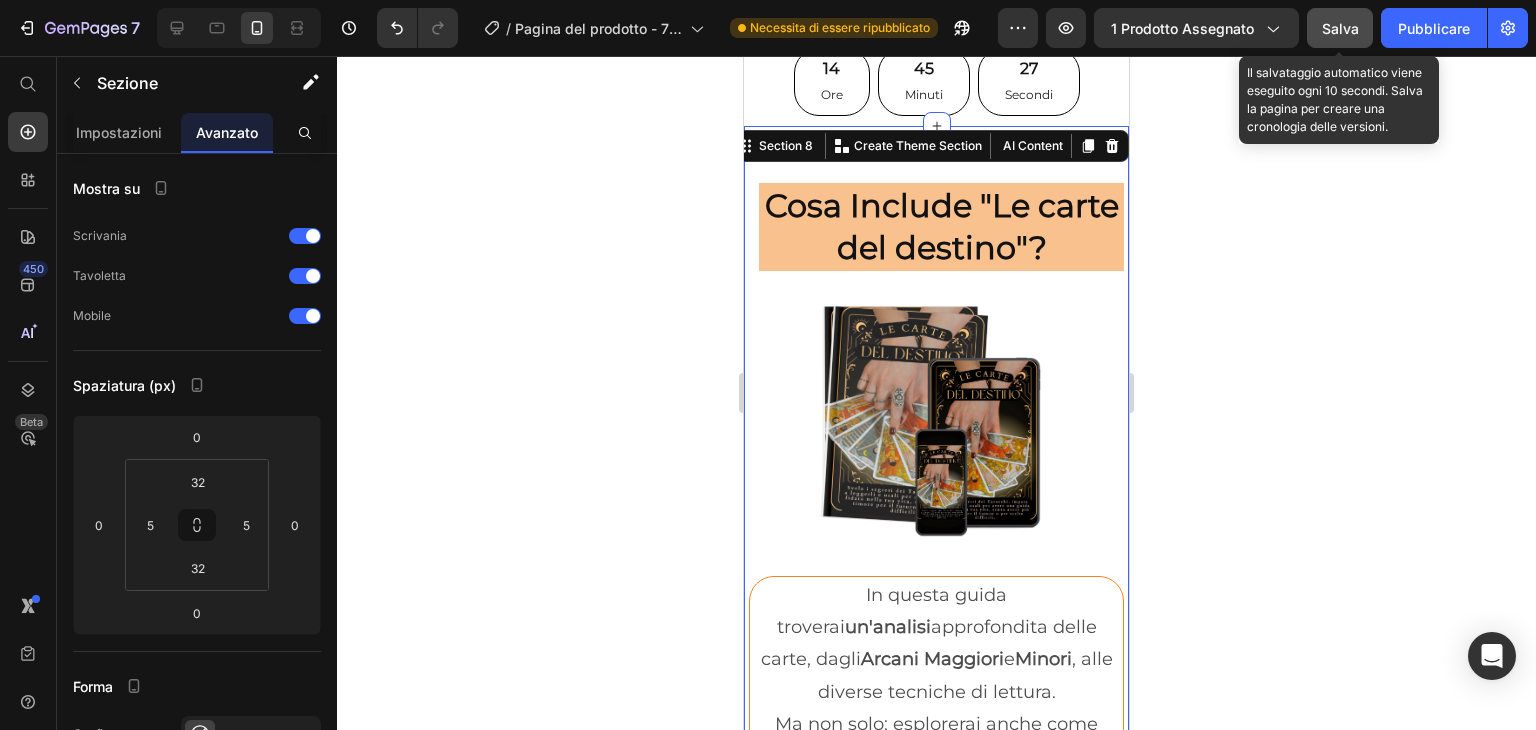 click on "Salva" 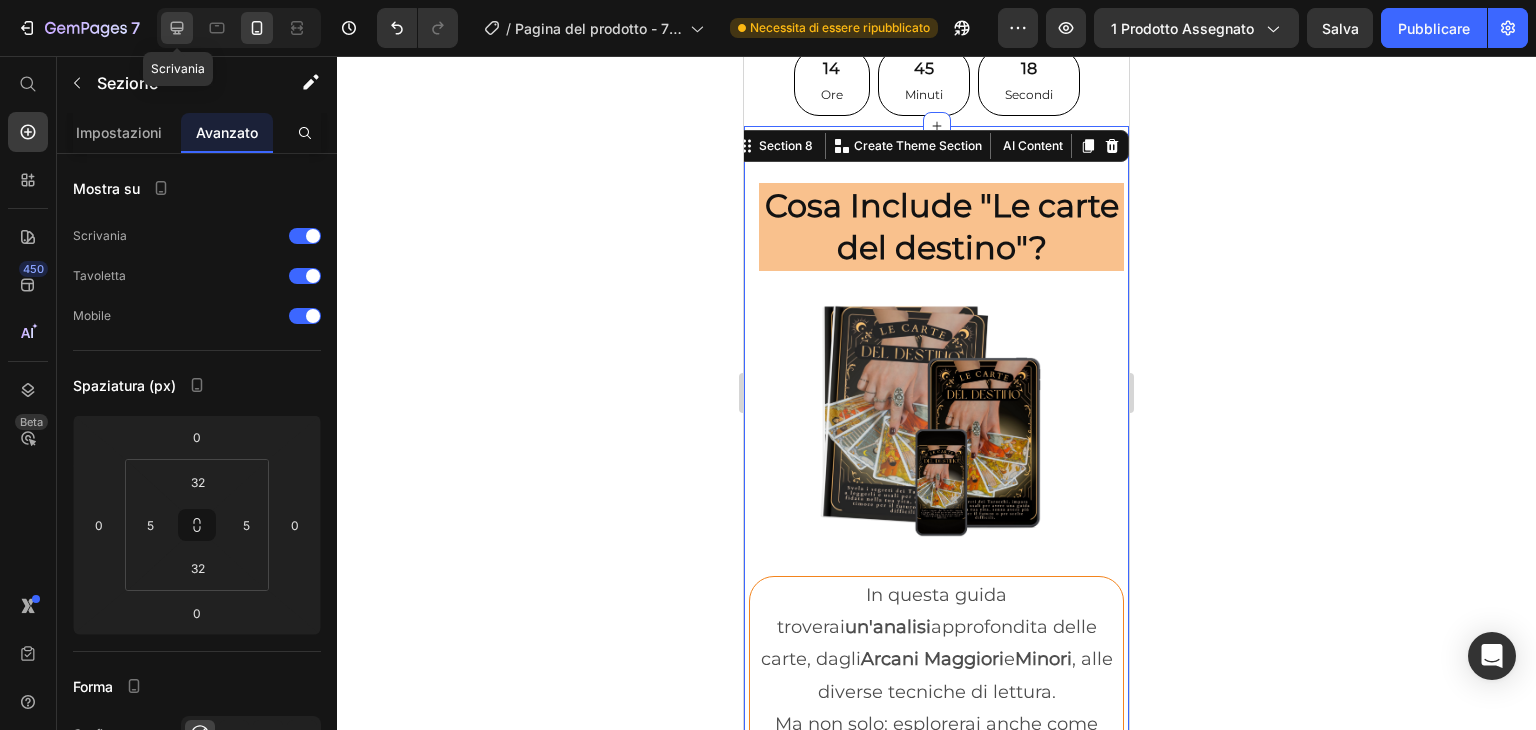 click 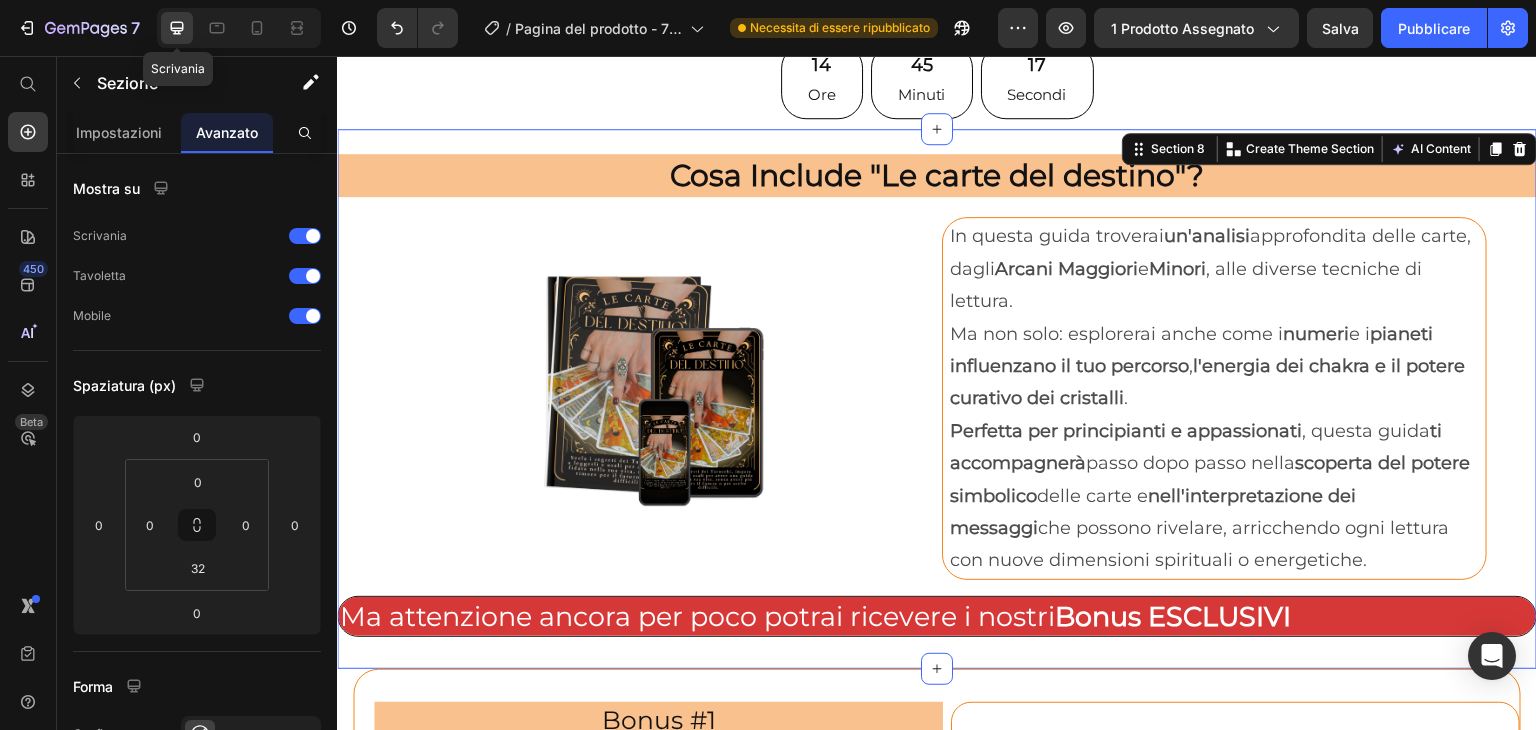 scroll, scrollTop: 6272, scrollLeft: 0, axis: vertical 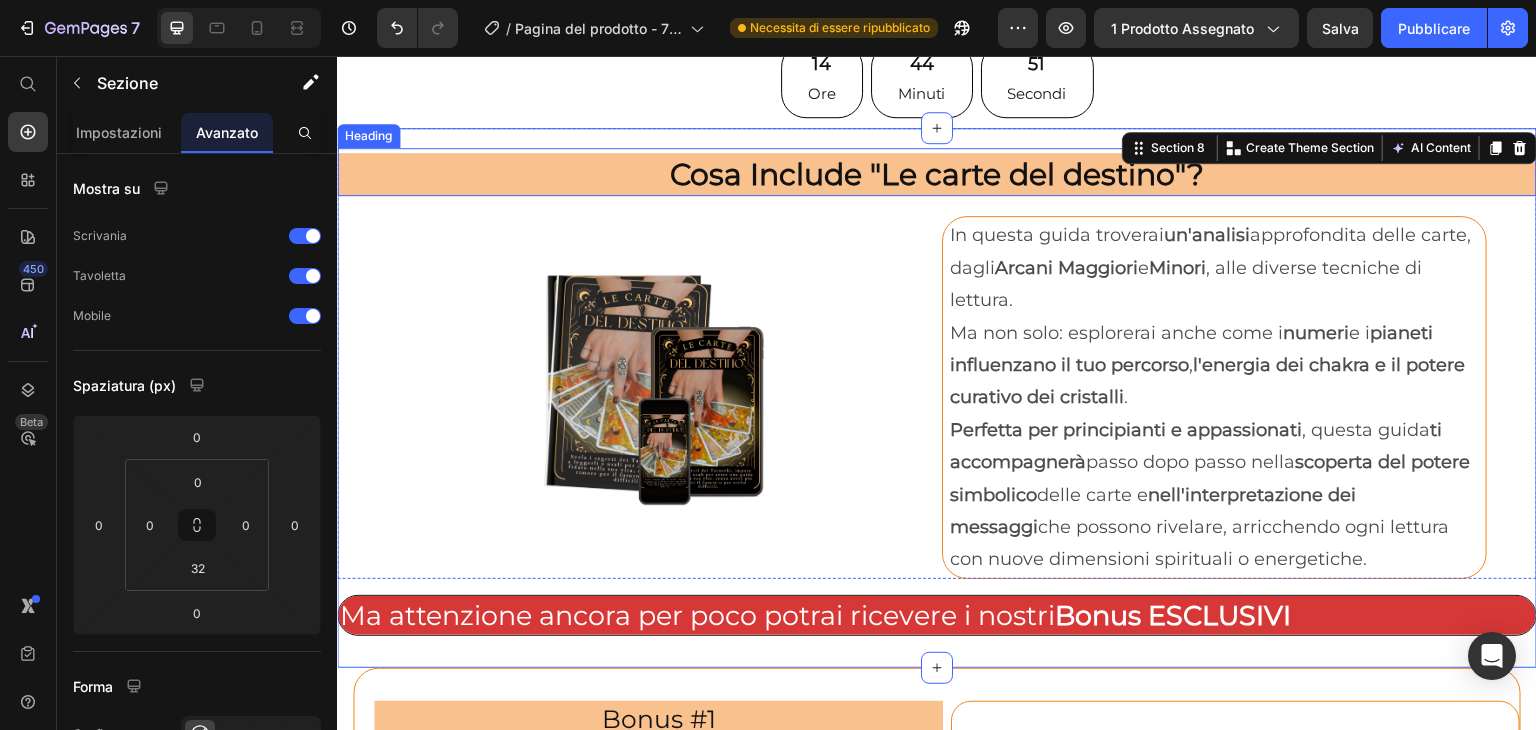 click on "Cosa Include "Le carte del destino"?" at bounding box center (937, 174) 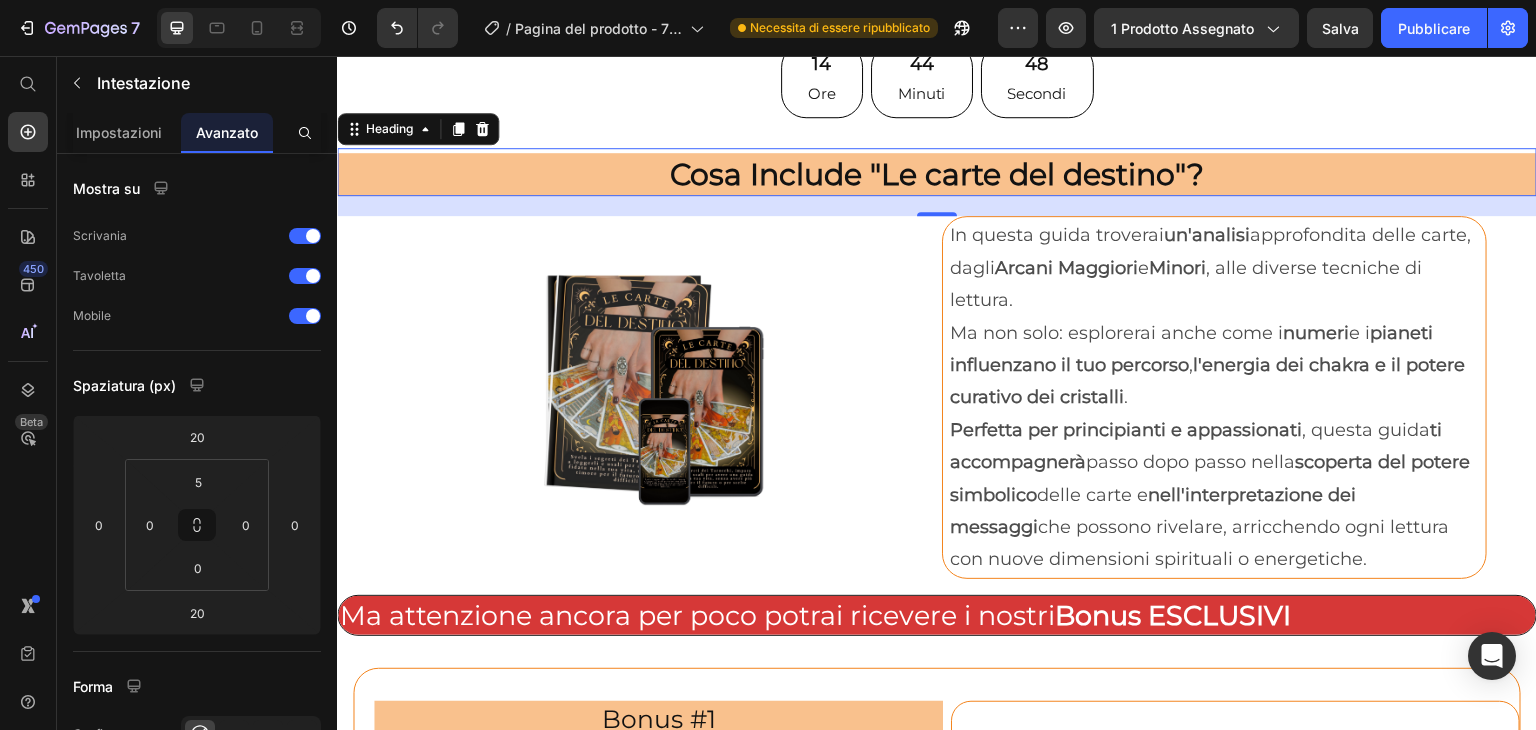 click on "Cosa Include "Le carte del destino"?" at bounding box center (937, 174) 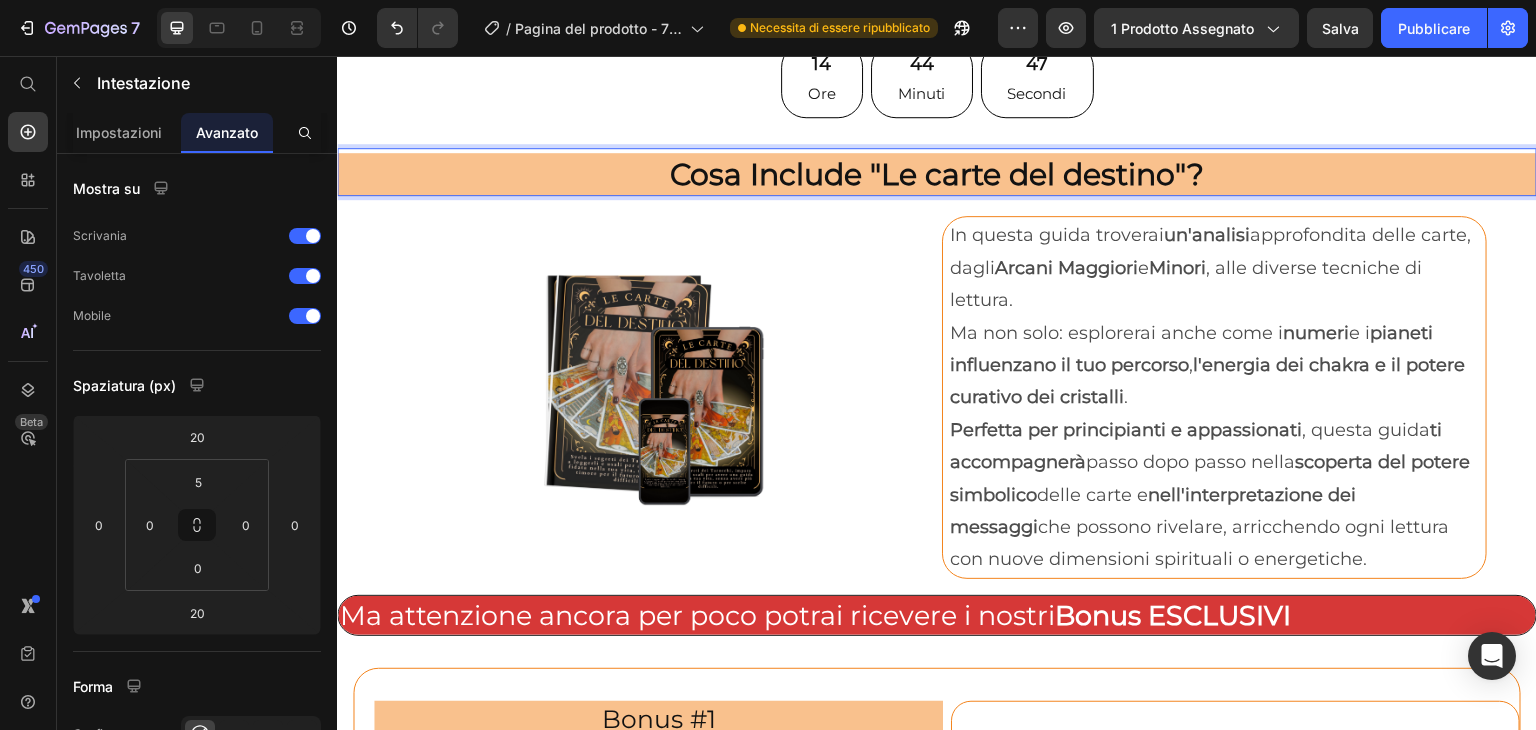 click on "Cosa Include "Le carte del destino"?" at bounding box center (937, 174) 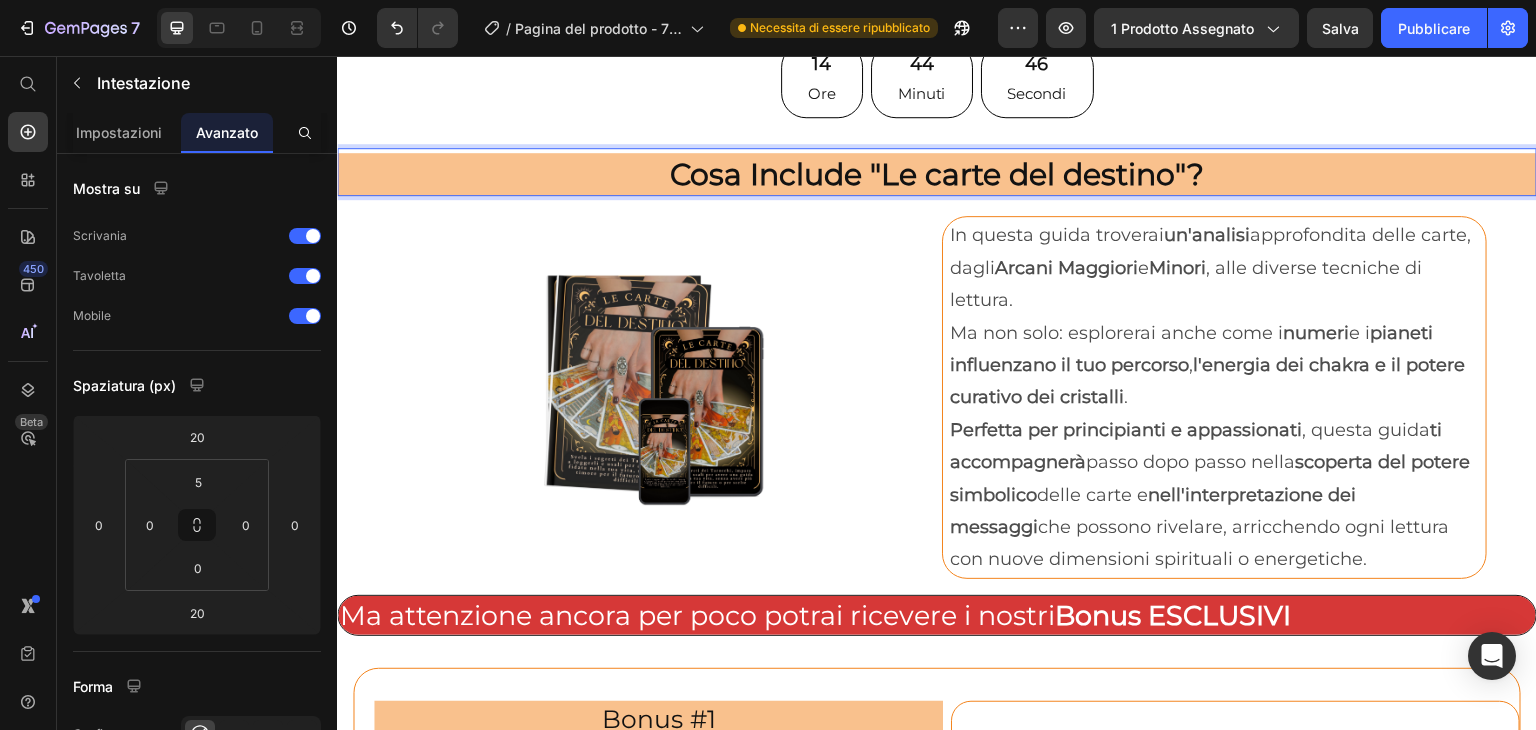 click on "Cosa Include "Le carte del destino"?" at bounding box center (937, 174) 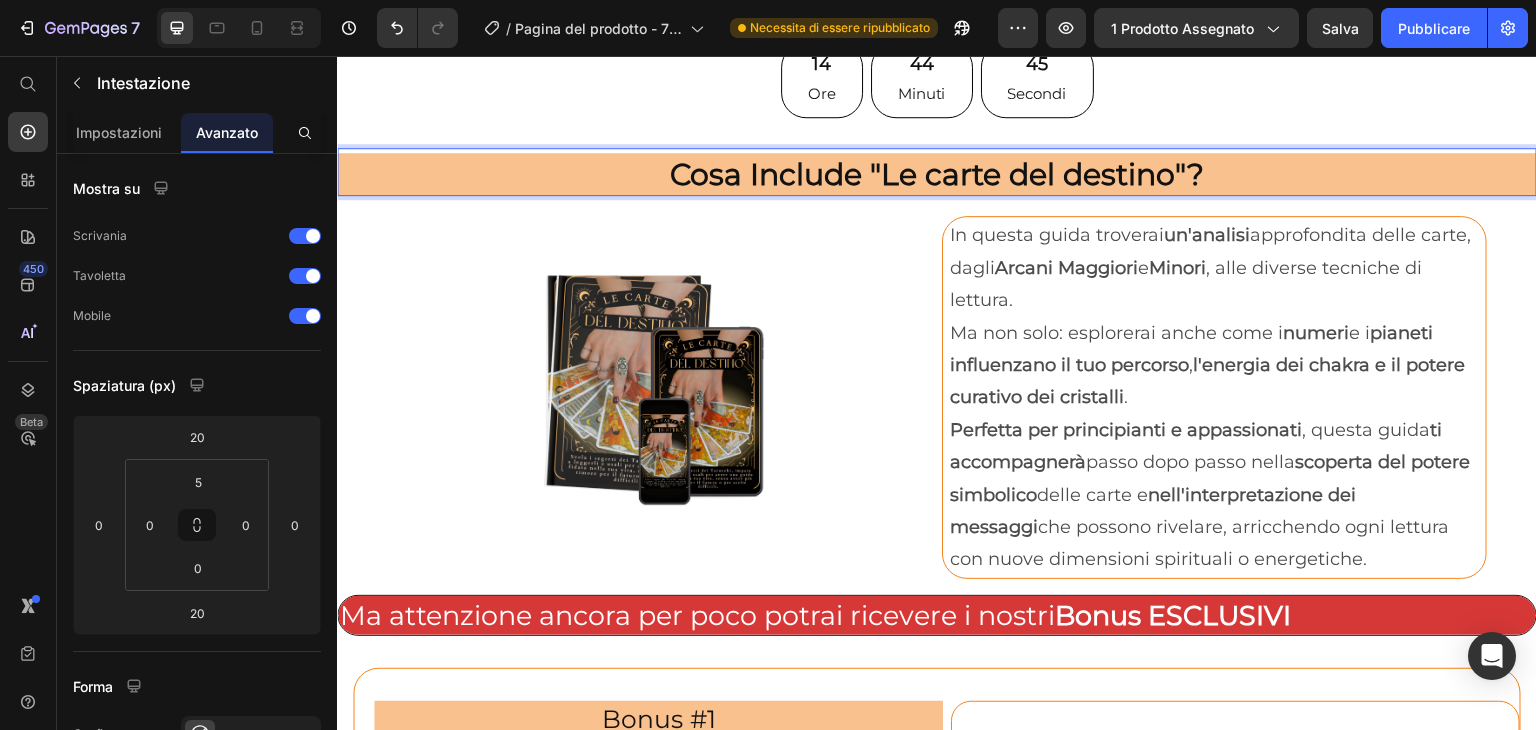 click on "Cosa Include "Le carte del destino"?" at bounding box center [937, 174] 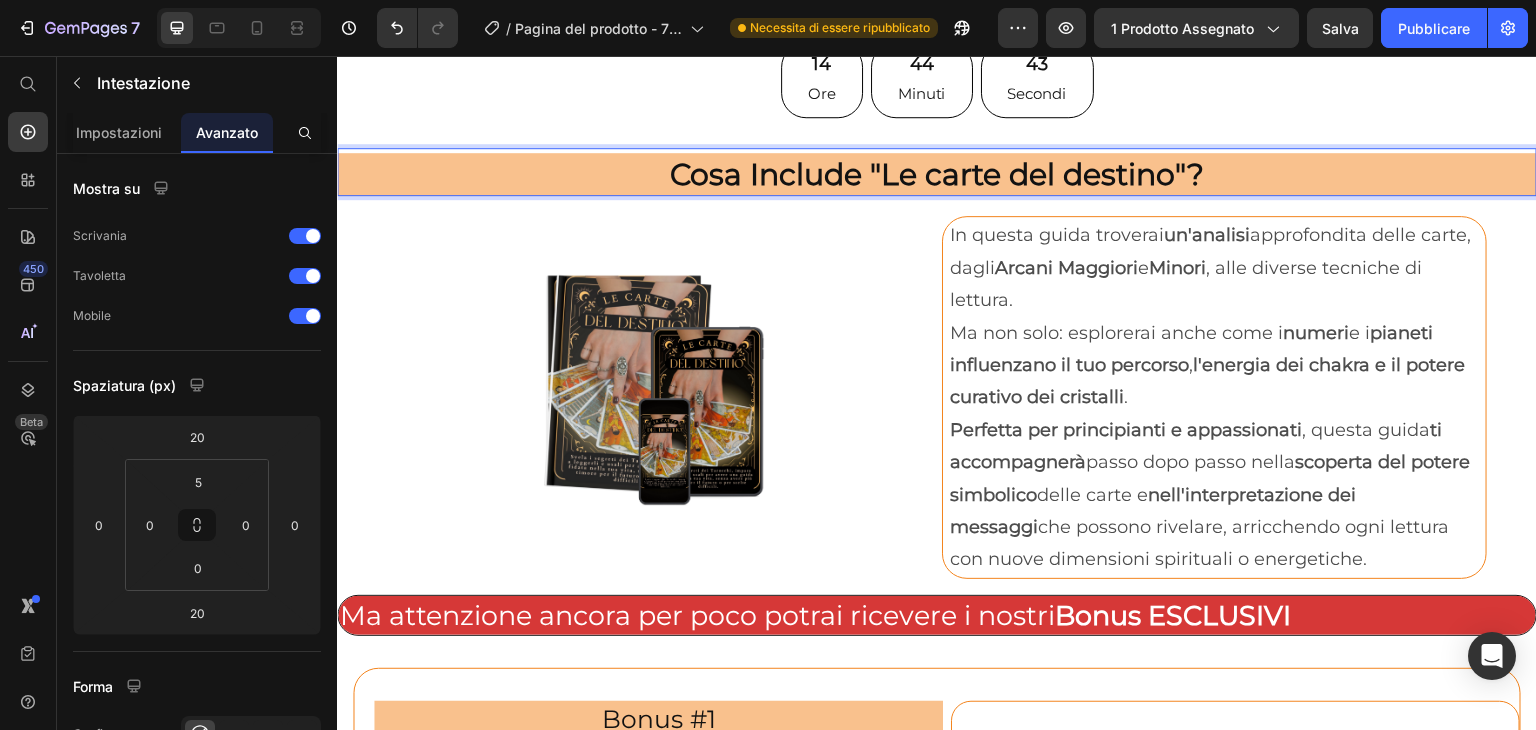 click on "Cosa Include "Le carte del destino"? Heading   20" at bounding box center [937, 172] 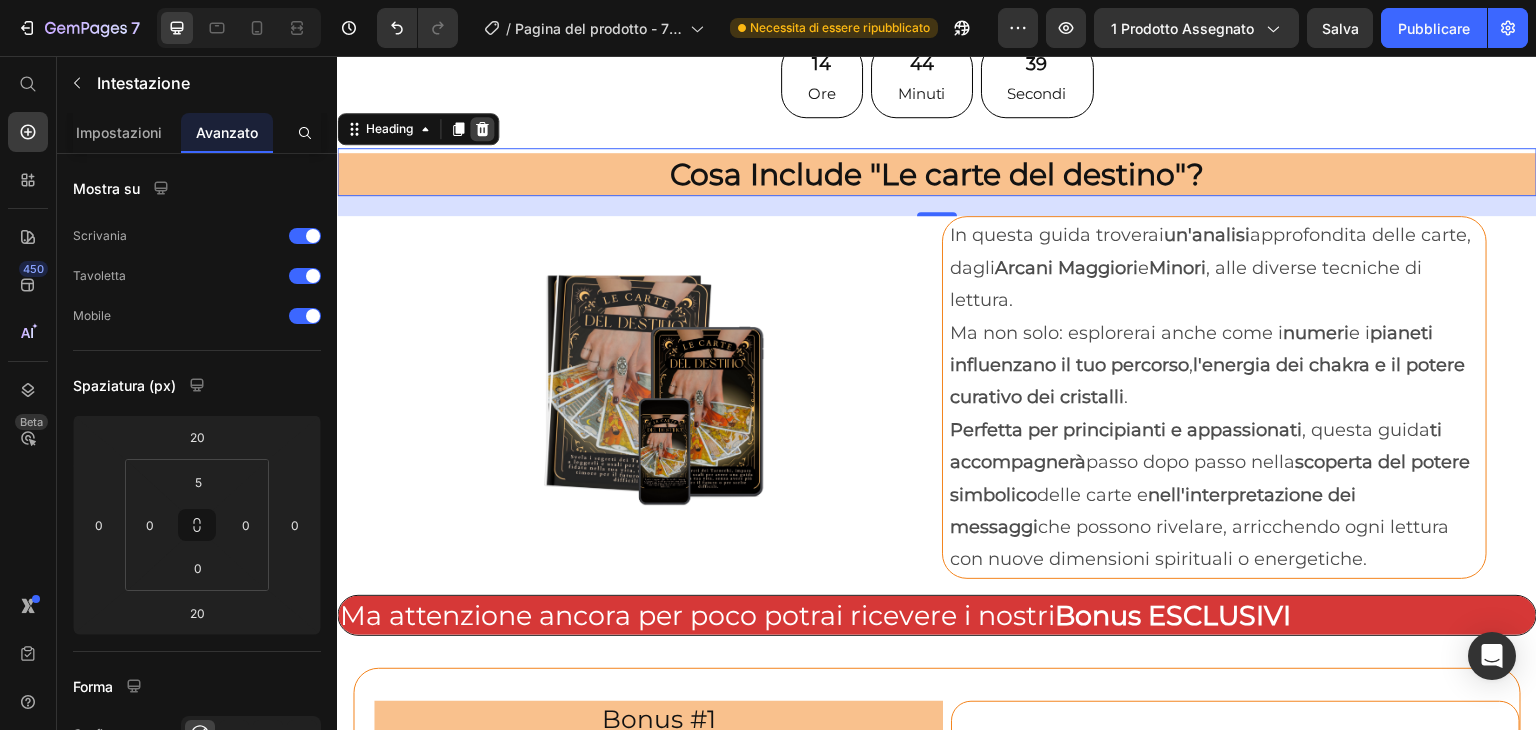 click 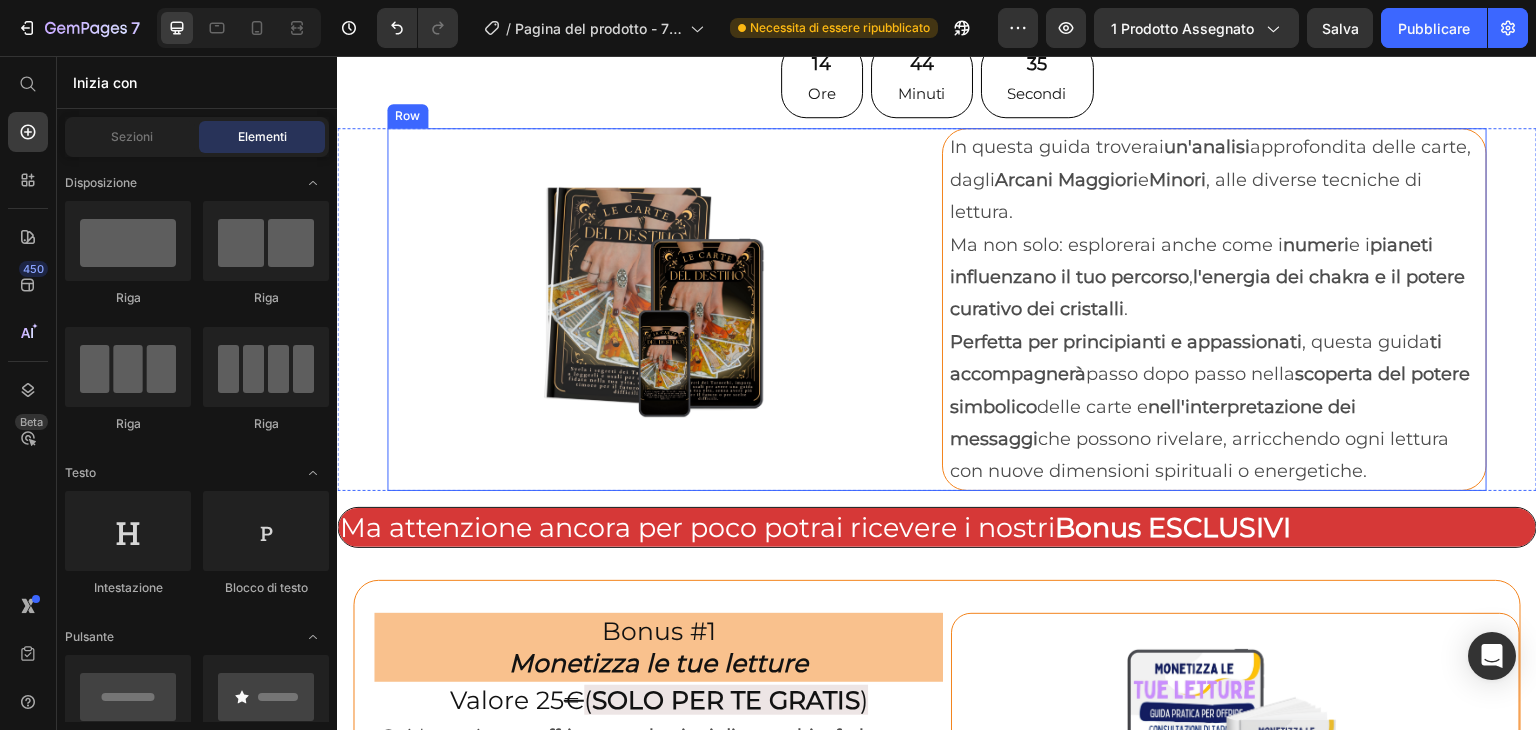 click on "Image" at bounding box center [659, 309] 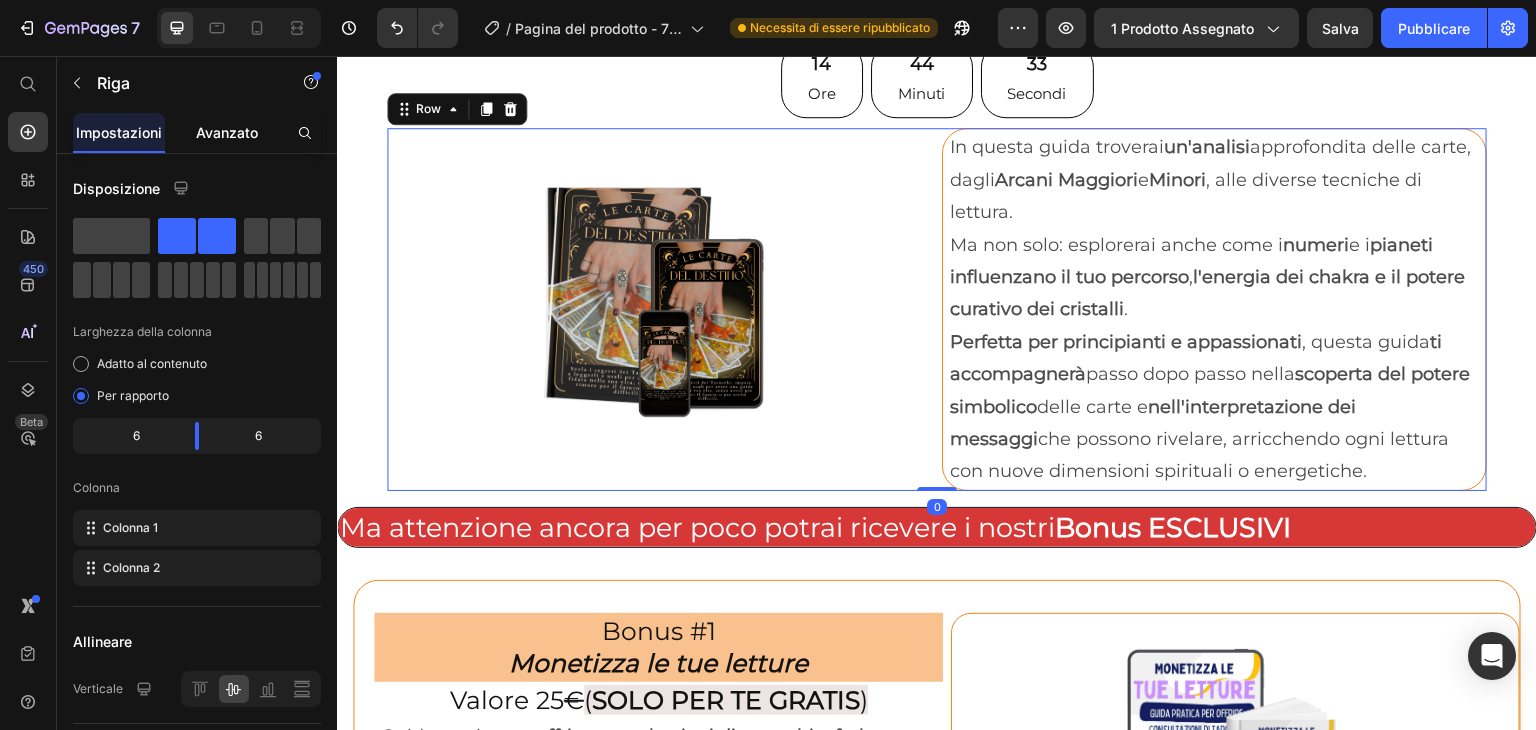 click on "Avanzato" at bounding box center [227, 132] 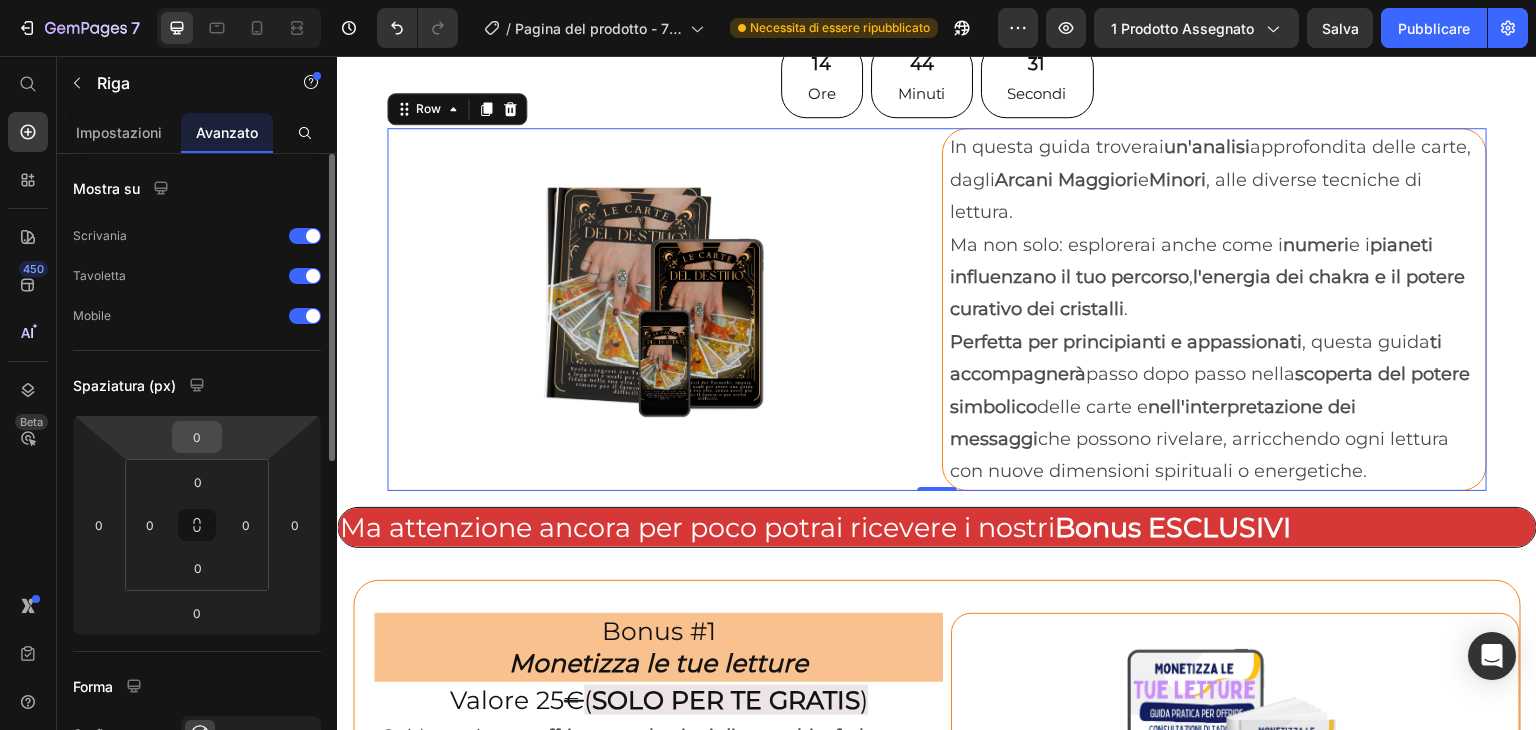click on "0" at bounding box center (197, 437) 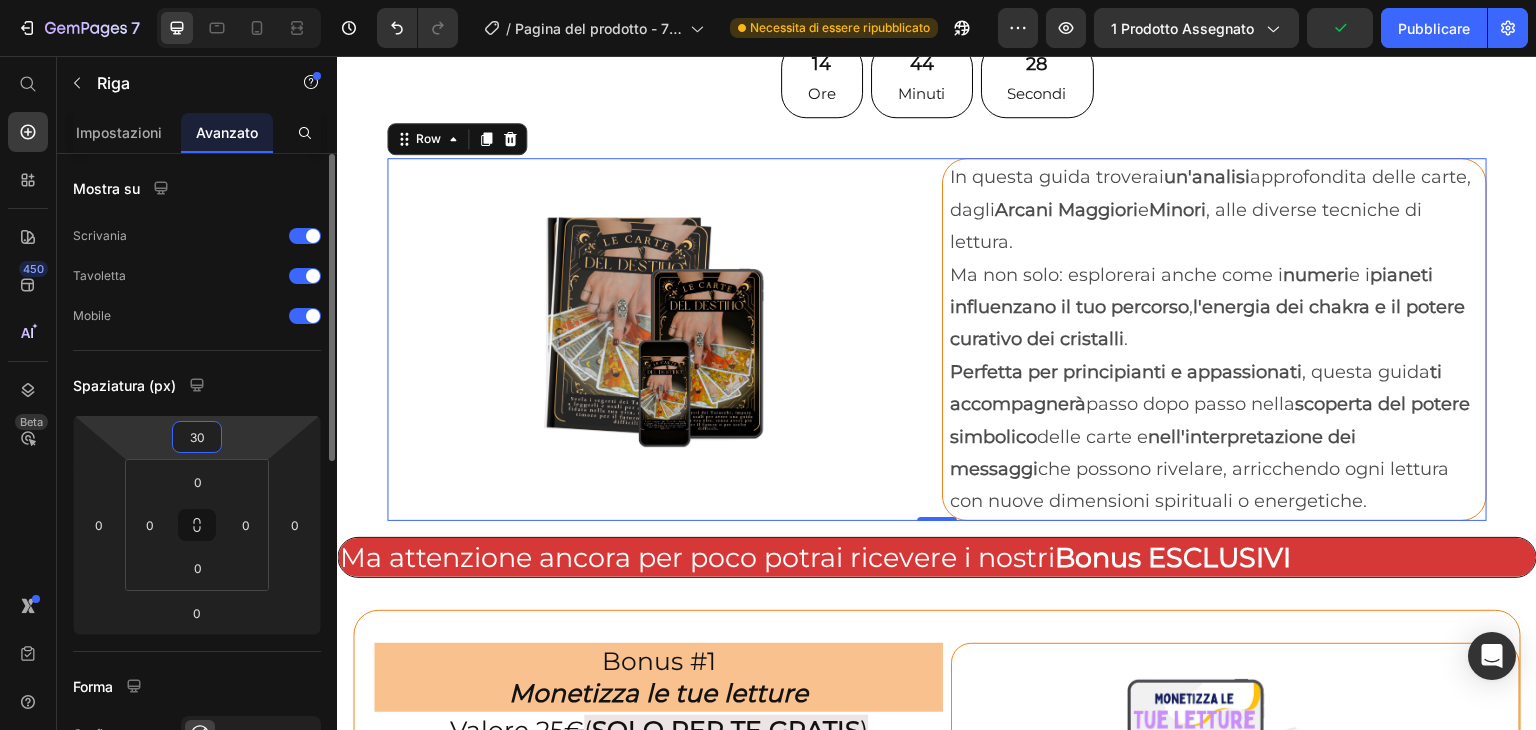 type on "3" 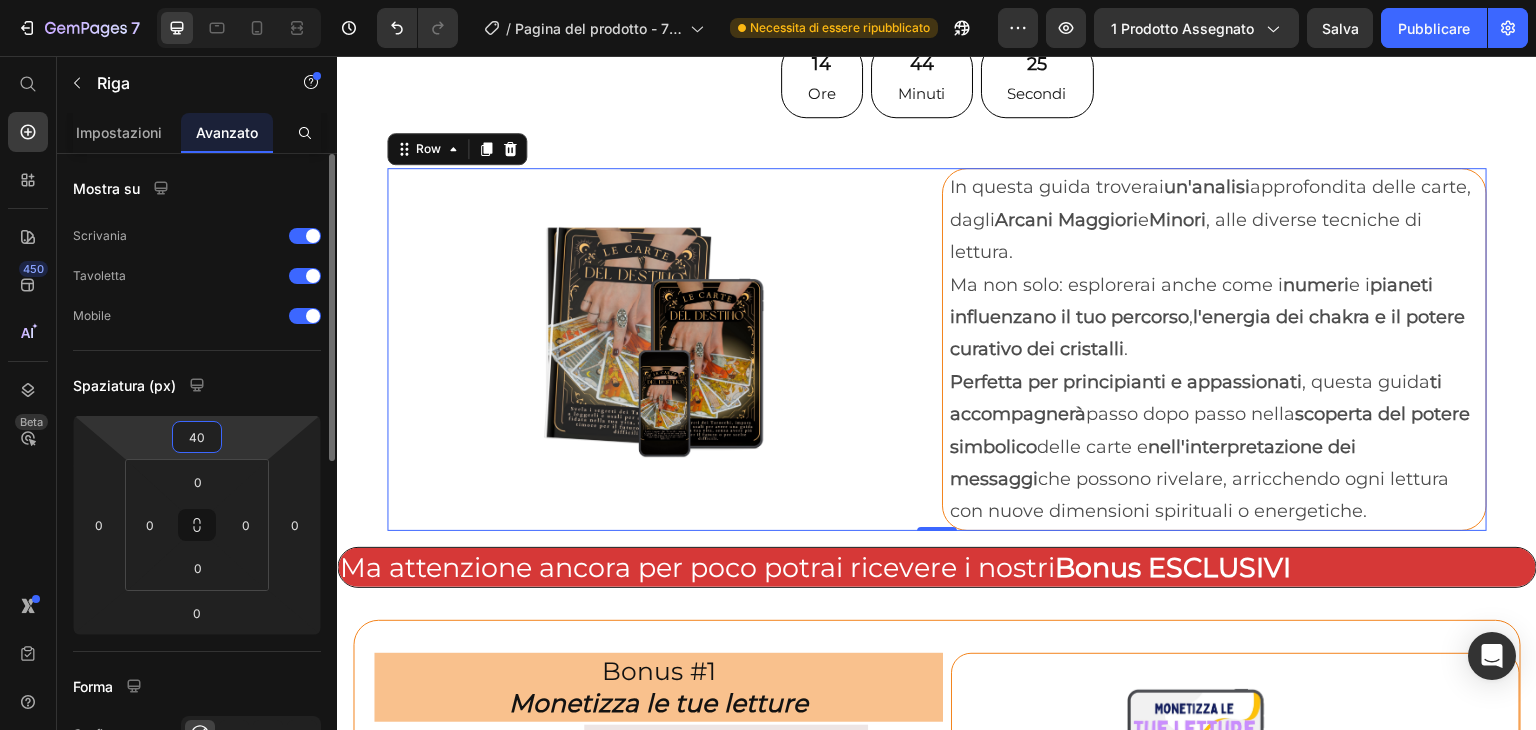 type on "4" 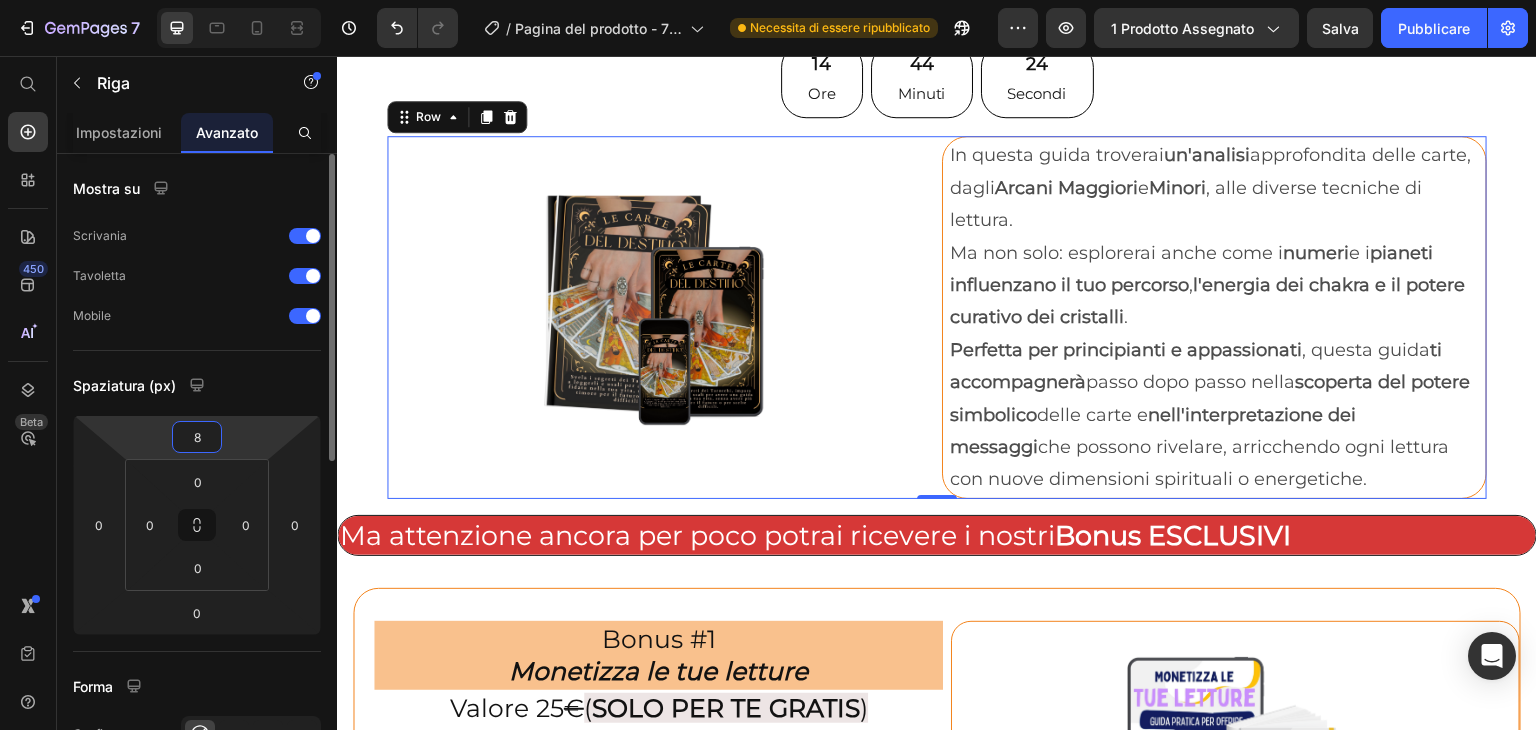 type on "80" 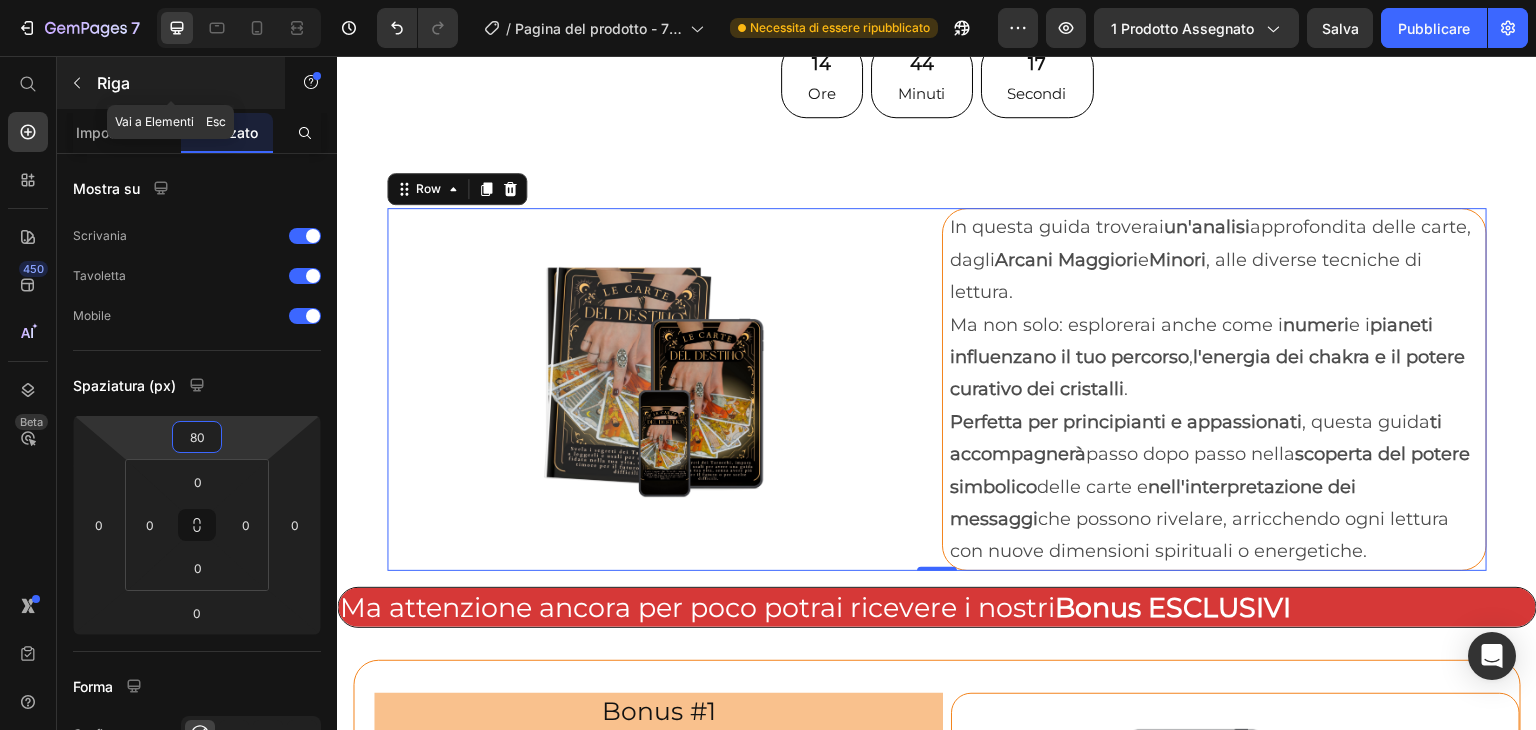 click 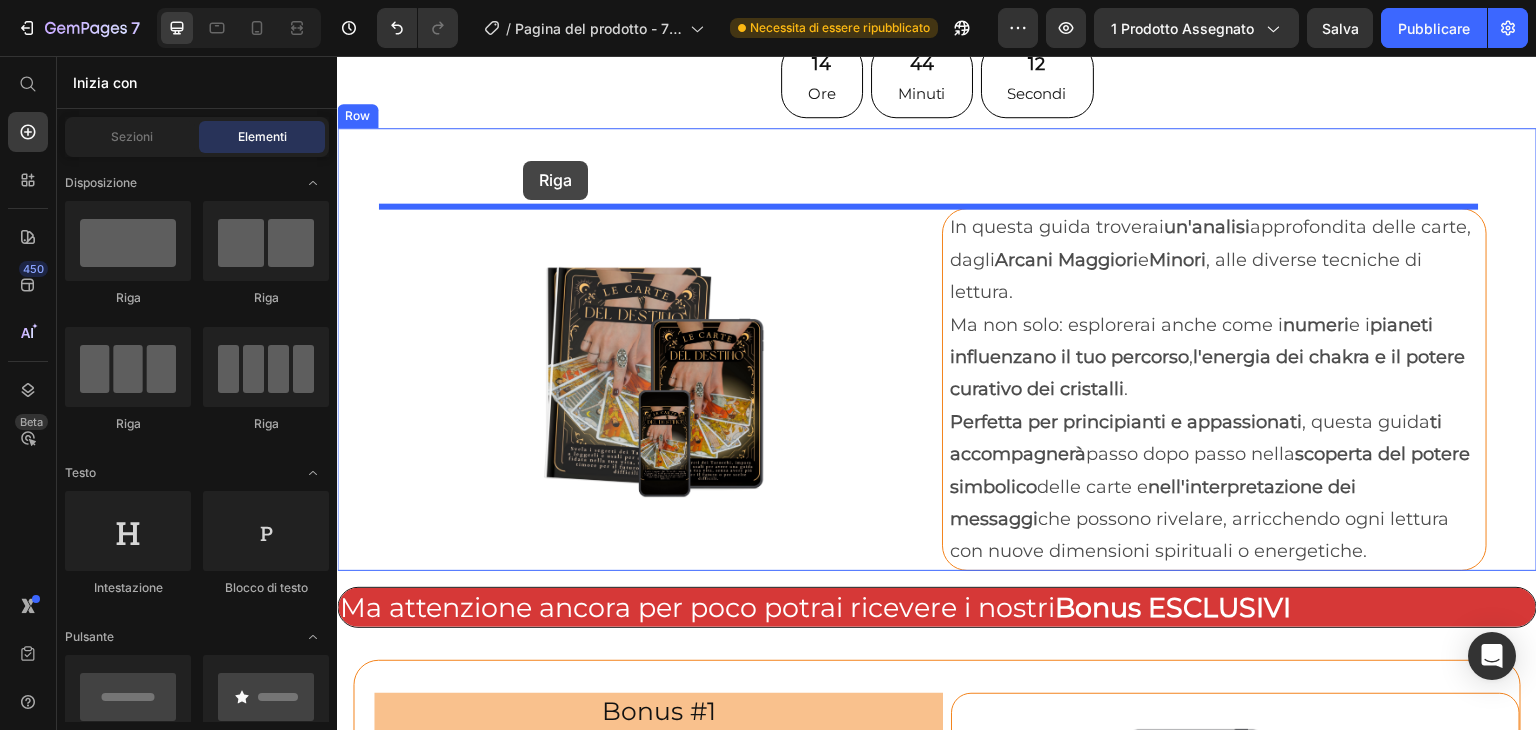drag, startPoint x: 453, startPoint y: 296, endPoint x: 523, endPoint y: 161, distance: 152.06906 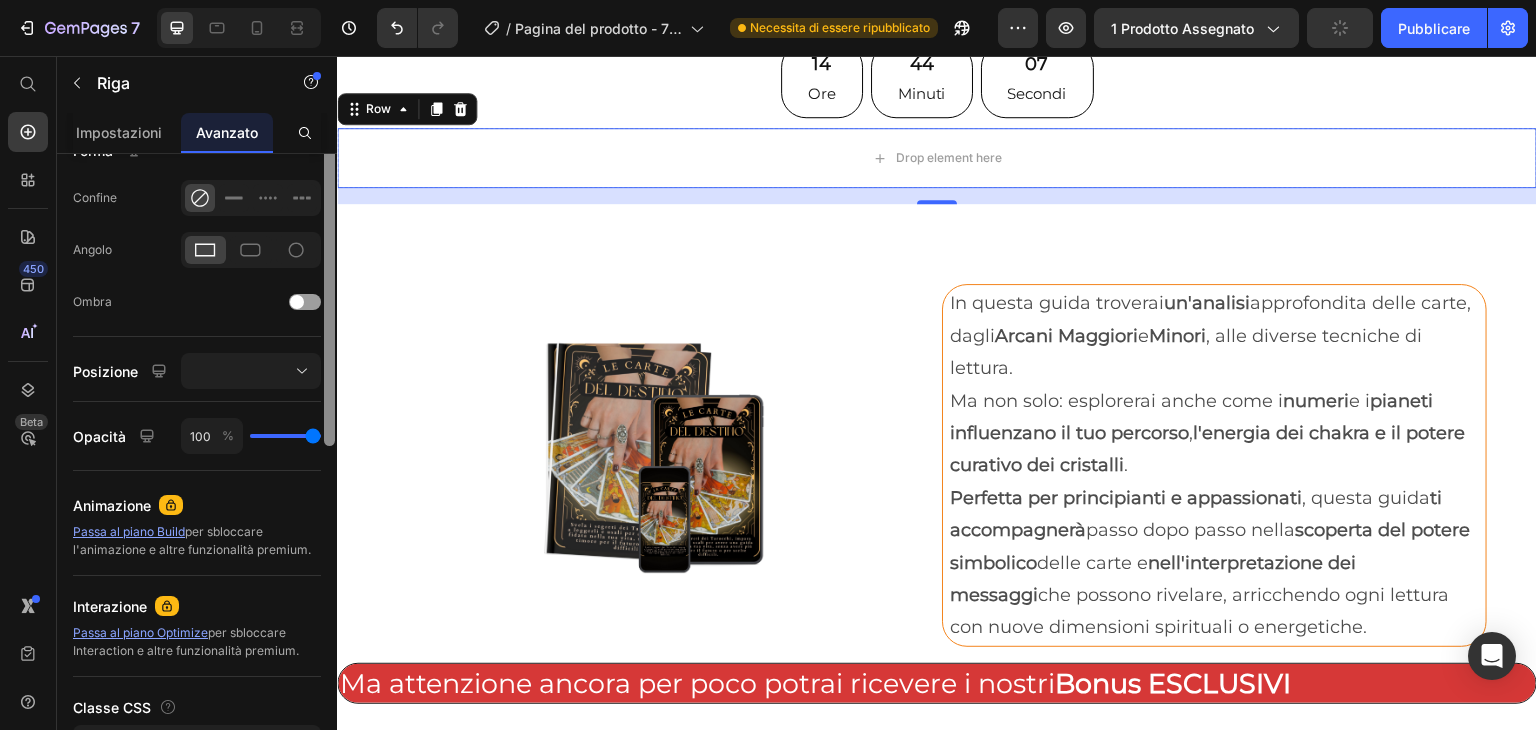 drag, startPoint x: 330, startPoint y: 230, endPoint x: 328, endPoint y: 401, distance: 171.01169 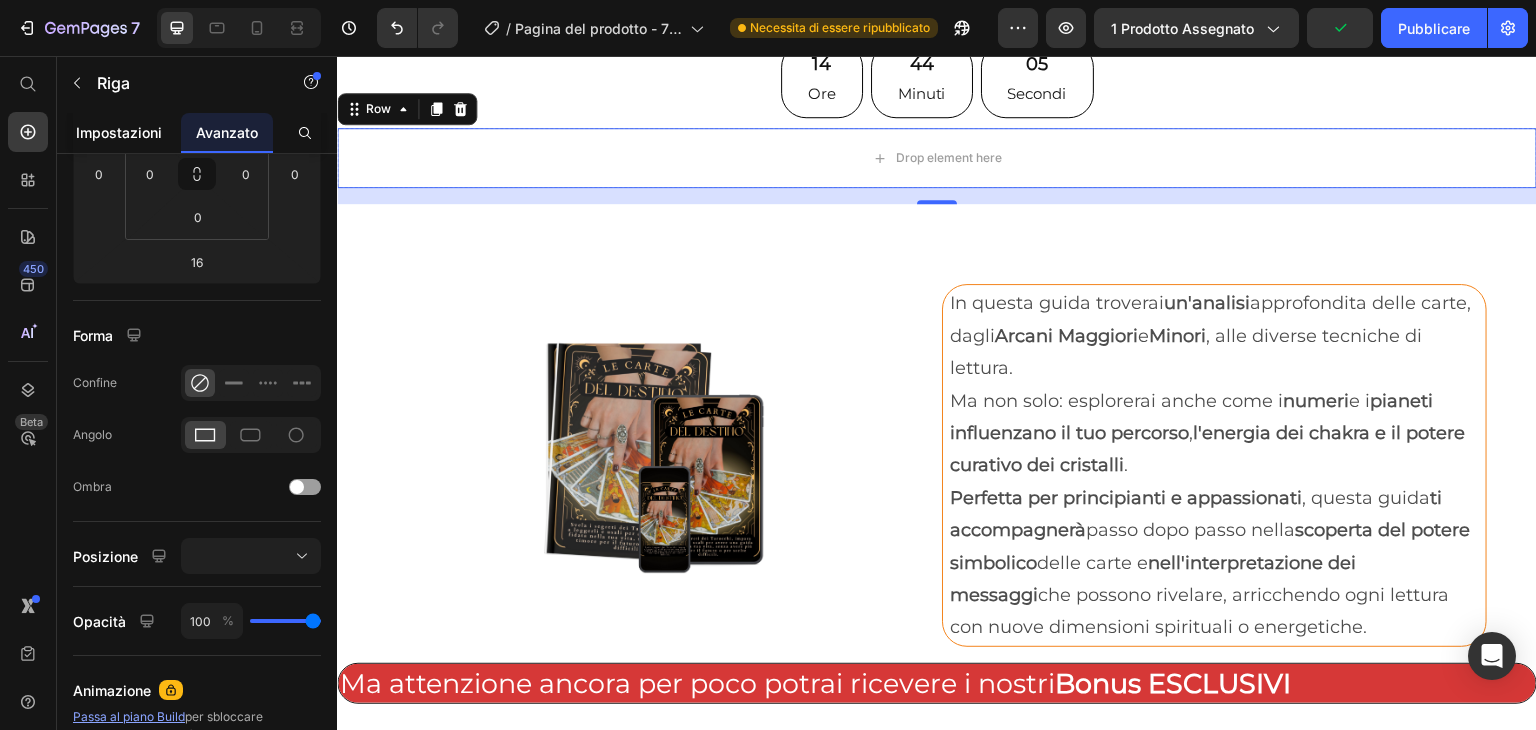 click on "Impostazioni" at bounding box center [119, 132] 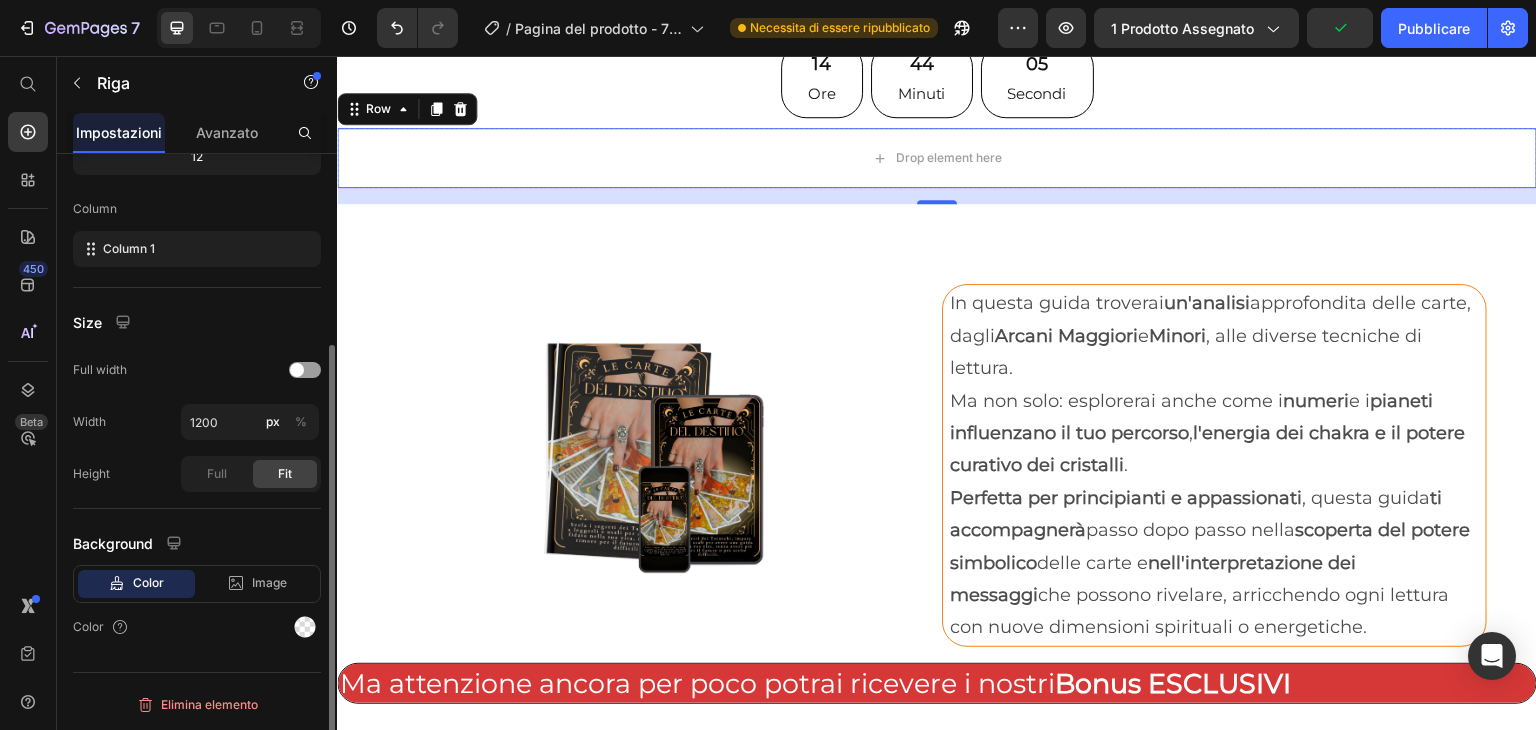 scroll, scrollTop: 0, scrollLeft: 0, axis: both 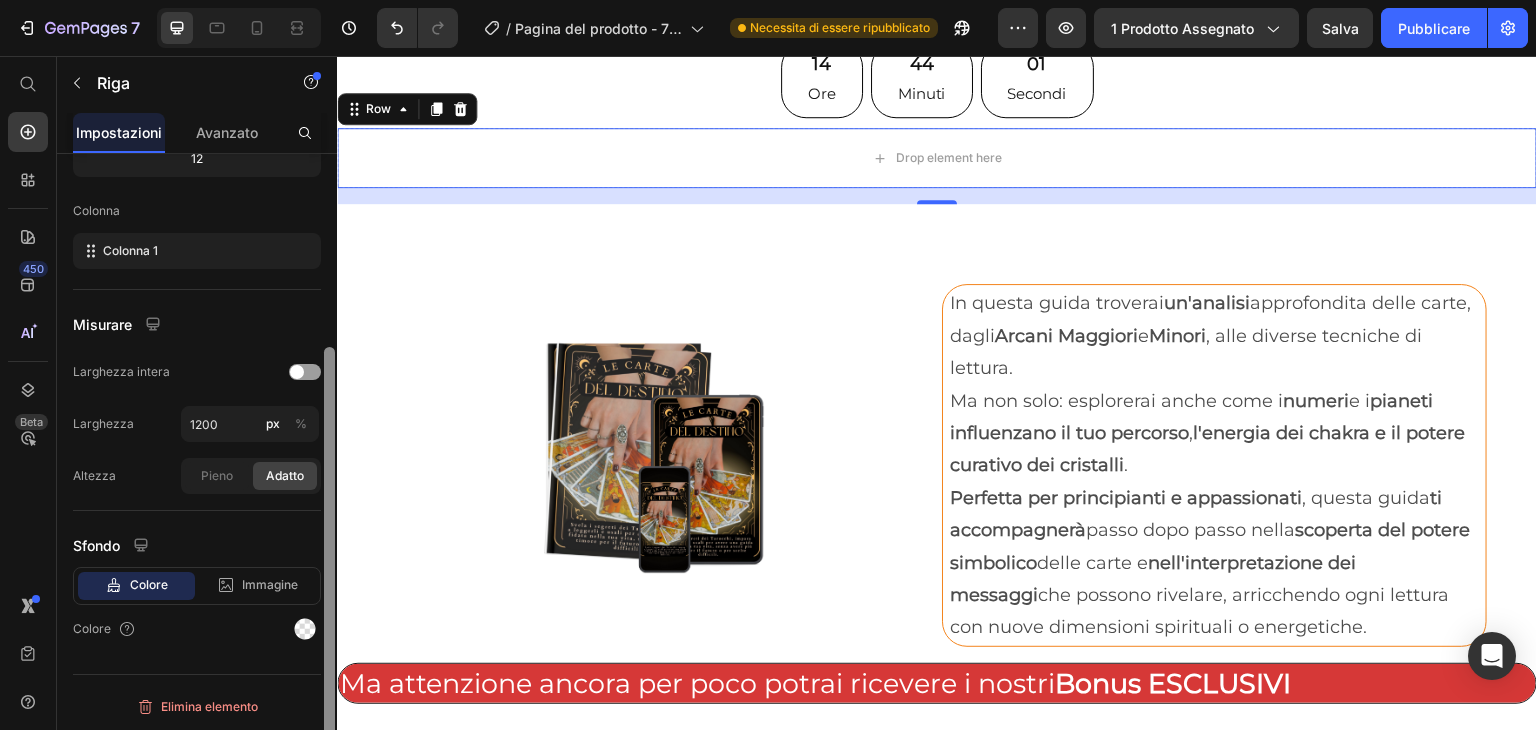 drag, startPoint x: 328, startPoint y: 222, endPoint x: 319, endPoint y: 491, distance: 269.1505 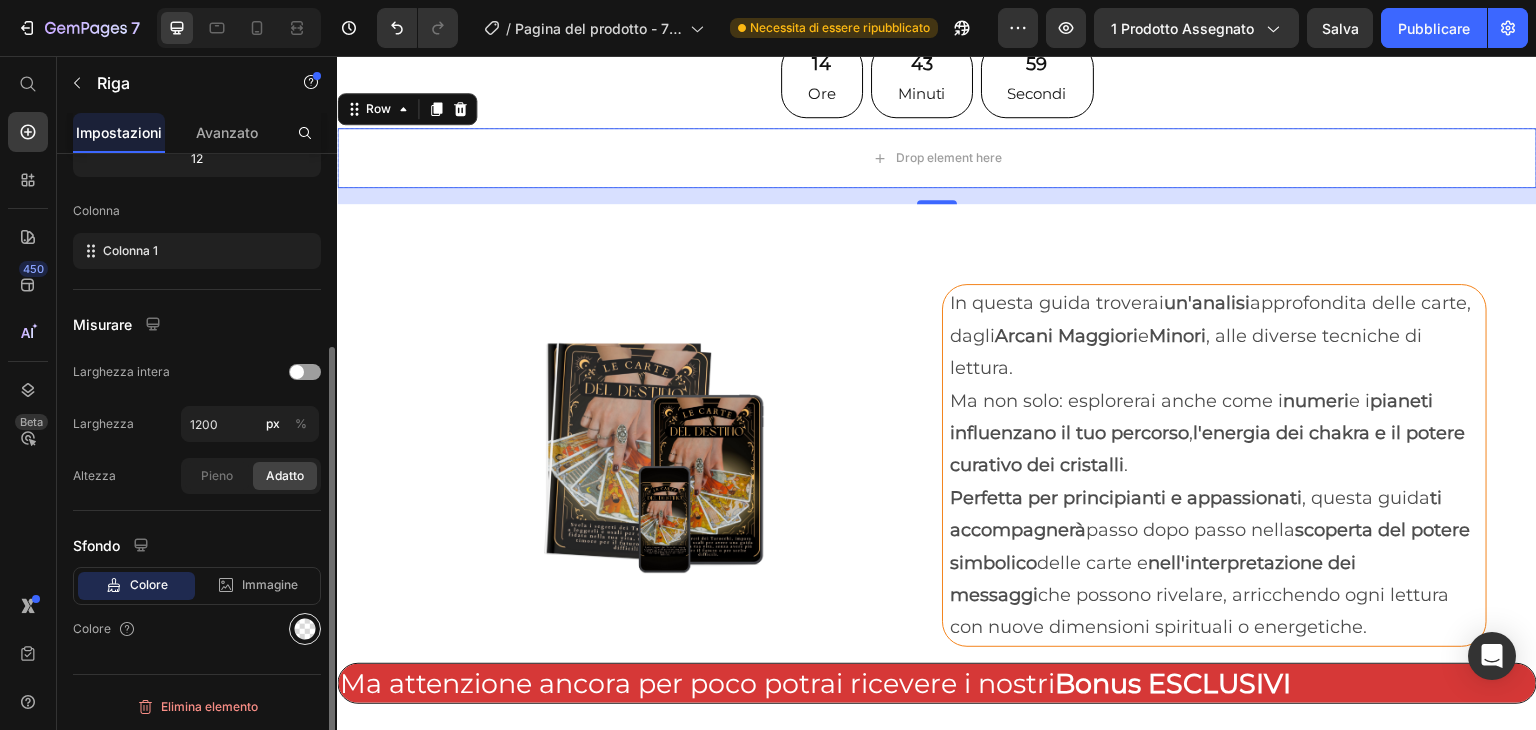 click at bounding box center (305, 629) 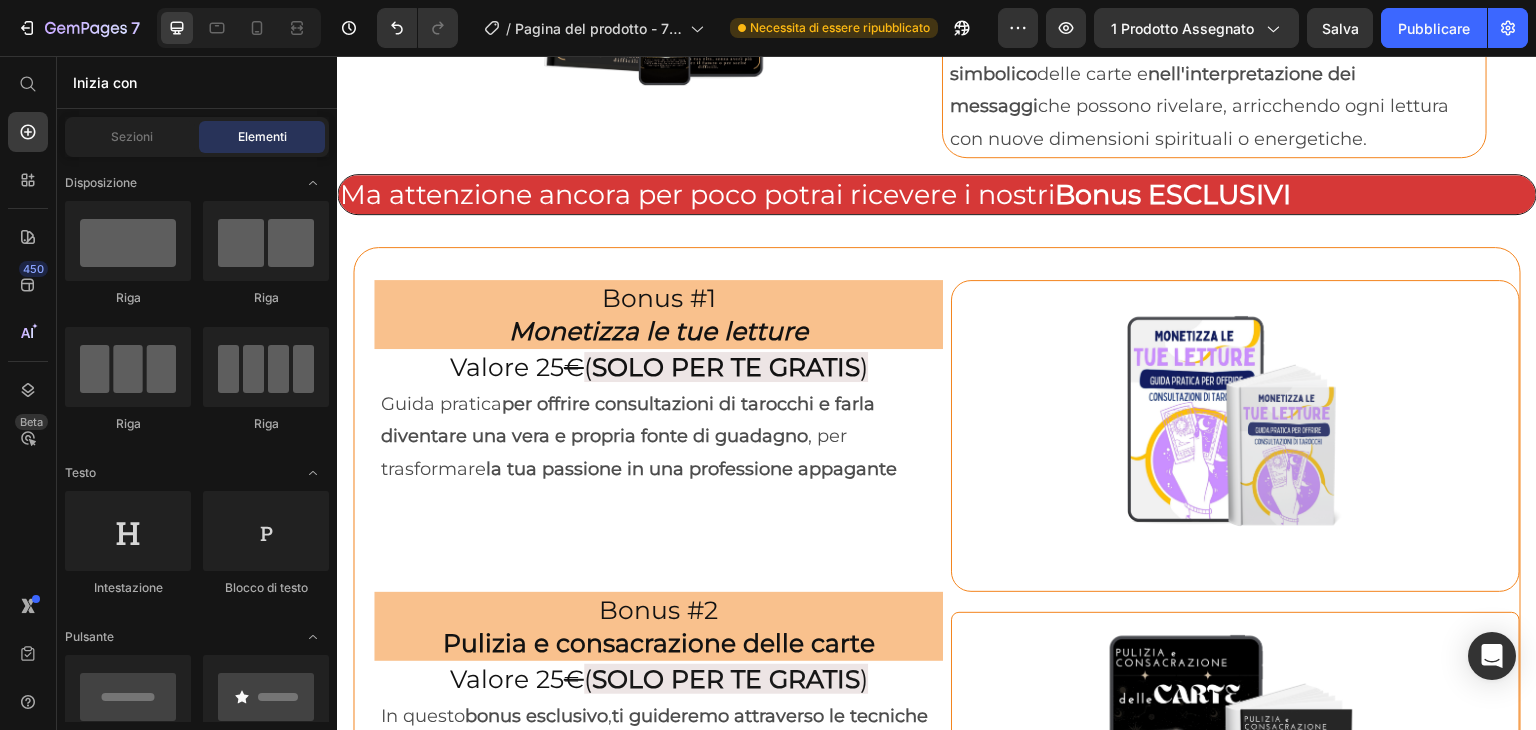 scroll, scrollTop: 6663, scrollLeft: 0, axis: vertical 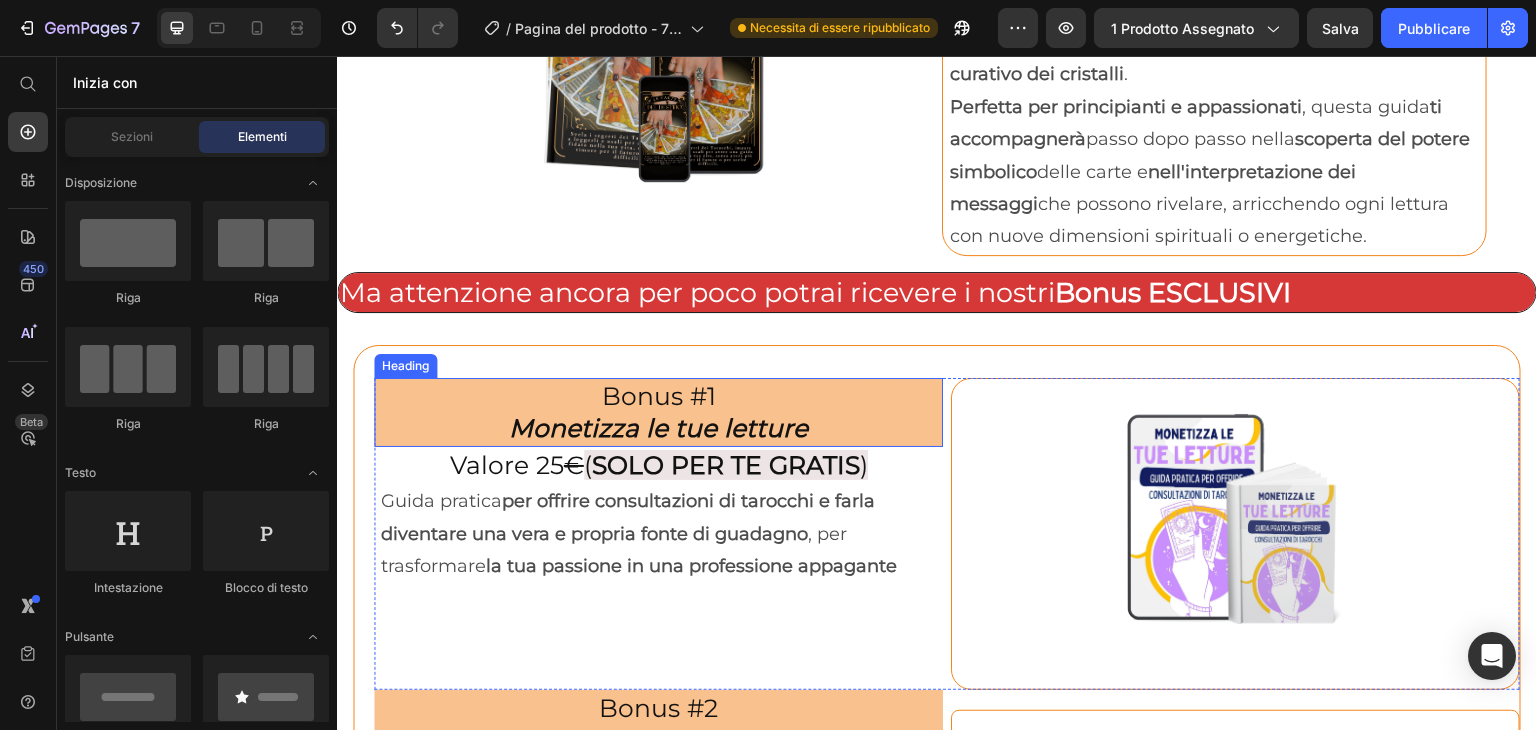 click on "Bonus #1  Monetizza le tue letture" at bounding box center [658, 412] 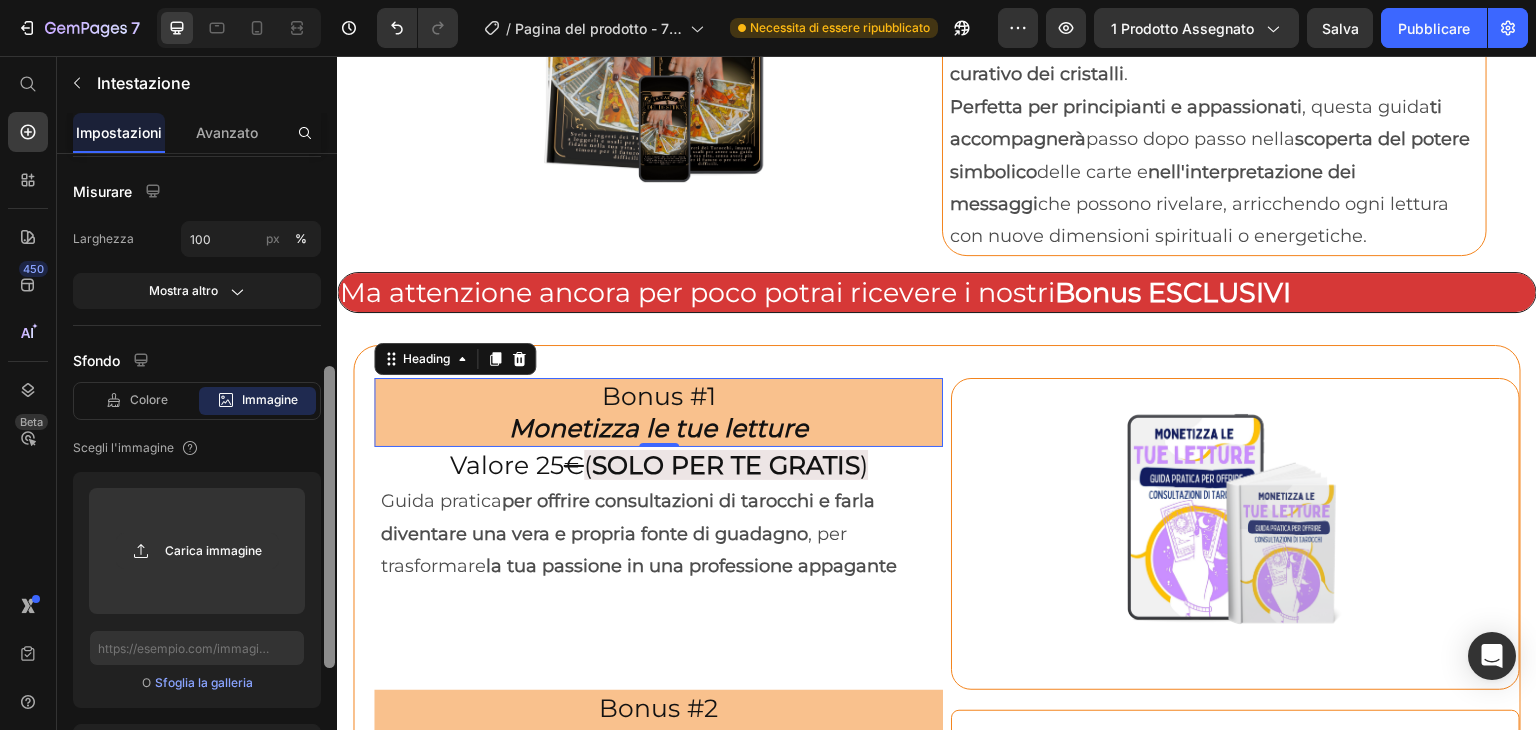 scroll, scrollTop: 450, scrollLeft: 0, axis: vertical 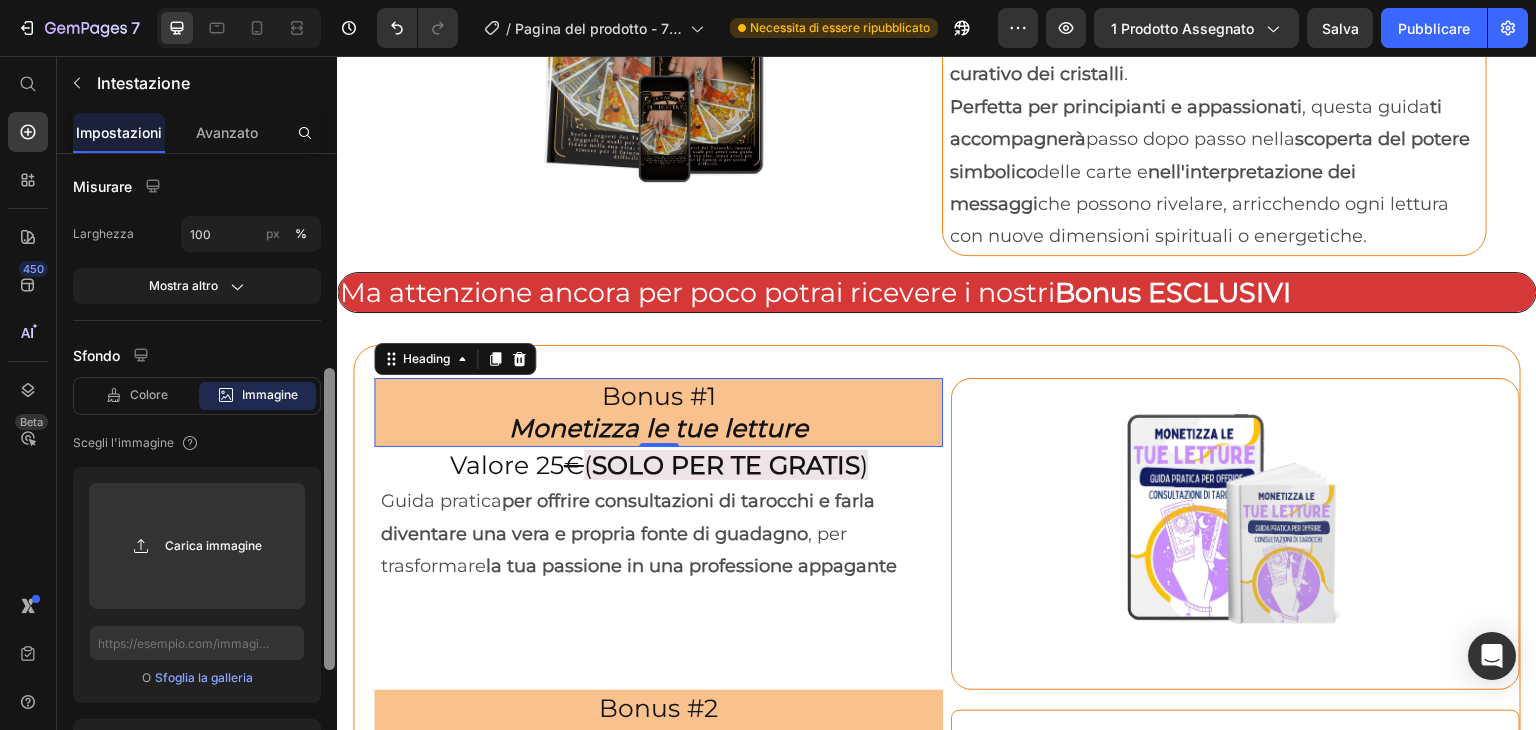 drag, startPoint x: 334, startPoint y: 380, endPoint x: 311, endPoint y: 595, distance: 216.22673 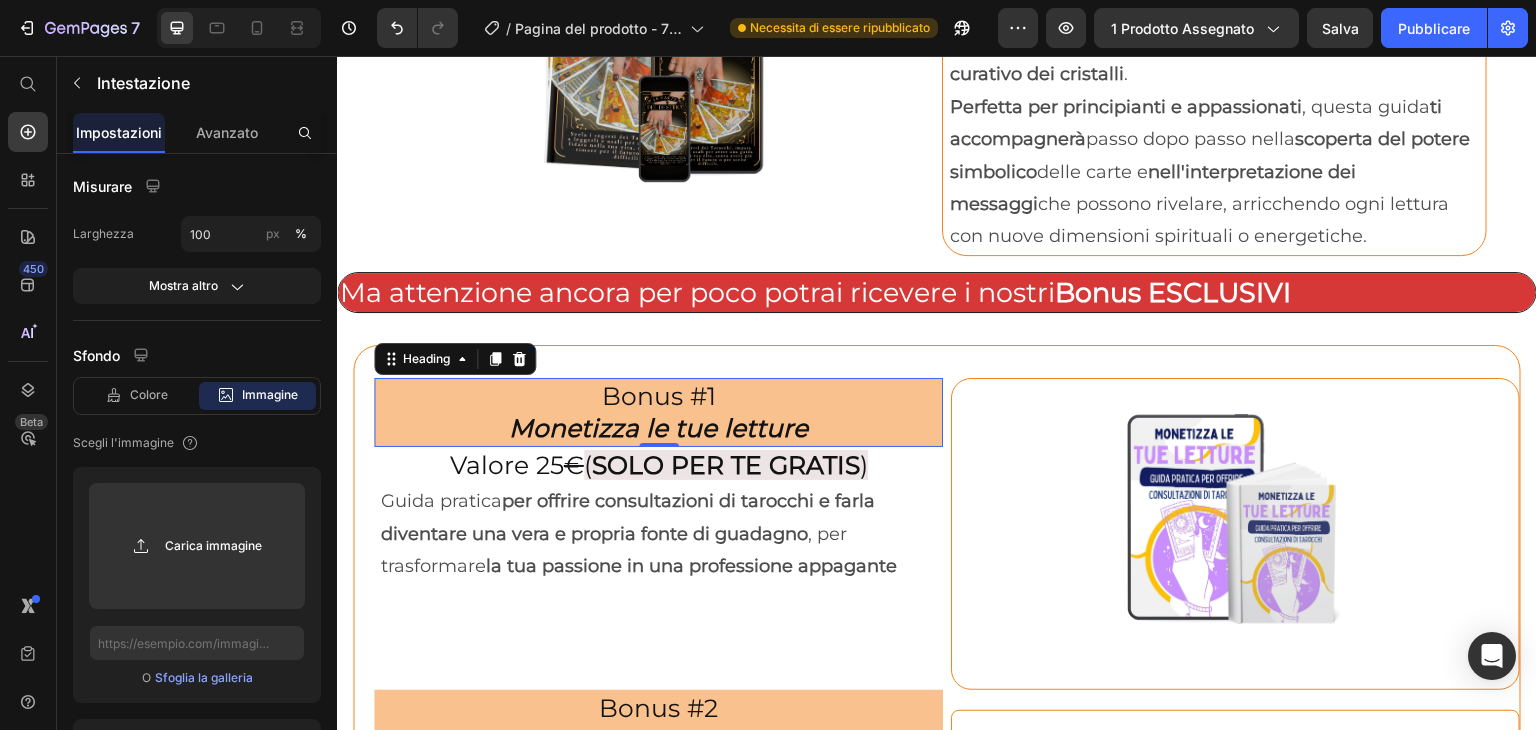 click on "Bonus #1  Monetizza le tue letture" at bounding box center (658, 412) 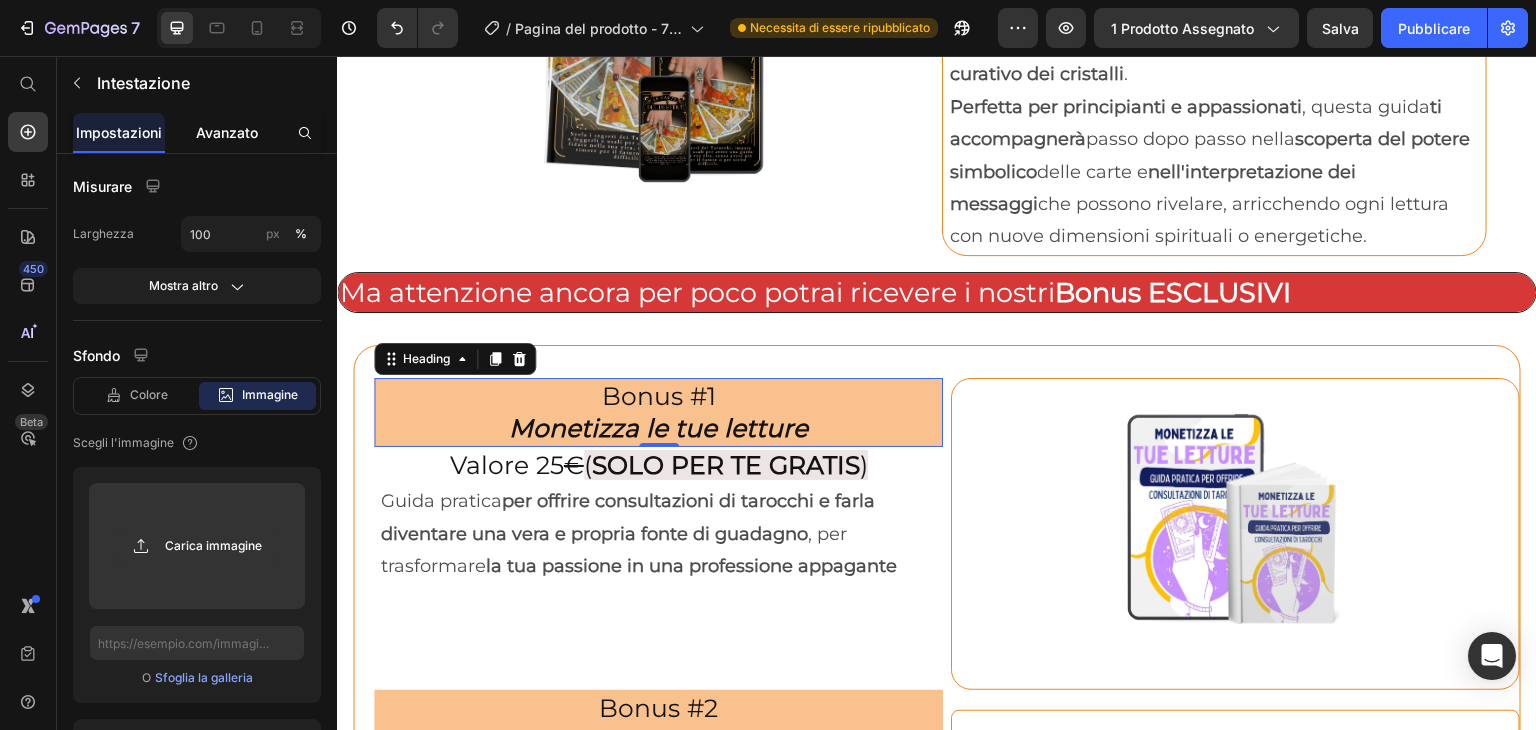 click on "Avanzato" at bounding box center [227, 132] 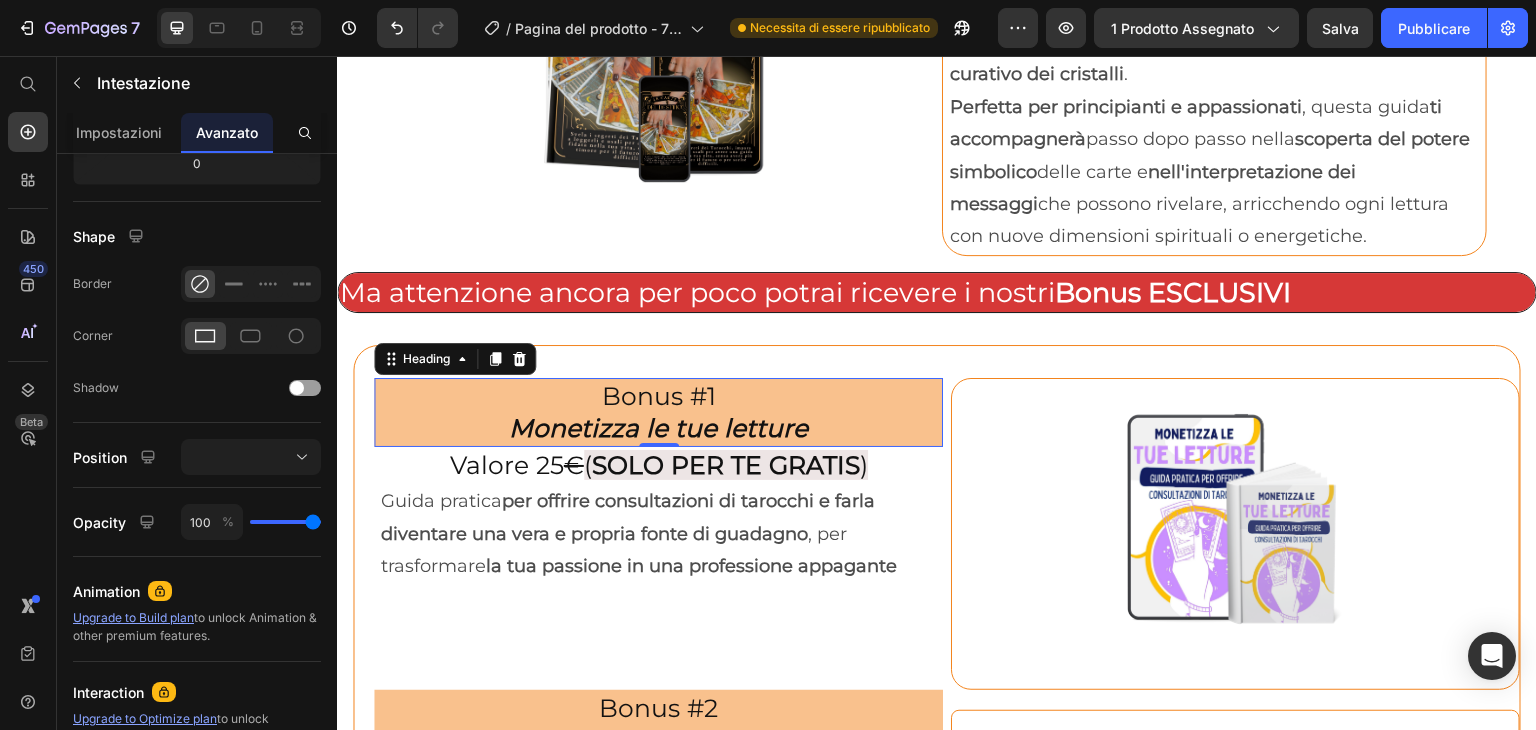 scroll, scrollTop: 0, scrollLeft: 0, axis: both 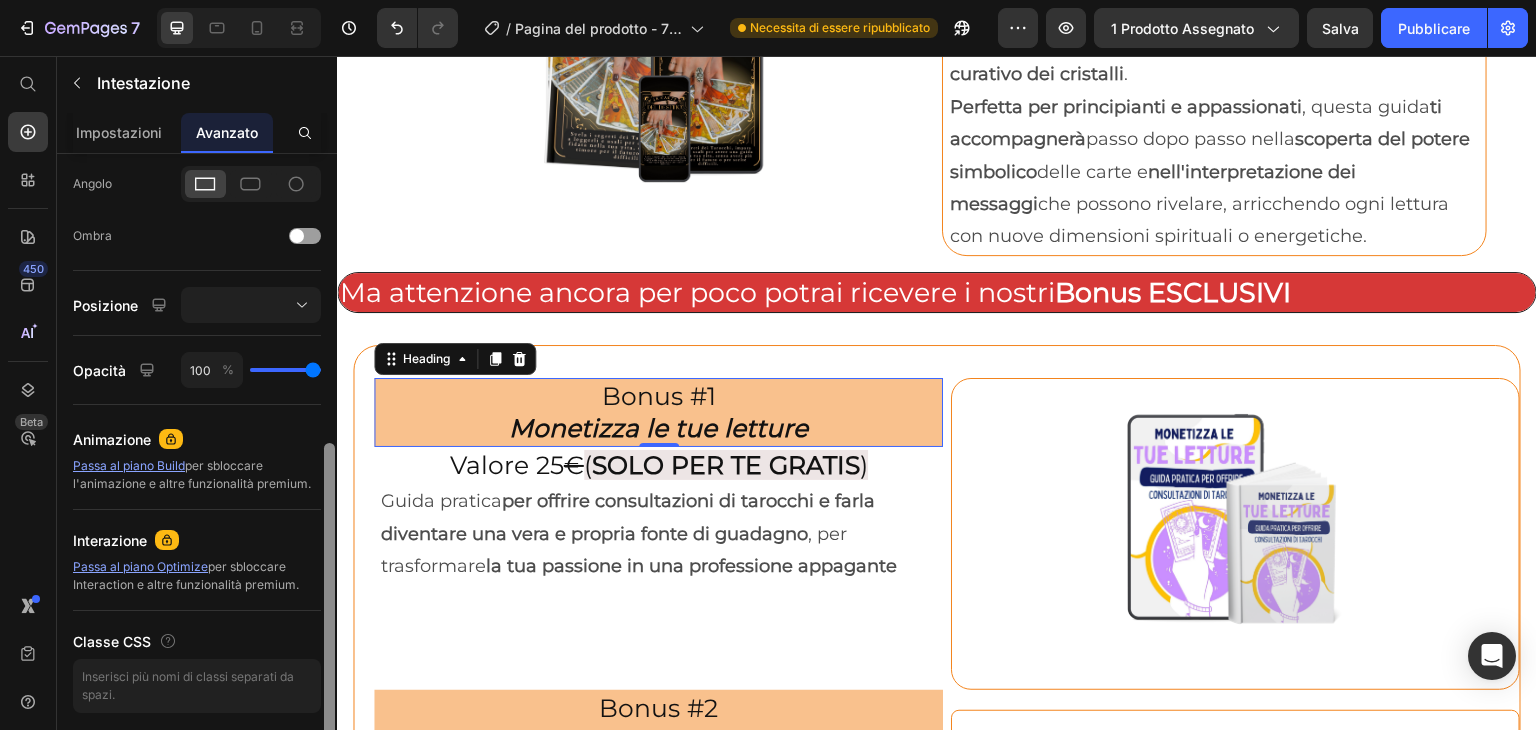 drag, startPoint x: 328, startPoint y: 251, endPoint x: 300, endPoint y: 542, distance: 292.34396 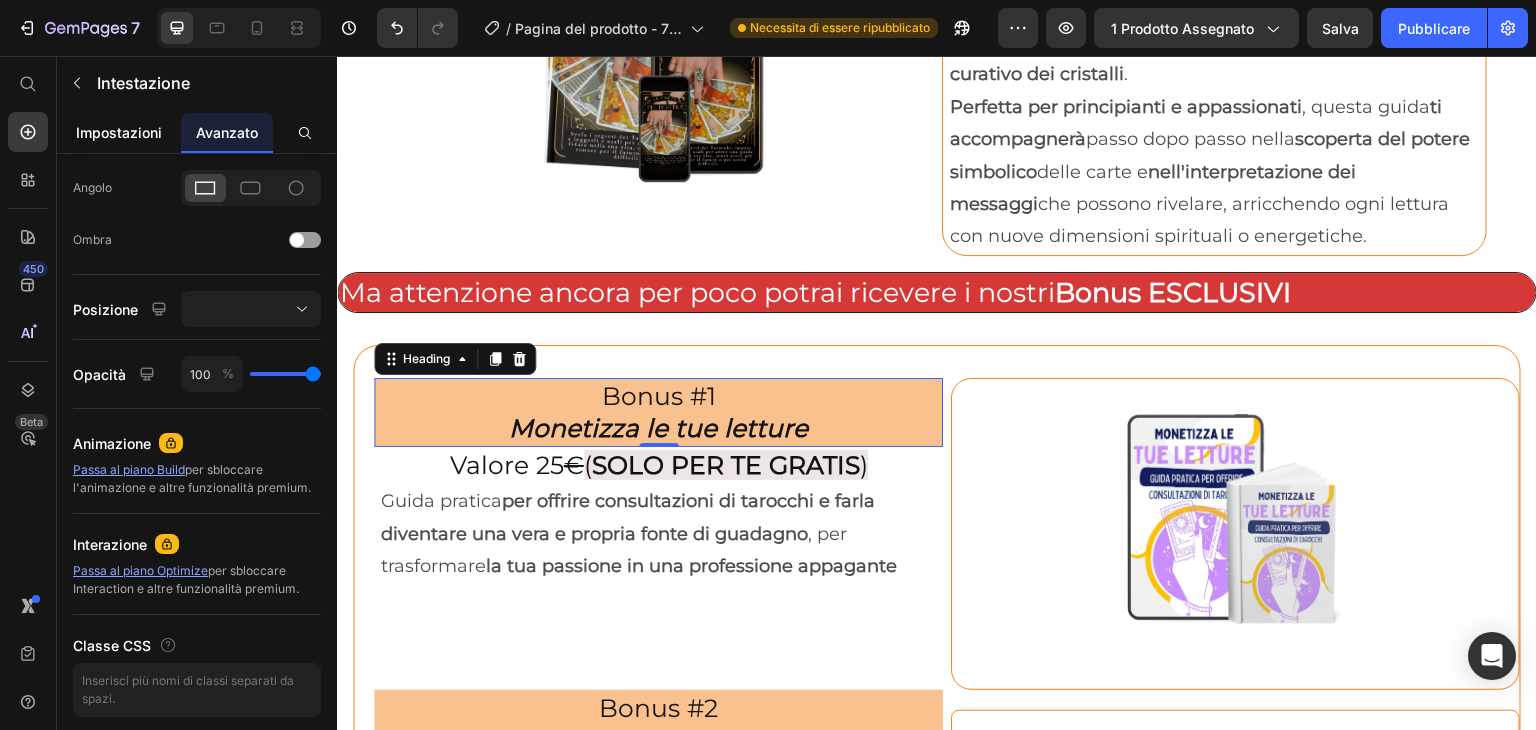 click on "Impostazioni" at bounding box center (119, 132) 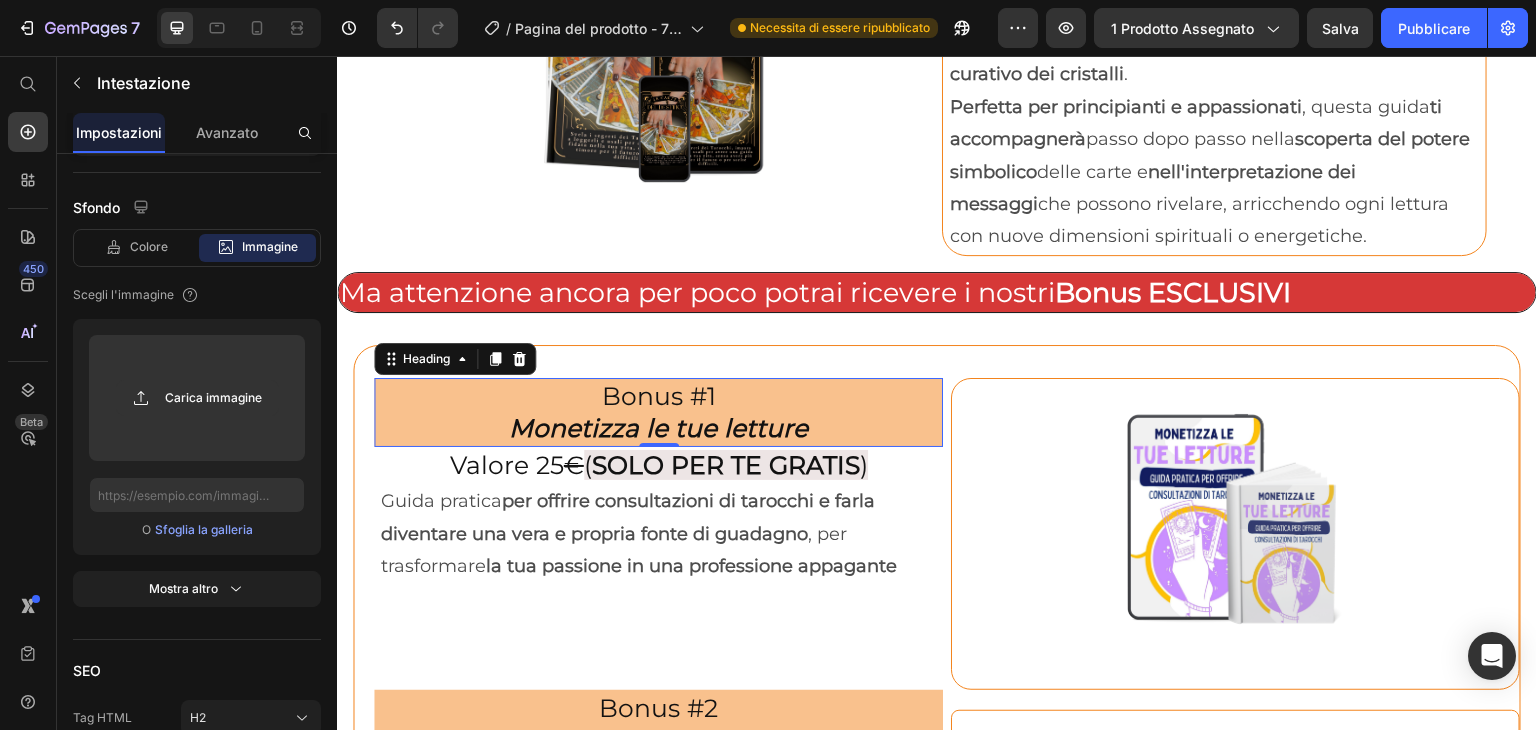 scroll, scrollTop: 0, scrollLeft: 0, axis: both 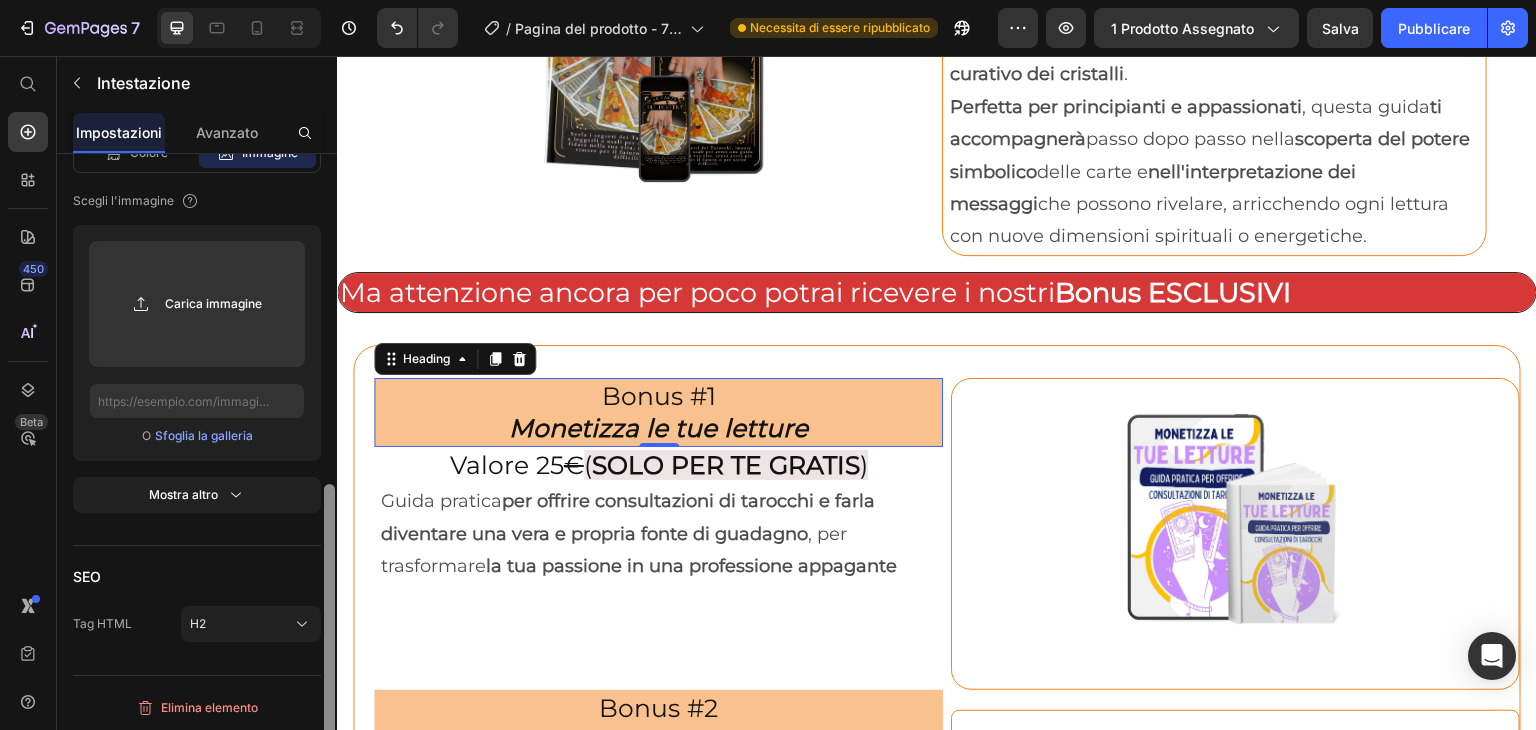 drag, startPoint x: 328, startPoint y: 219, endPoint x: 306, endPoint y: 573, distance: 354.68295 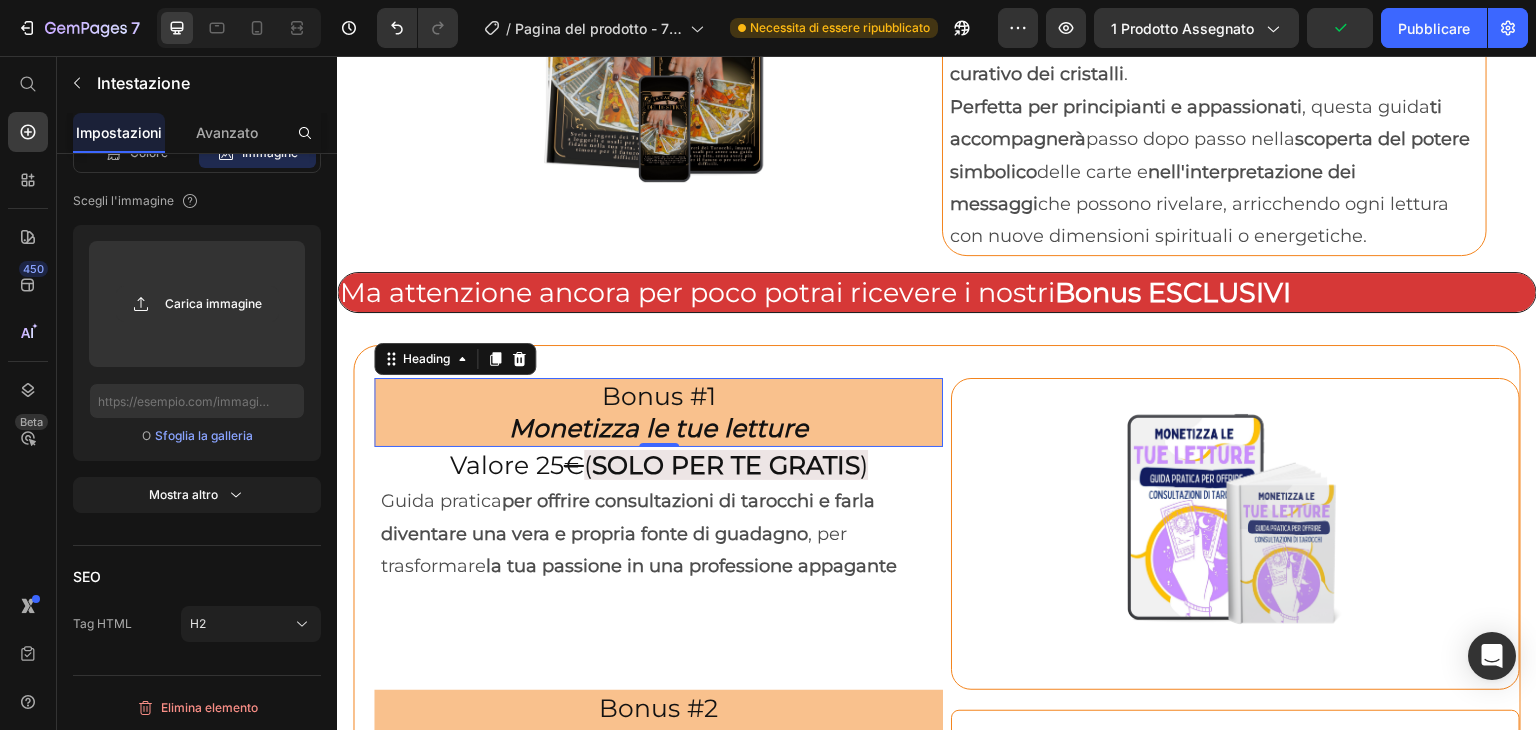 click on "Bonus #1  Monetizza le tue letture" at bounding box center [658, 412] 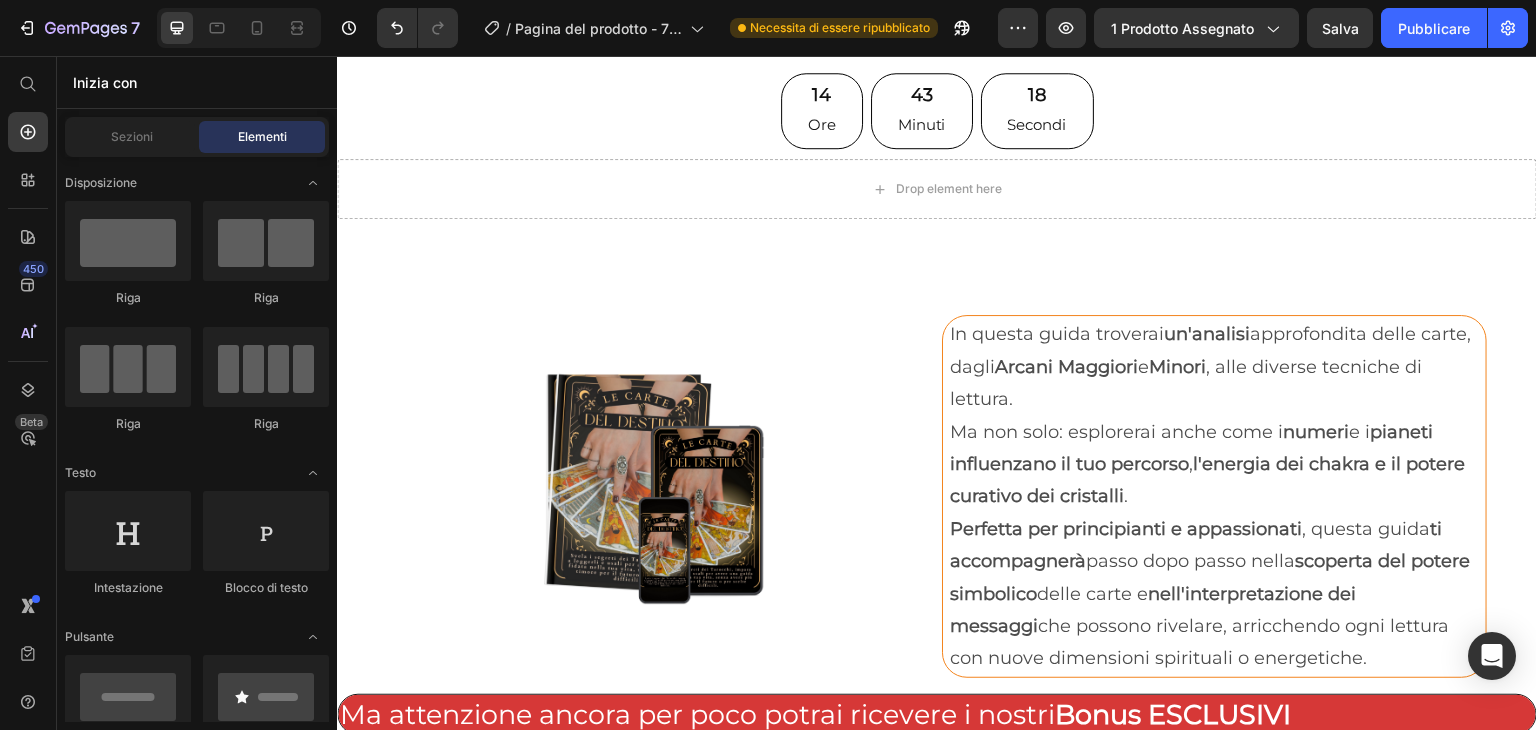 scroll, scrollTop: 6102, scrollLeft: 0, axis: vertical 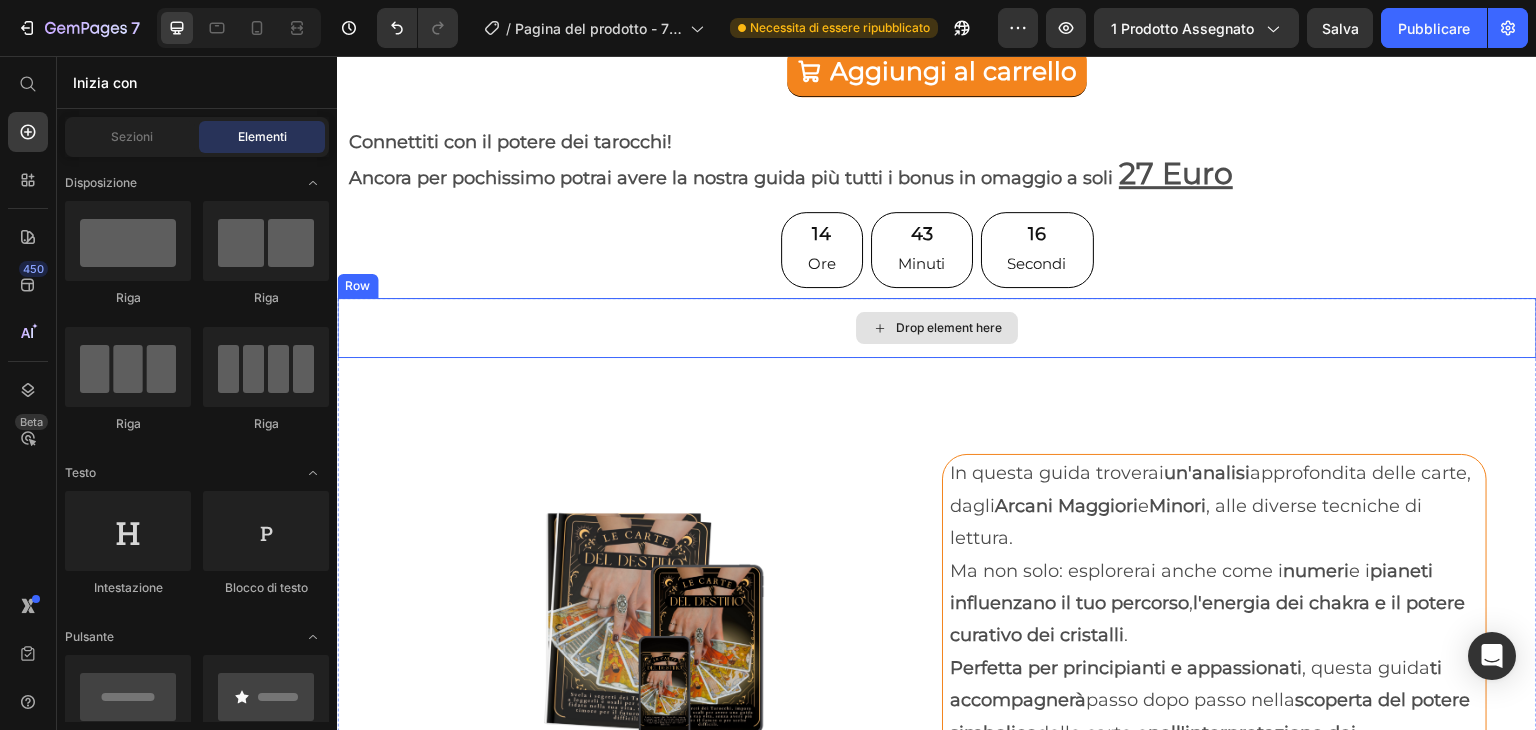 click on "Drop element here" at bounding box center [937, 328] 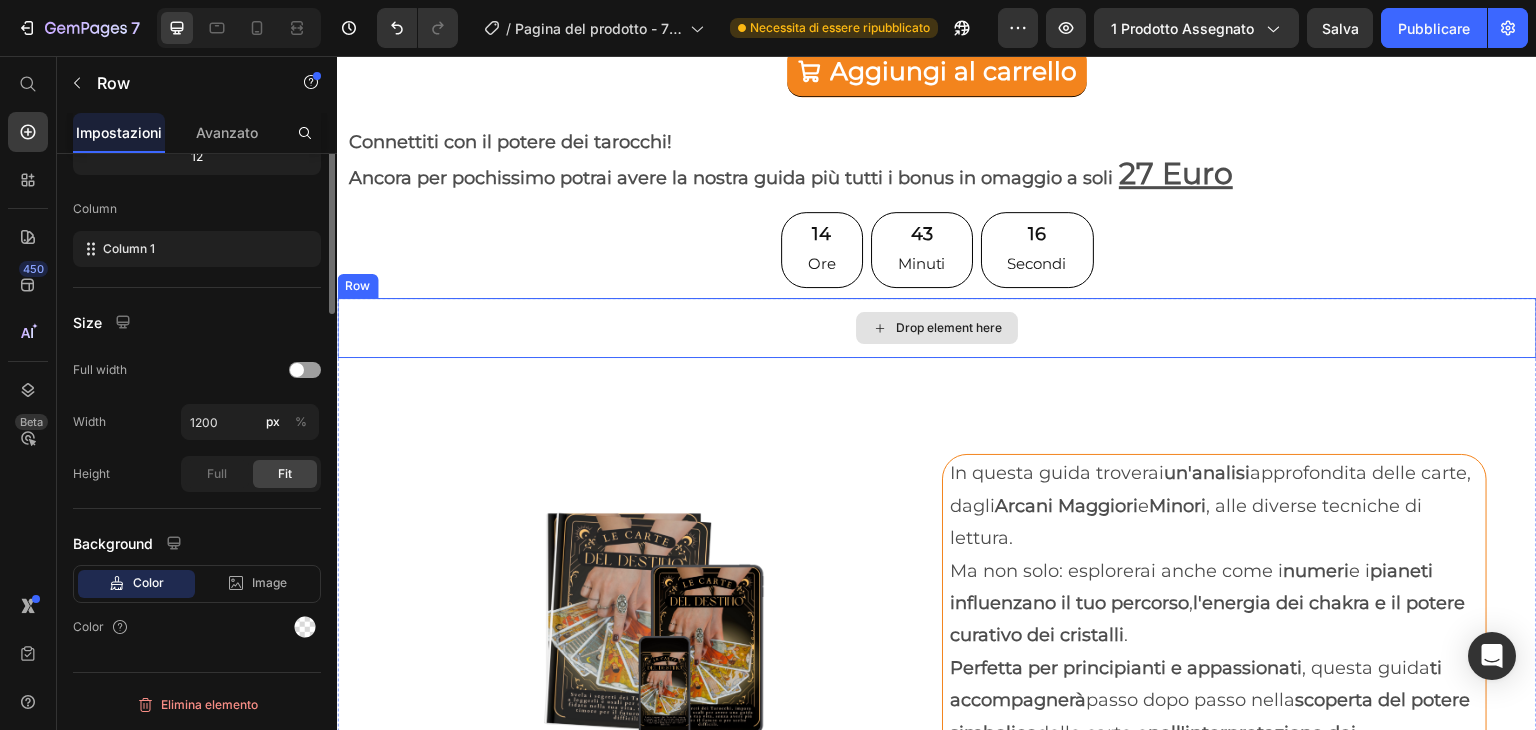 scroll, scrollTop: 0, scrollLeft: 0, axis: both 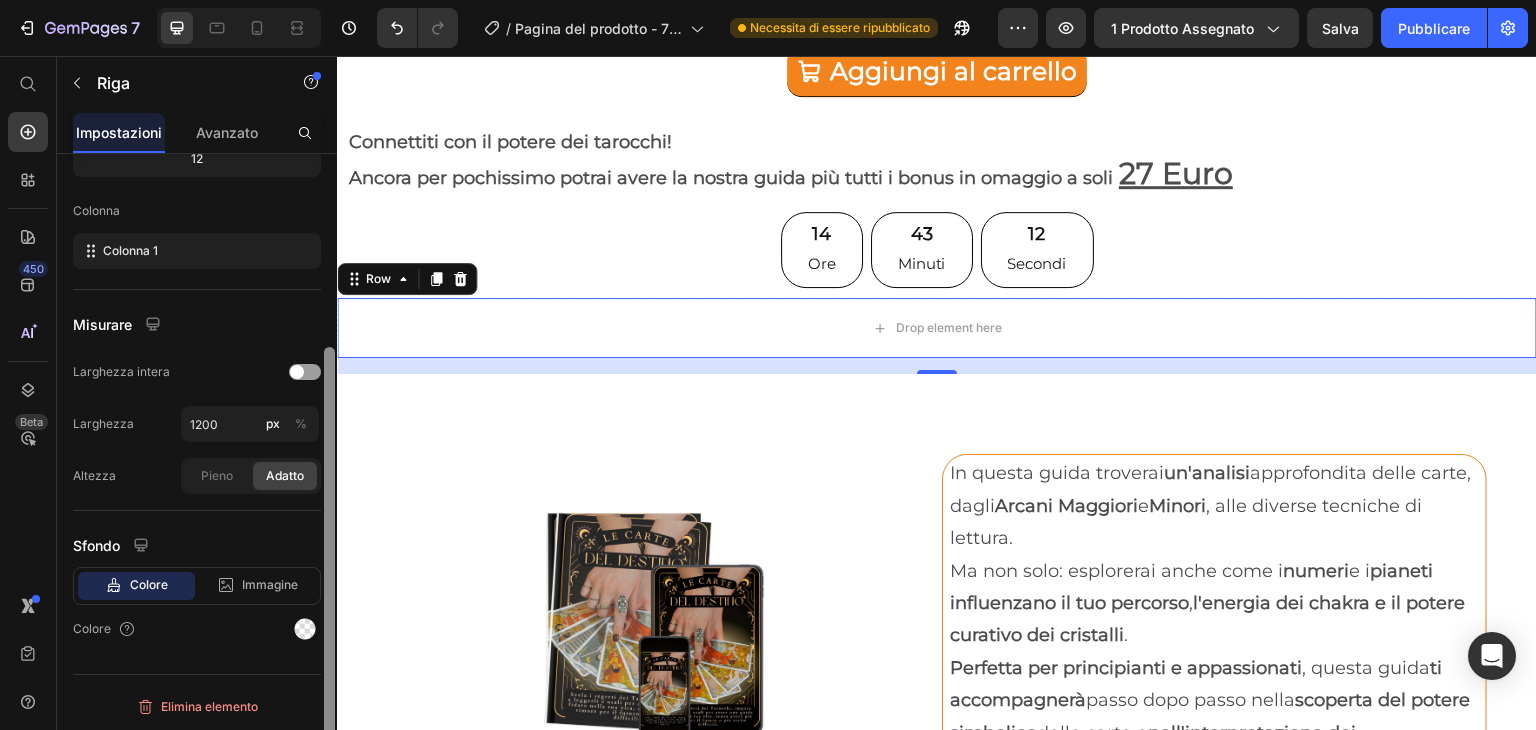 drag, startPoint x: 328, startPoint y: 213, endPoint x: 328, endPoint y: 409, distance: 196 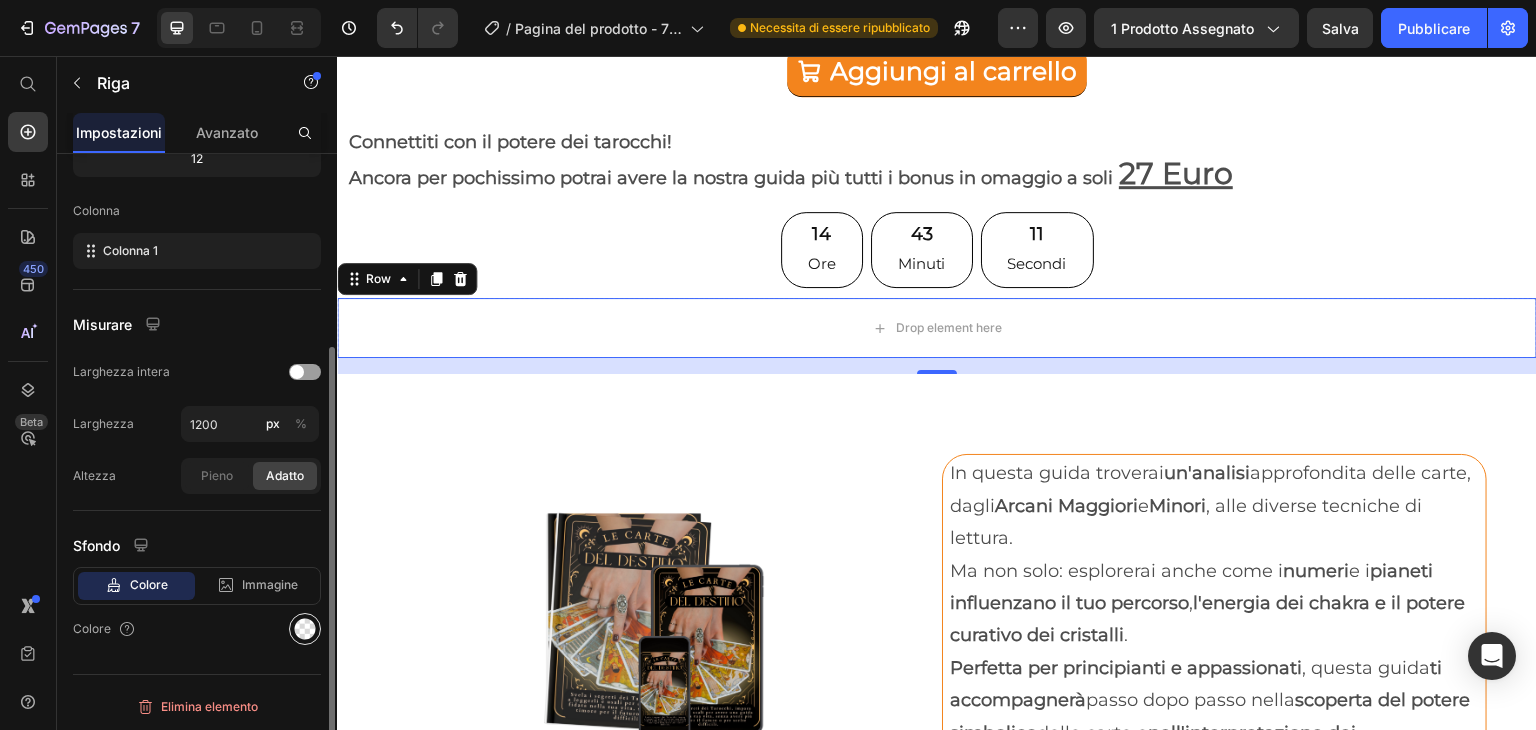 click at bounding box center (305, 629) 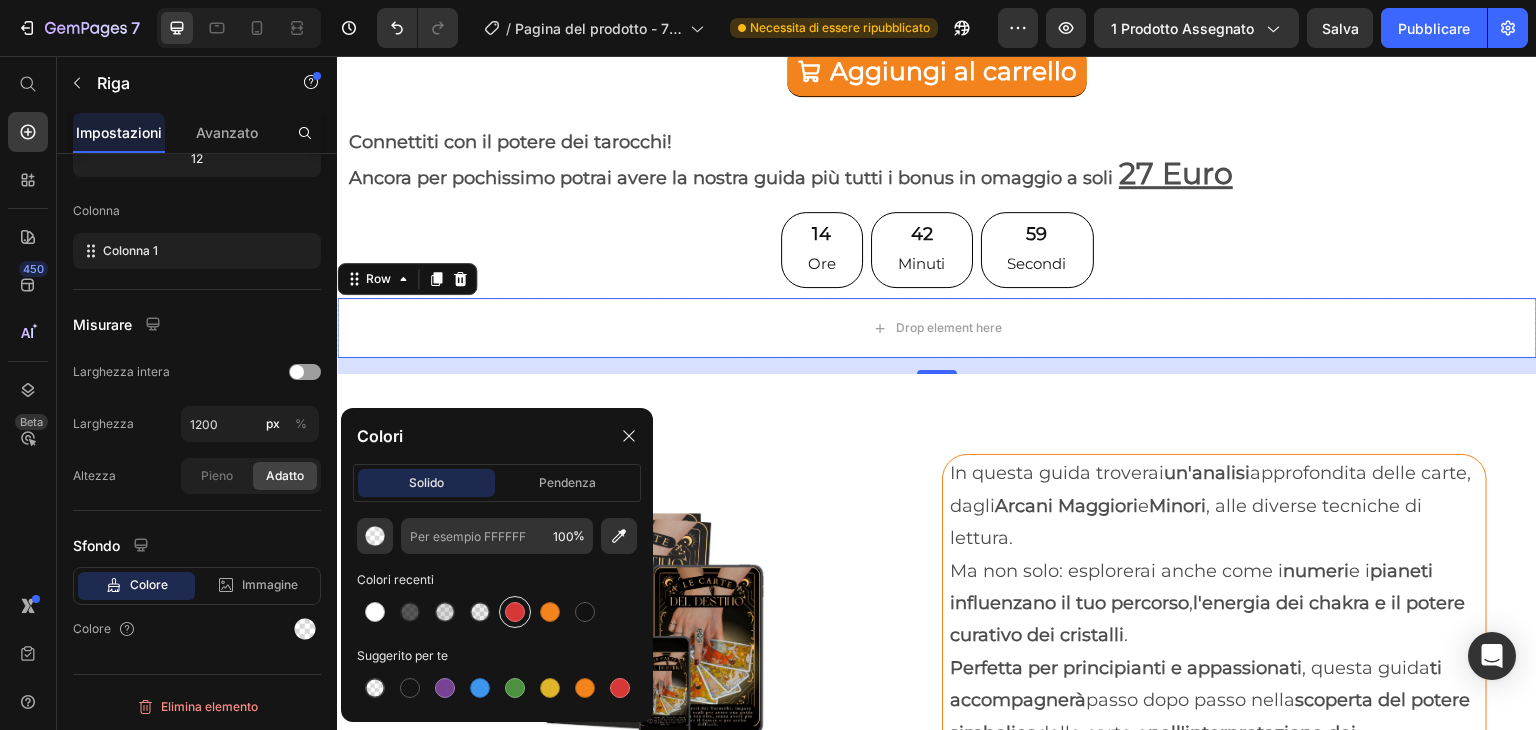 click at bounding box center [515, 612] 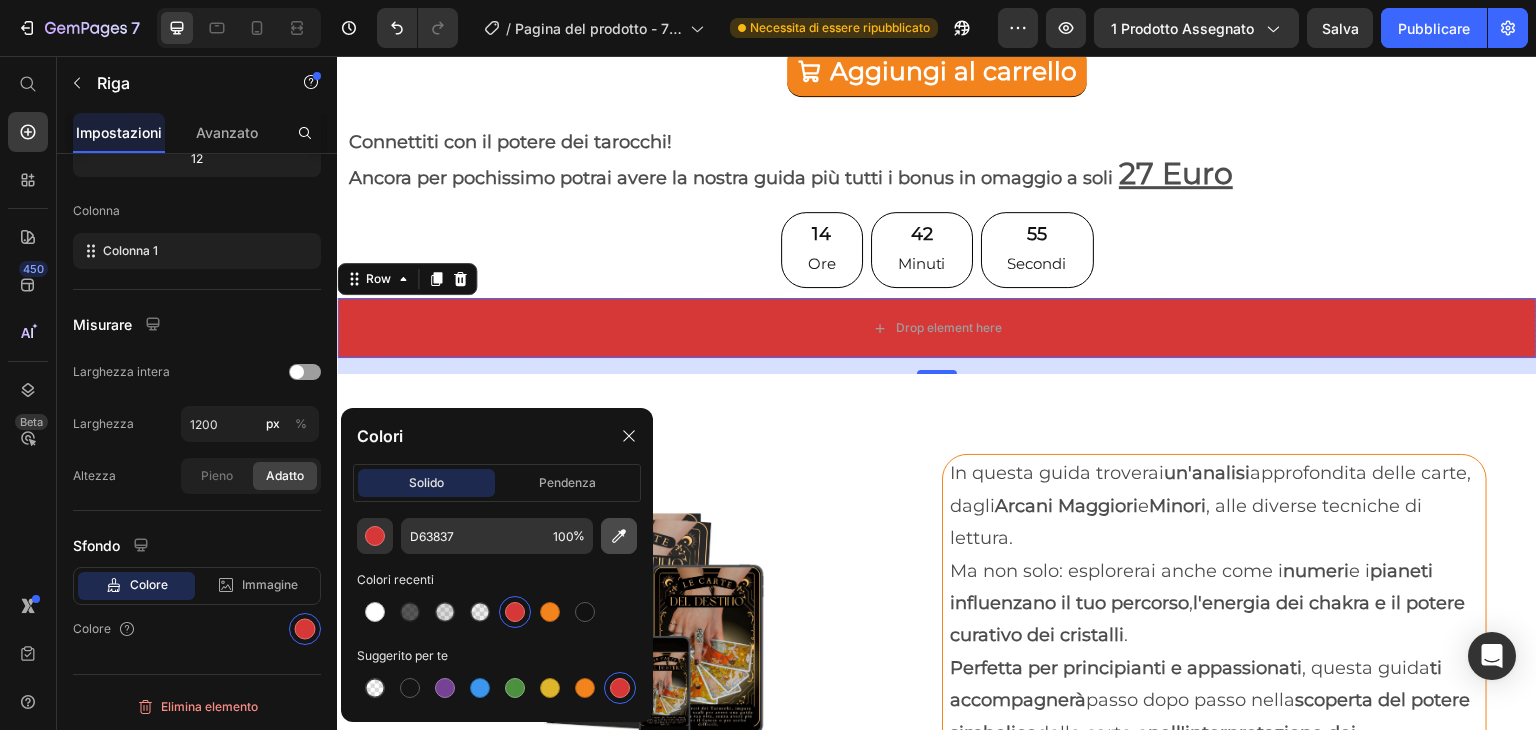 click 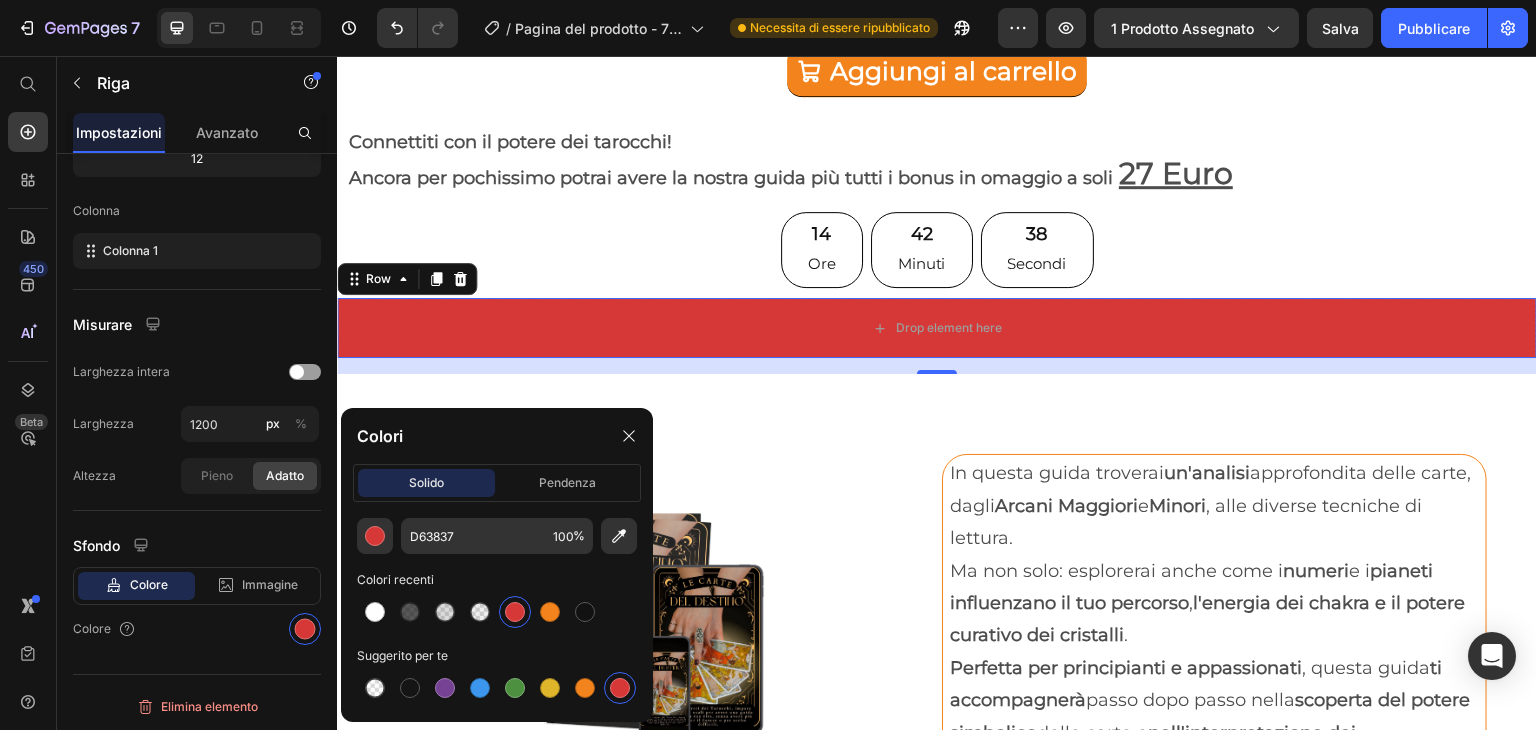 type on "D24D05" 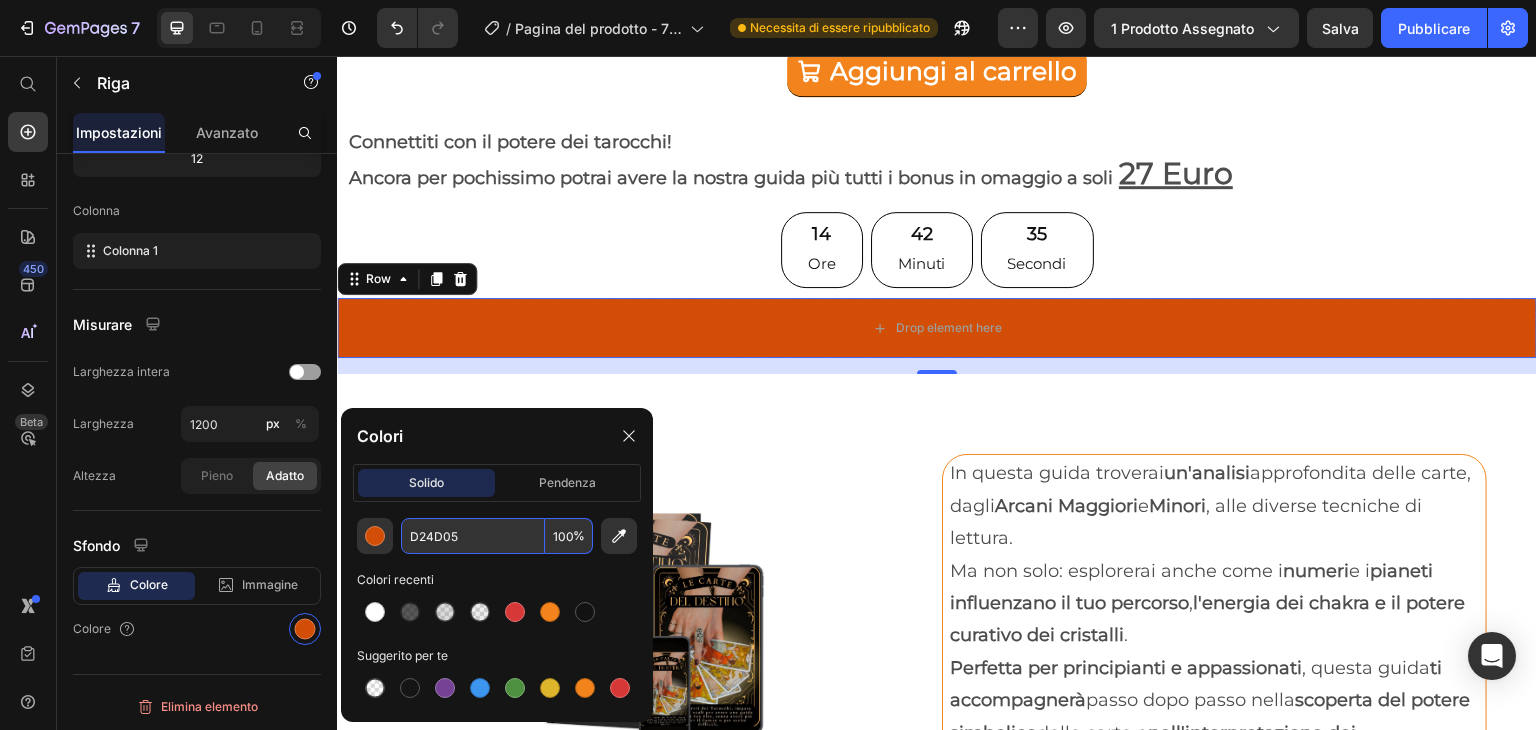 click on "D24D05" at bounding box center [473, 536] 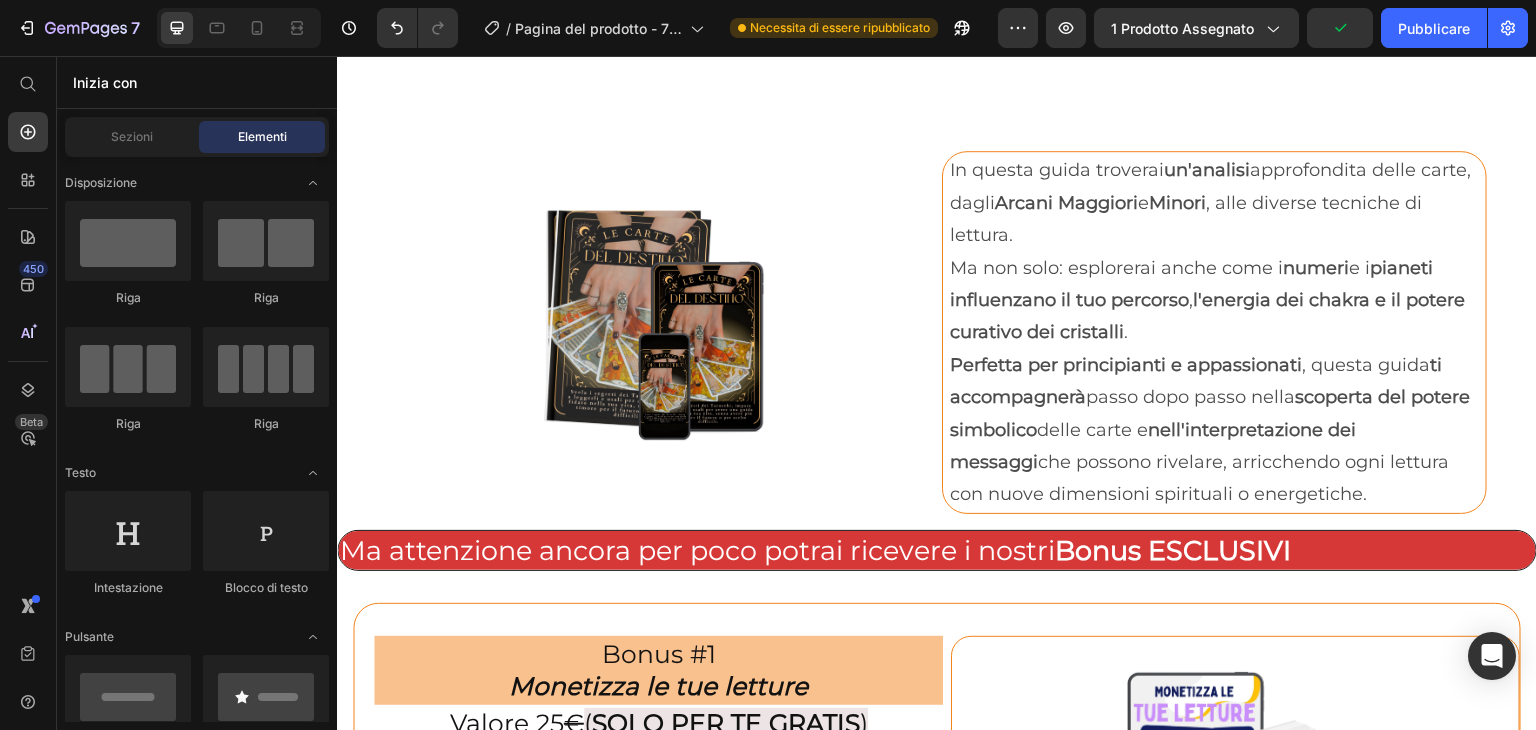 scroll, scrollTop: 6627, scrollLeft: 0, axis: vertical 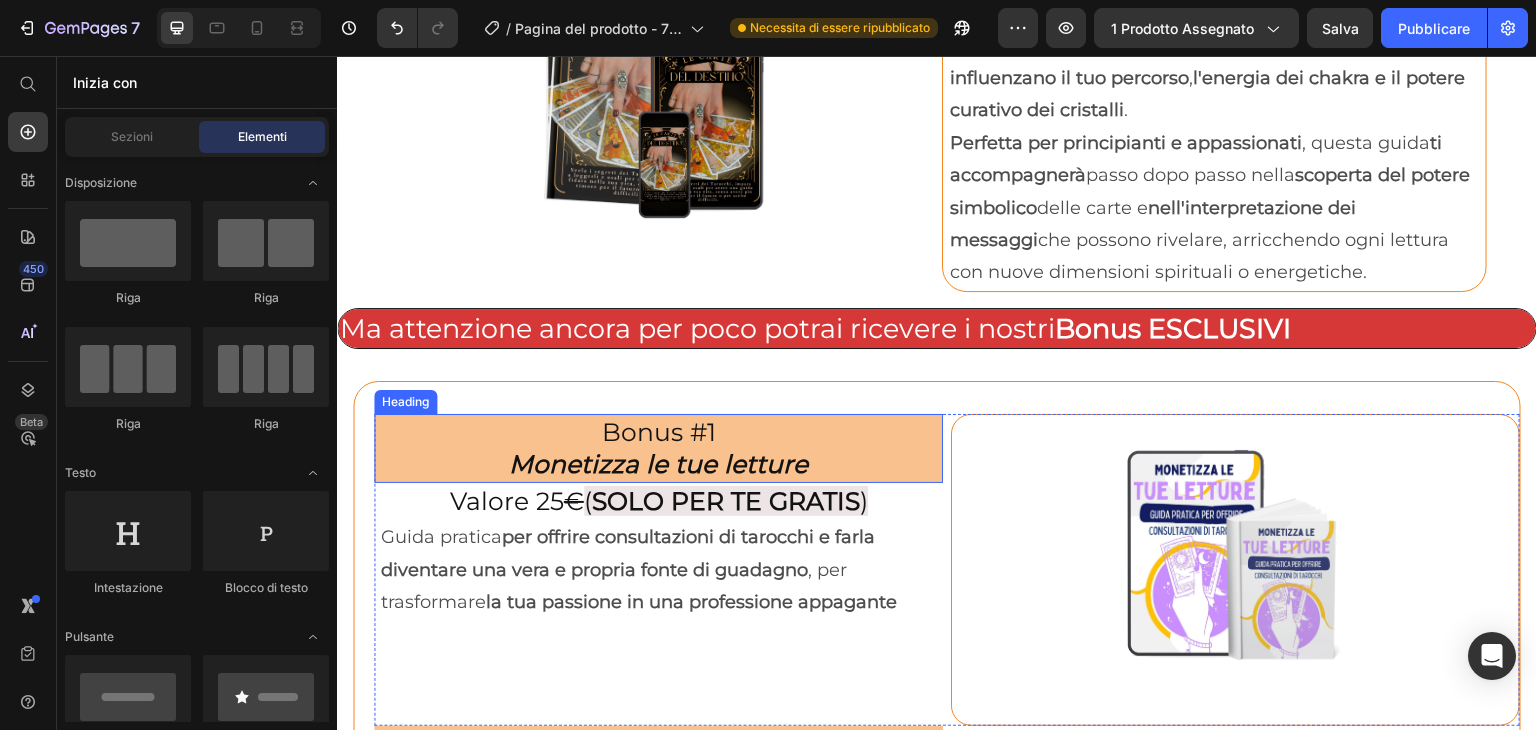click on "Bonus #1  Monetizza le tue letture" at bounding box center [658, 448] 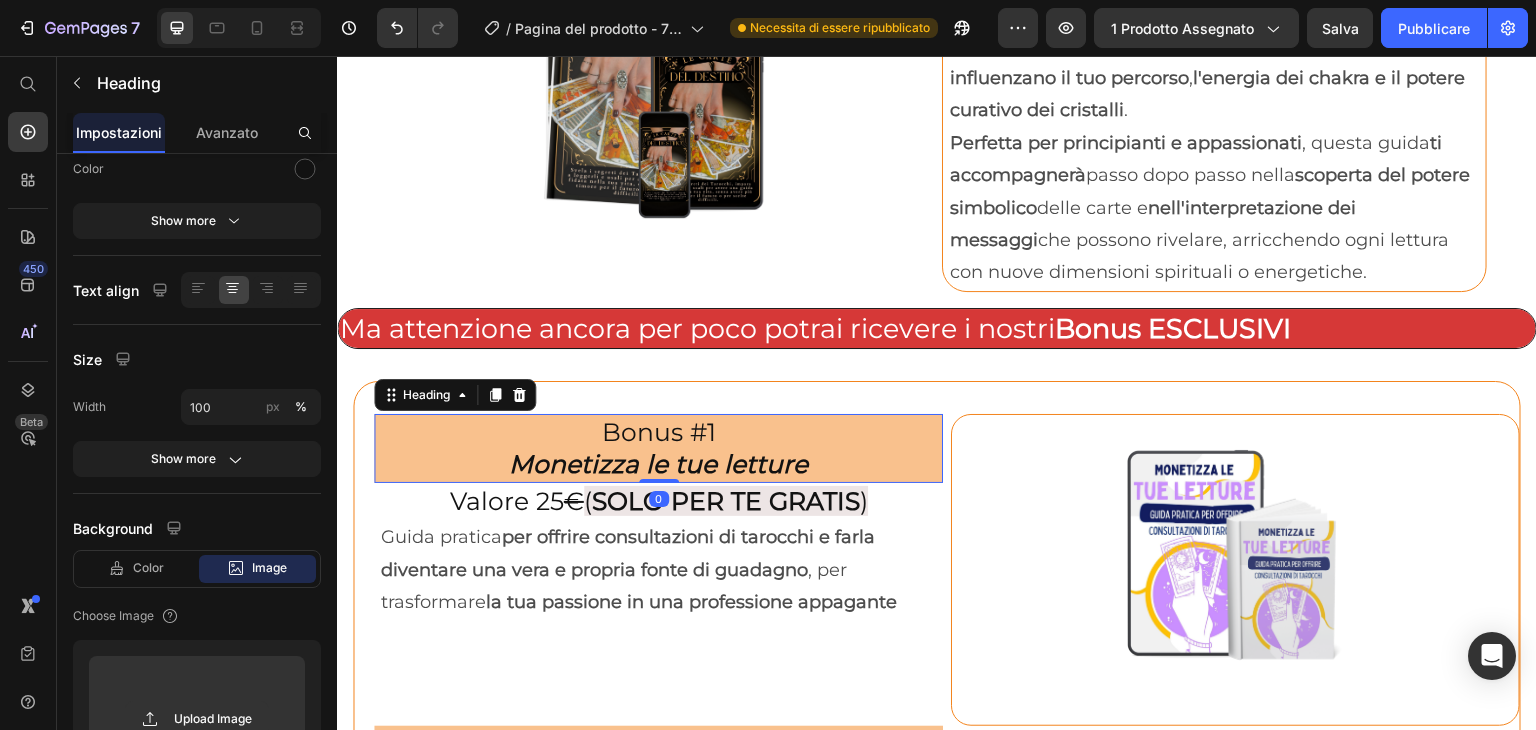 scroll, scrollTop: 0, scrollLeft: 0, axis: both 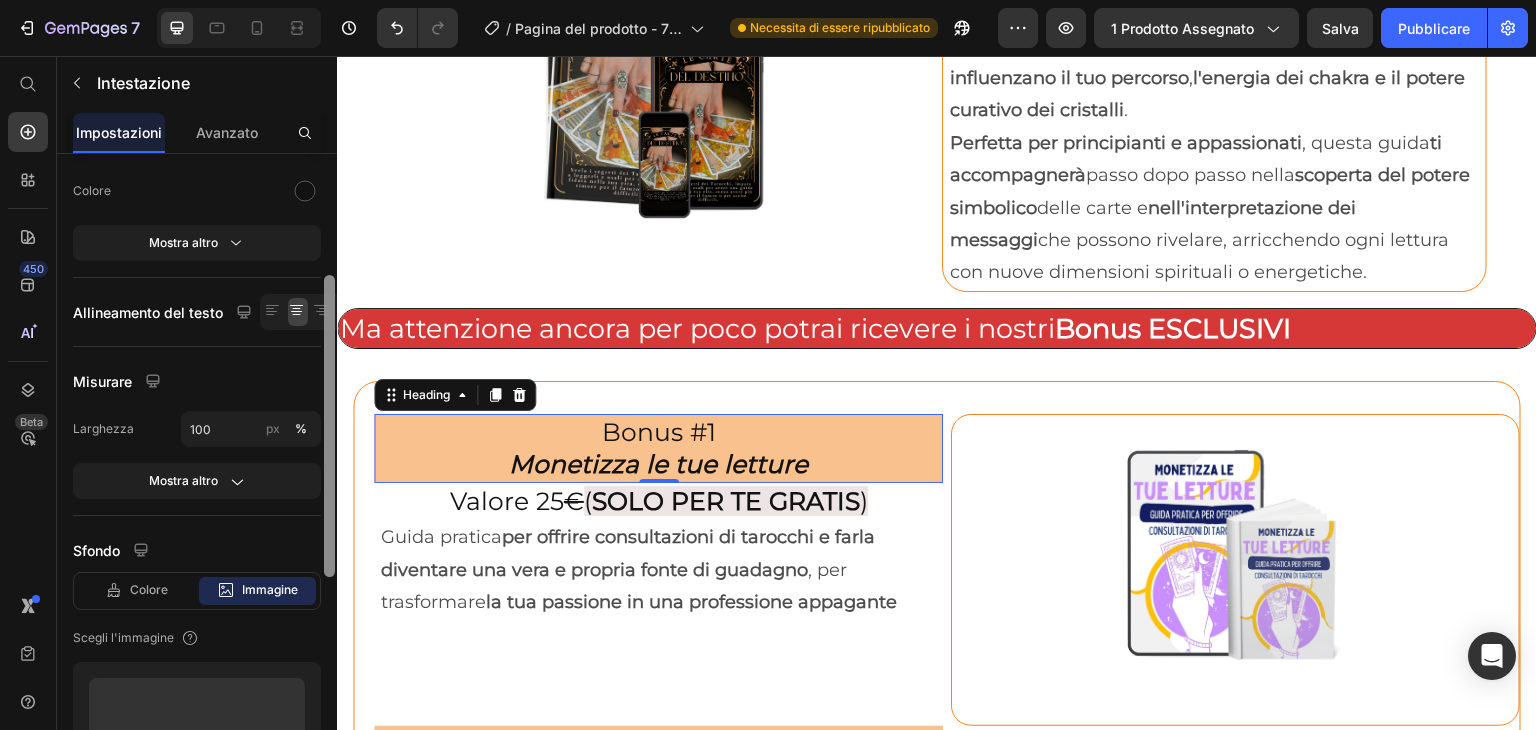 drag, startPoint x: 661, startPoint y: 279, endPoint x: 339, endPoint y: 498, distance: 389.41623 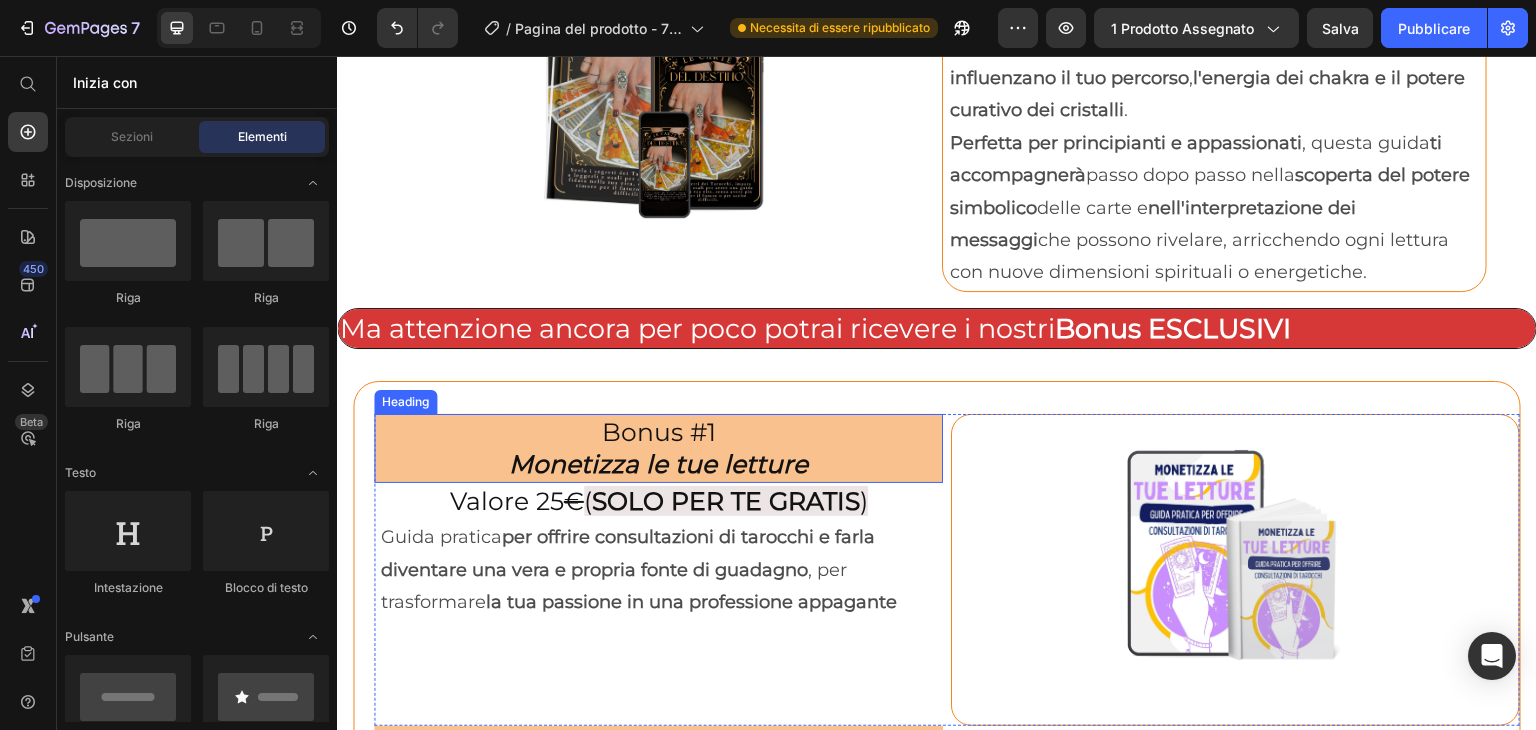 click on "Bonus #1  Monetizza le tue letture" at bounding box center (658, 448) 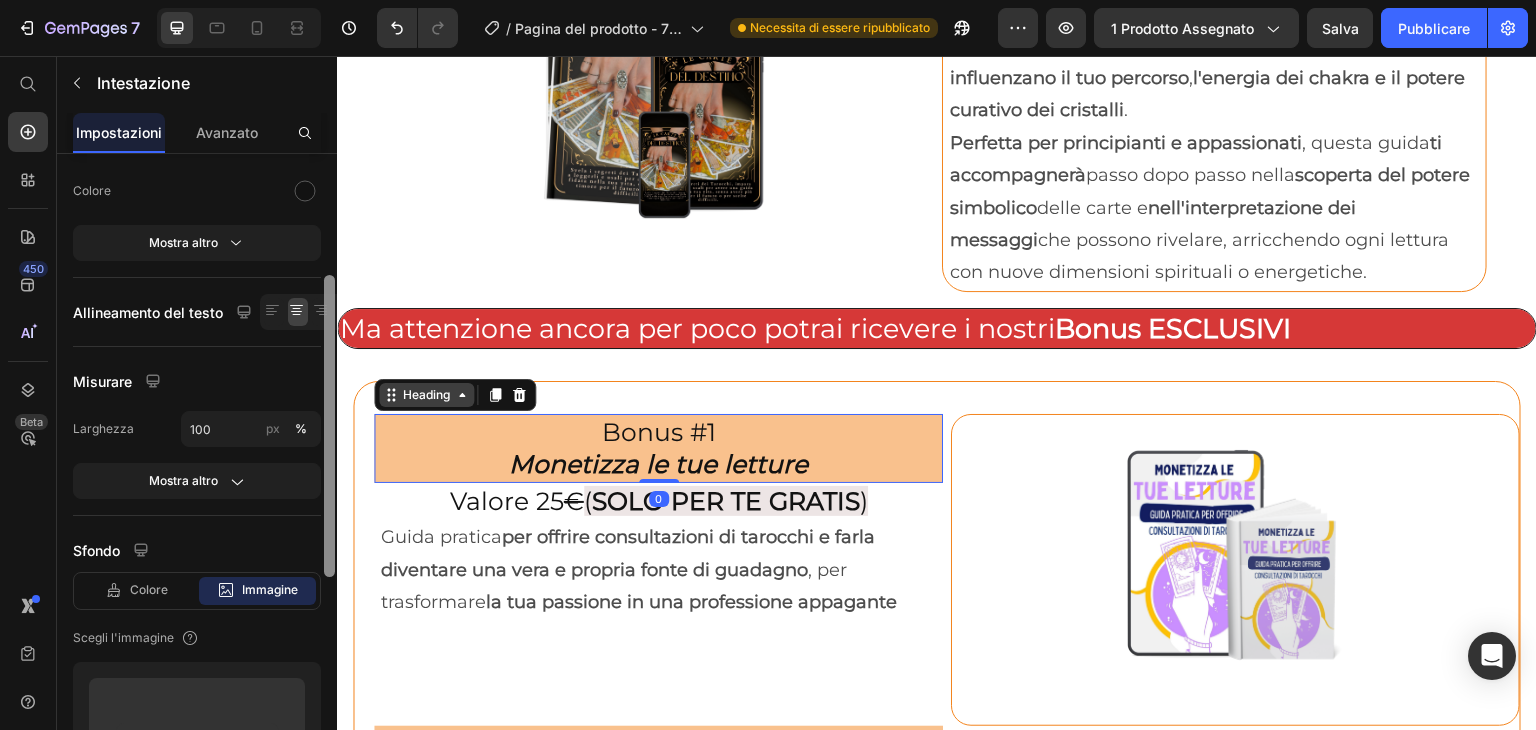click 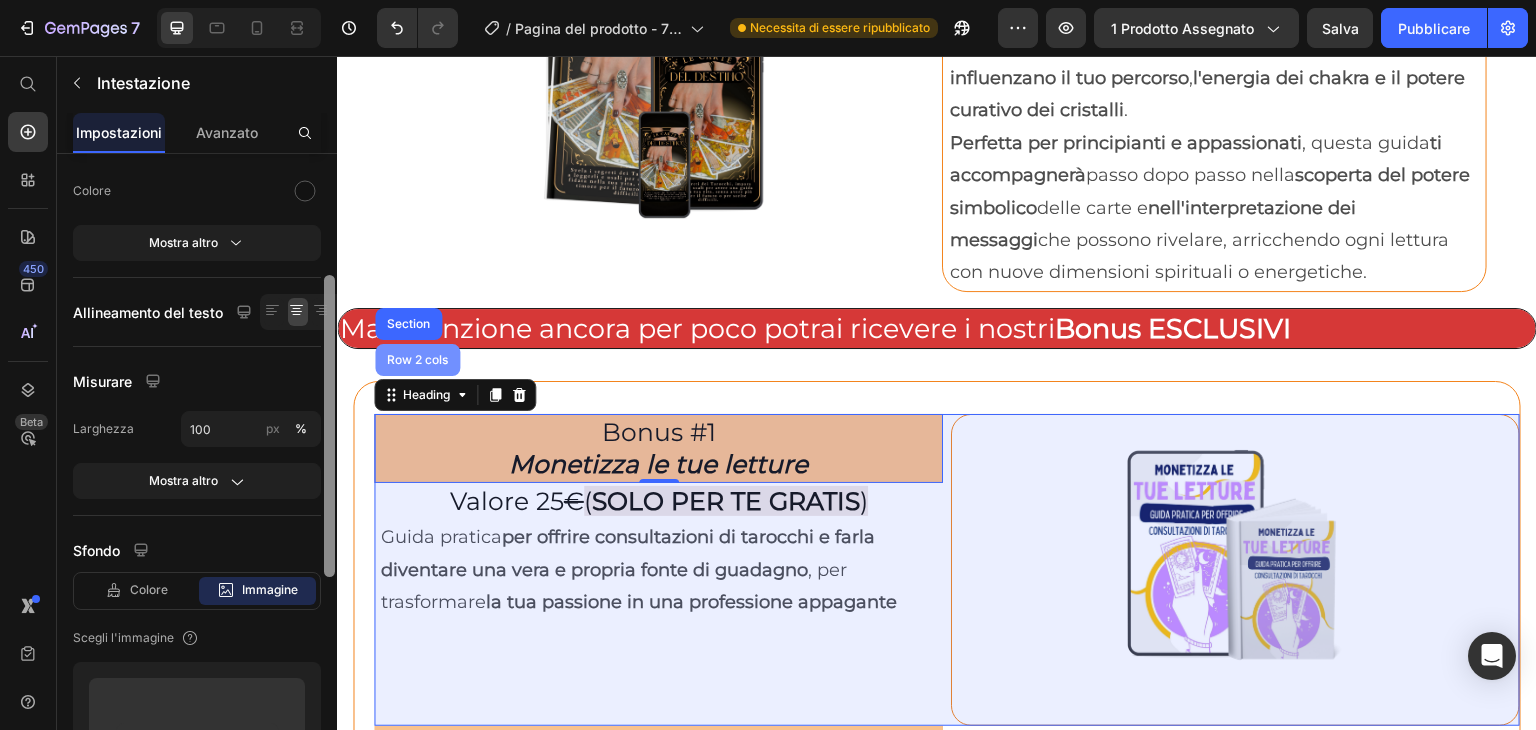 click on "Row 2 cols" at bounding box center [417, 360] 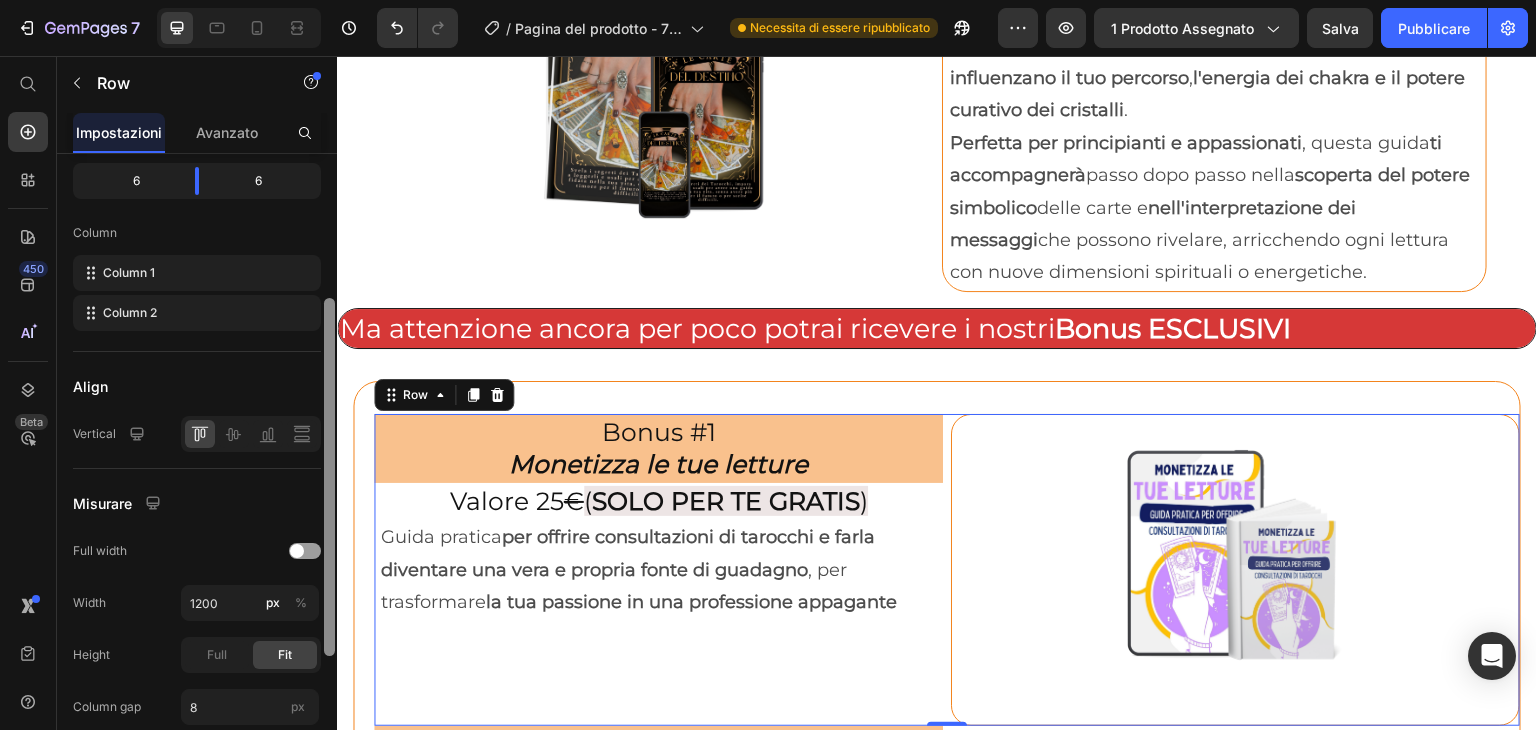 scroll, scrollTop: 0, scrollLeft: 0, axis: both 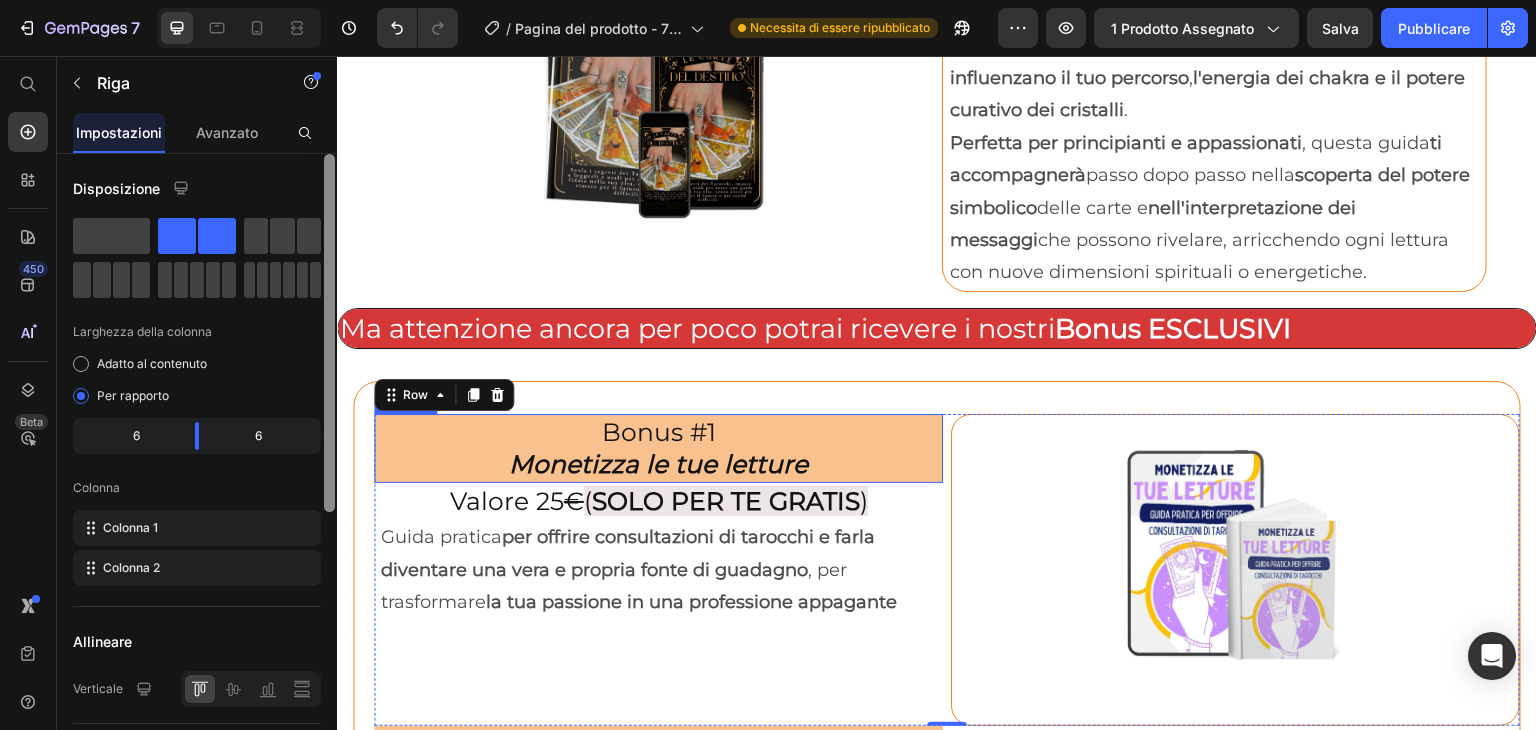 click on "Bonus #1  Monetizza le tue letture" at bounding box center [658, 448] 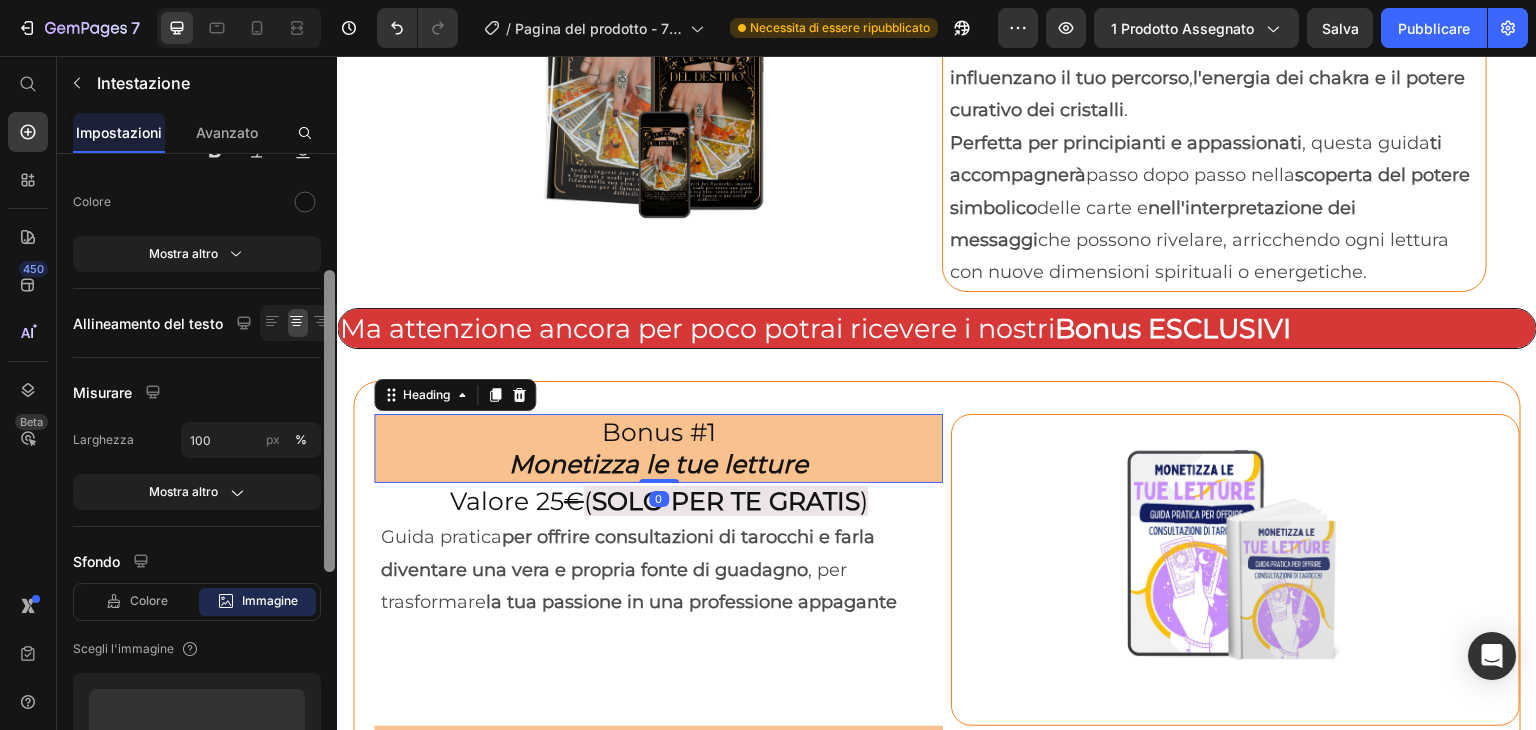 scroll, scrollTop: 243, scrollLeft: 0, axis: vertical 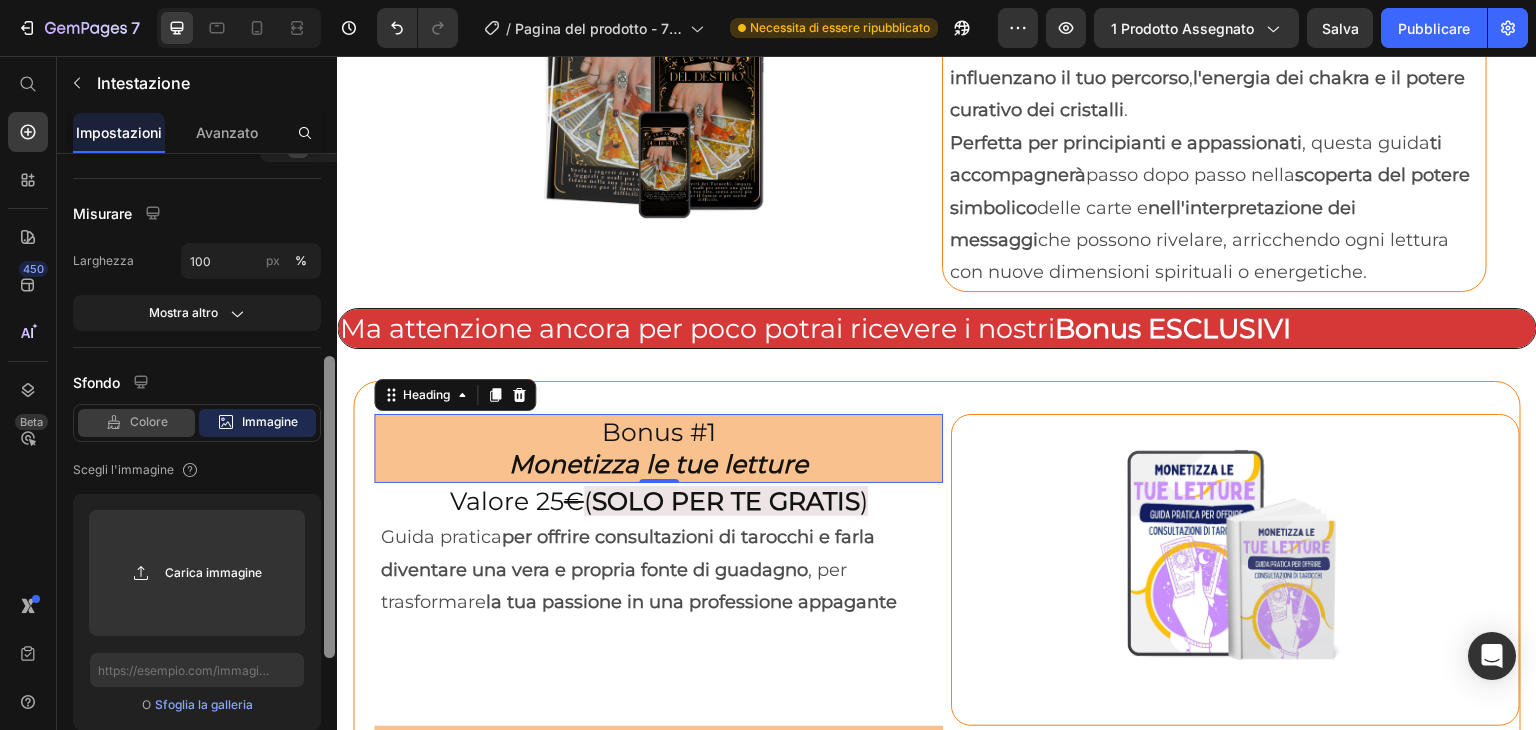 click on "Colore" at bounding box center [149, 421] 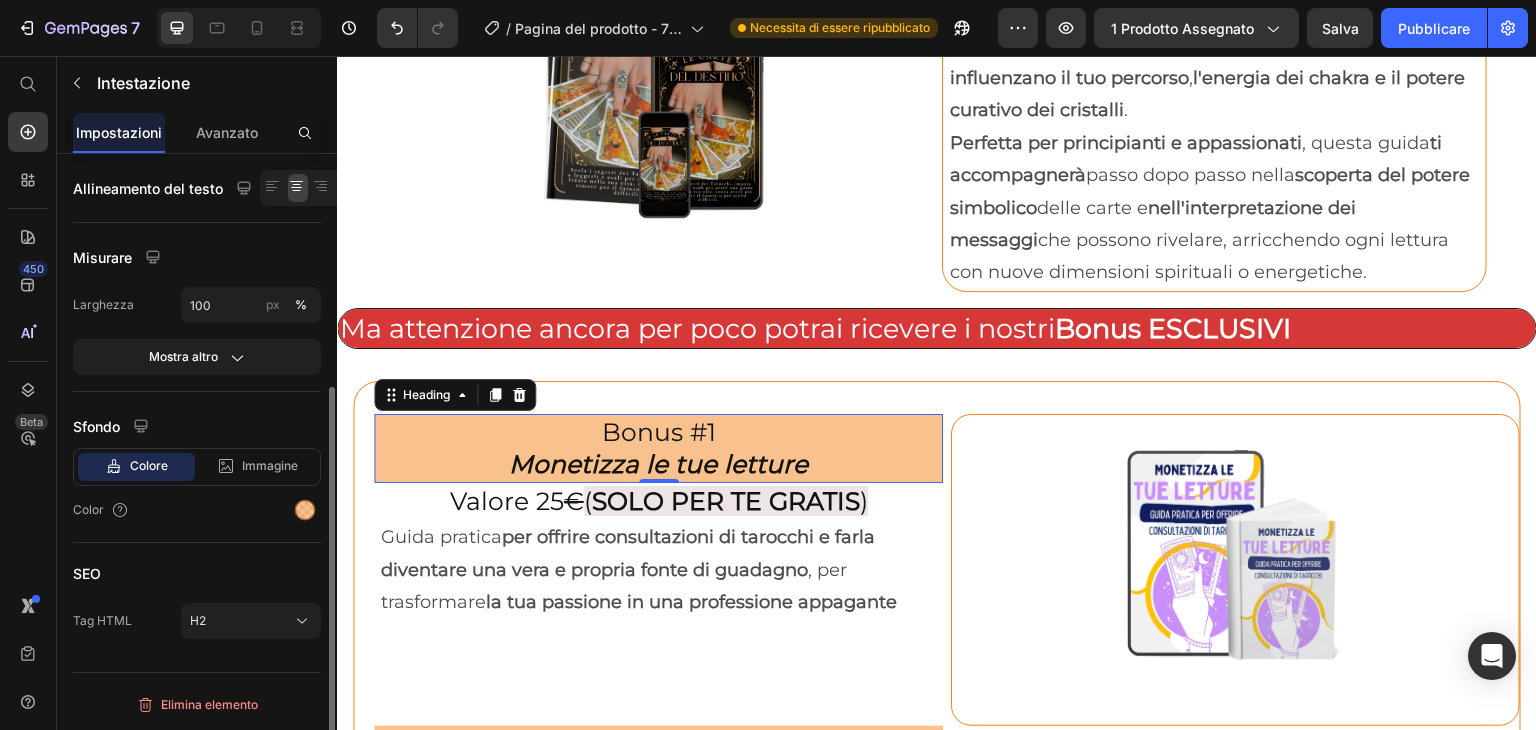 scroll, scrollTop: 376, scrollLeft: 0, axis: vertical 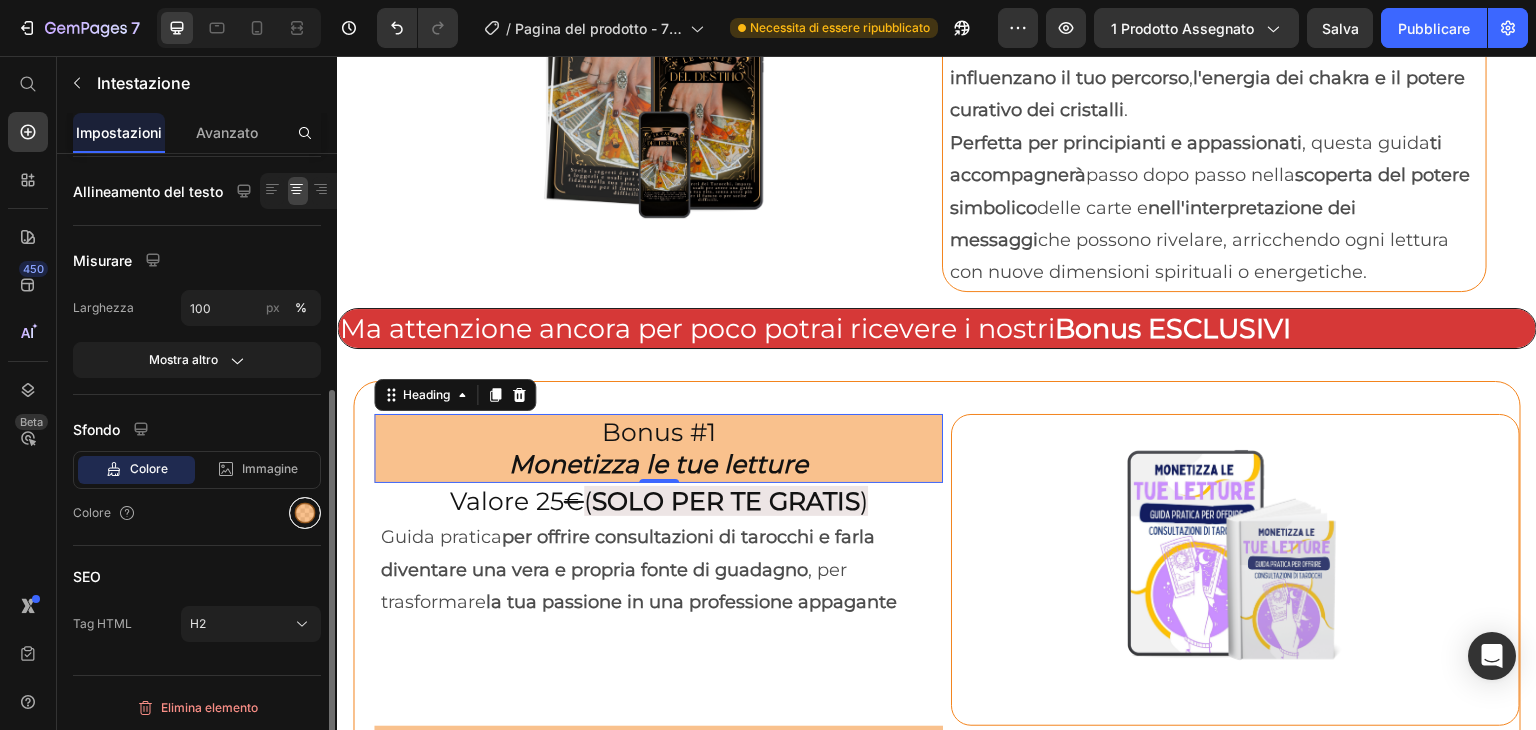 click at bounding box center [305, 513] 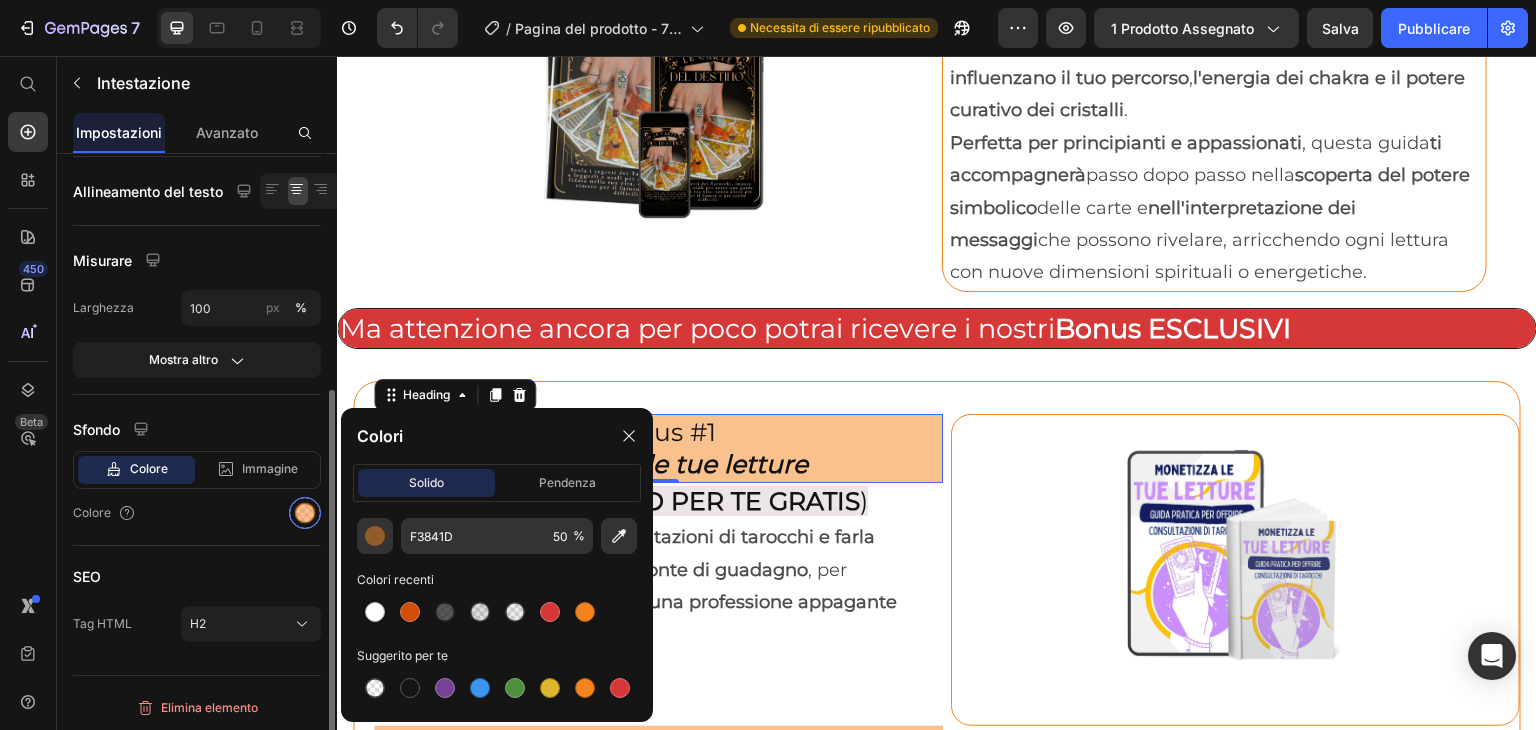 click at bounding box center (305, 513) 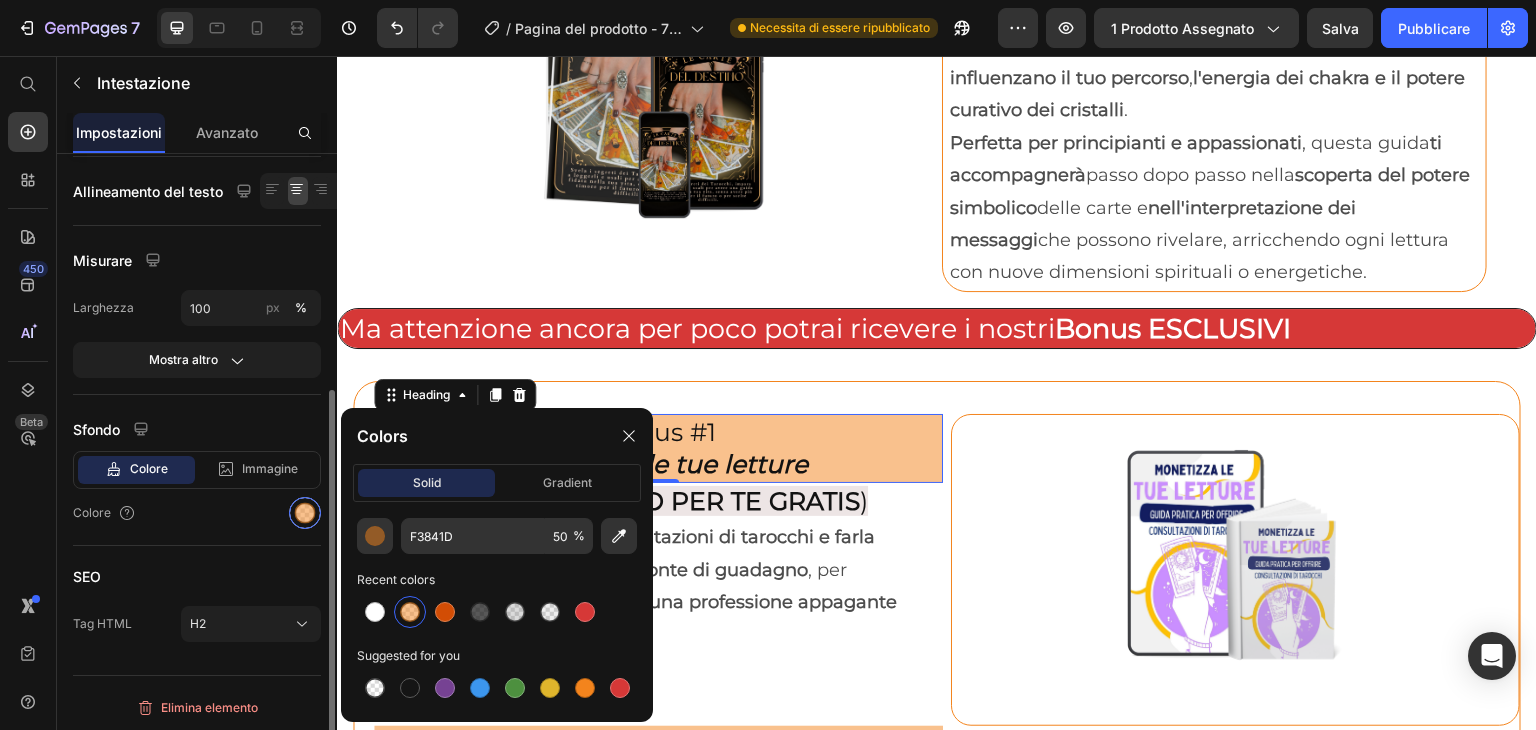 click at bounding box center [305, 513] 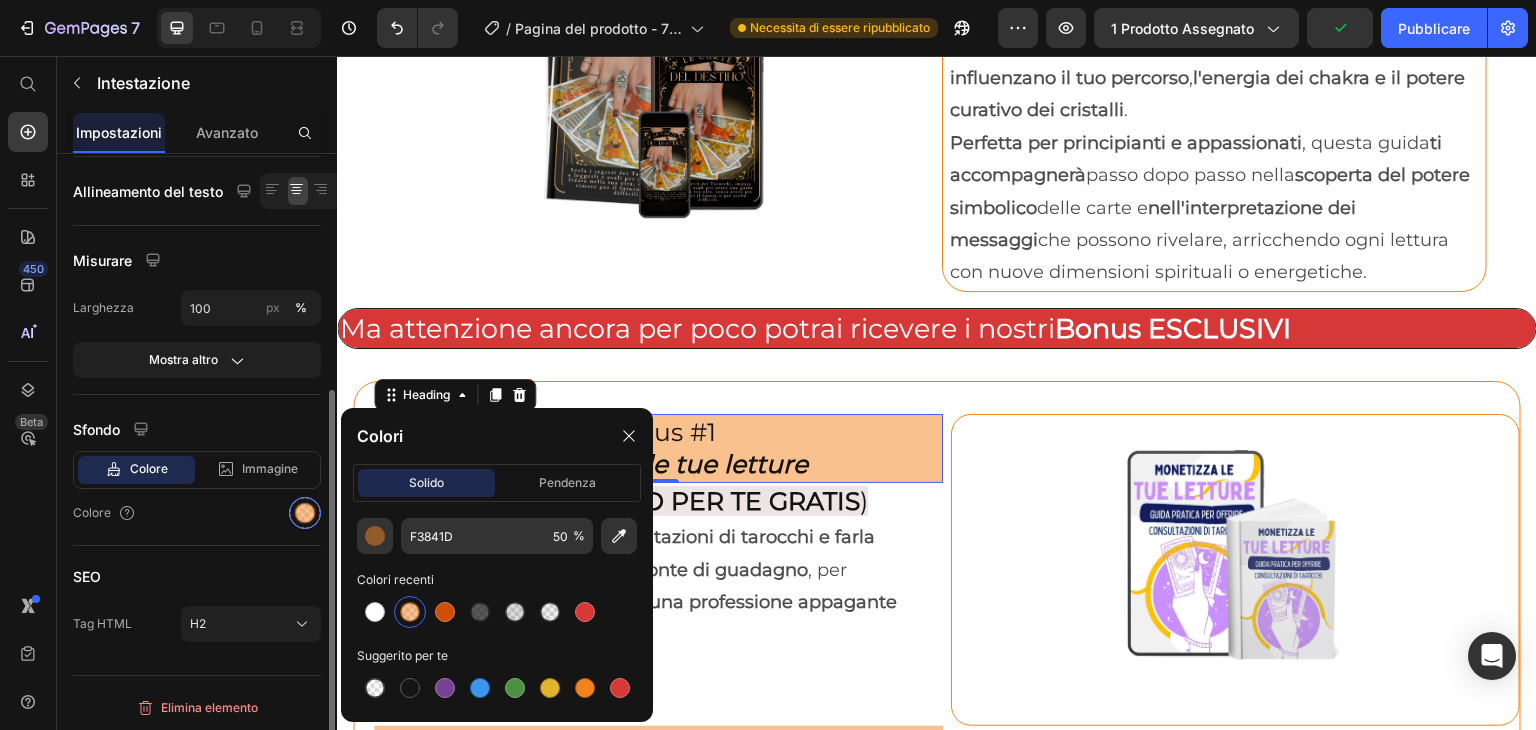 click at bounding box center [305, 513] 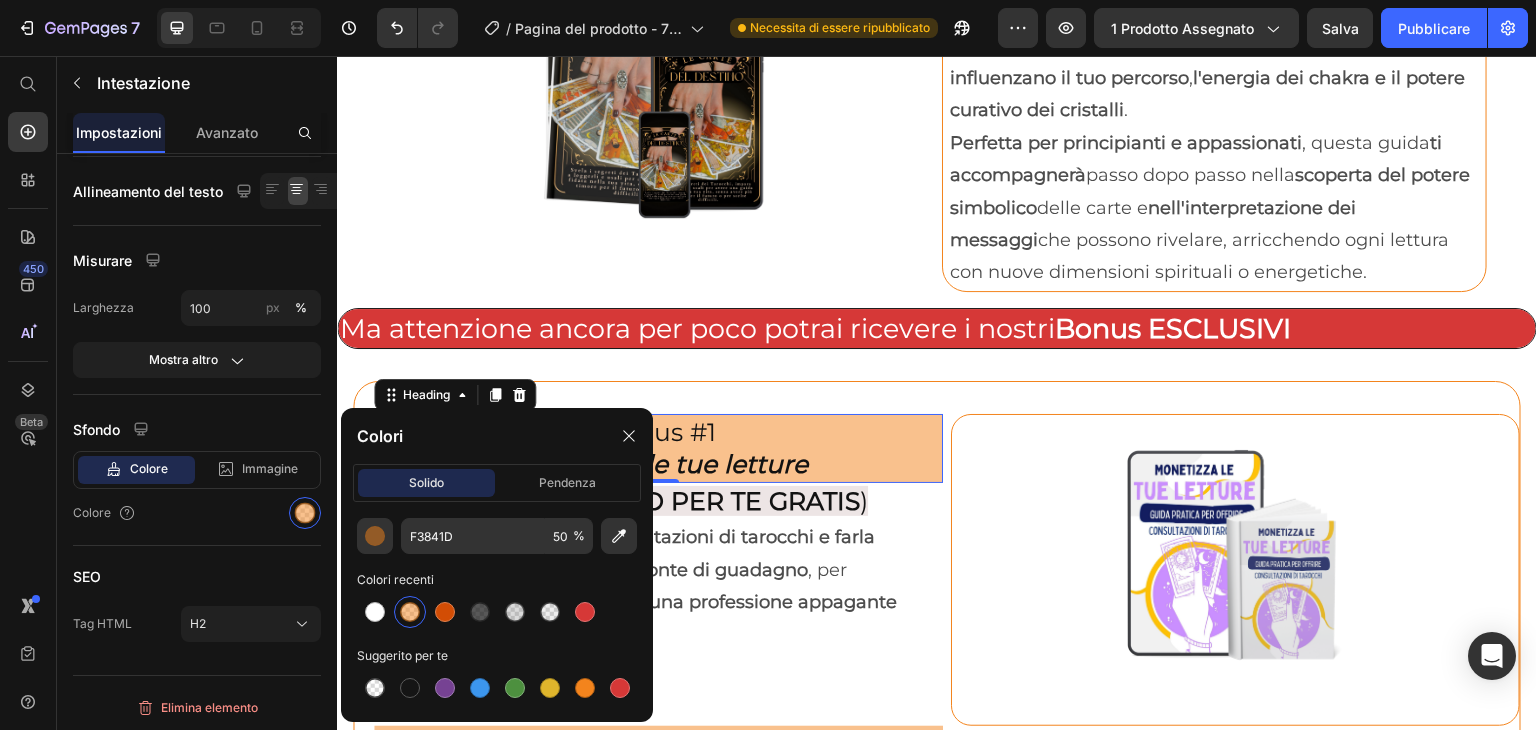click at bounding box center [410, 612] 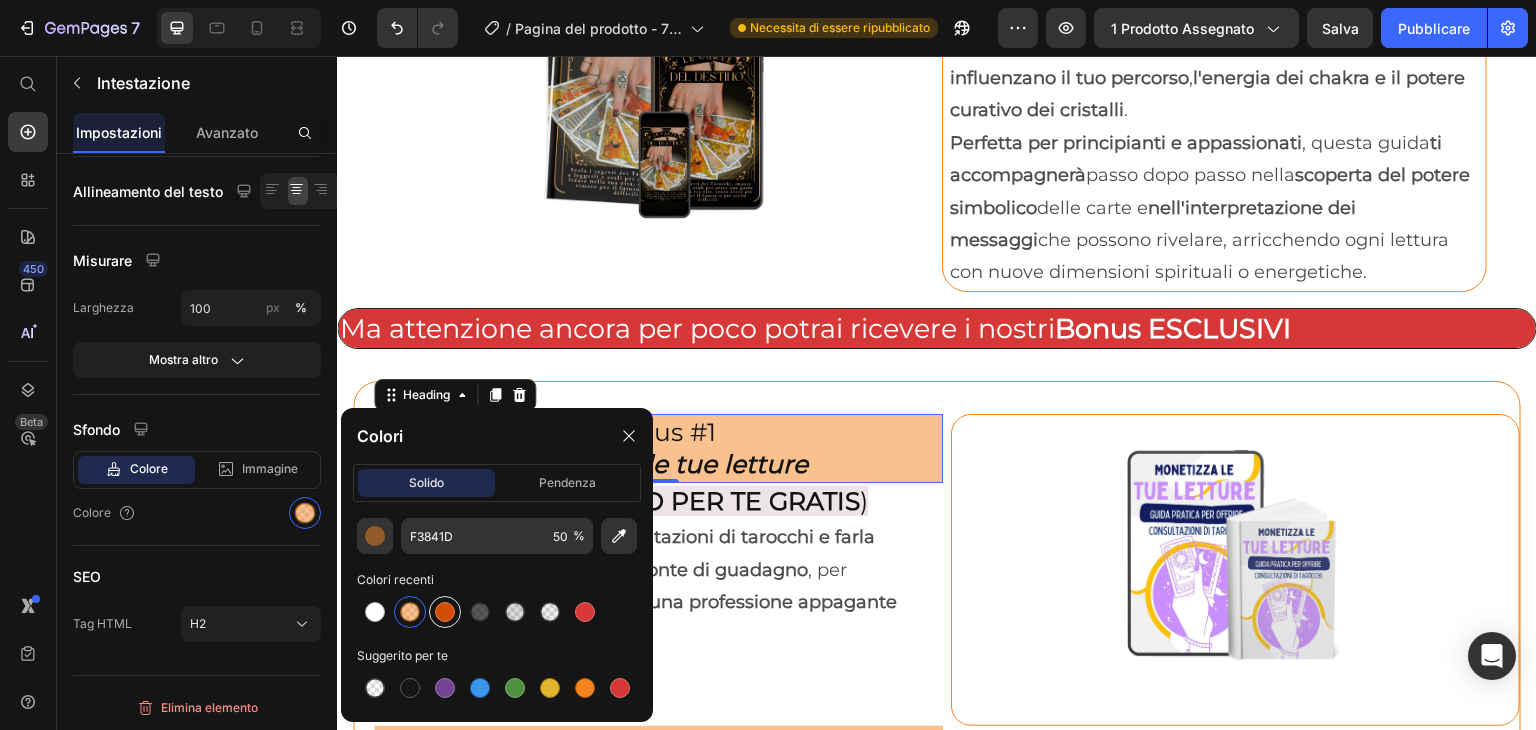 drag, startPoint x: 626, startPoint y: 532, endPoint x: 455, endPoint y: 599, distance: 183.65729 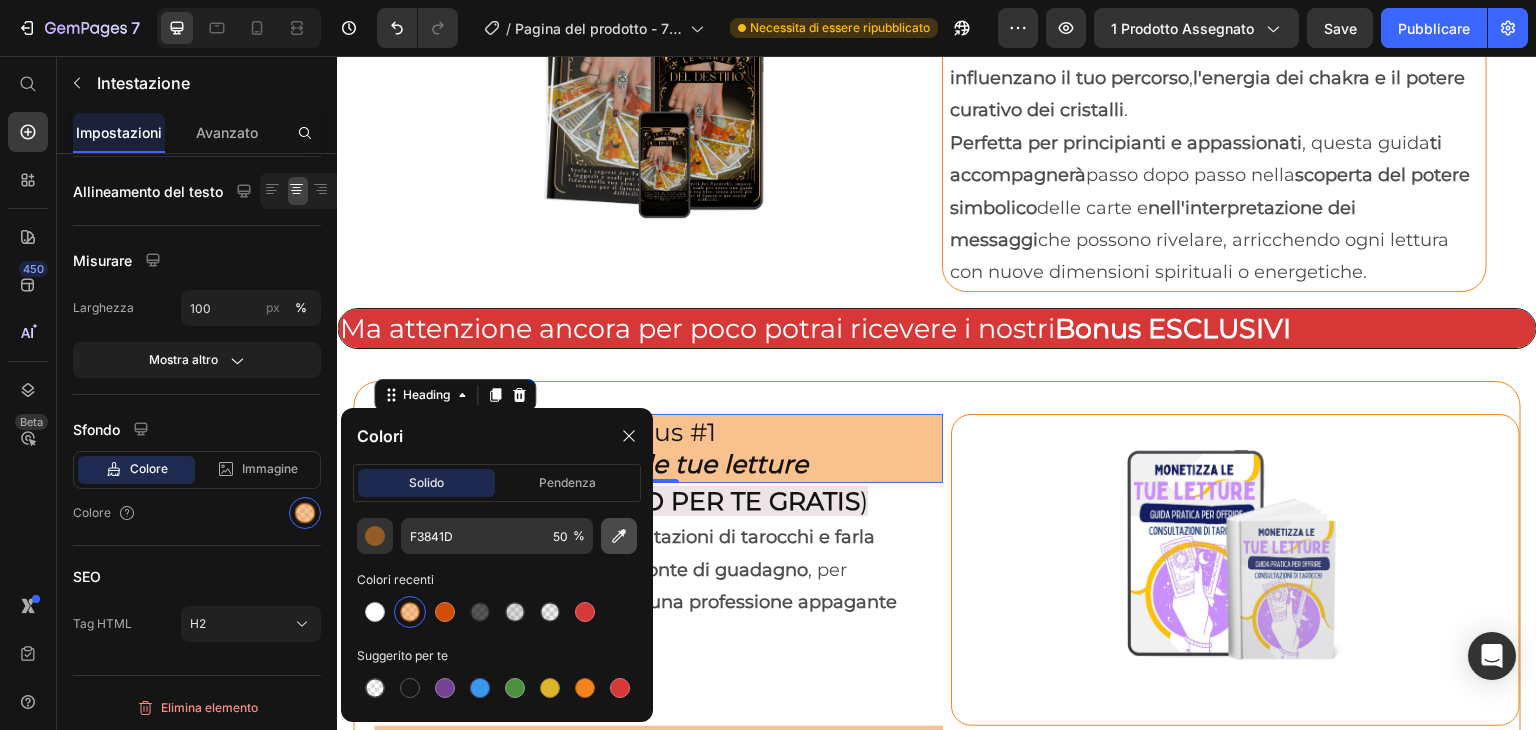 click at bounding box center (619, 536) 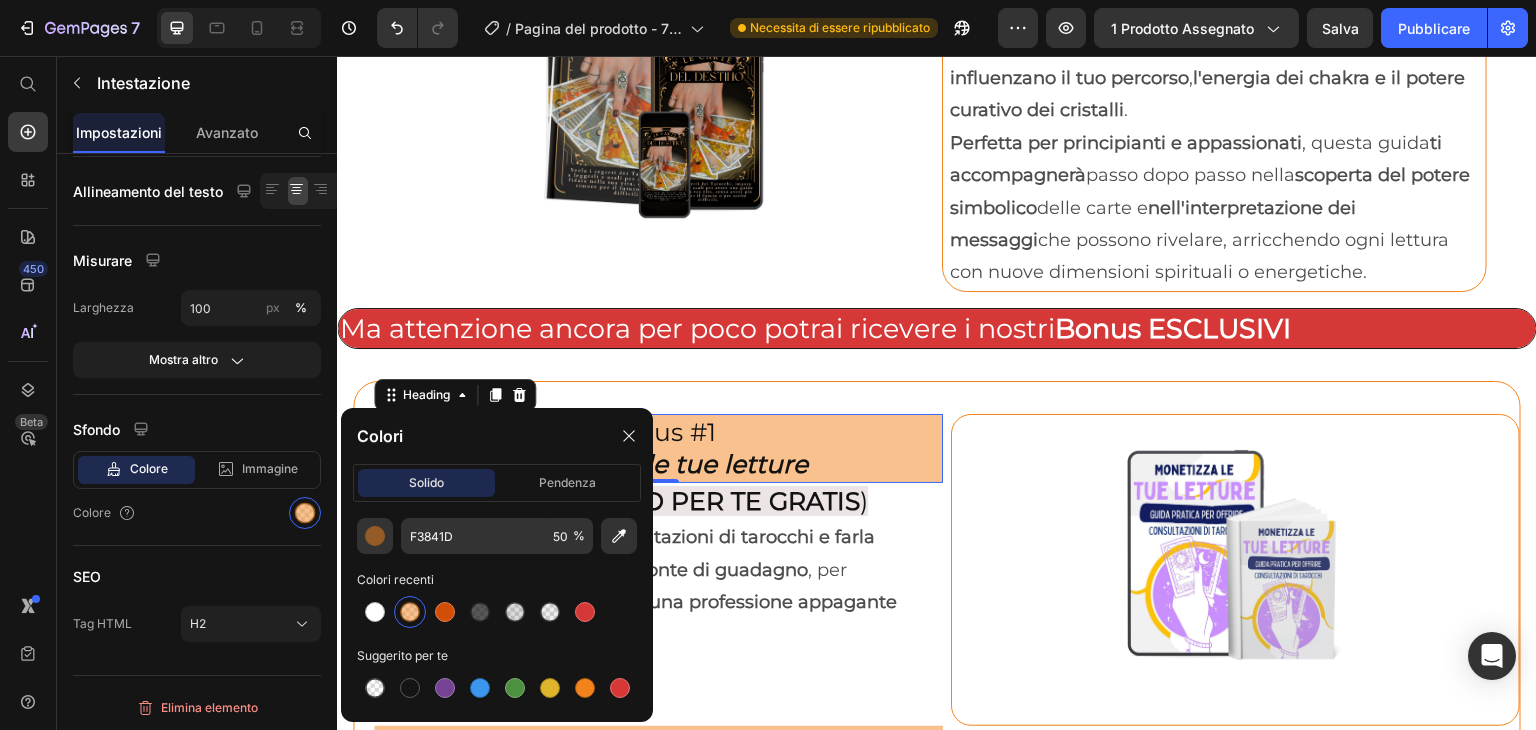 type on "F9C18E" 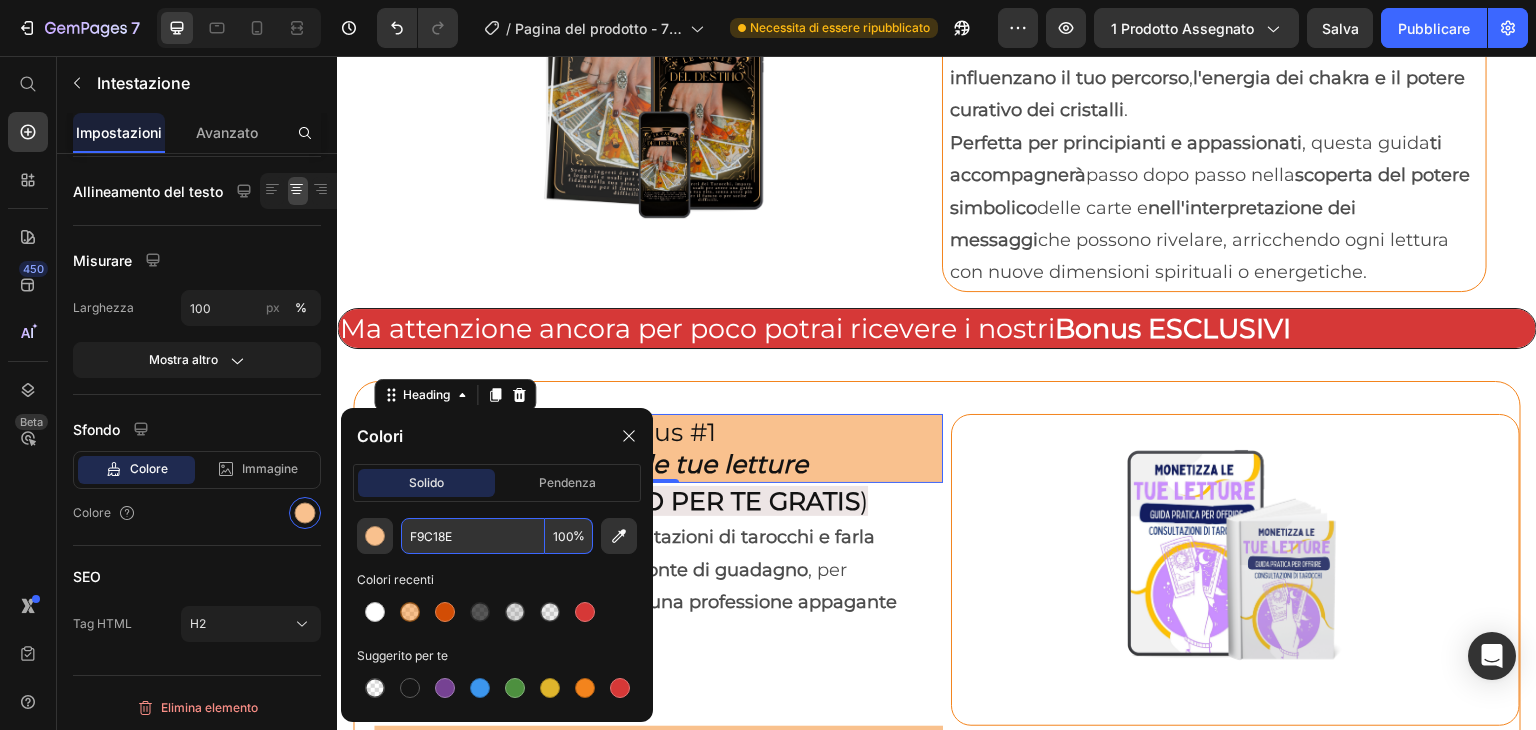 click on "F9C18E" at bounding box center (473, 536) 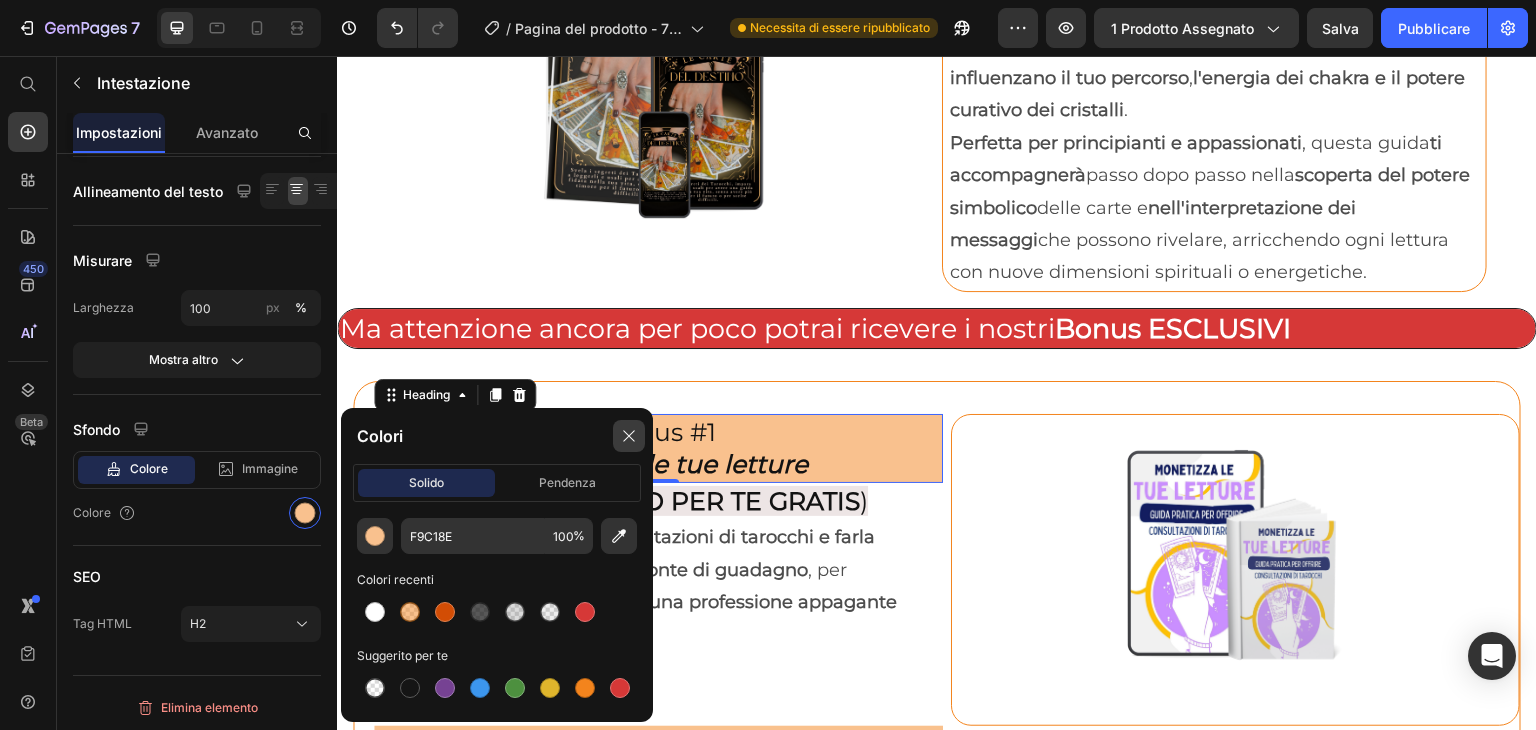 click 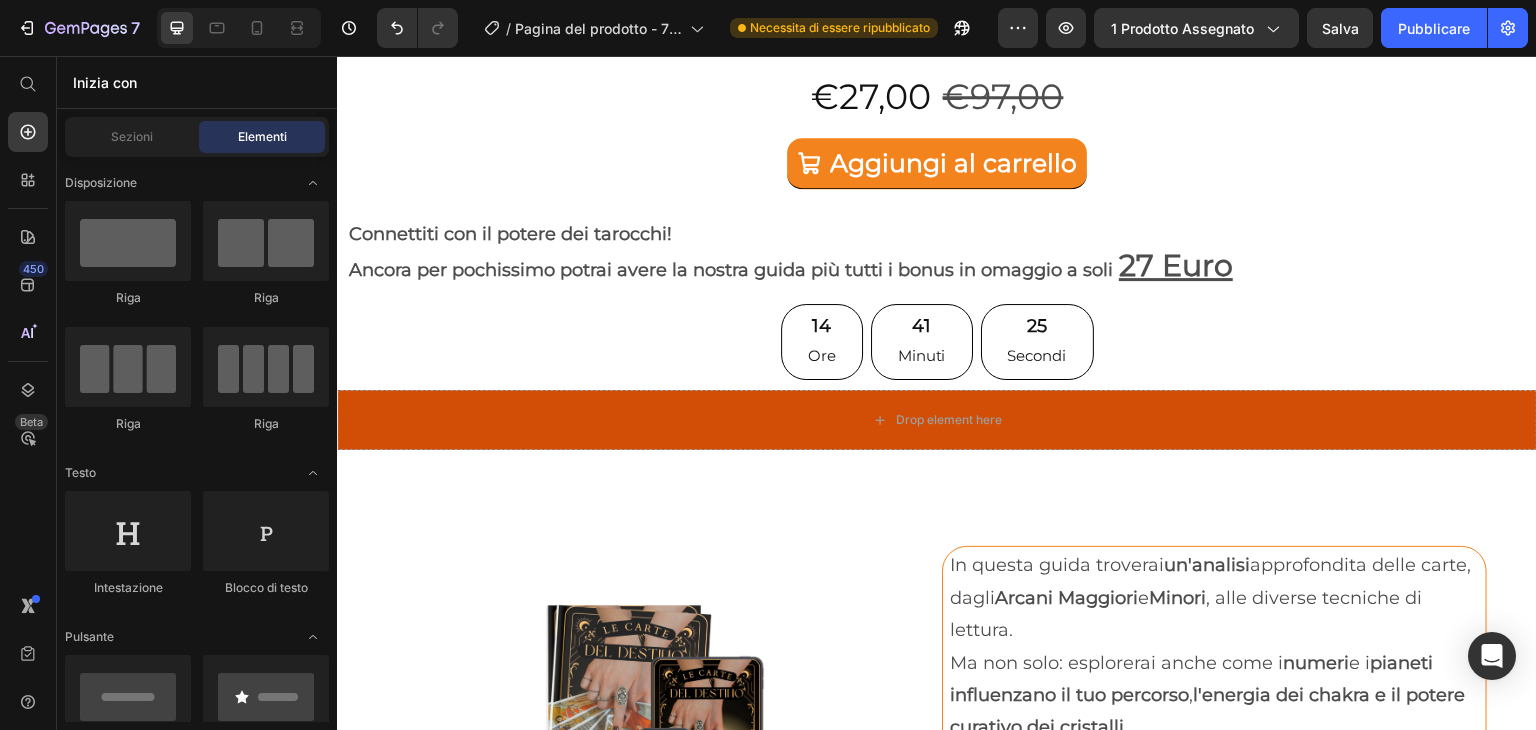 scroll, scrollTop: 6038, scrollLeft: 0, axis: vertical 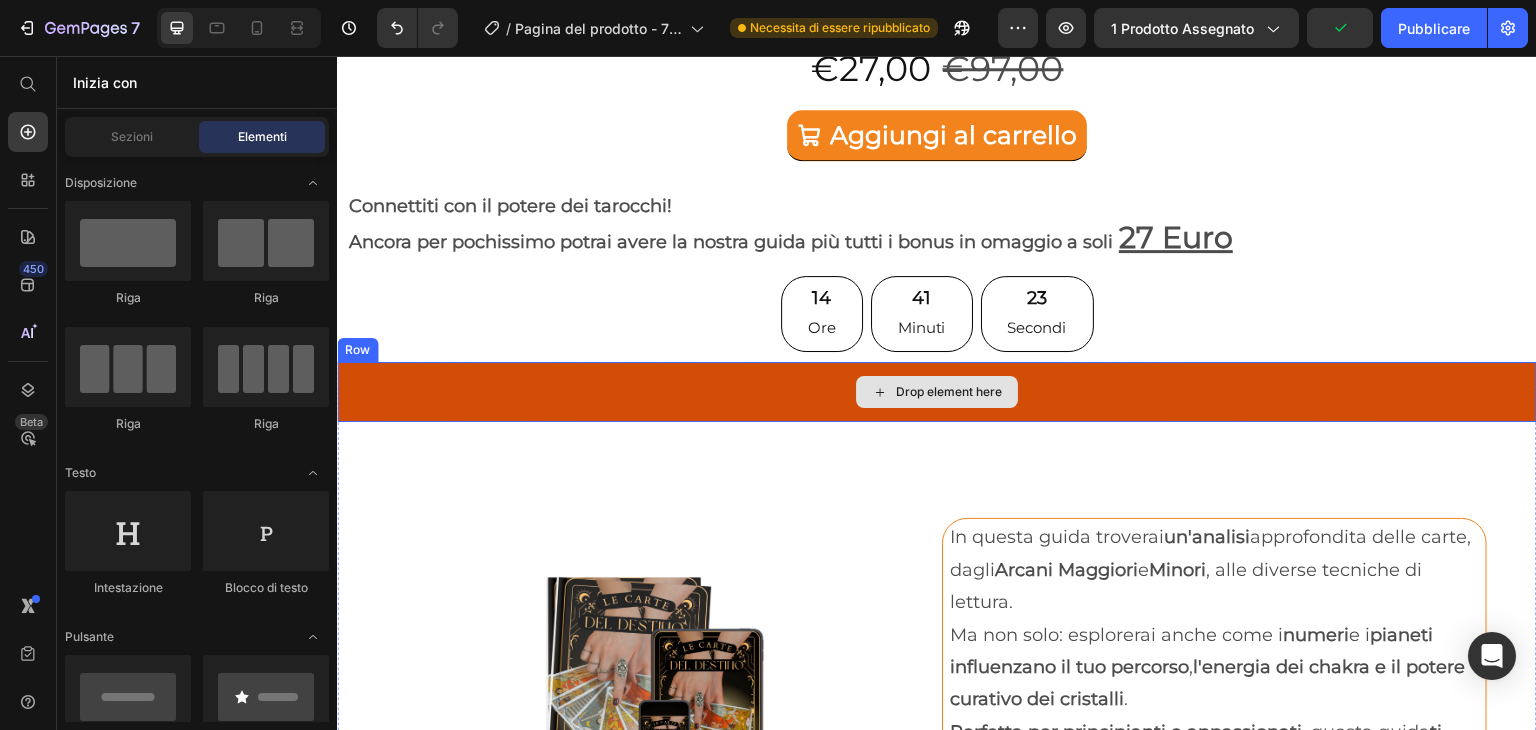 click on "Drop element here" at bounding box center (937, 392) 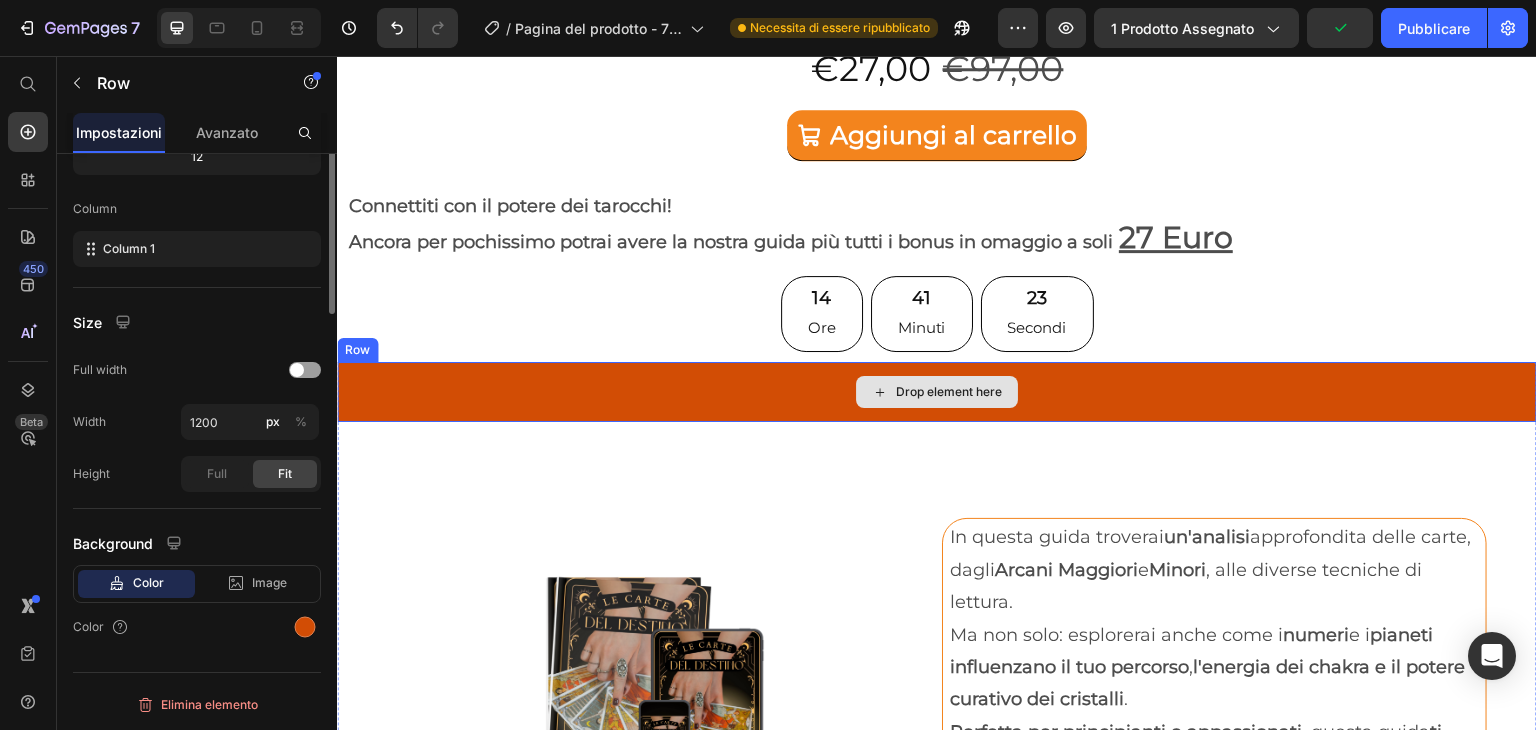scroll, scrollTop: 0, scrollLeft: 0, axis: both 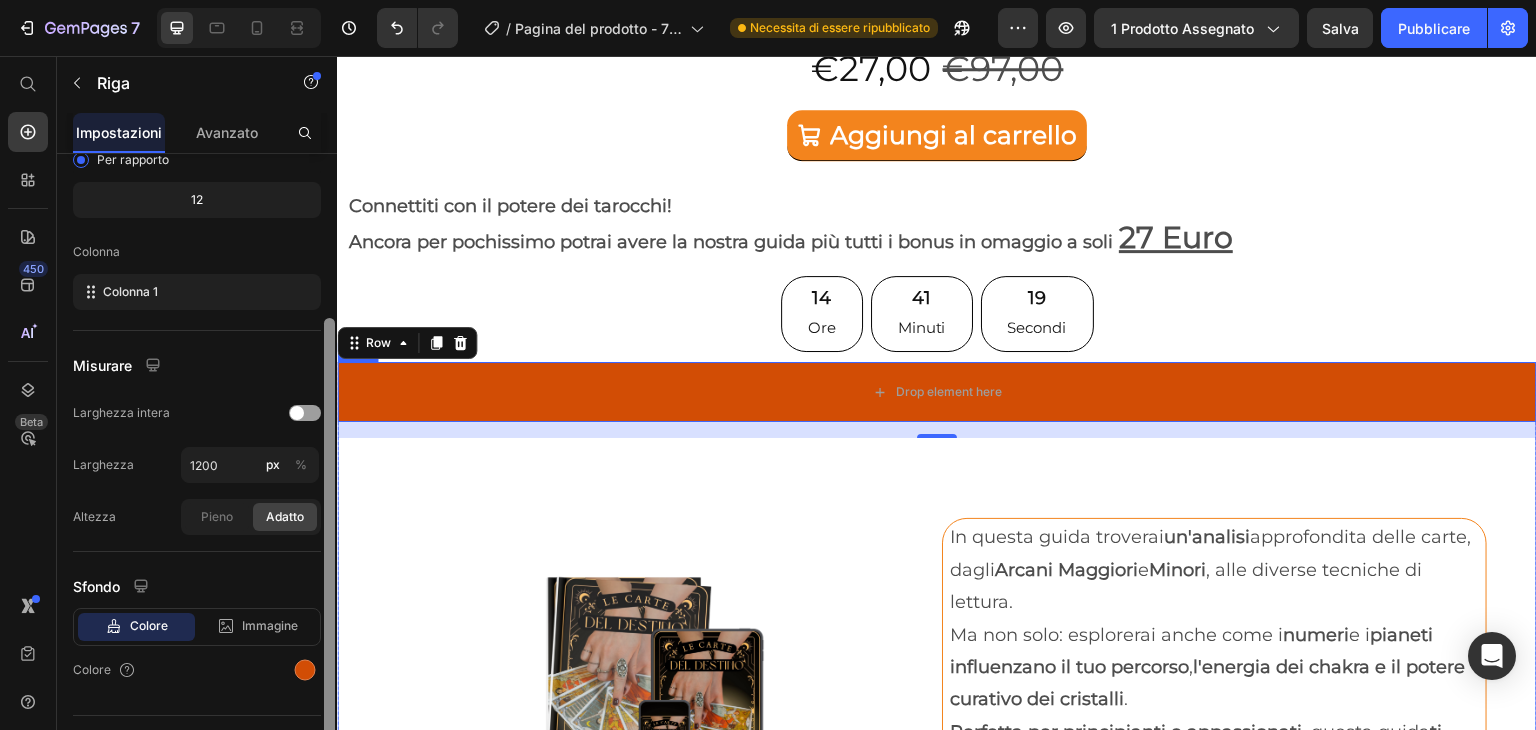 drag, startPoint x: 665, startPoint y: 529, endPoint x: 338, endPoint y: 645, distance: 346.96542 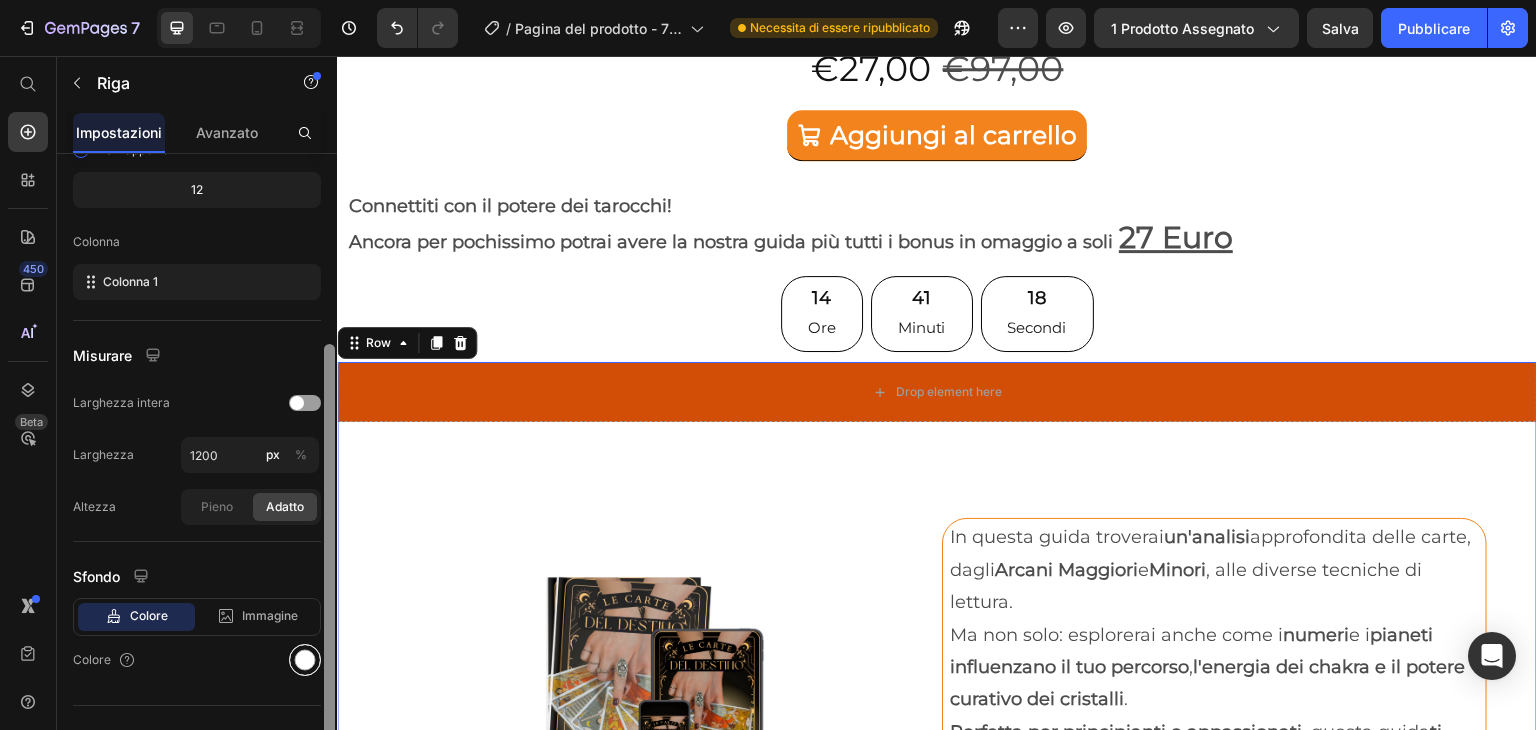 scroll, scrollTop: 257, scrollLeft: 0, axis: vertical 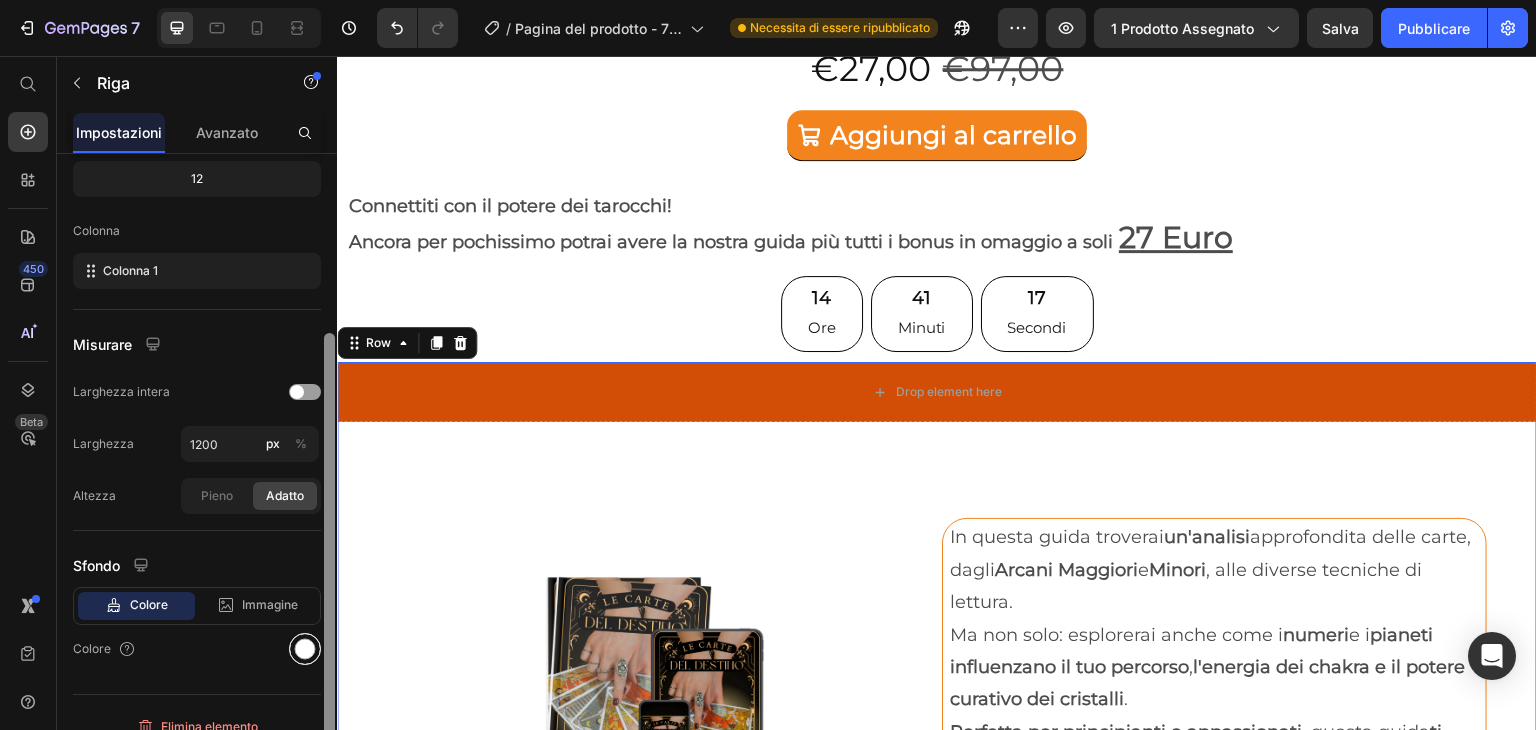 click at bounding box center (305, 649) 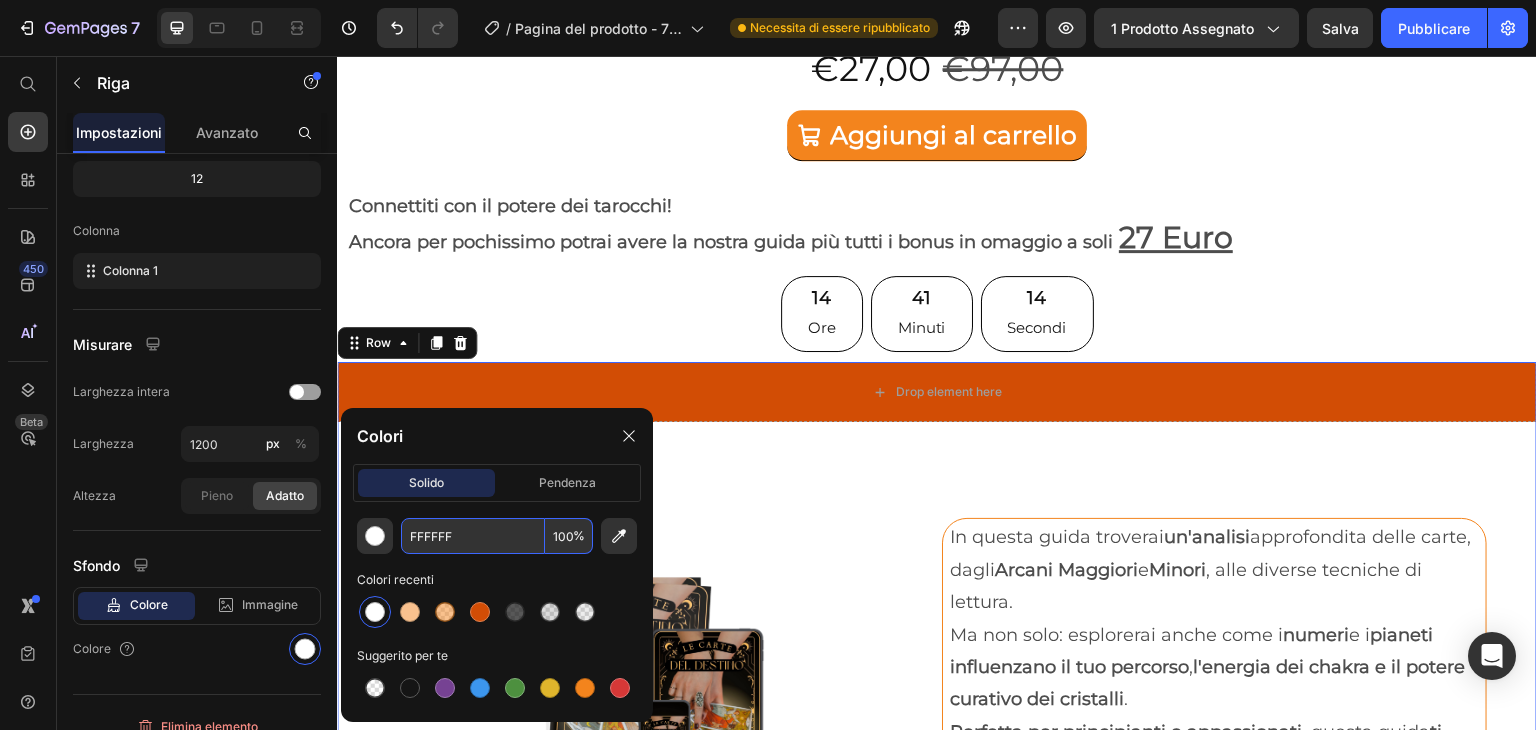 click on "FFFFFF" at bounding box center (473, 536) 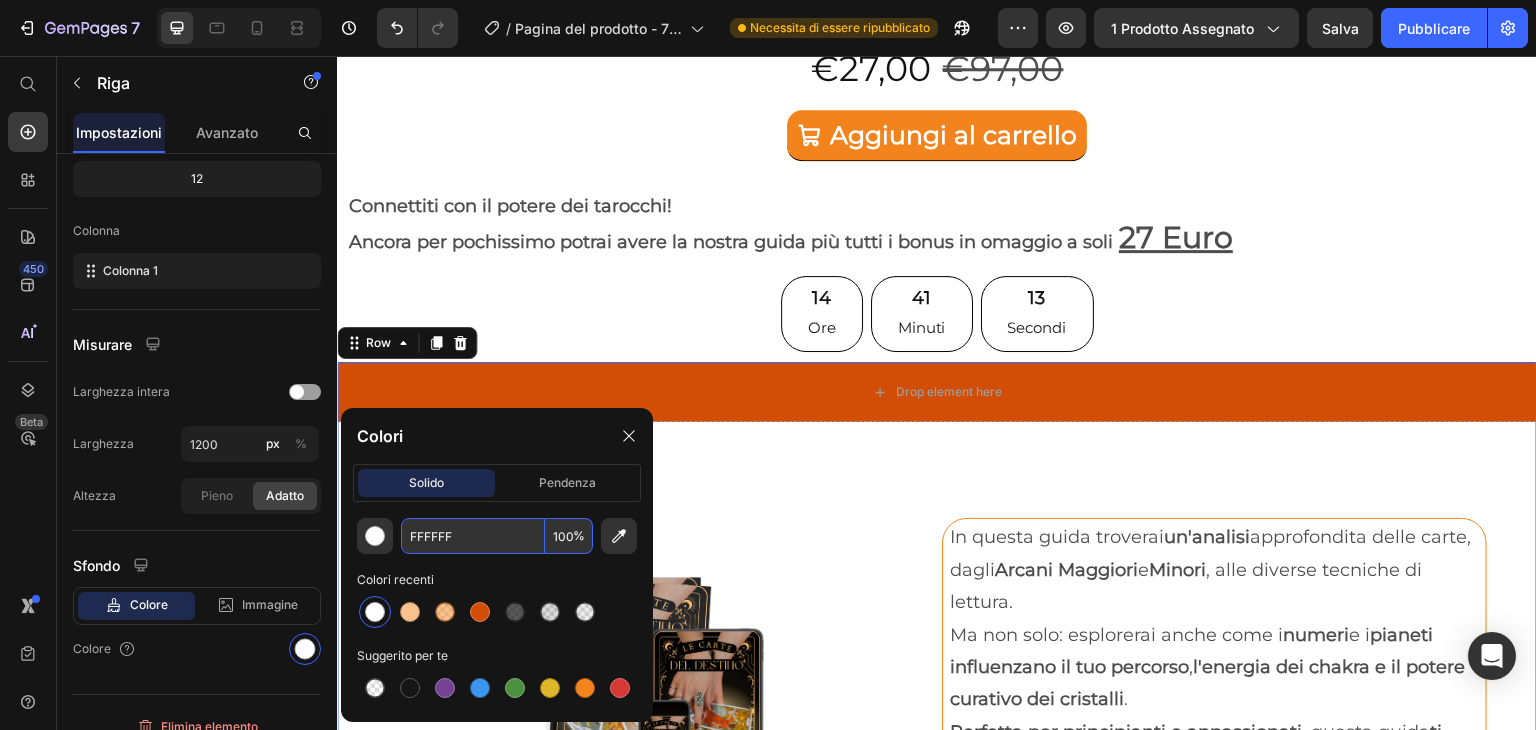 paste on "9C18E" 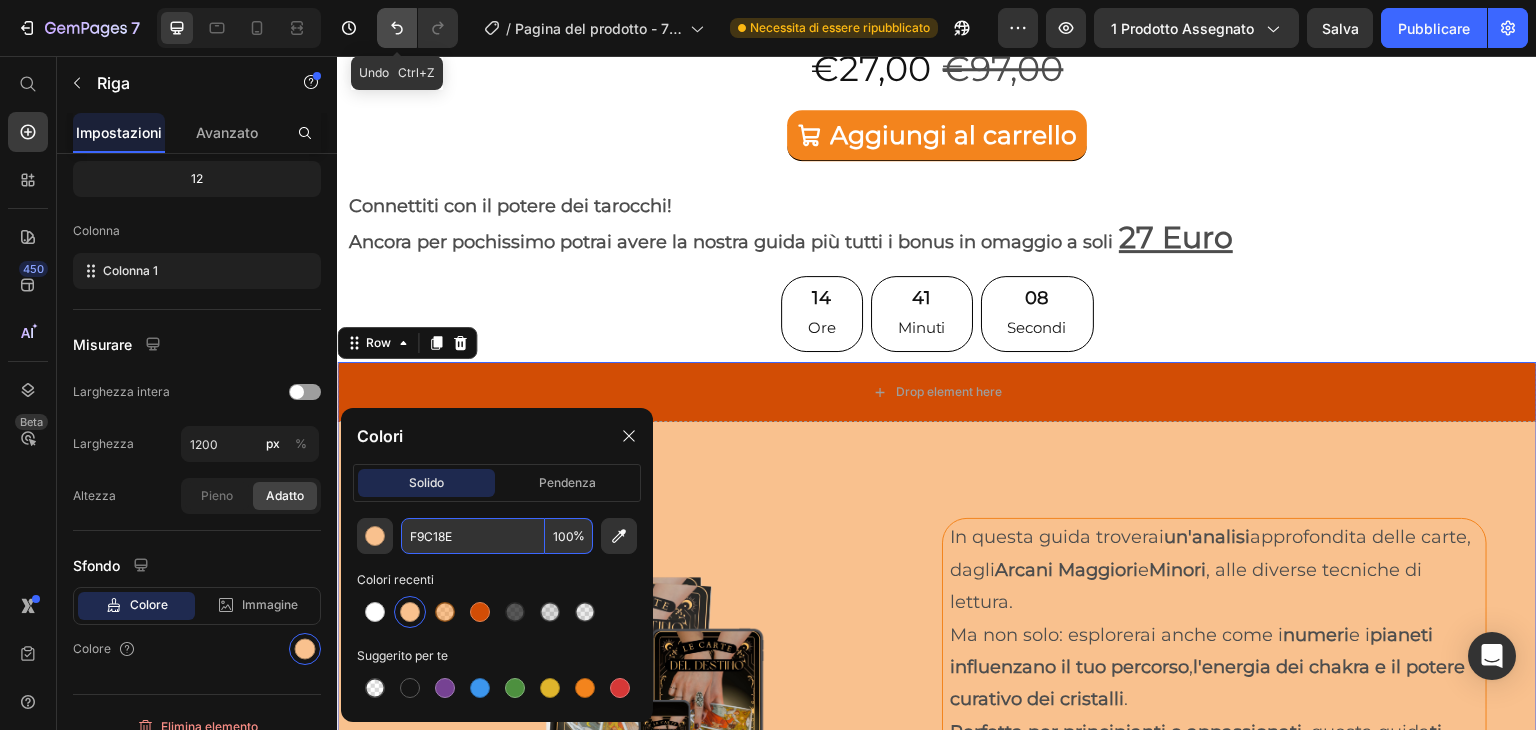type on "F9C18E" 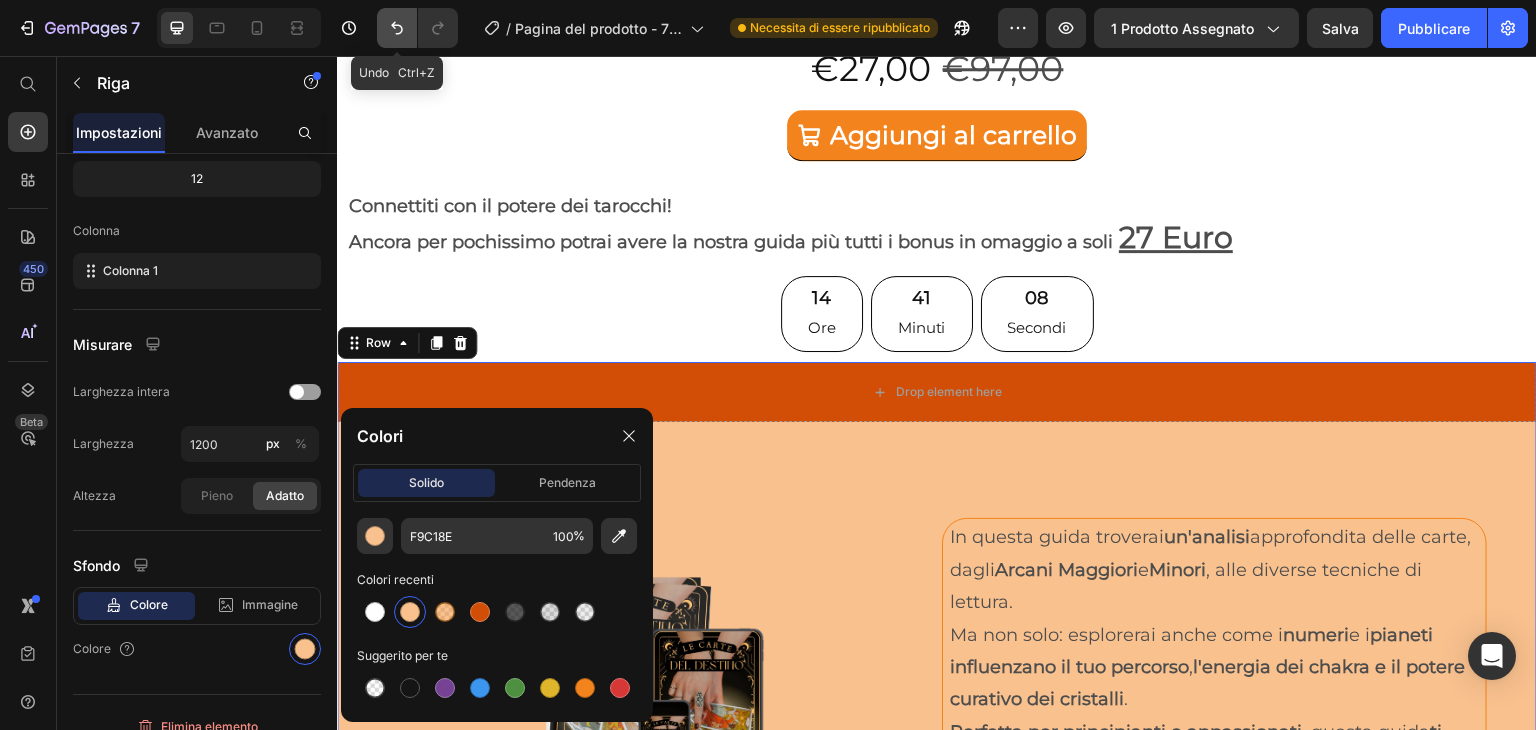 click 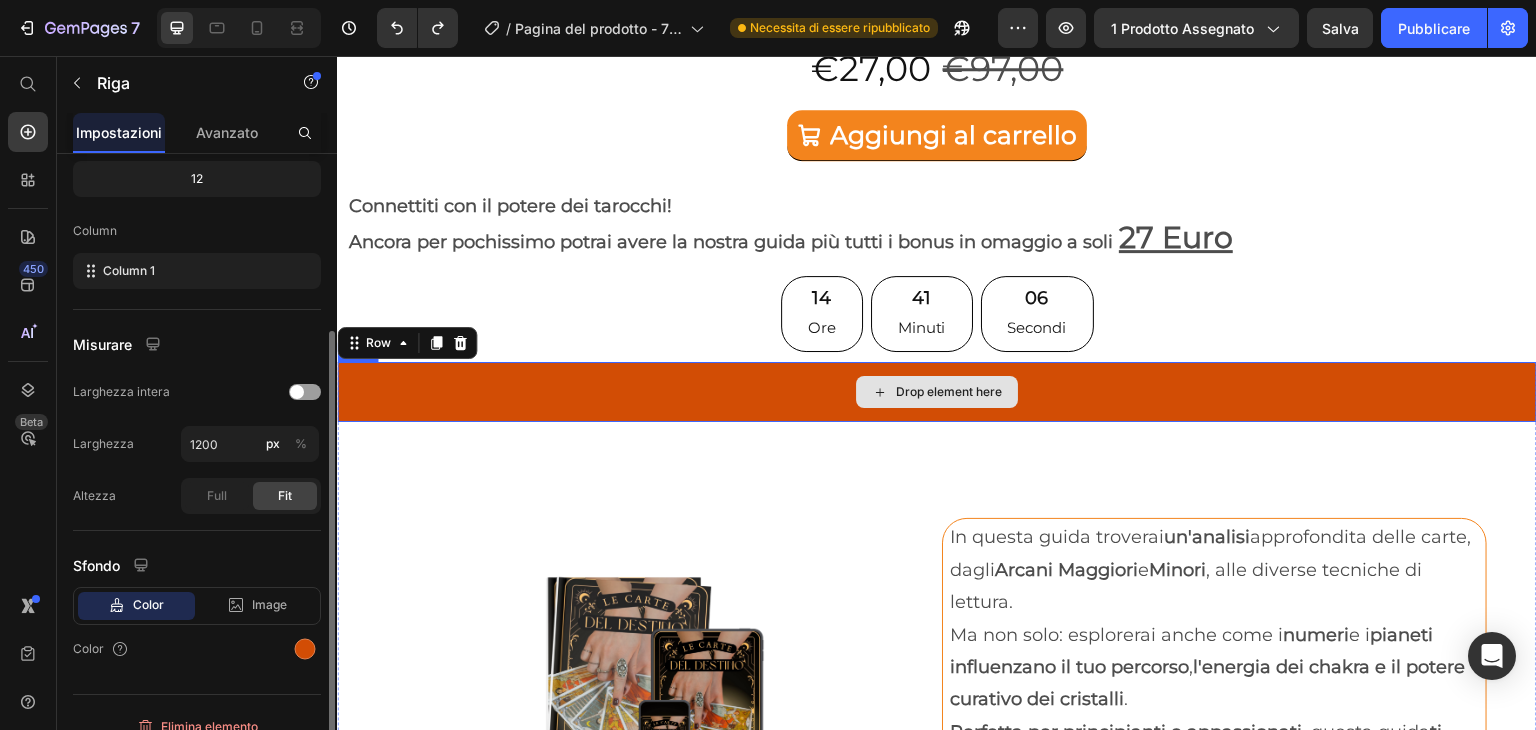 click on "Drop element here" at bounding box center (937, 392) 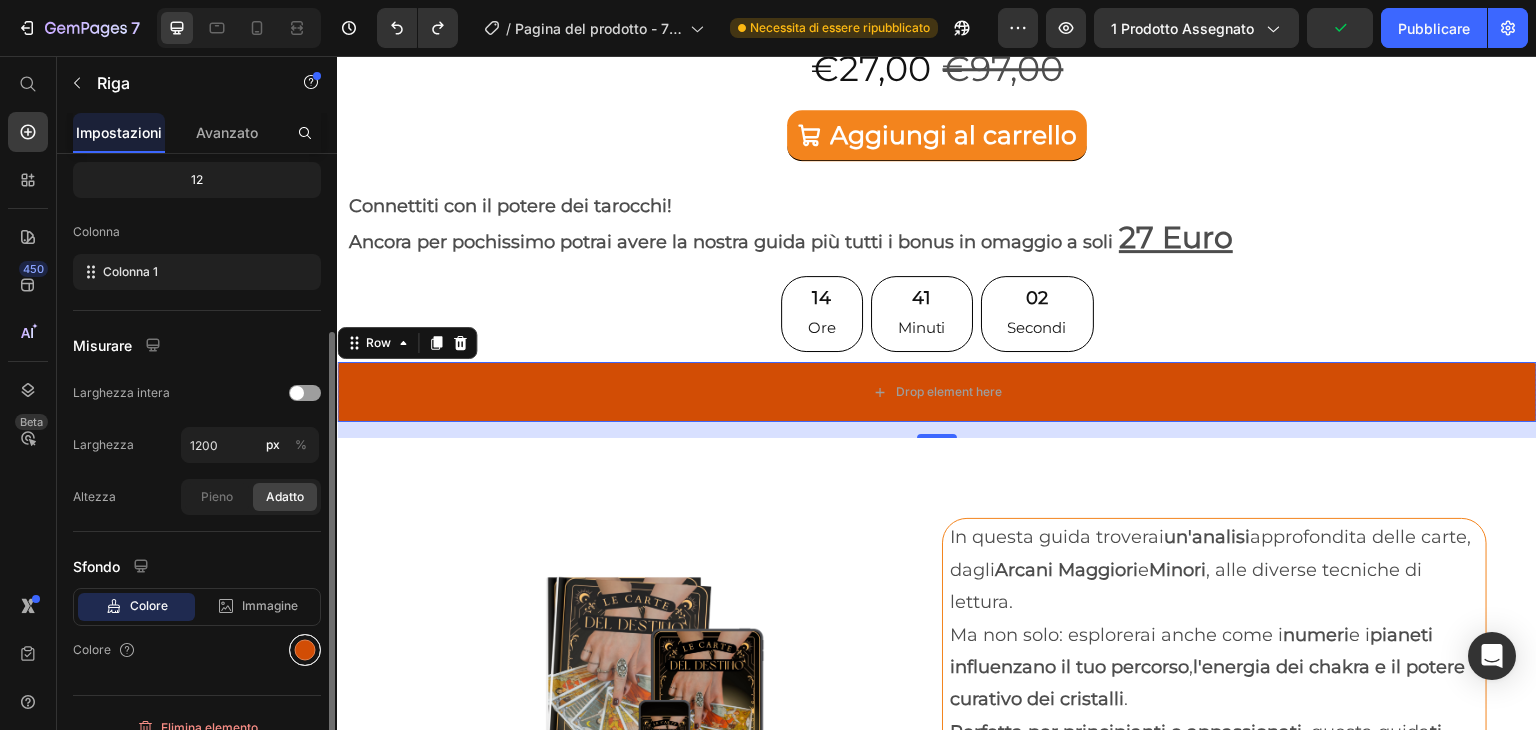 click at bounding box center [305, 650] 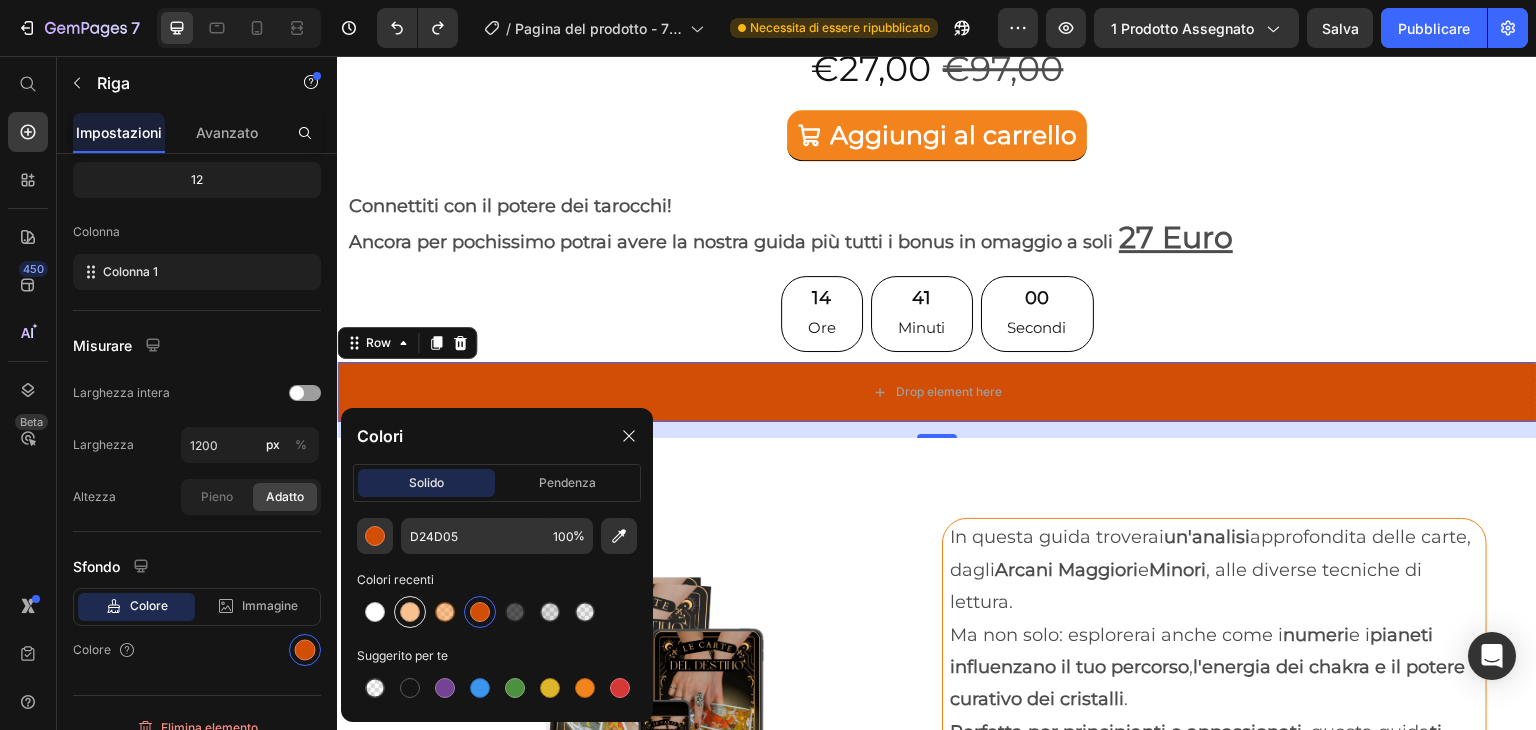 click at bounding box center (410, 612) 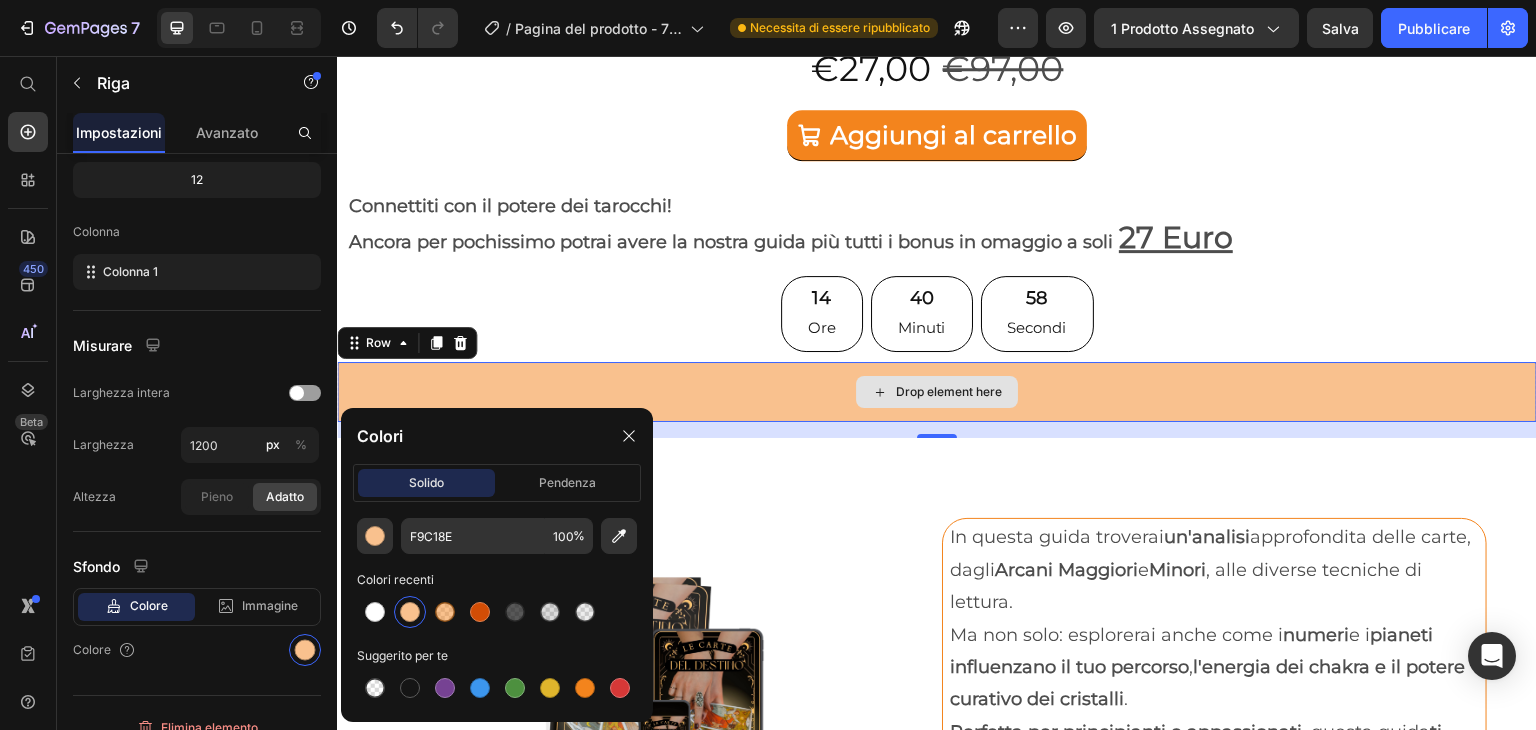 click on "Drop element here" at bounding box center (937, 392) 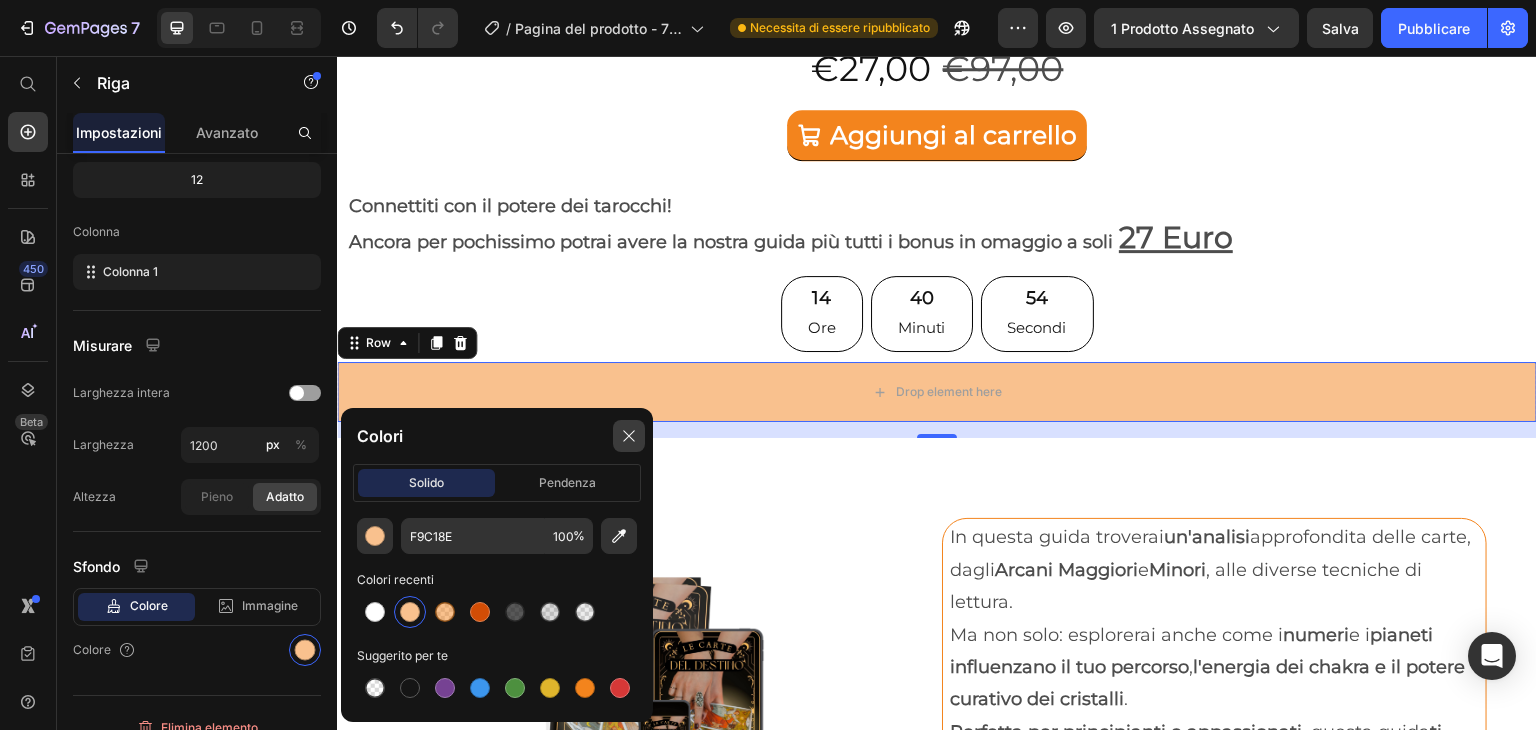 click 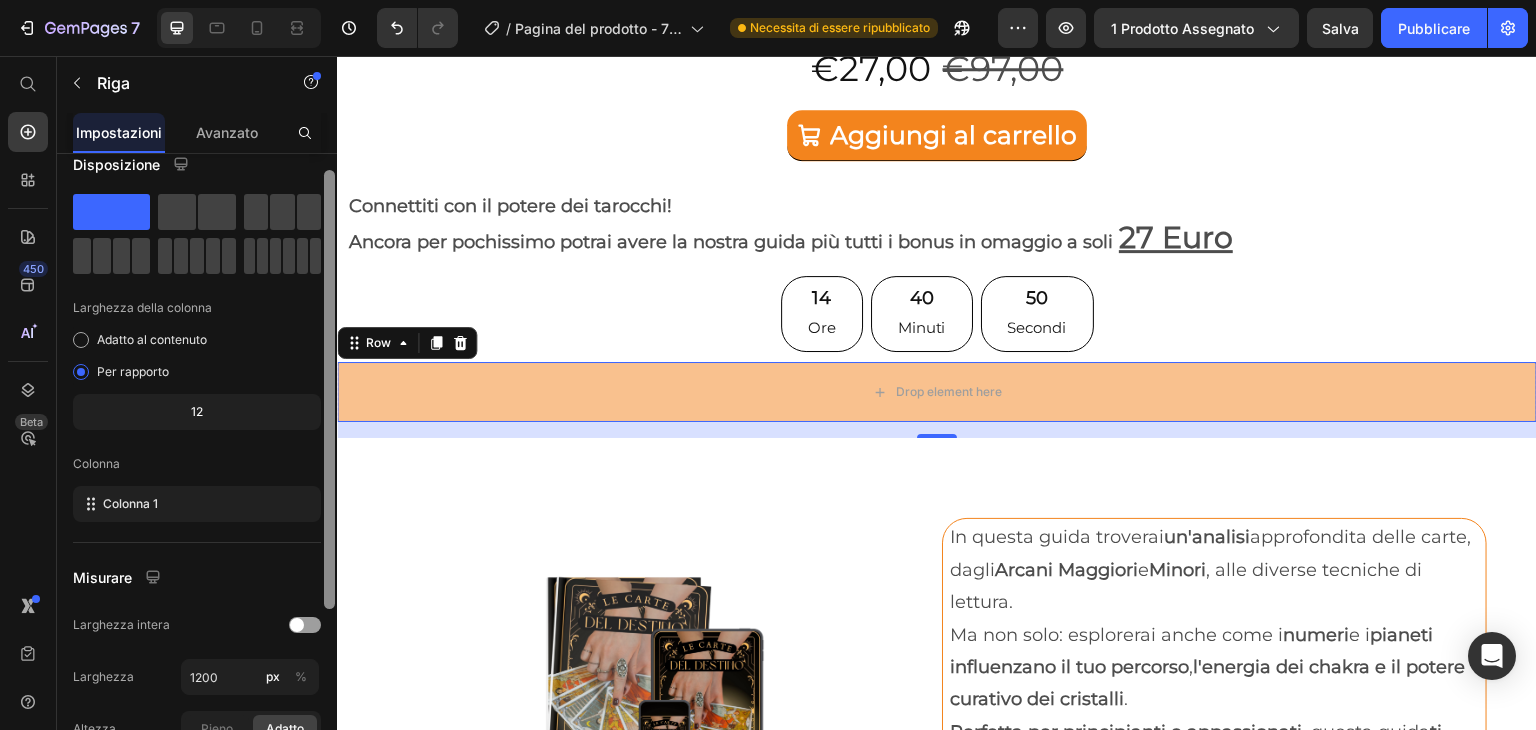 scroll, scrollTop: 0, scrollLeft: 0, axis: both 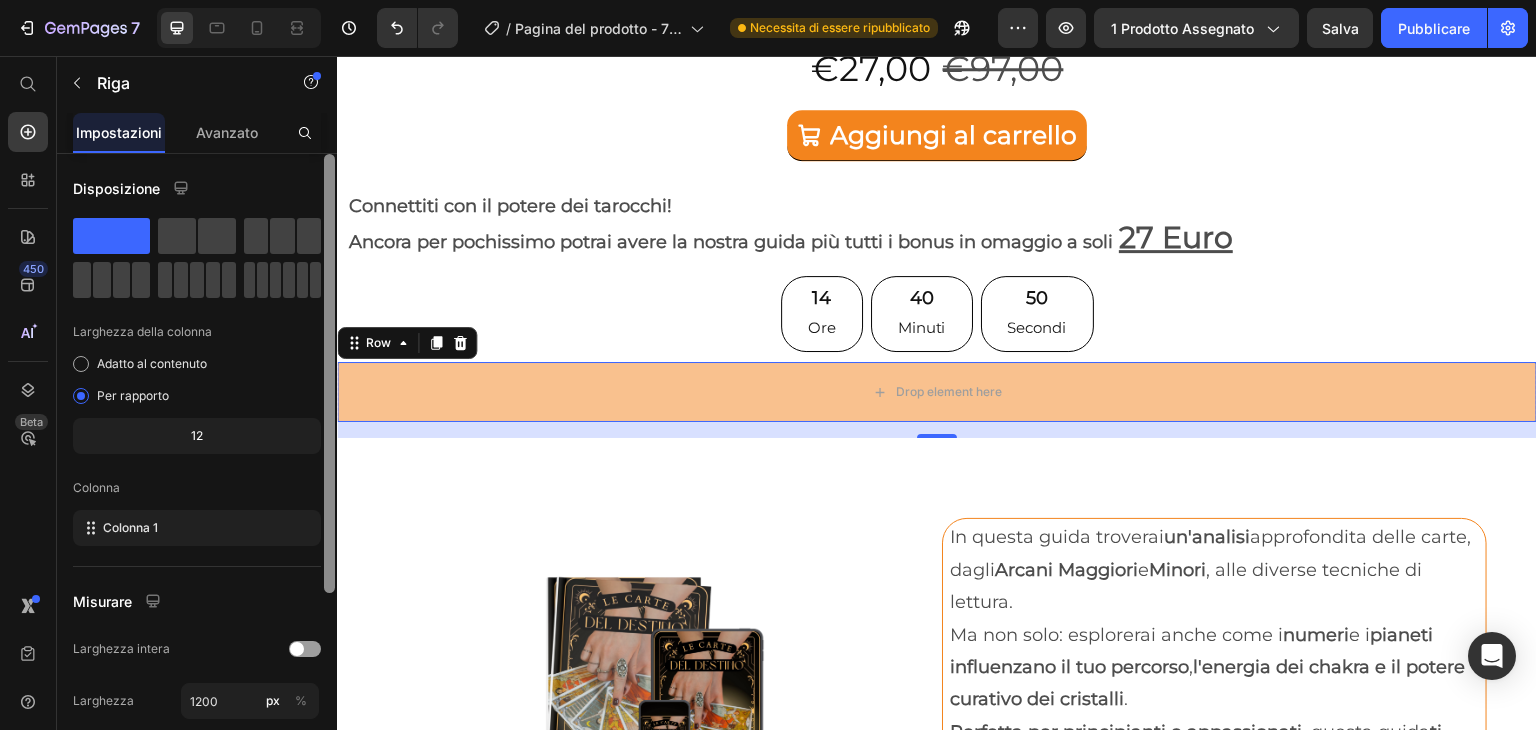 drag, startPoint x: 327, startPoint y: 373, endPoint x: 316, endPoint y: 153, distance: 220.27483 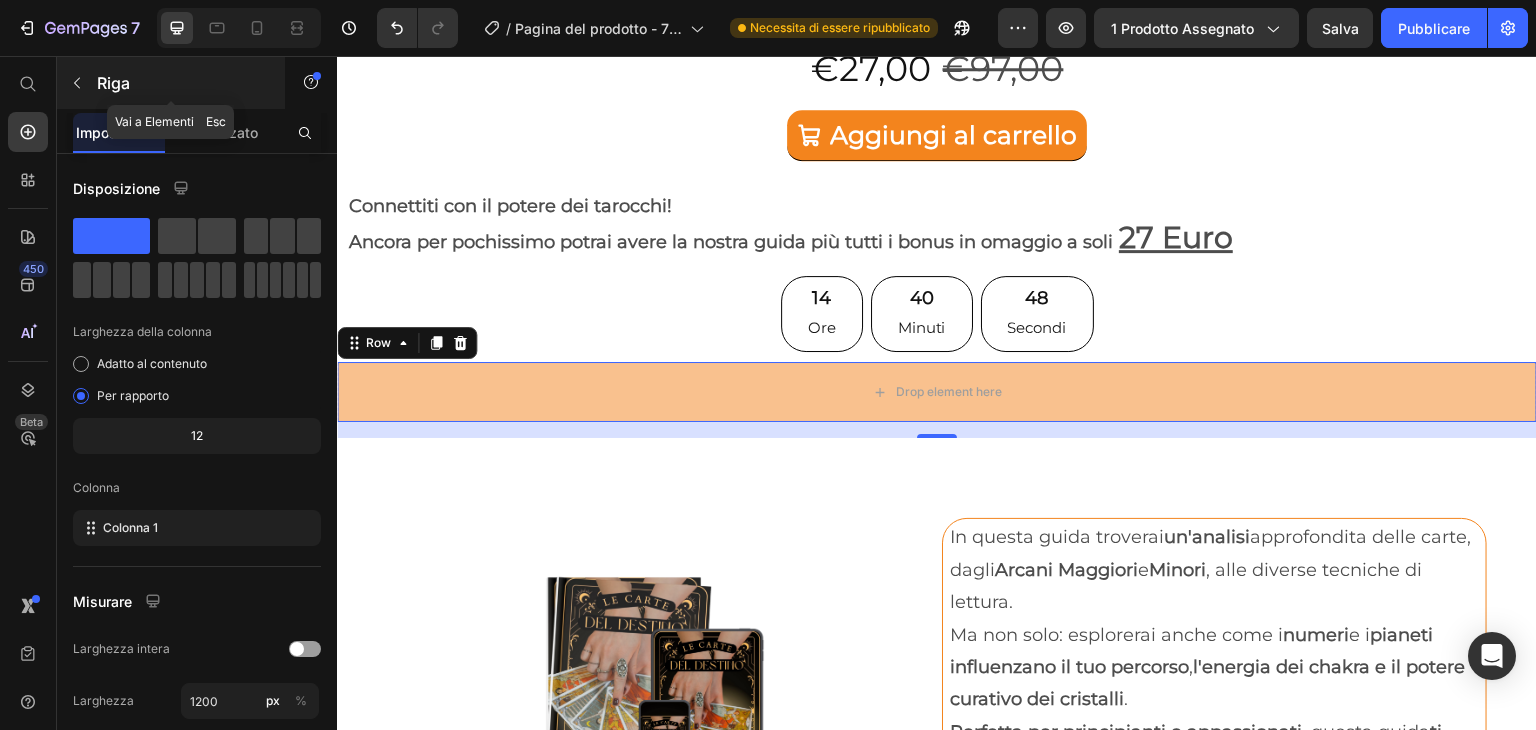 click 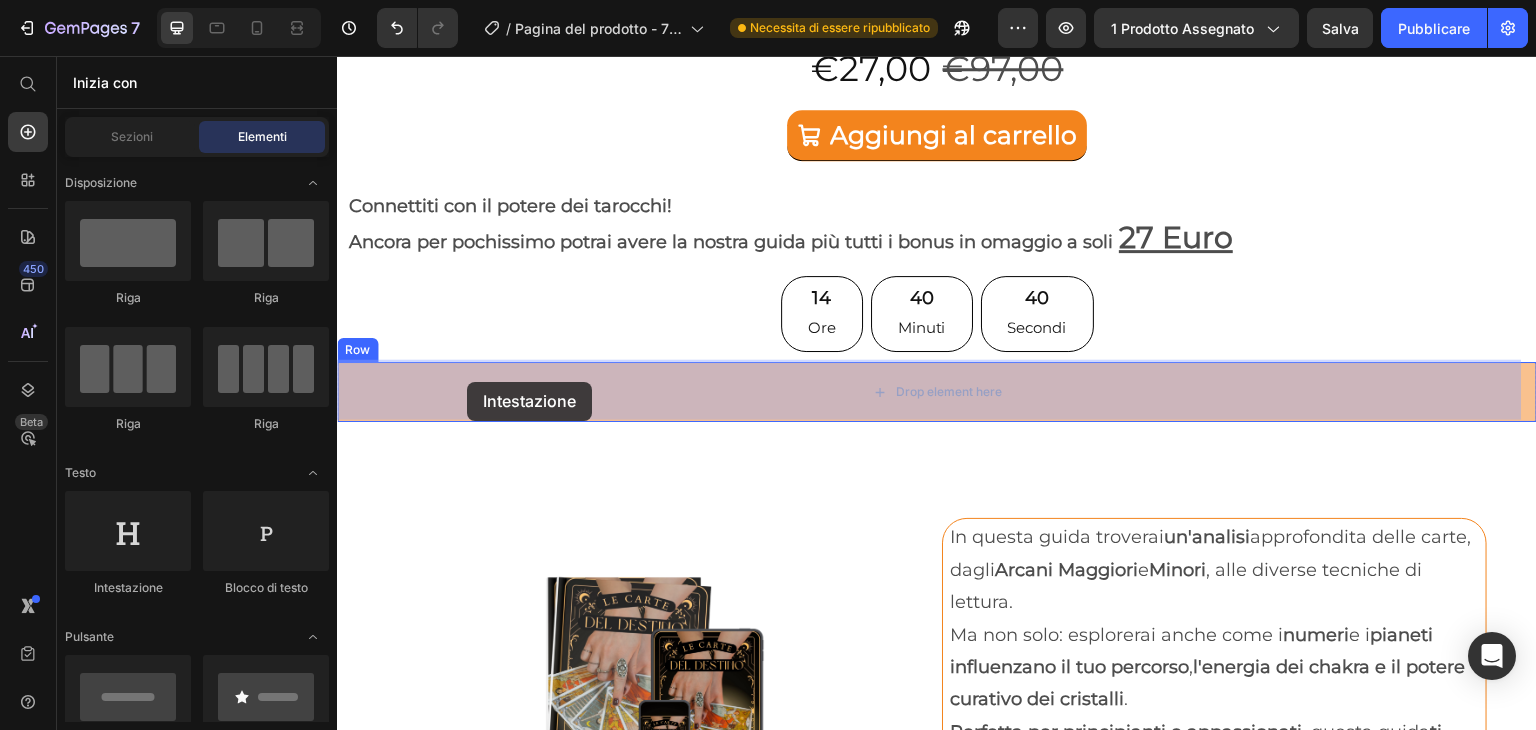 drag, startPoint x: 468, startPoint y: 592, endPoint x: 467, endPoint y: 382, distance: 210.00238 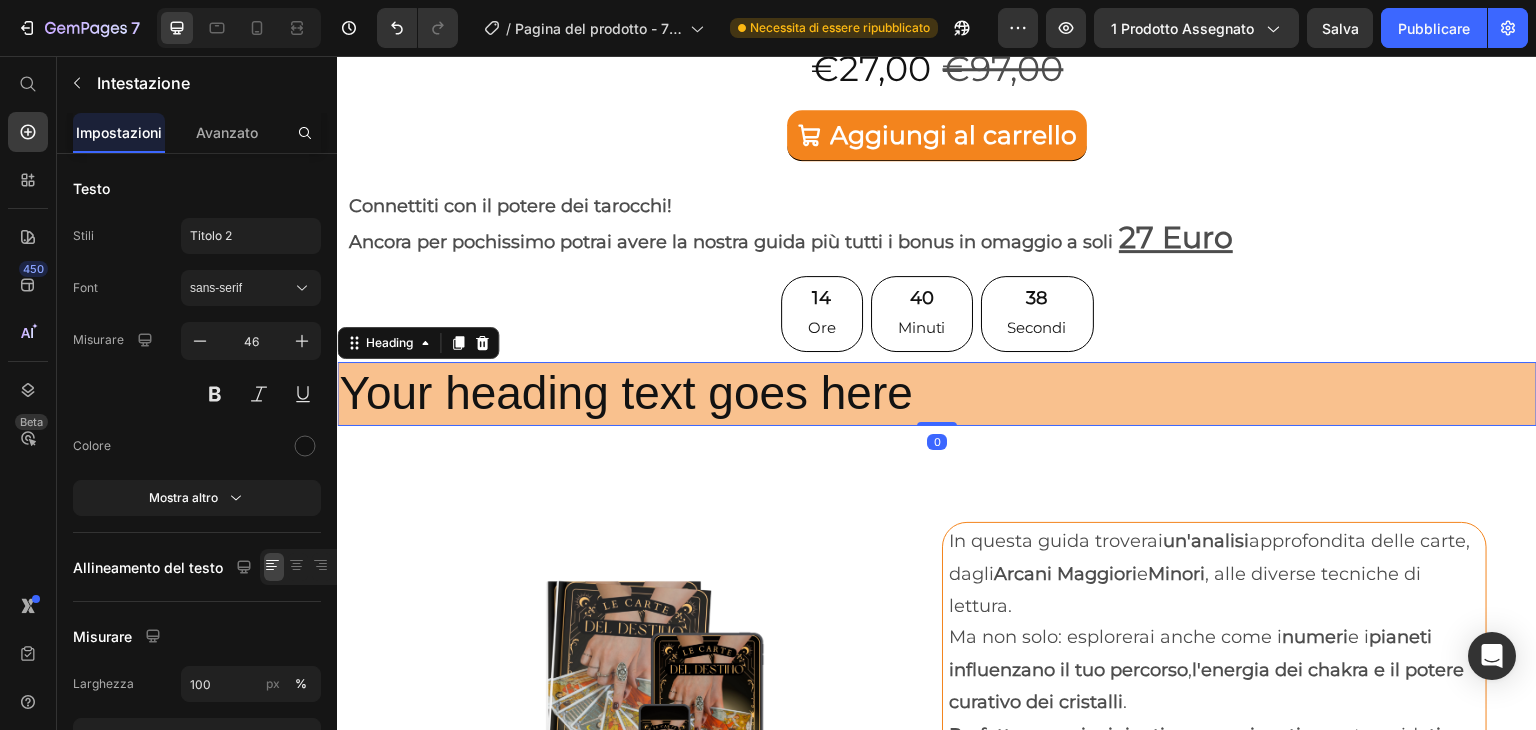 click on "Your heading text goes here" at bounding box center [937, 394] 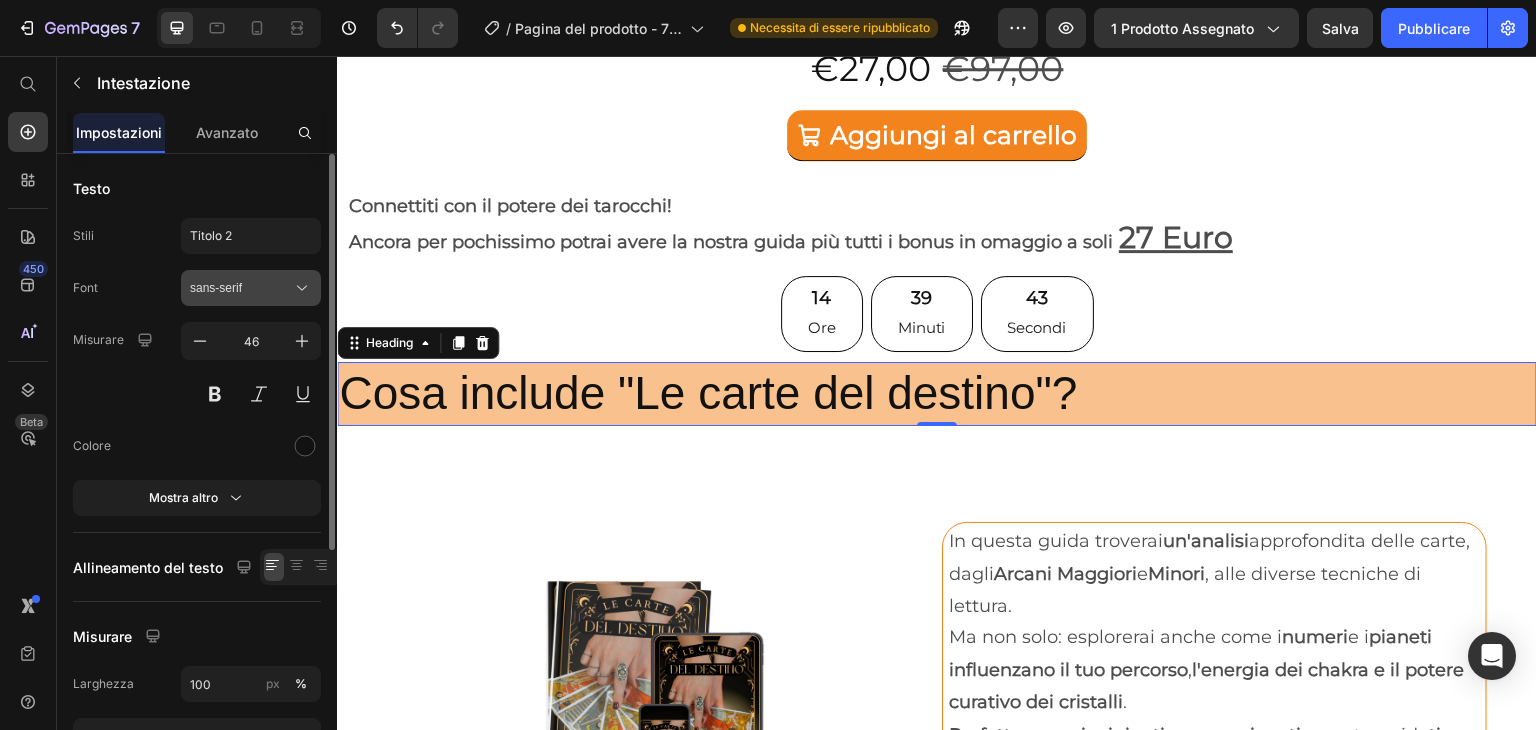 drag, startPoint x: 8, startPoint y: 345, endPoint x: 304, endPoint y: 284, distance: 302.22012 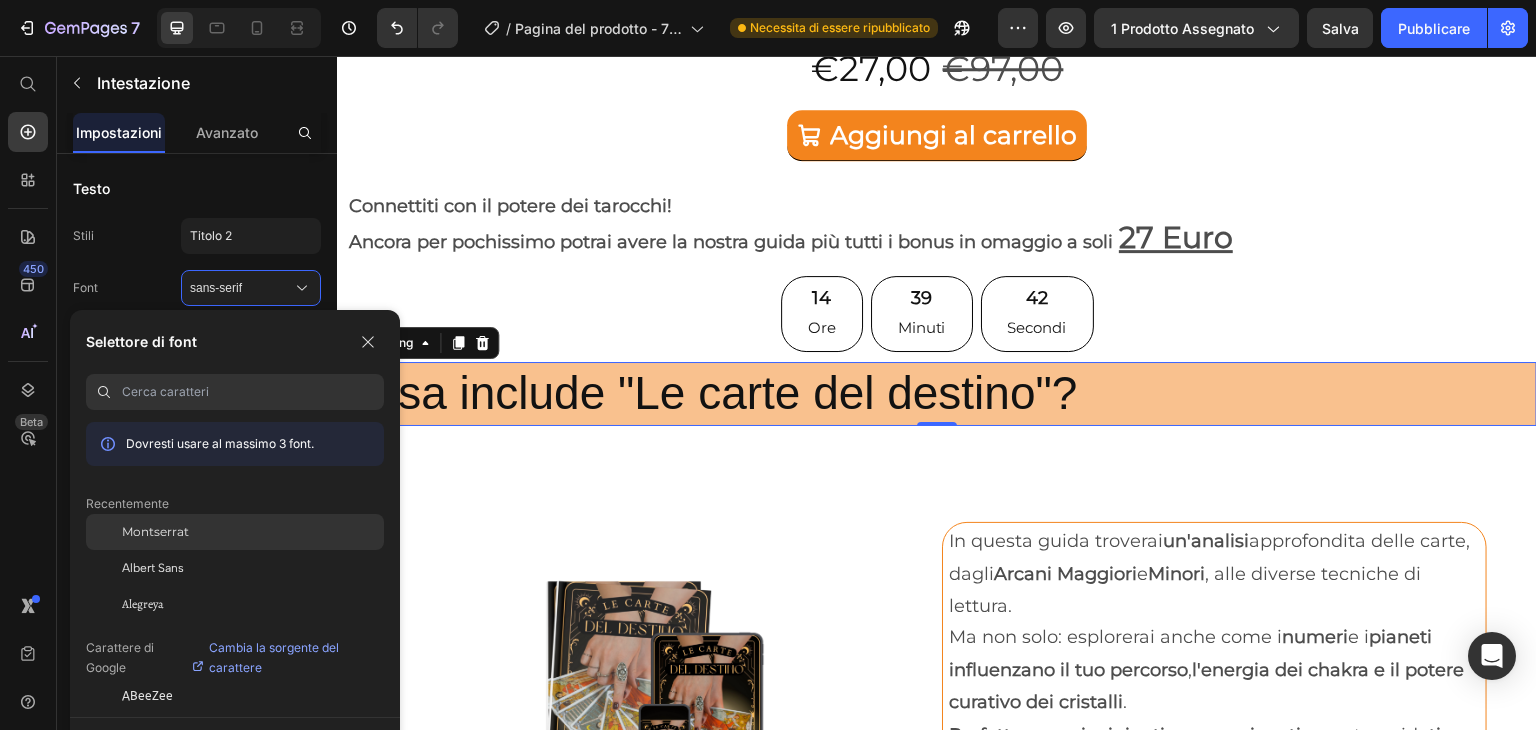 click on "Montserrat" at bounding box center [155, 531] 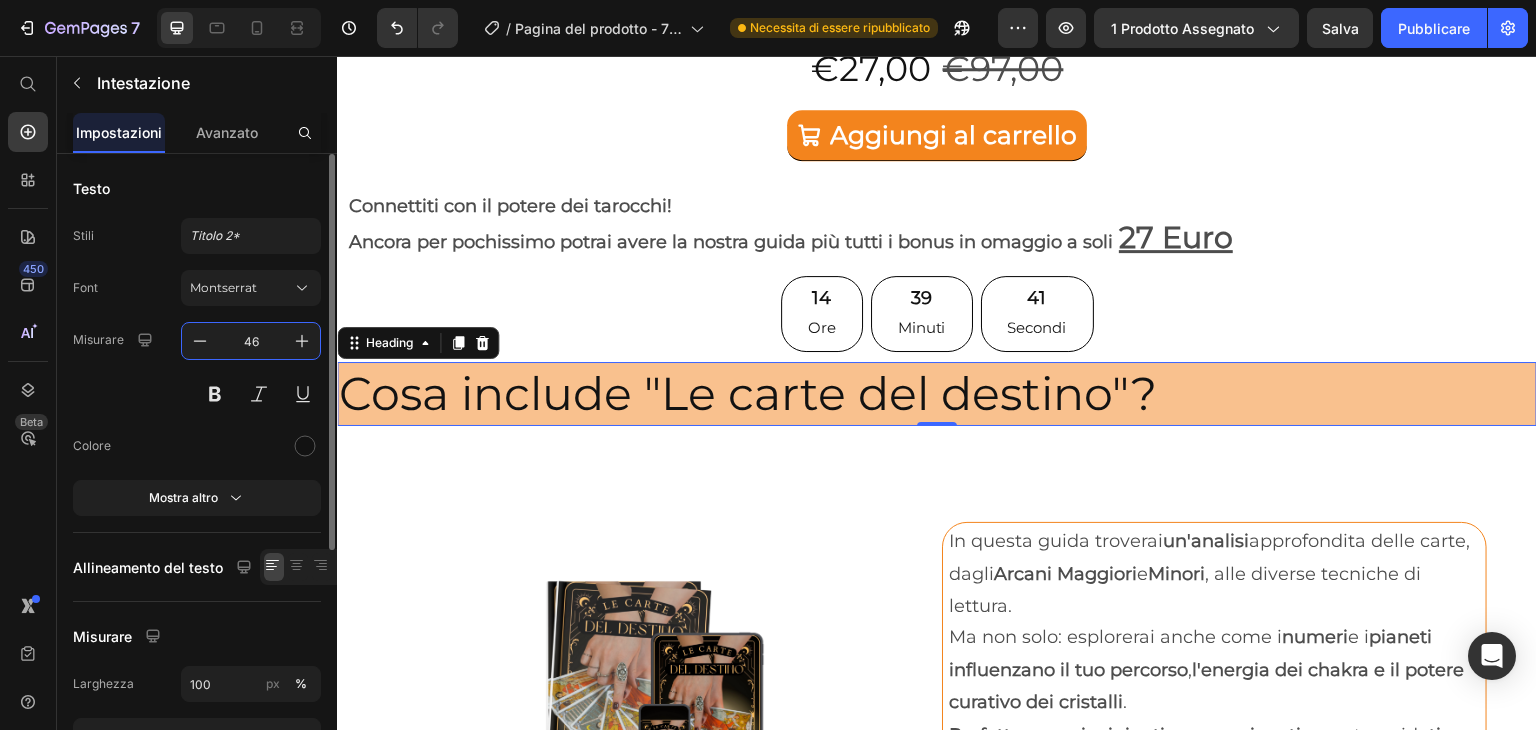 click on "46" at bounding box center [251, 341] 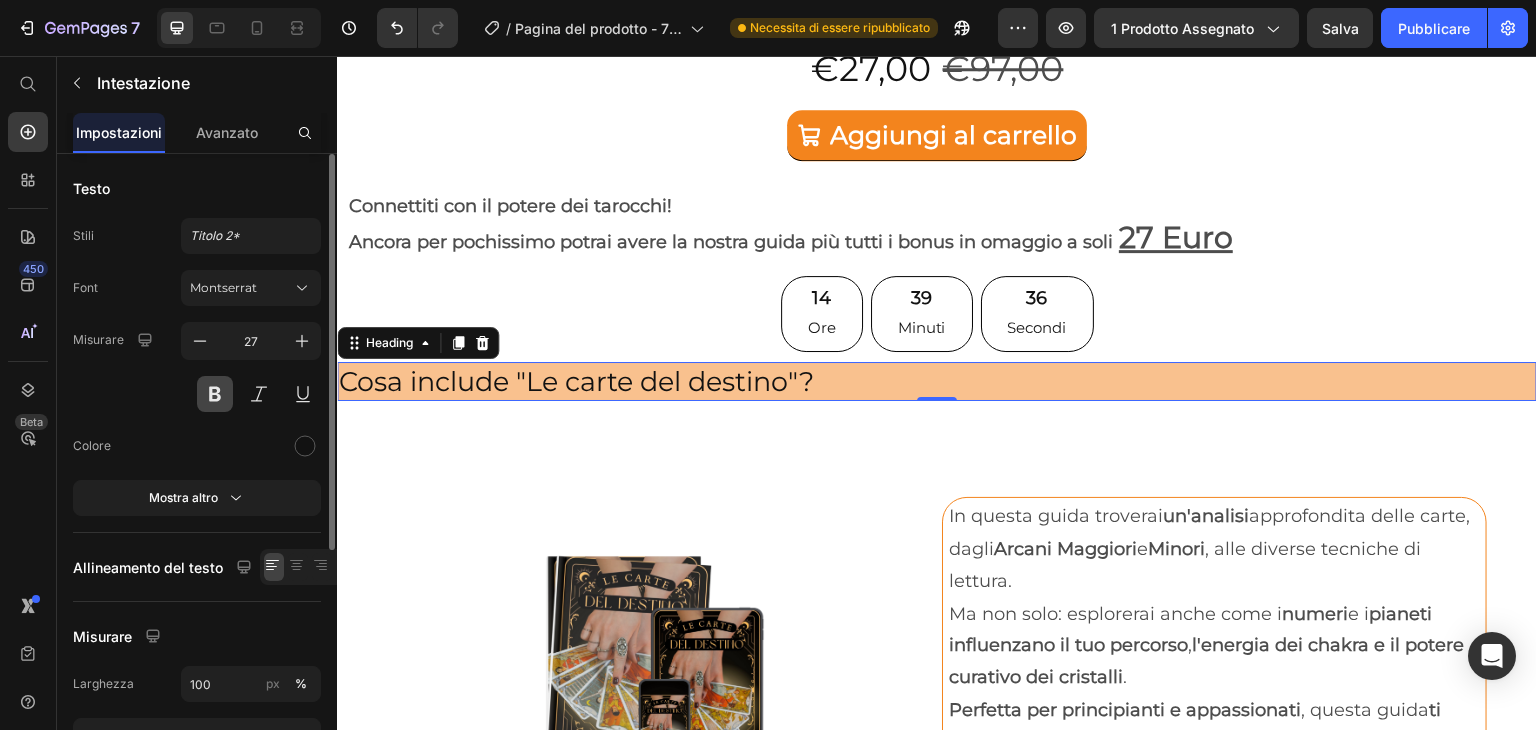 click at bounding box center [215, 394] 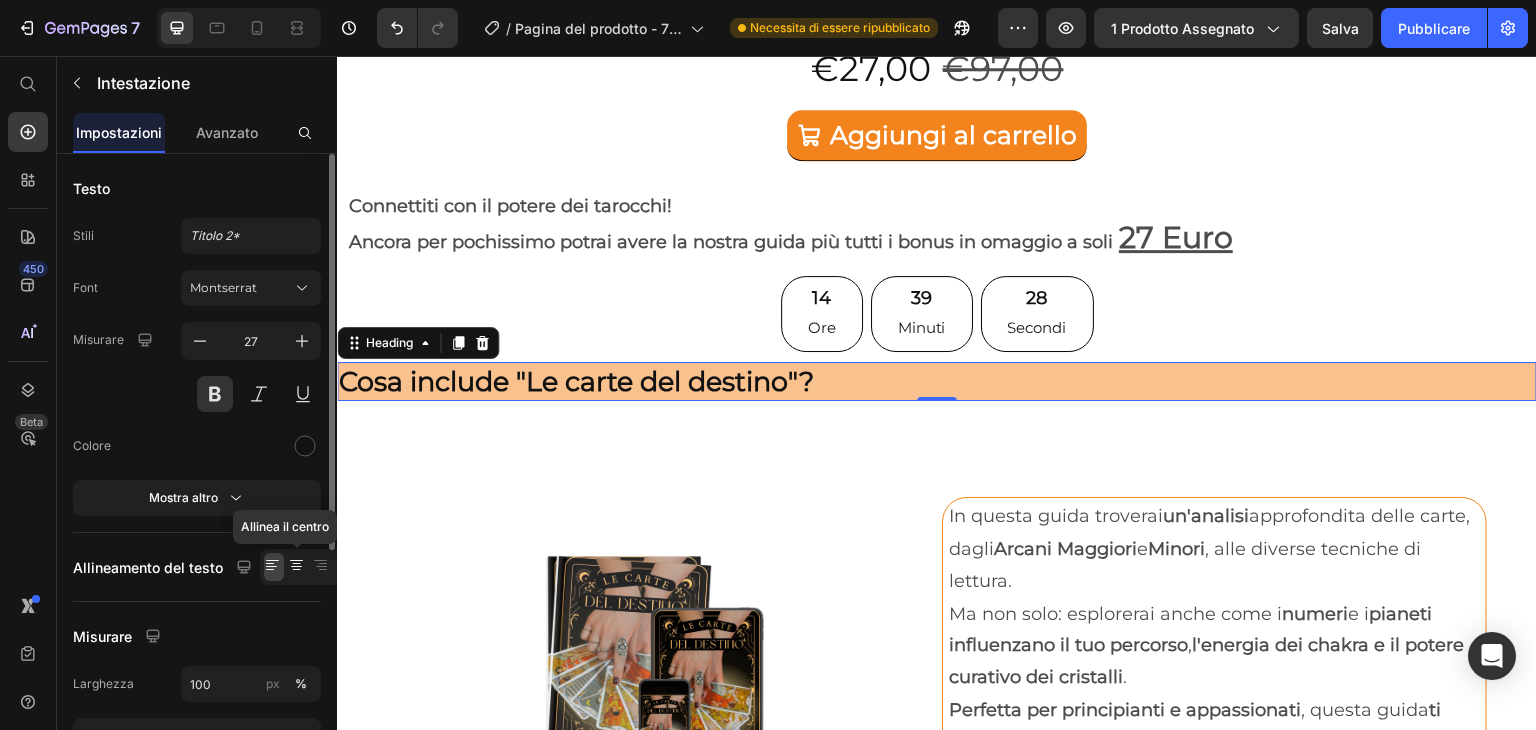 click 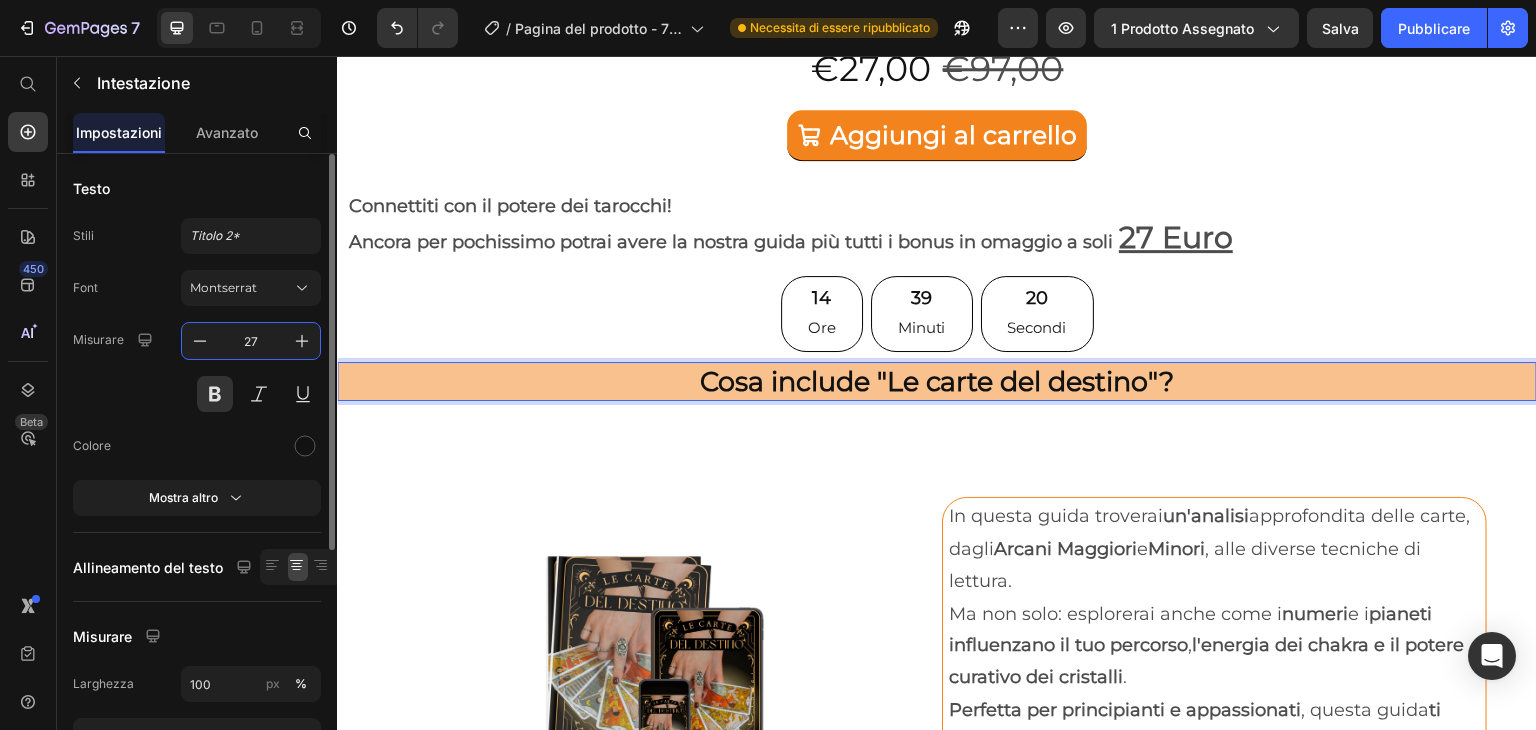 click on "27" at bounding box center (251, 341) 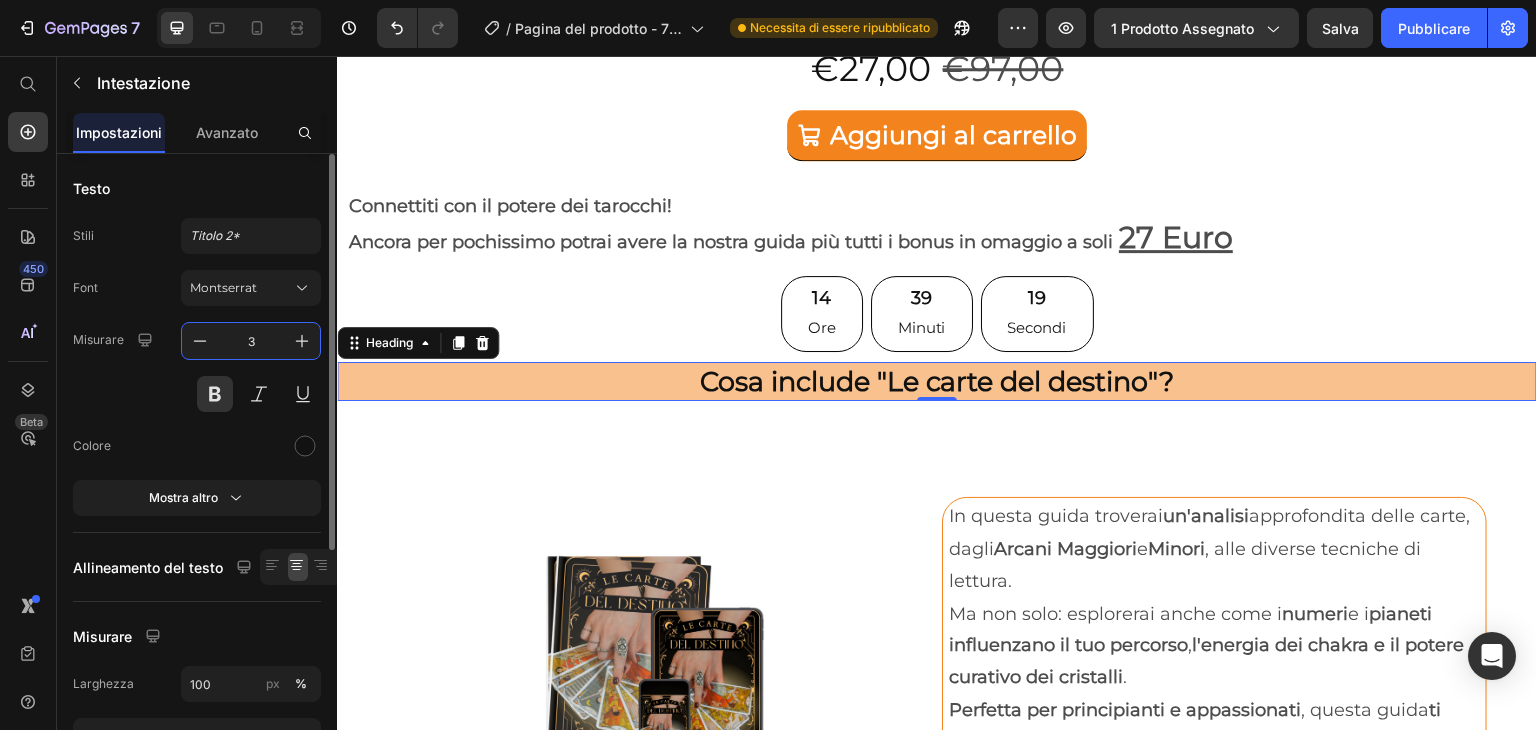 type on "30" 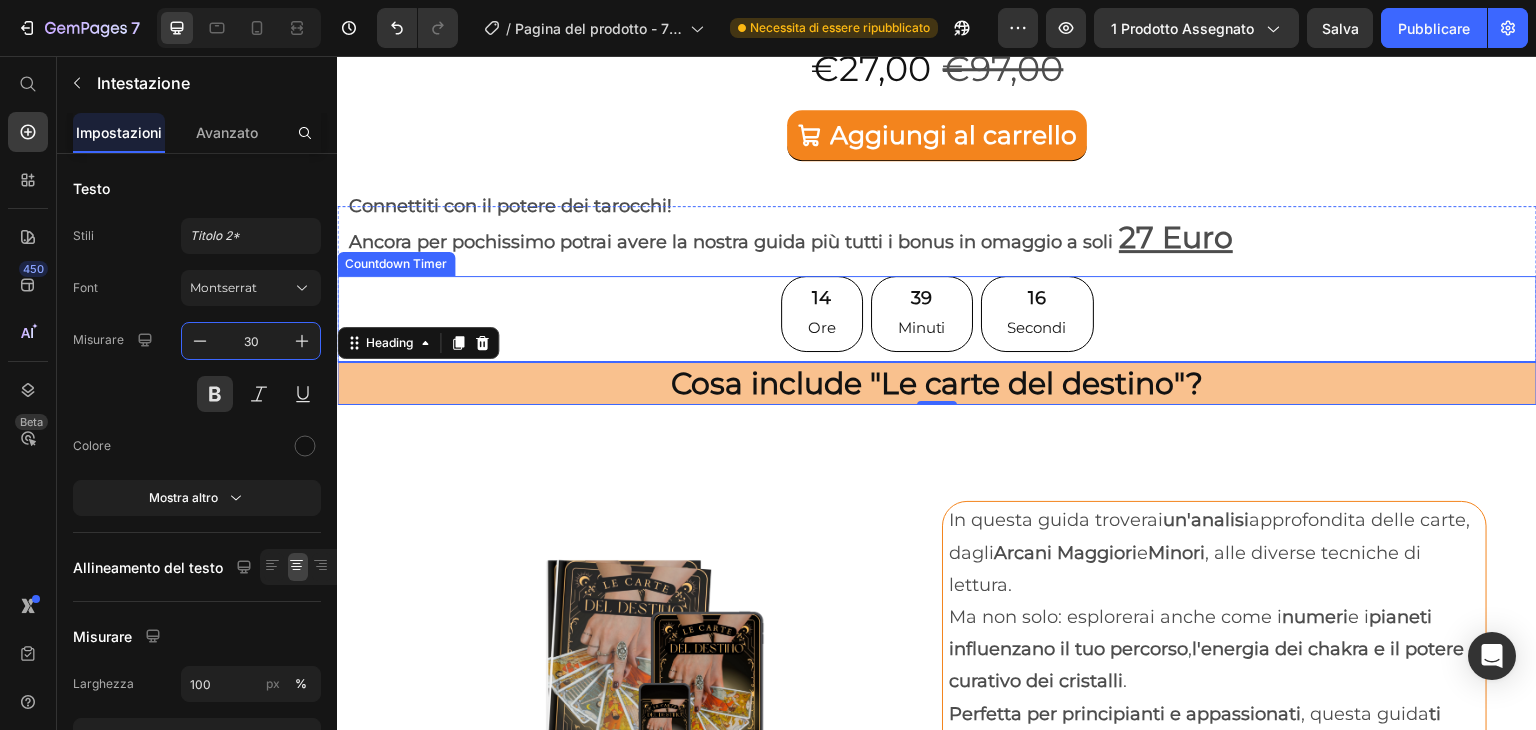 click on "[TIME] Countdown Timer" at bounding box center [937, 319] 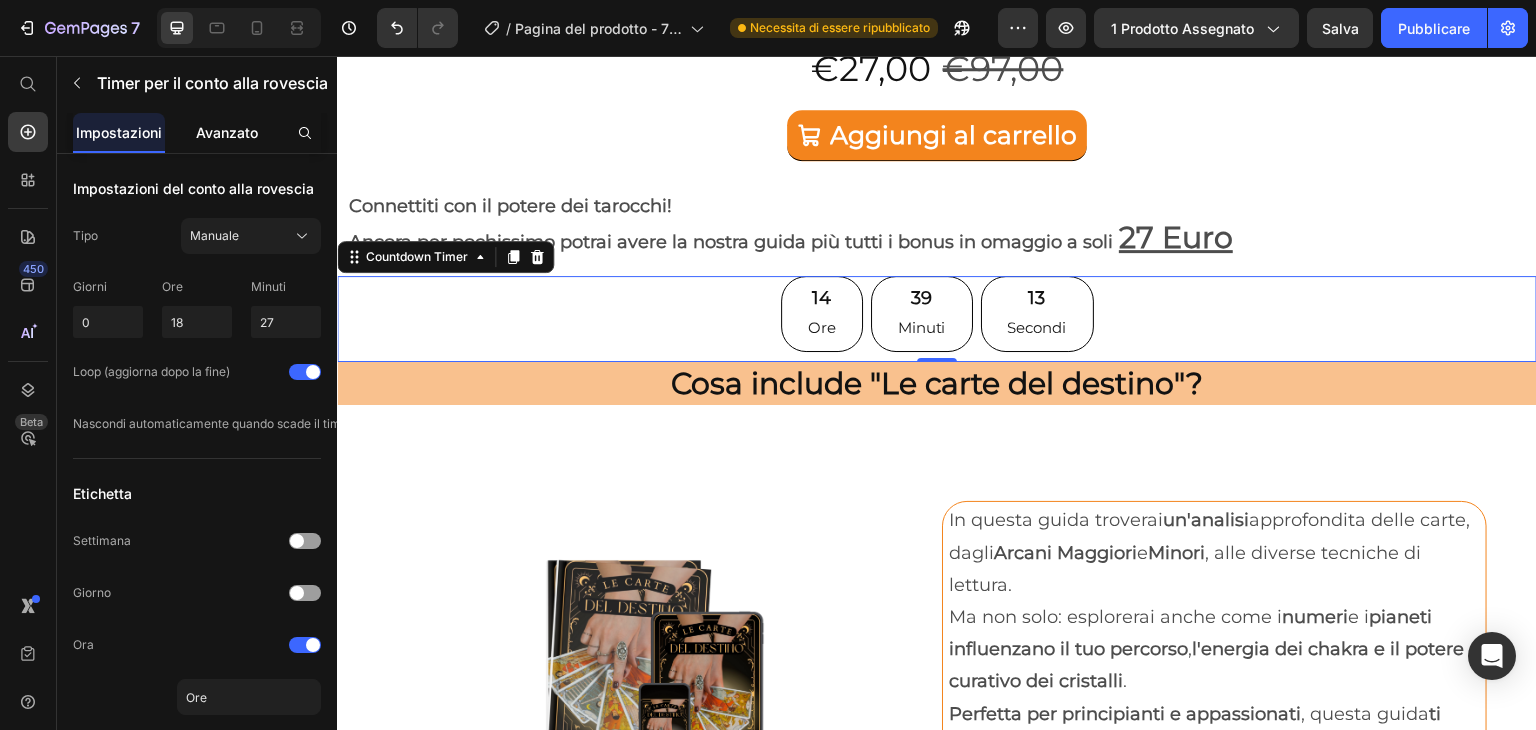 click on "Avanzato" at bounding box center [227, 132] 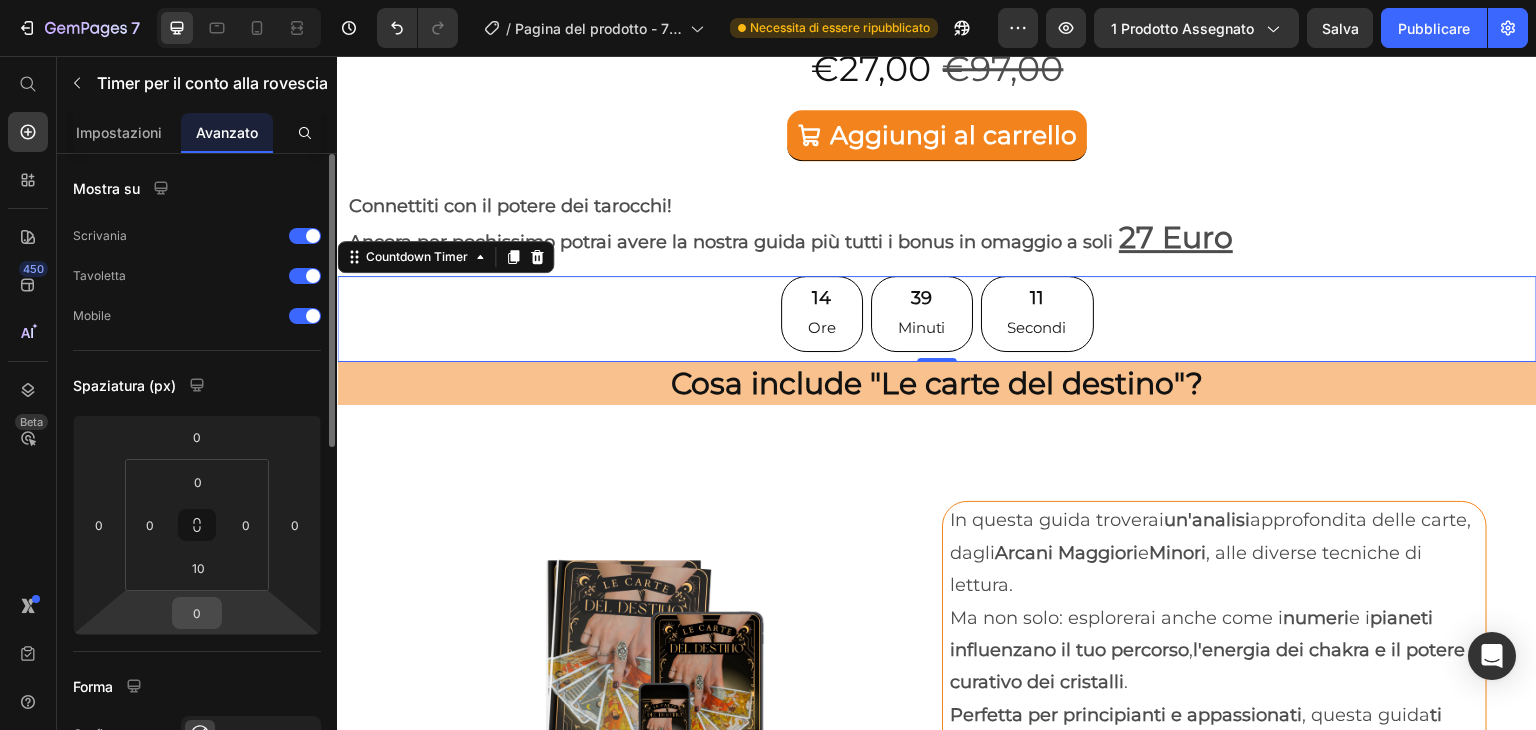 click on "0" at bounding box center (197, 613) 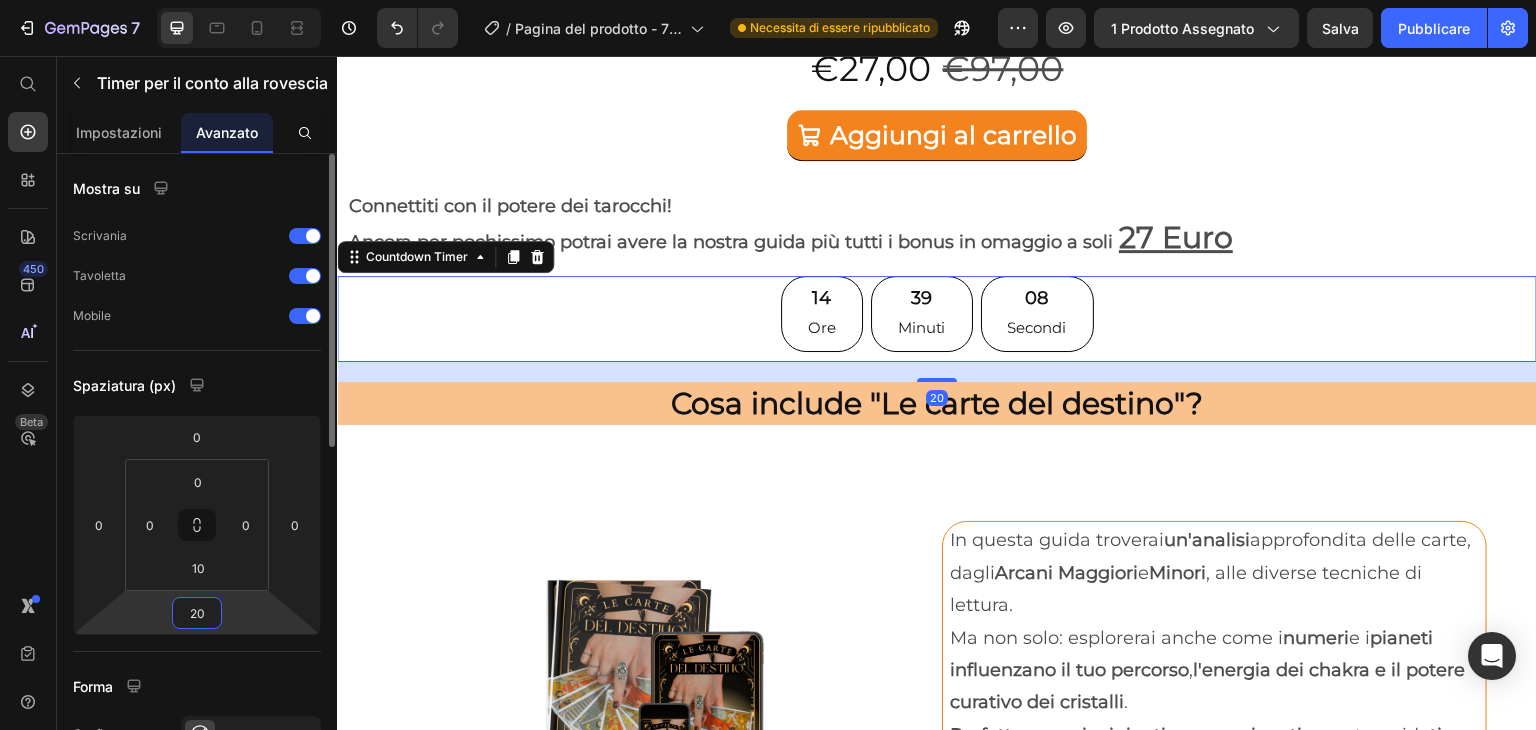 type on "2" 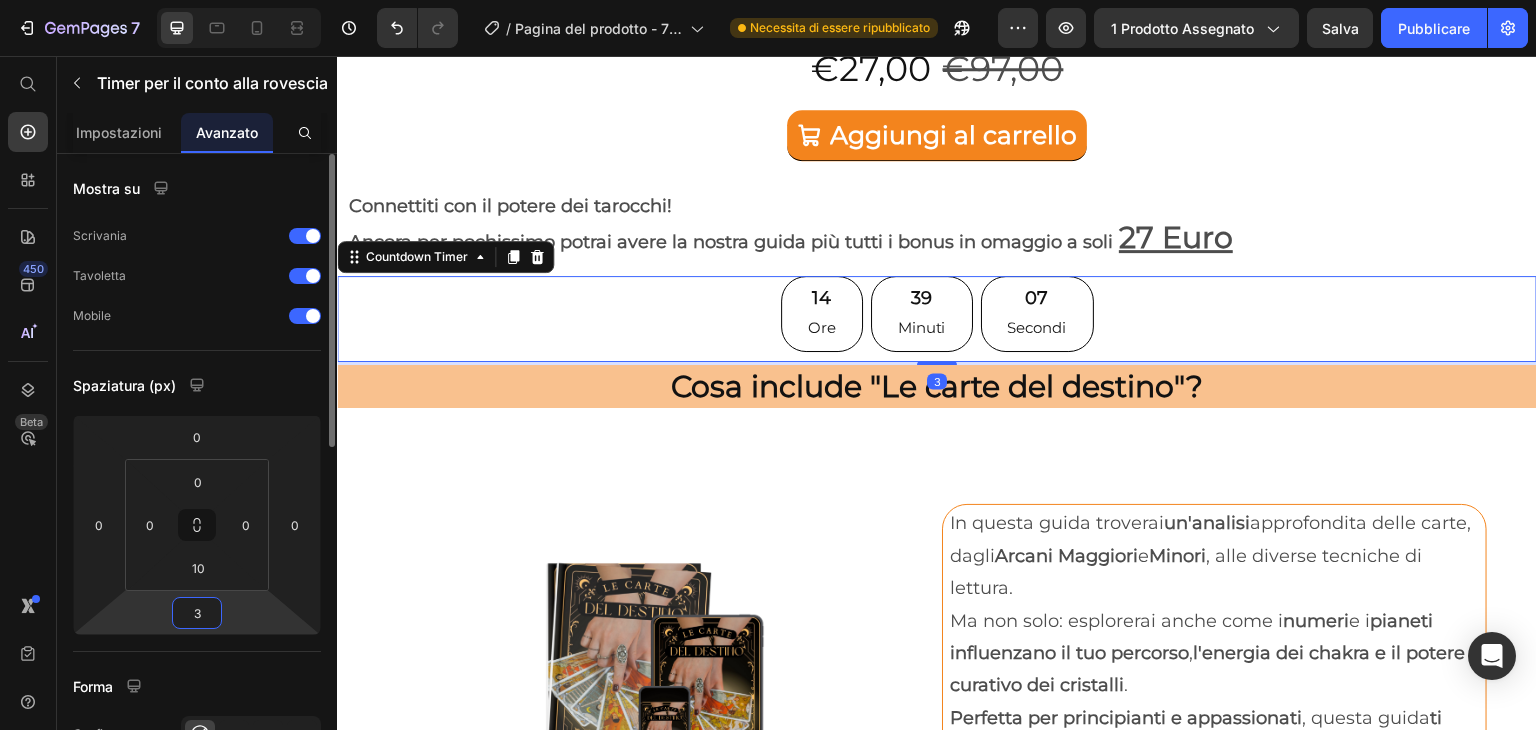 type on "30" 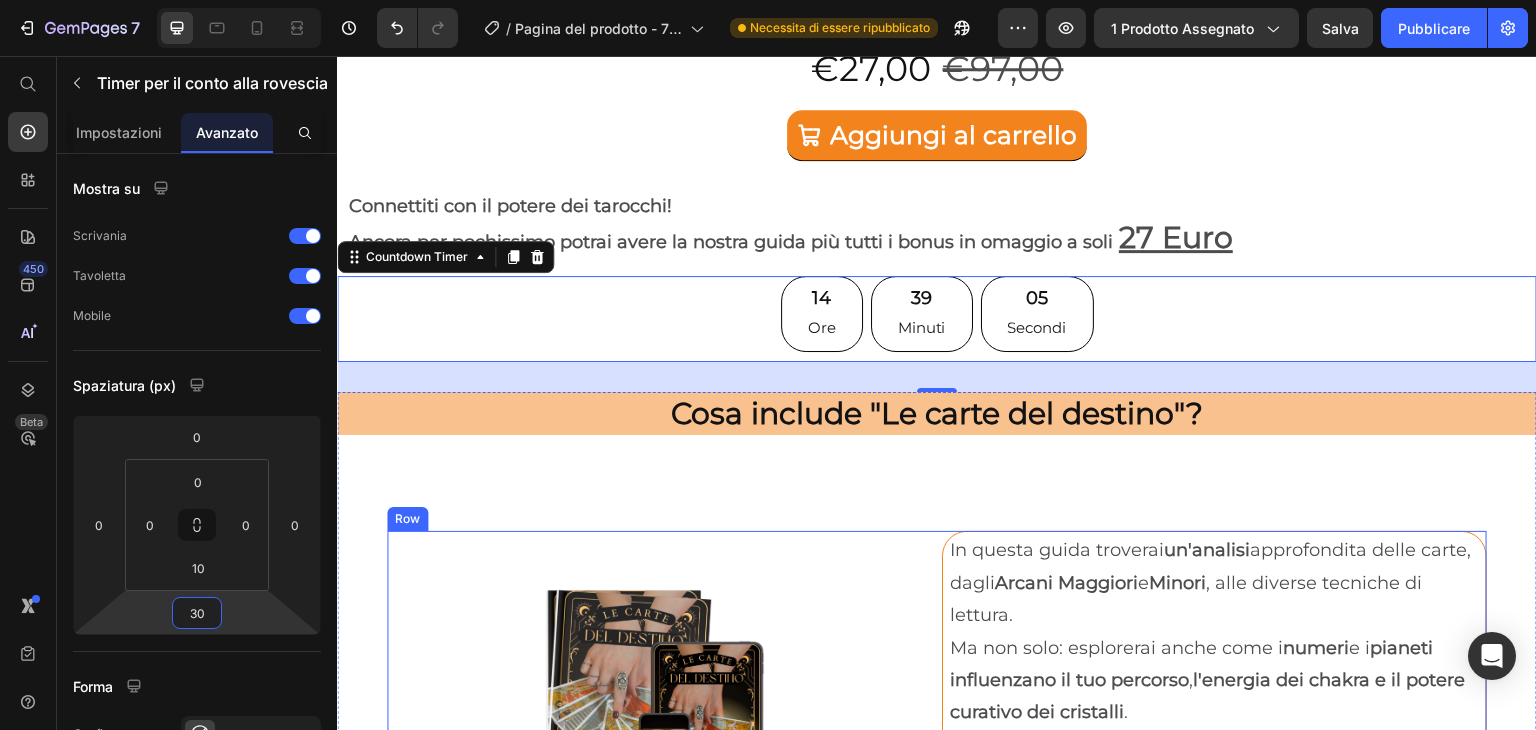 click on "Image" at bounding box center [659, 712] 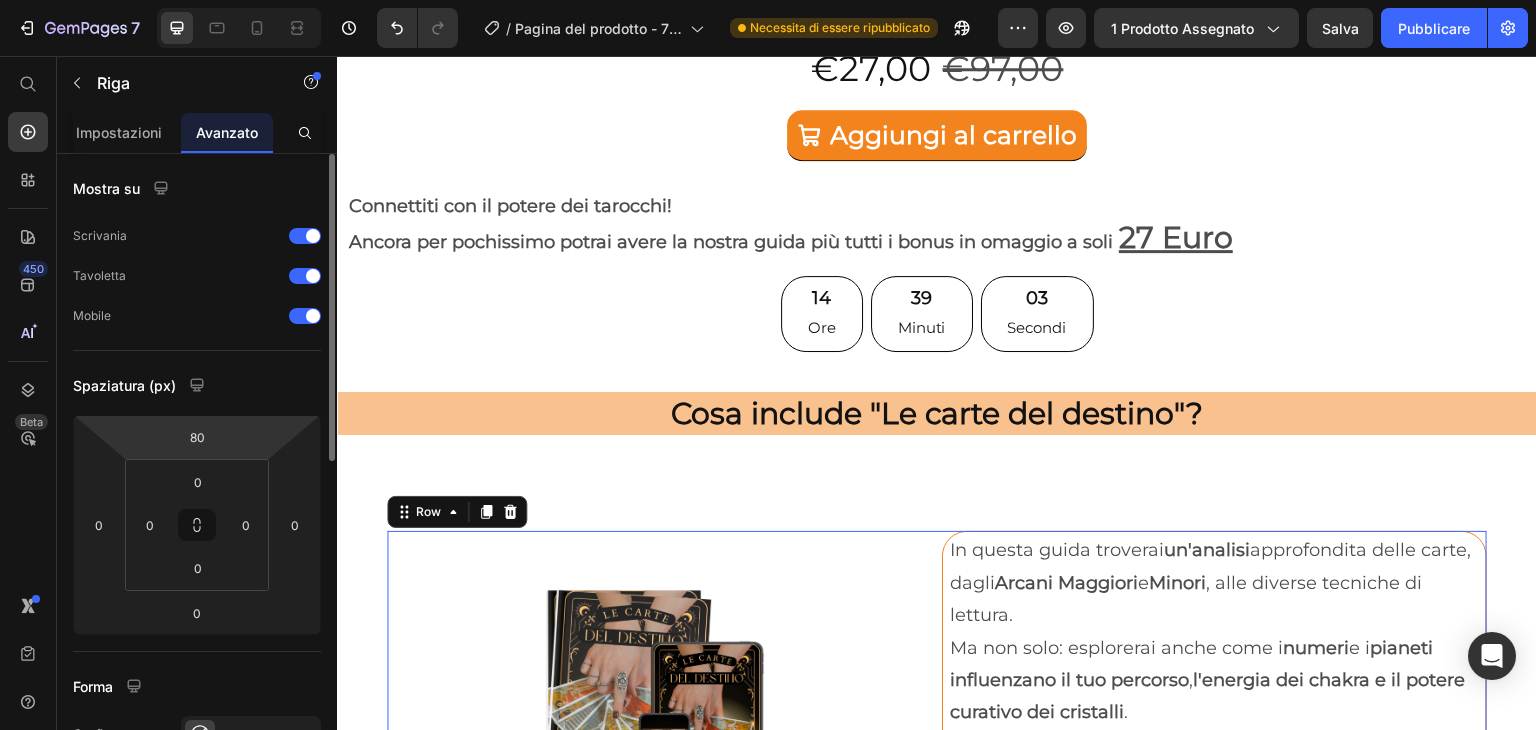 click on "7 / Pagina del prodotto - 7 maggio, 10:00:47 Necessita di essere ripubblicato Anteprima 1 prodotto assegnato Salva Pubblicare 450 Beta Inizia con Sezioni Elementi Hero Section Product Detail Brands Trusted Badges Guarantee Product Breakdown How to use Testimonials Compare Bundle FAQs Social Proof Brand Story Product List Collection Blog List Contact Sticky Add to Cart Custom Footer Sfoglia la biblioteca 450 Disposizione
Riga
Riga
Riga
Riga Testo
Intestazione
Blocco di testo Pulsante
Pulsante
Pulsante
Torna all'inizio Media" at bounding box center [768, 0] 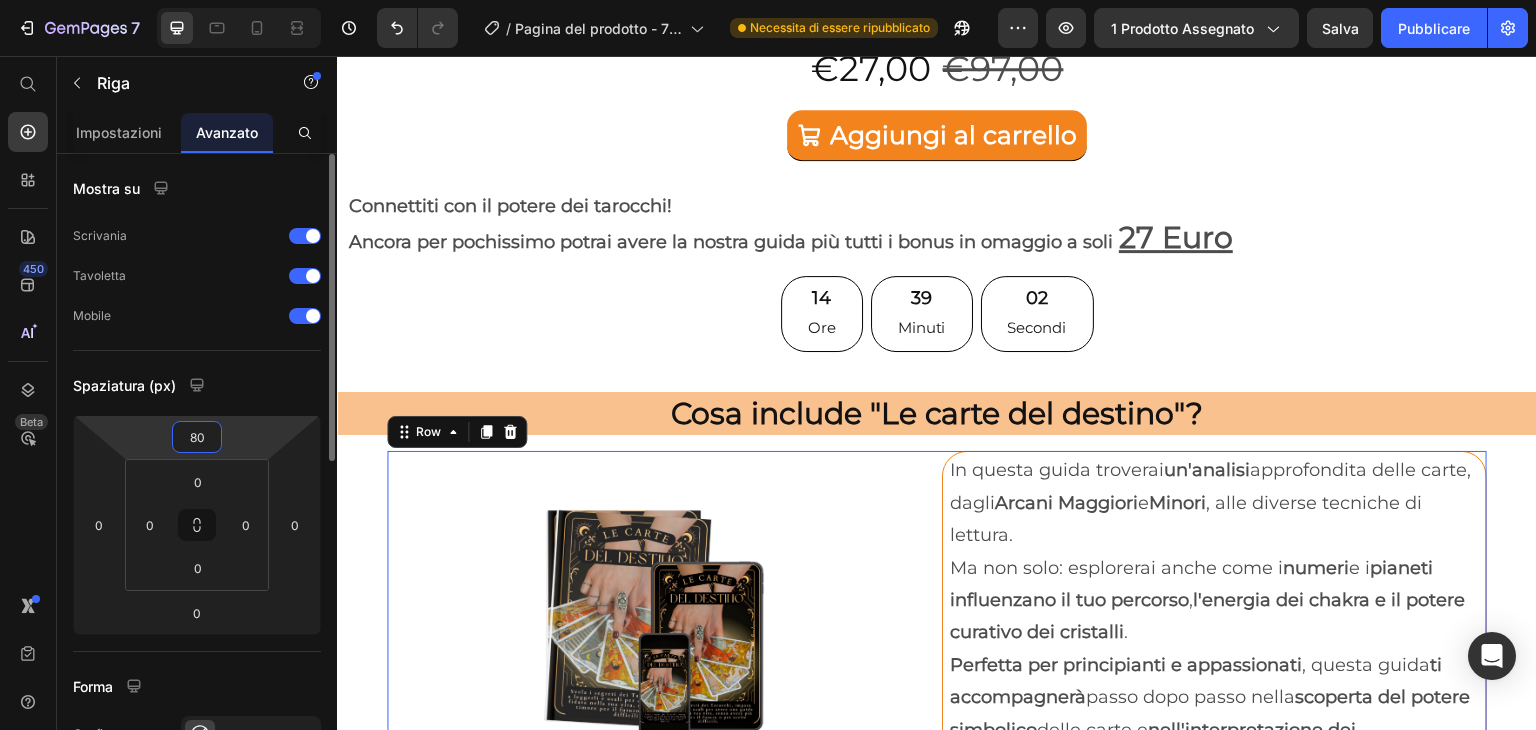 type on "0" 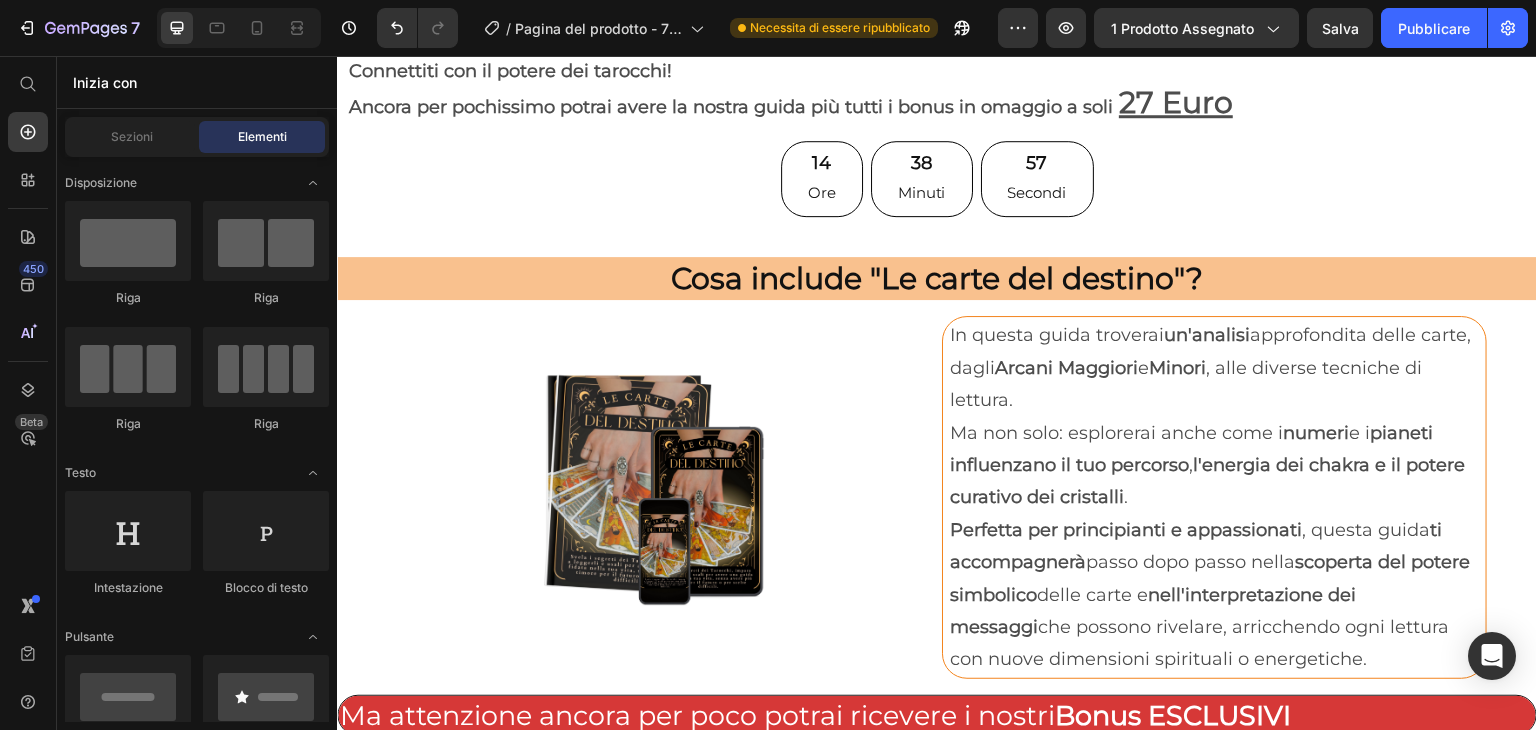 scroll, scrollTop: 6201, scrollLeft: 0, axis: vertical 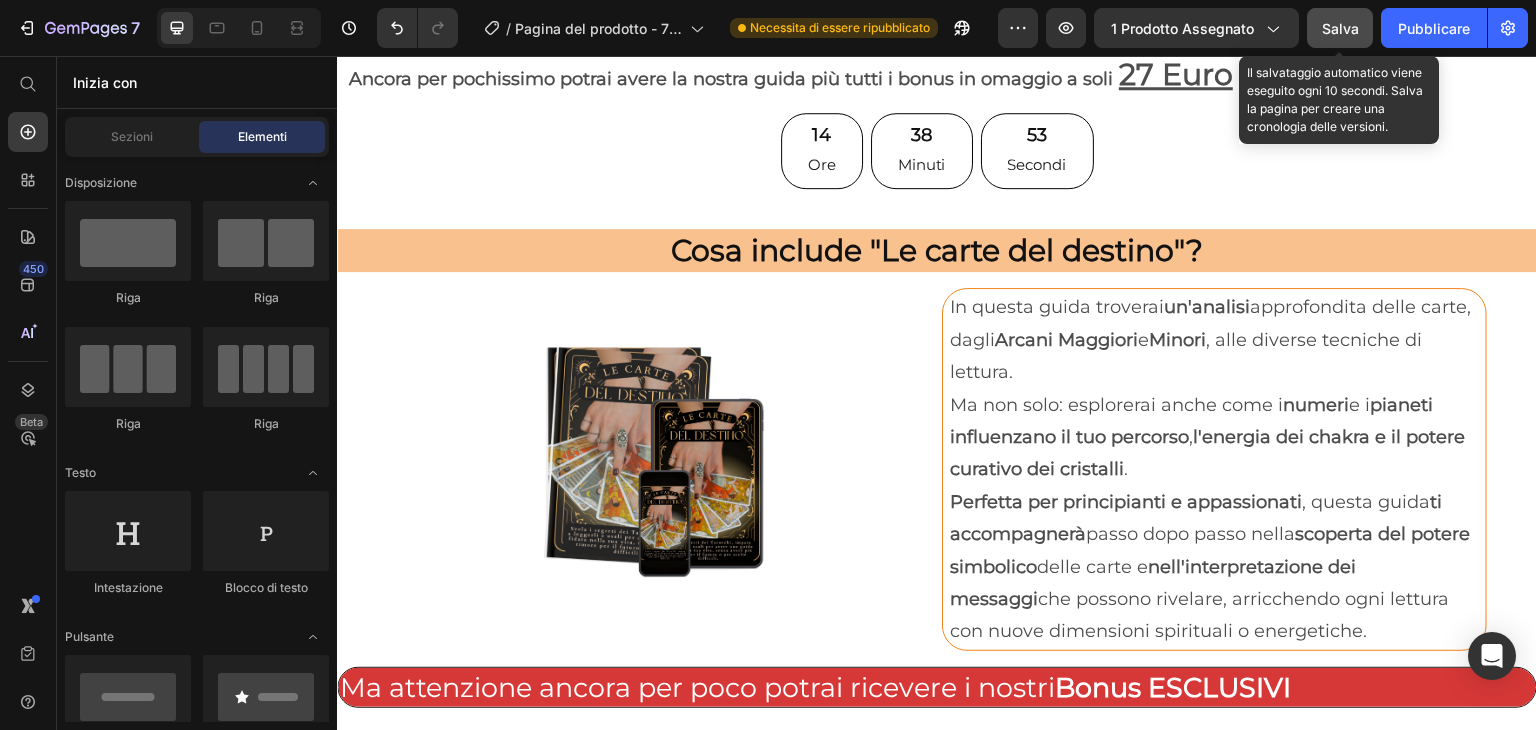 click on "Salva" at bounding box center (1340, 28) 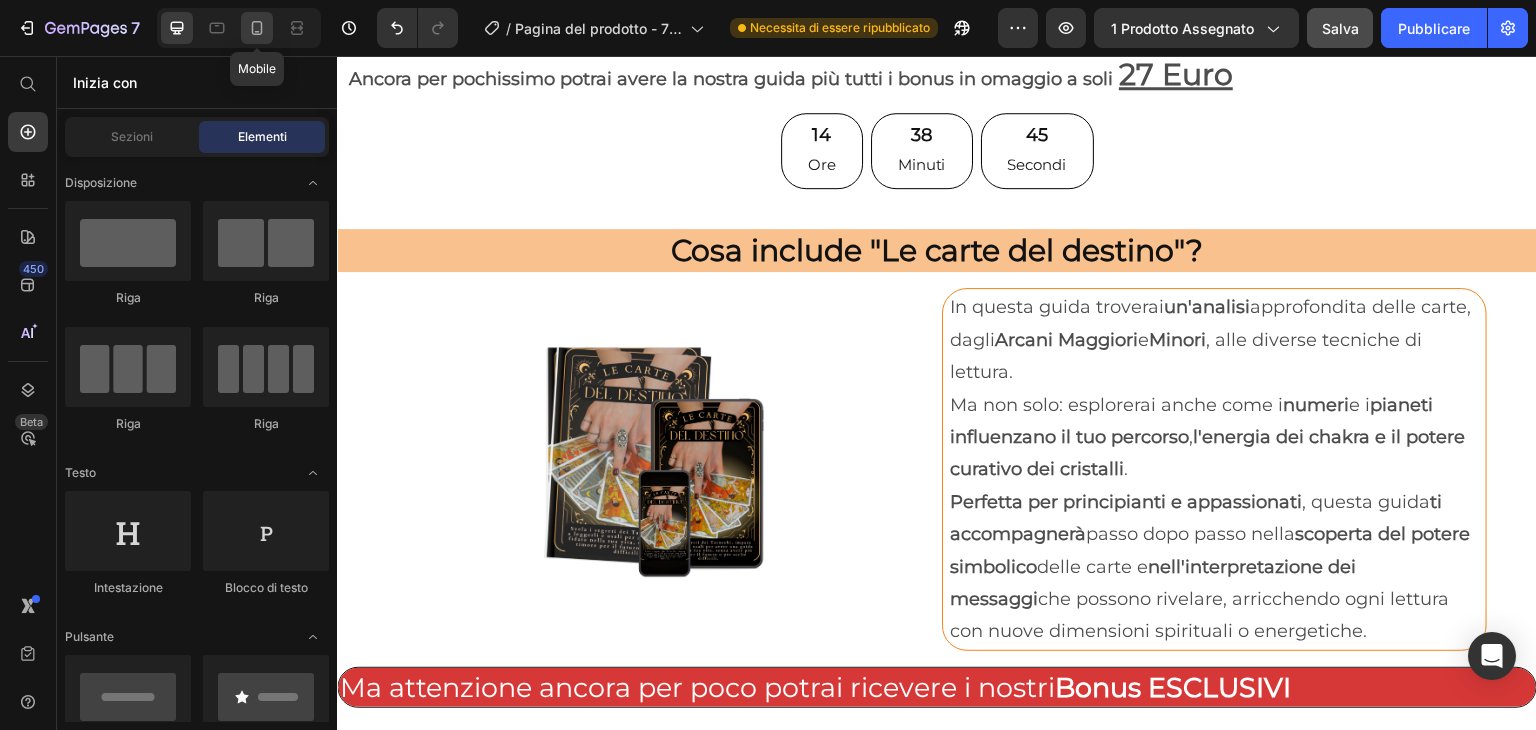 click 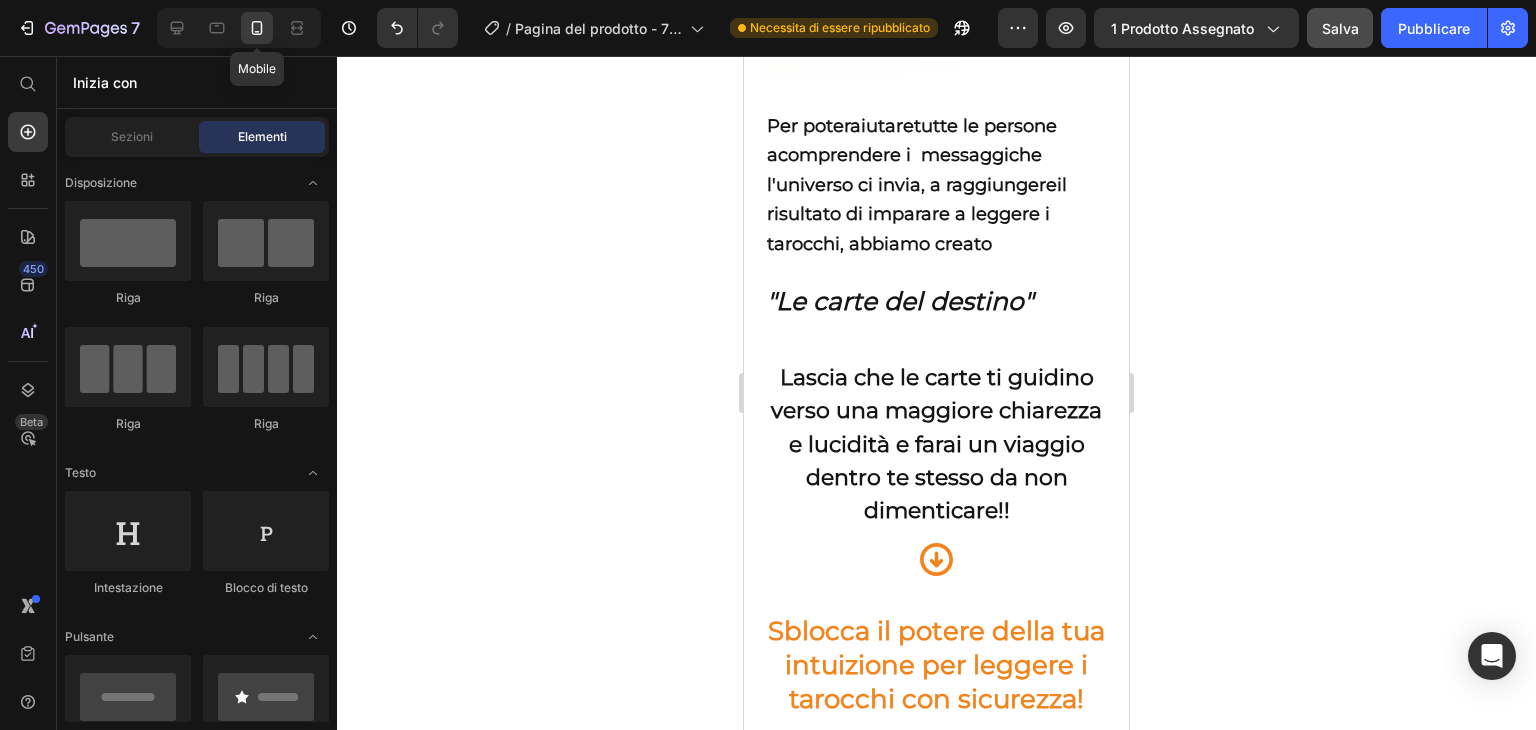 scroll, scrollTop: 6667, scrollLeft: 0, axis: vertical 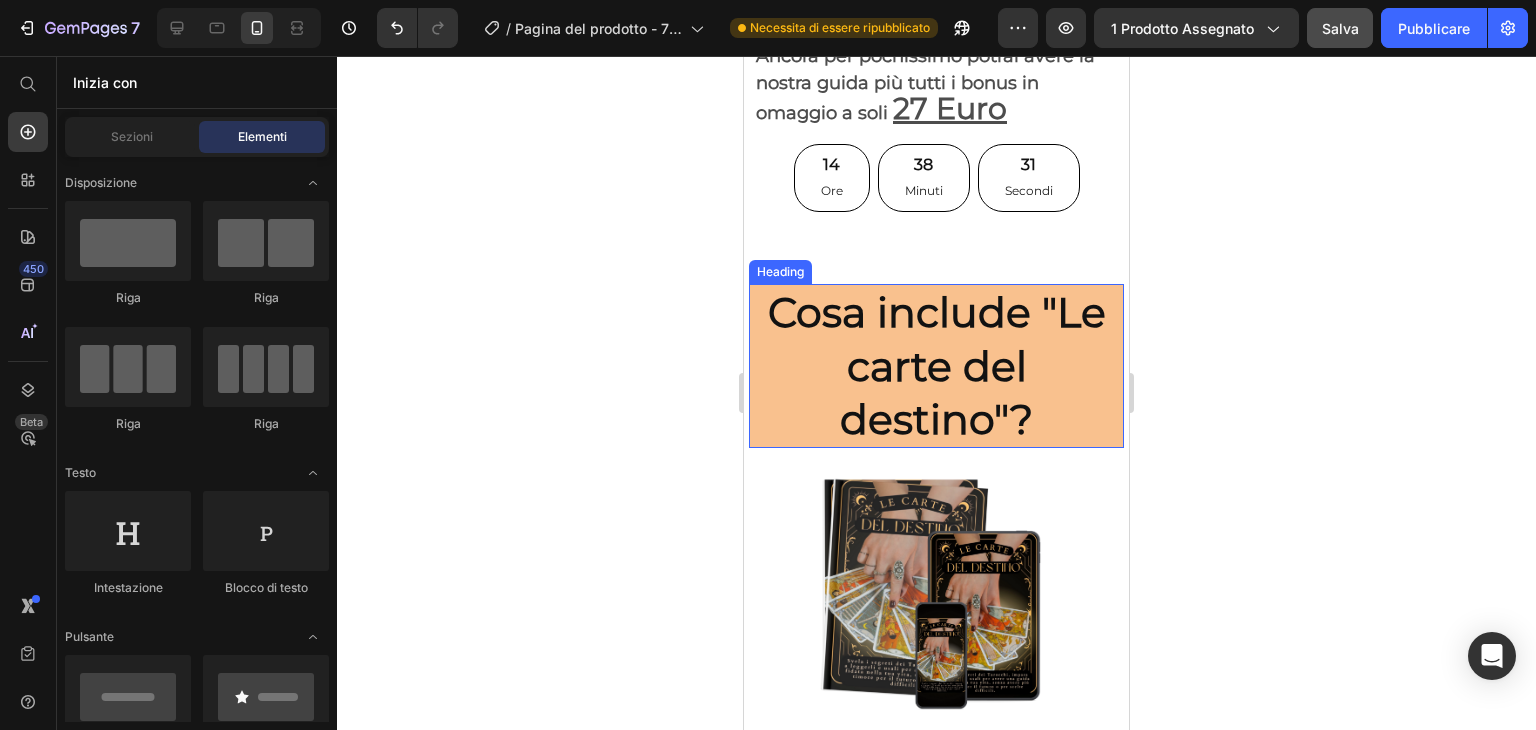 click on "Cosa include "Le carte del destino"?" at bounding box center (936, 366) 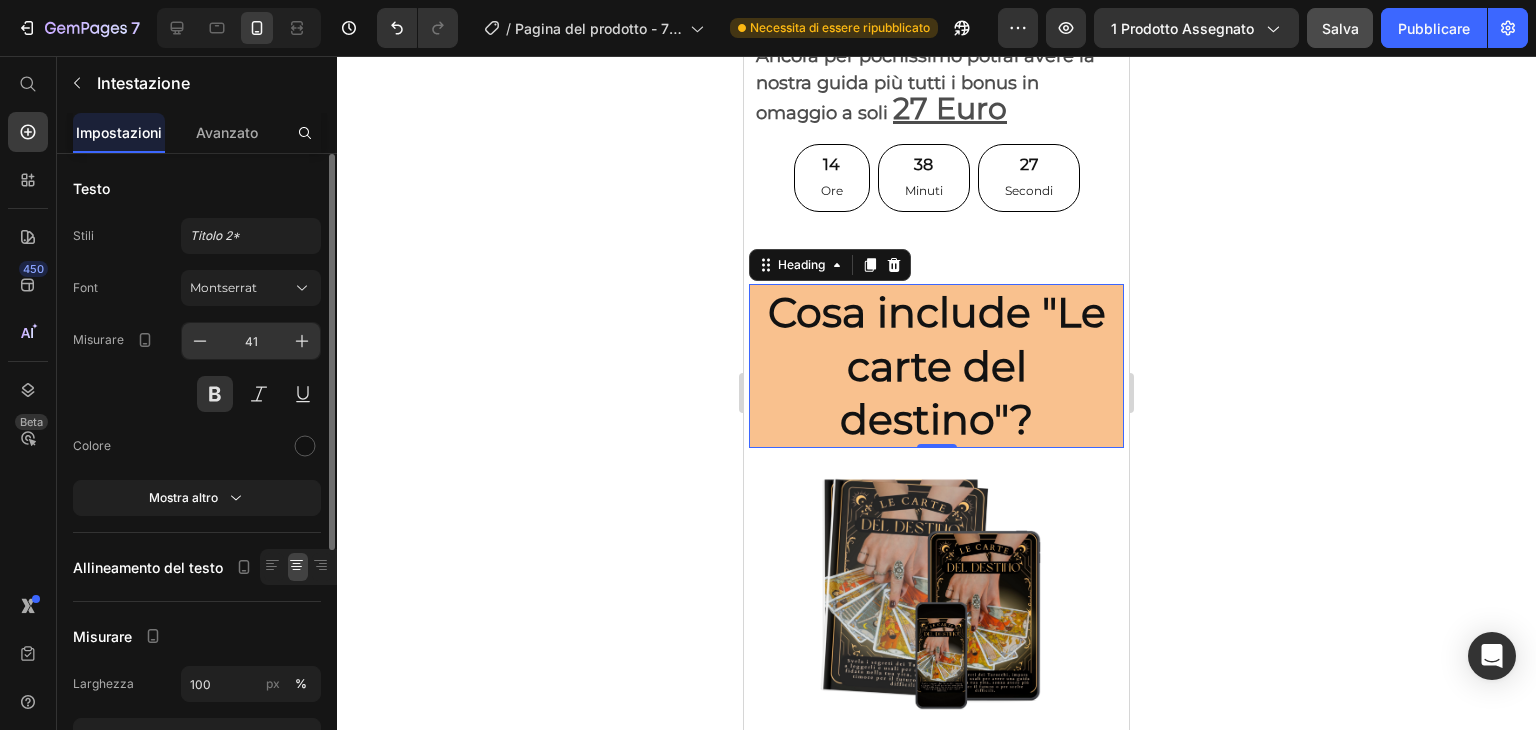 click on "41" at bounding box center [251, 341] 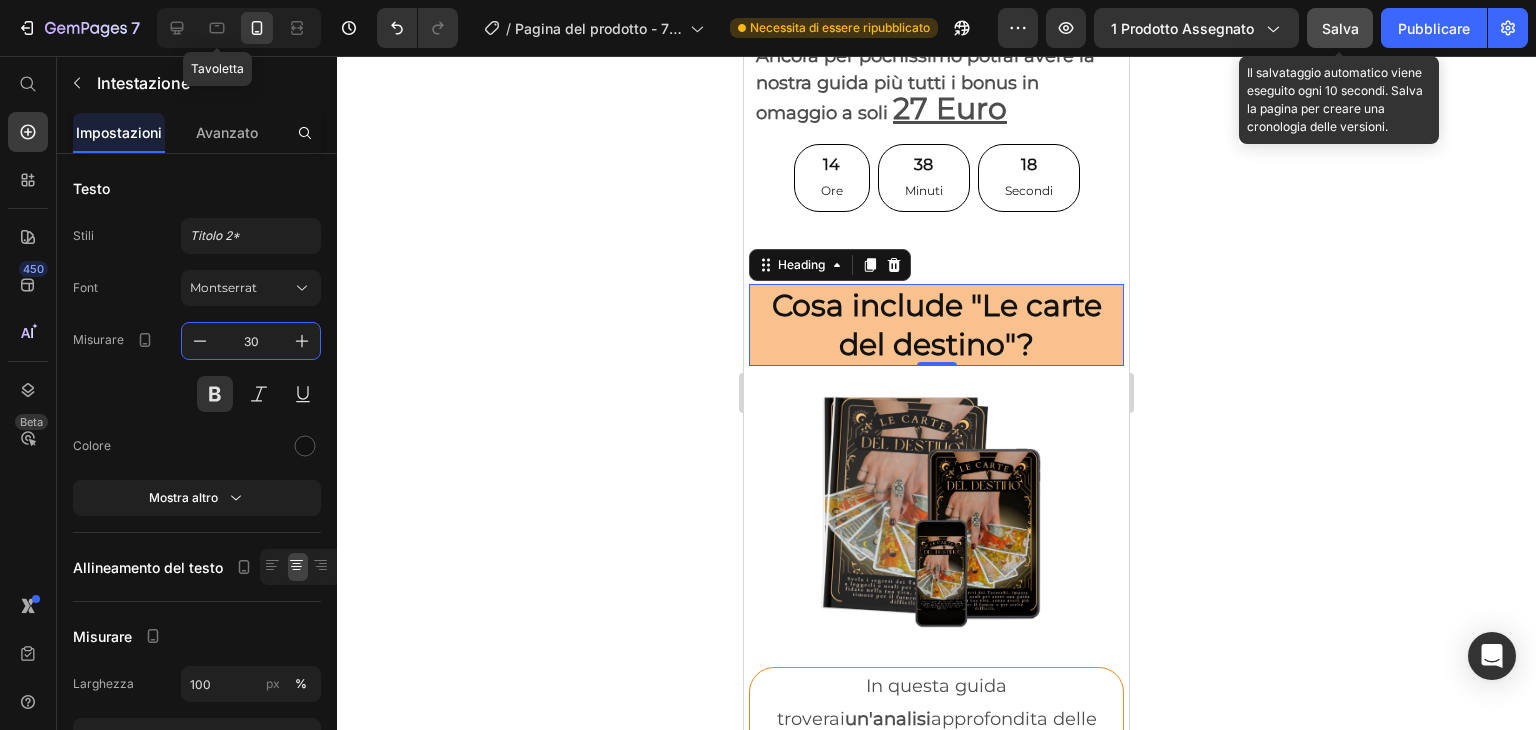 type on "30" 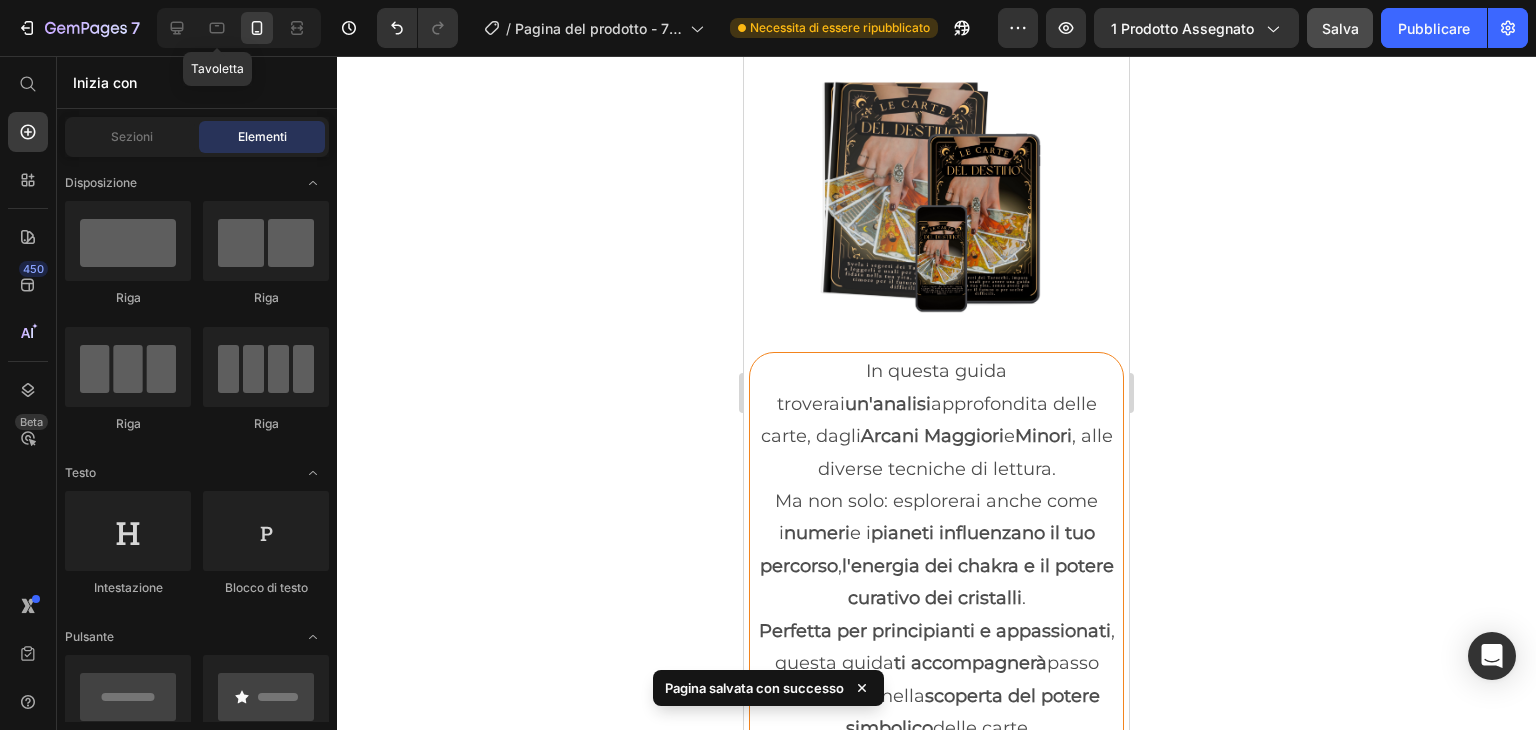 scroll, scrollTop: 7805, scrollLeft: 0, axis: vertical 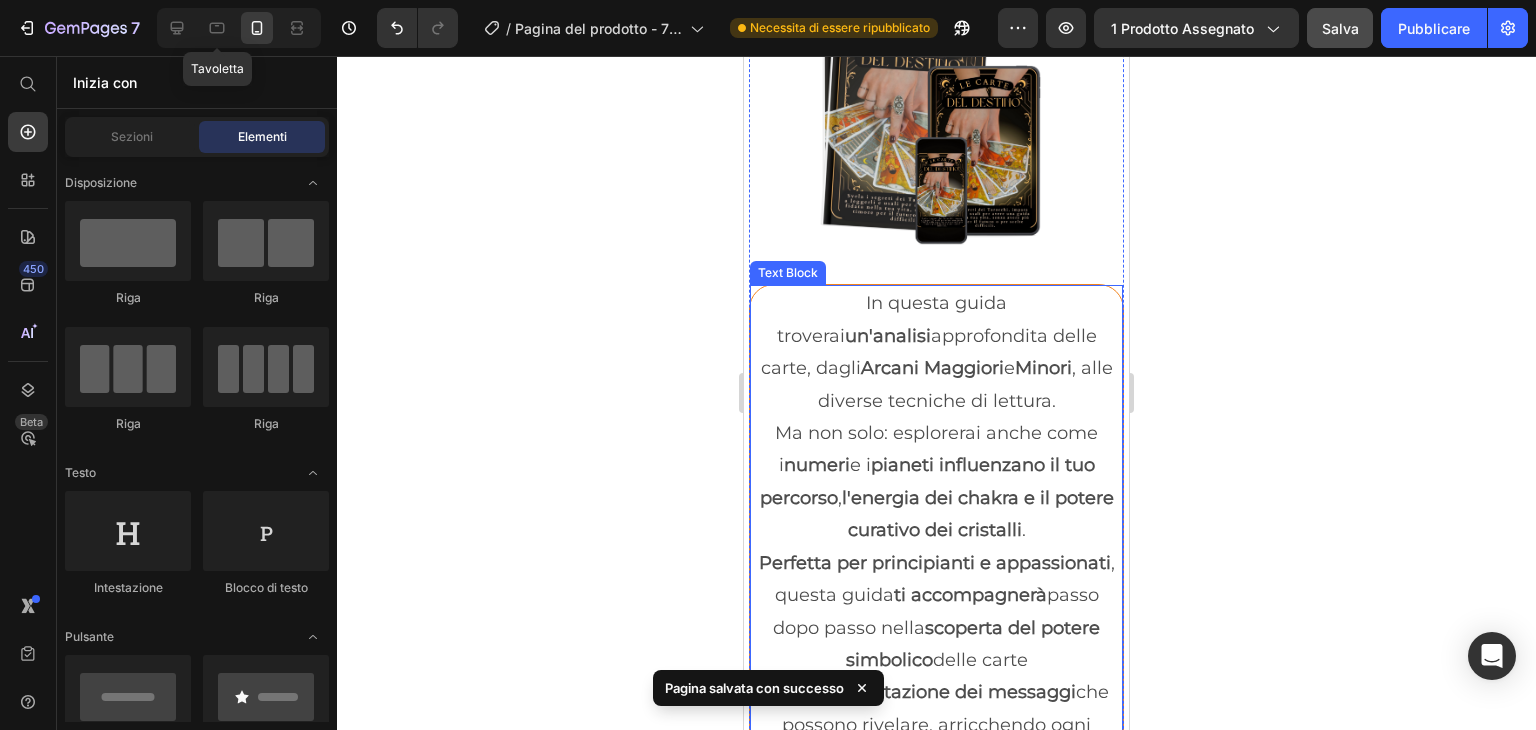click on "In questa guida troverai  un'analisi  approfondita delle carte, dagli  Arcani Maggiori  e  Minori , alle diverse tecniche di lettura." at bounding box center (937, 351) 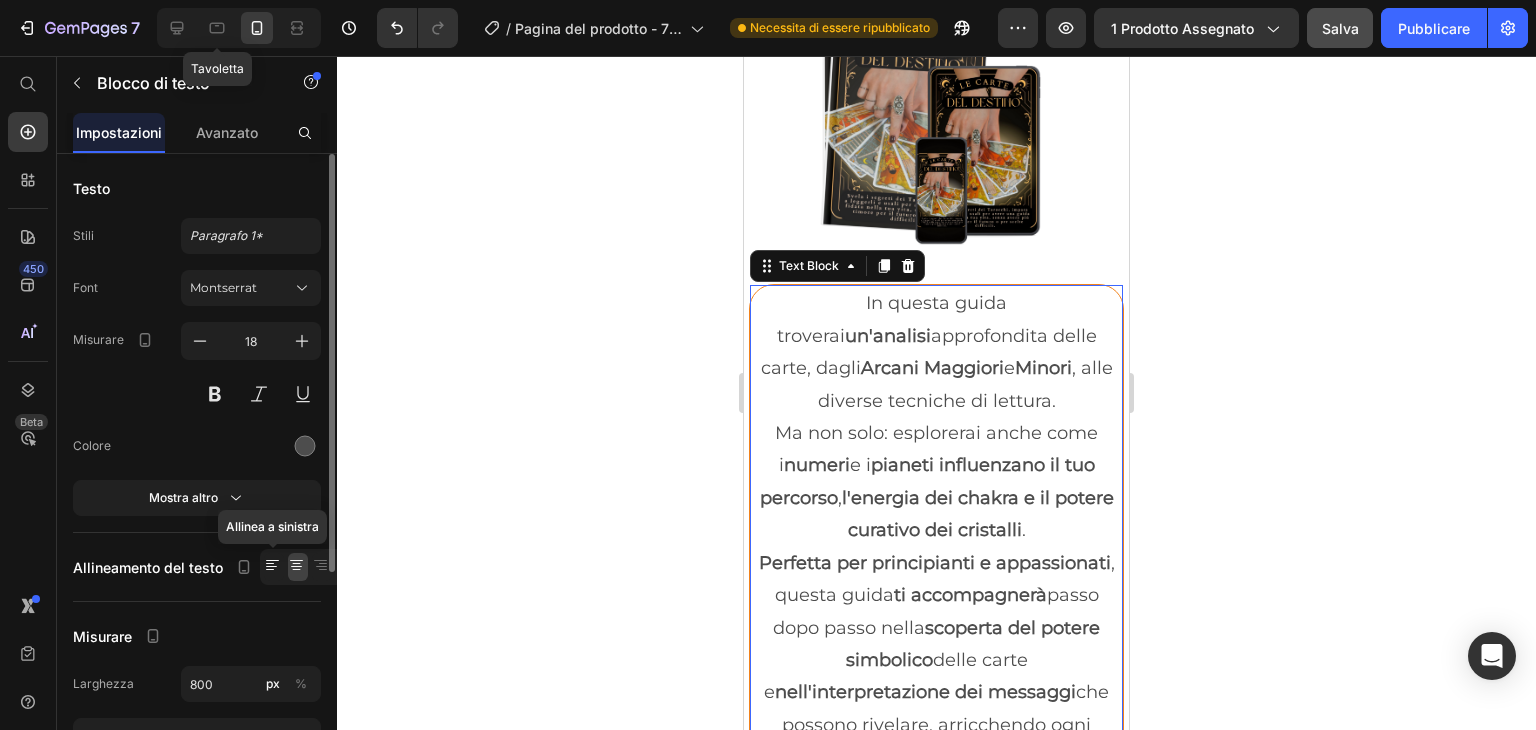 click 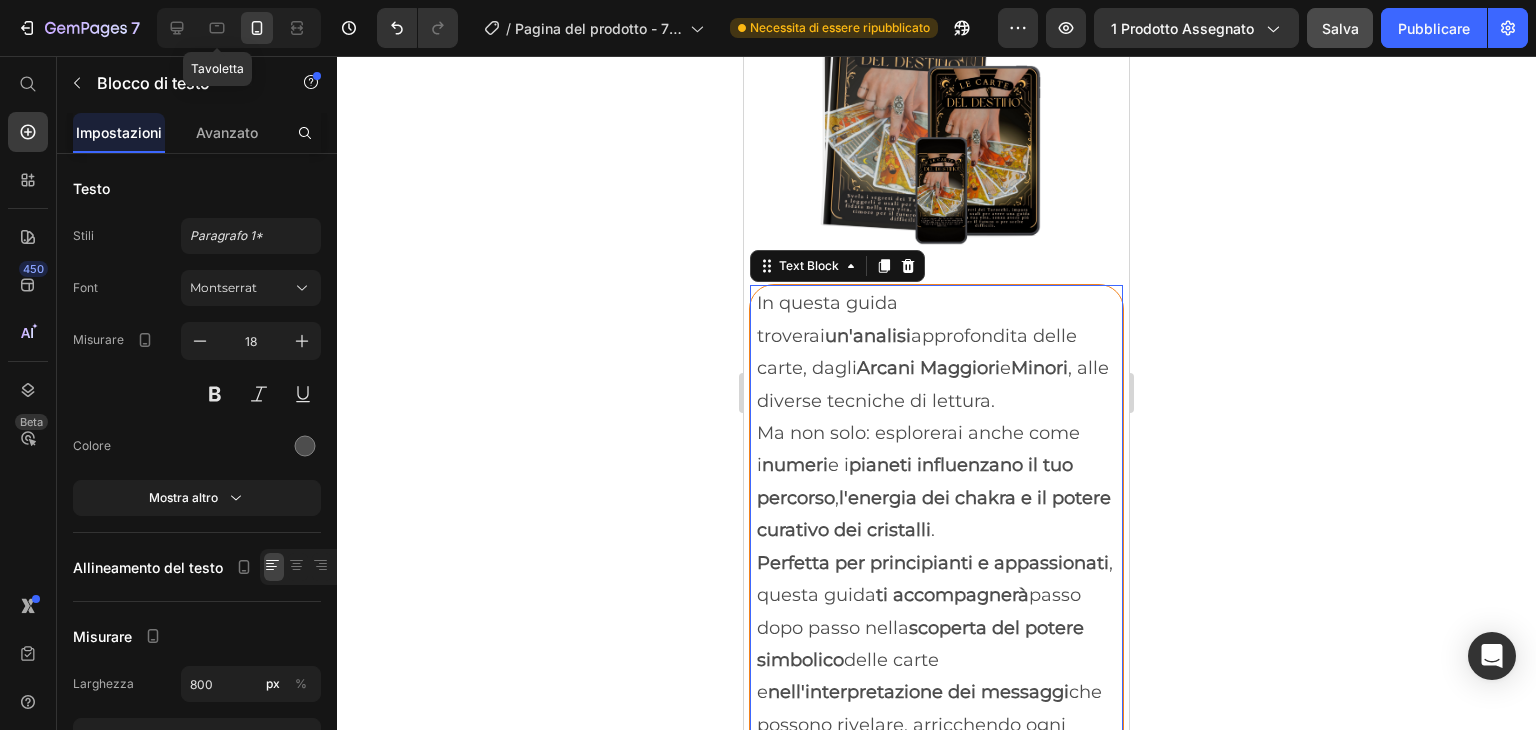 click on "In questa guida troverai  un'analisi  approfondita delle carte, dagli  Arcani Maggiori  e  Minori , alle diverse tecniche di lettura.  Ma non solo: esplorerai anche come i  numeri  e i  pianeti influenzano il tuo percorso ,  l'energia dei chakra e il potere curativo dei cristalli . Perfetta per principianti e appassionati , questa guida  ti accompagnerà  passo dopo passo nella  scoperta del potere simbolico  delle carte e  nell'interpretazione   dei messaggi  che possono rivelare, arricchendo ogni lettura con nuove dimensioni spirituali o energetiche." at bounding box center [936, 546] 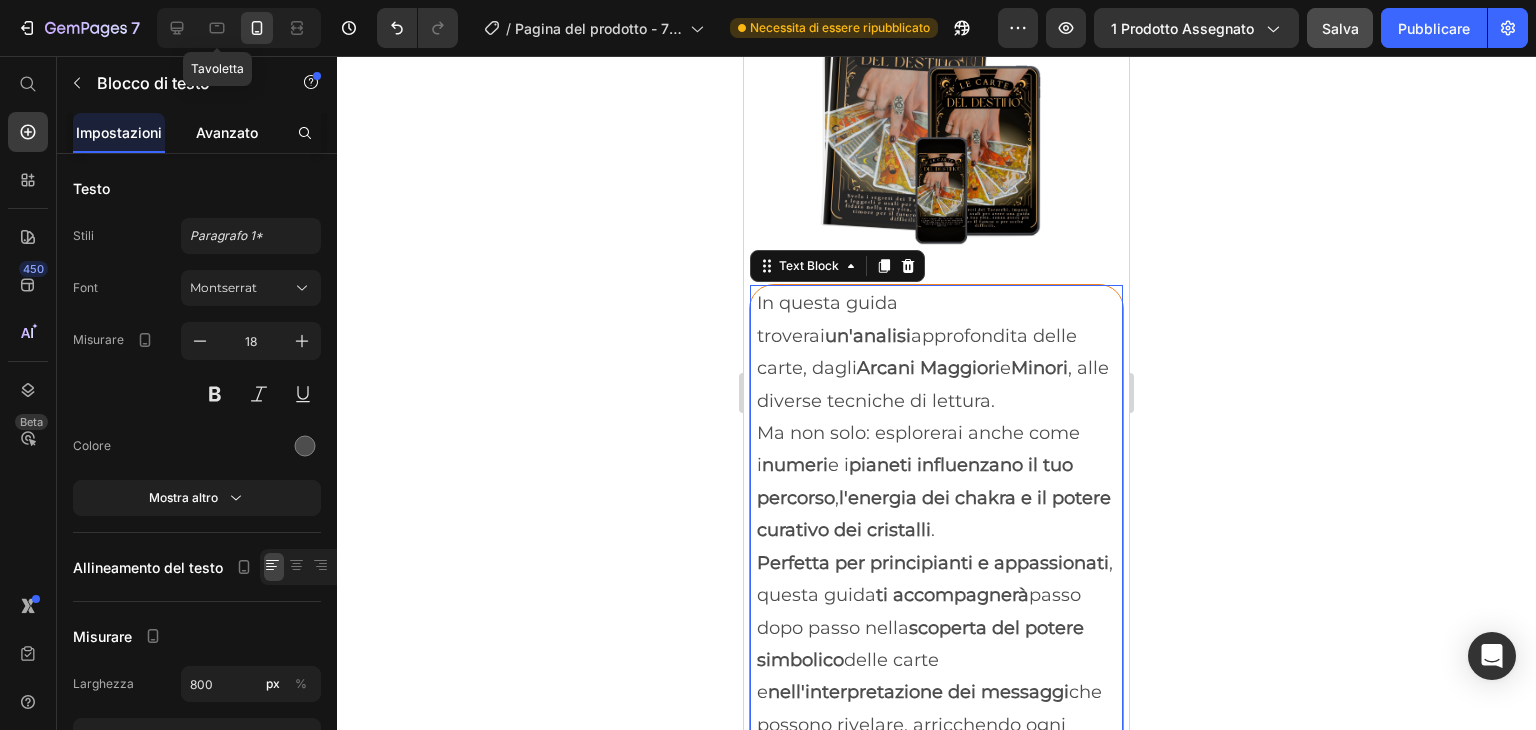 click on "Avanzato" at bounding box center [227, 132] 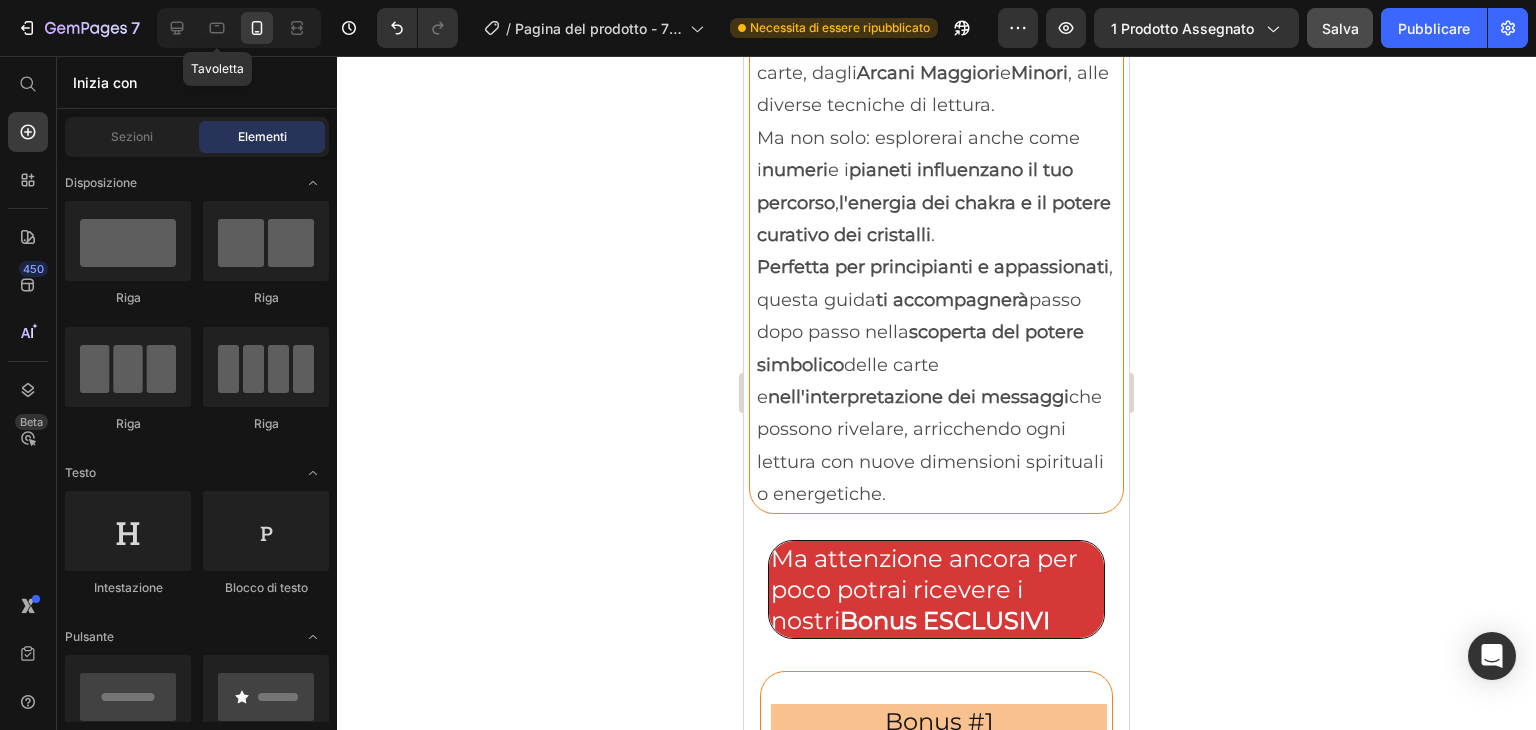 scroll, scrollTop: 8145, scrollLeft: 0, axis: vertical 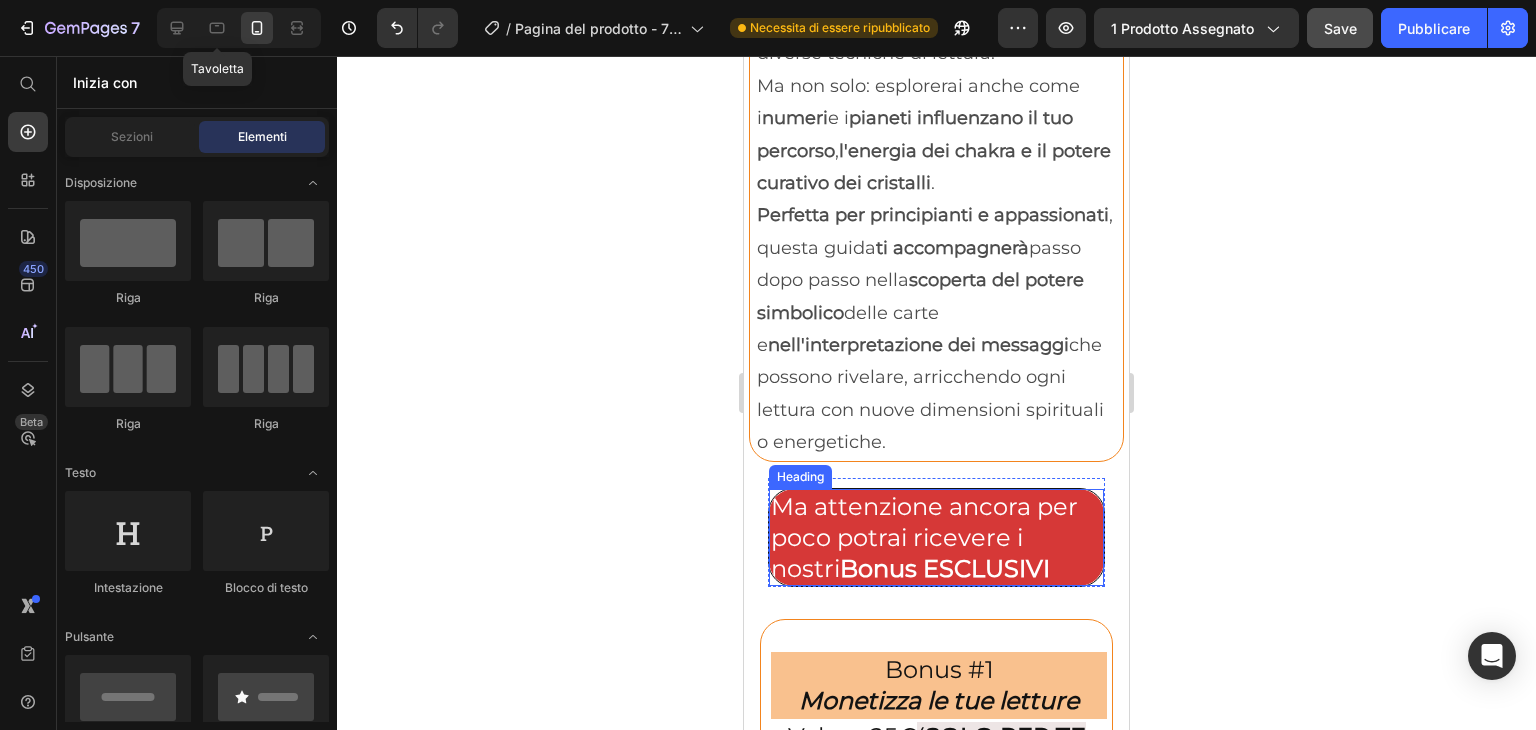 click on "Ma attenzione ancora per poco potrai ricevere i nostri  Bonus ESCLUSIVI" at bounding box center [937, 538] 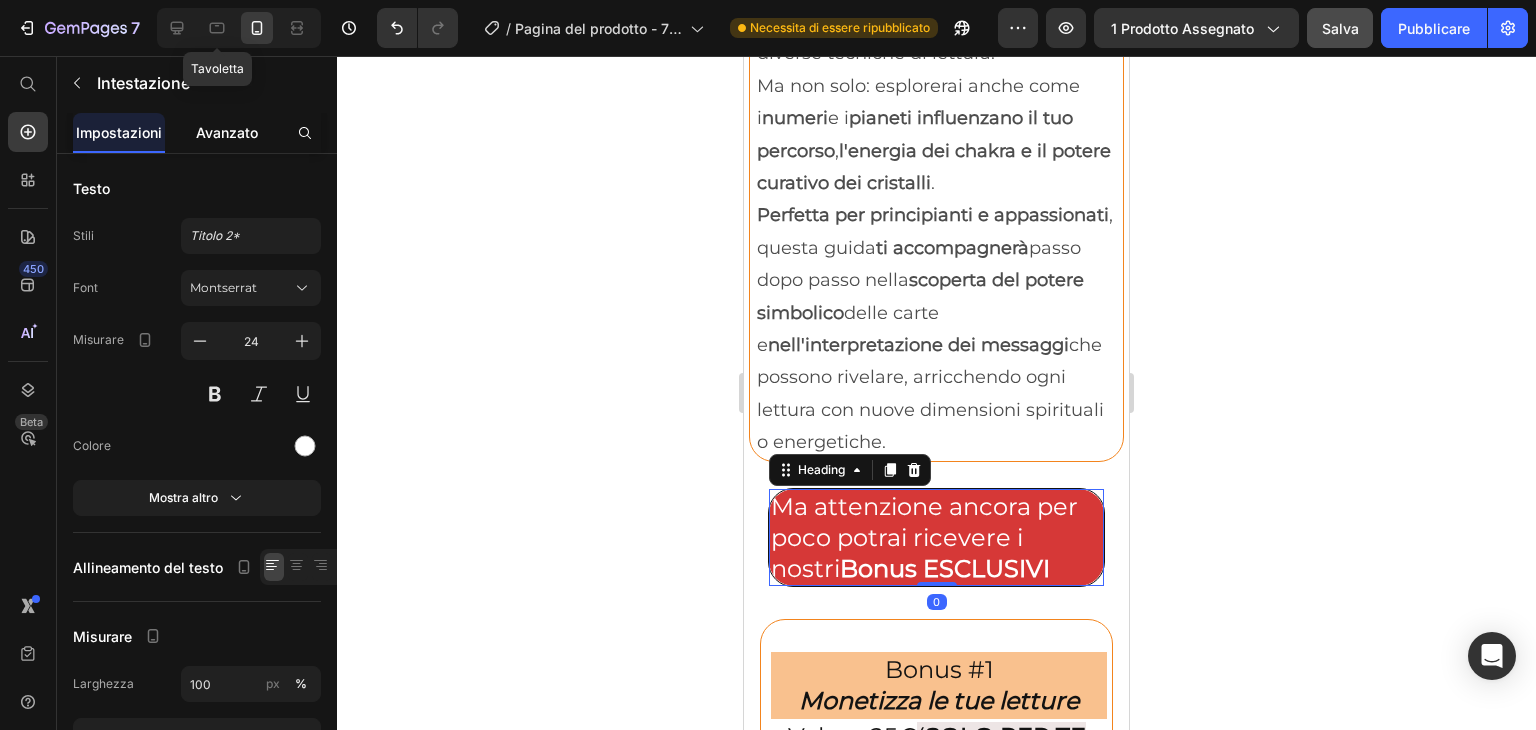click on "Avanzato" at bounding box center (227, 132) 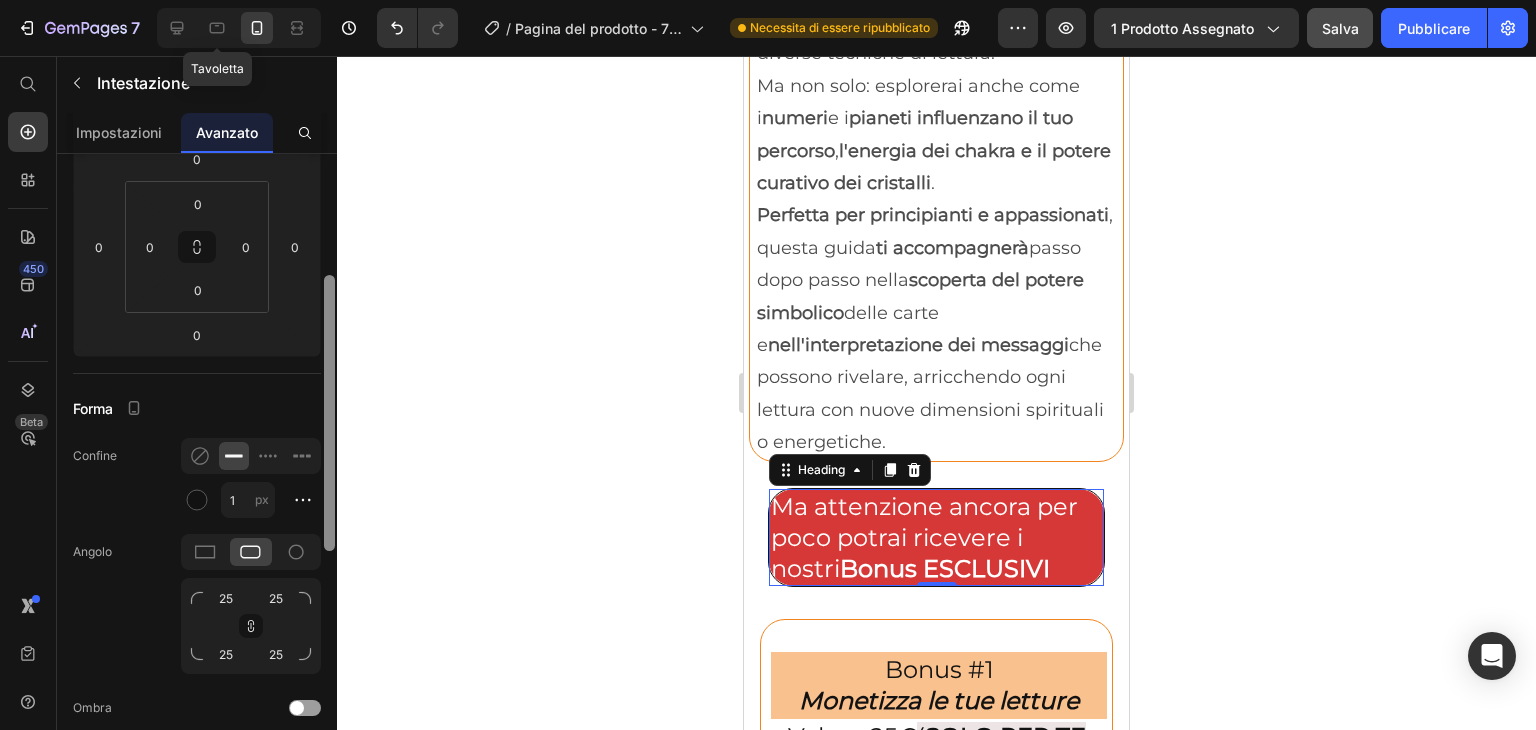 scroll, scrollTop: 284, scrollLeft: 0, axis: vertical 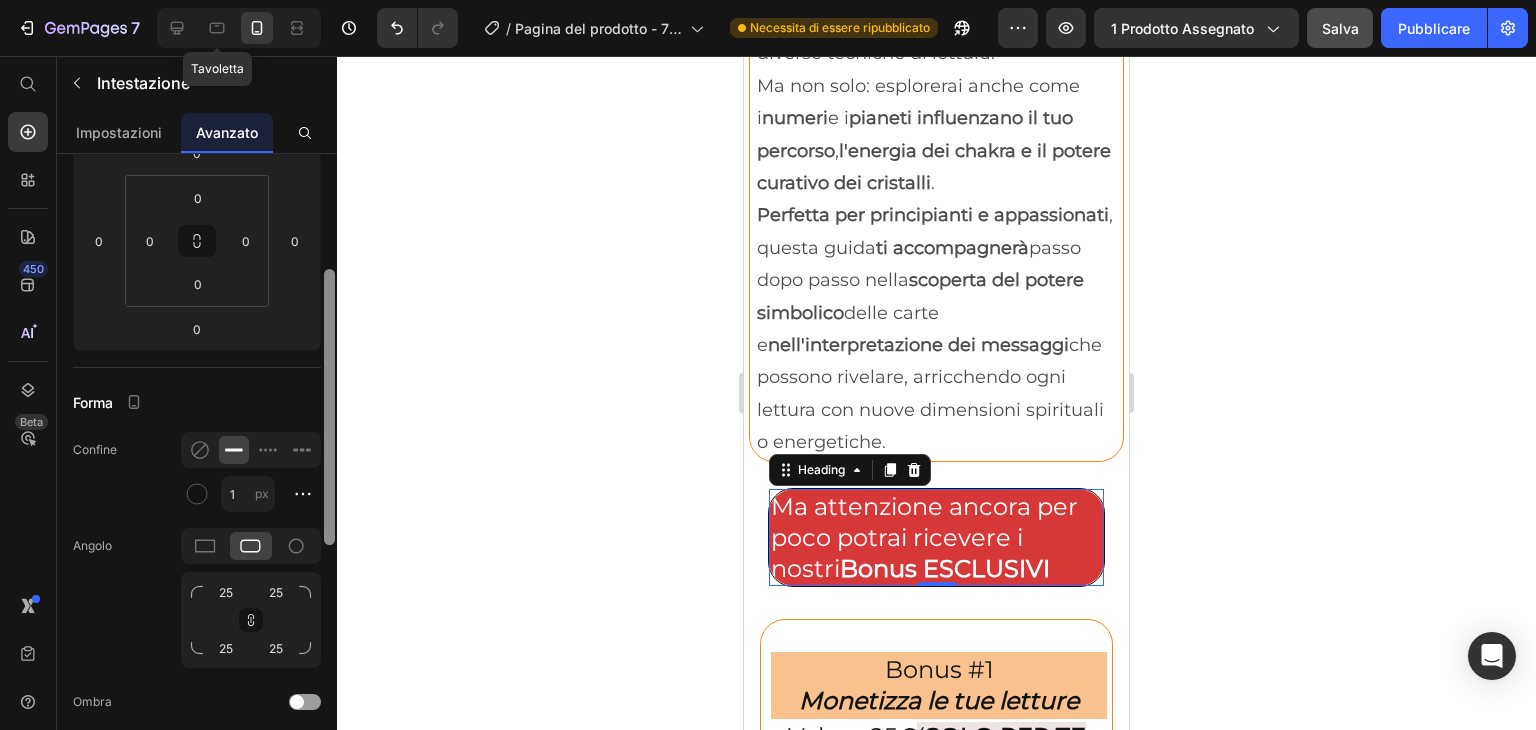 drag, startPoint x: 328, startPoint y: 348, endPoint x: 330, endPoint y: 473, distance: 125.016 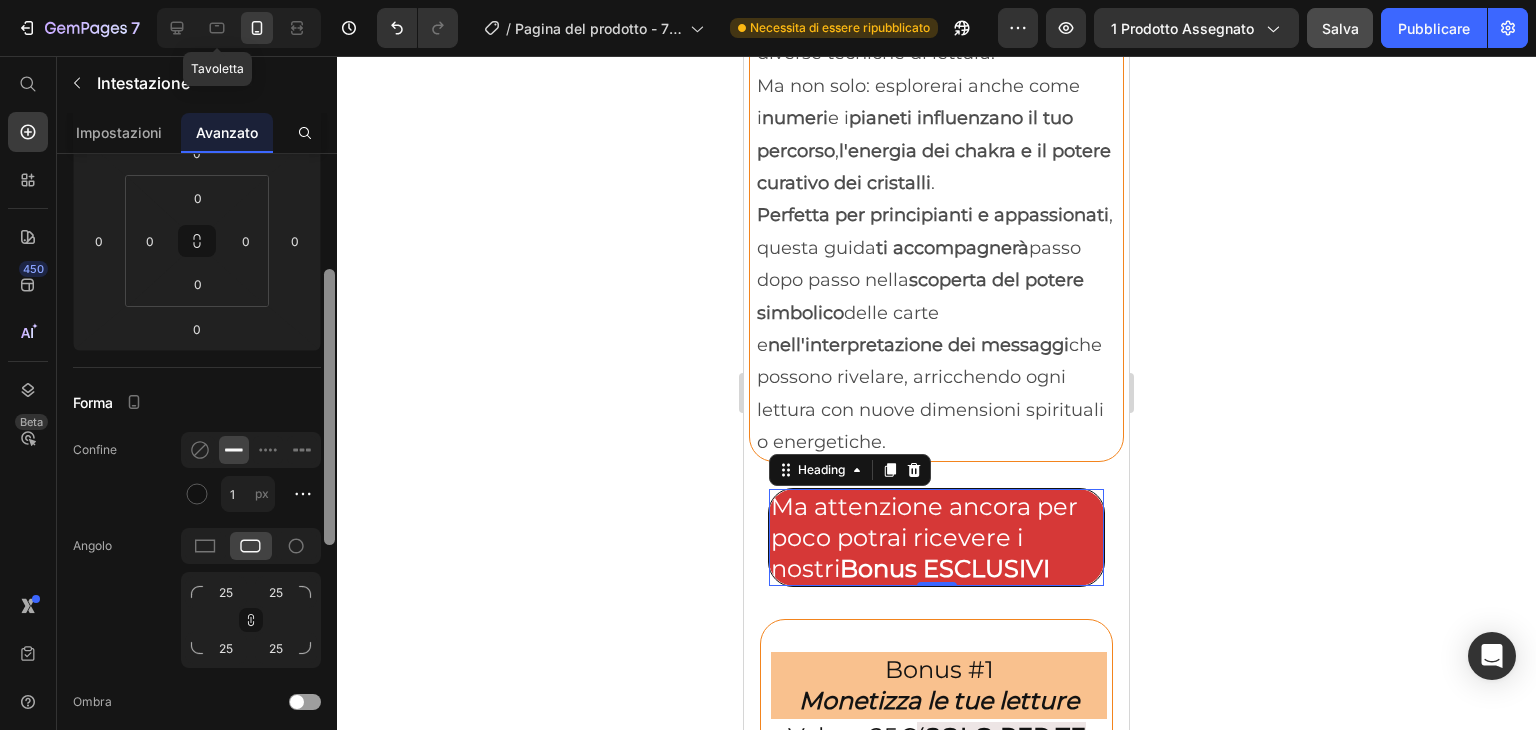 click at bounding box center (329, 407) 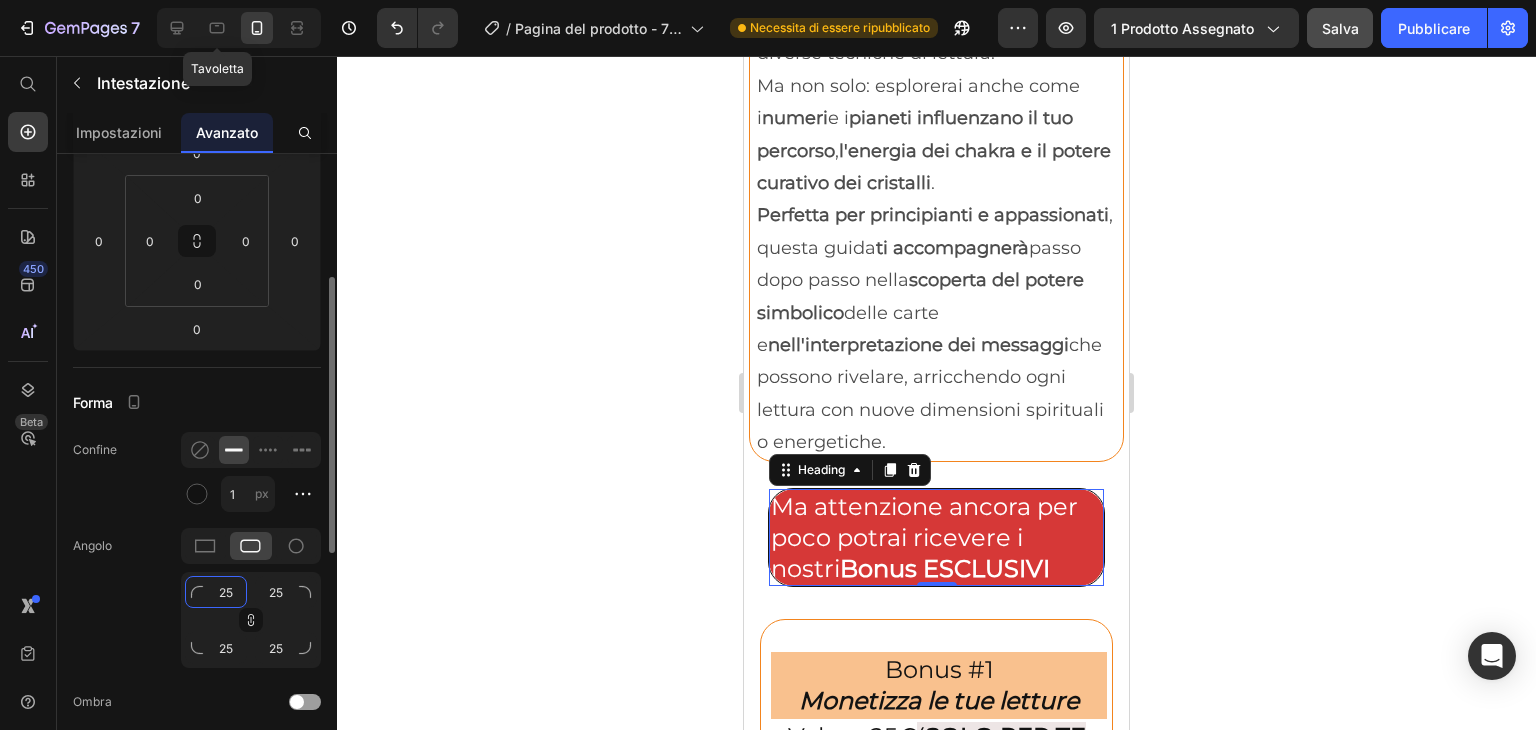 click on "25" 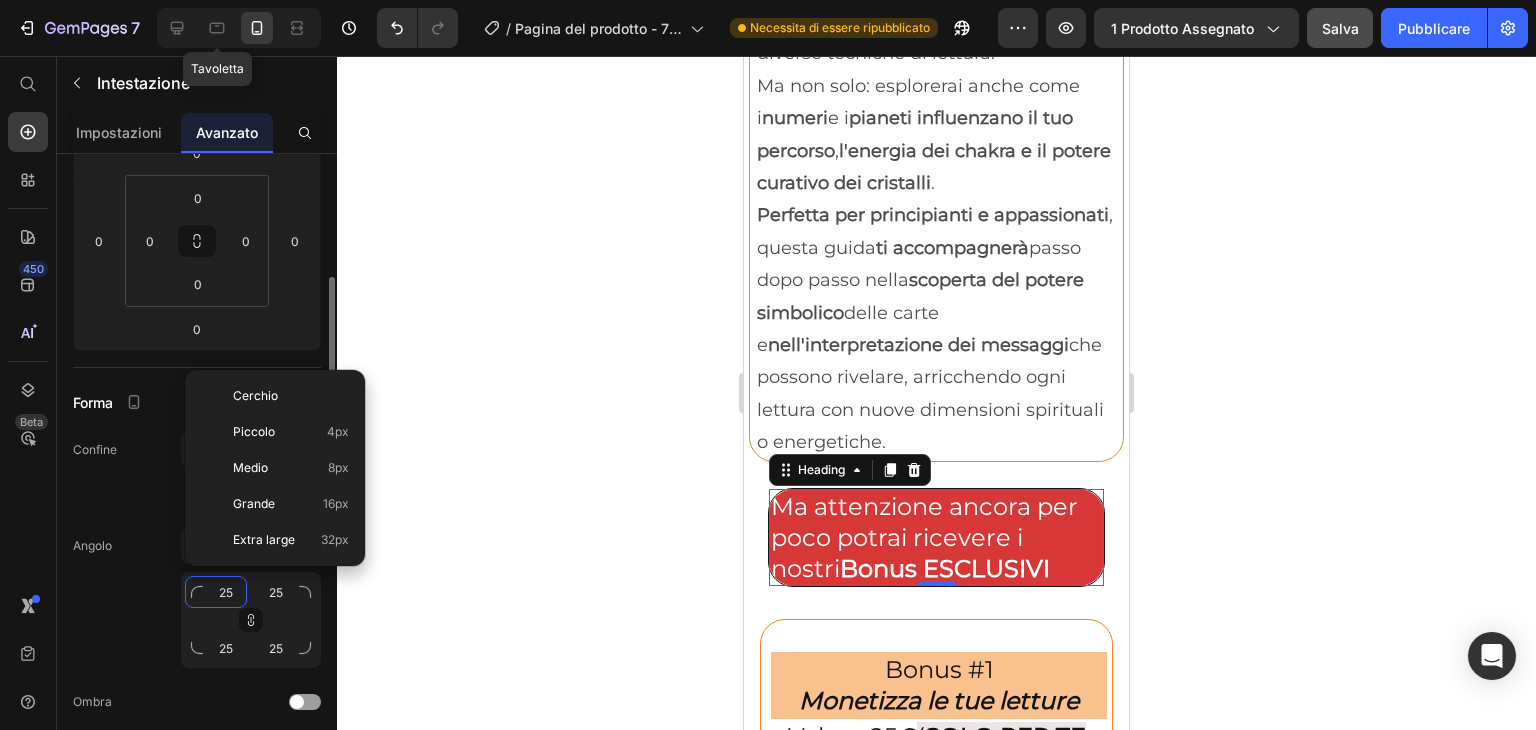 type on "2" 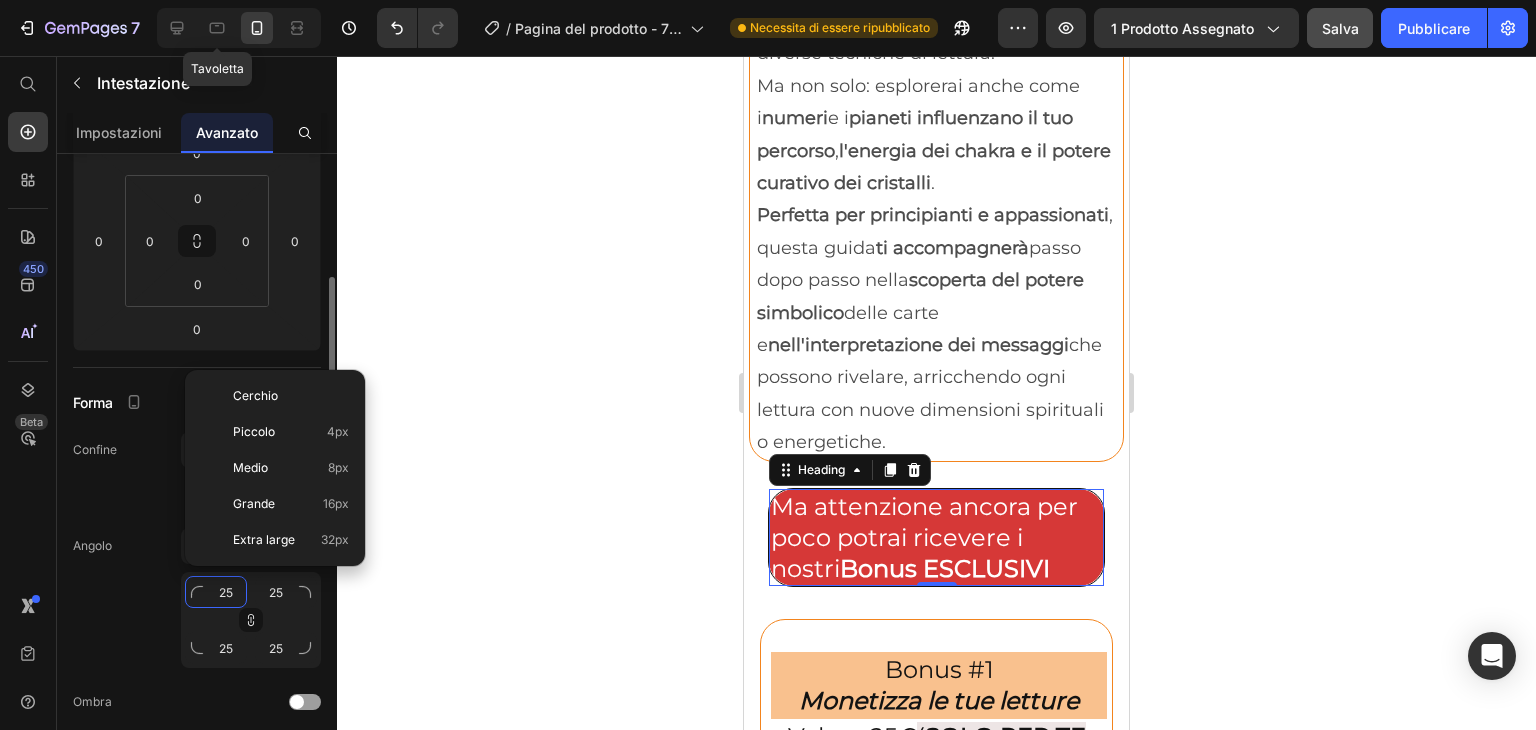 type on "2" 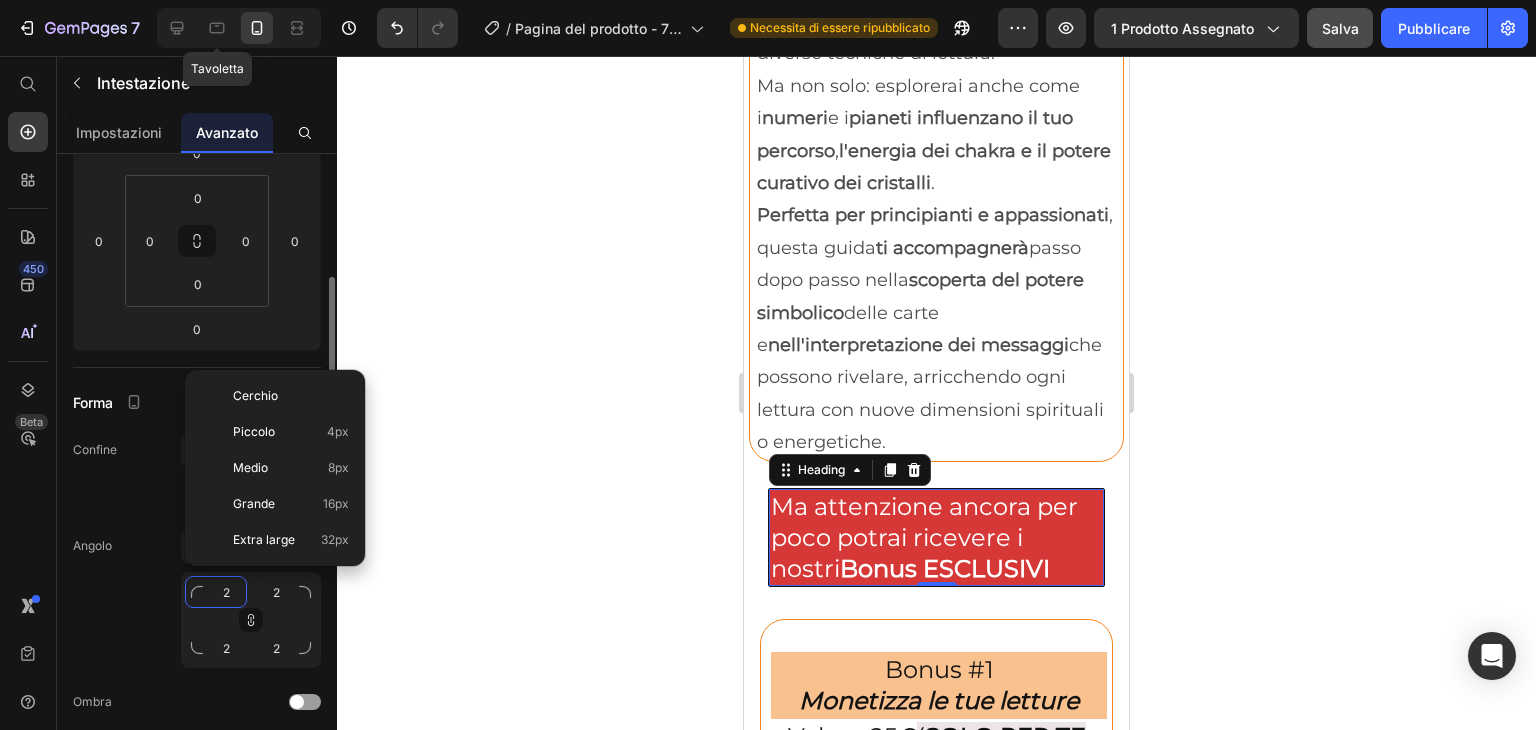 type on "20" 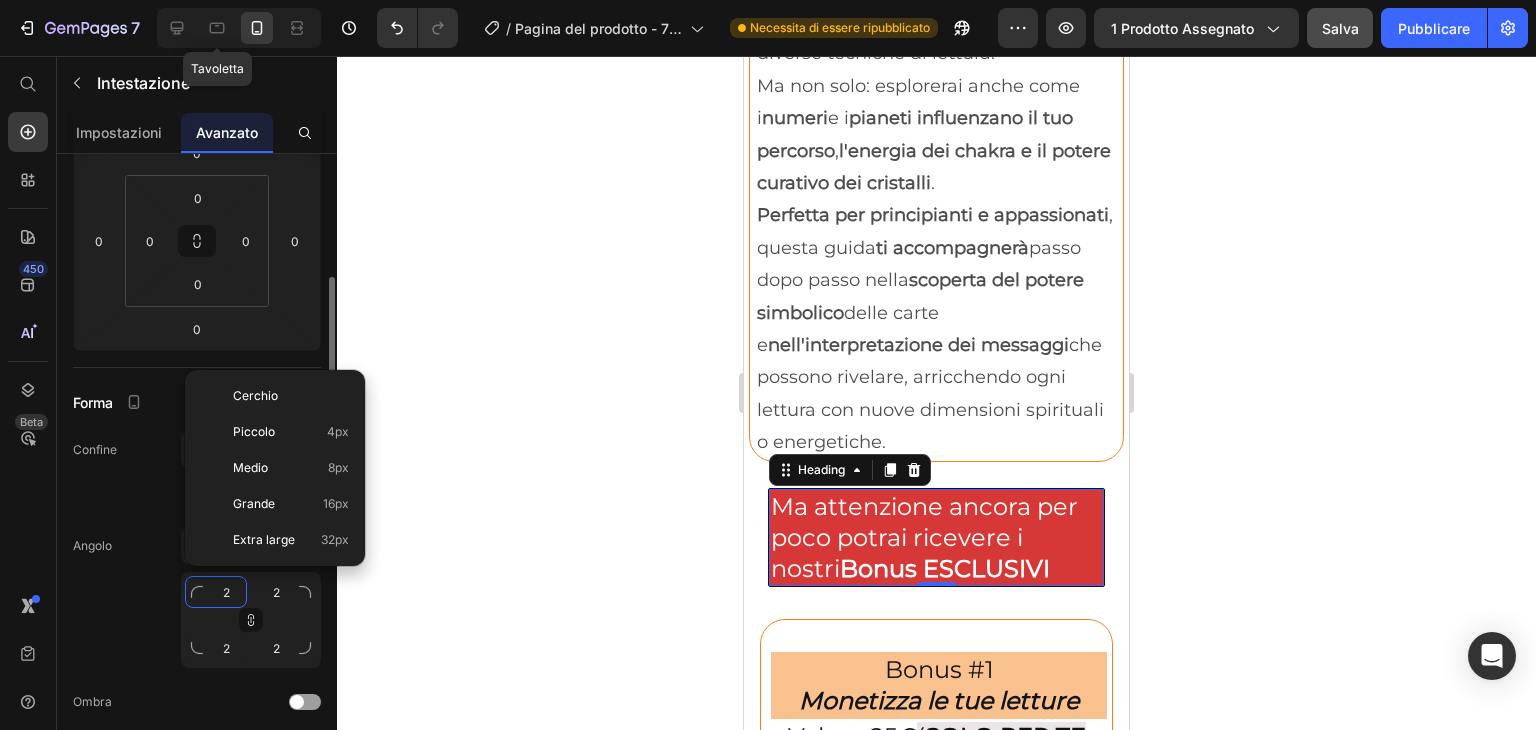 type on "20" 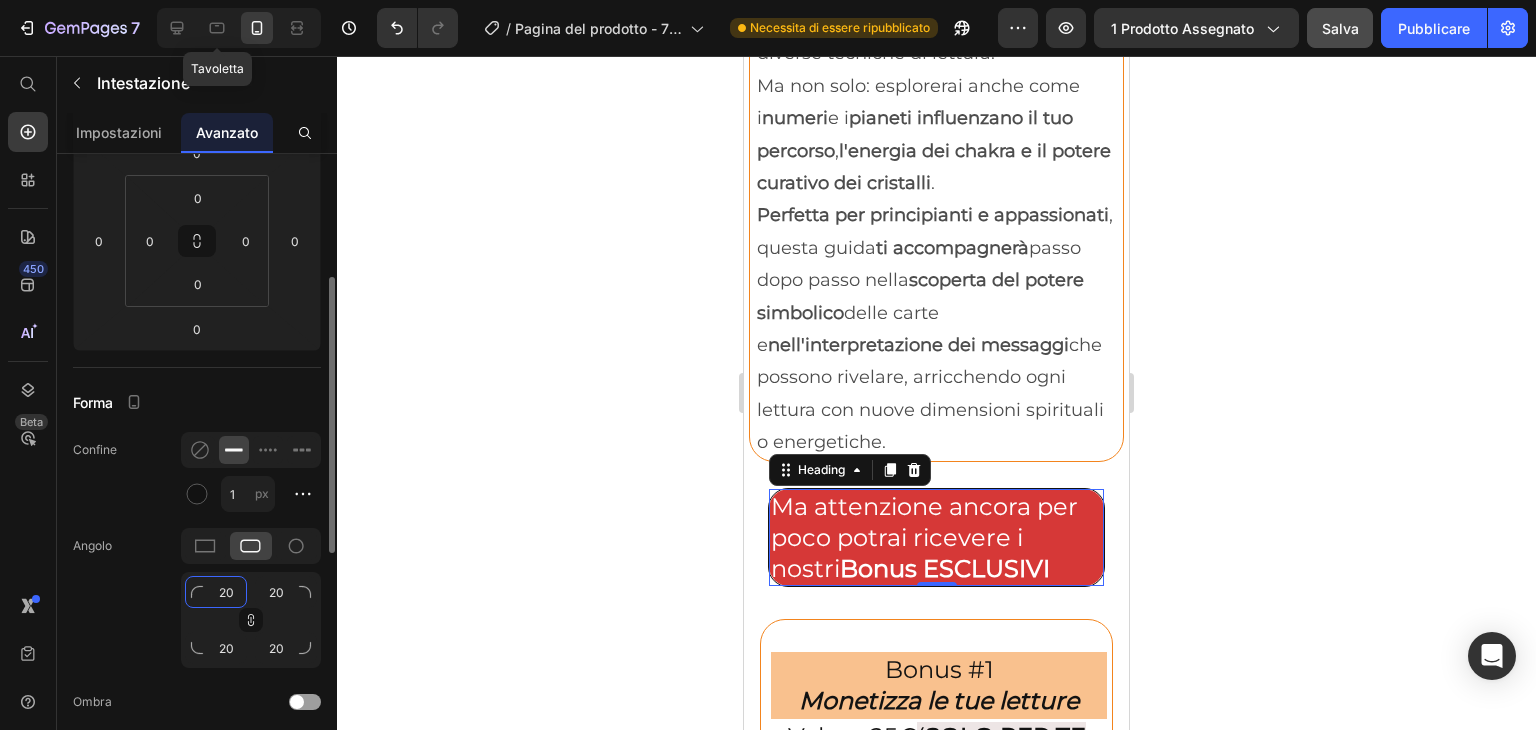 type on "2" 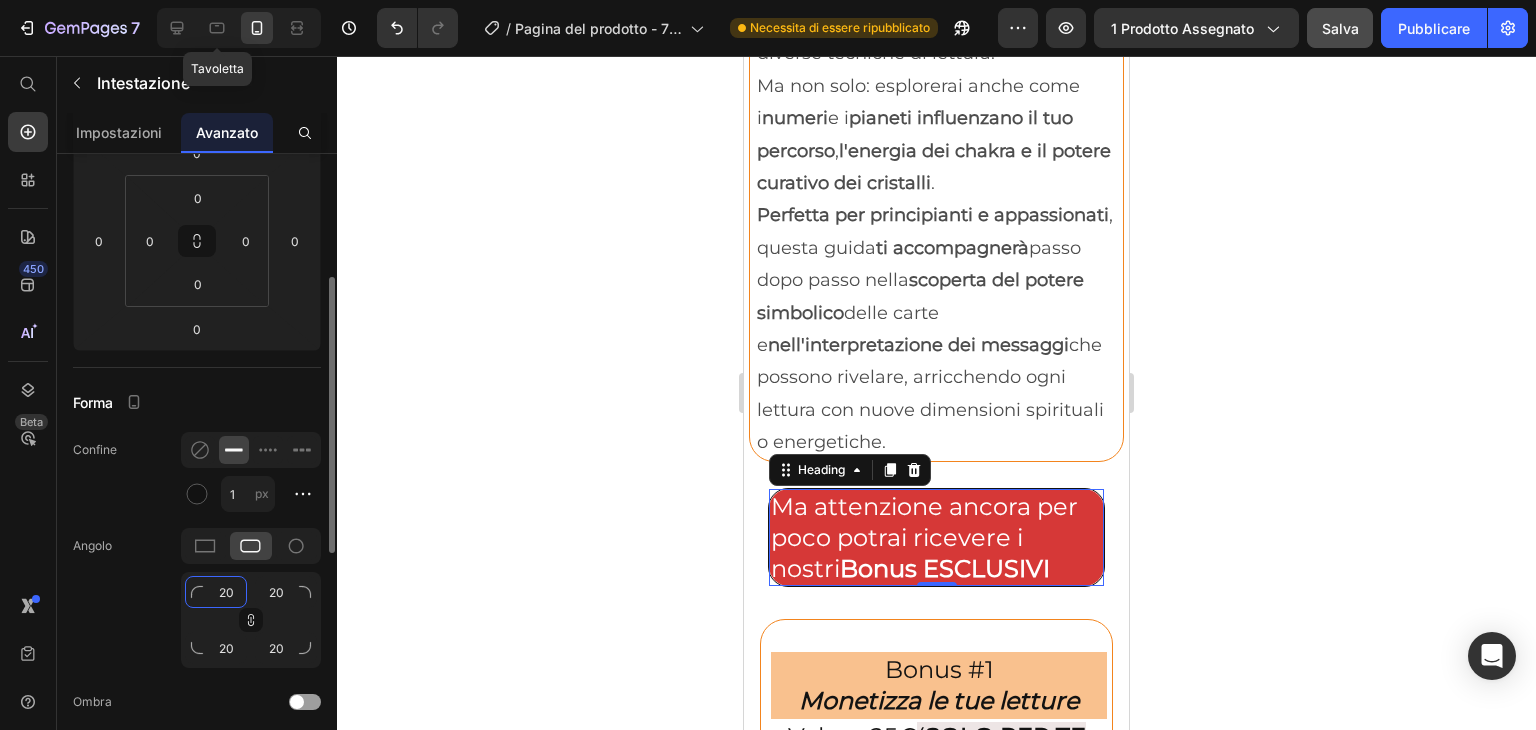 type on "2" 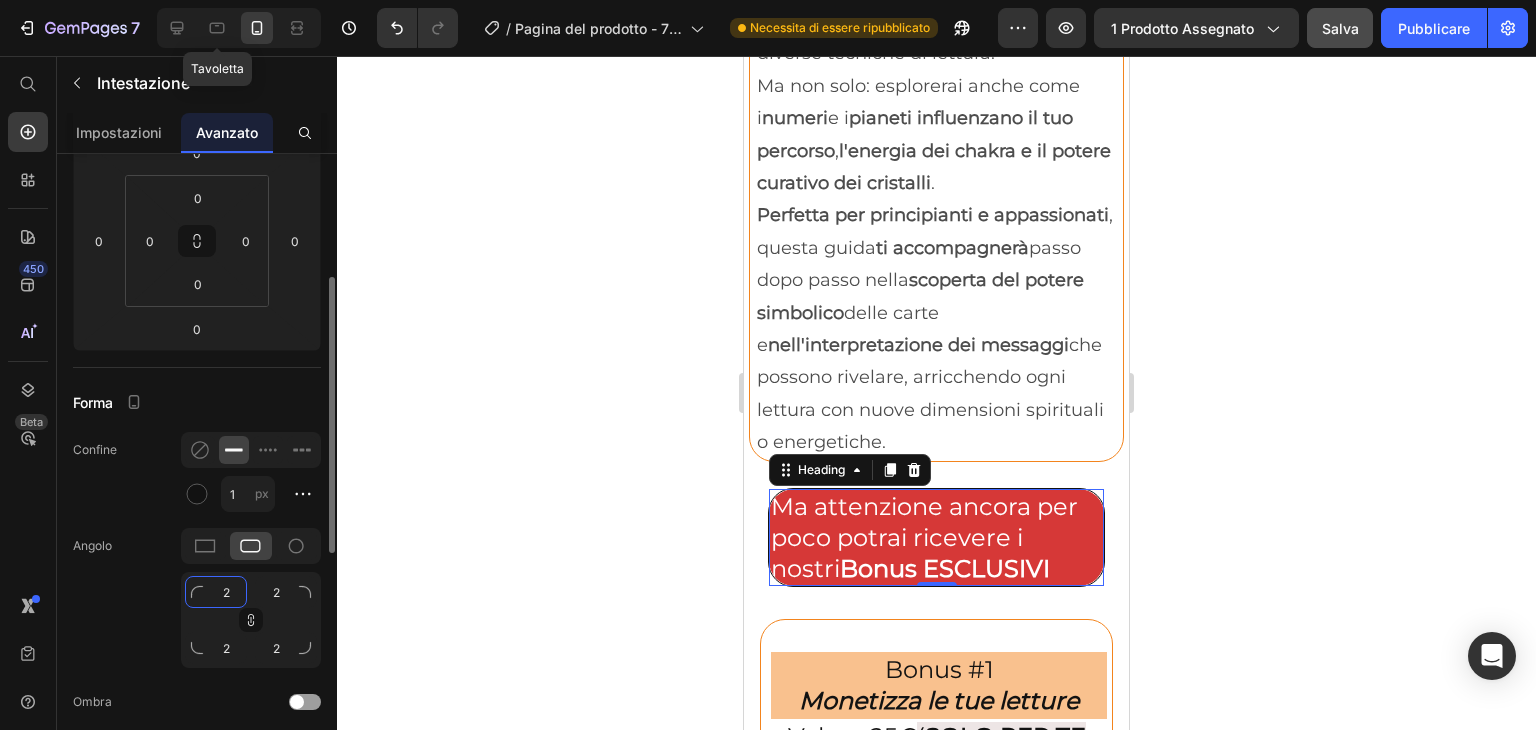 type 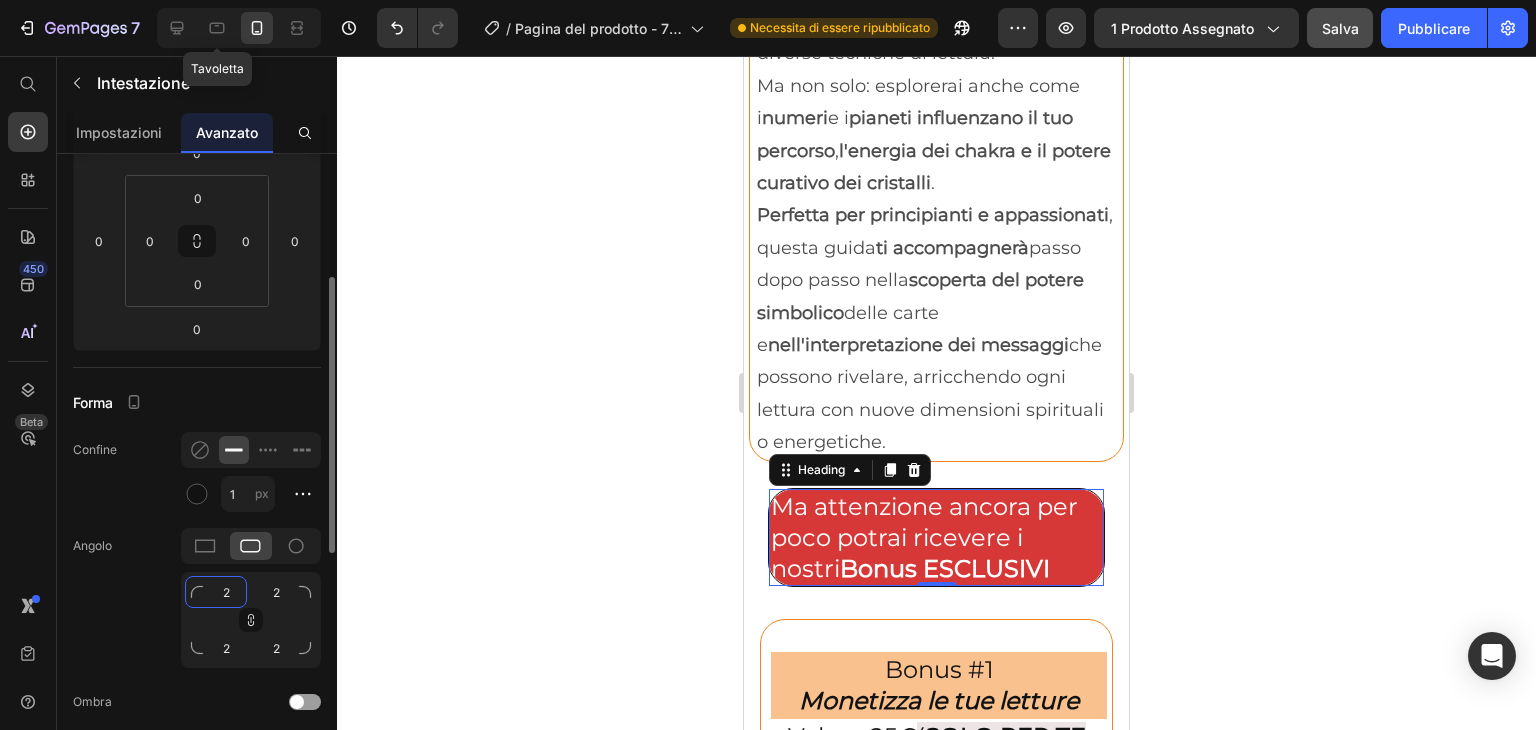 type 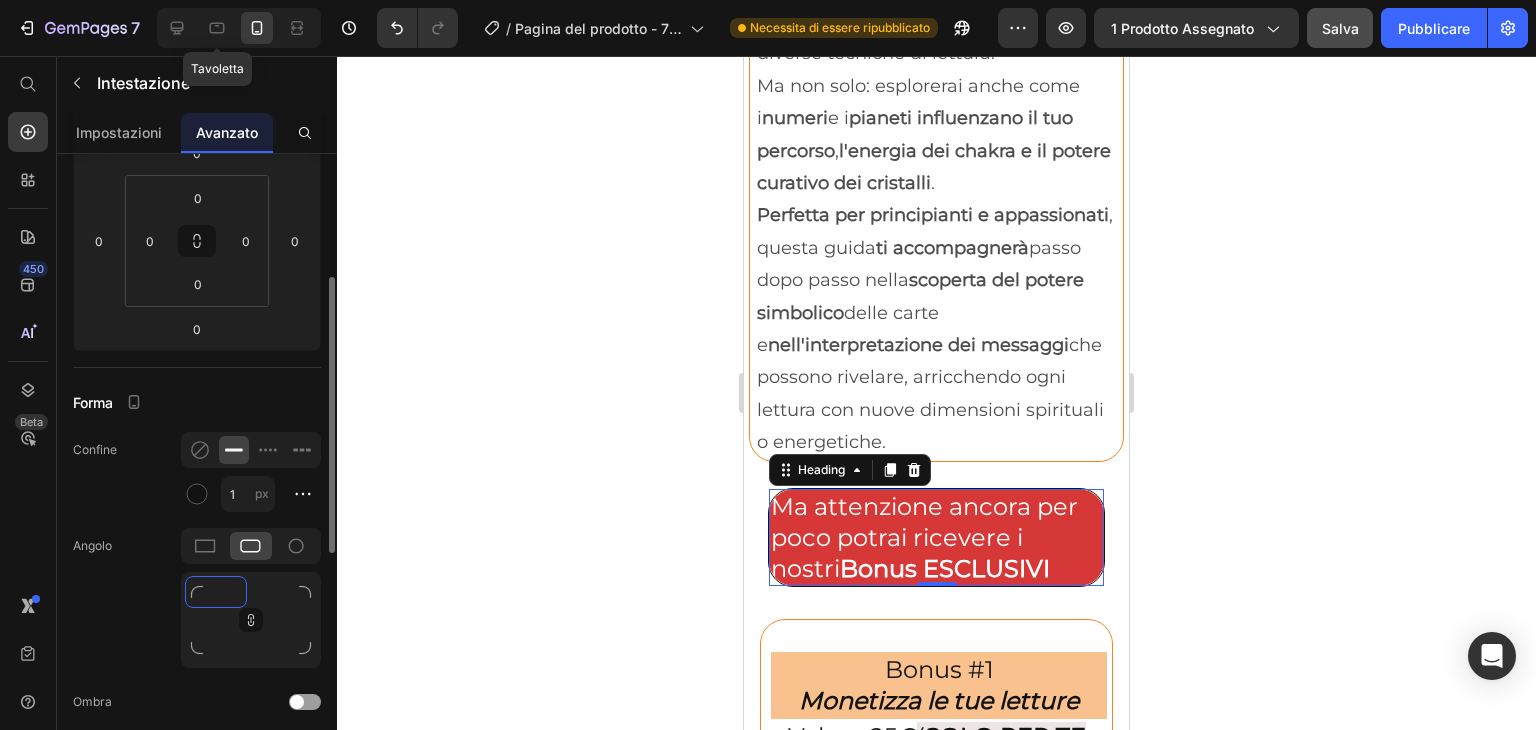 type on "1" 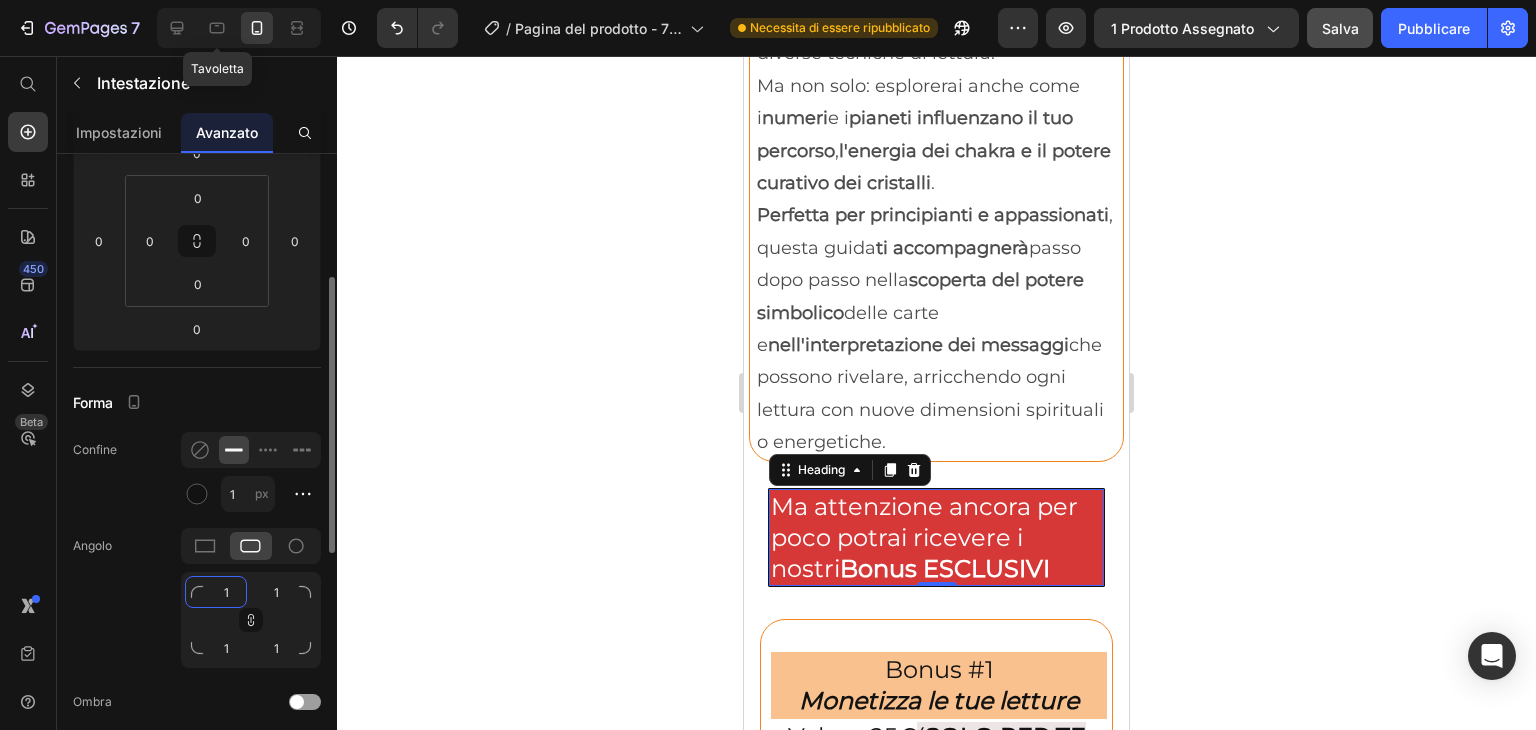 type on "18" 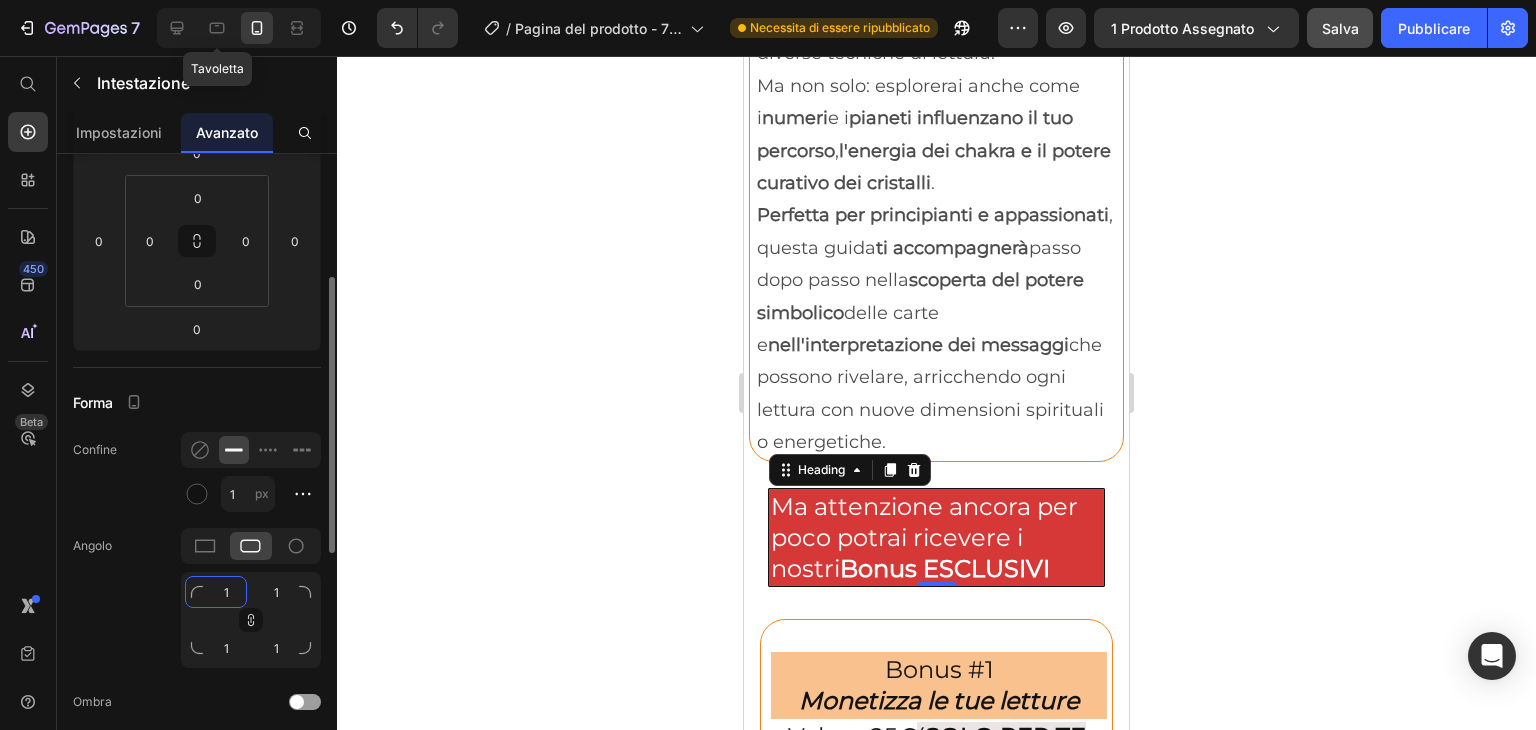 type on "18" 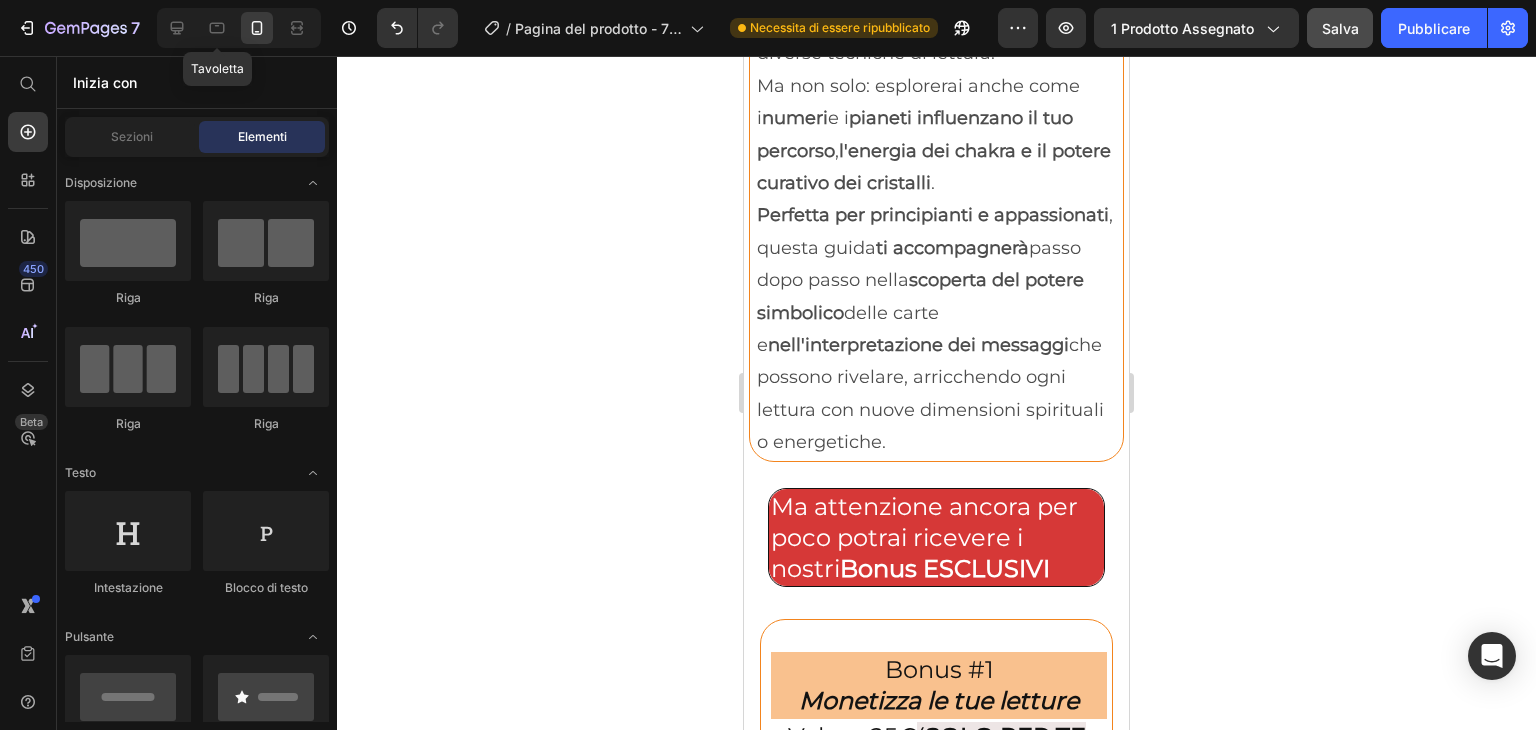 scroll, scrollTop: 8210, scrollLeft: 0, axis: vertical 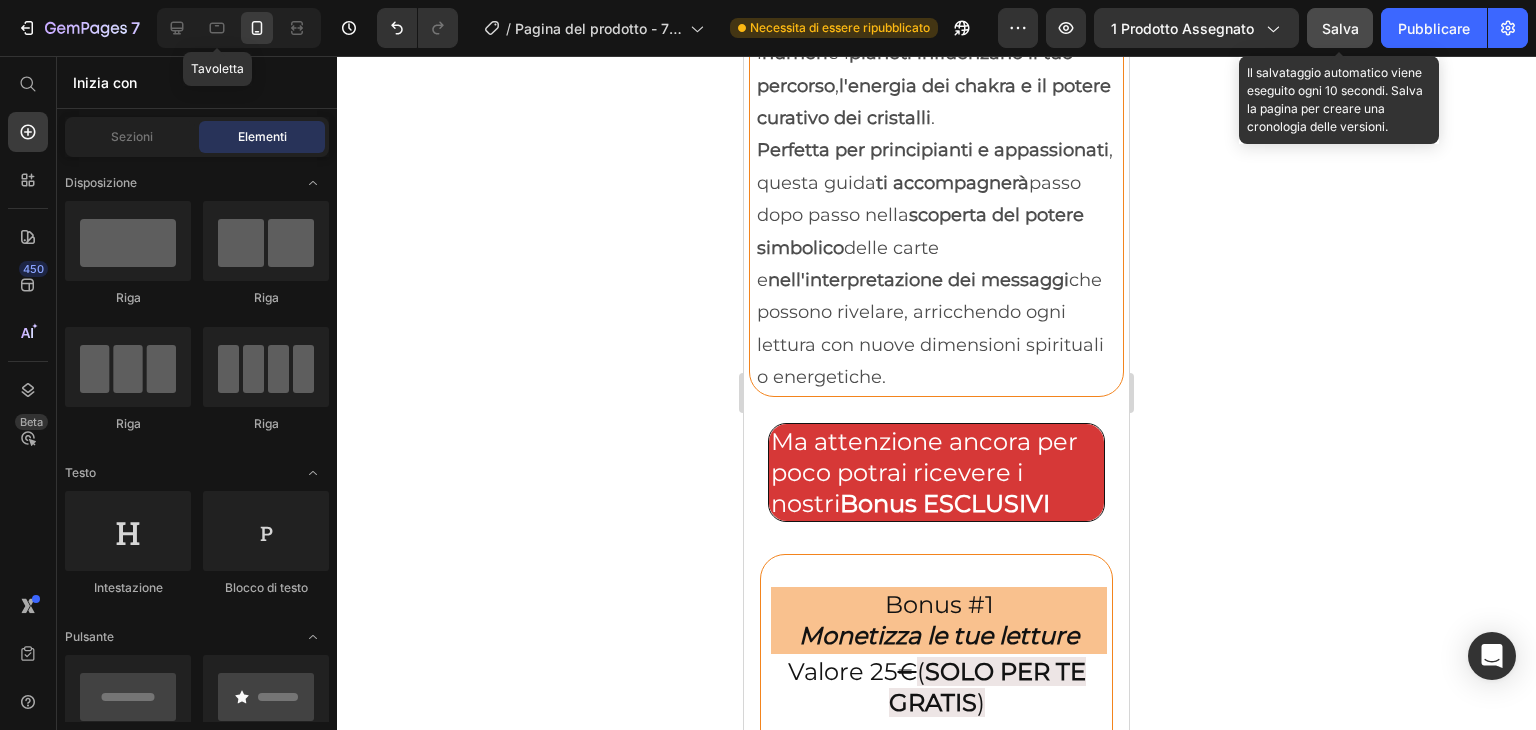 click on "Salva" at bounding box center [1340, 28] 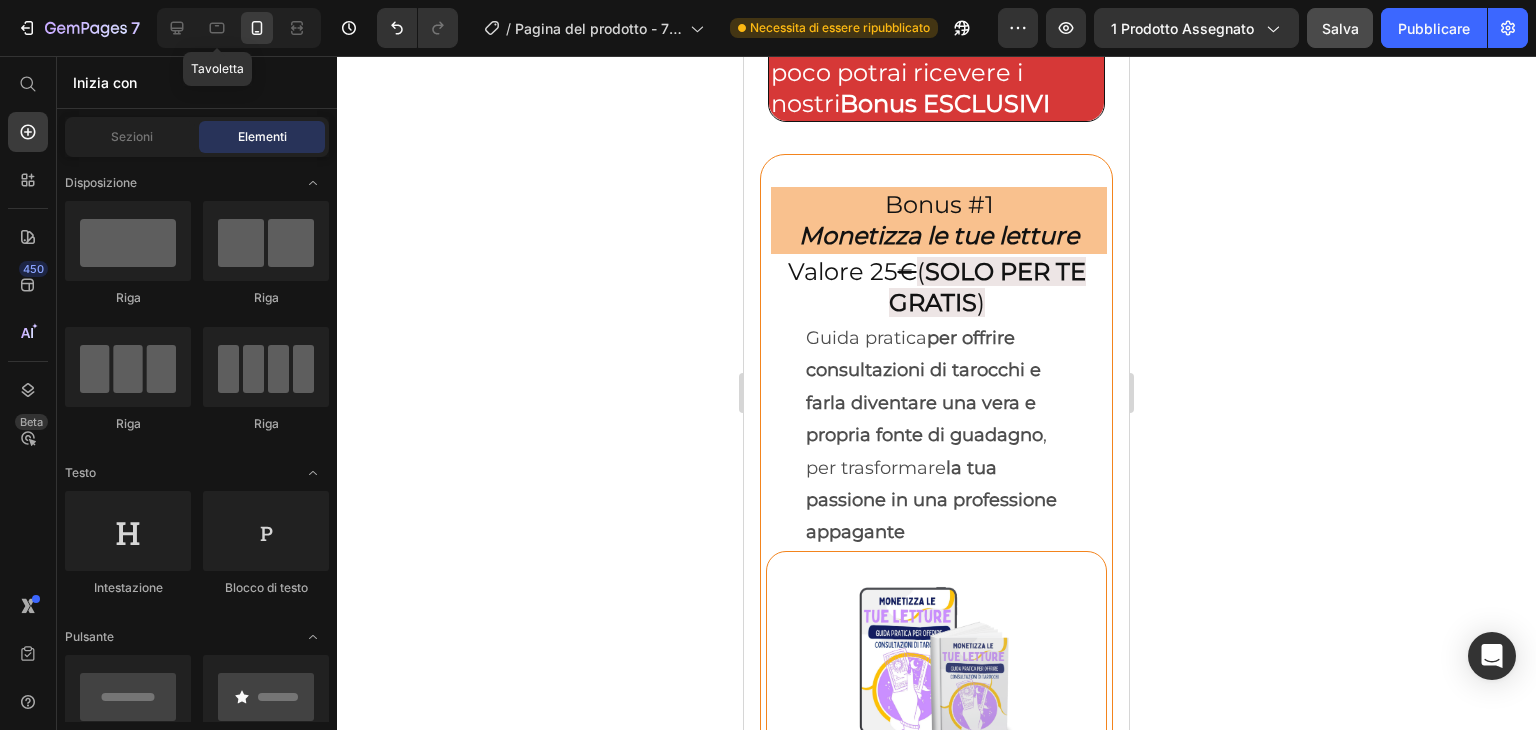 scroll, scrollTop: 8592, scrollLeft: 0, axis: vertical 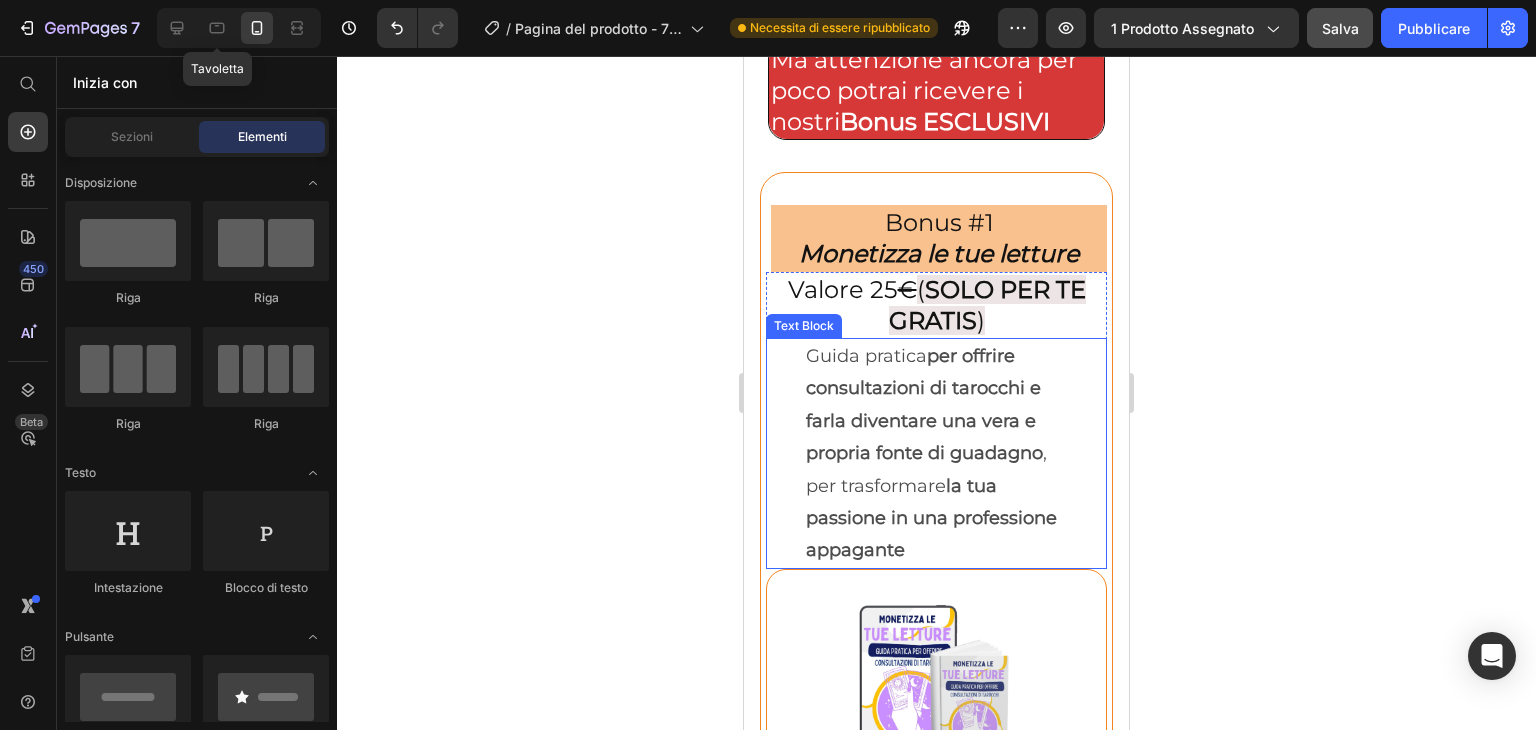 click on "Guida pratica  per offrire consultazioni di tarocchi e farla diventare una vera e propria fonte di guadagno , per   trasformare  la tua passione in una professione appagante" at bounding box center (936, 453) 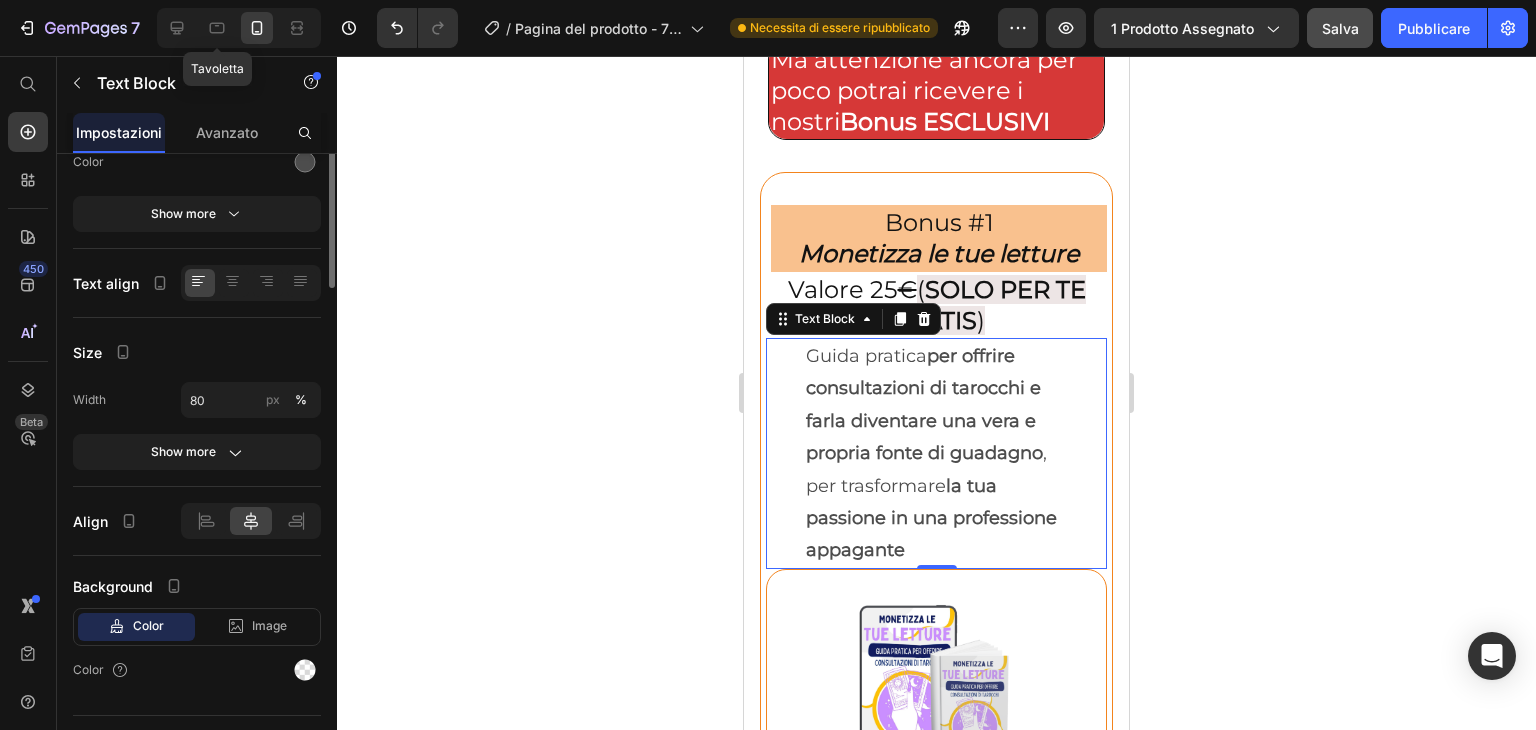 scroll, scrollTop: 0, scrollLeft: 0, axis: both 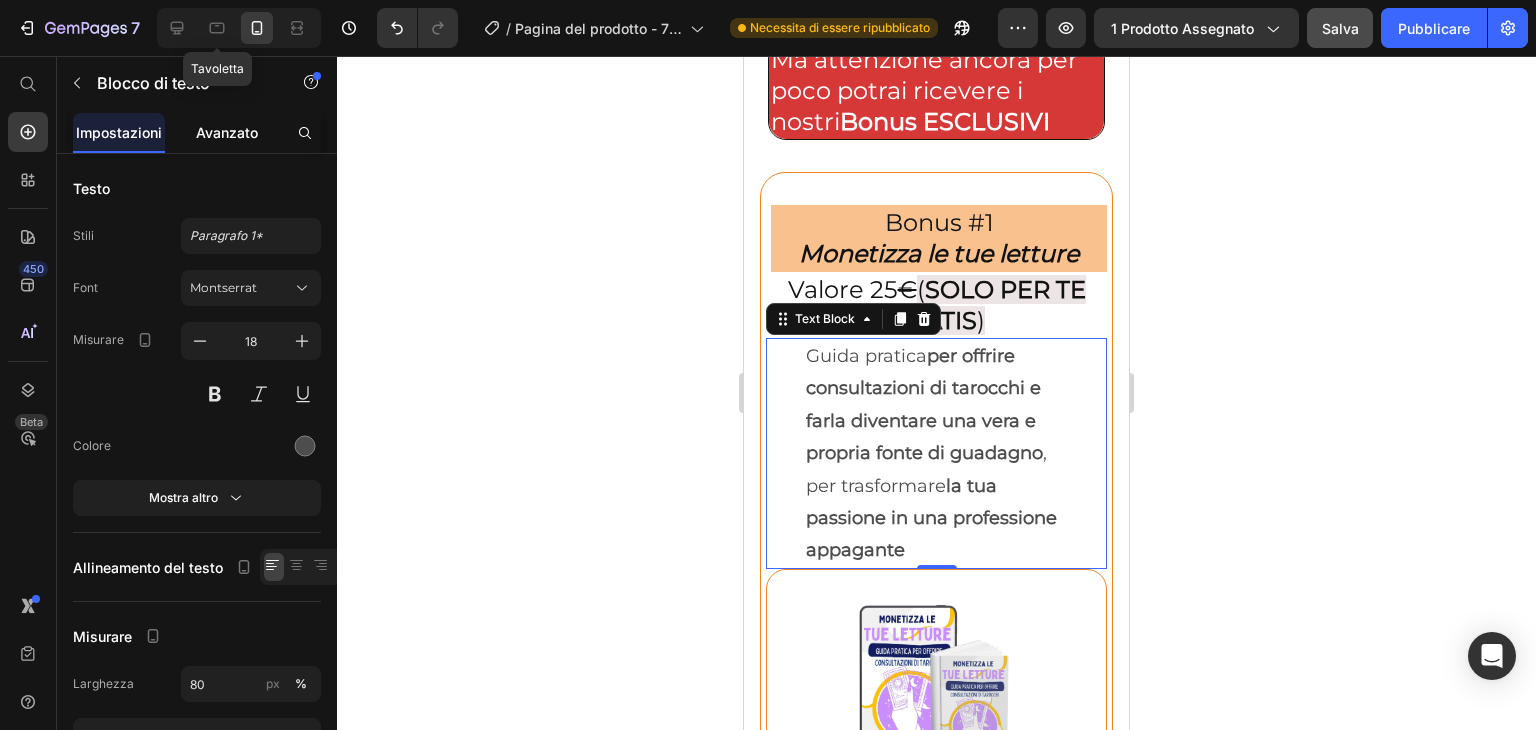 click on "Avanzato" at bounding box center [227, 132] 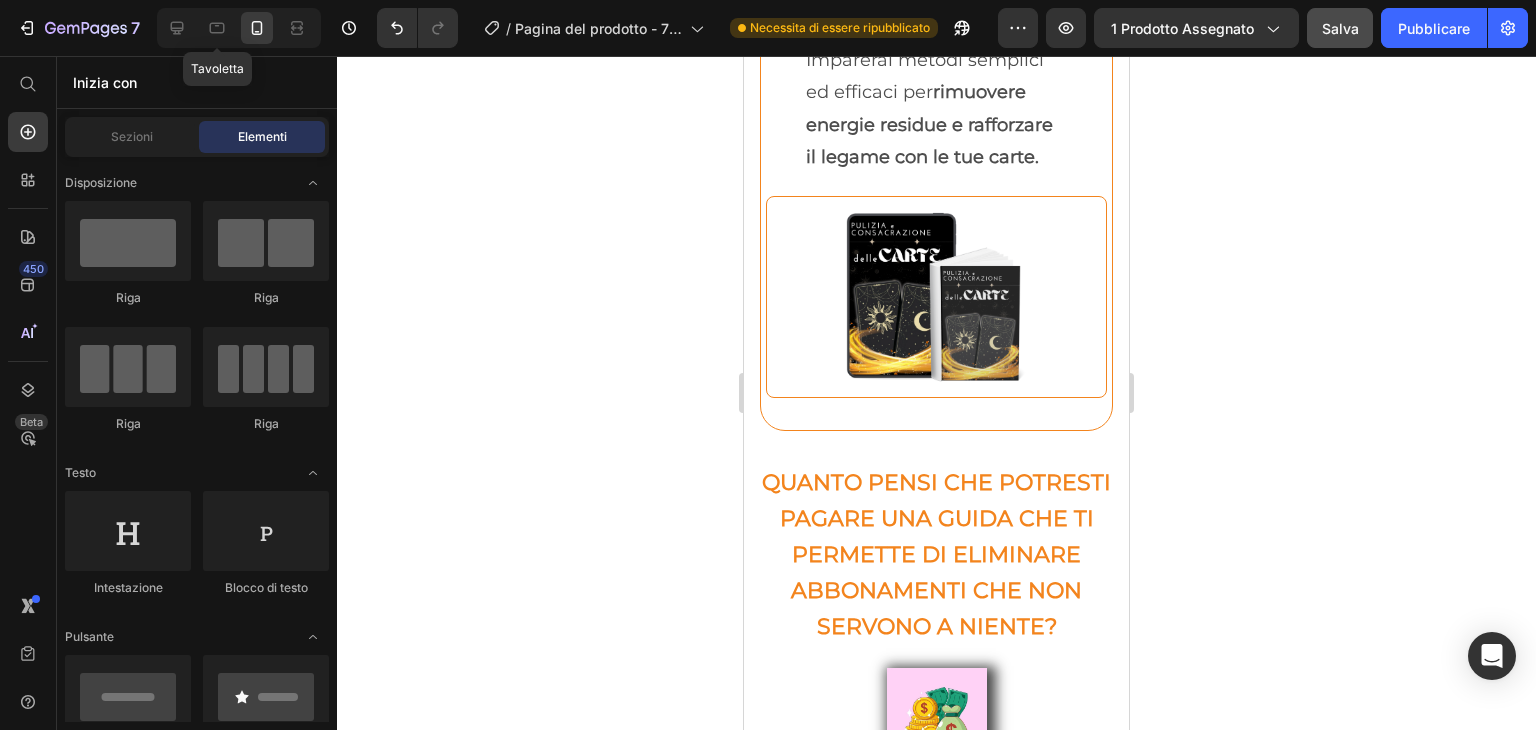 scroll, scrollTop: 9796, scrollLeft: 0, axis: vertical 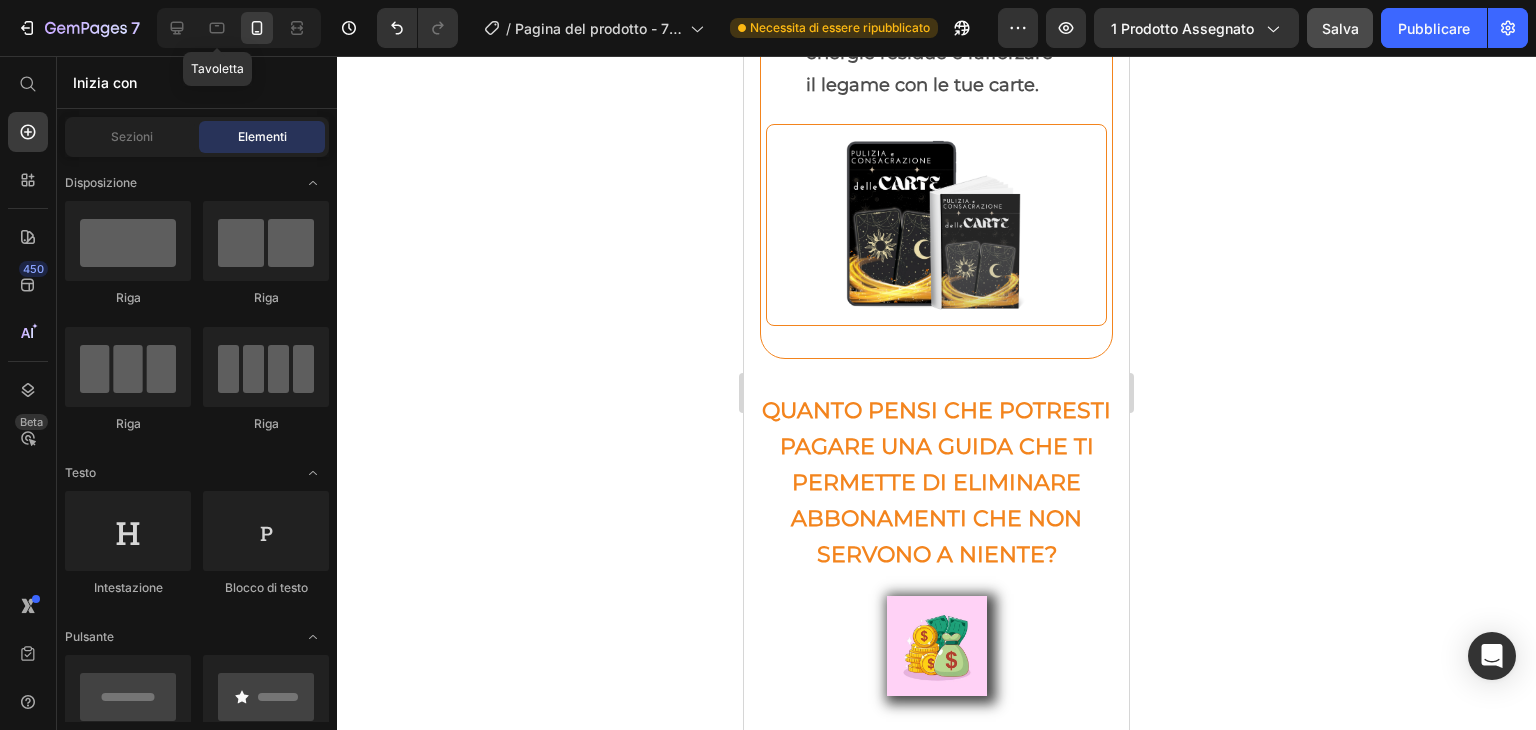 drag, startPoint x: 1117, startPoint y: 478, endPoint x: 1873, endPoint y: 590, distance: 764.2513 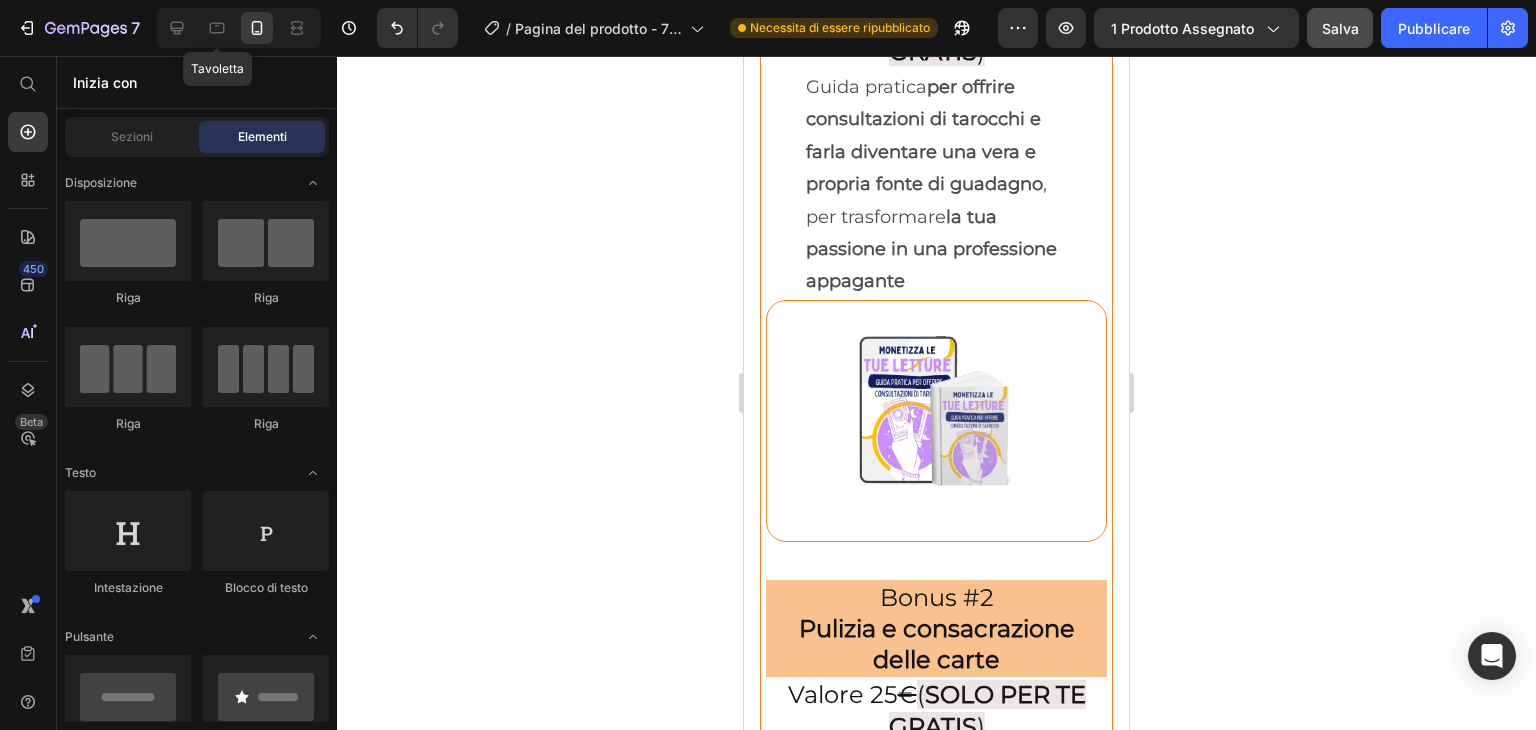 scroll, scrollTop: 8844, scrollLeft: 0, axis: vertical 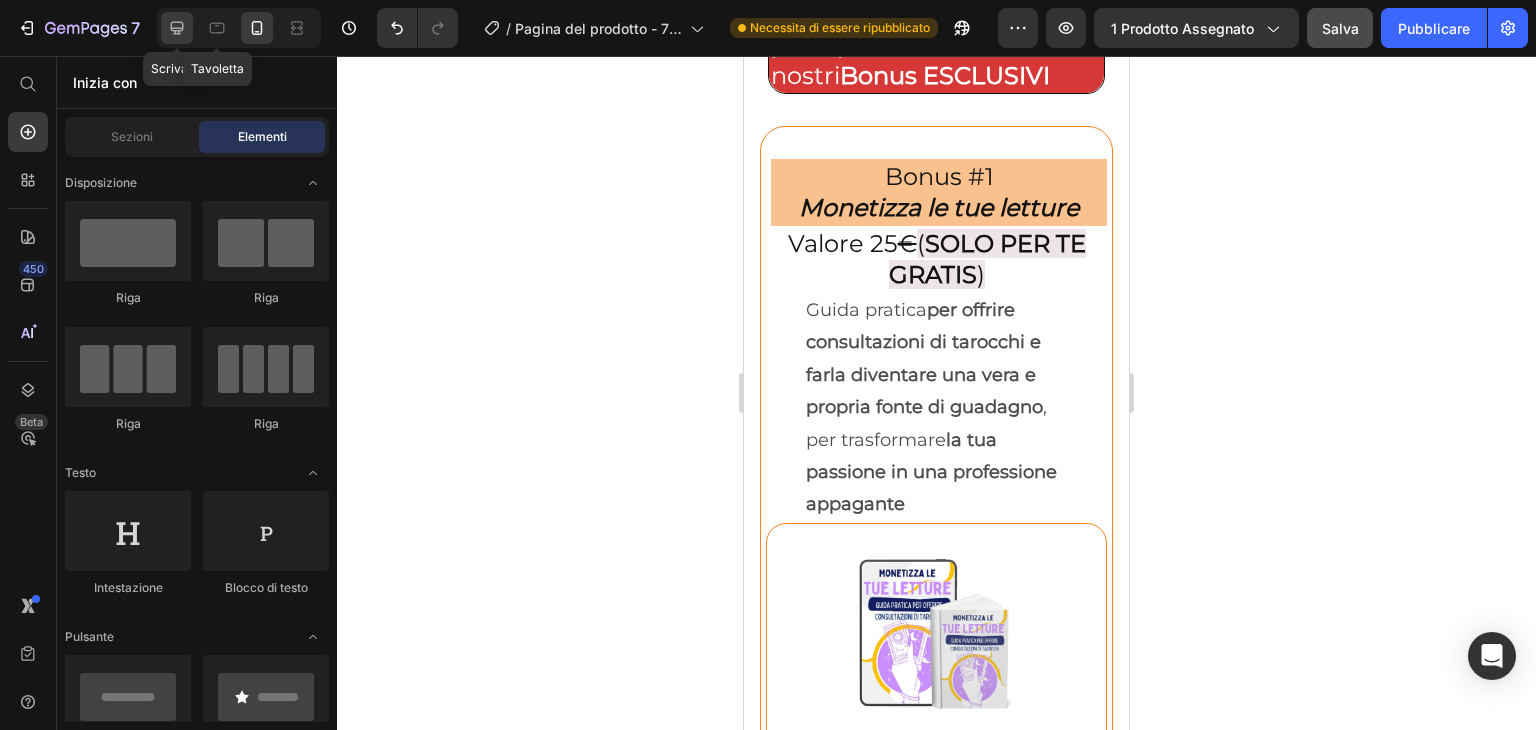 click 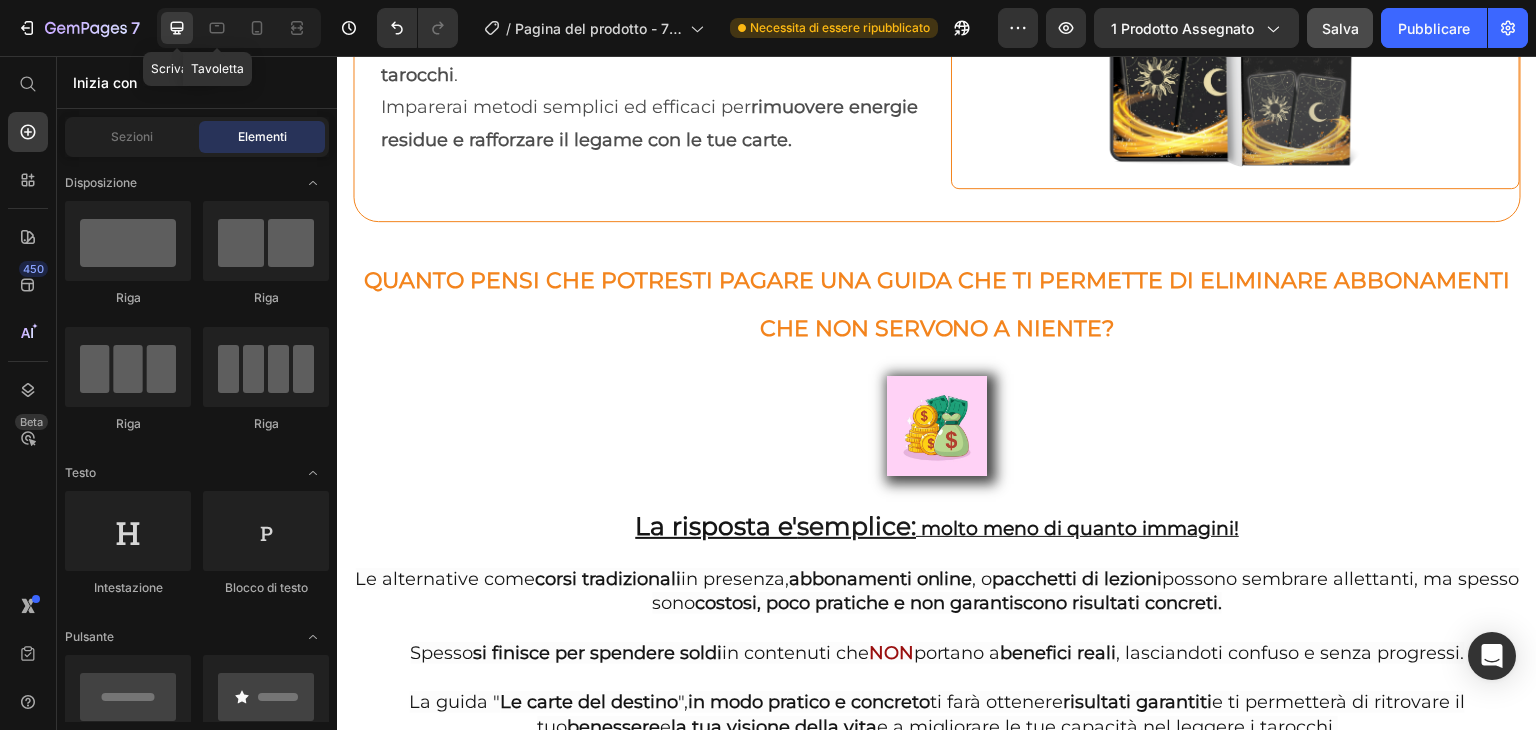 scroll, scrollTop: 8437, scrollLeft: 0, axis: vertical 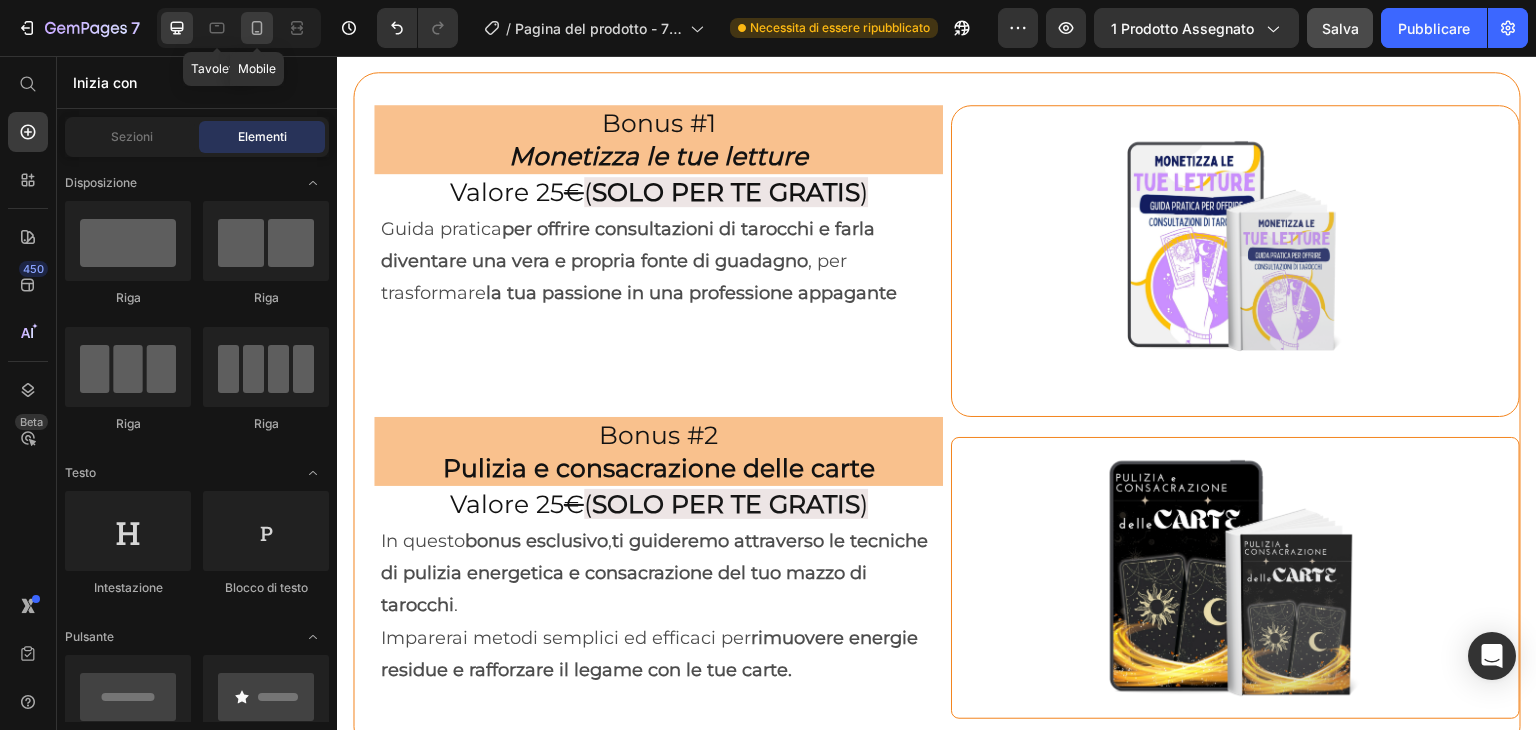 click 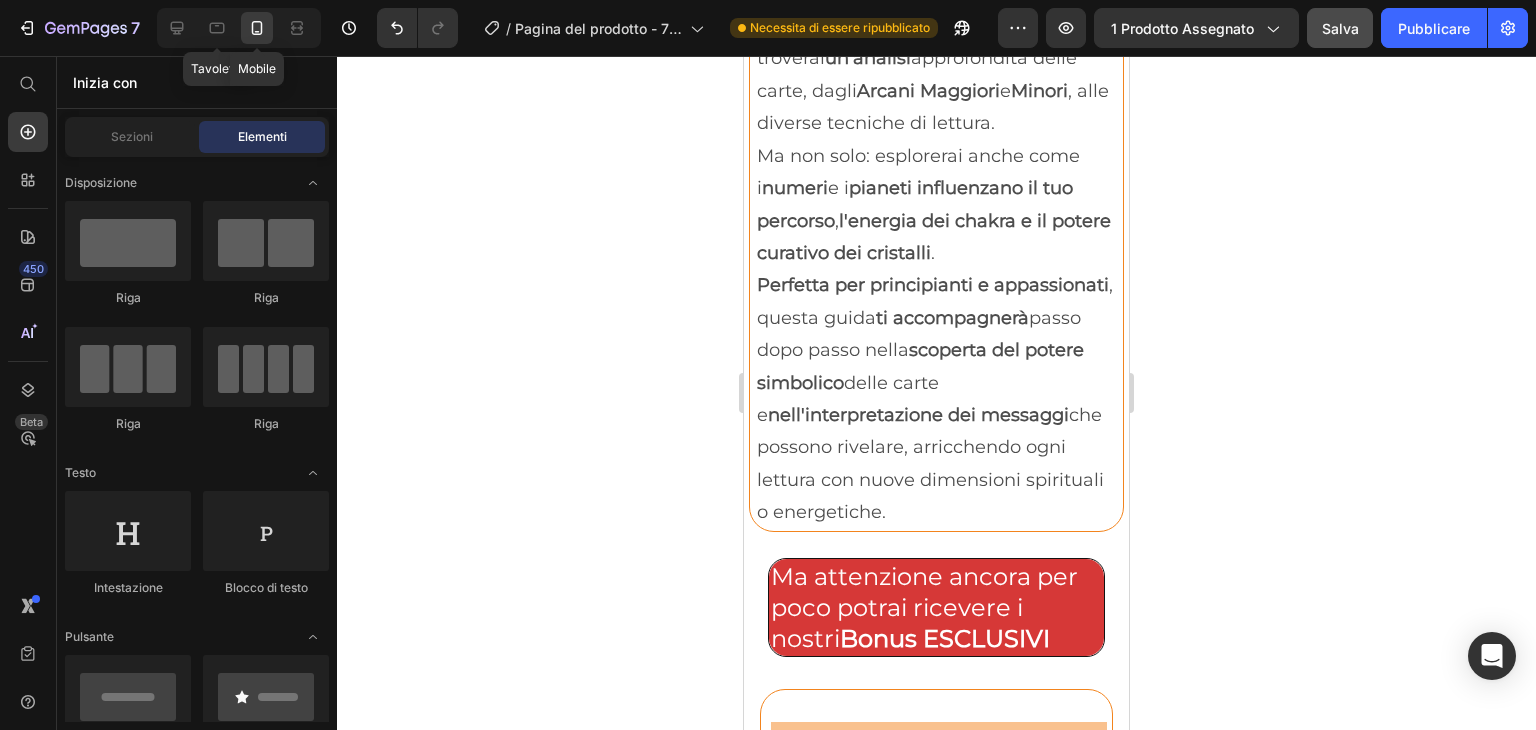 scroll, scrollTop: 8274, scrollLeft: 0, axis: vertical 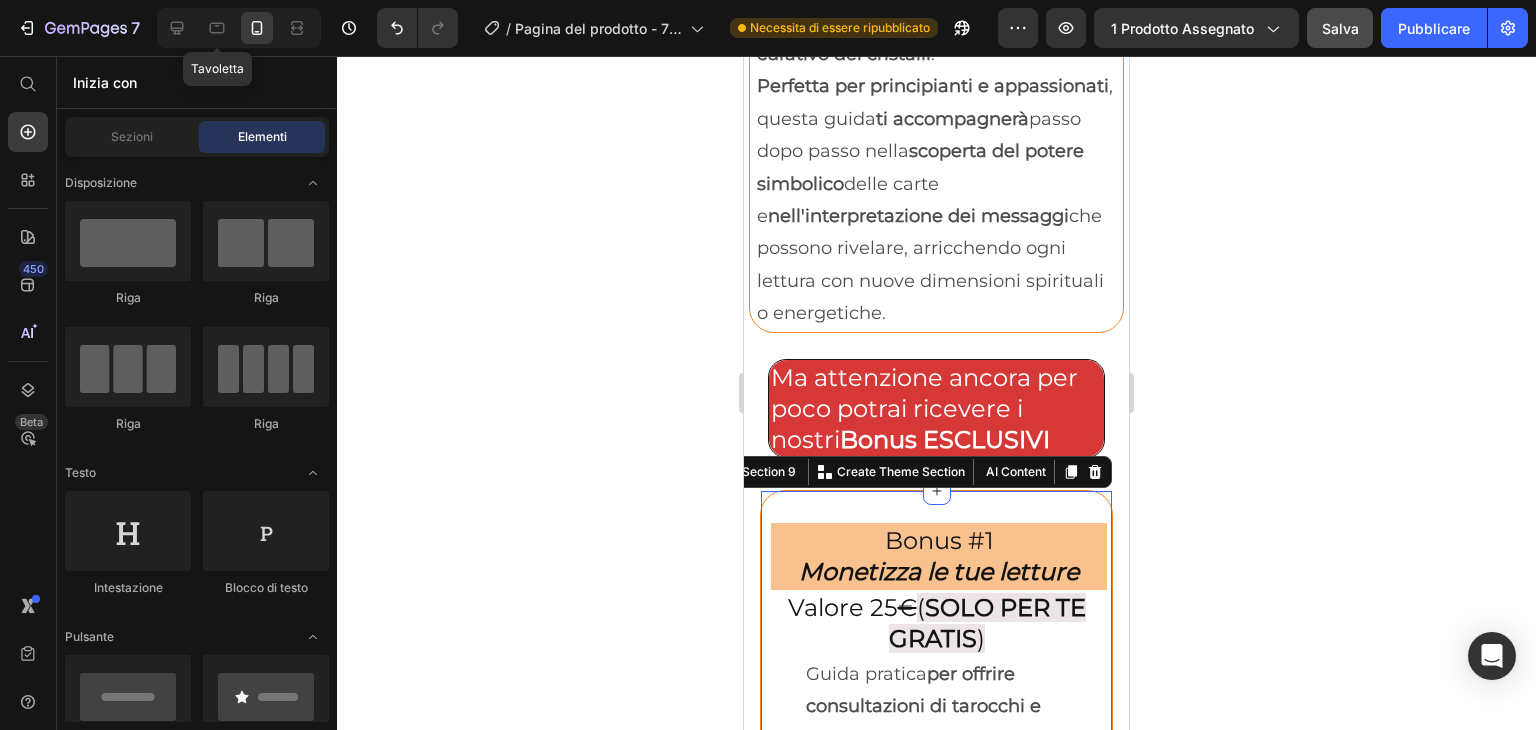 click on "Bonus #1  Monetizza le tue letture Heading Valore 25 € ( SOLO PER TE GRATIS ) Heading Guida pratica  per offrire consultazioni di tarocchi e farla diventare una vera e propria fonte di guadagno , per   trasformare  la tua passione in una professione appagante Text Block Row Image Row Bonus #2 Pulizia e consacrazione delle carte Heading Valore 25 € ( SOLO PER TE GRATIS ) Heading Row Row In questo  bonus esclusivo ,  ti guideremo attraverso le tecniche di pulizia energetica e consacrazione del tuo mazzo di tarocchi .  Imparerai metodi semplici ed efficaci per  rimuovere energie residue e rafforzare il legame con le tue carte. Text Block Row Image Row Section 9   You can create reusable sections Create Theme Section AI Content Write with GemAI What would you like to describe here? Tone and Voice Persuasive Product Show more Generate" at bounding box center (936, 1185) 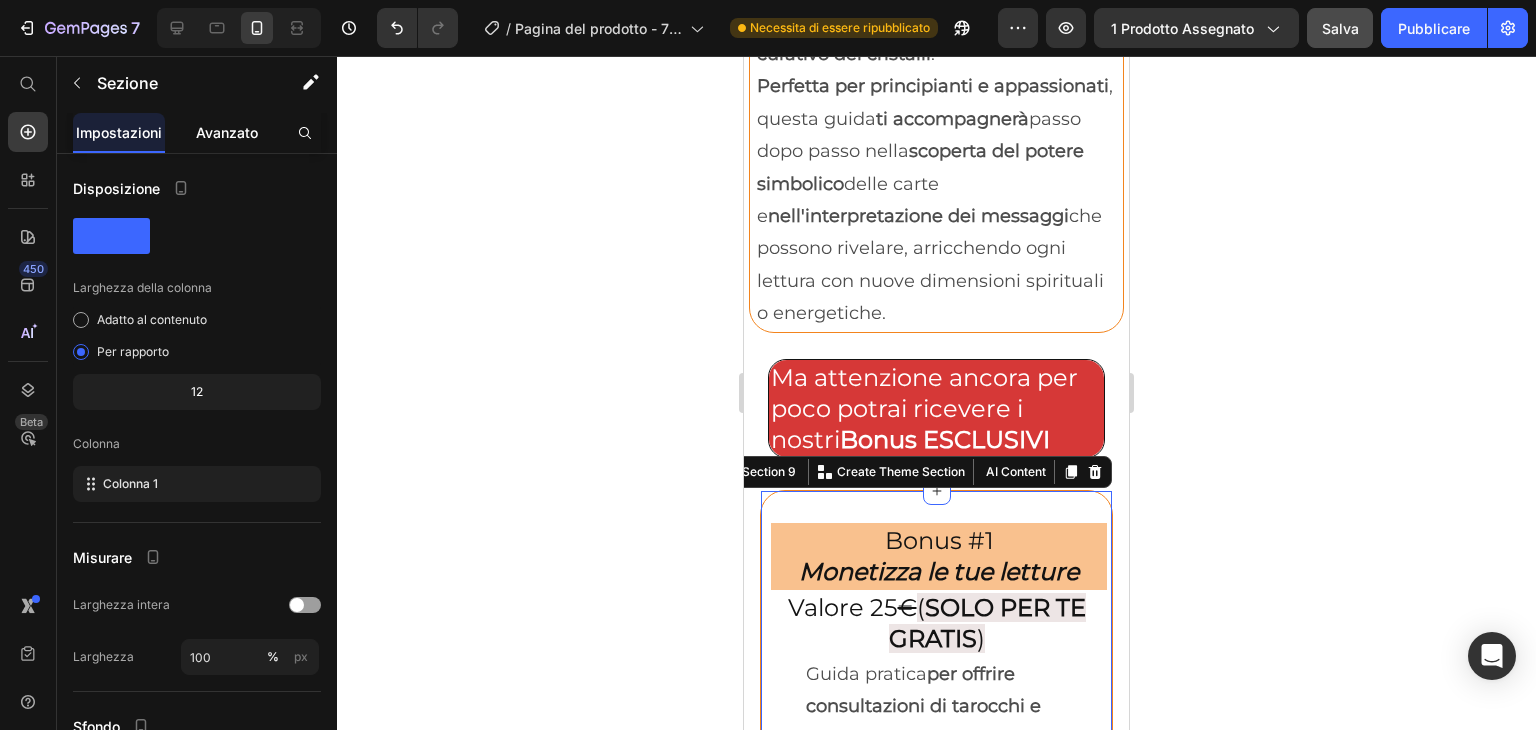 click on "Avanzato" at bounding box center [227, 132] 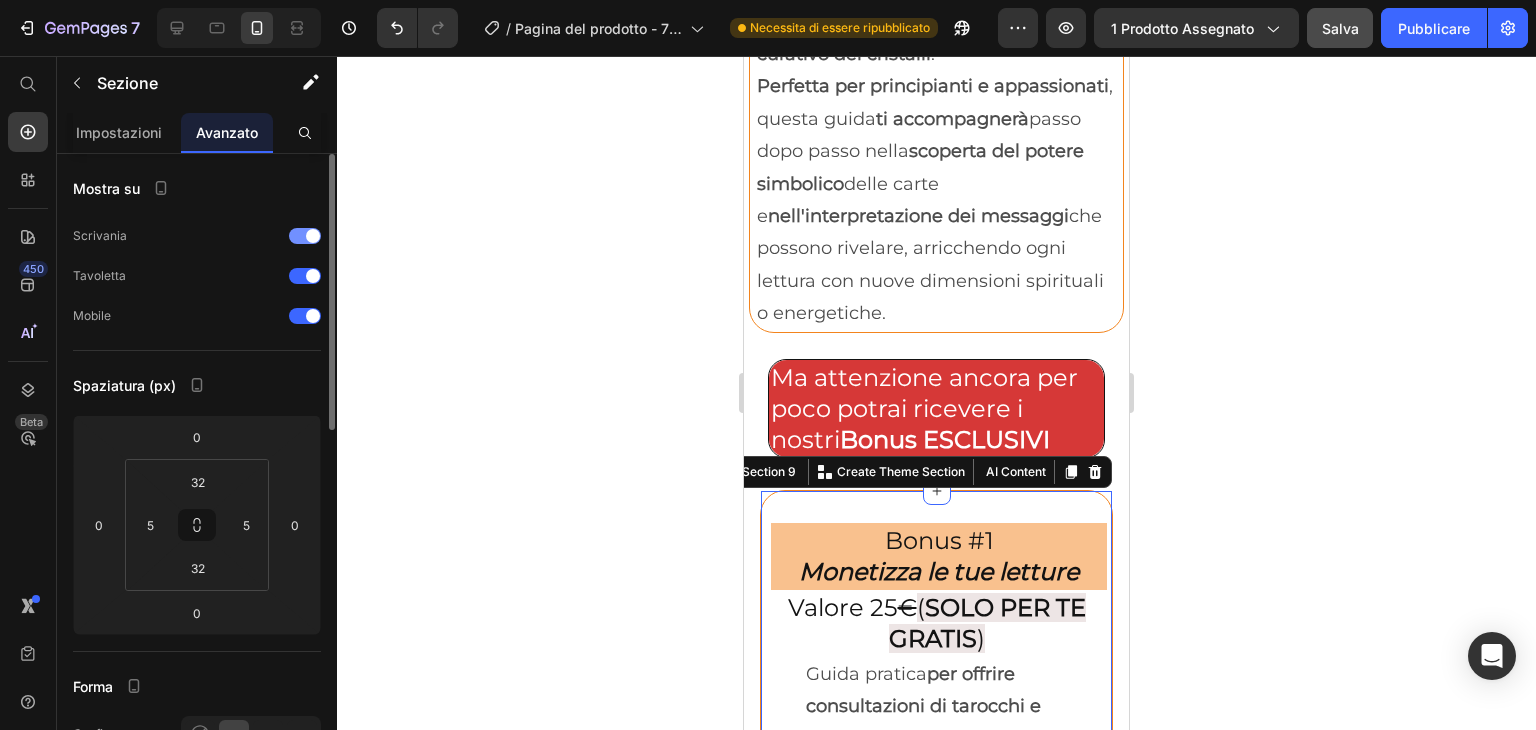 click at bounding box center [313, 236] 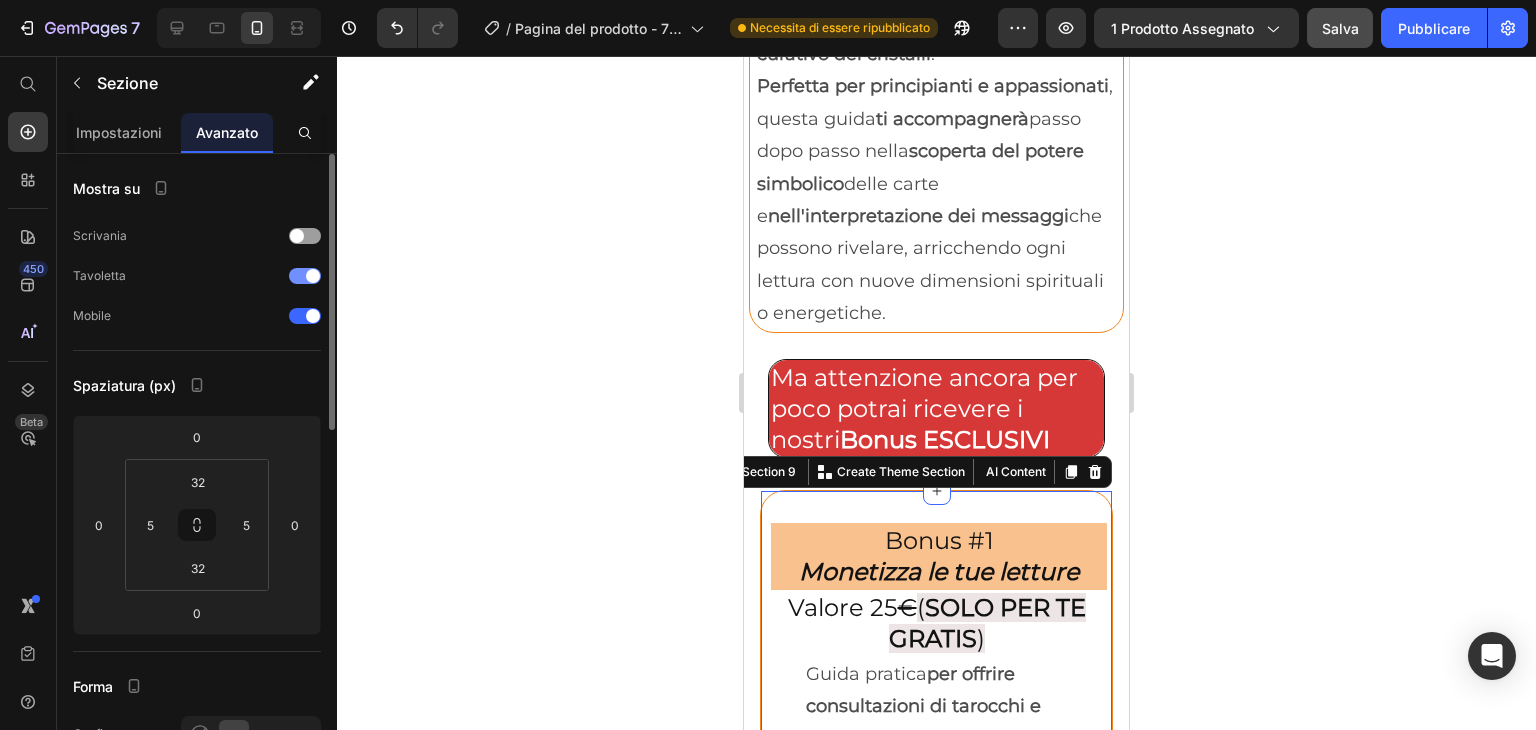 click at bounding box center [305, 276] 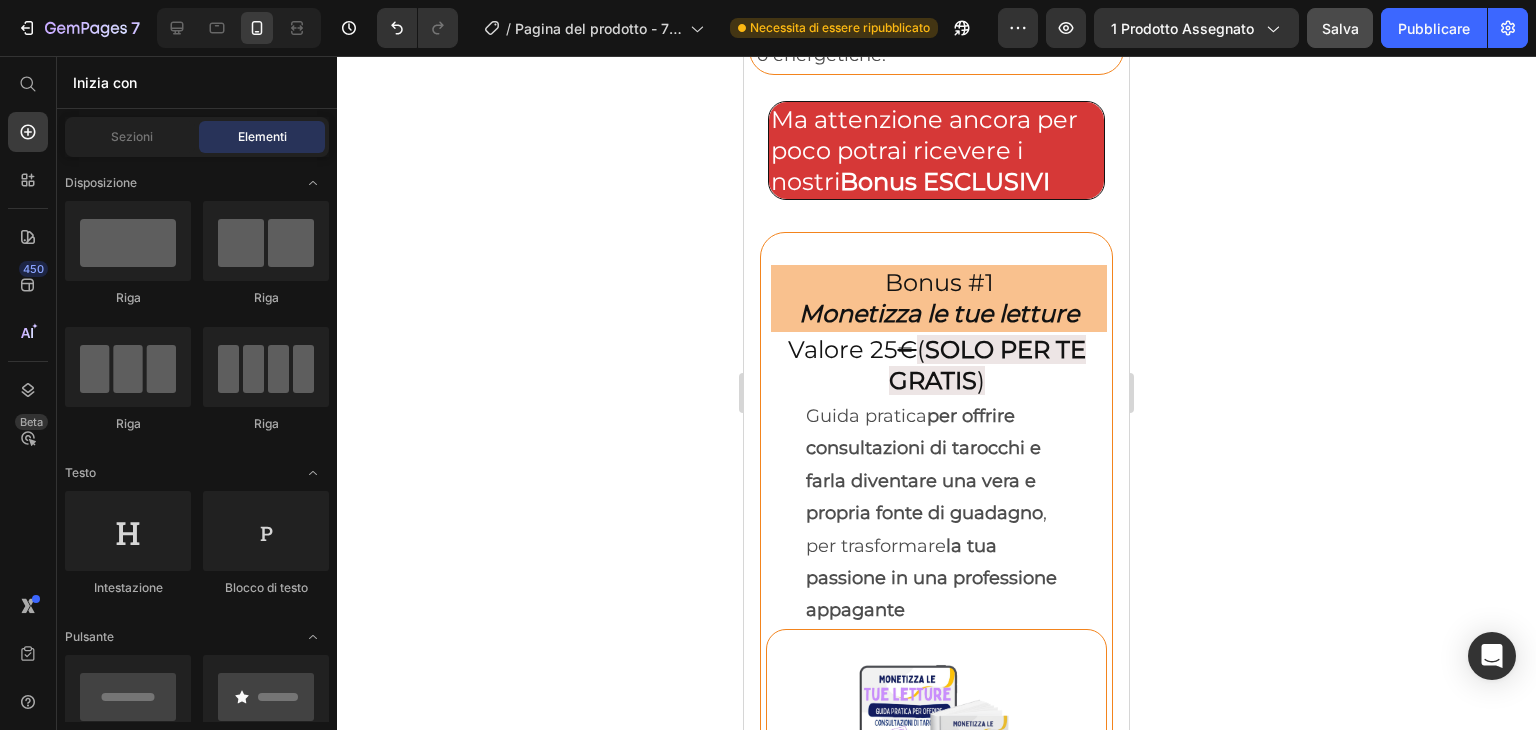 scroll, scrollTop: 8552, scrollLeft: 0, axis: vertical 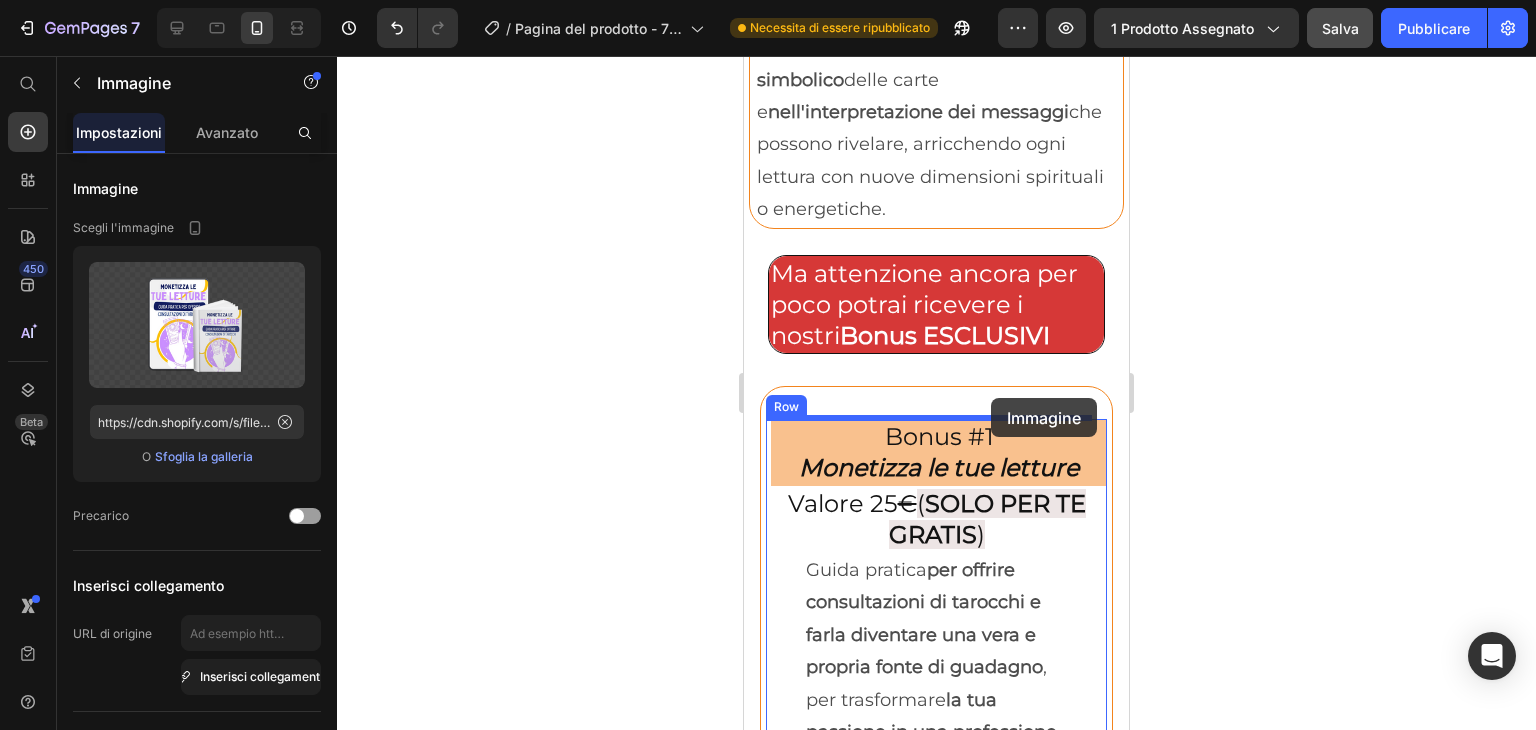 drag, startPoint x: 1044, startPoint y: 674, endPoint x: 991, endPoint y: 398, distance: 281.0427 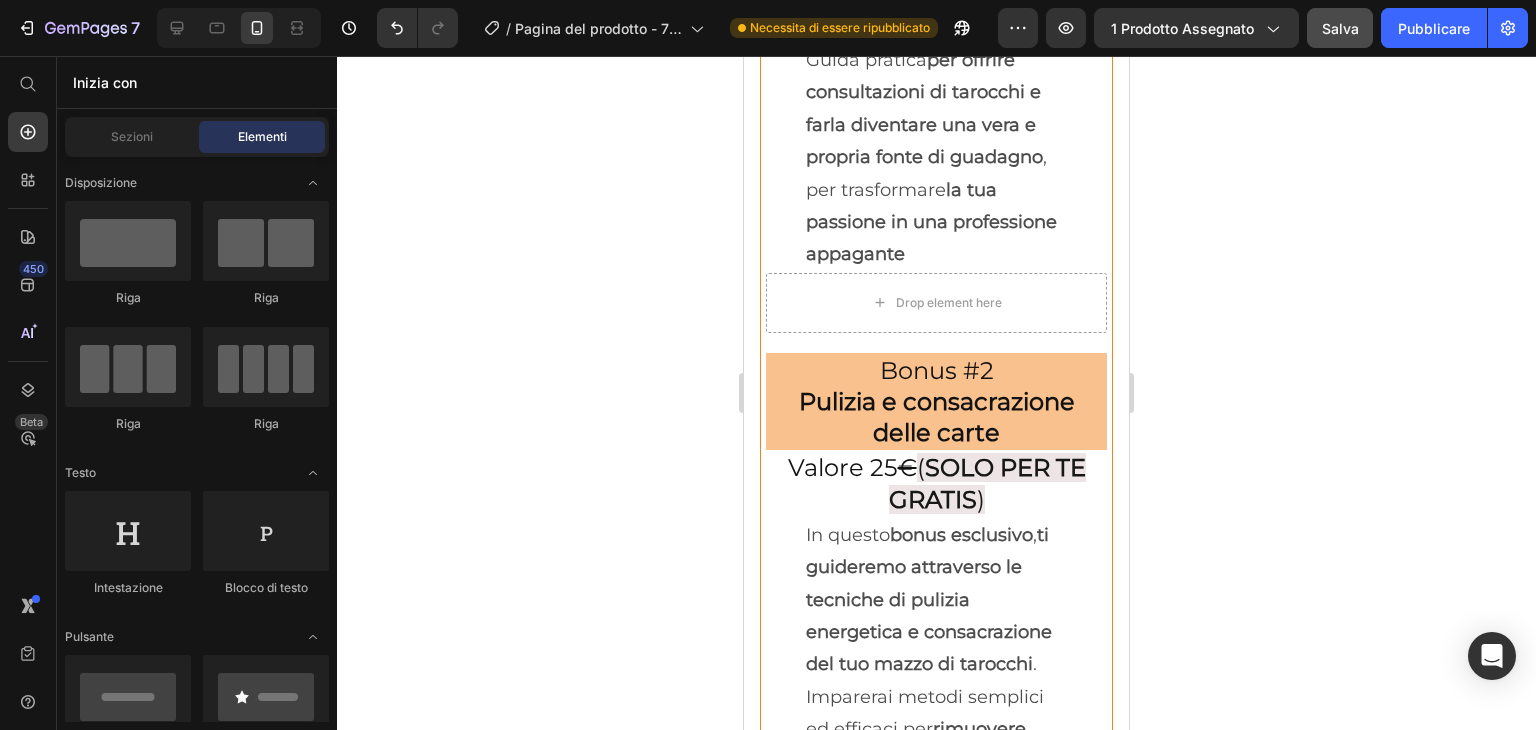 scroll, scrollTop: 9166, scrollLeft: 0, axis: vertical 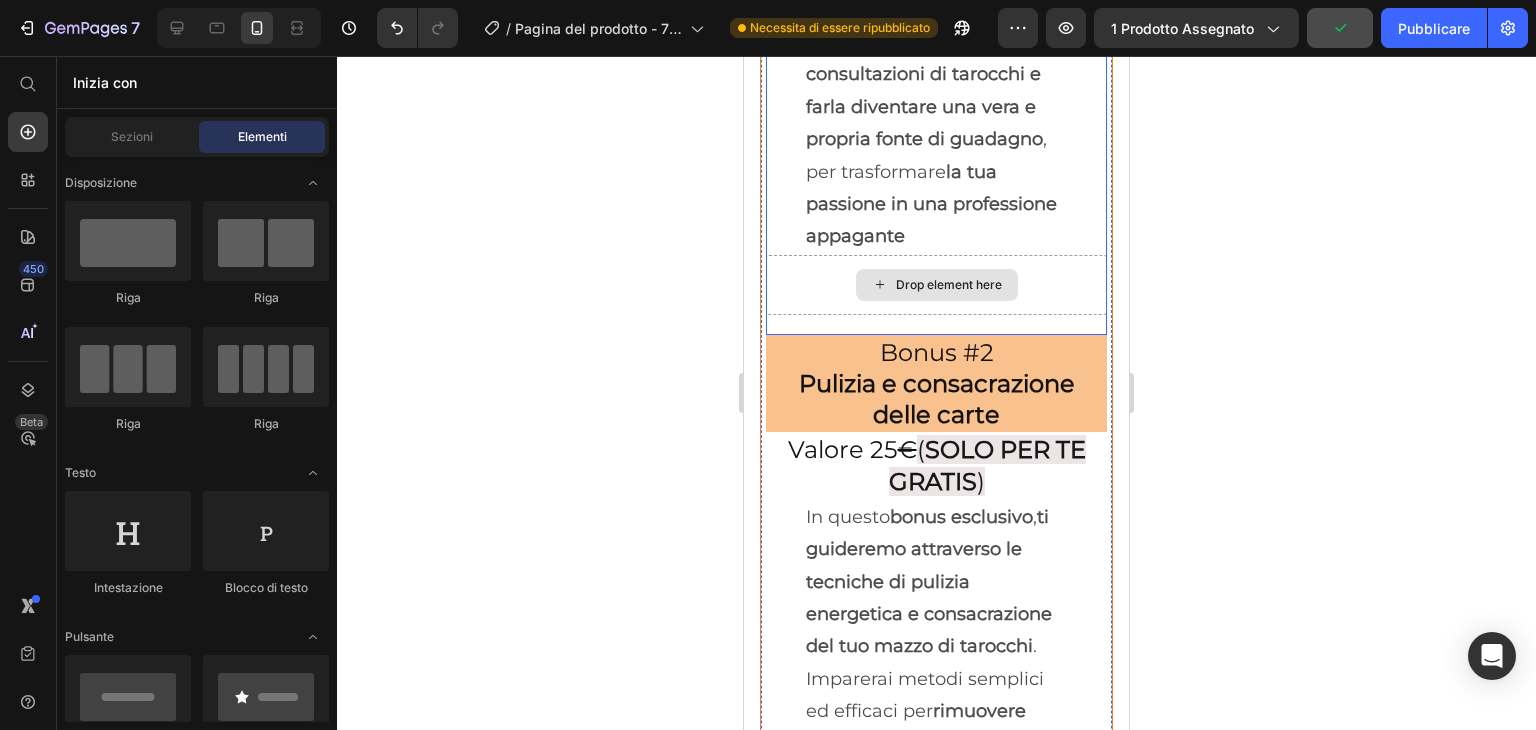 click on "Drop element here" at bounding box center (937, 285) 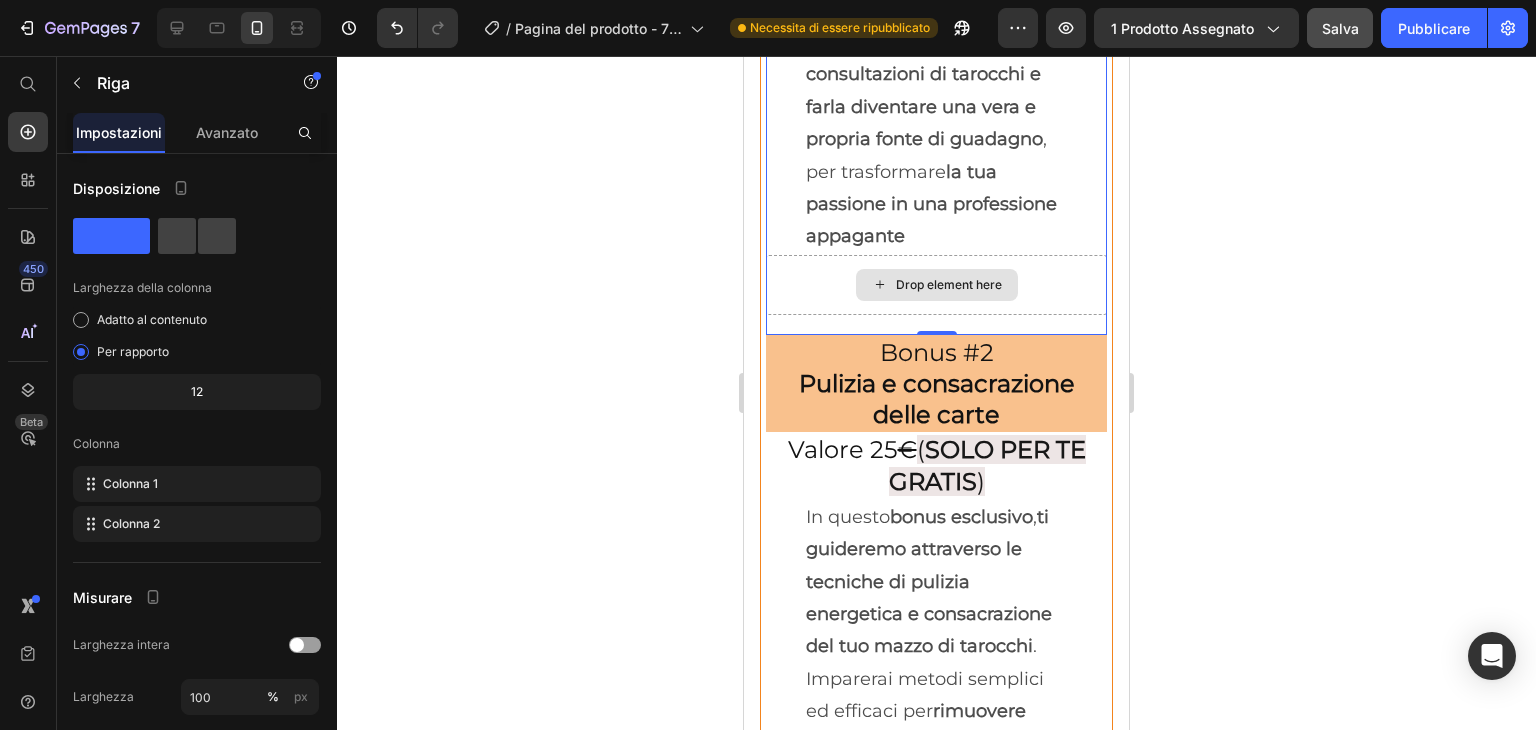 click on "Drop element here" at bounding box center [936, 285] 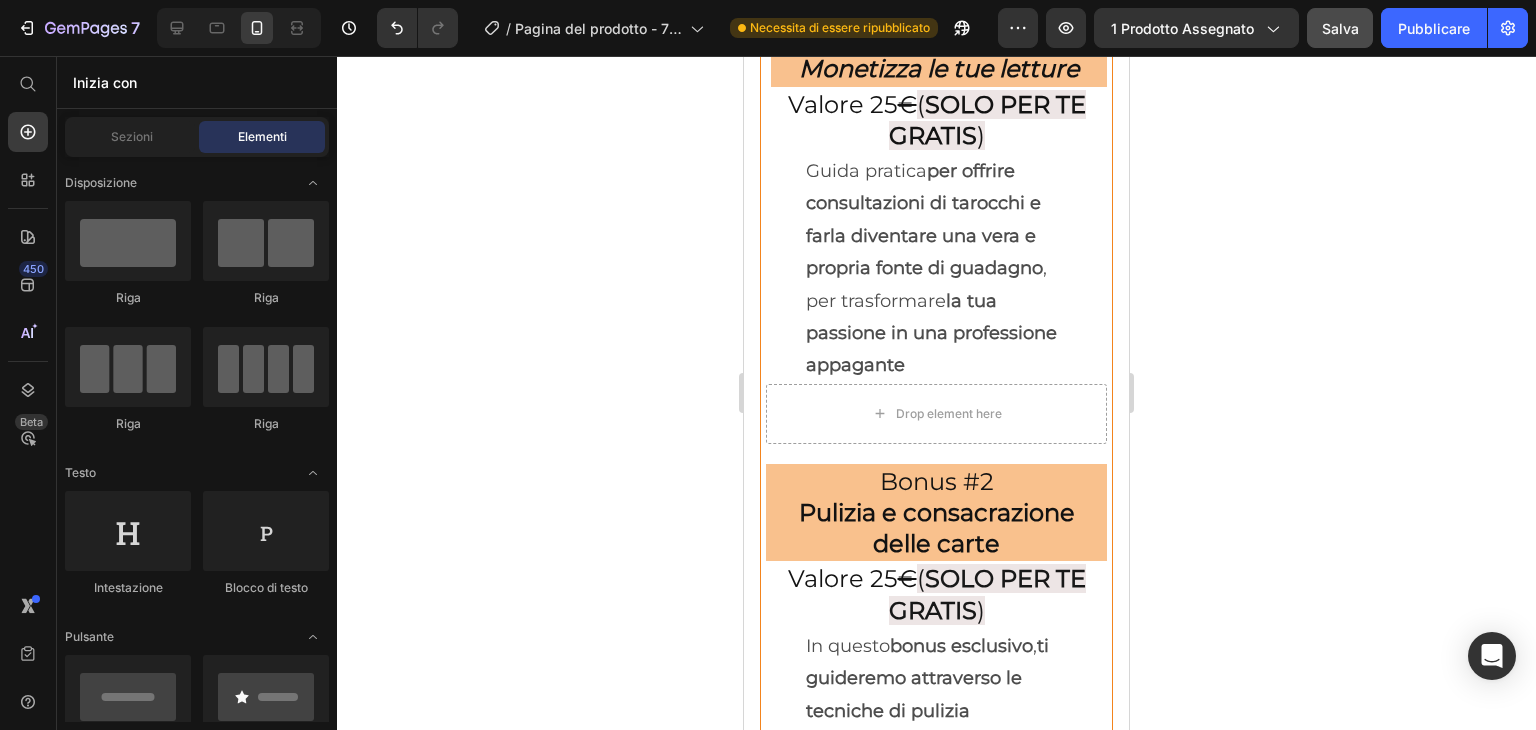 scroll, scrollTop: 9179, scrollLeft: 0, axis: vertical 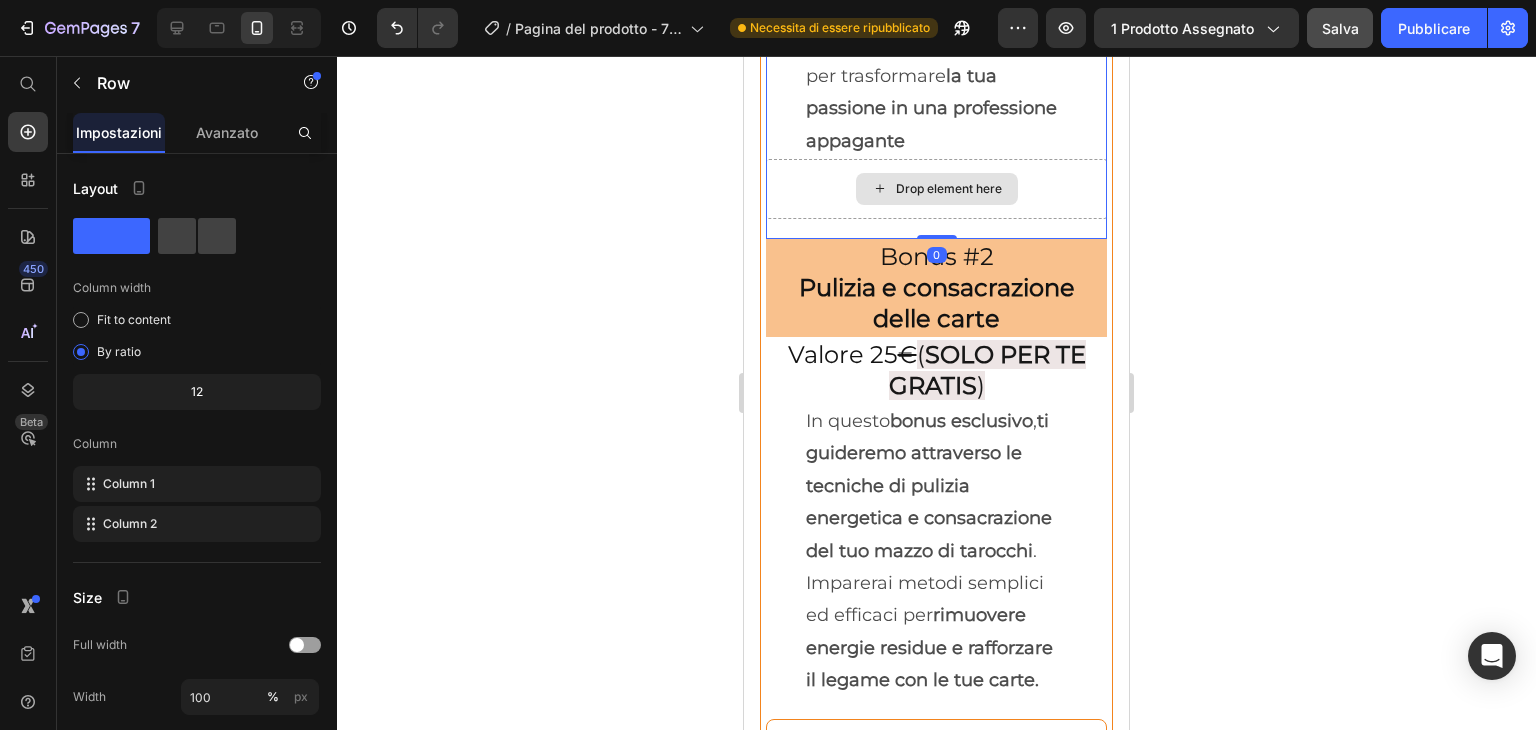 click on "Drop element here" at bounding box center [936, 189] 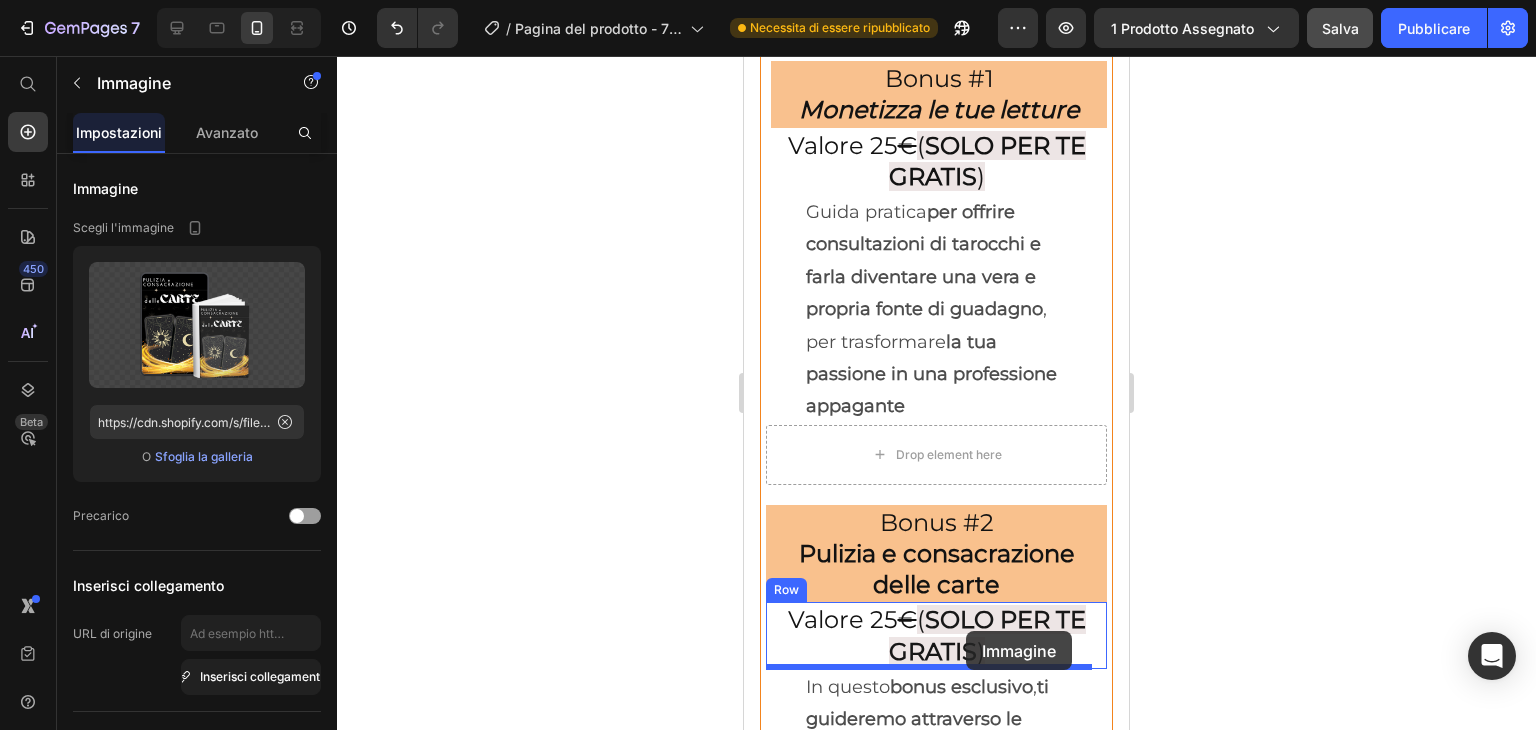 scroll, scrollTop: 9028, scrollLeft: 0, axis: vertical 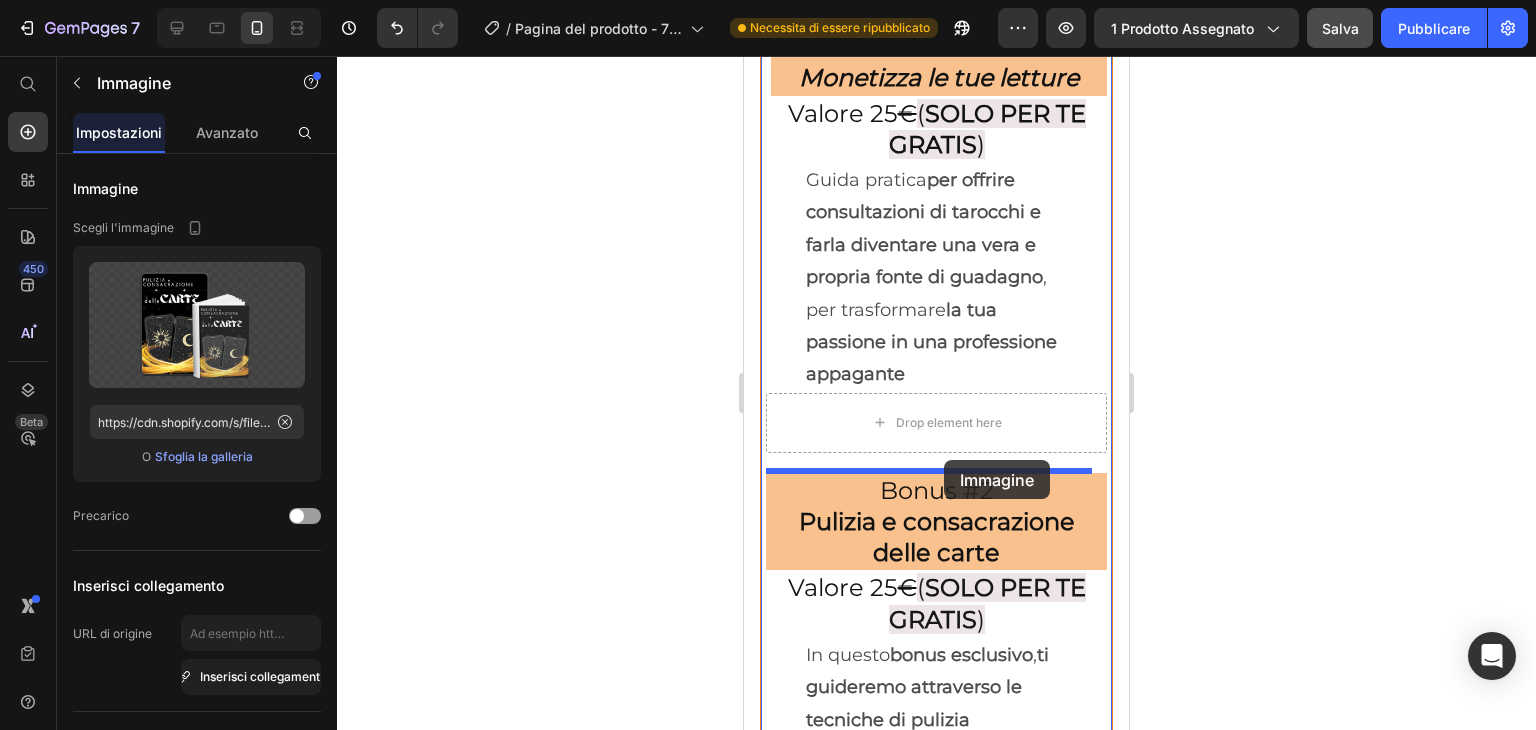 drag, startPoint x: 1021, startPoint y: 723, endPoint x: 944, endPoint y: 460, distance: 274.04013 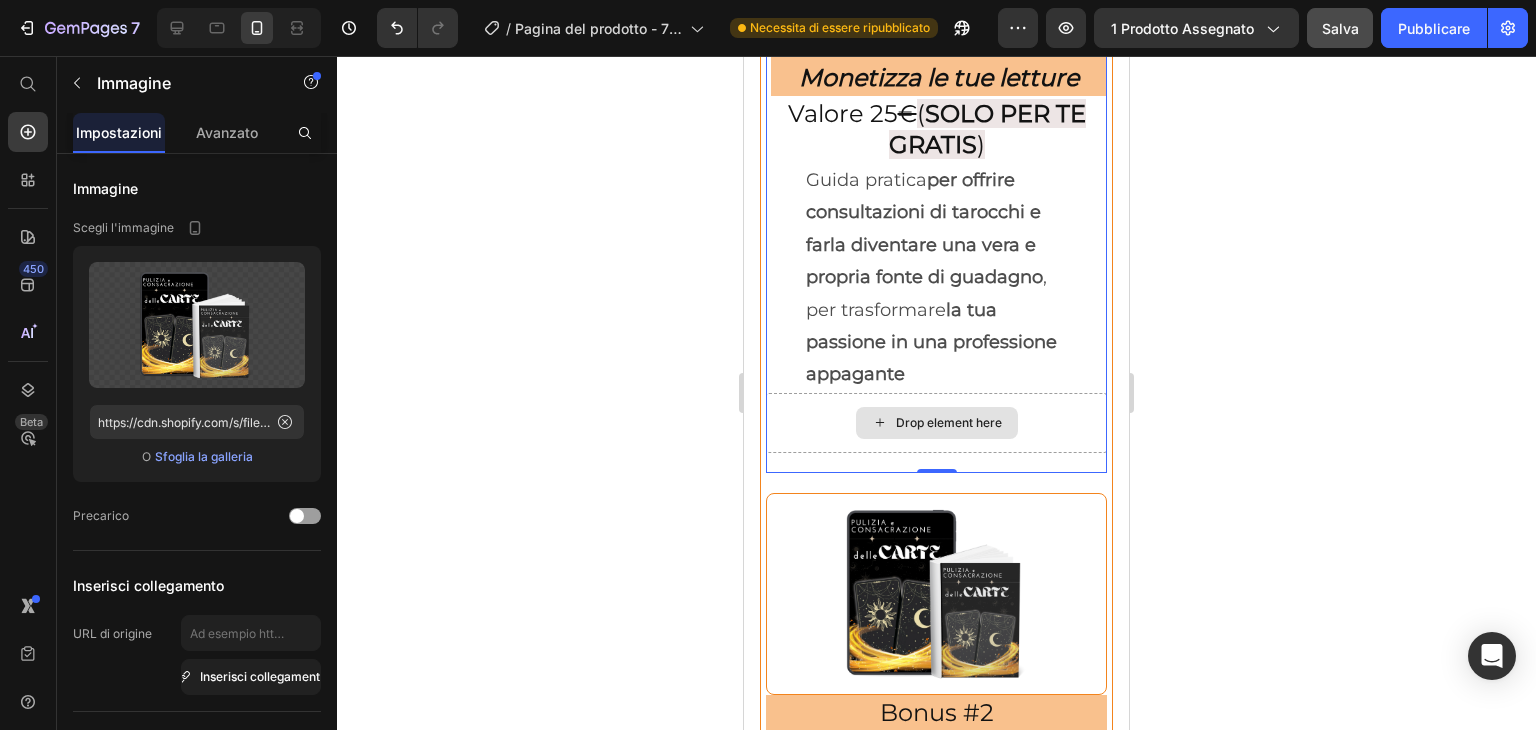 click on "Drop element here" at bounding box center [936, 423] 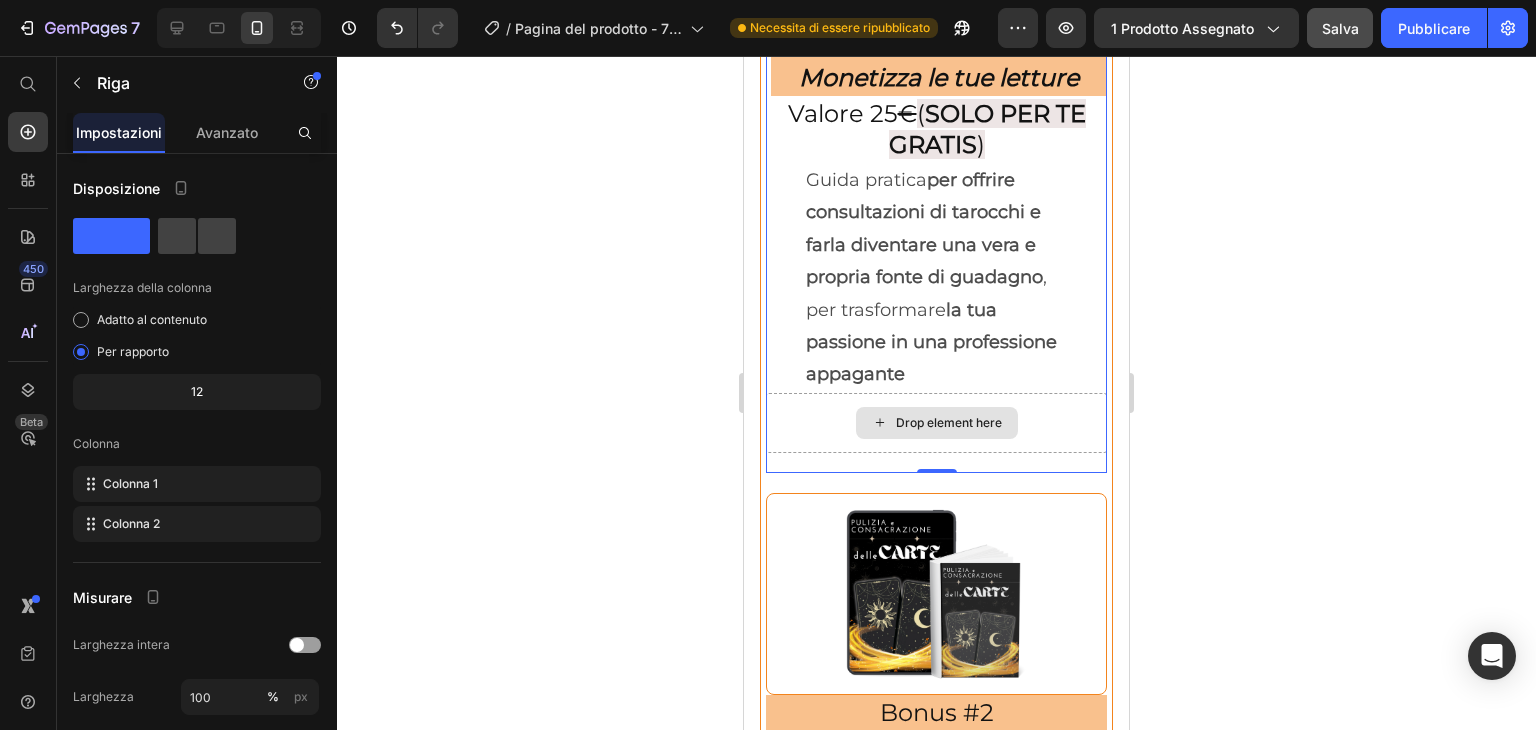 click on "Drop element here" at bounding box center (936, 423) 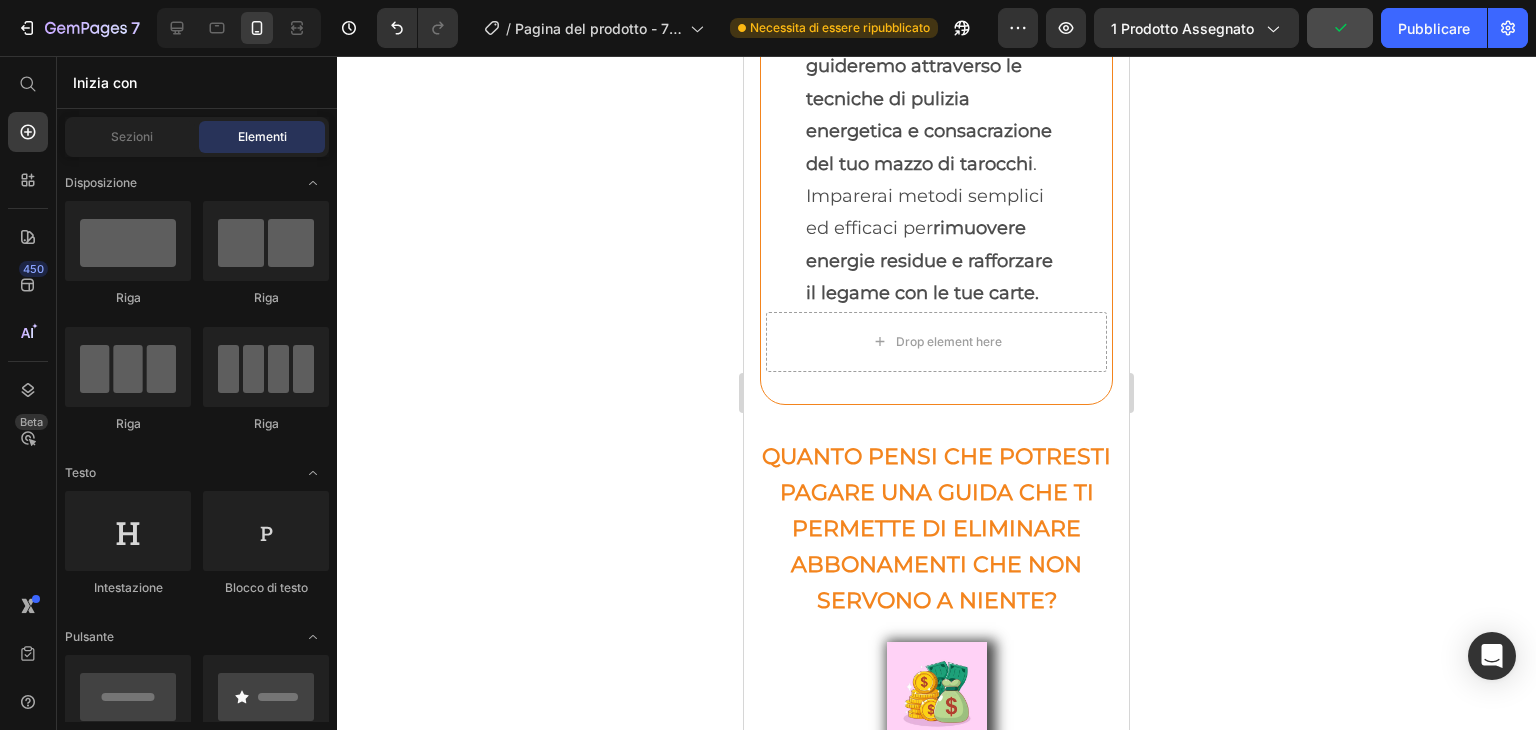 scroll, scrollTop: 9798, scrollLeft: 0, axis: vertical 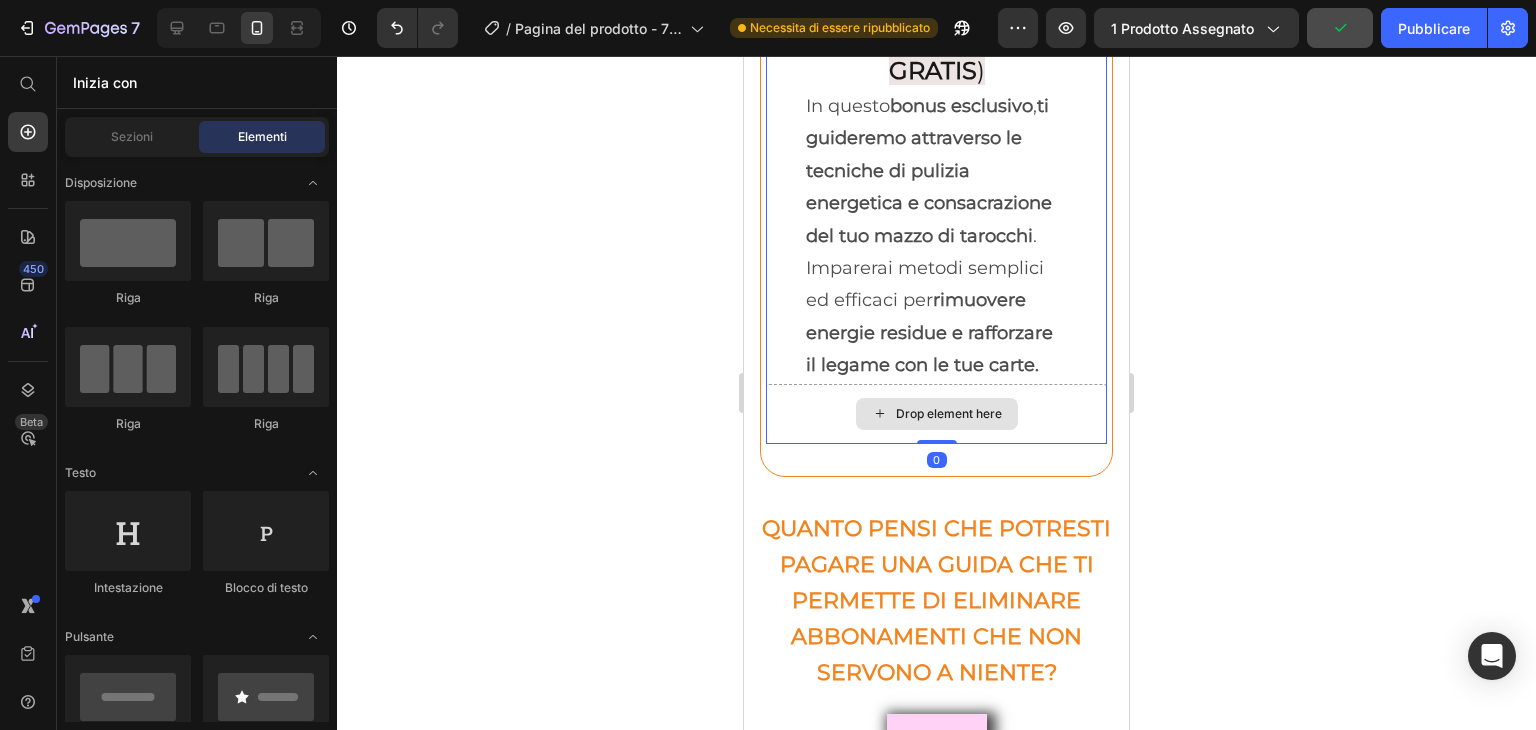 click on "Drop element here" at bounding box center [936, 414] 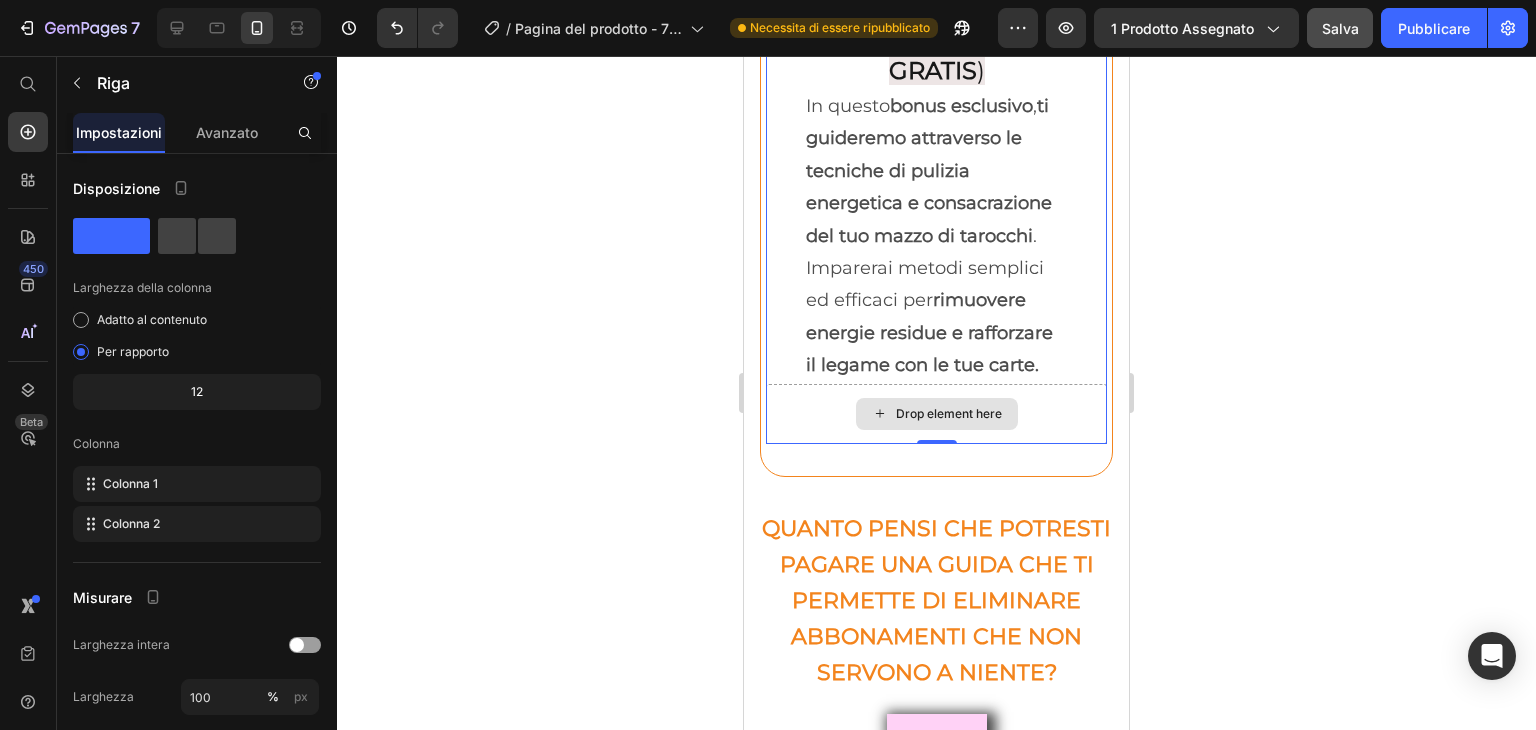 click on "Drop element here" at bounding box center [936, 414] 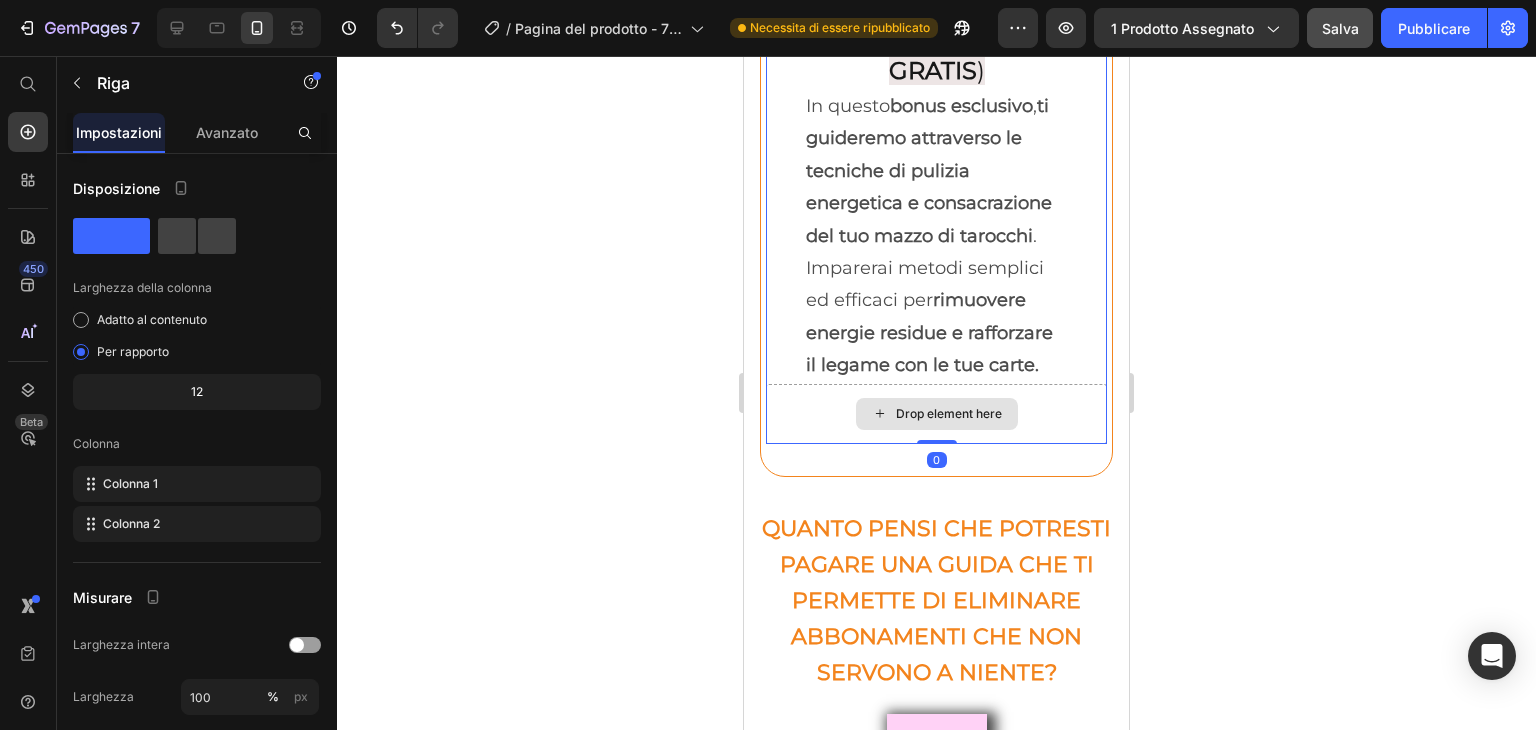 drag, startPoint x: 936, startPoint y: 441, endPoint x: 936, endPoint y: 408, distance: 33 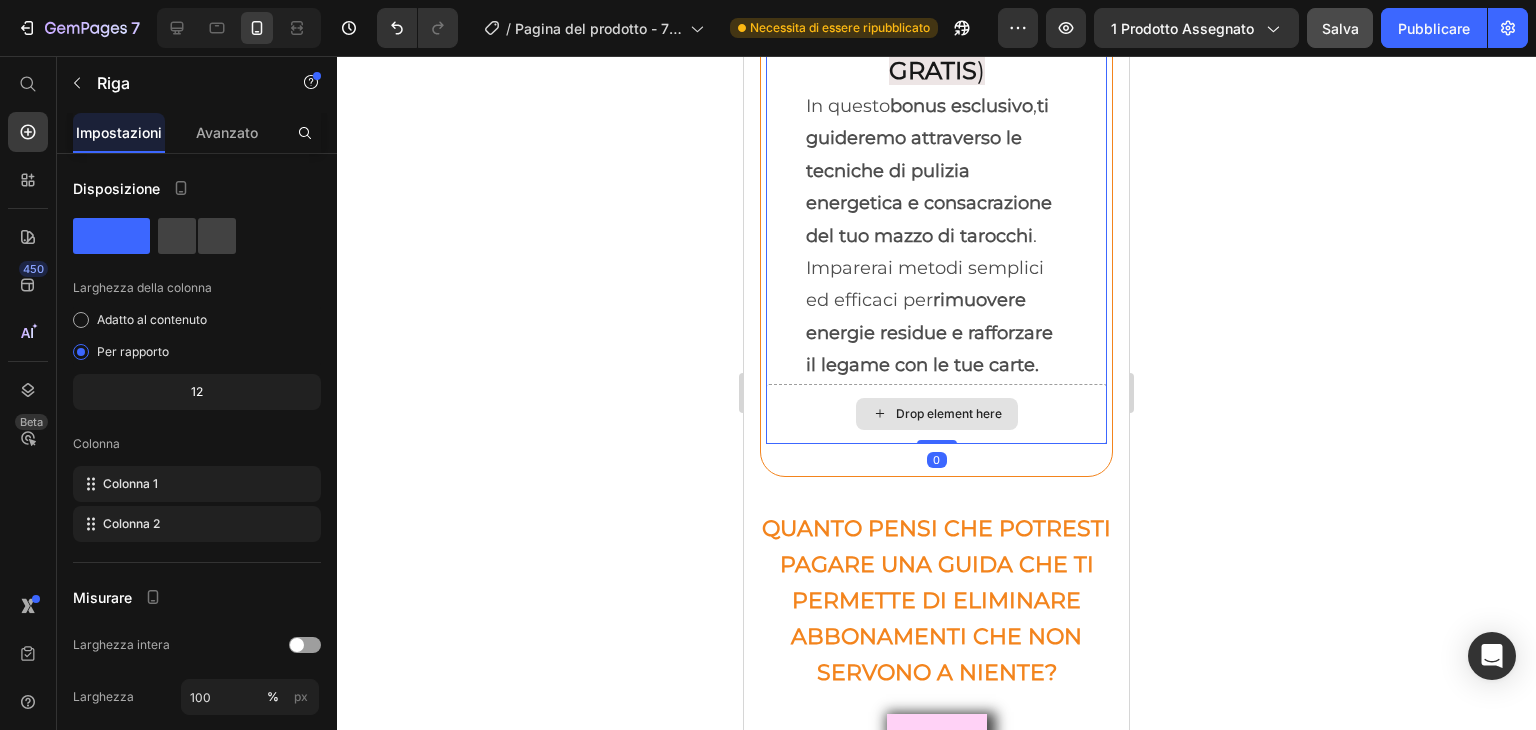 drag, startPoint x: 928, startPoint y: 438, endPoint x: 927, endPoint y: 427, distance: 11.045361 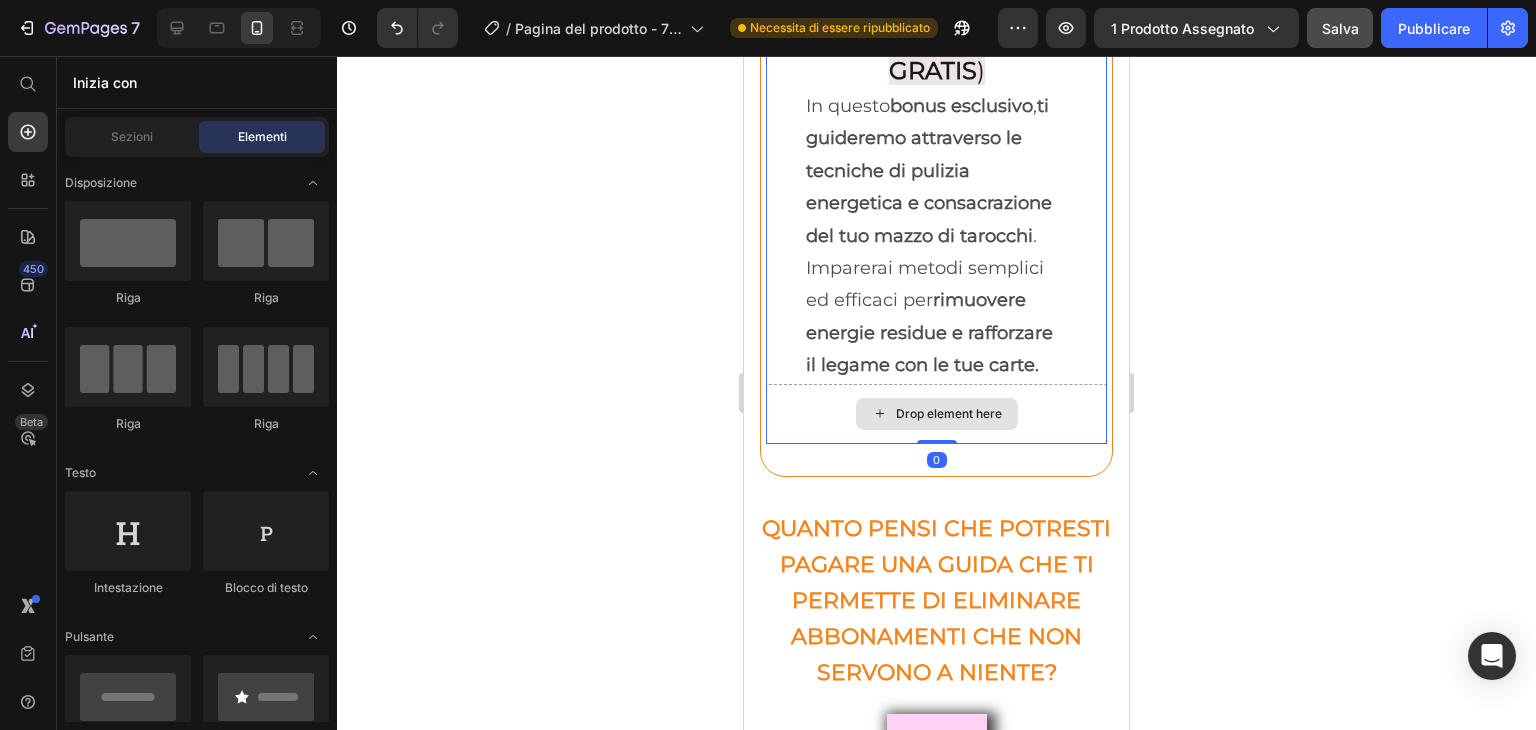 click on "Drop element here" at bounding box center (937, 414) 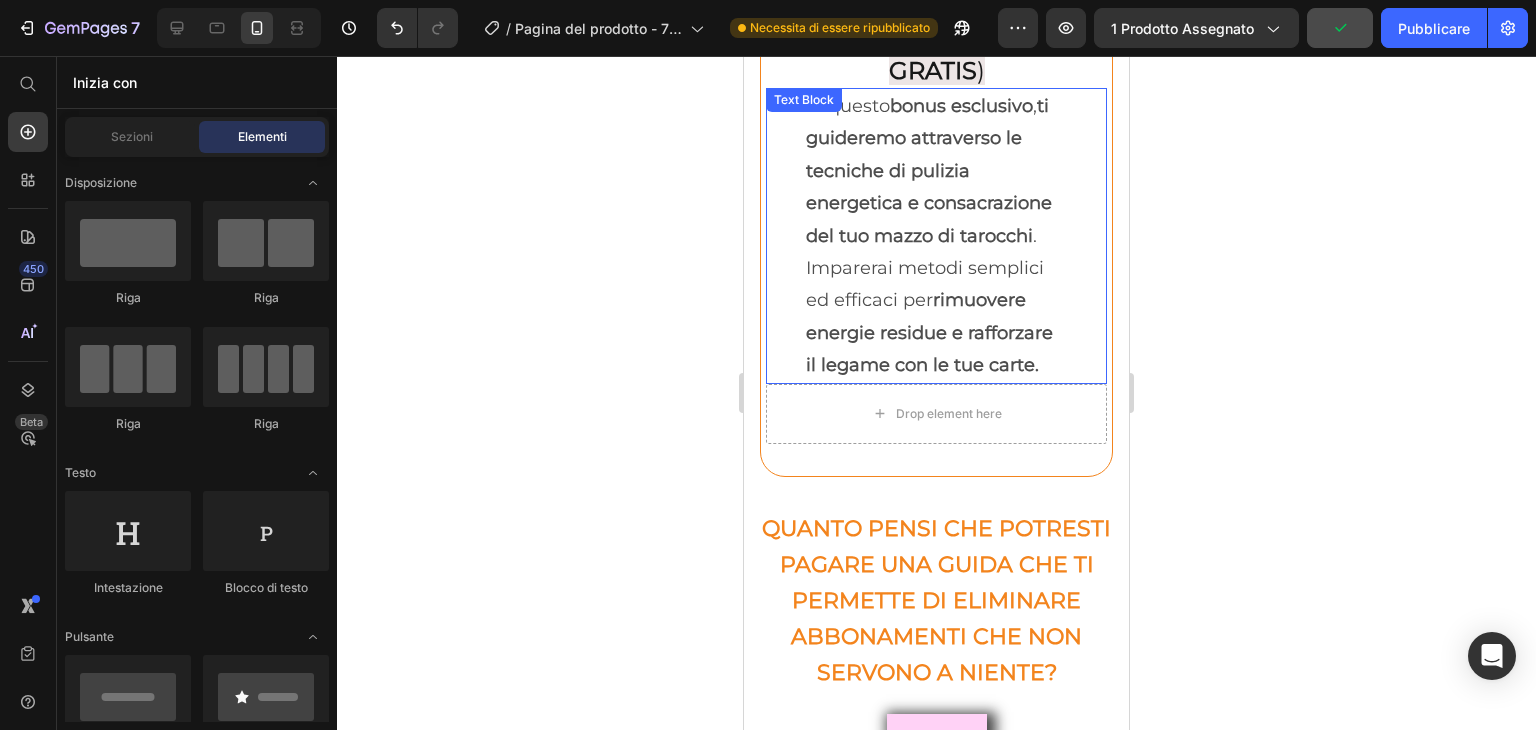click on "rimuovere energie residue e rafforzare il legame con le tue carte." at bounding box center (929, 332) 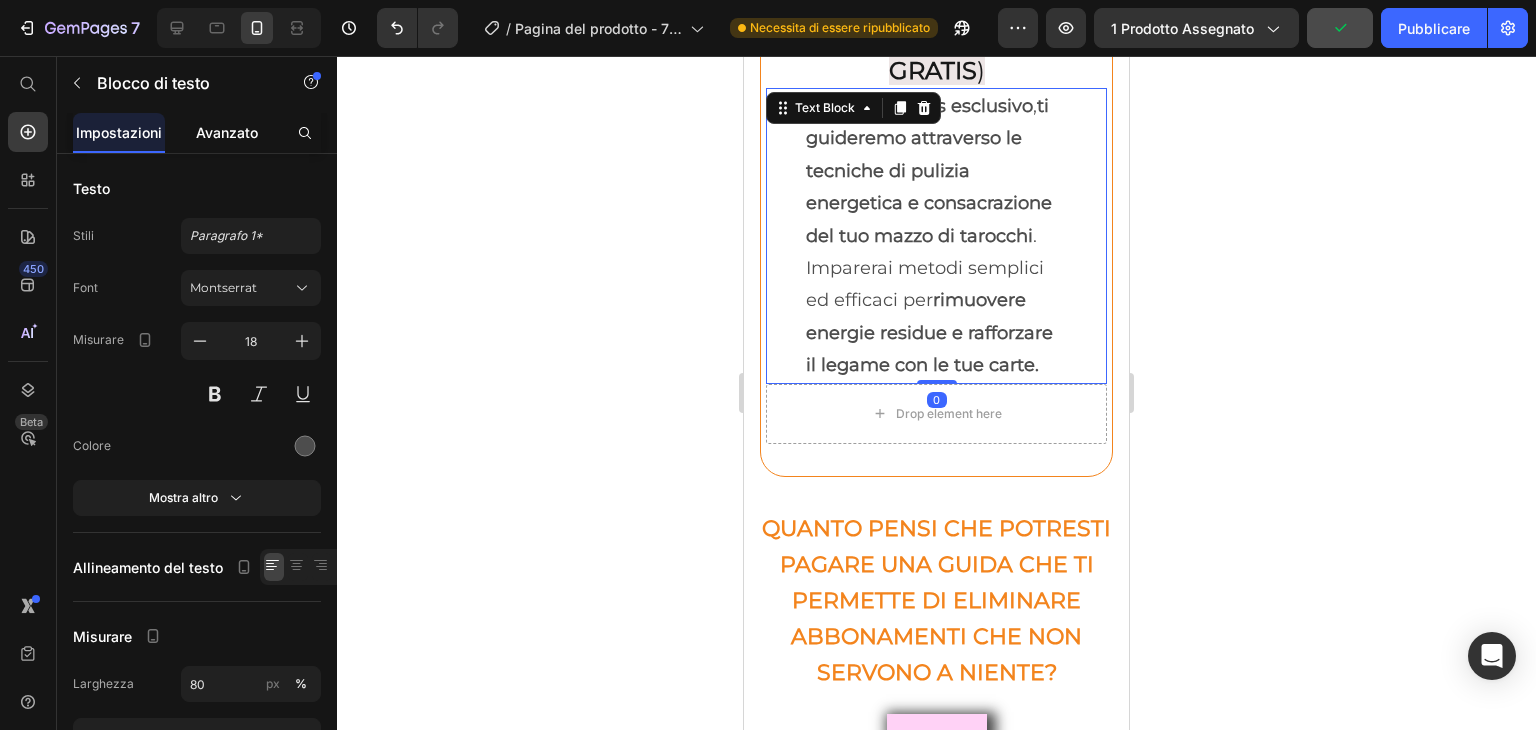 click on "Avanzato" at bounding box center (227, 132) 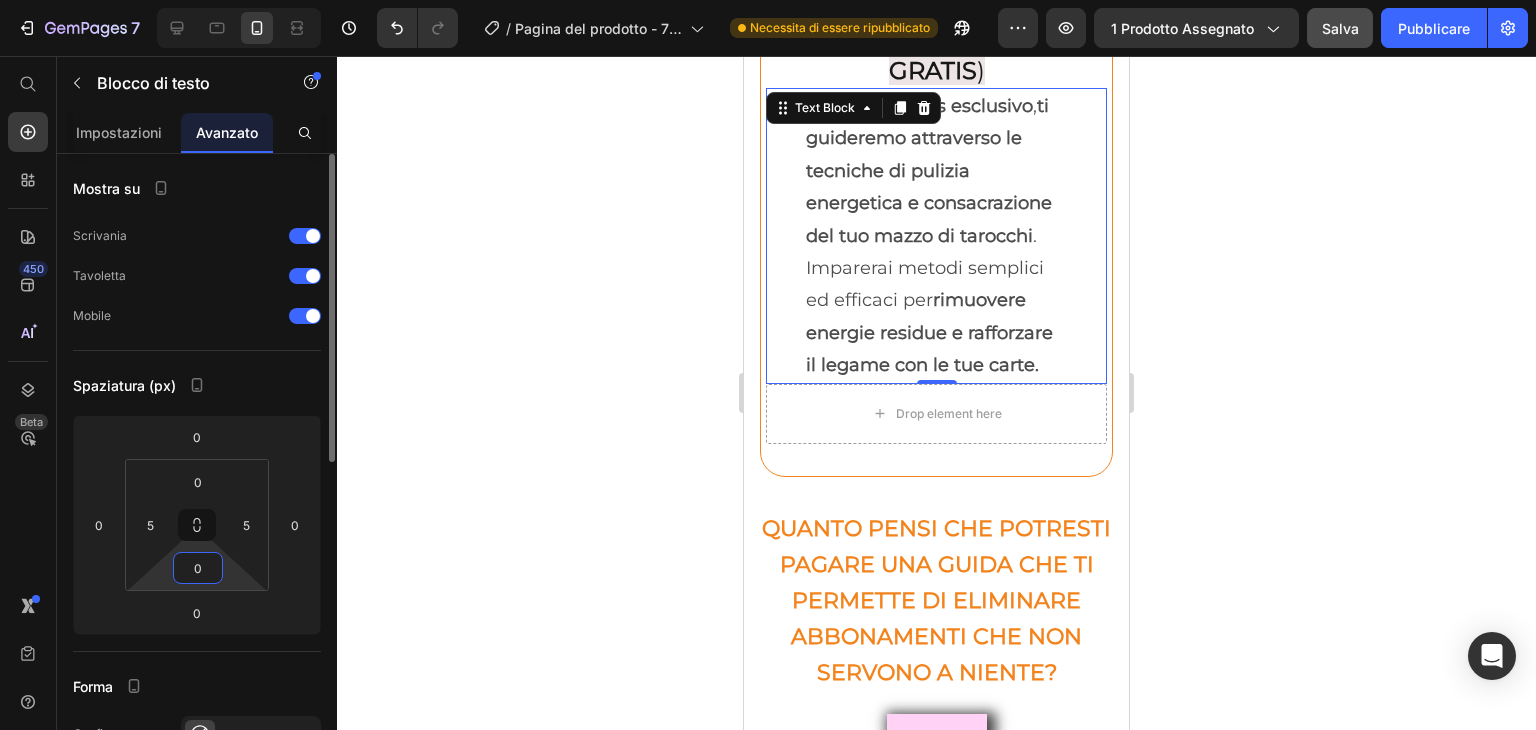 click on "0" at bounding box center (198, 568) 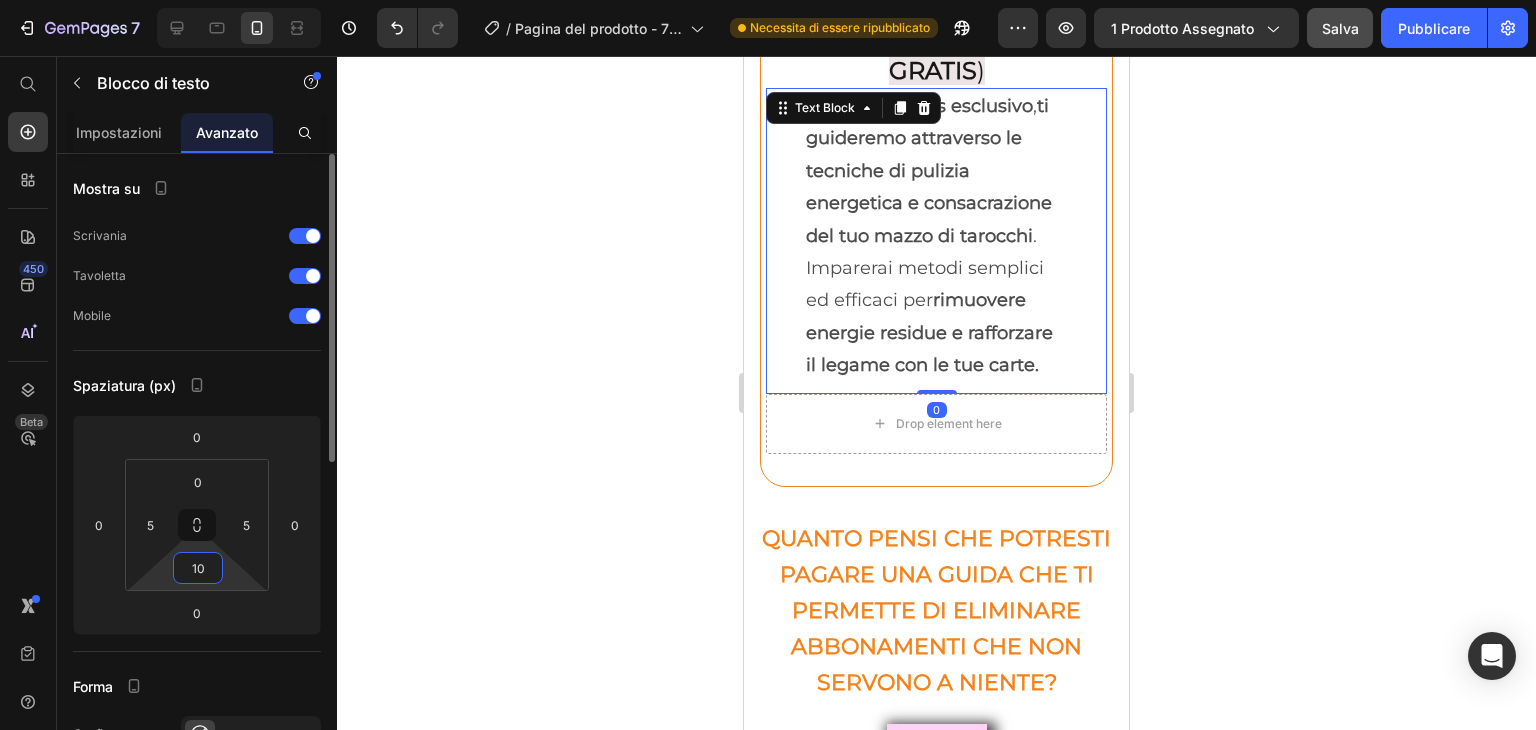 type on "1" 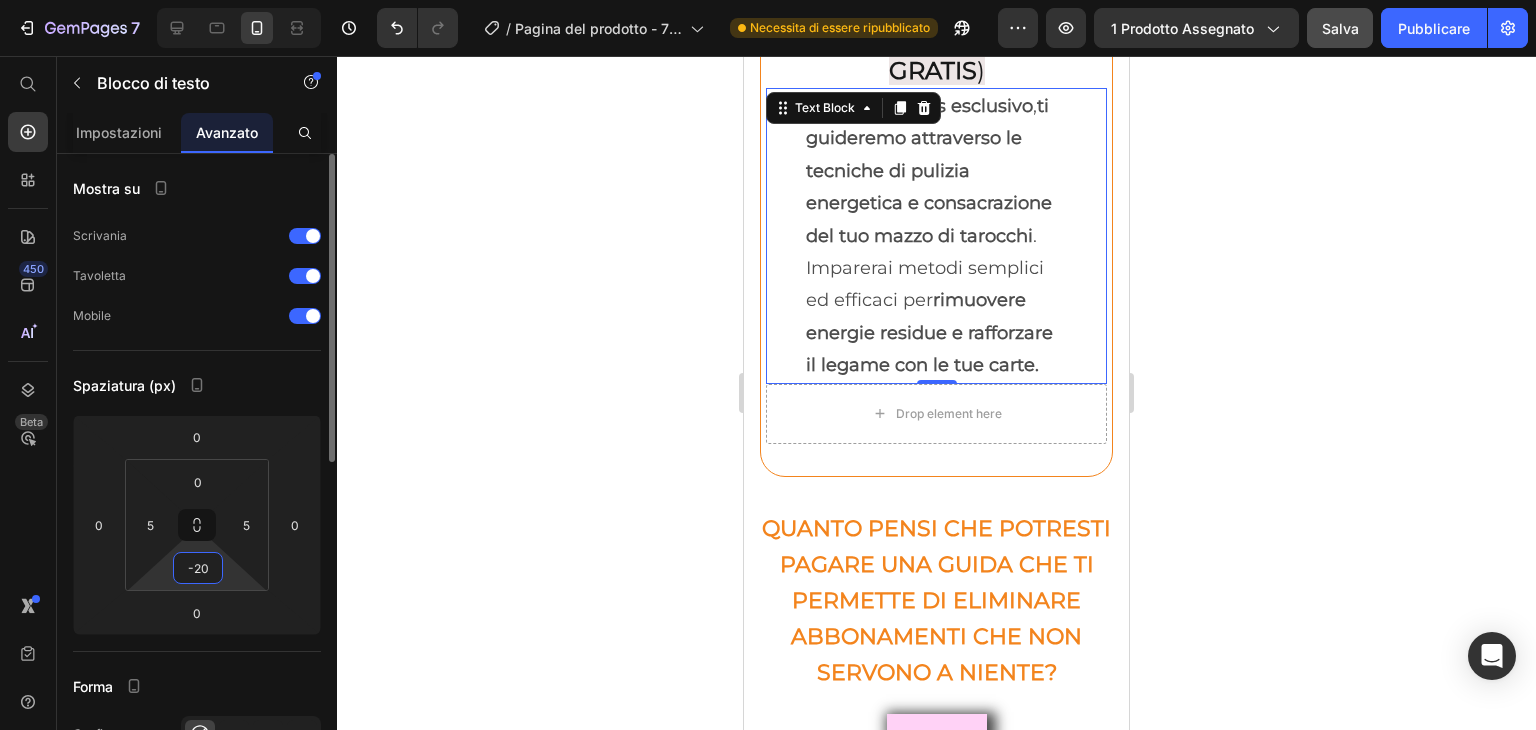 type on "-2" 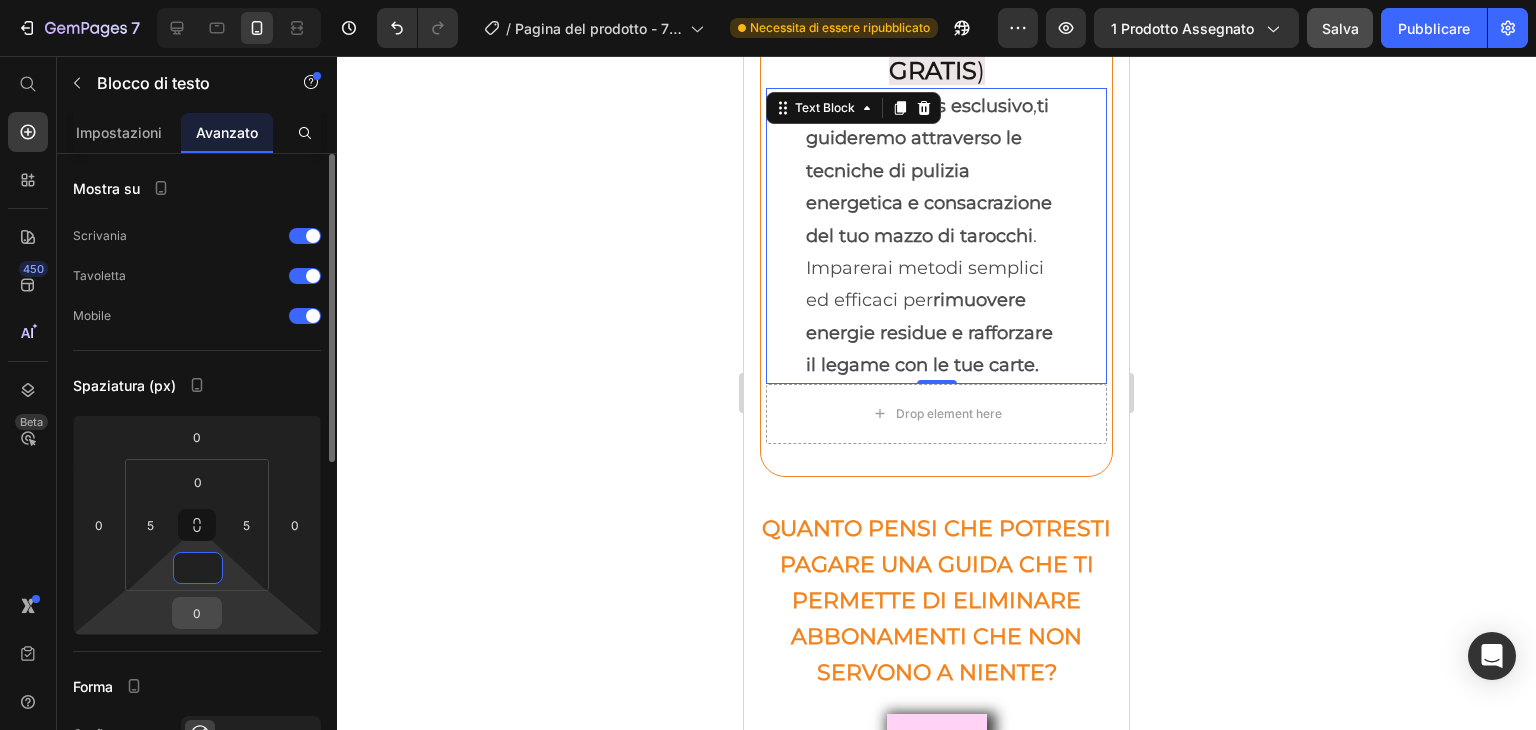 click on "0" at bounding box center [197, 613] 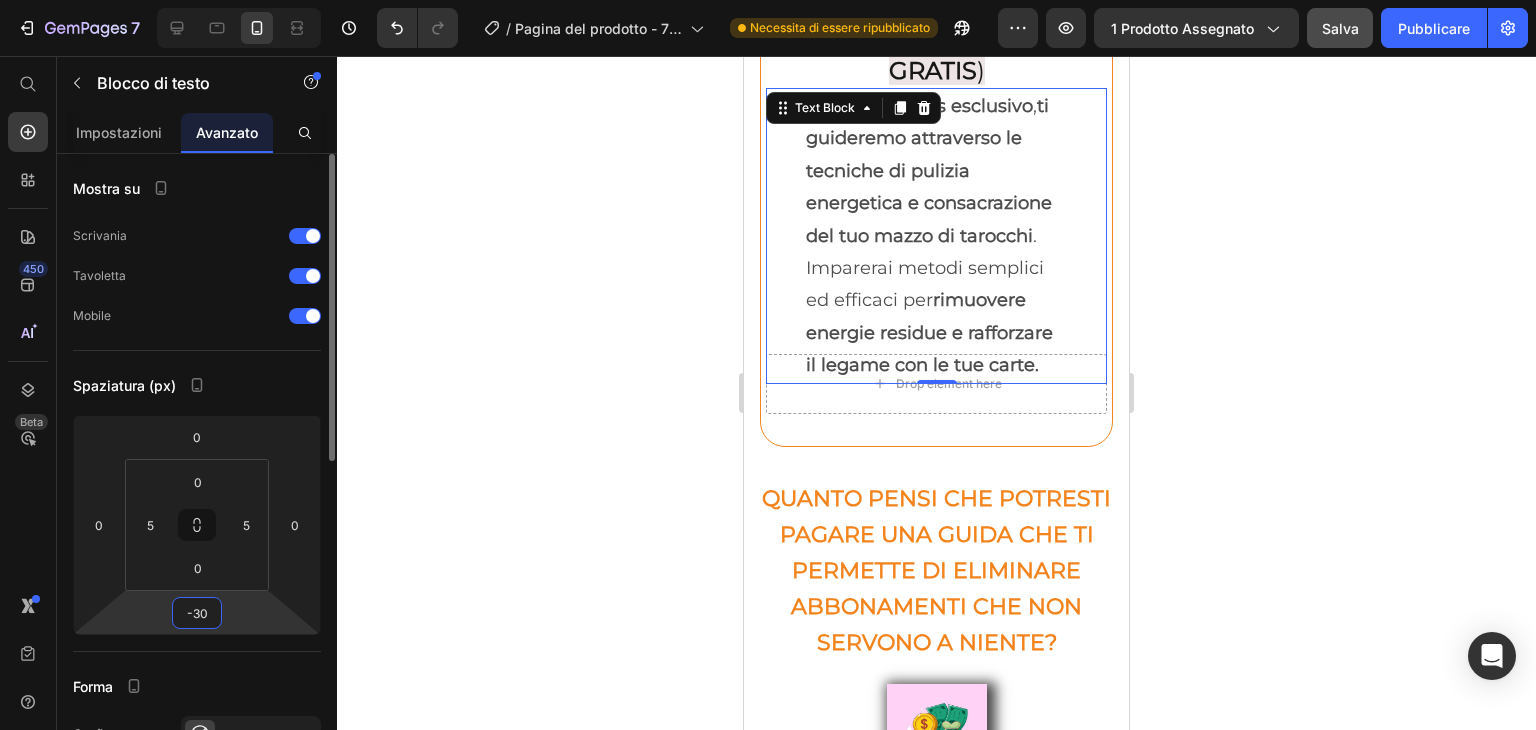type on "-3" 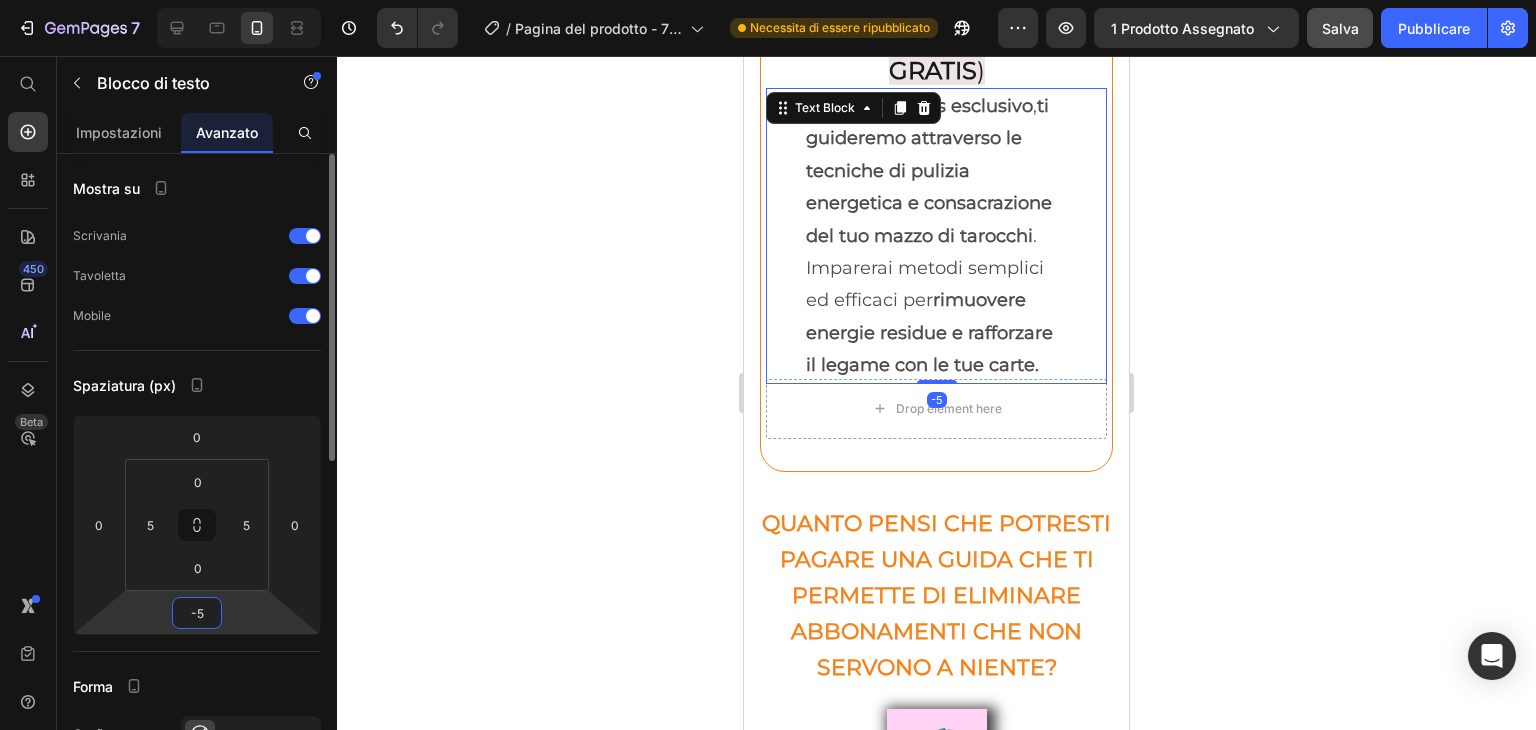 type on "-50" 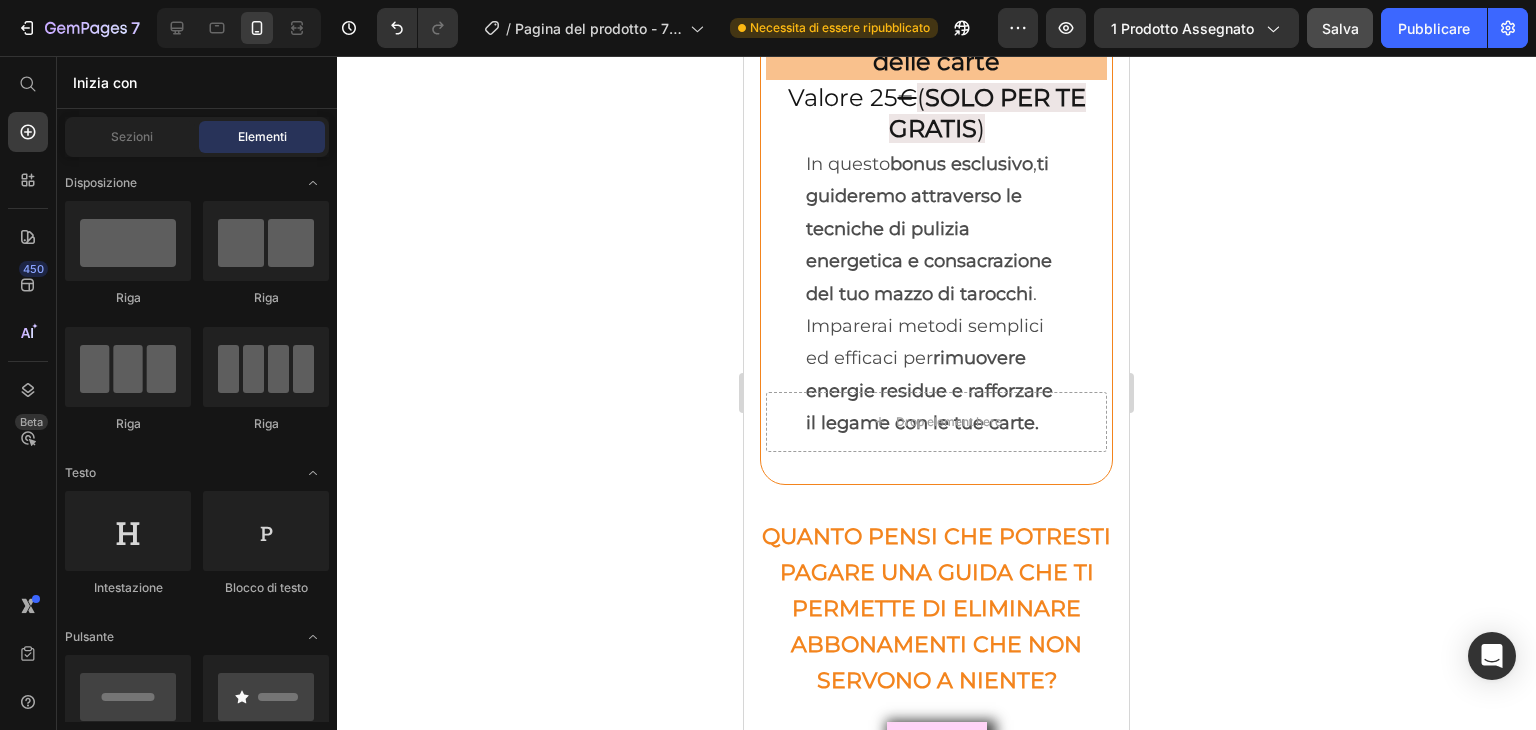 scroll, scrollTop: 9614, scrollLeft: 0, axis: vertical 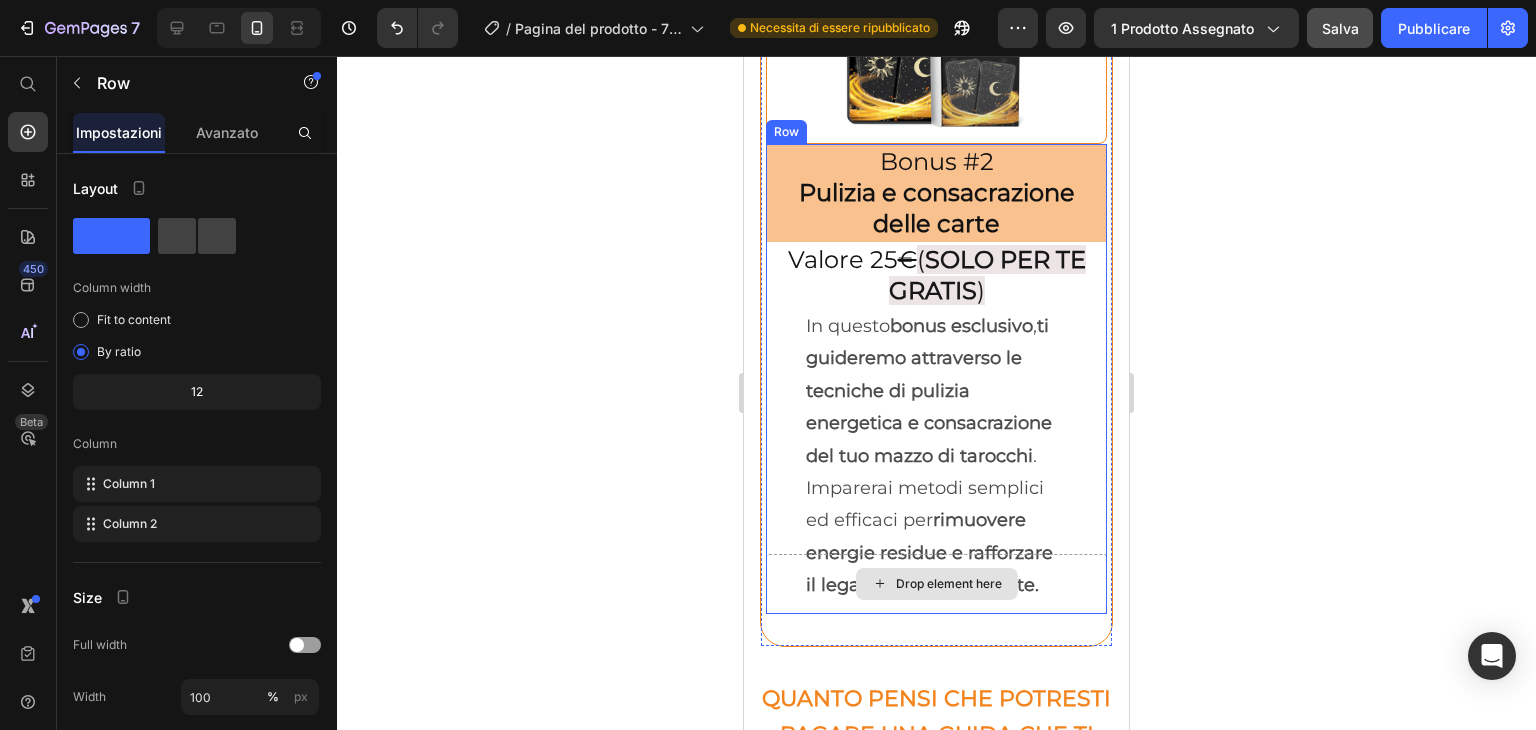 click on "Drop element here" at bounding box center [936, 584] 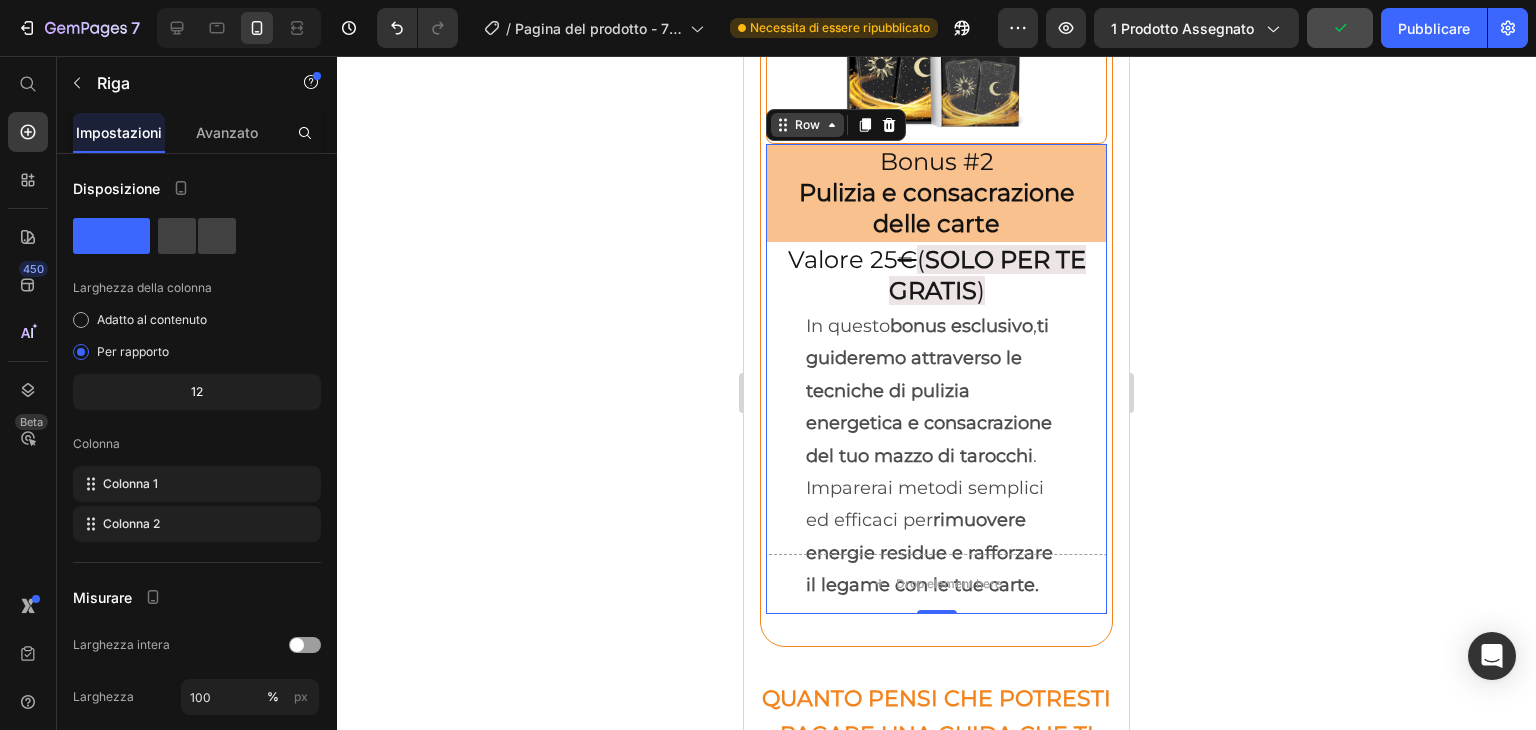 click 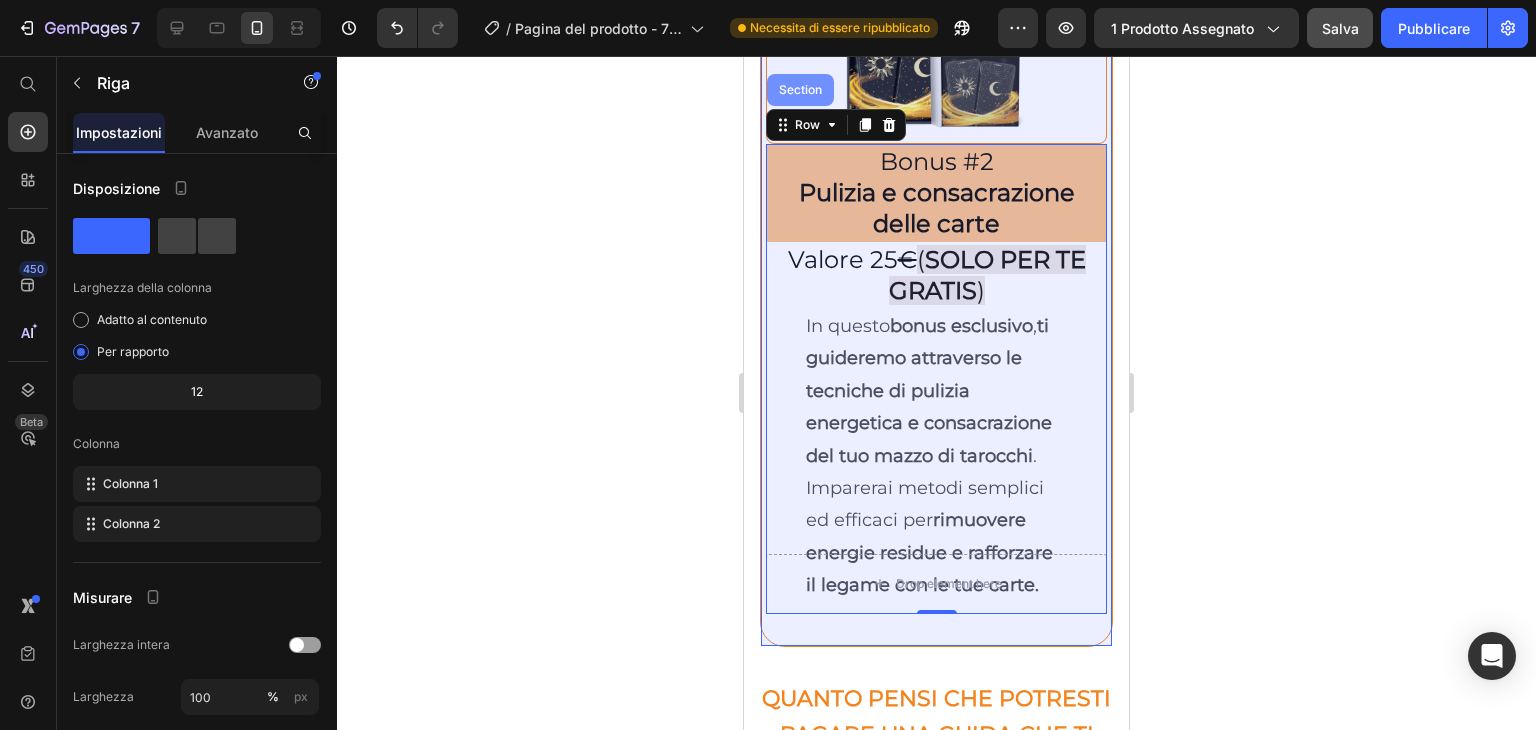 click on "Section" at bounding box center [800, 90] 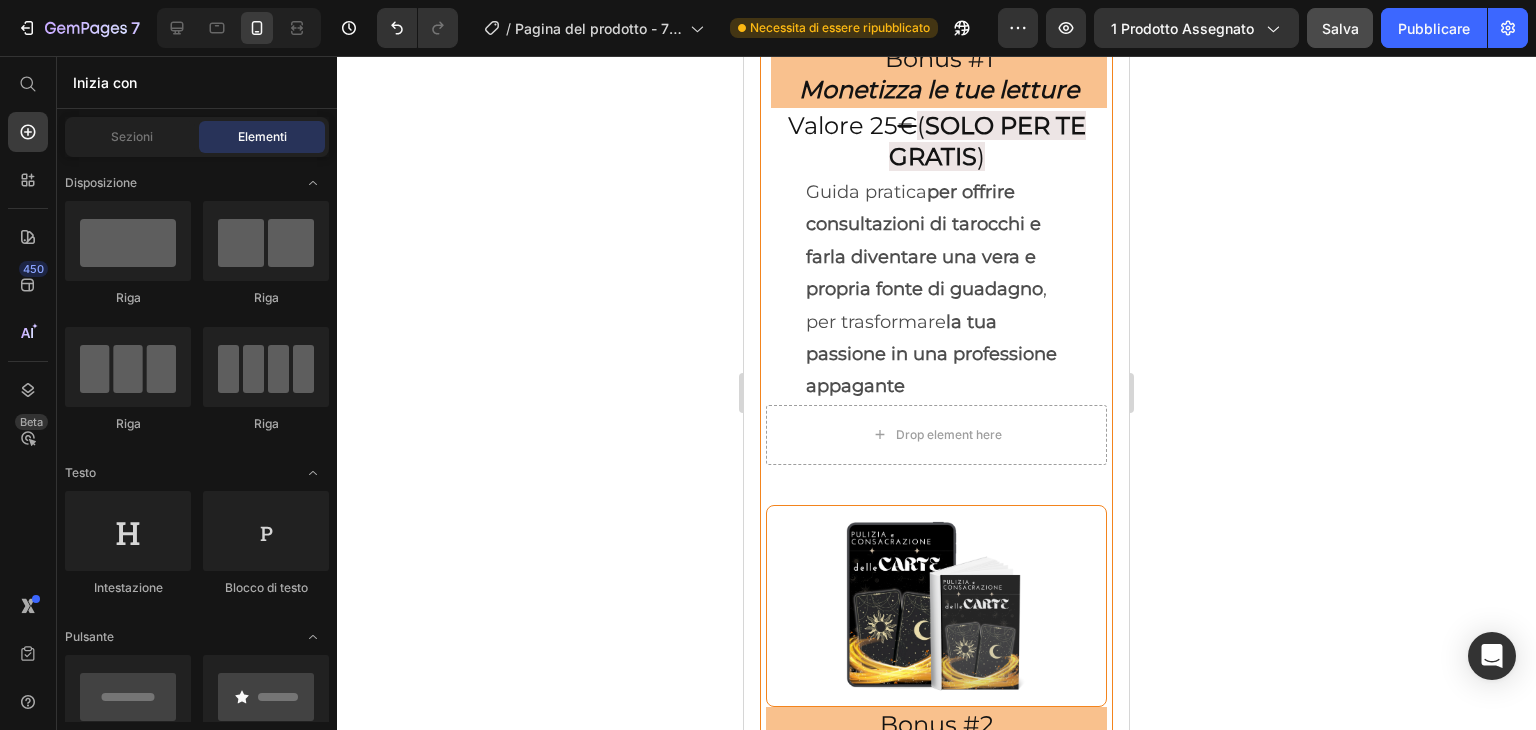 scroll, scrollTop: 9034, scrollLeft: 0, axis: vertical 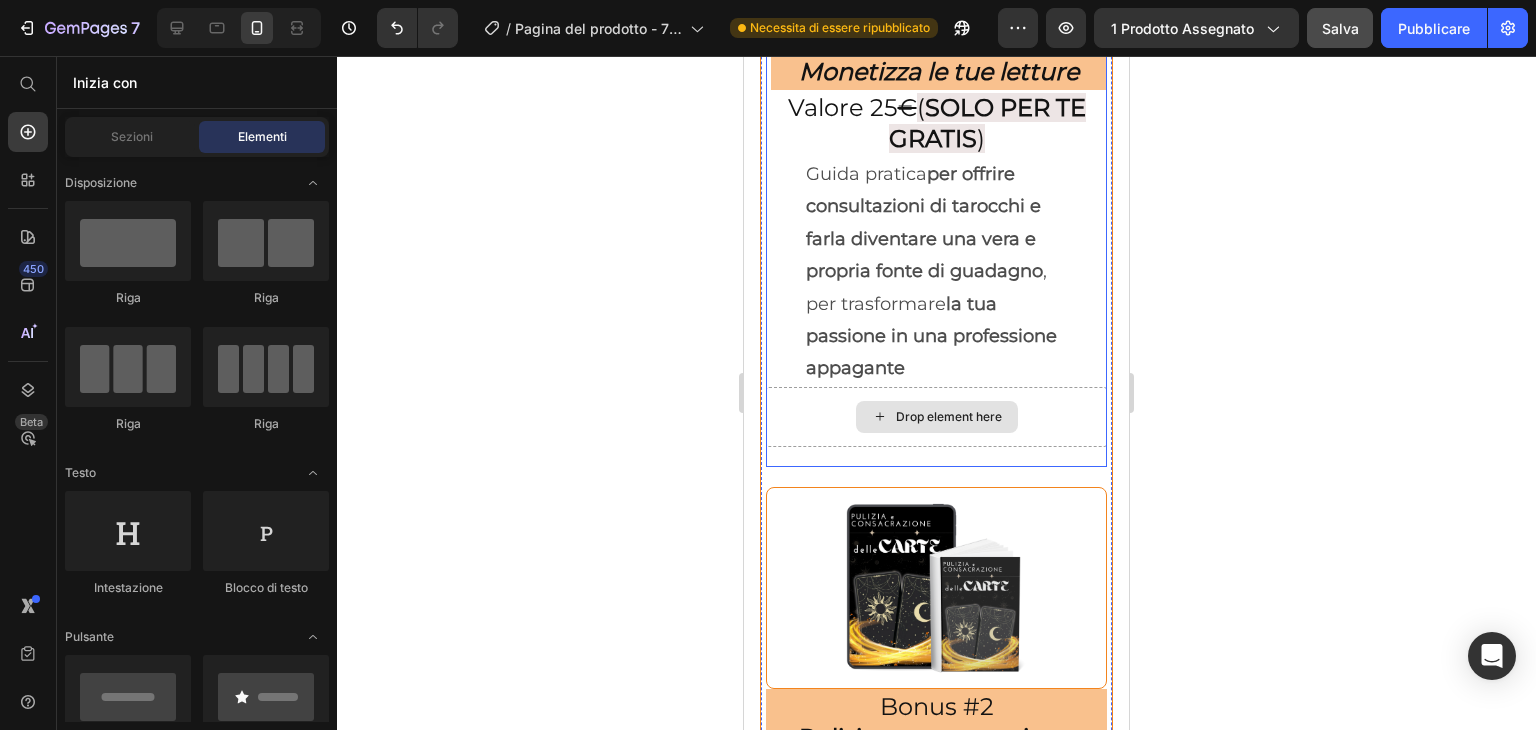 click on "Drop element here" at bounding box center [936, 417] 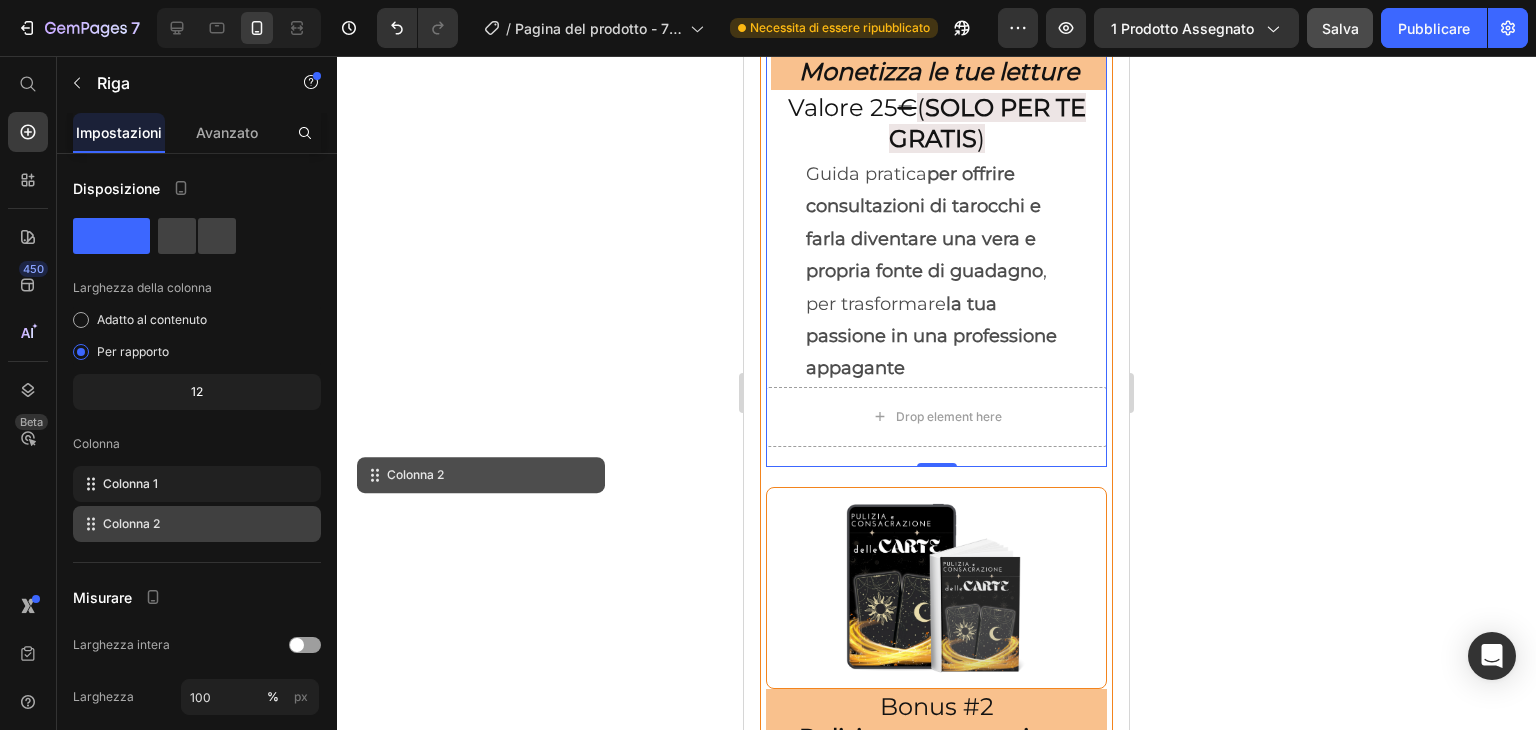 click 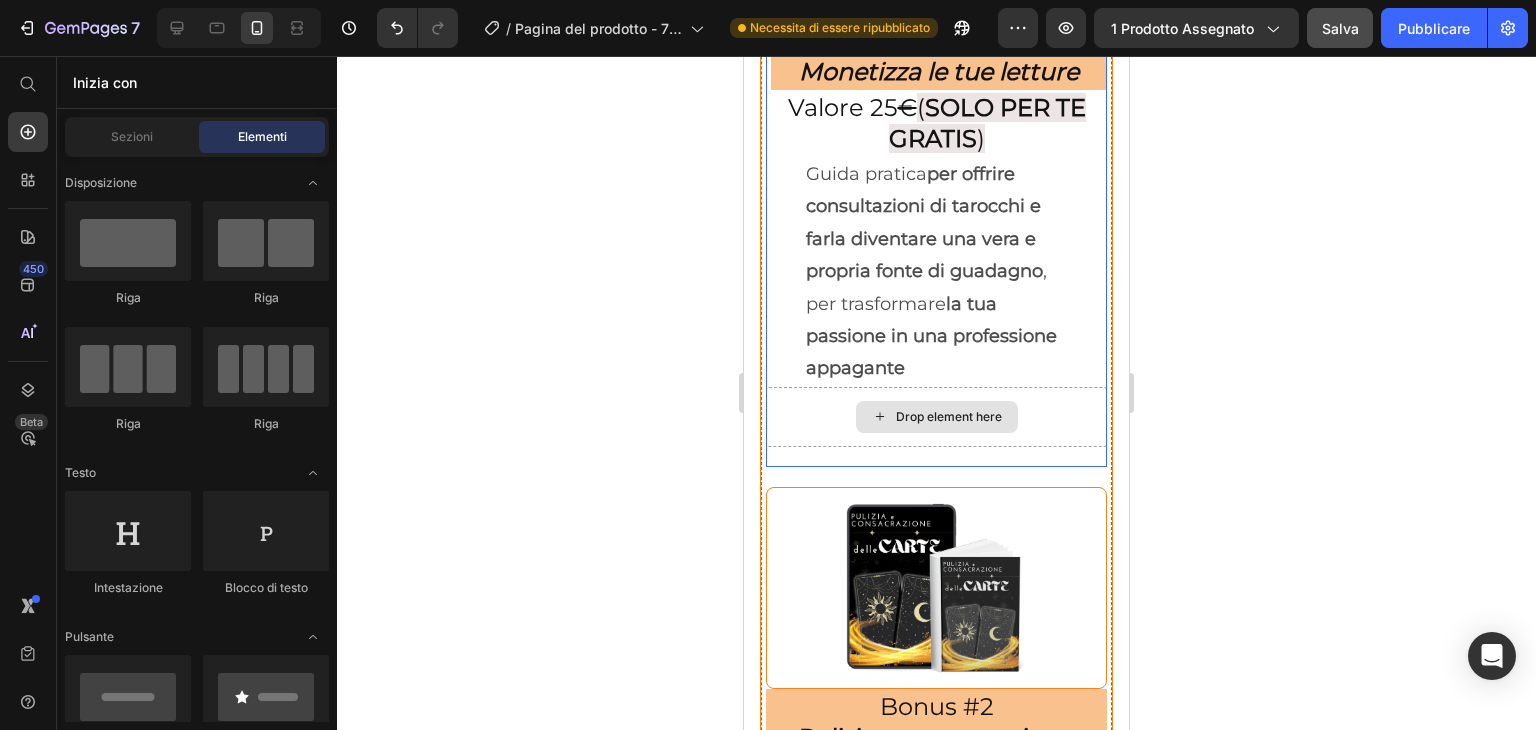 click on "Drop element here" at bounding box center [936, 417] 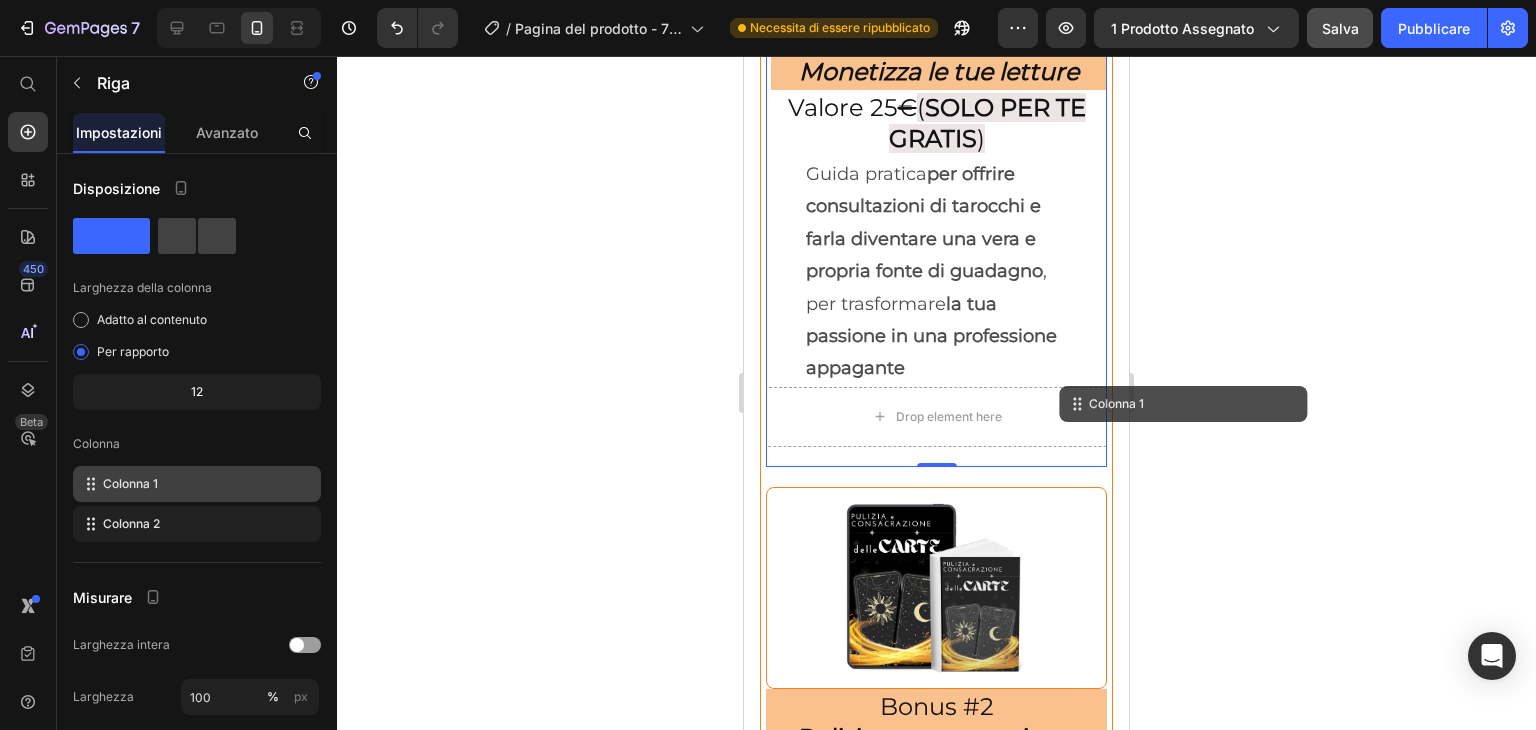 click 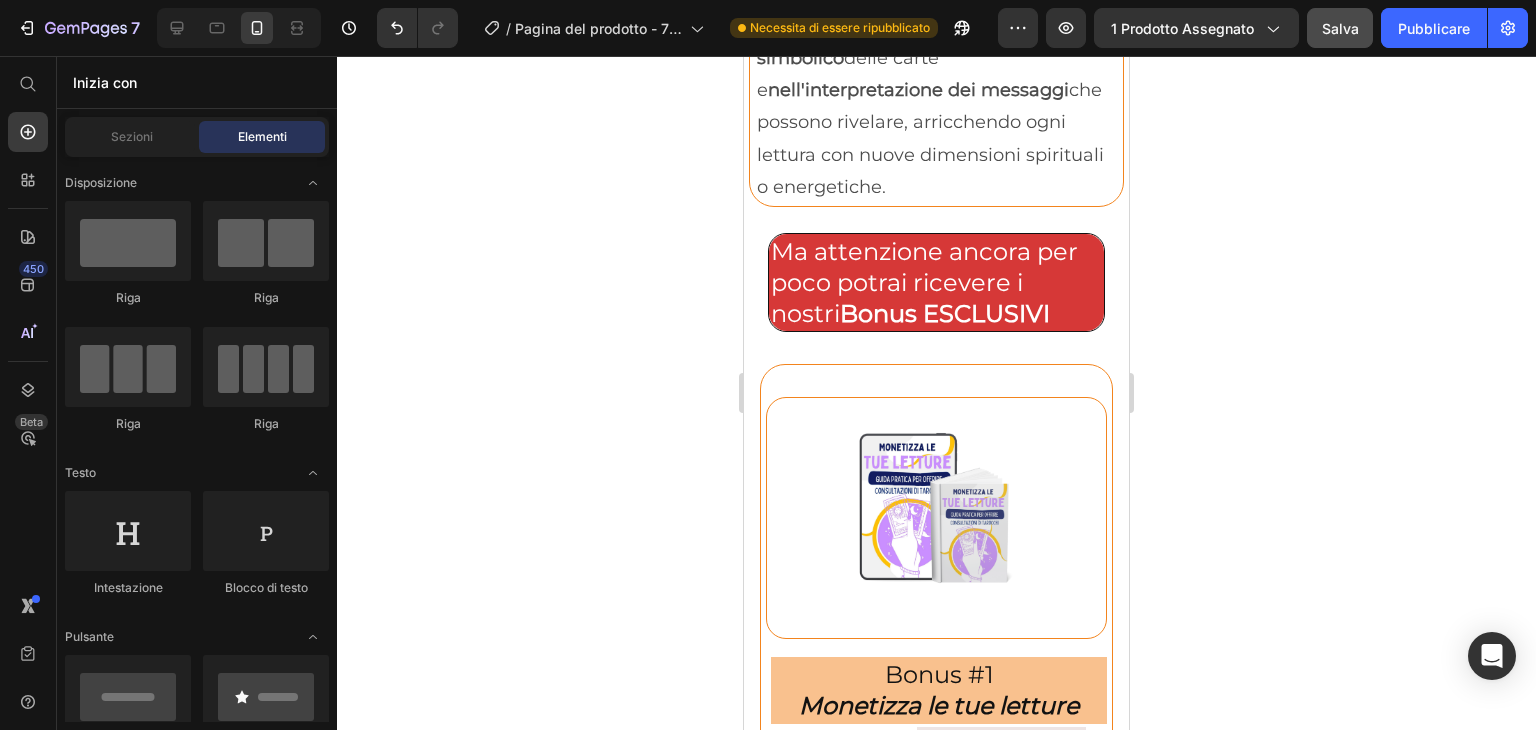 scroll, scrollTop: 8419, scrollLeft: 0, axis: vertical 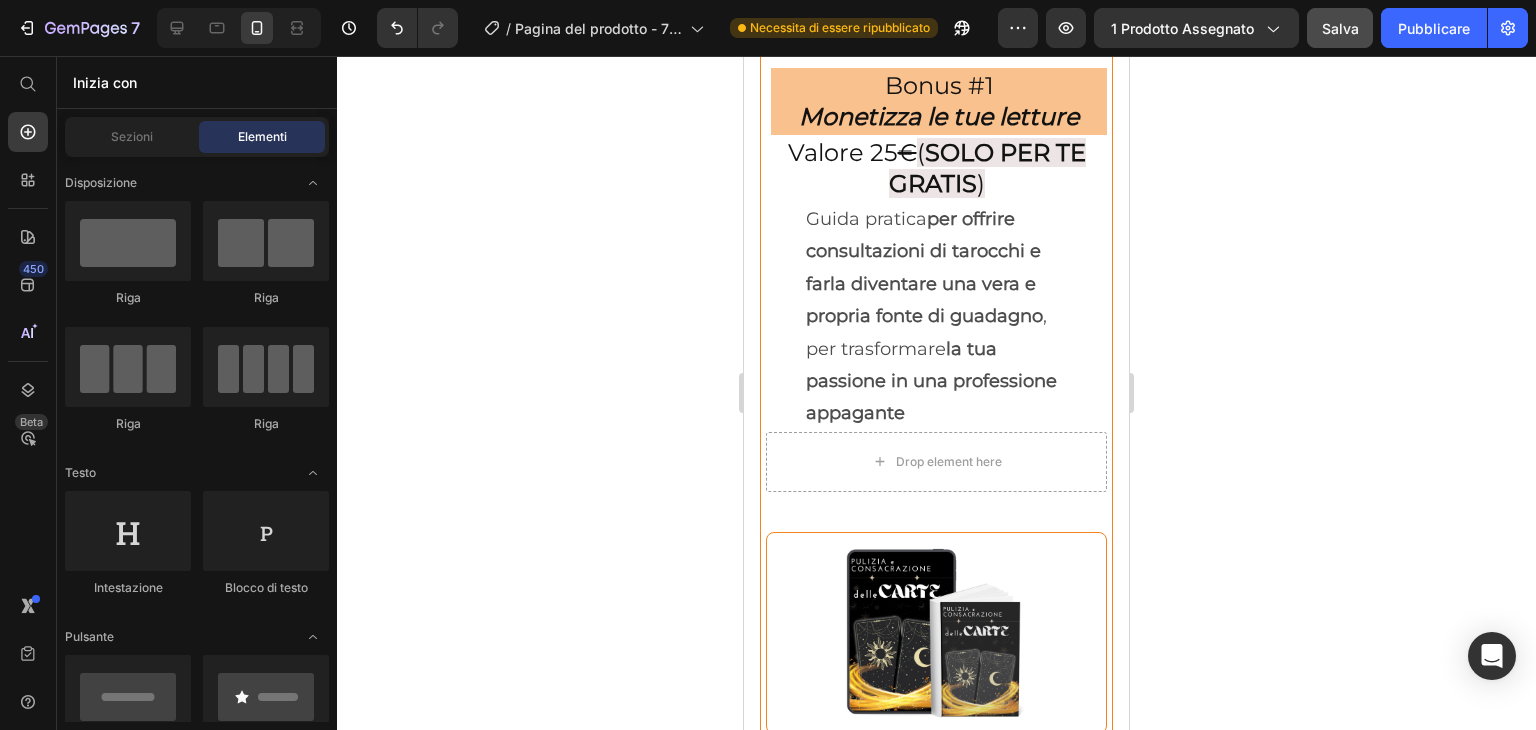 drag, startPoint x: 1121, startPoint y: 459, endPoint x: 1876, endPoint y: 541, distance: 759.43994 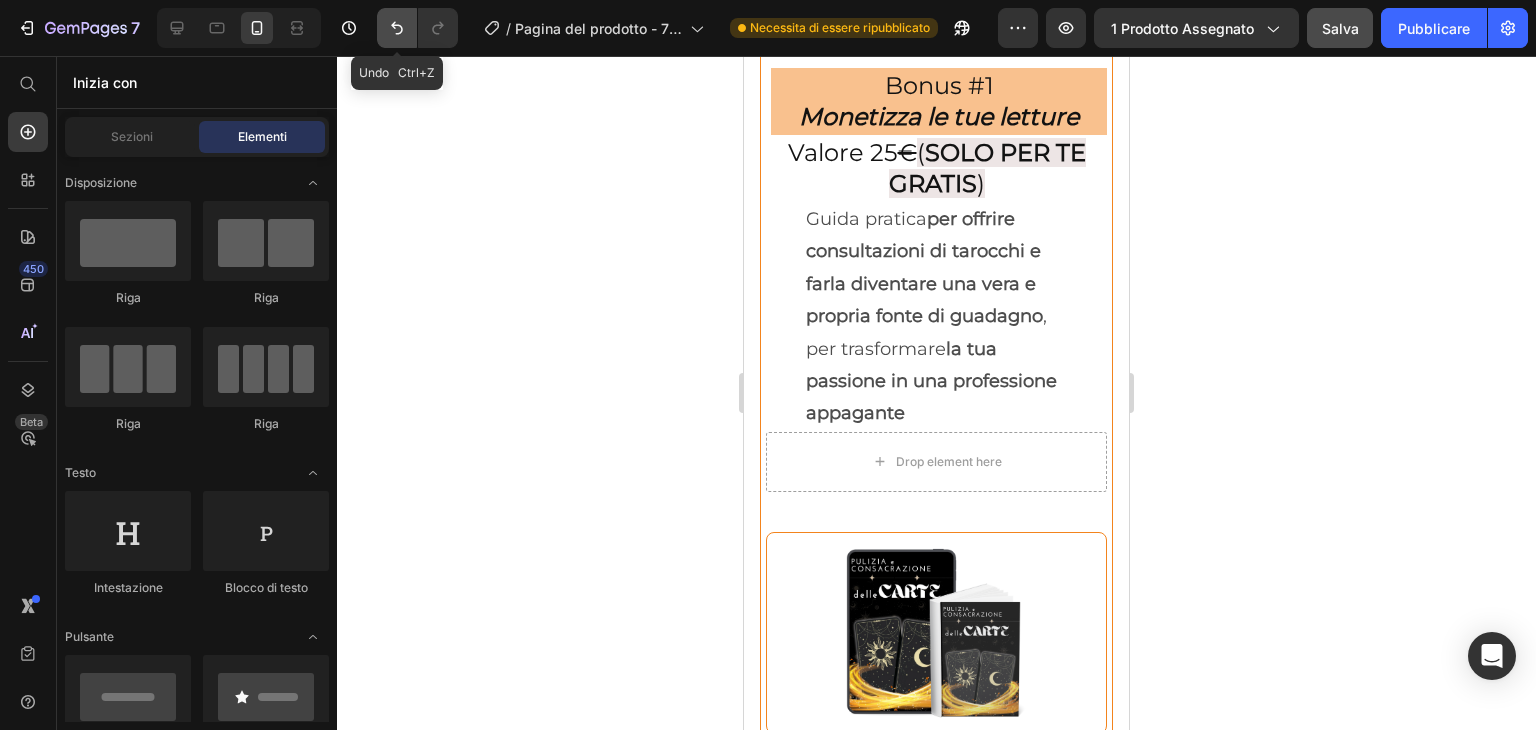 click 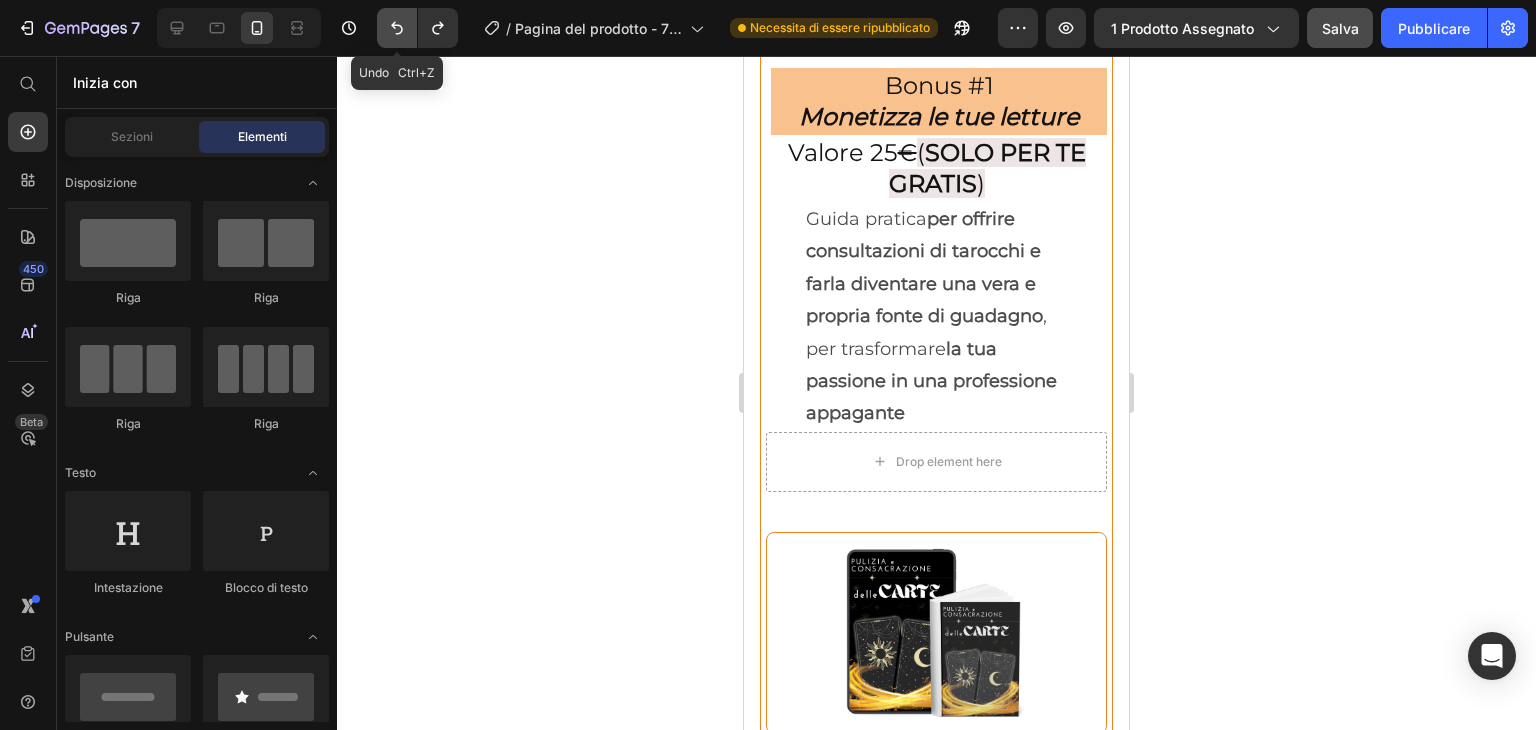 click 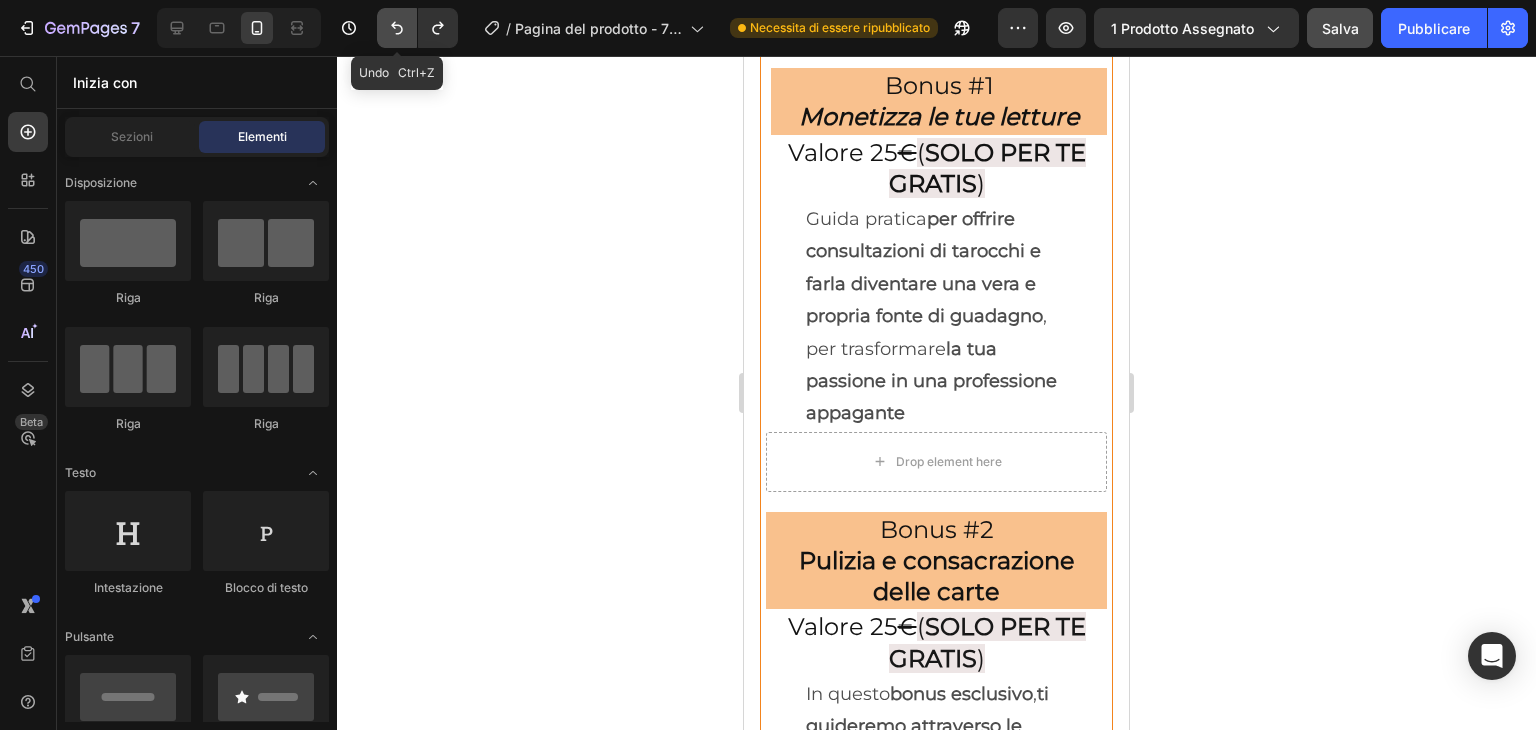 click 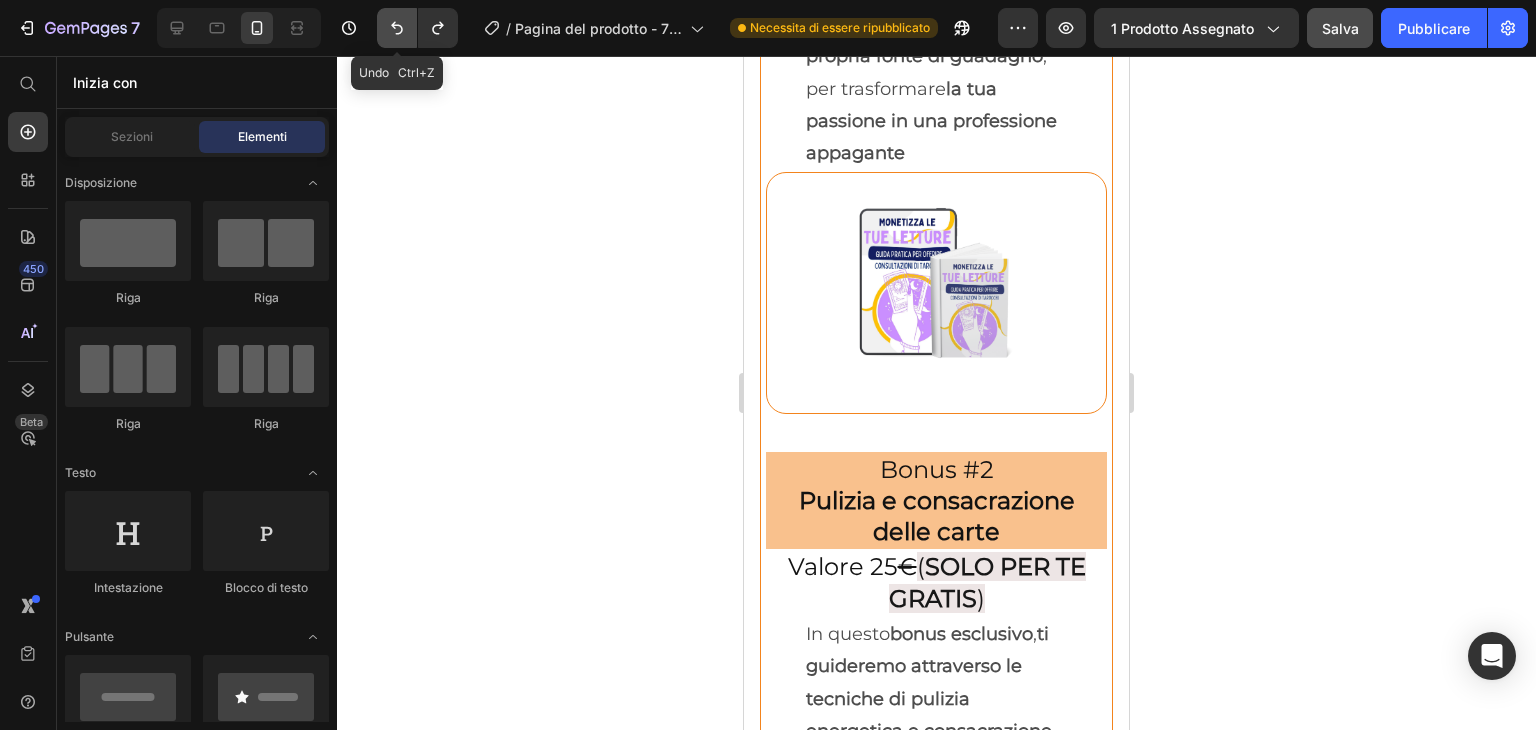 scroll, scrollTop: 8730, scrollLeft: 0, axis: vertical 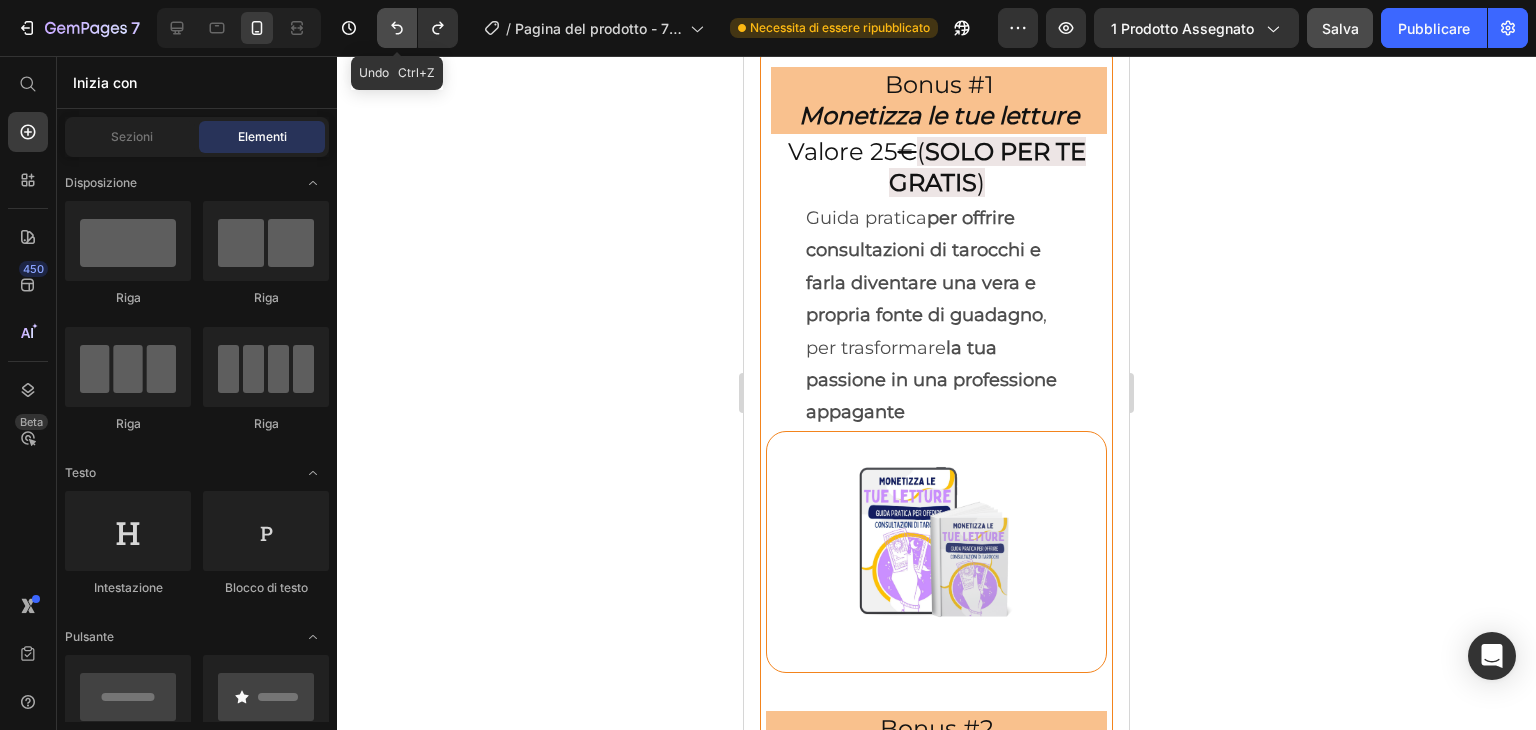 click 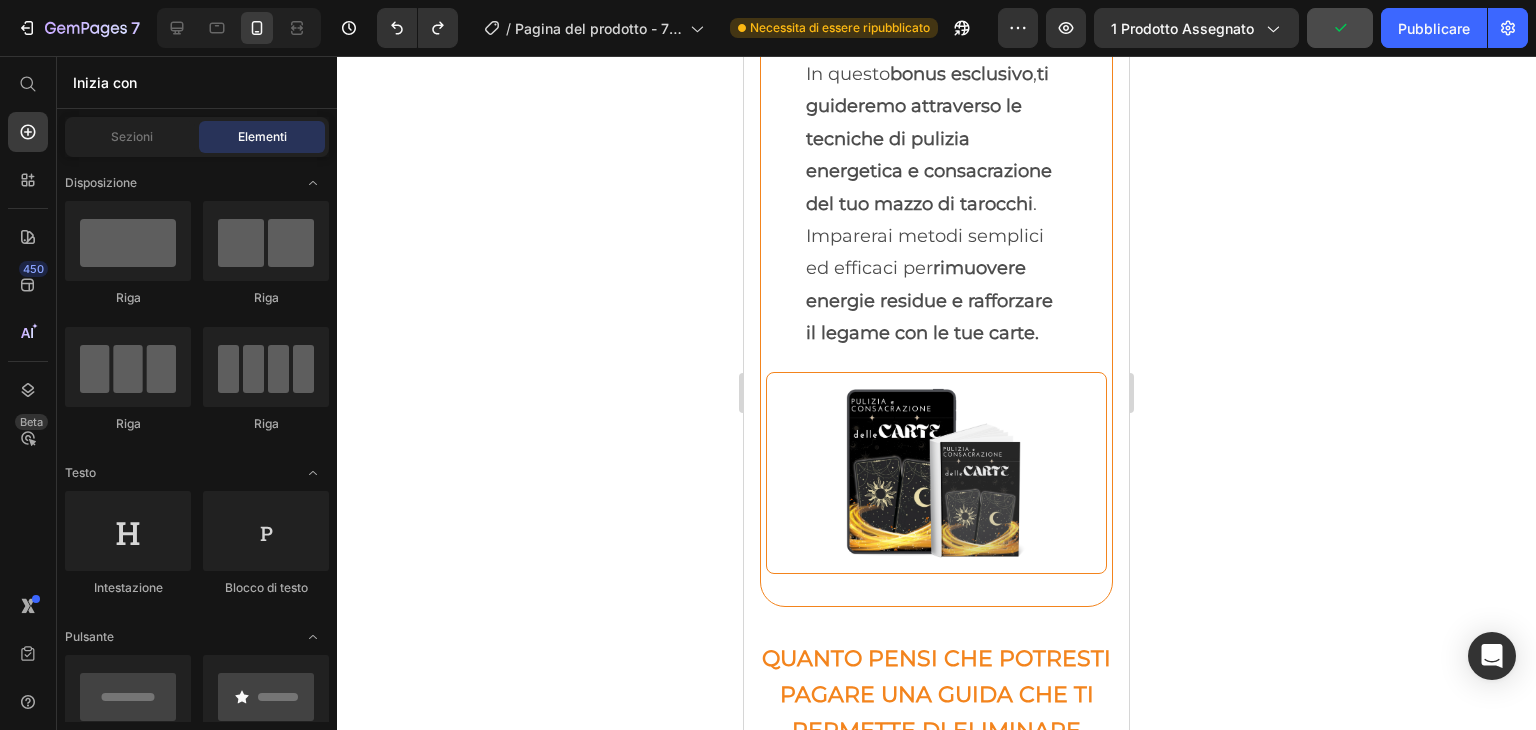 scroll, scrollTop: 9637, scrollLeft: 0, axis: vertical 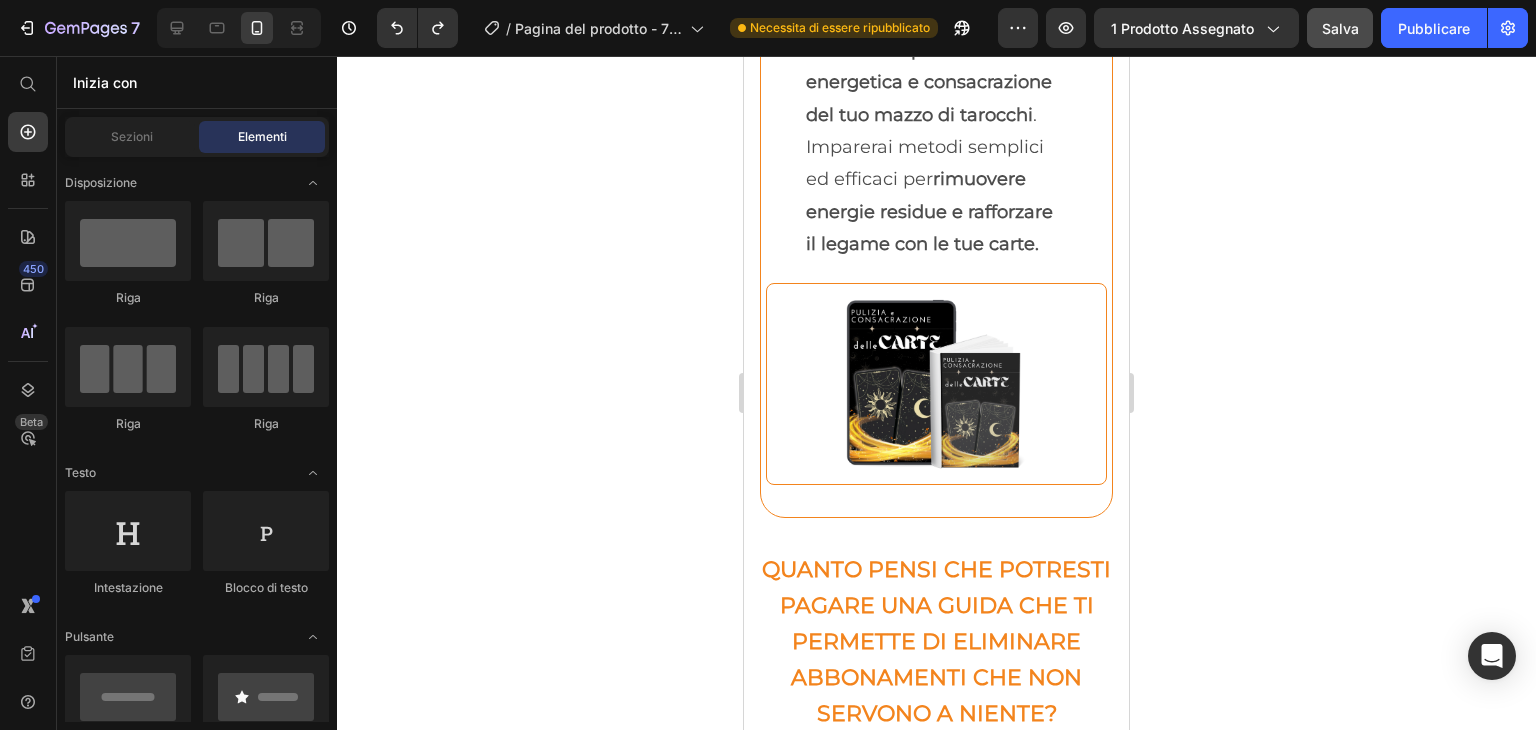 drag, startPoint x: 1124, startPoint y: 480, endPoint x: 1873, endPoint y: 577, distance: 755.25494 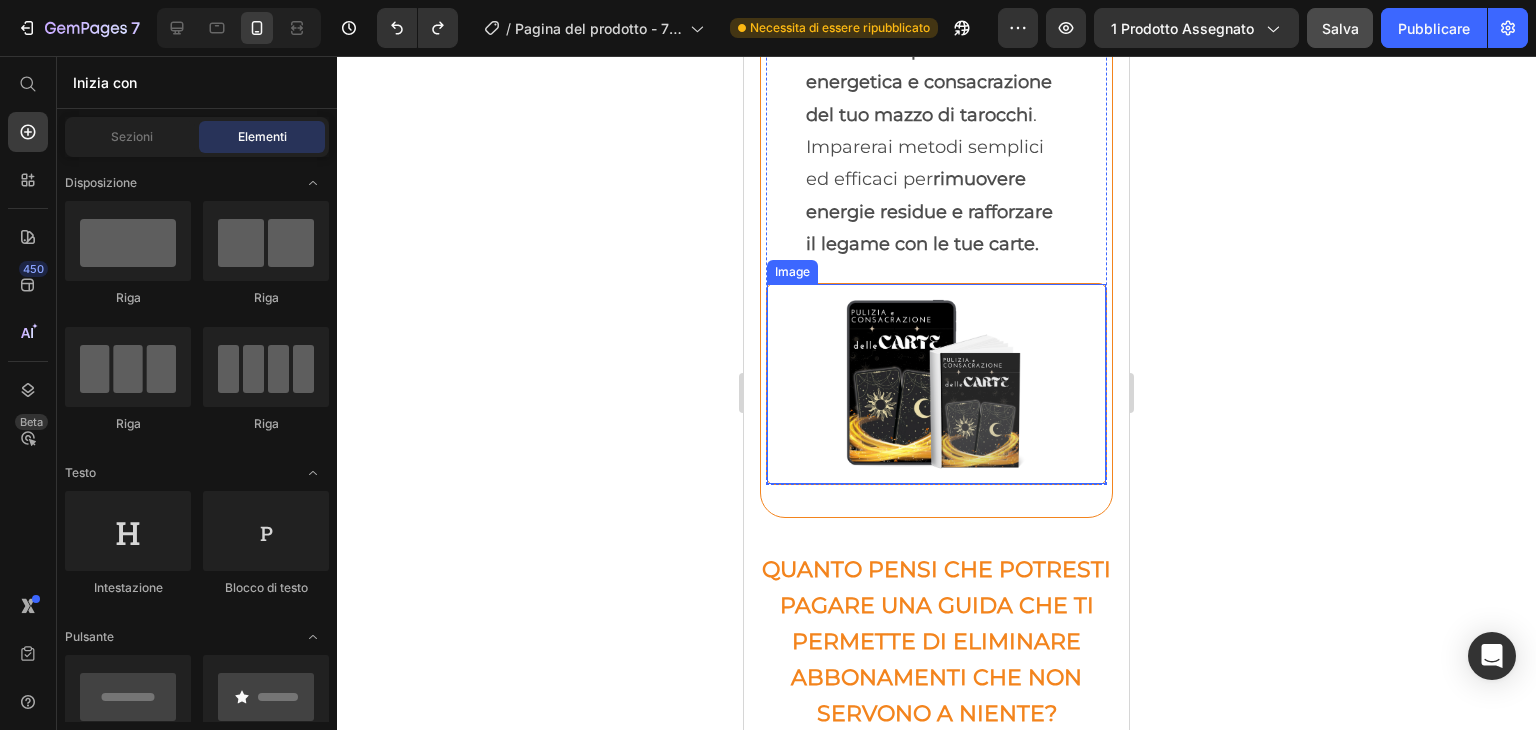 click at bounding box center (936, 384) 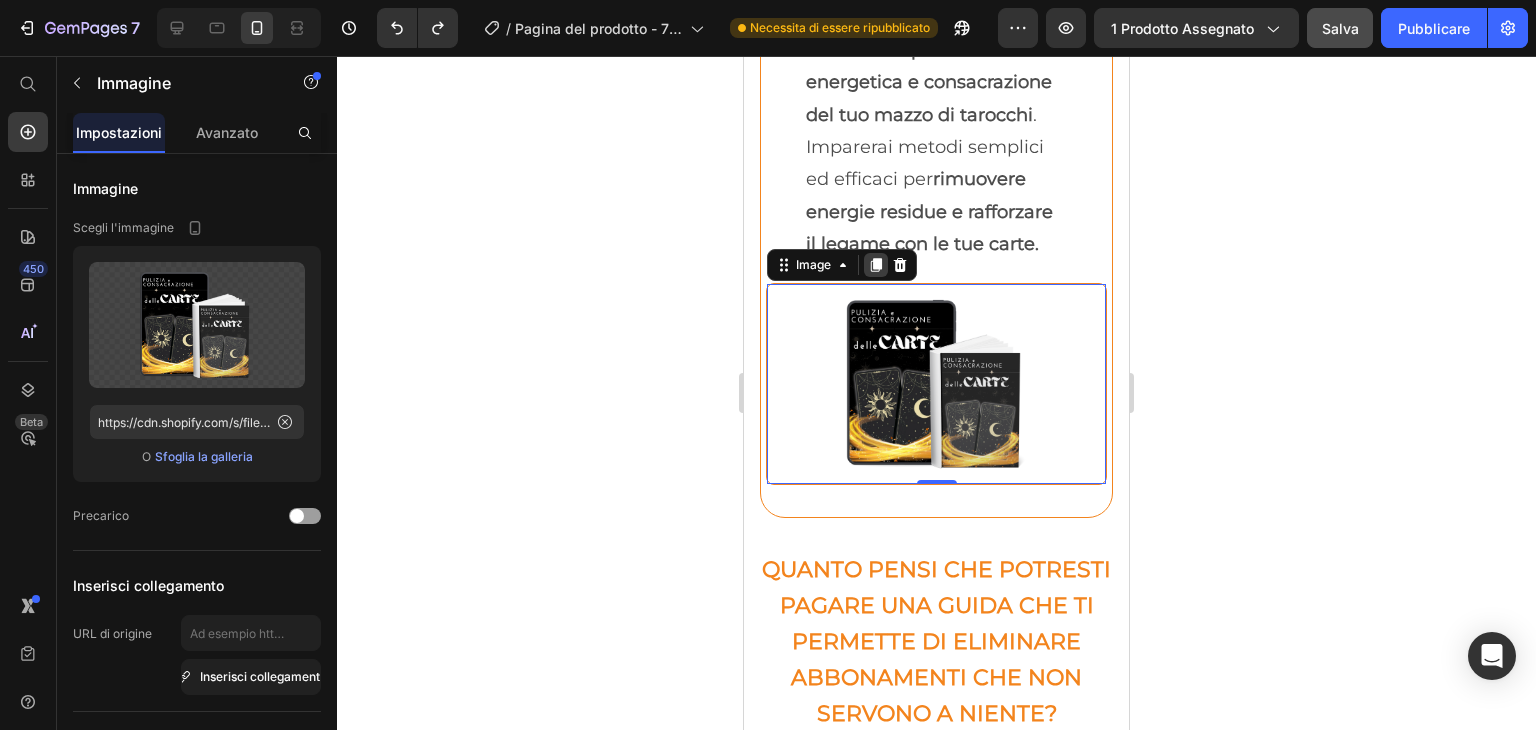 click 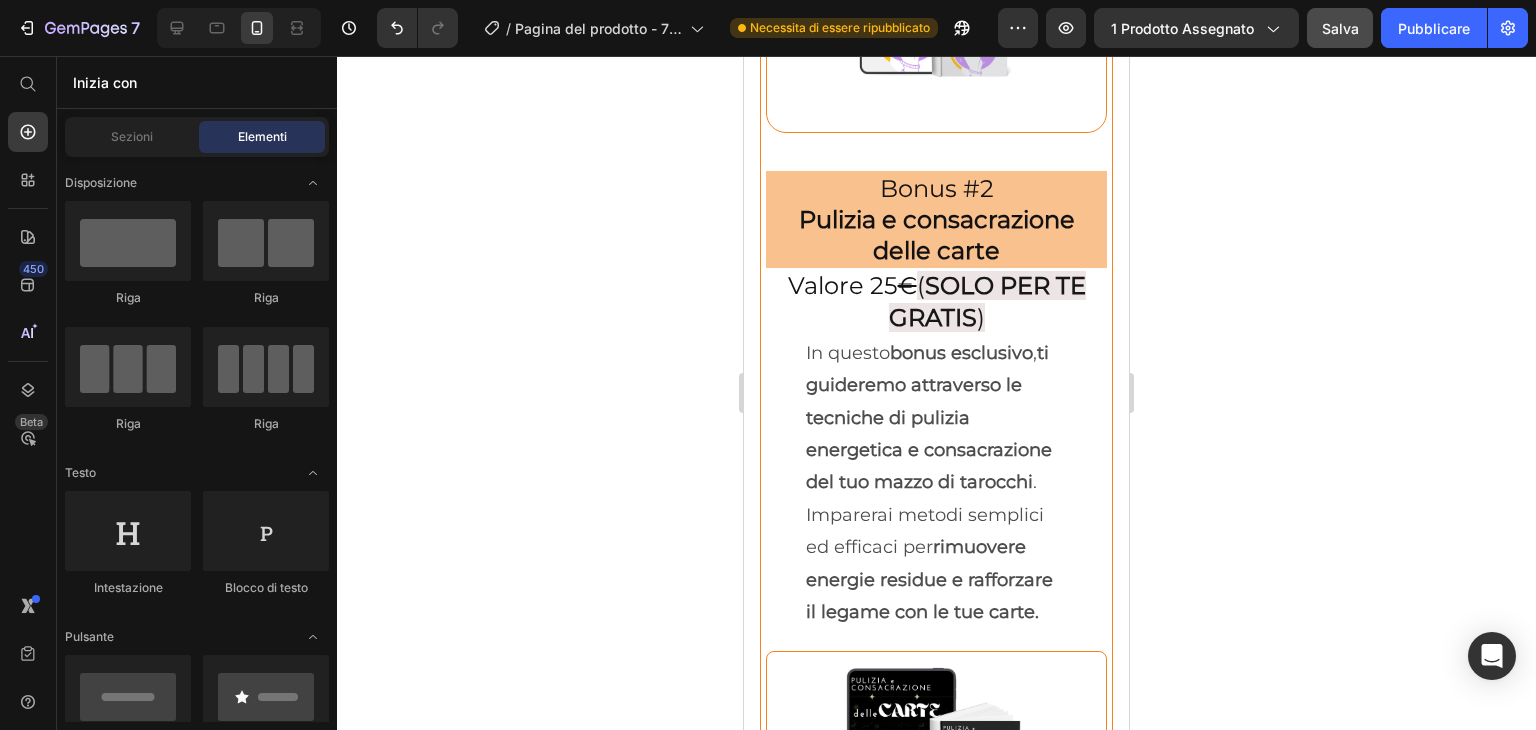 scroll, scrollTop: 9034, scrollLeft: 0, axis: vertical 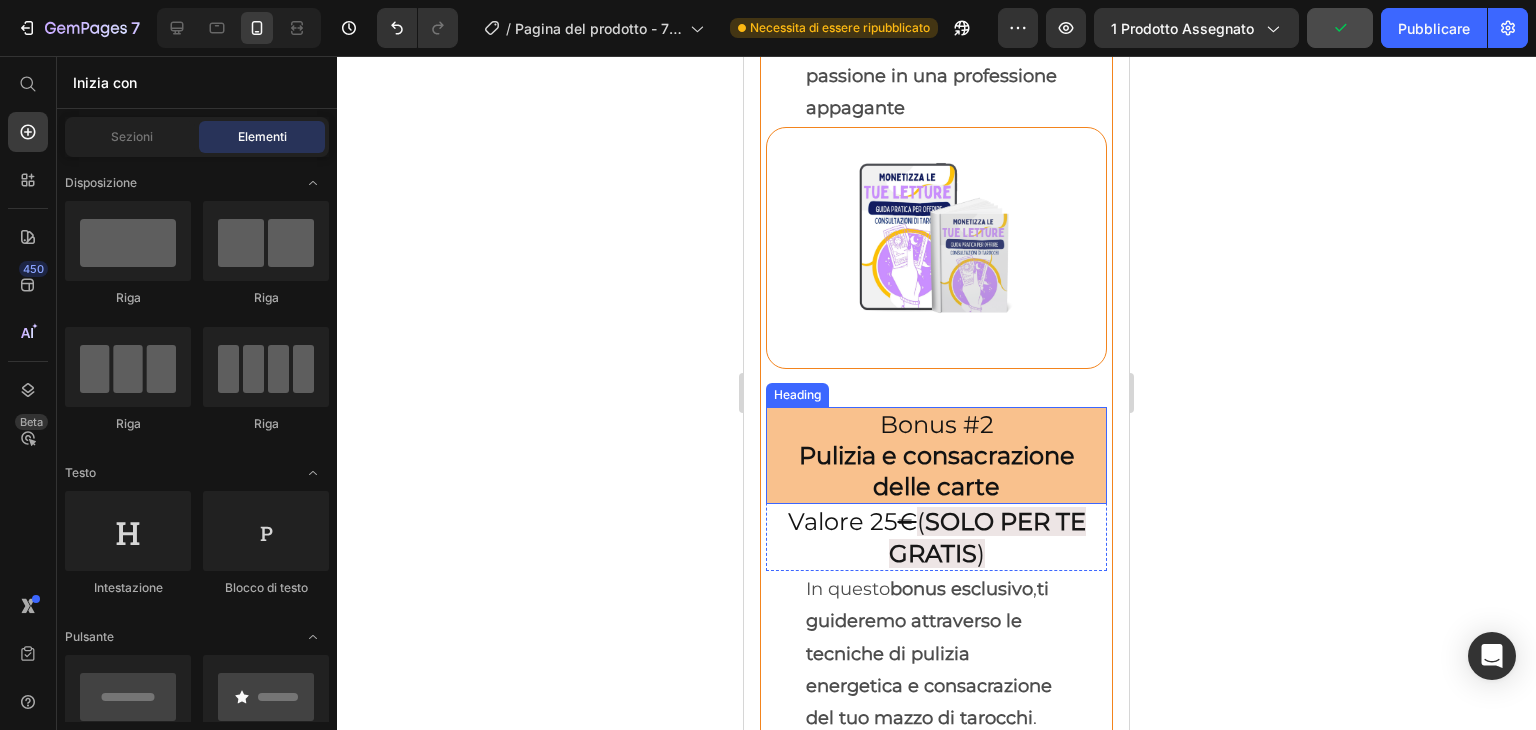 click on "Pulizia e consacrazione delle carte" at bounding box center [937, 471] 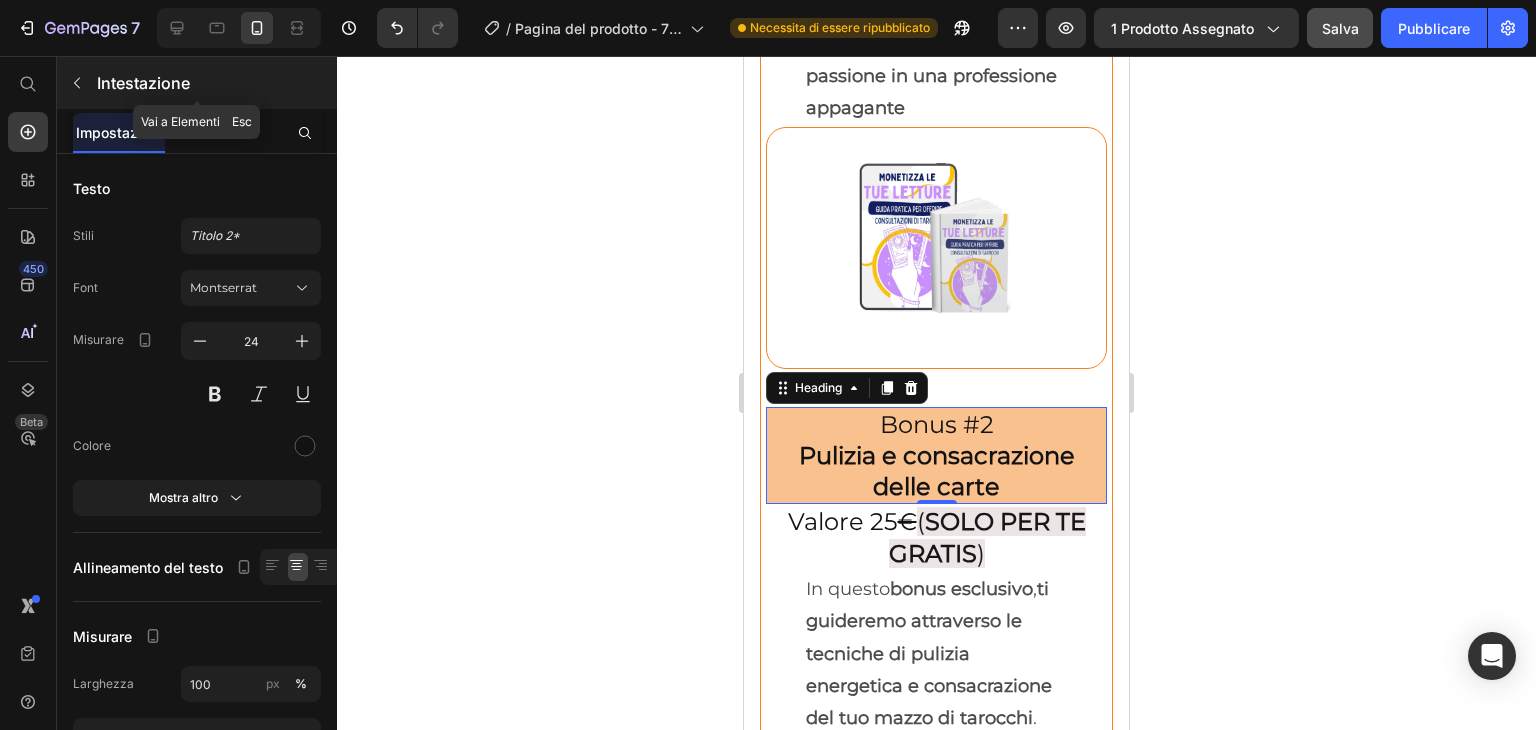 click 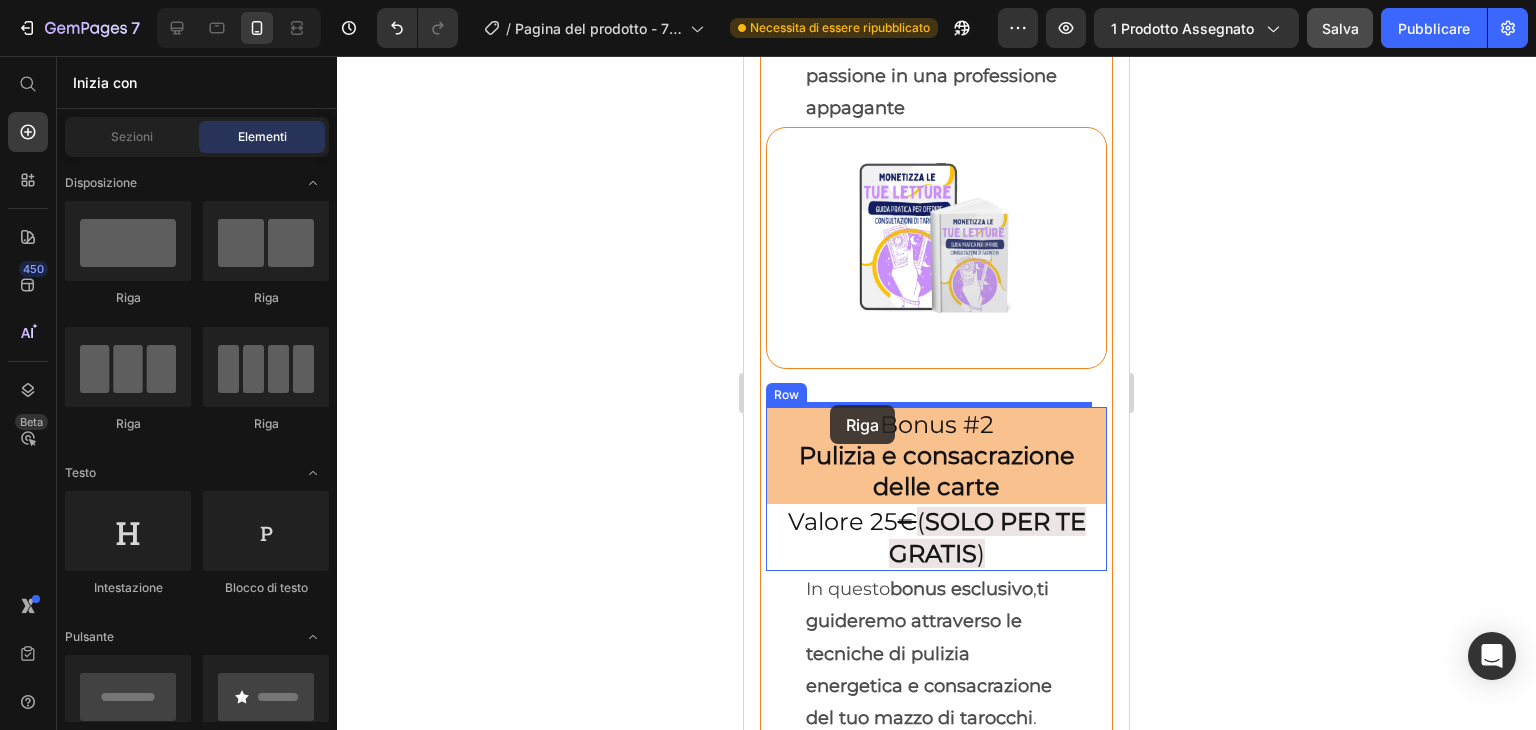 drag, startPoint x: 858, startPoint y: 306, endPoint x: 830, endPoint y: 405, distance: 102.88343 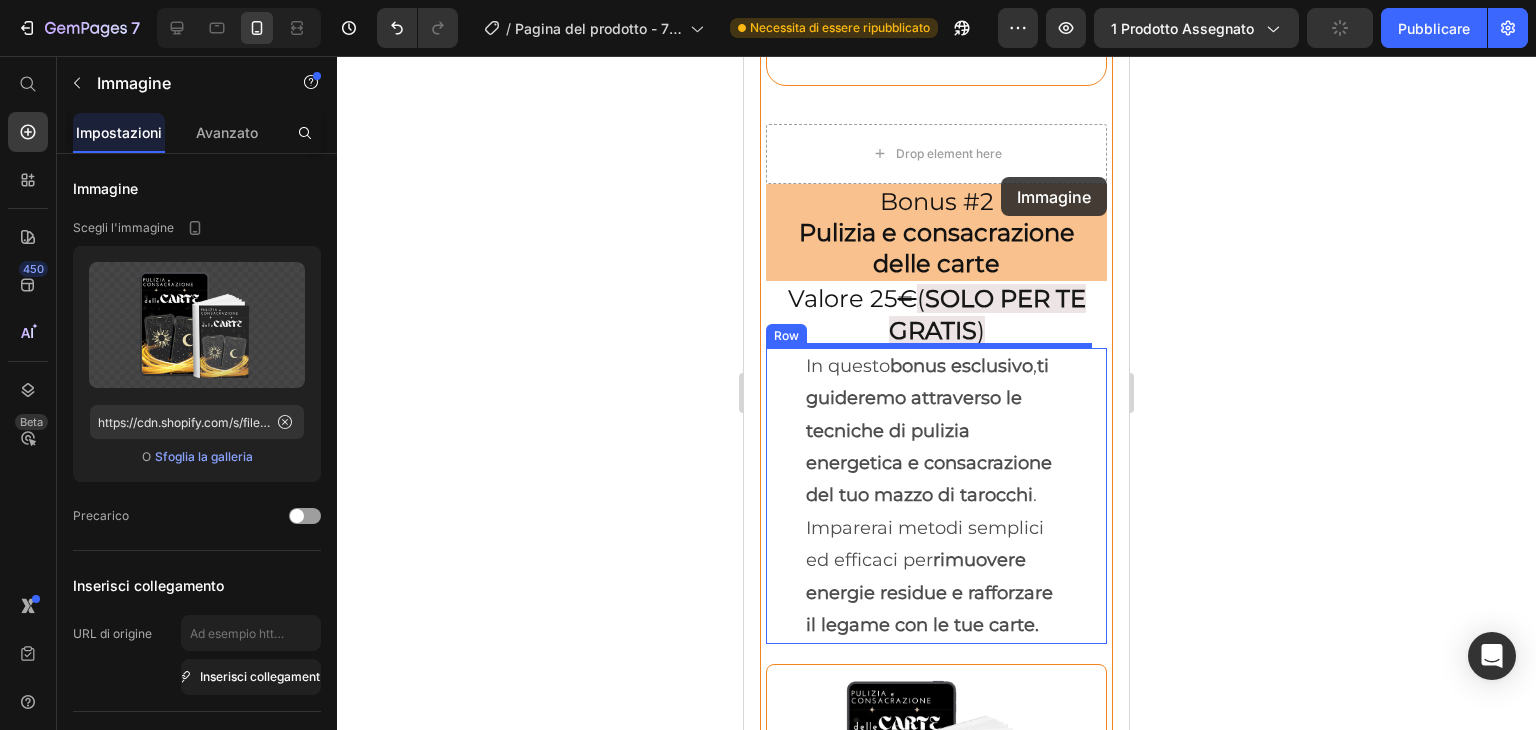 scroll, scrollTop: 9048, scrollLeft: 0, axis: vertical 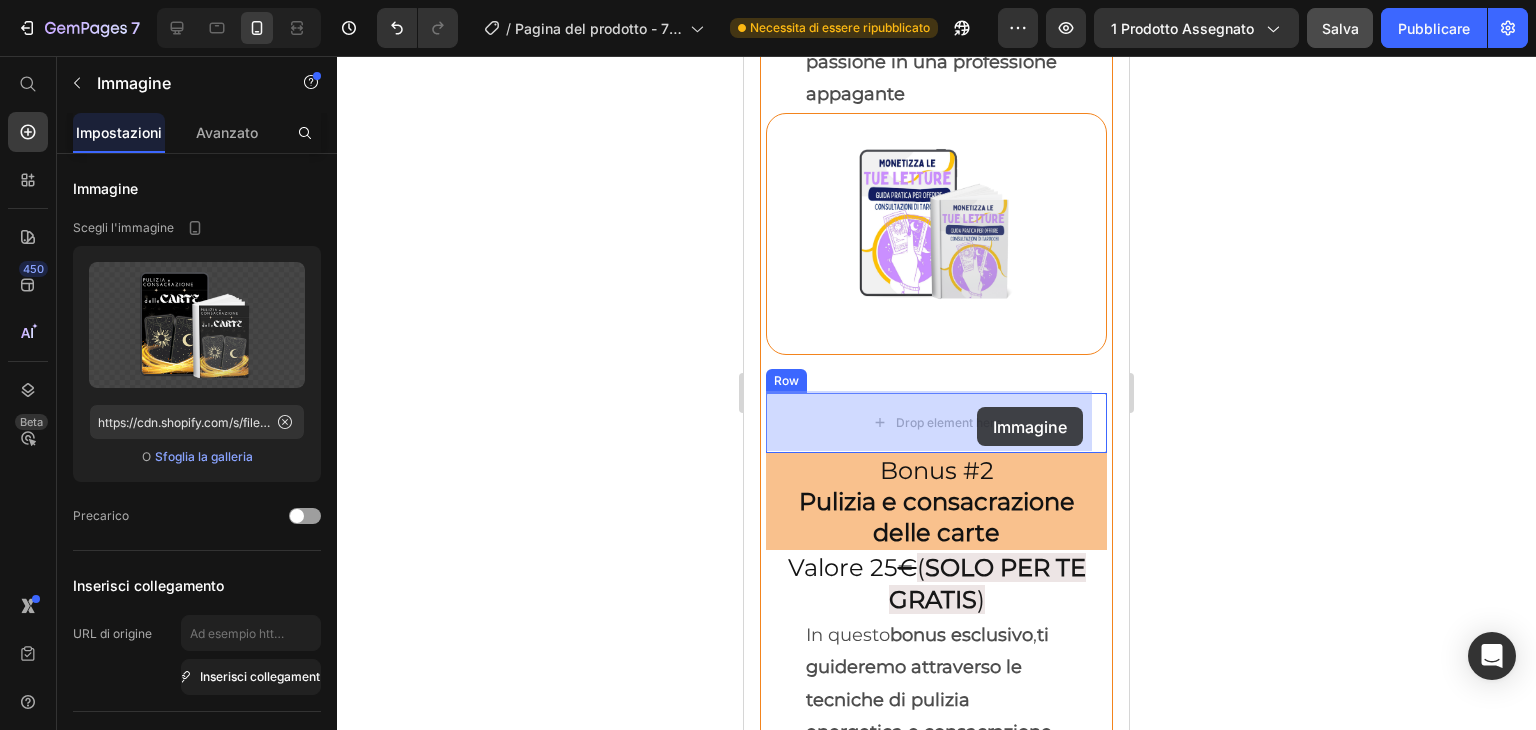 drag, startPoint x: 1045, startPoint y: 473, endPoint x: 977, endPoint y: 407, distance: 94.76286 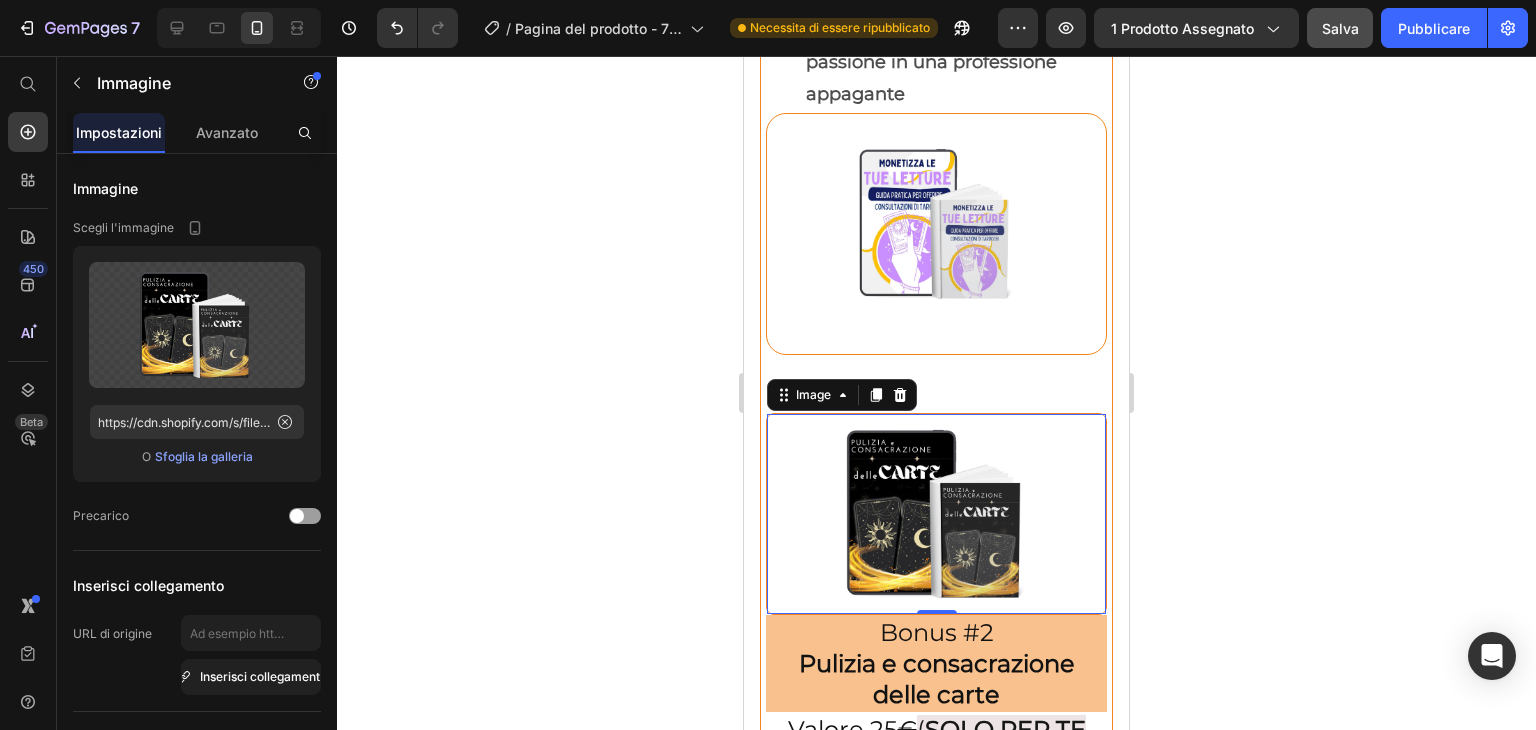 click at bounding box center (936, 514) 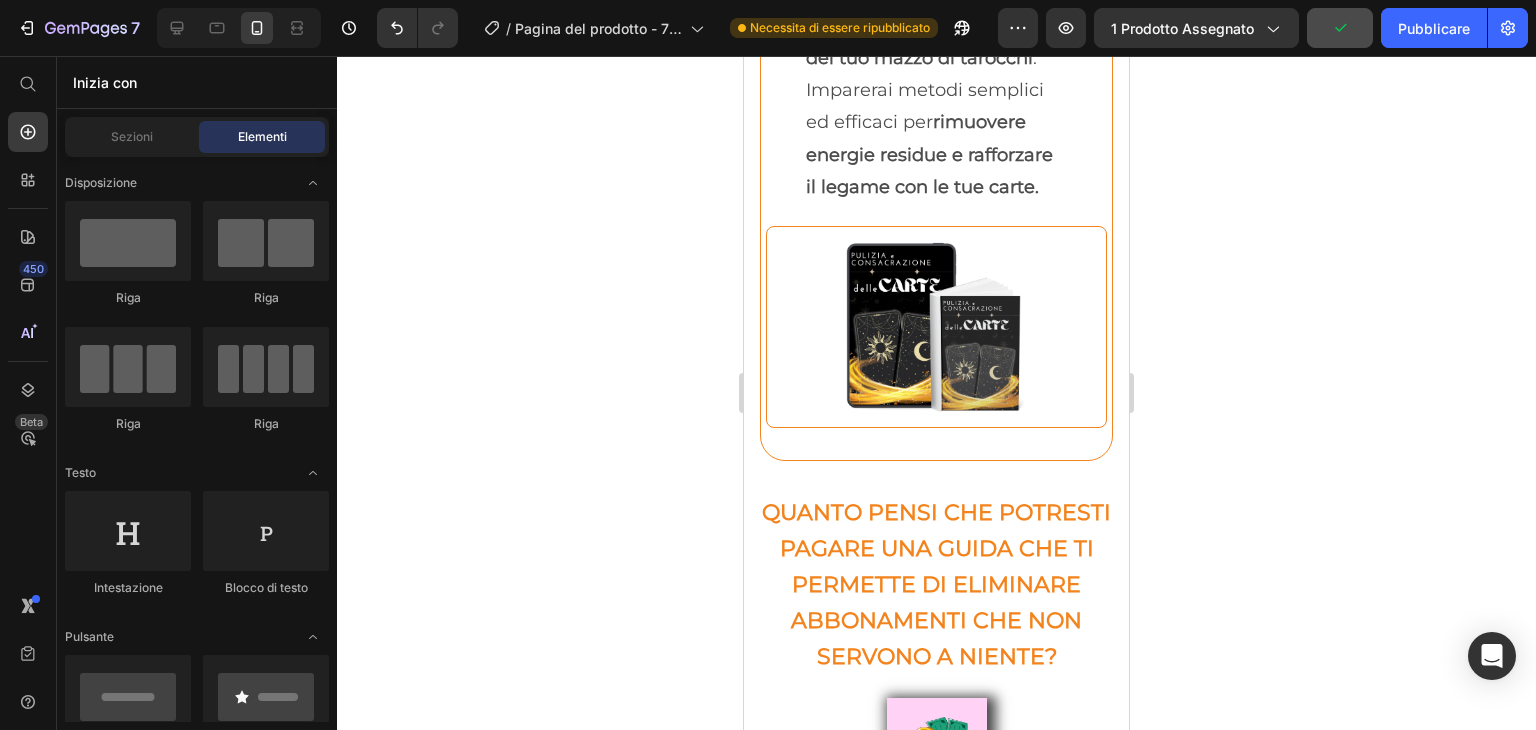 scroll, scrollTop: 9879, scrollLeft: 0, axis: vertical 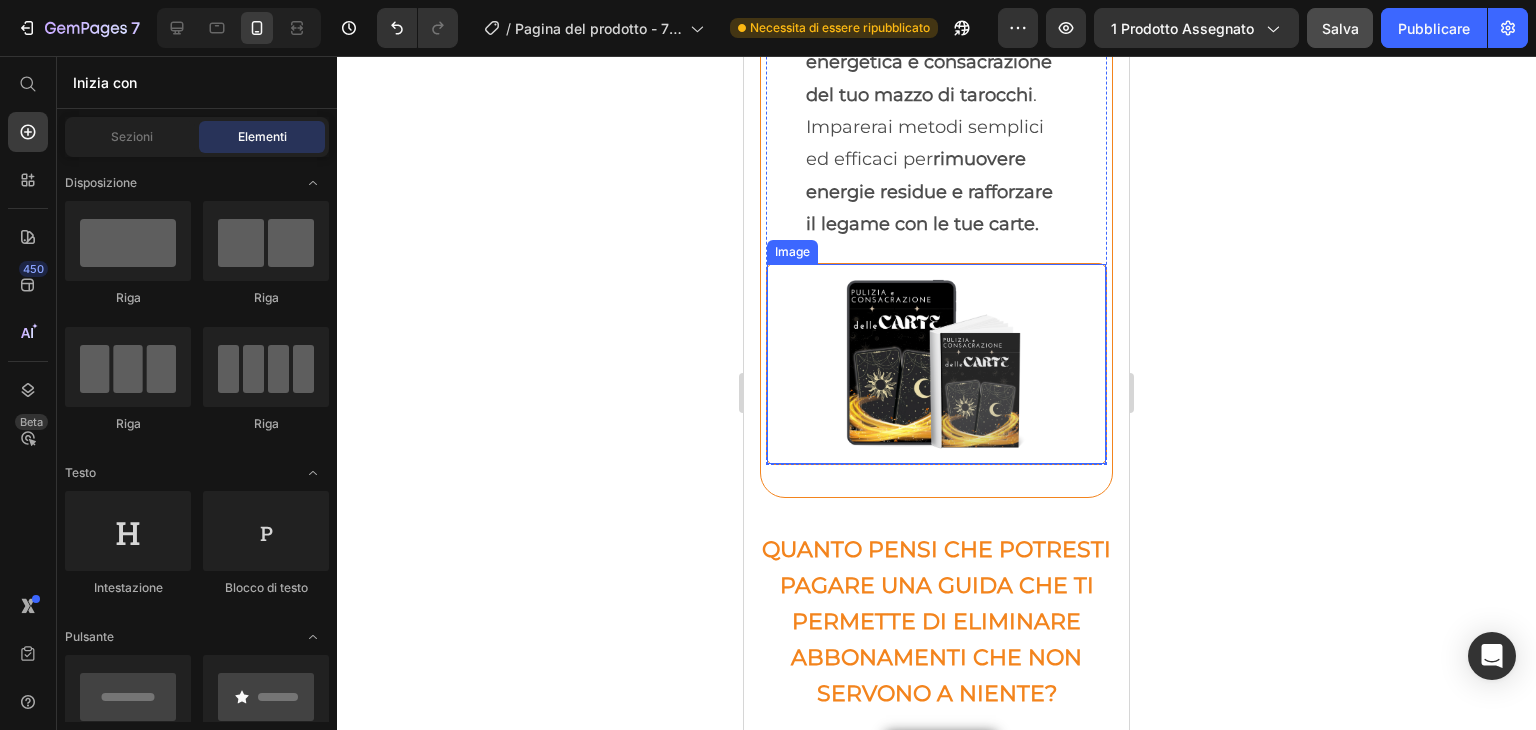 click at bounding box center [936, 364] 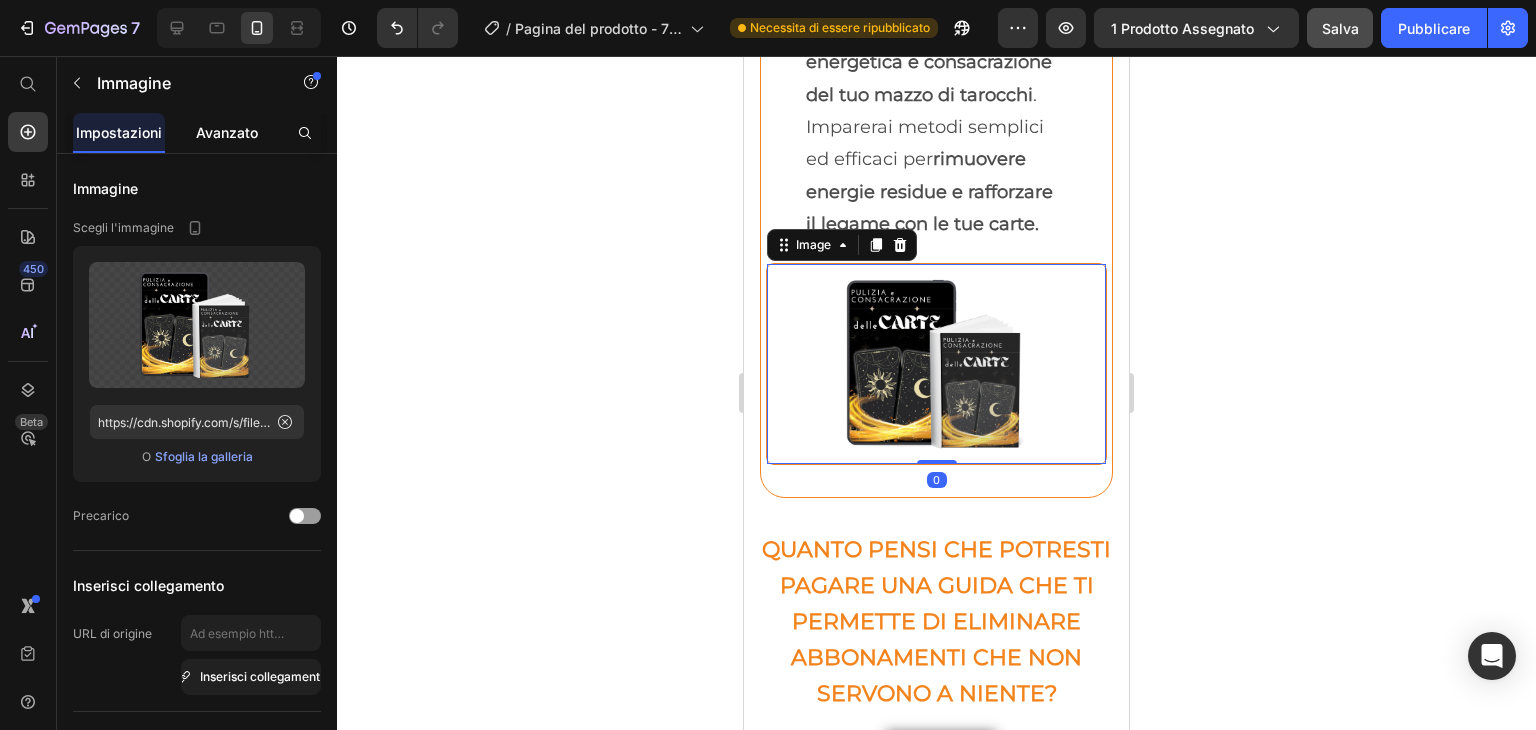 click on "Avanzato" at bounding box center (227, 132) 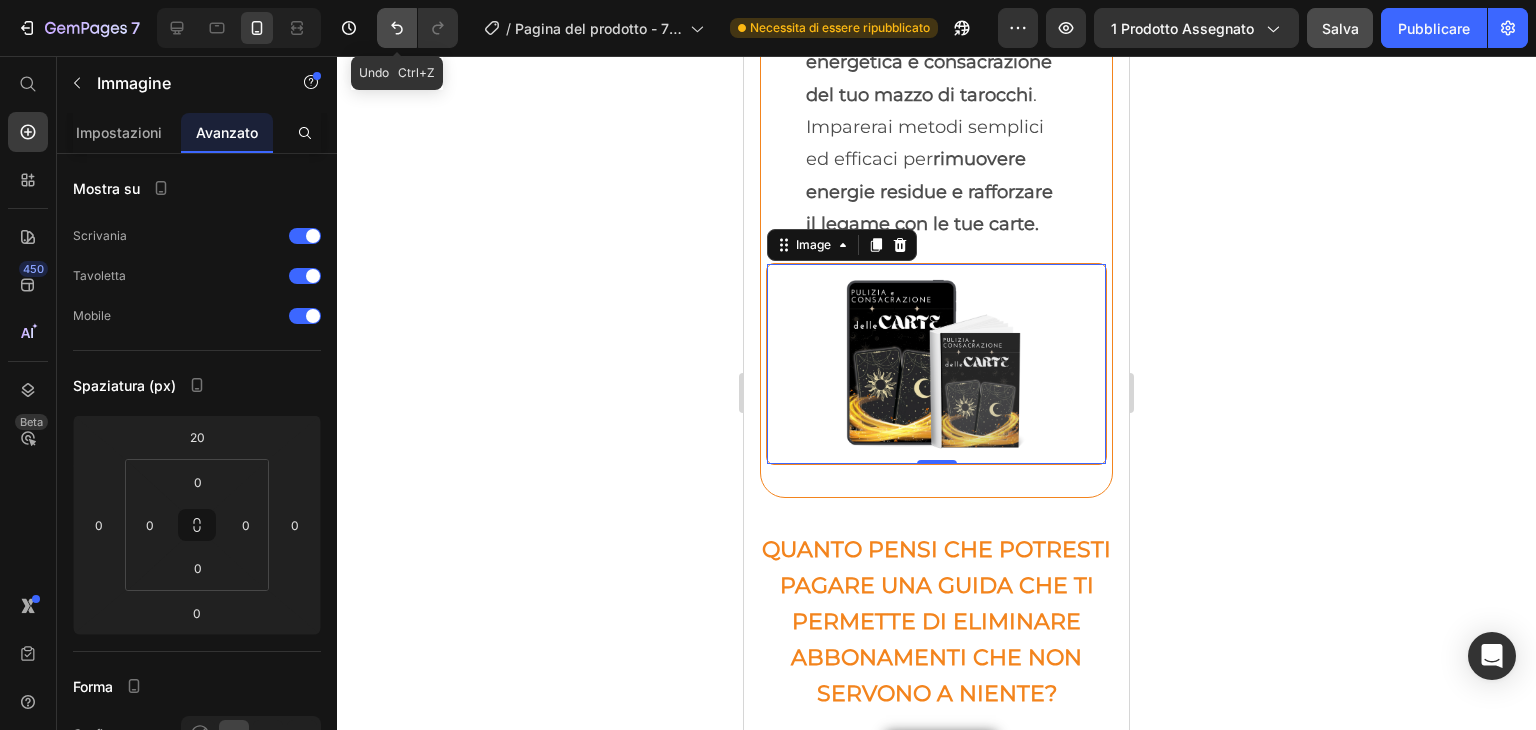 click 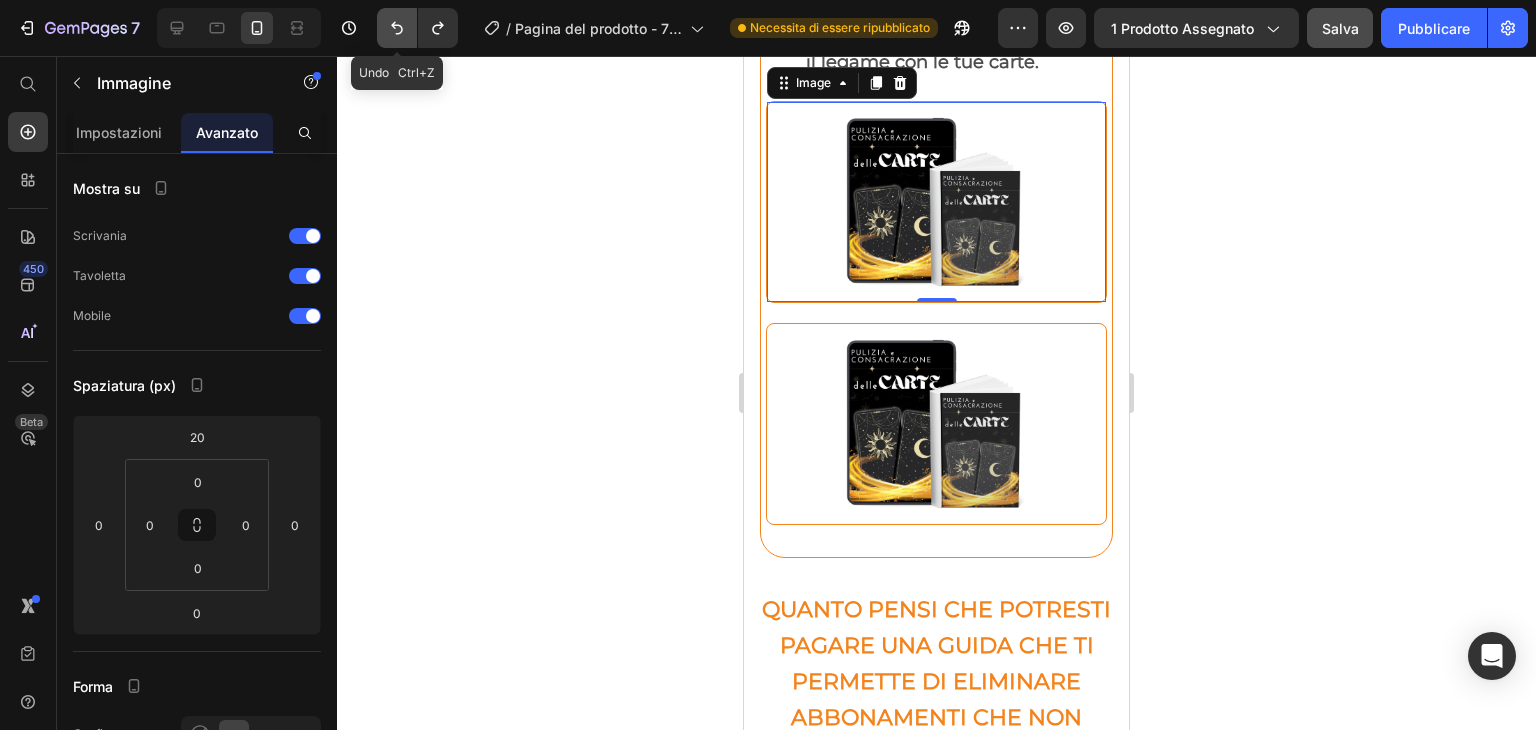 scroll, scrollTop: 9717, scrollLeft: 0, axis: vertical 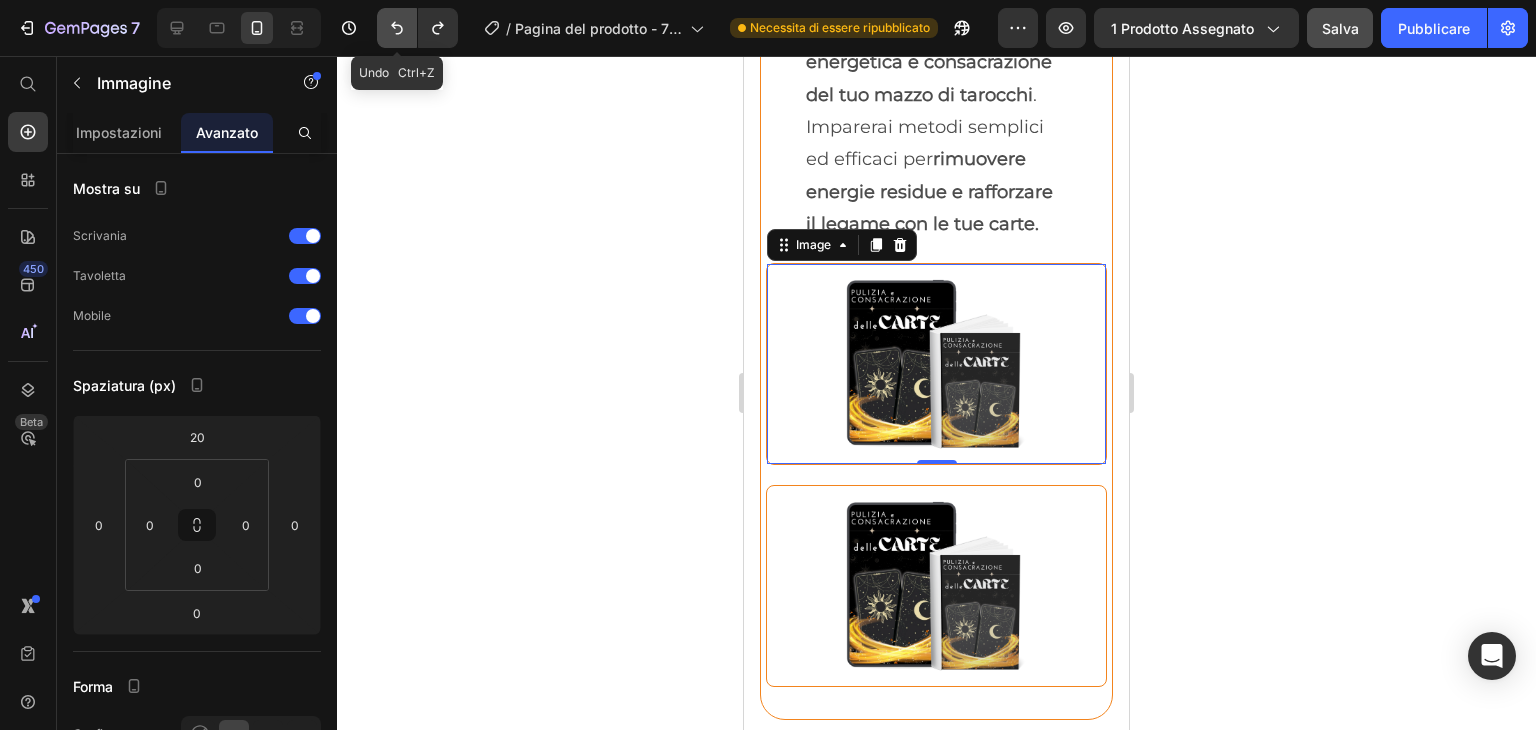 click 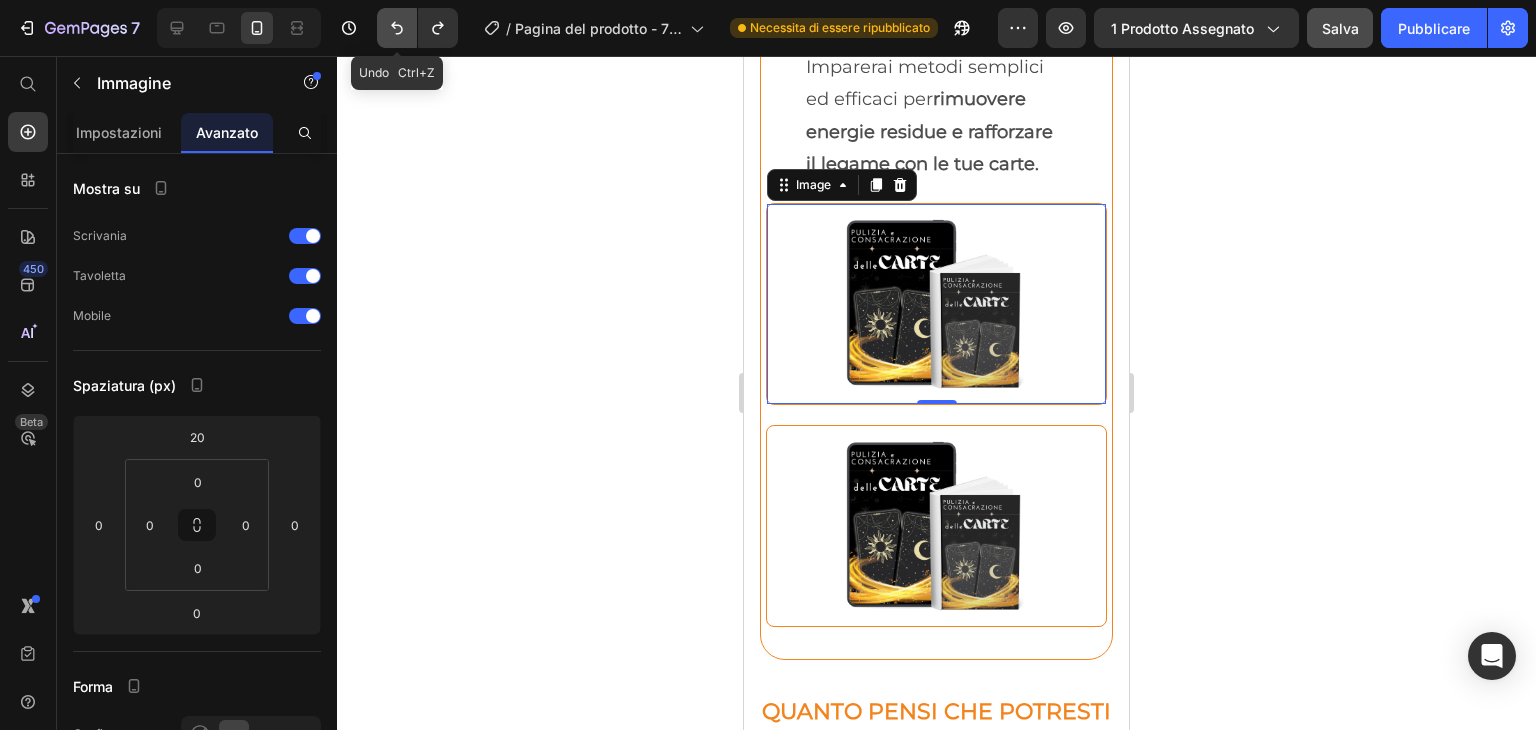 scroll, scrollTop: 9657, scrollLeft: 0, axis: vertical 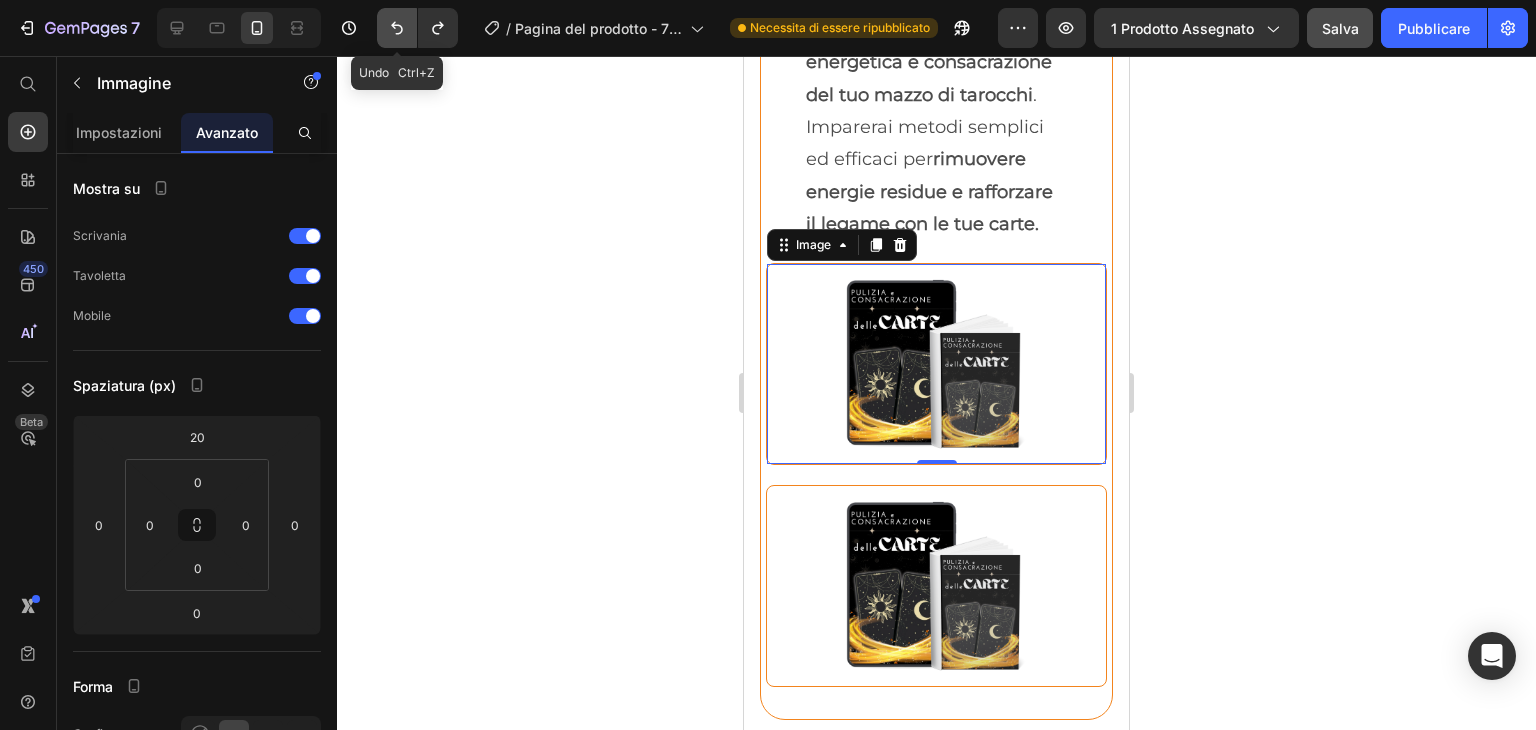 click 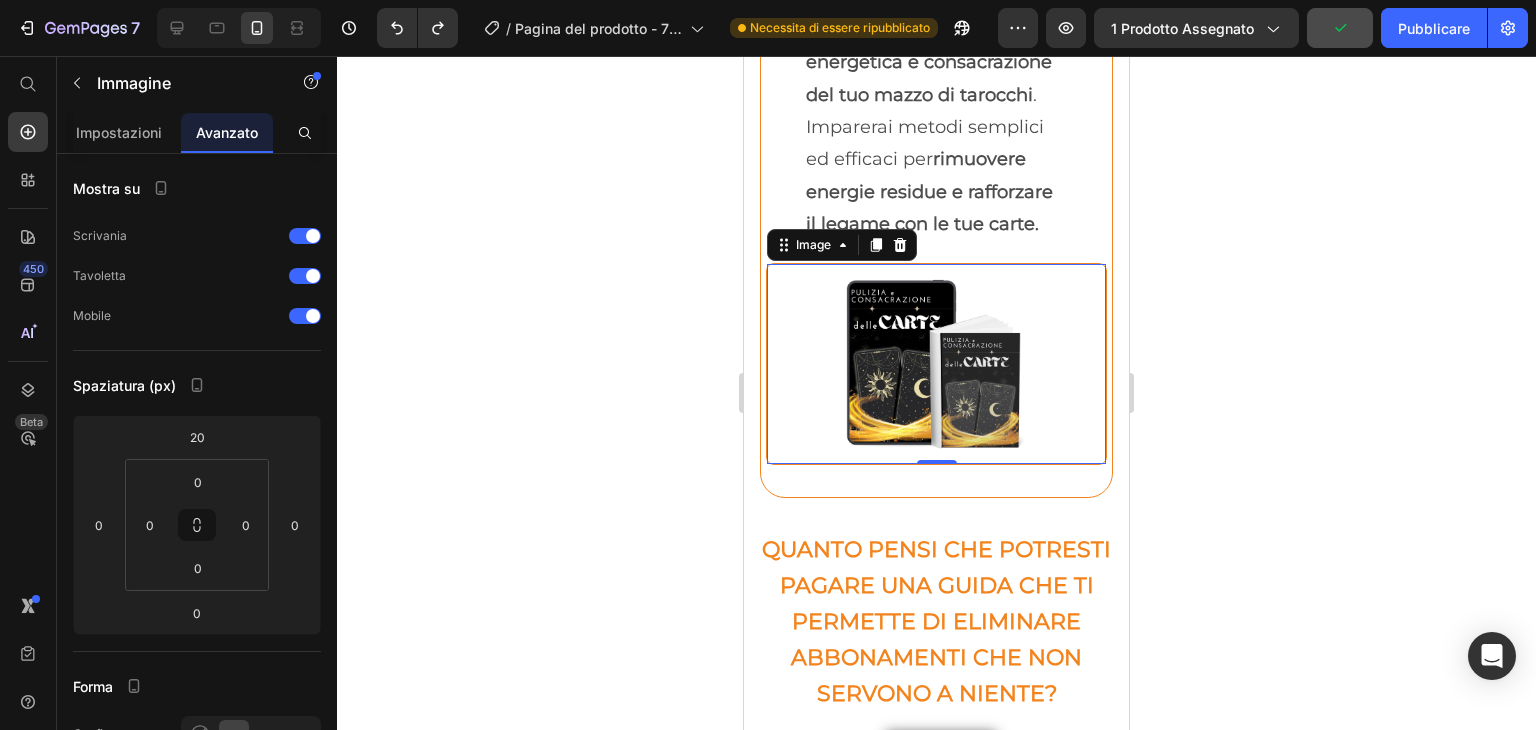 click at bounding box center [936, 364] 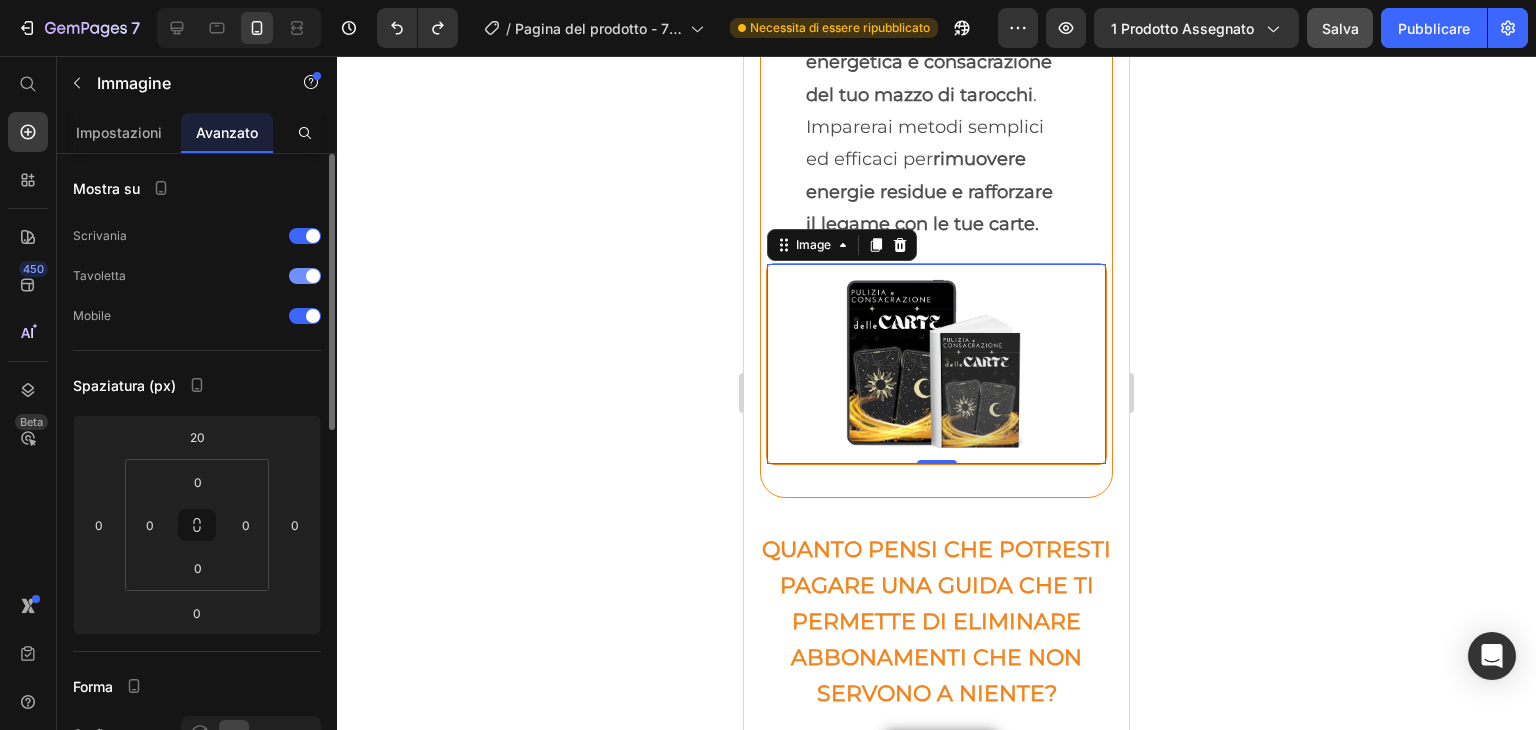 click at bounding box center (305, 276) 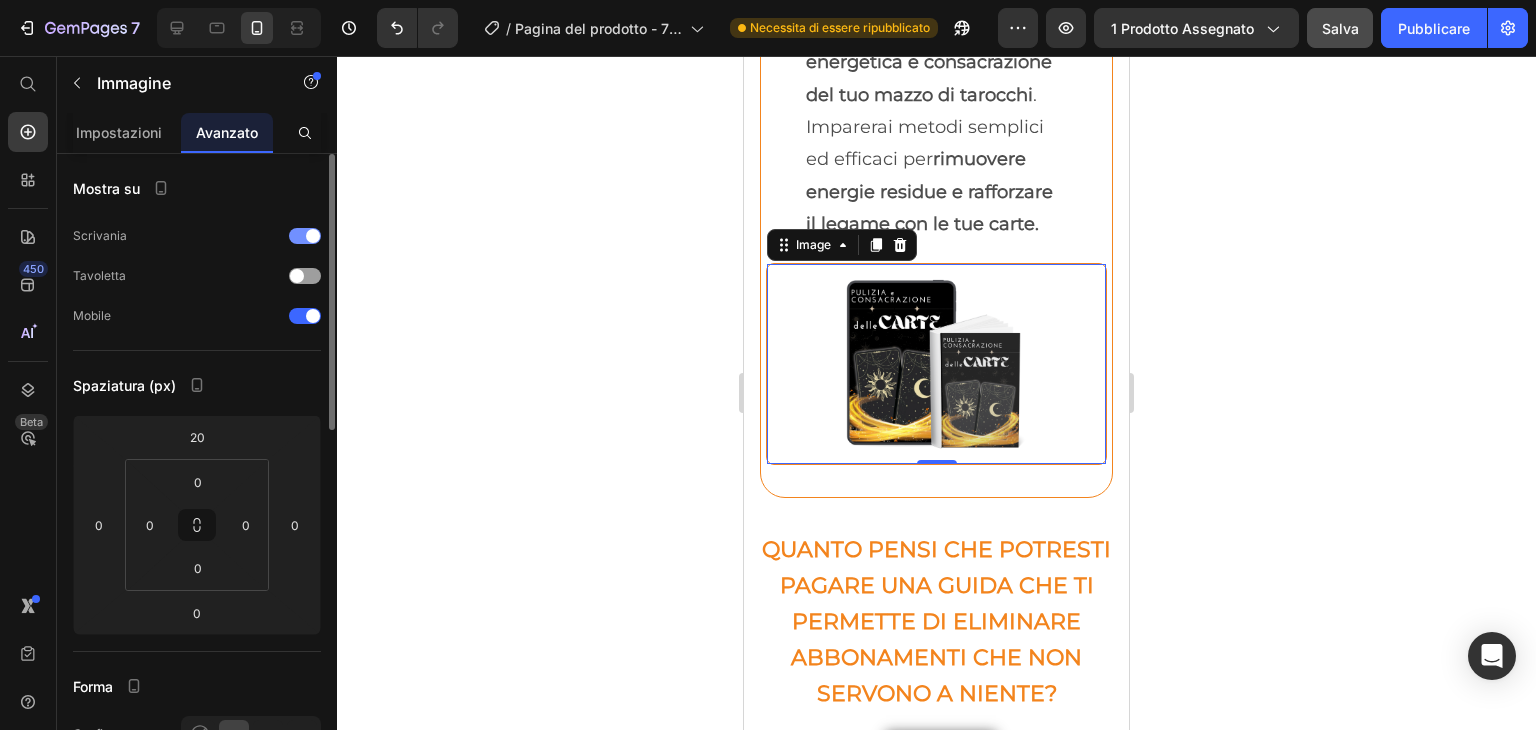 click at bounding box center [305, 236] 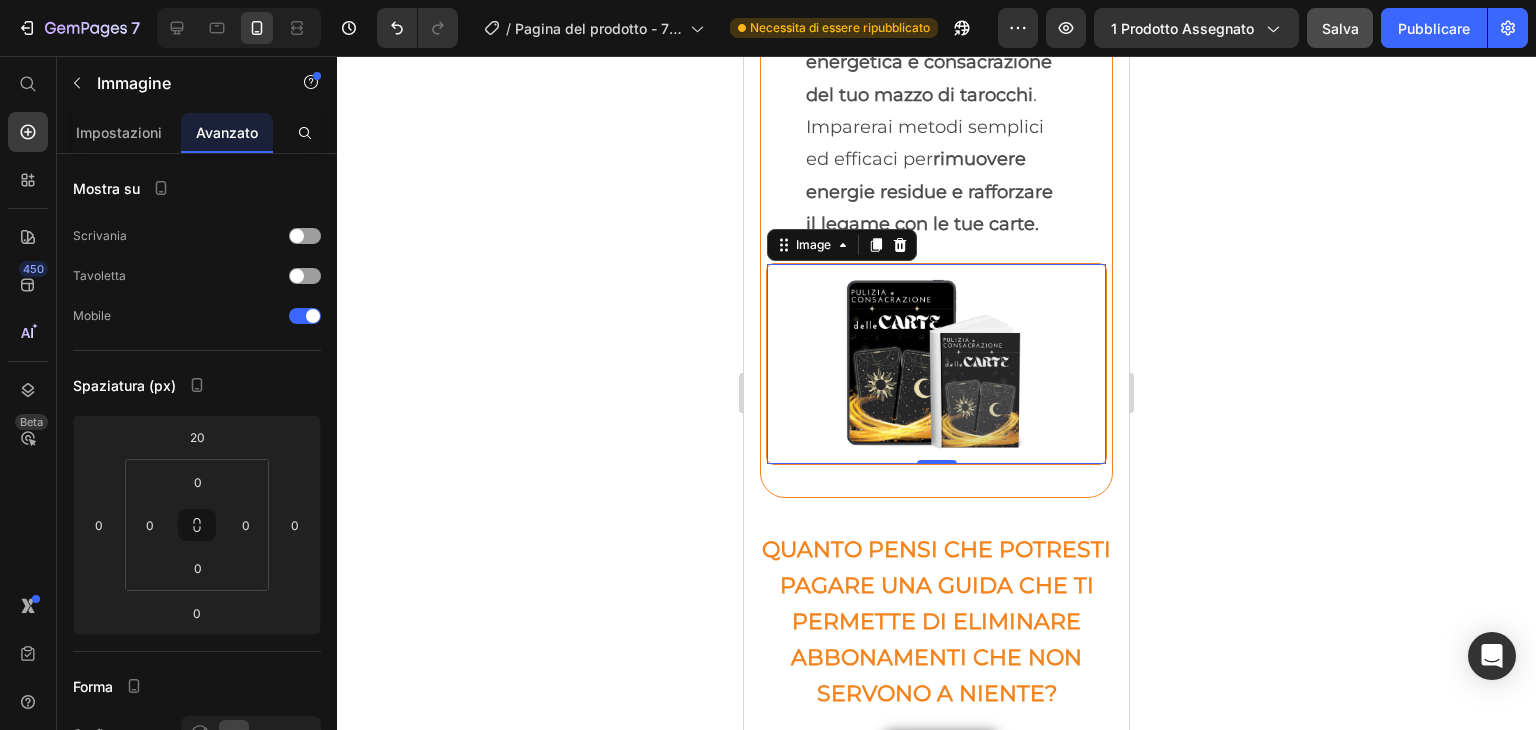 click at bounding box center (936, 364) 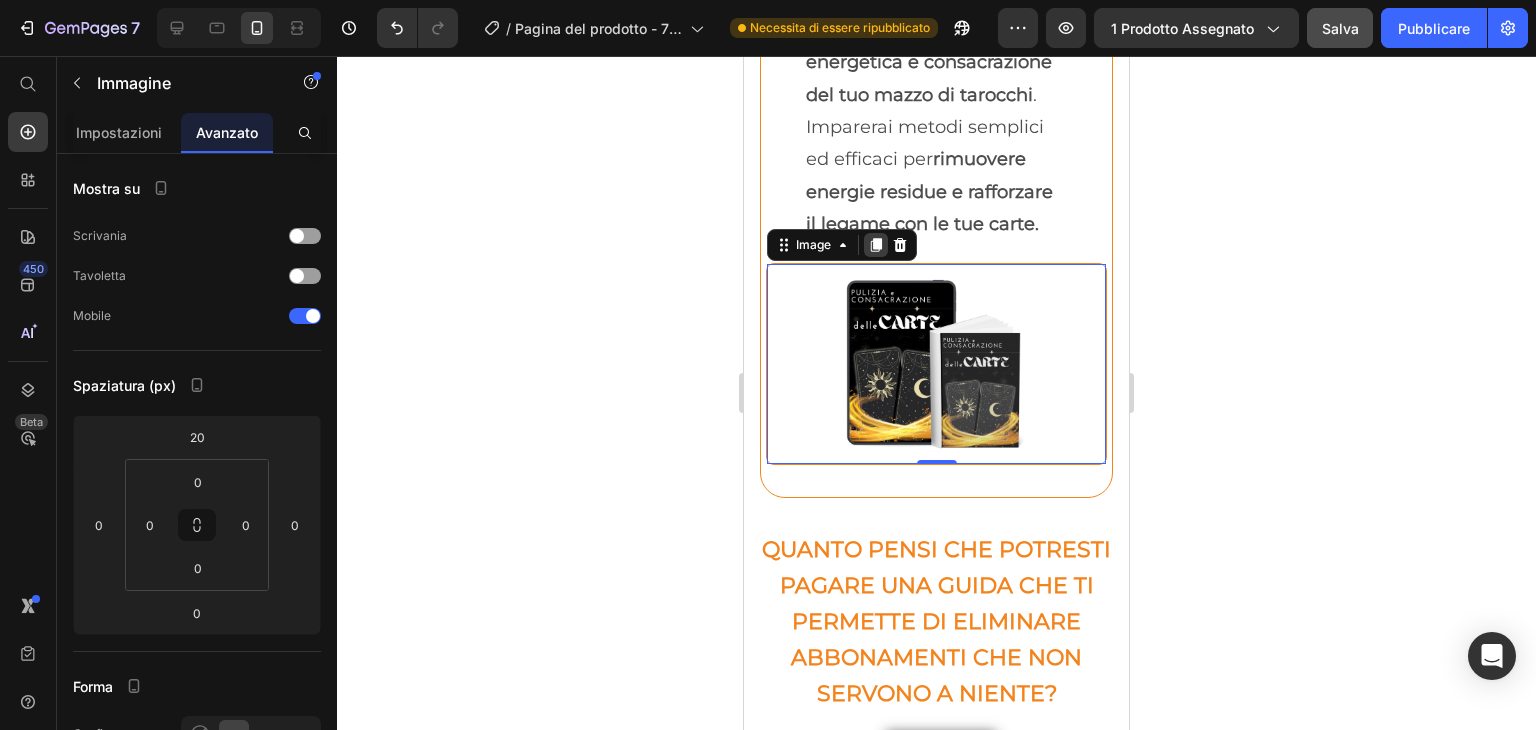 click 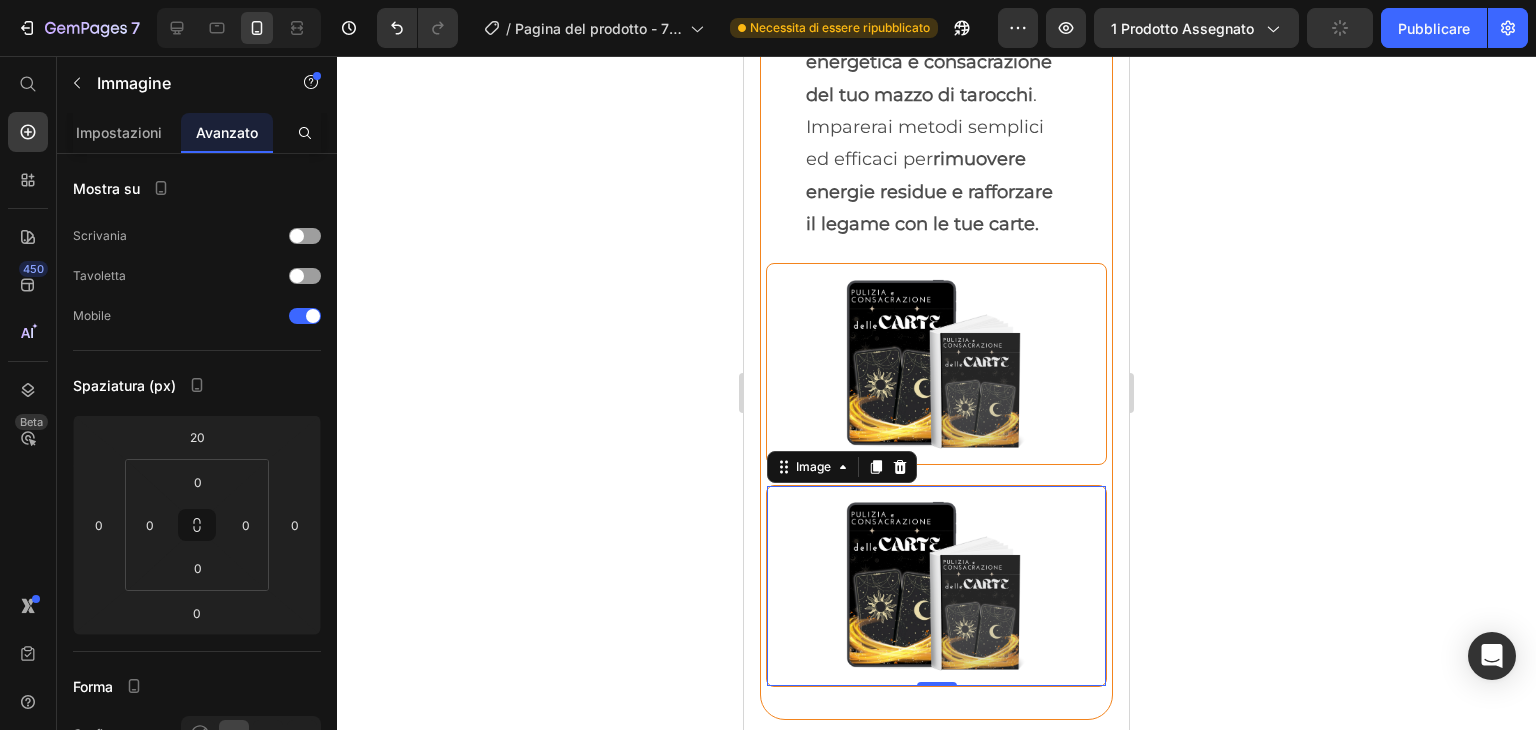 drag, startPoint x: 1048, startPoint y: 533, endPoint x: 1064, endPoint y: 565, distance: 35.77709 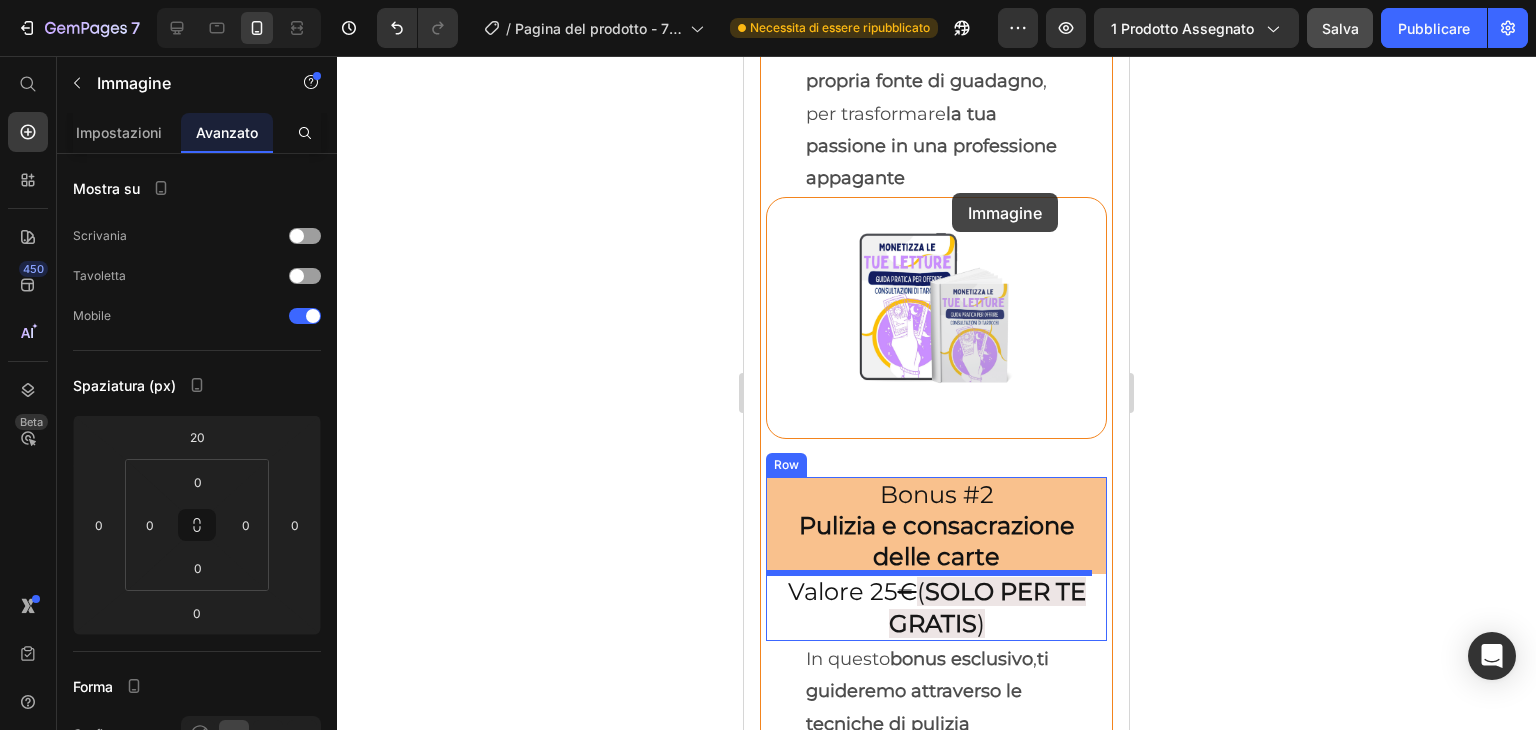 scroll, scrollTop: 8867, scrollLeft: 0, axis: vertical 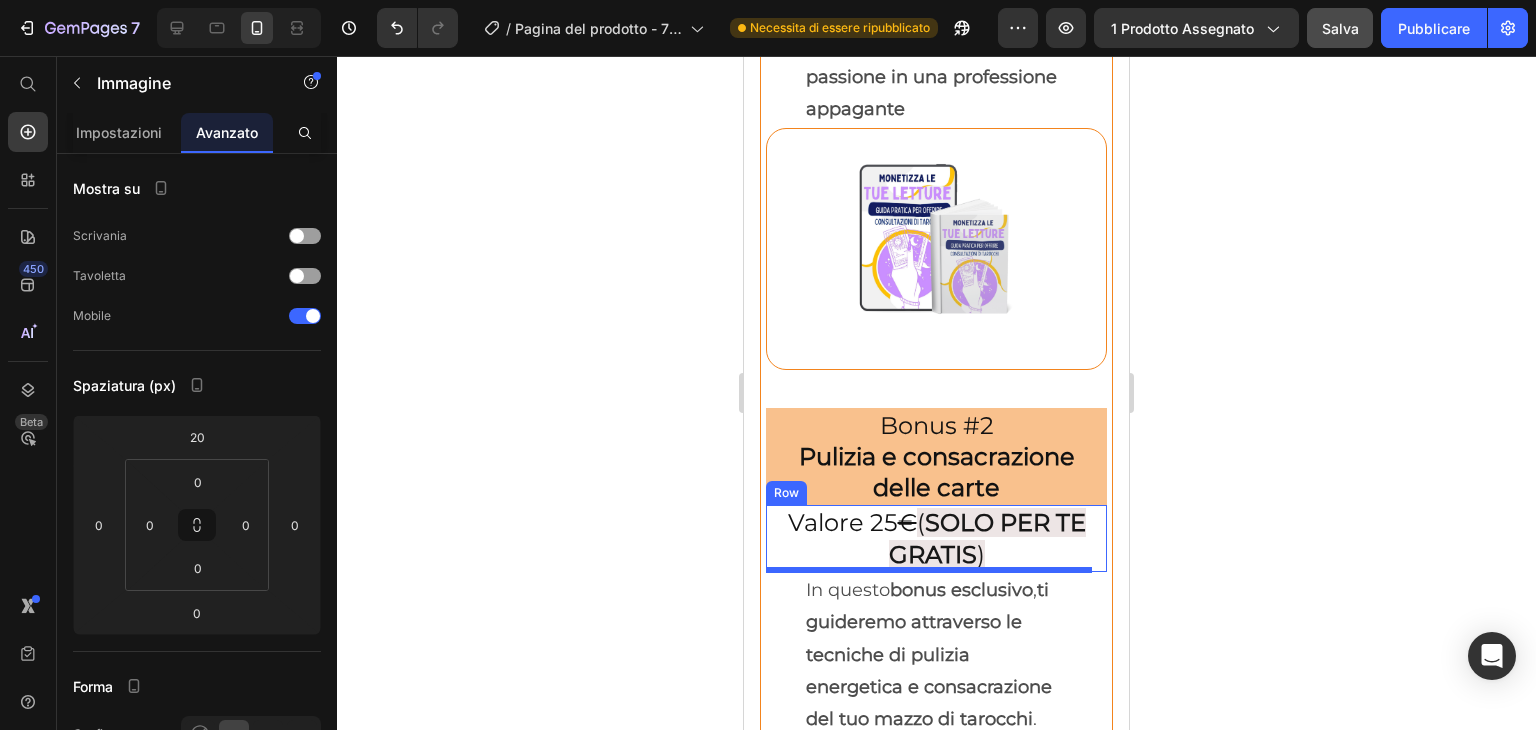 drag, startPoint x: 996, startPoint y: 527, endPoint x: 1044, endPoint y: 733, distance: 211.51833 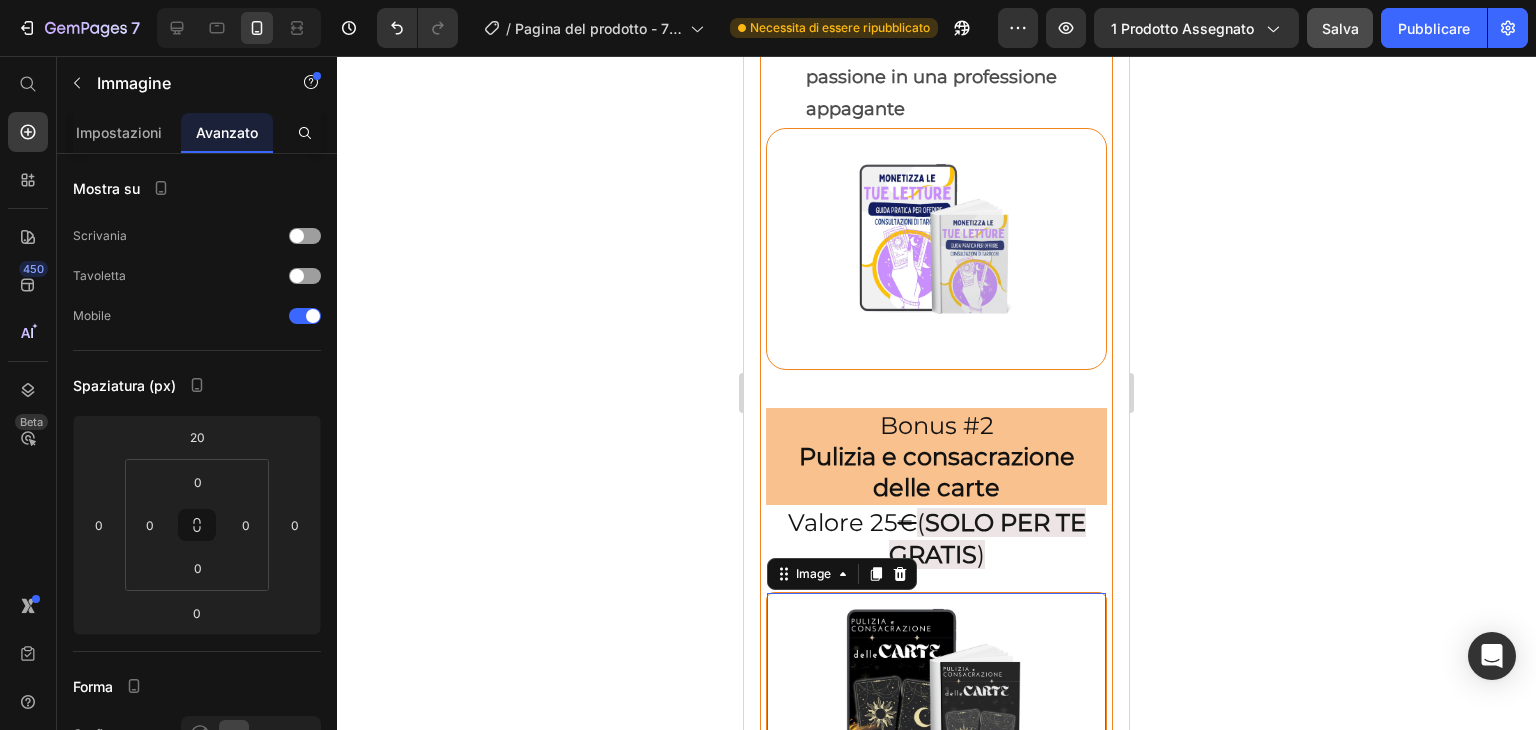 scroll, scrollTop: 9116, scrollLeft: 0, axis: vertical 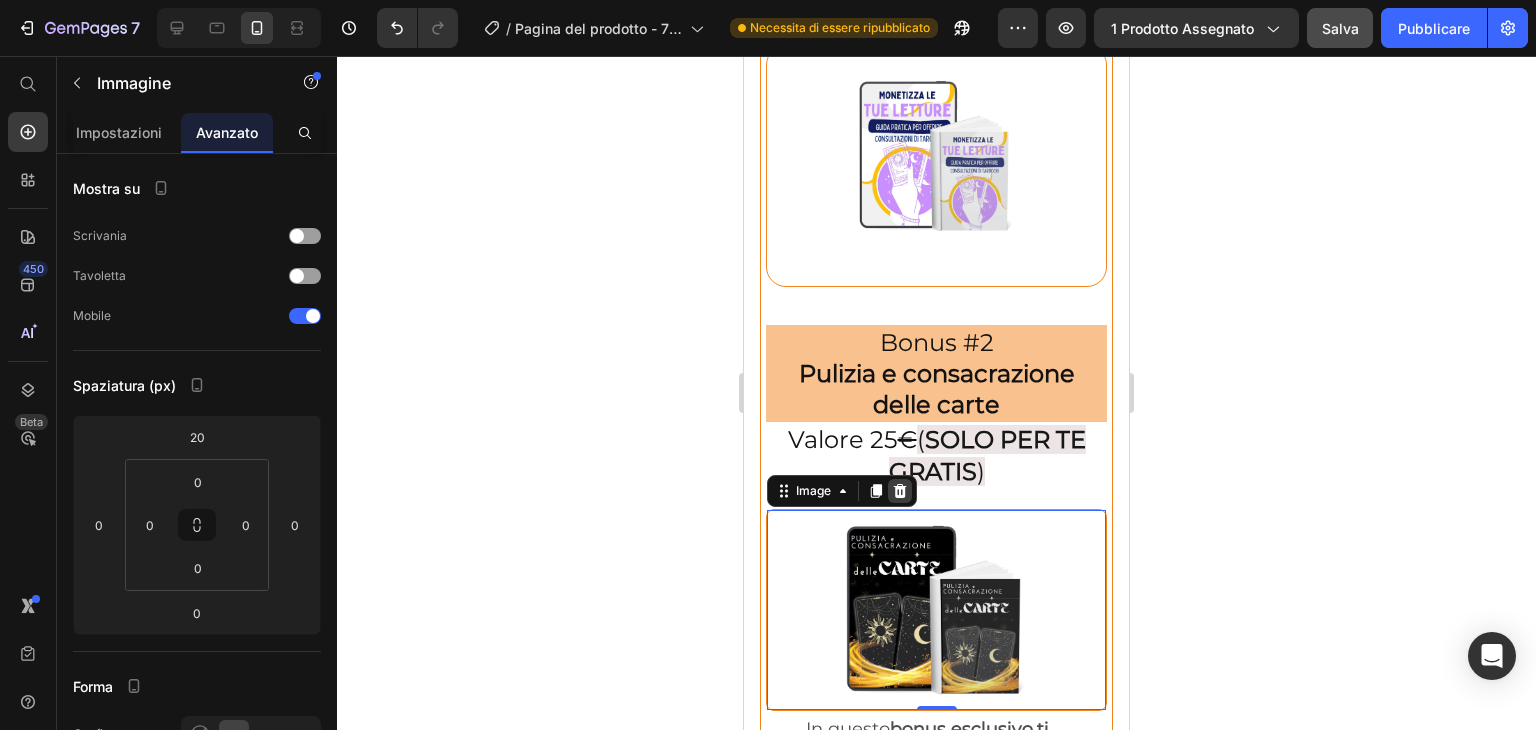 click 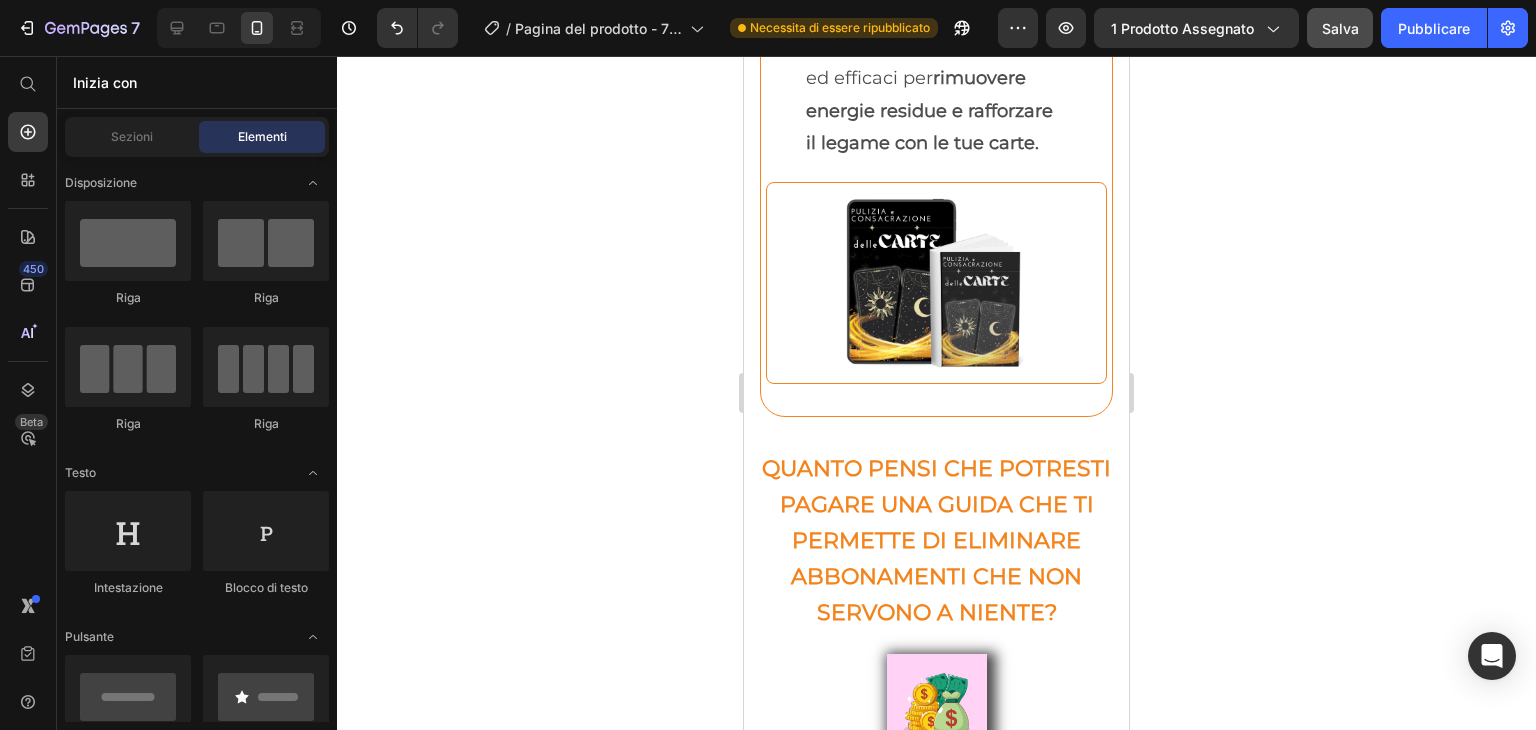 scroll, scrollTop: 9702, scrollLeft: 0, axis: vertical 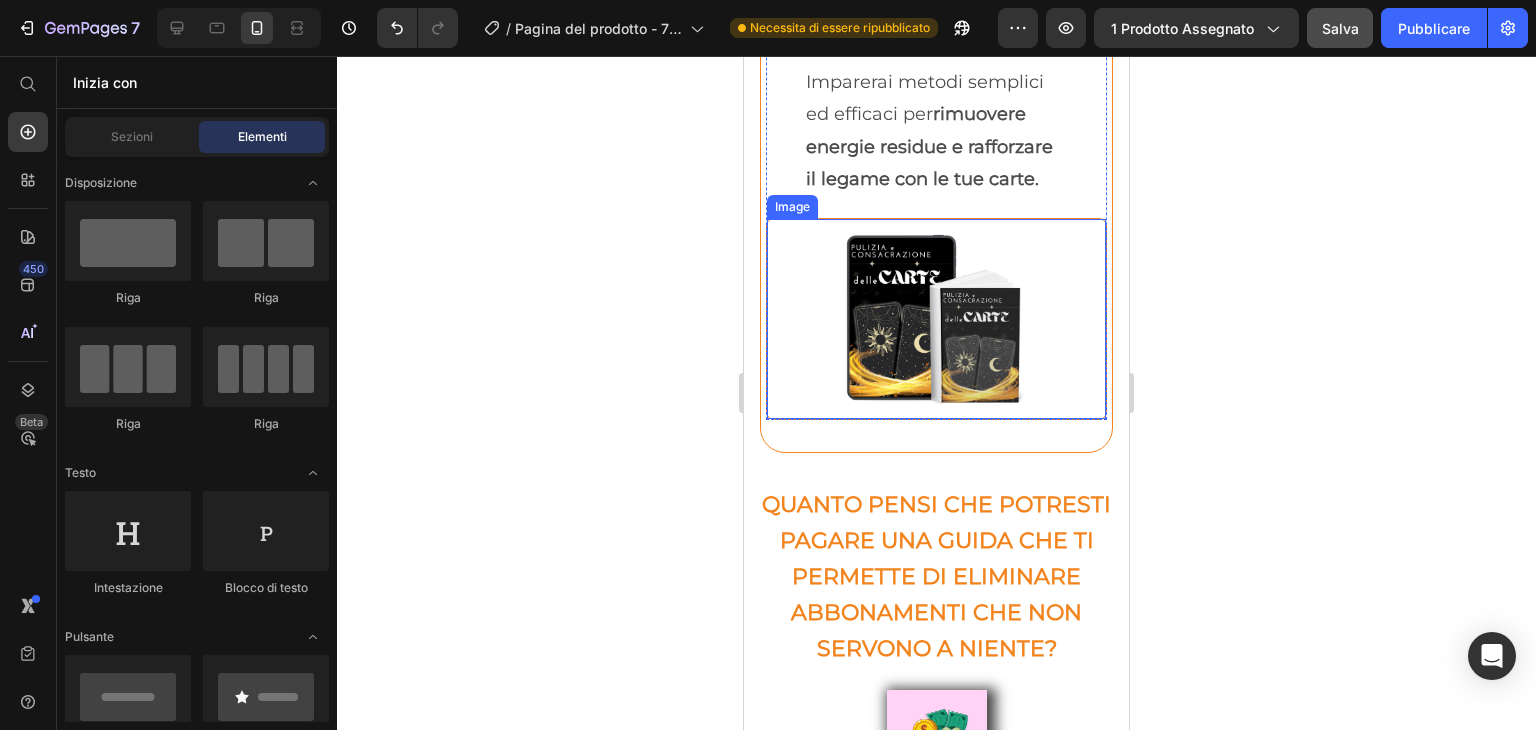 click at bounding box center [936, 319] 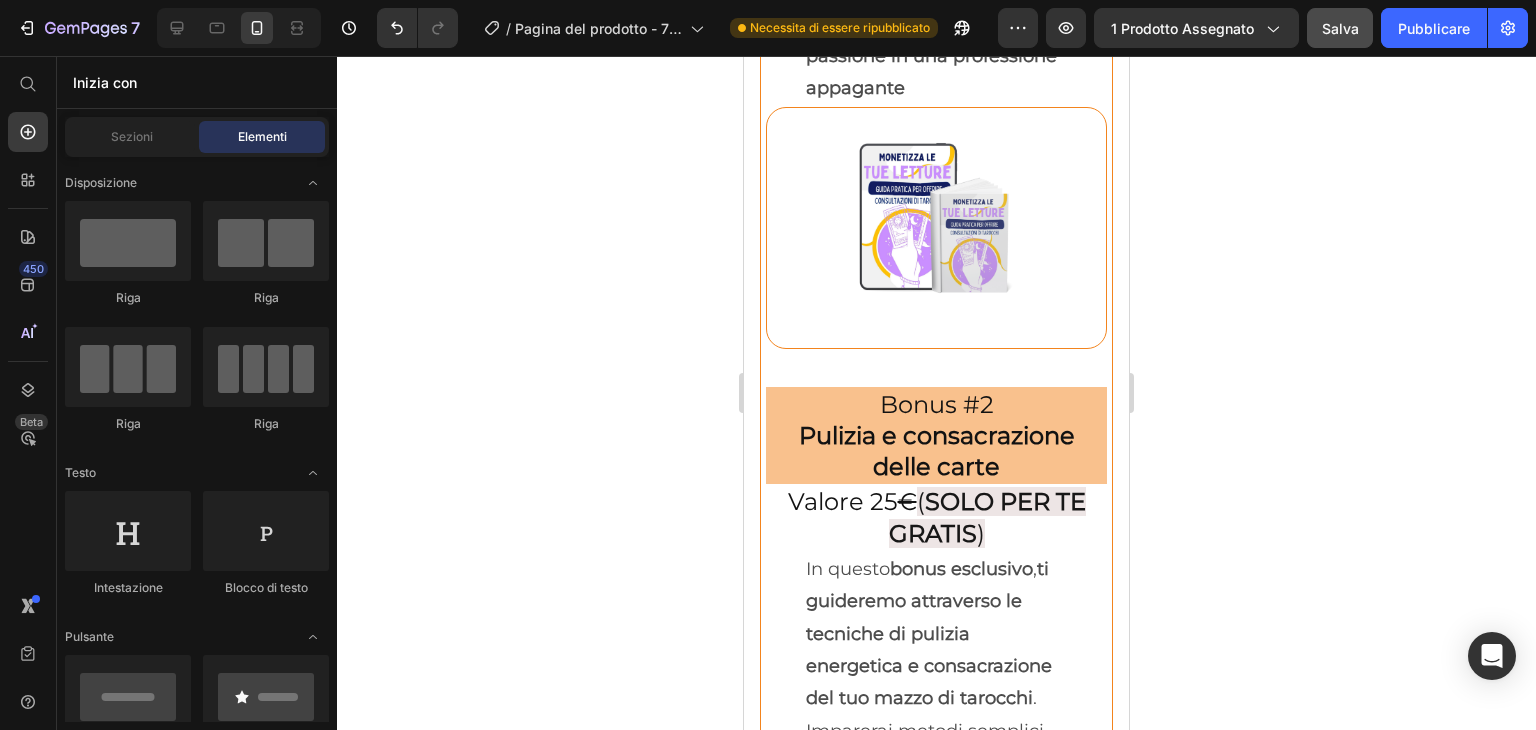 scroll, scrollTop: 9072, scrollLeft: 0, axis: vertical 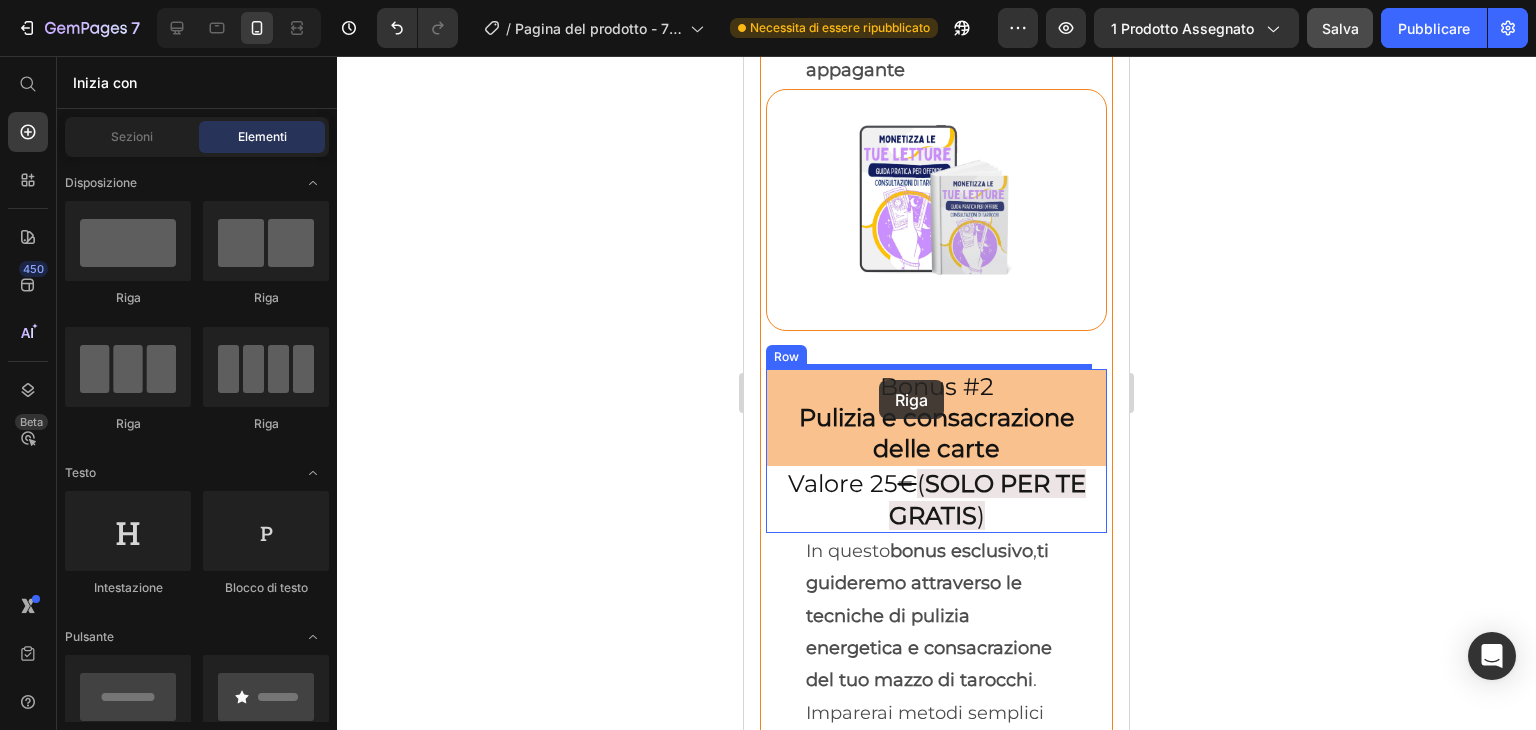 drag, startPoint x: 864, startPoint y: 305, endPoint x: 879, endPoint y: 378, distance: 74.52516 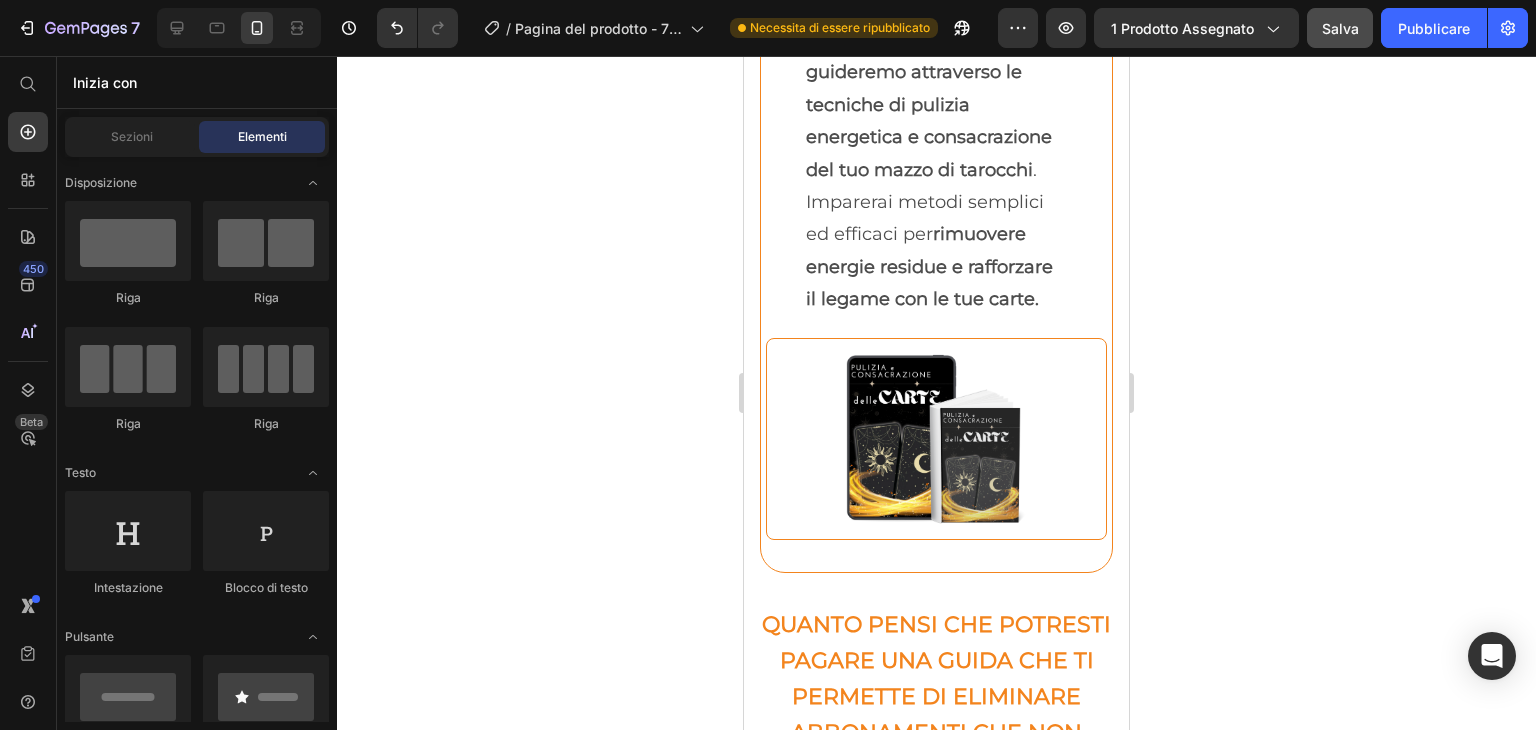 scroll, scrollTop: 9660, scrollLeft: 0, axis: vertical 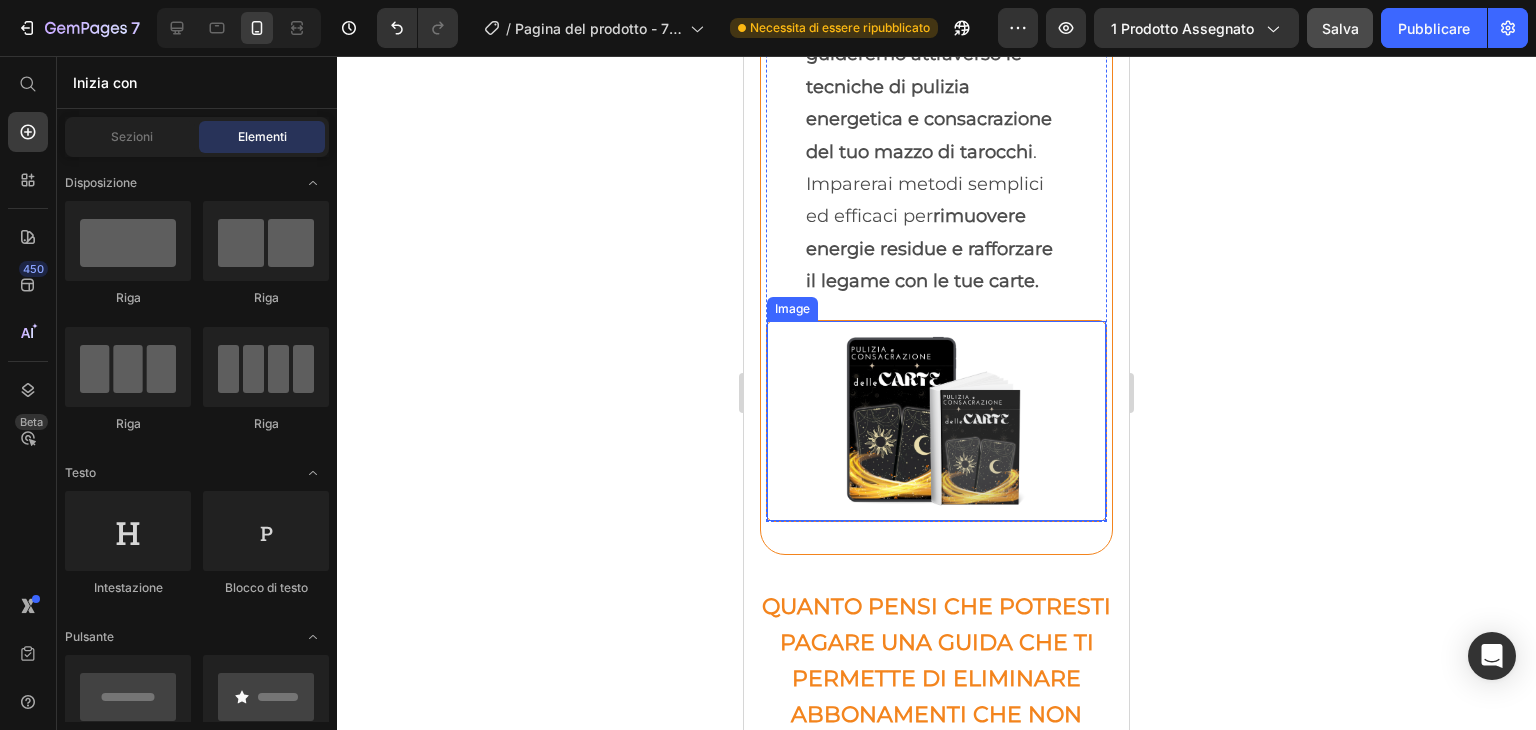 click at bounding box center (936, 421) 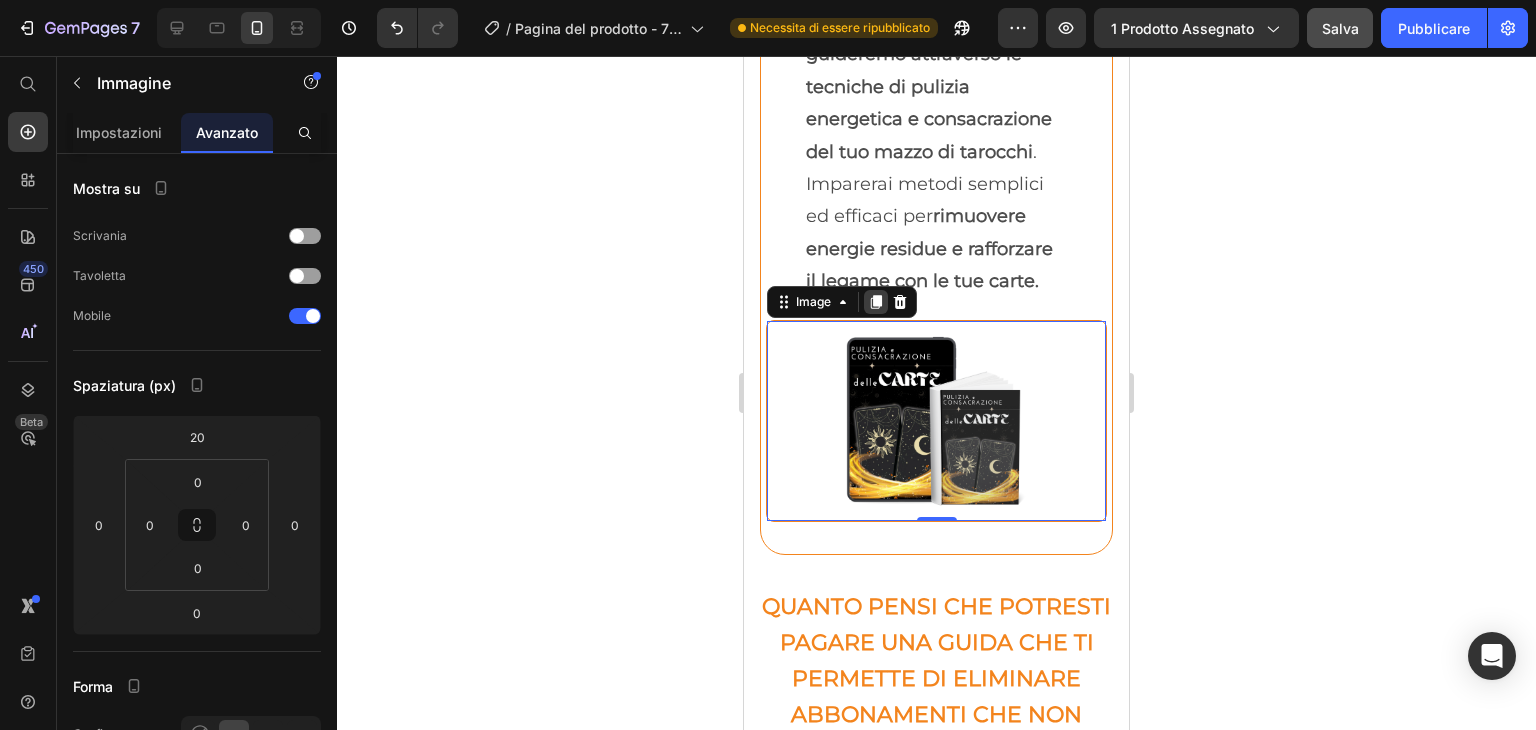 click 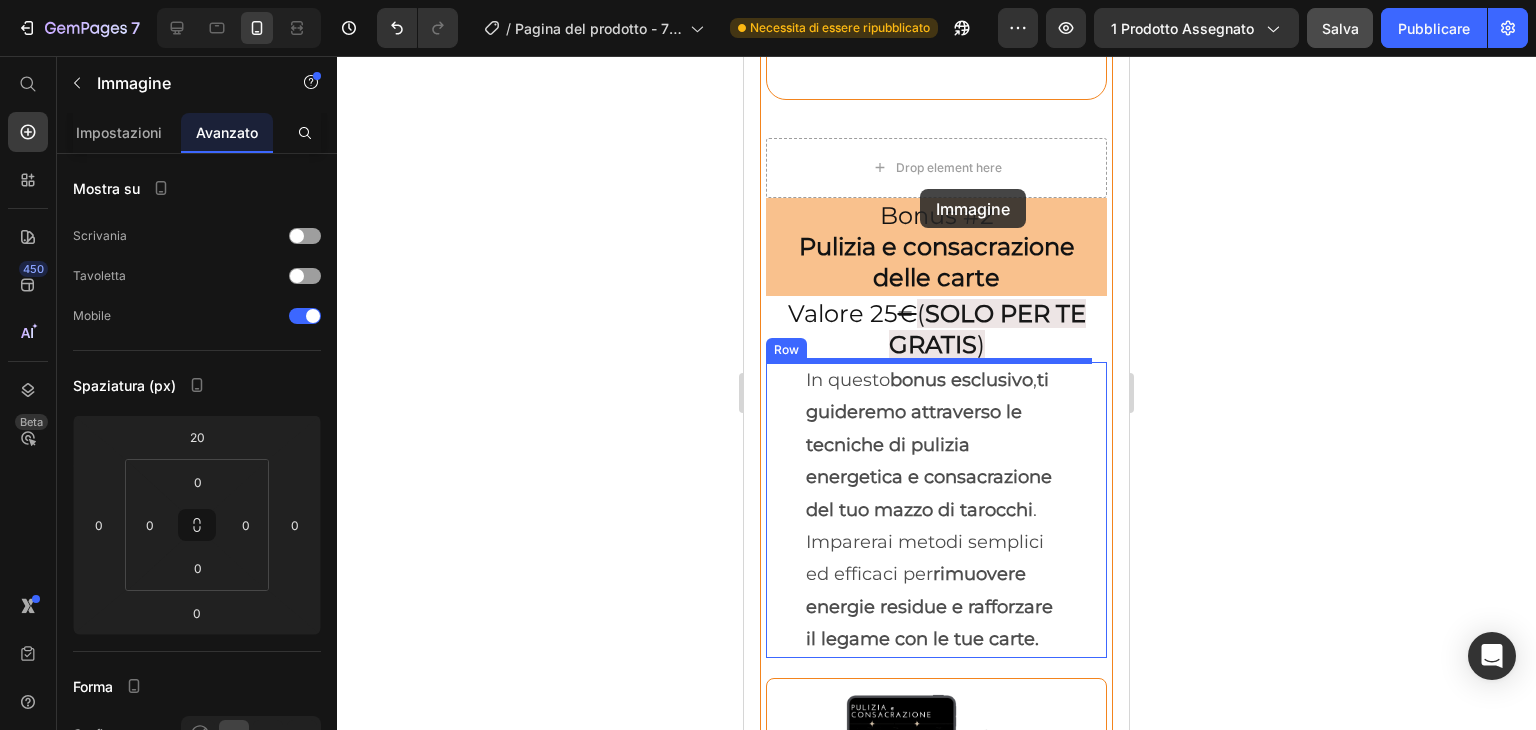 scroll, scrollTop: 9212, scrollLeft: 0, axis: vertical 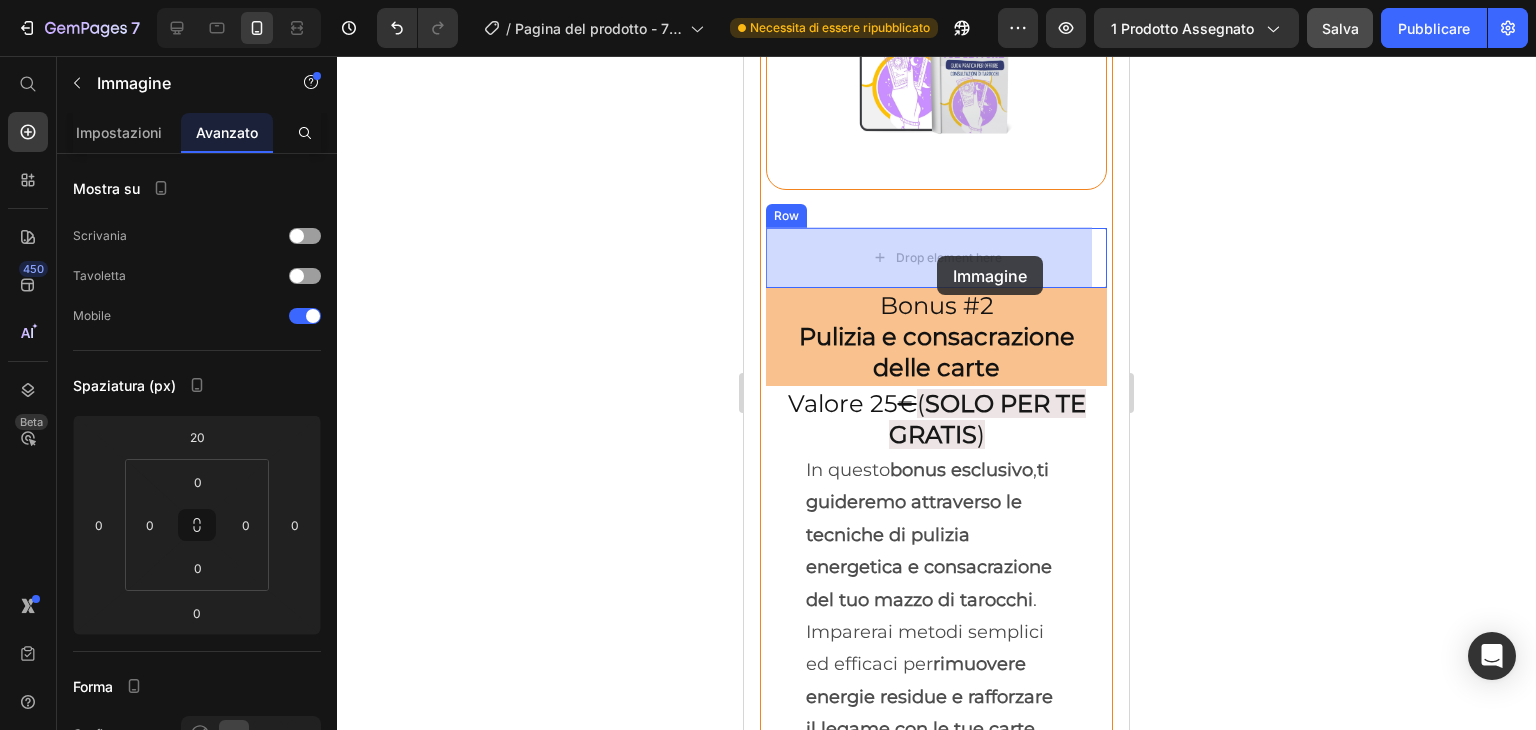 drag, startPoint x: 1029, startPoint y: 585, endPoint x: 937, endPoint y: 256, distance: 341.62112 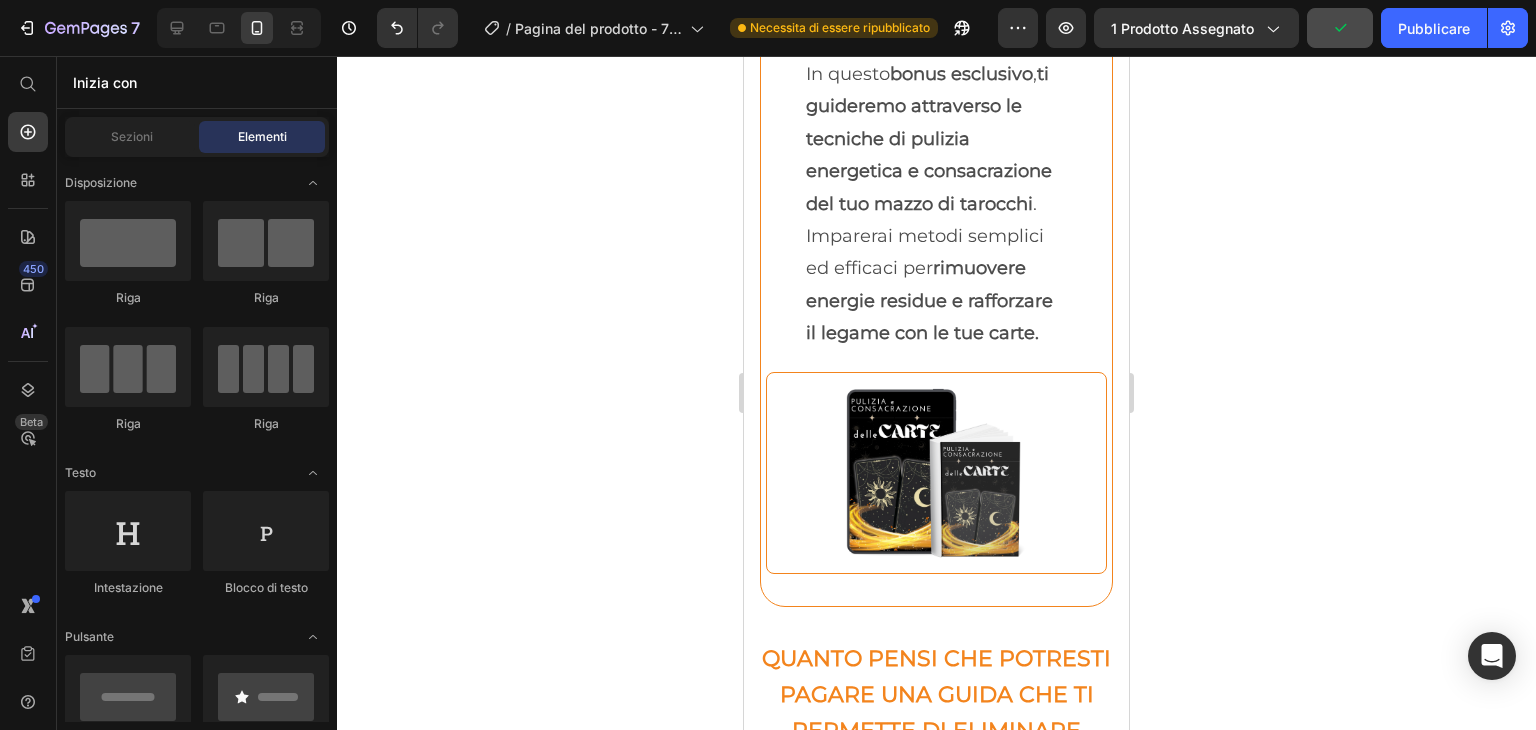 scroll, scrollTop: 9734, scrollLeft: 0, axis: vertical 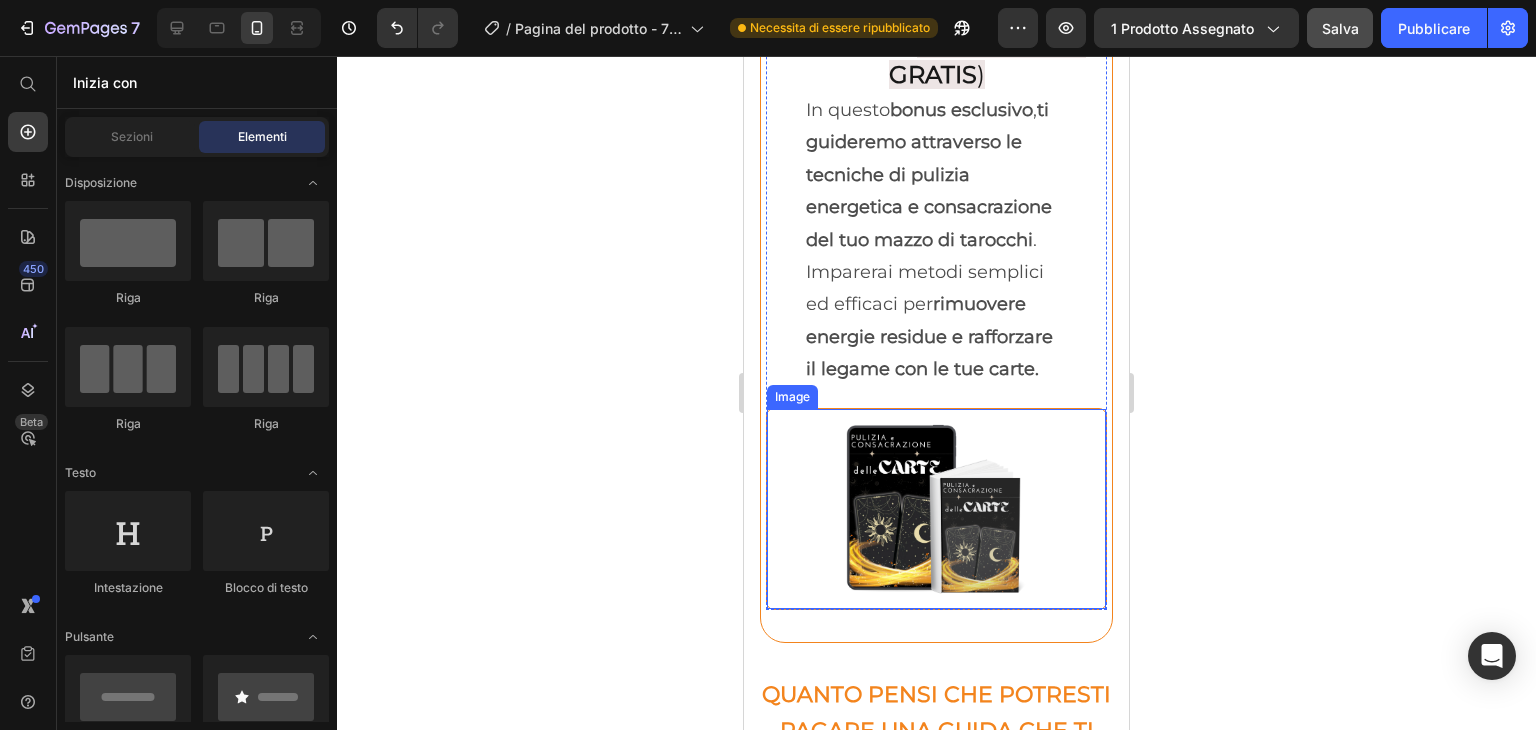 click at bounding box center [936, 509] 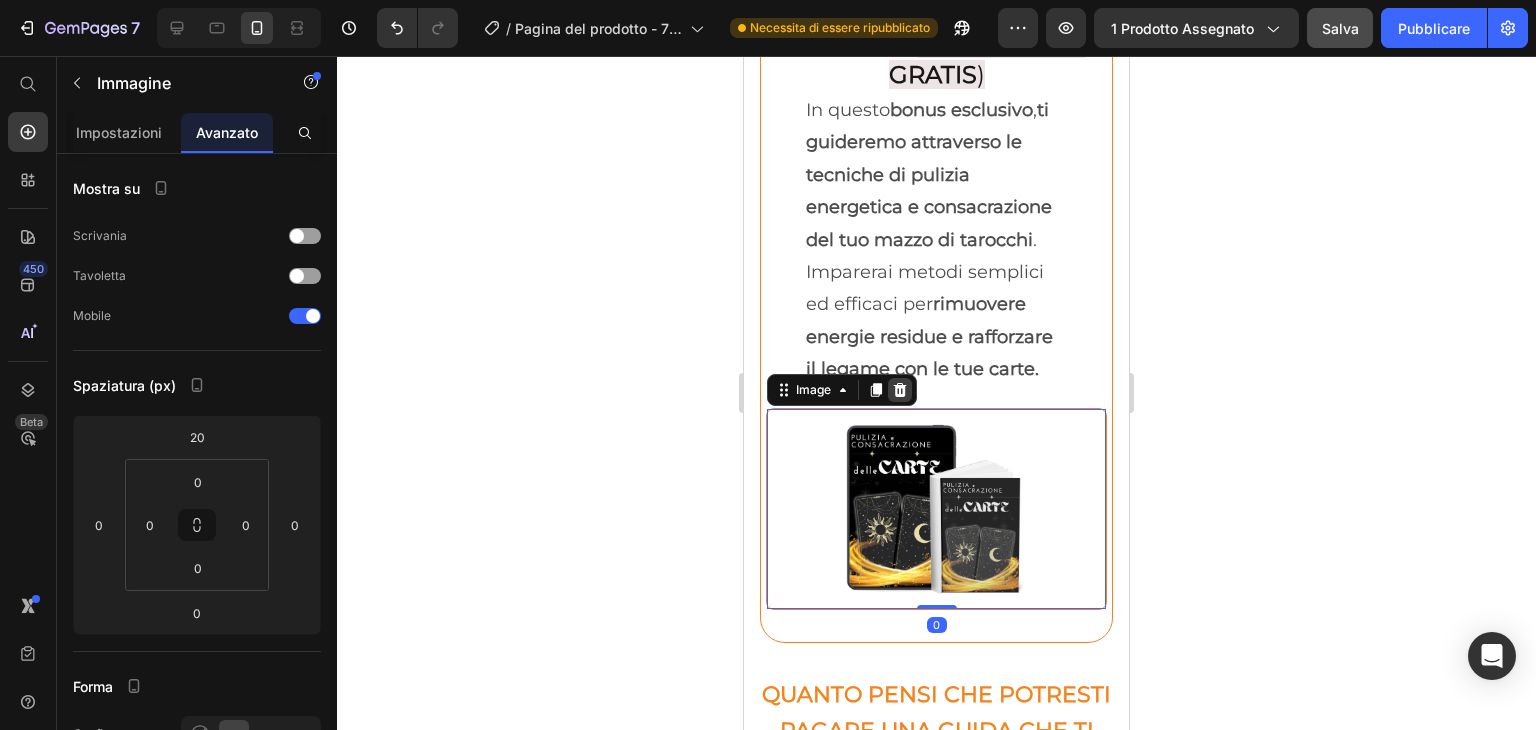 click 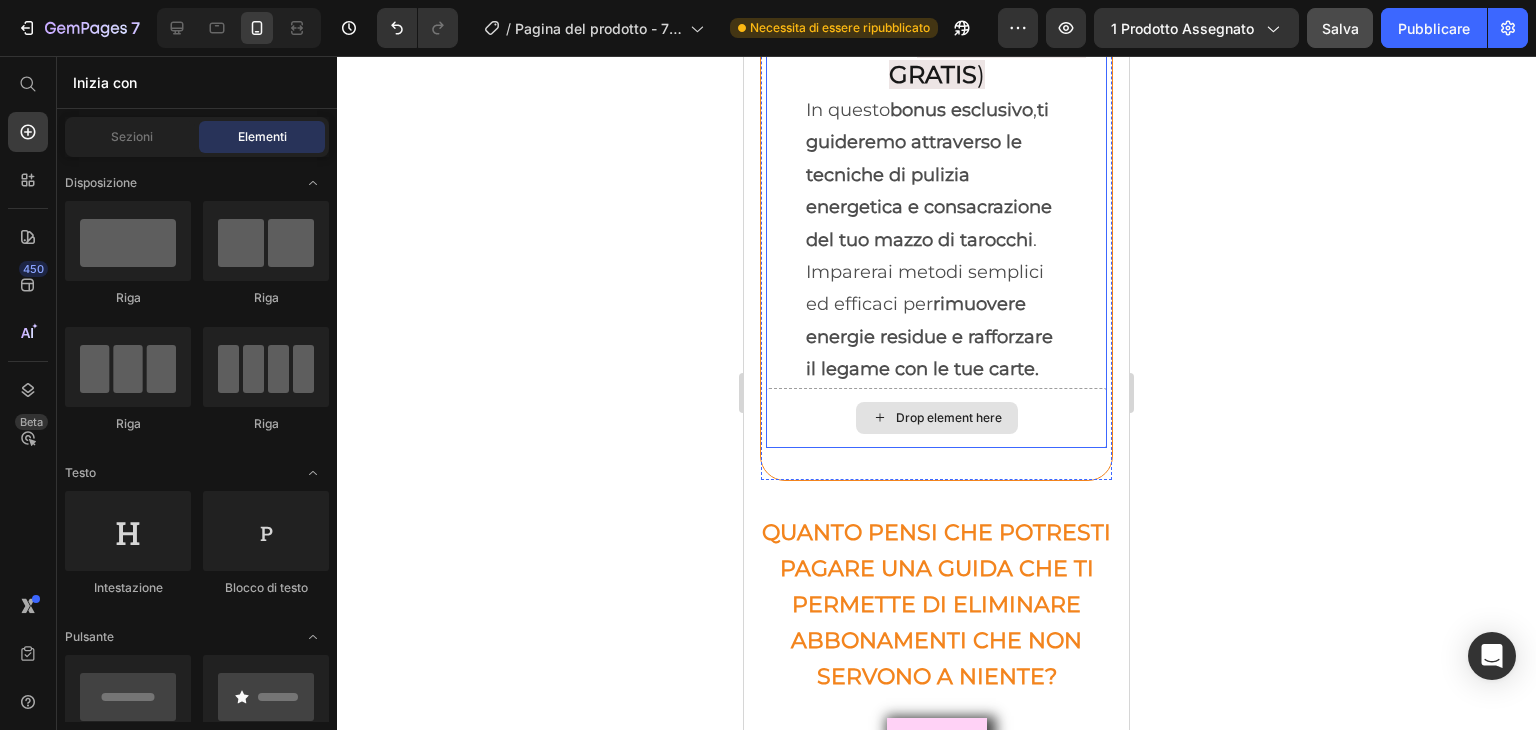 click on "Drop element here" at bounding box center [936, 418] 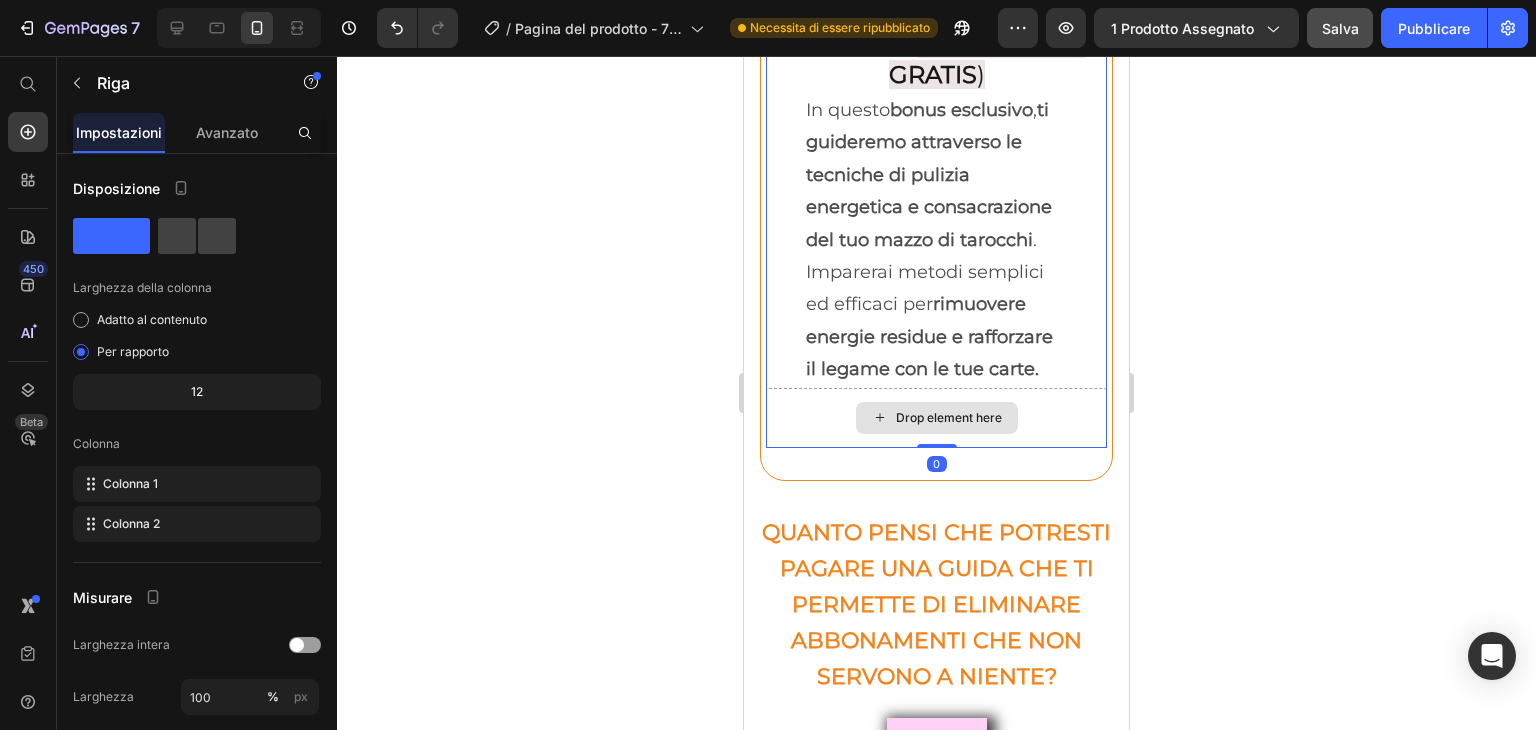 click on "Drop element here" at bounding box center [936, 418] 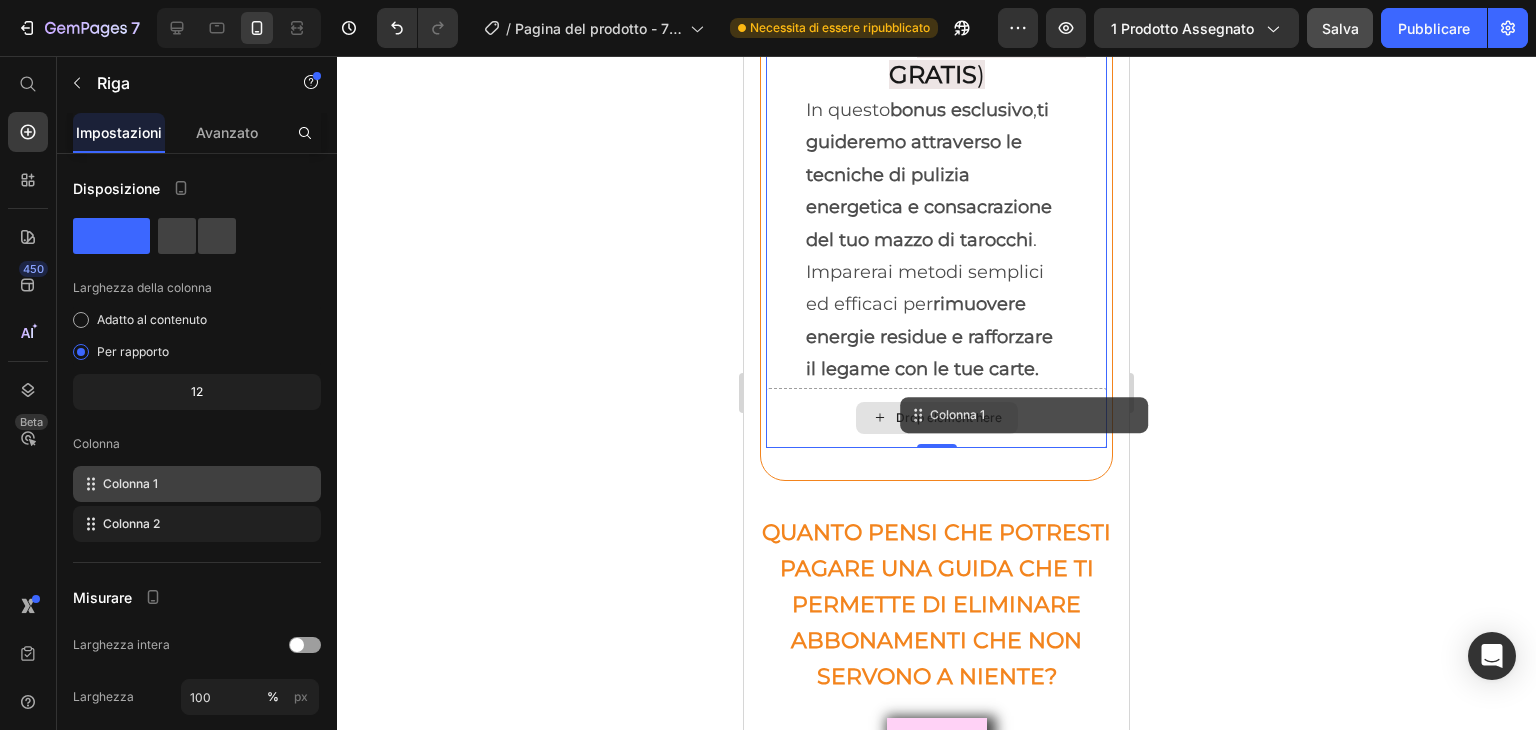 click on "Drop element here" at bounding box center [949, 418] 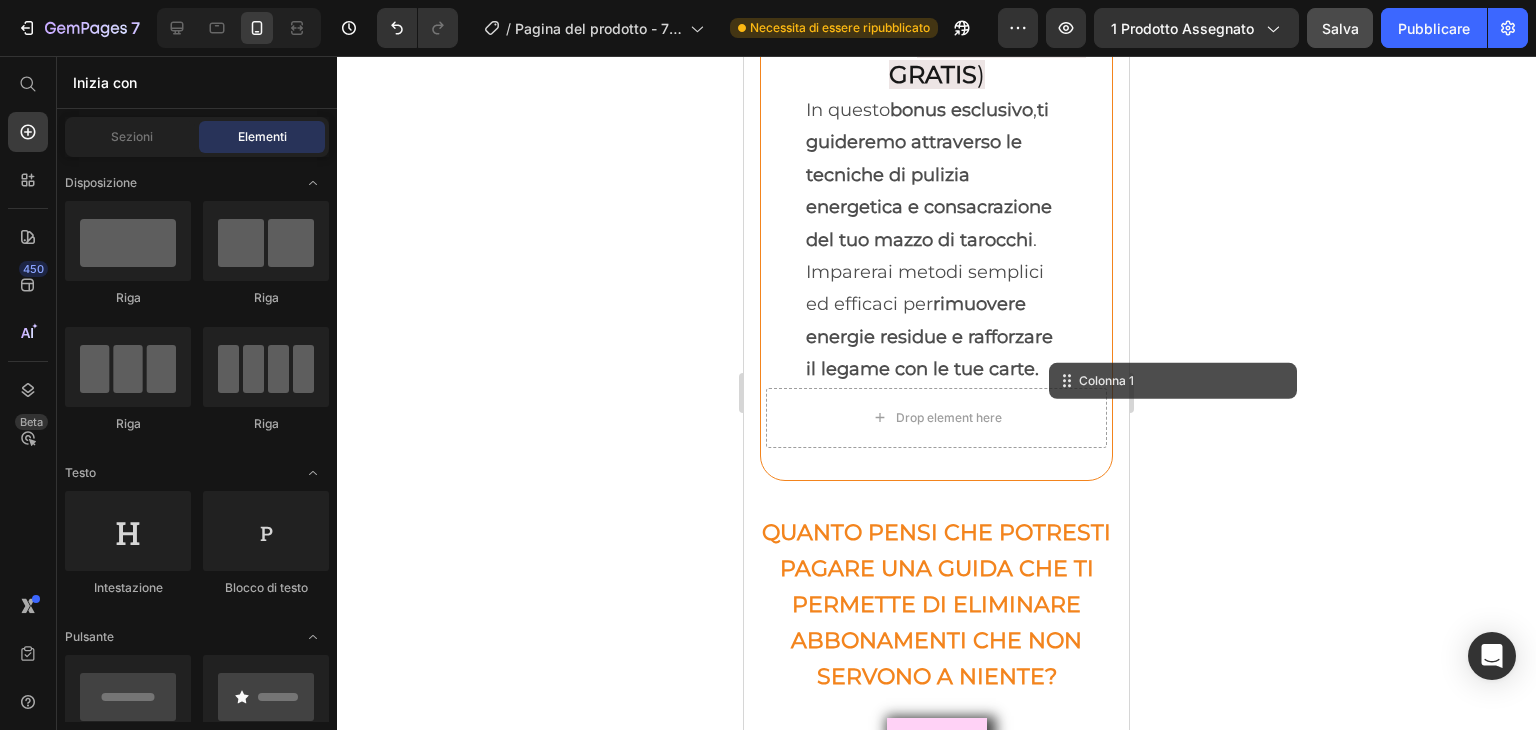click 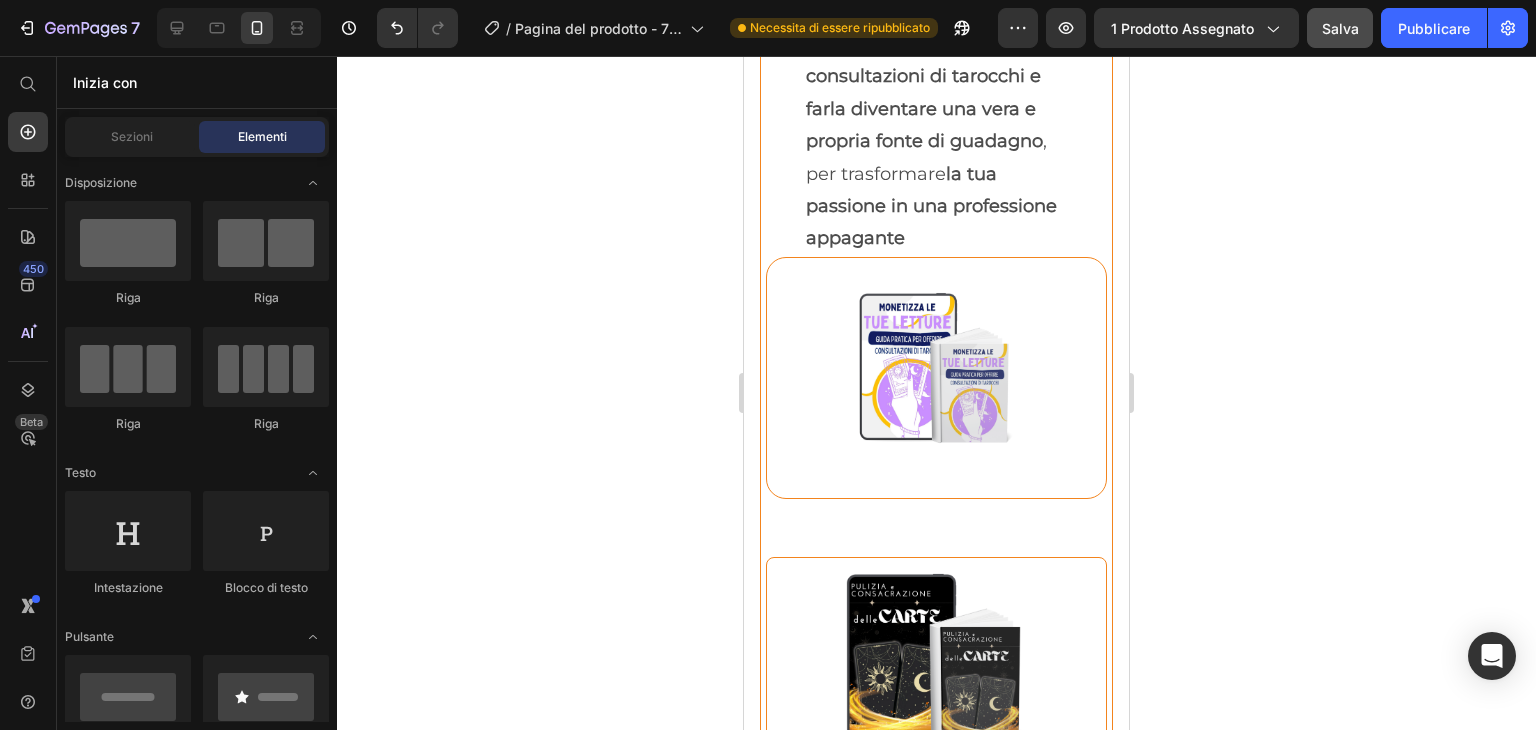 scroll, scrollTop: 8868, scrollLeft: 0, axis: vertical 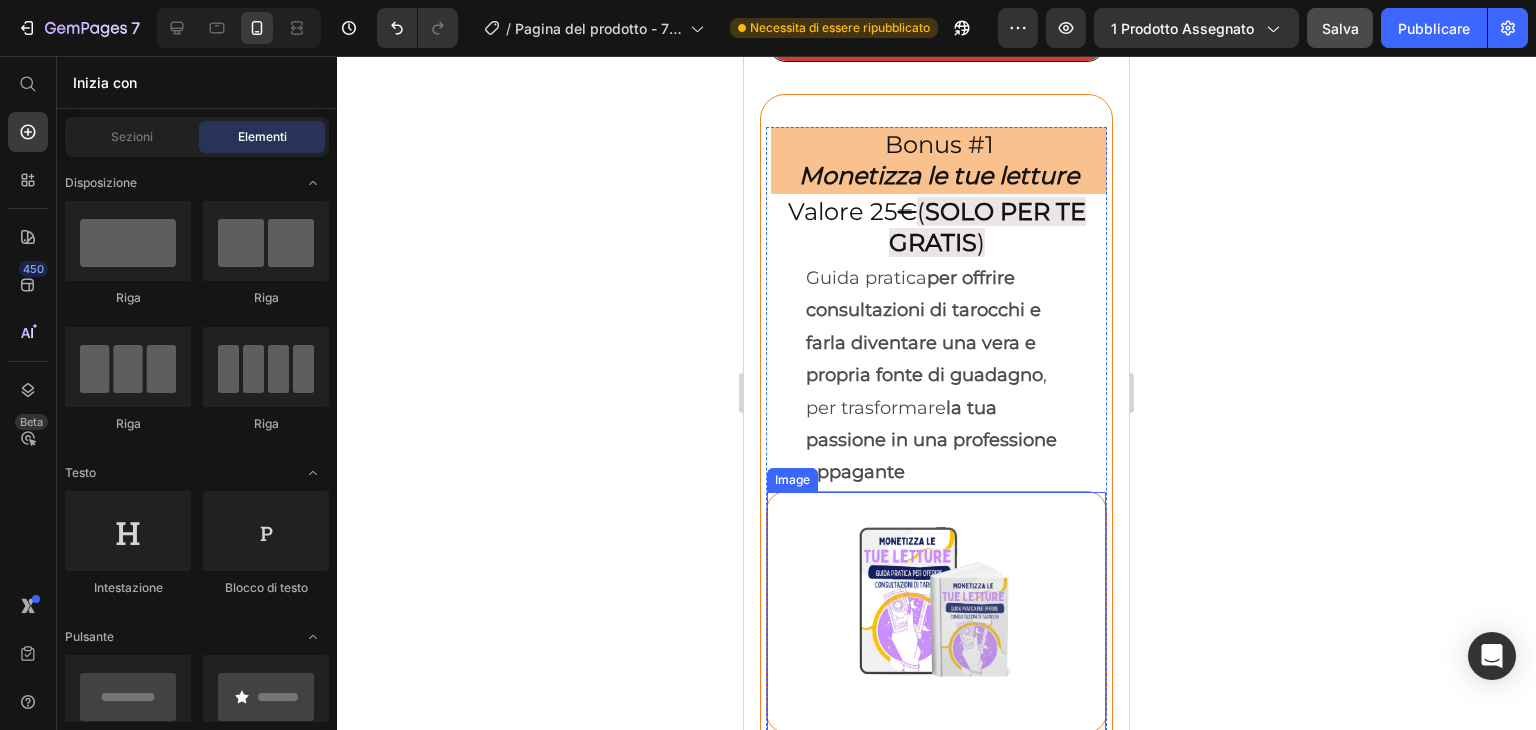 click at bounding box center [936, 612] 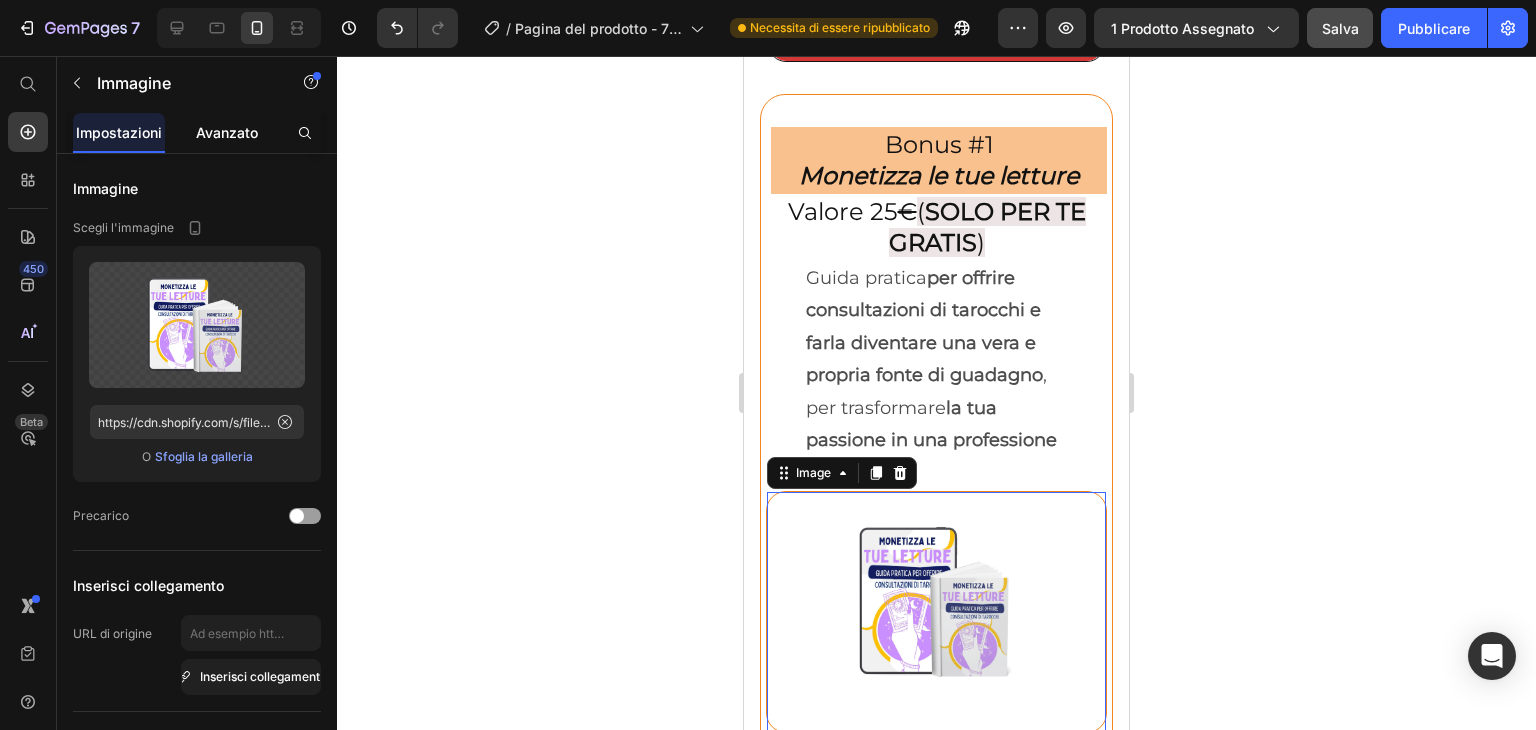 click on "Avanzato" at bounding box center [227, 132] 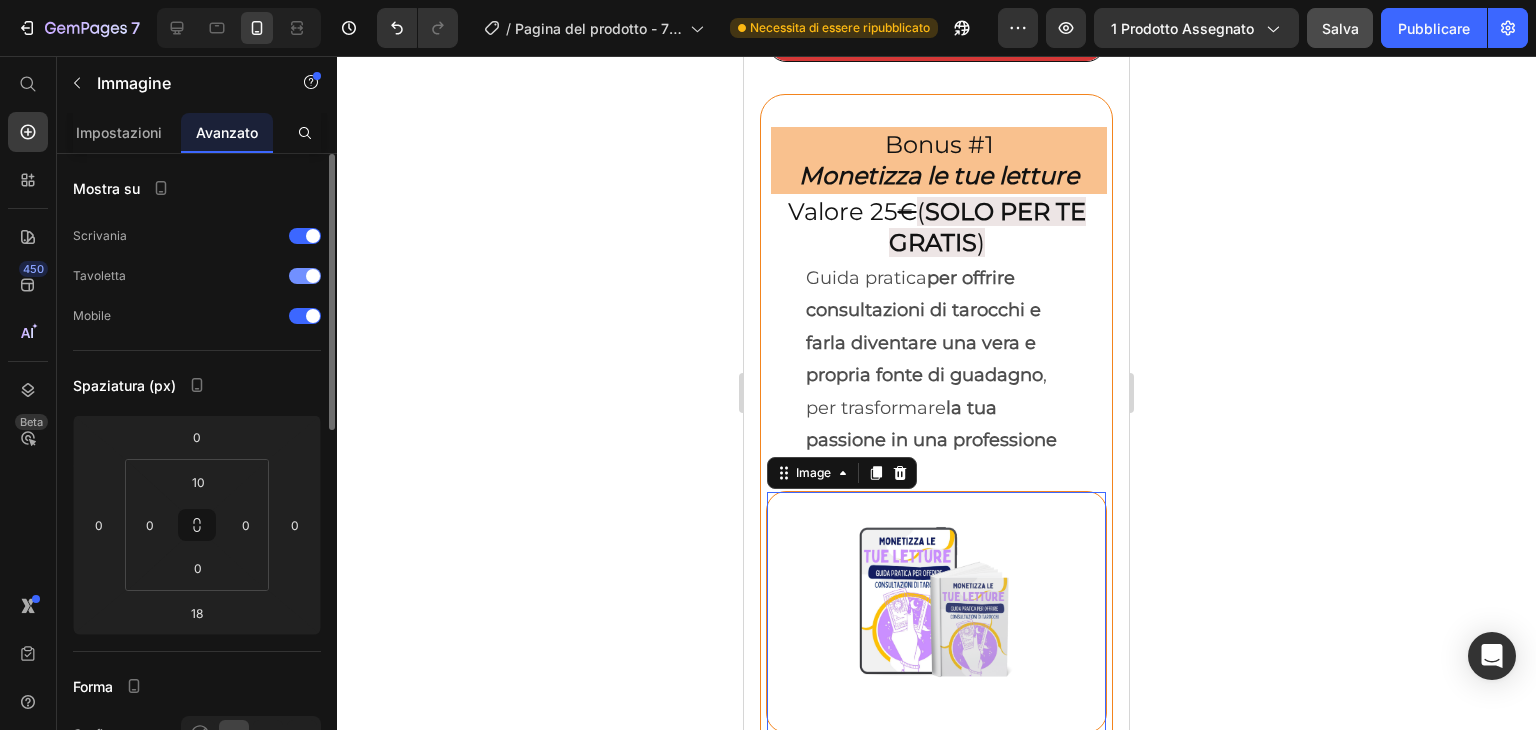click at bounding box center (305, 276) 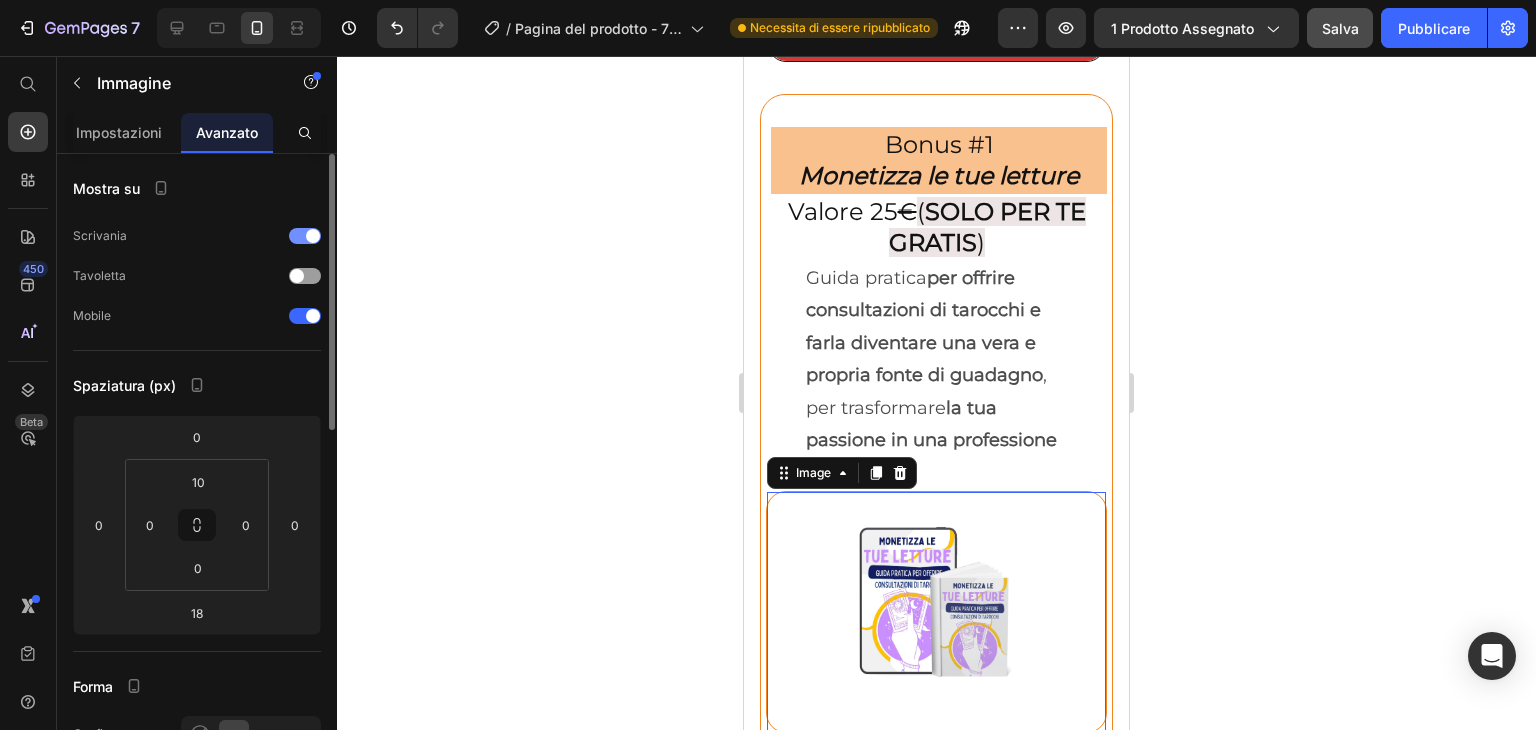 click at bounding box center [305, 236] 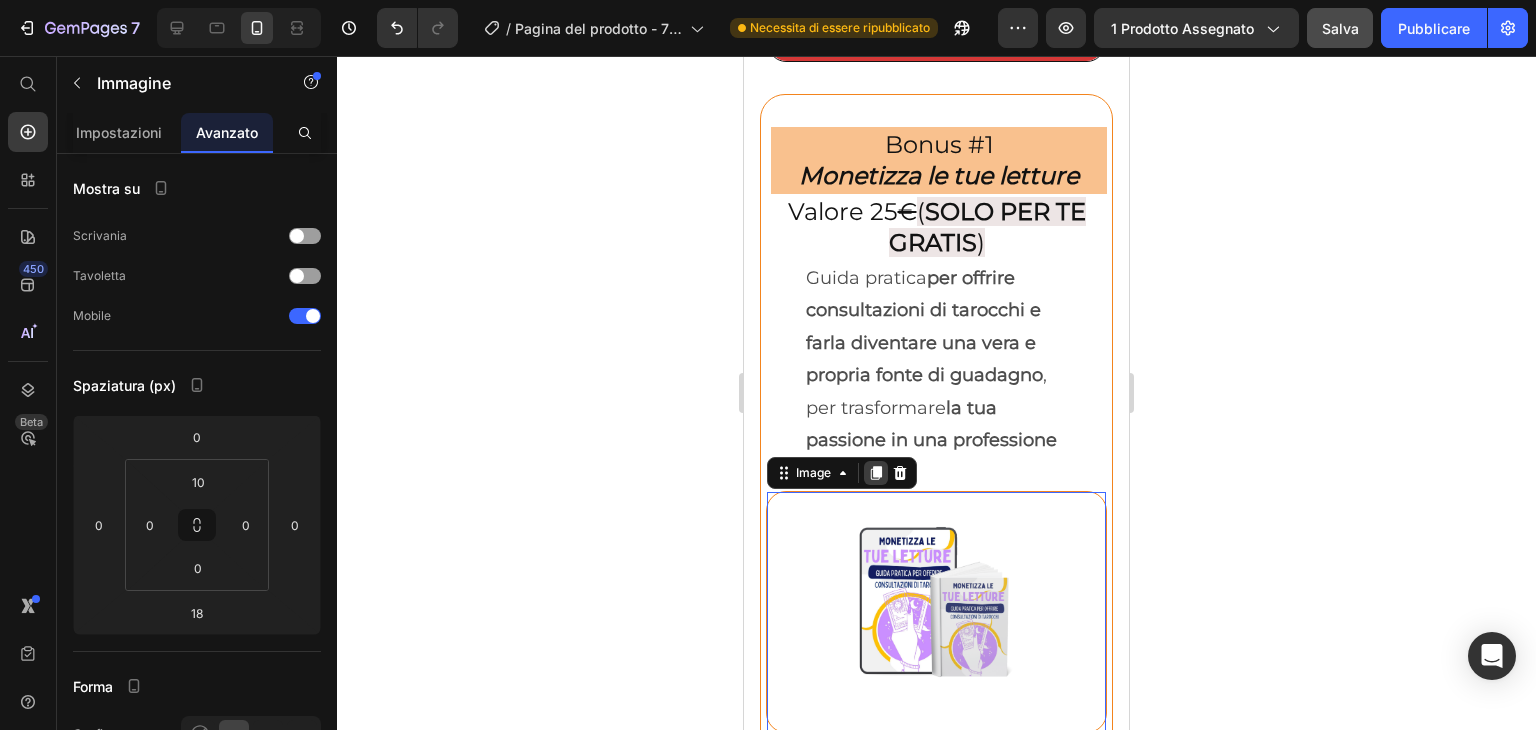 click 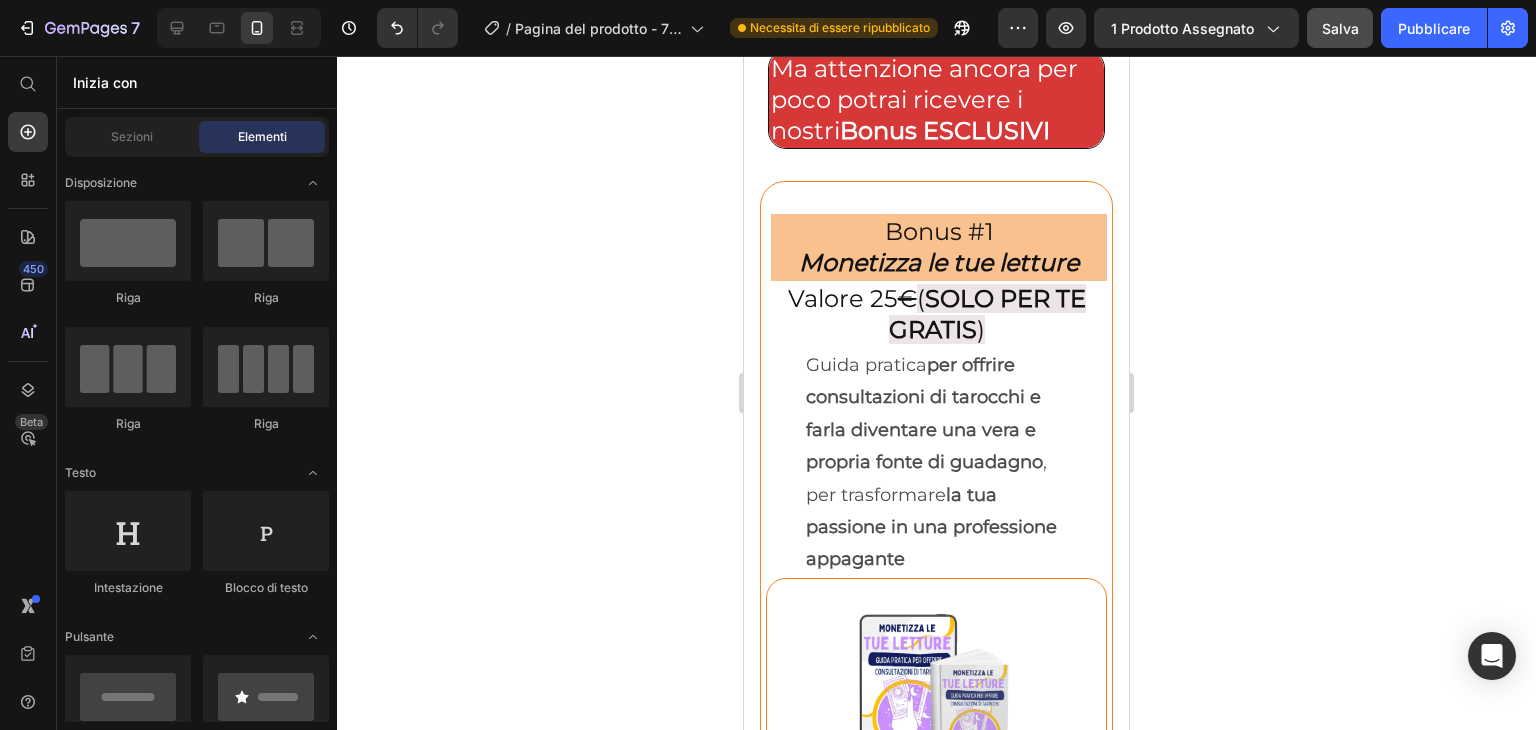 scroll, scrollTop: 8528, scrollLeft: 0, axis: vertical 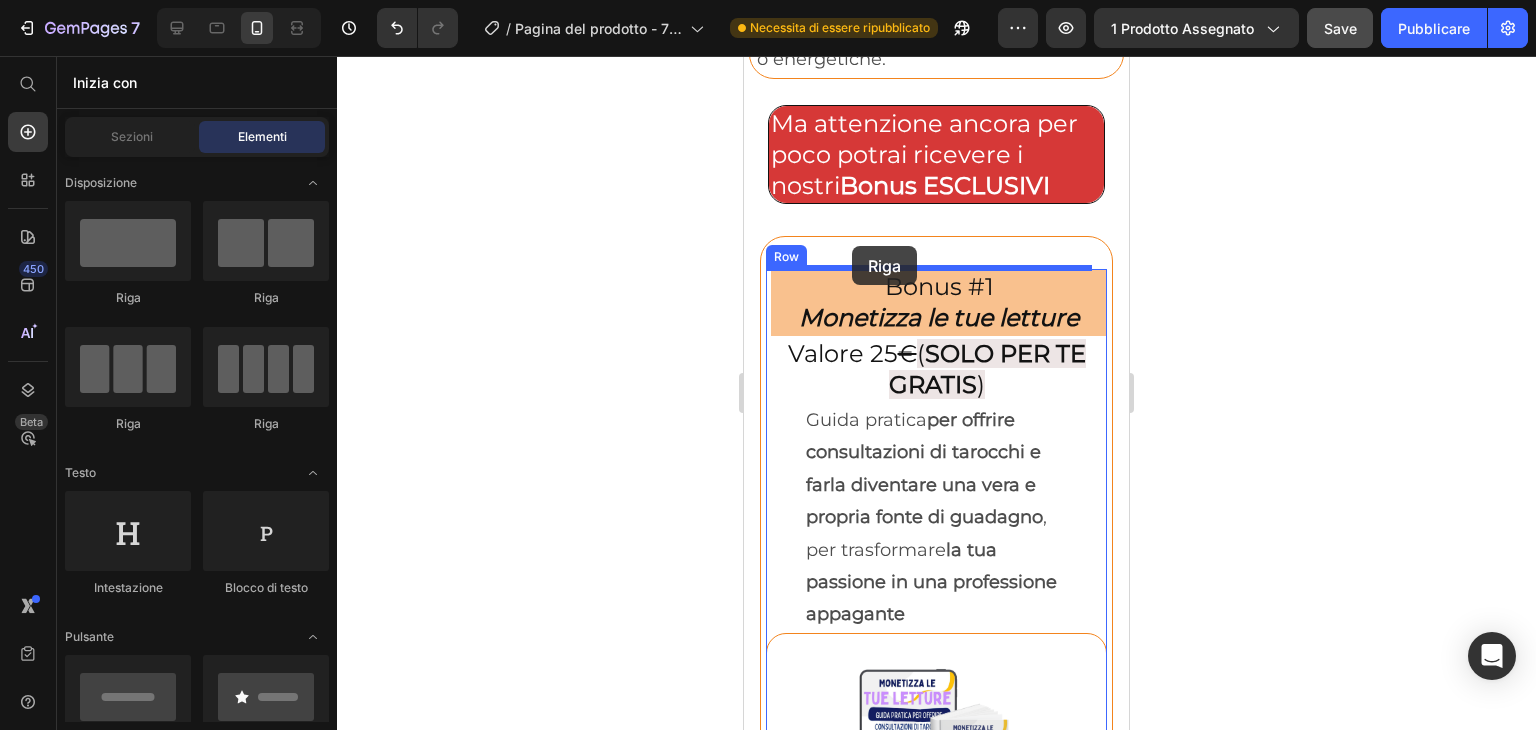 drag, startPoint x: 872, startPoint y: 314, endPoint x: 852, endPoint y: 246, distance: 70.88018 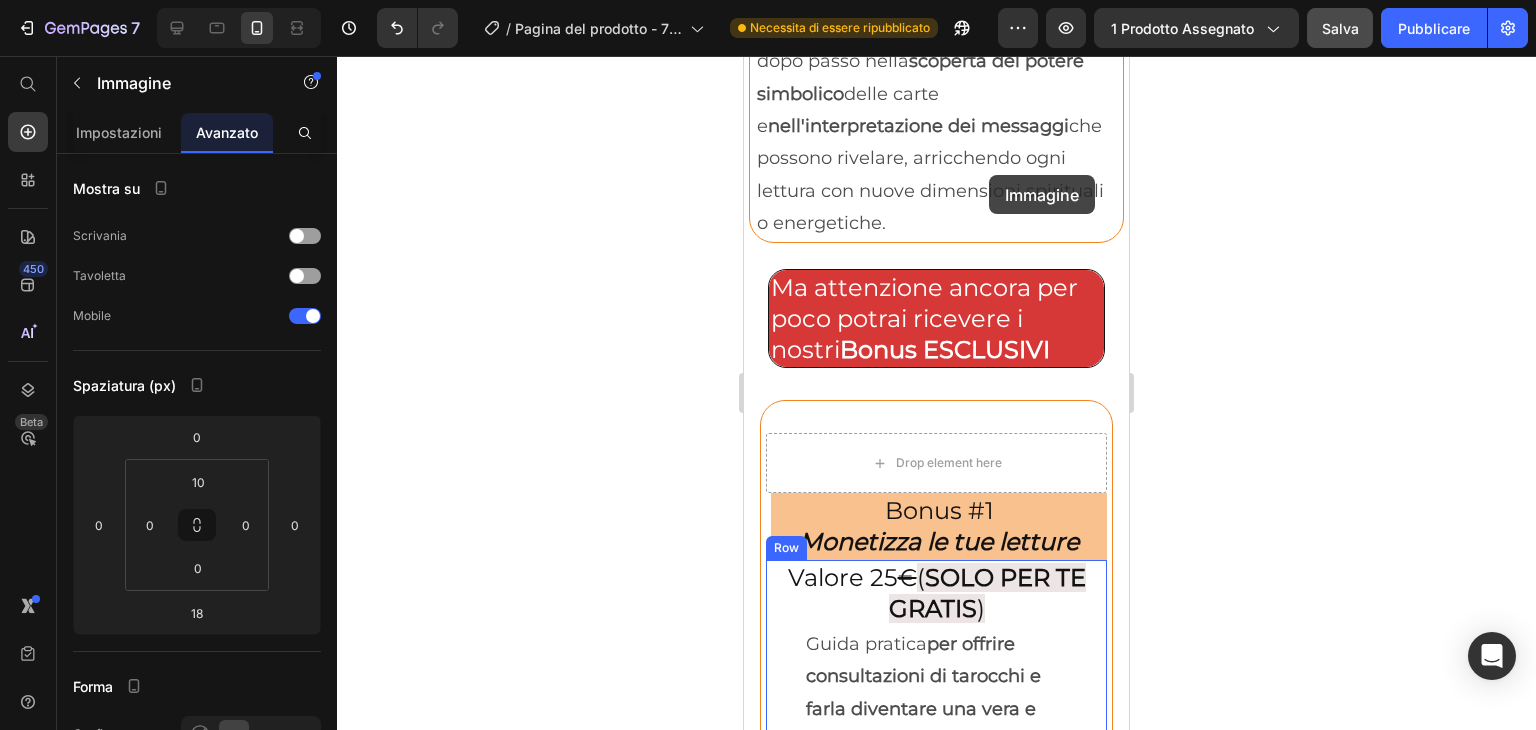 scroll, scrollTop: 8280, scrollLeft: 0, axis: vertical 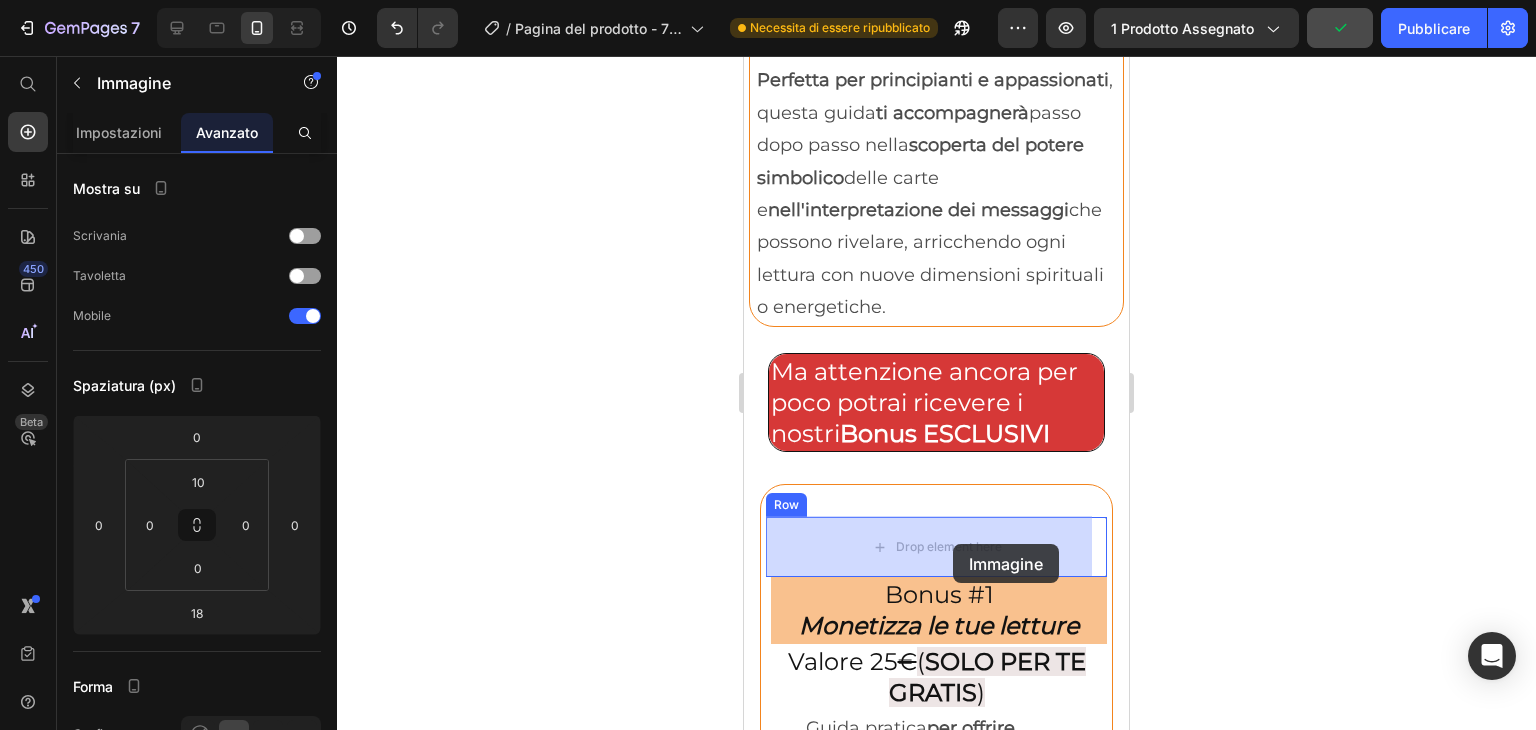 drag, startPoint x: 1020, startPoint y: 276, endPoint x: 953, endPoint y: 544, distance: 276.24808 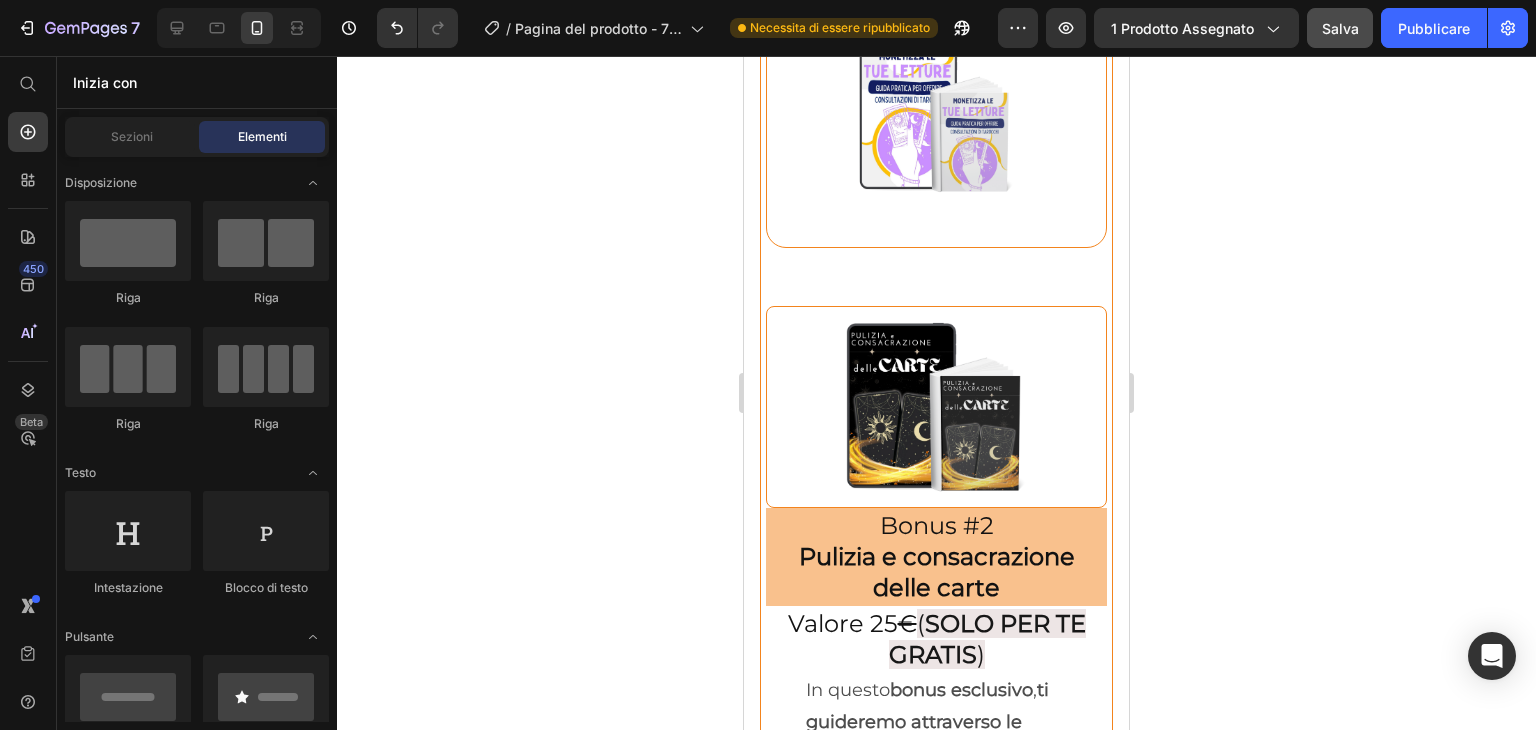 scroll, scrollTop: 9088, scrollLeft: 0, axis: vertical 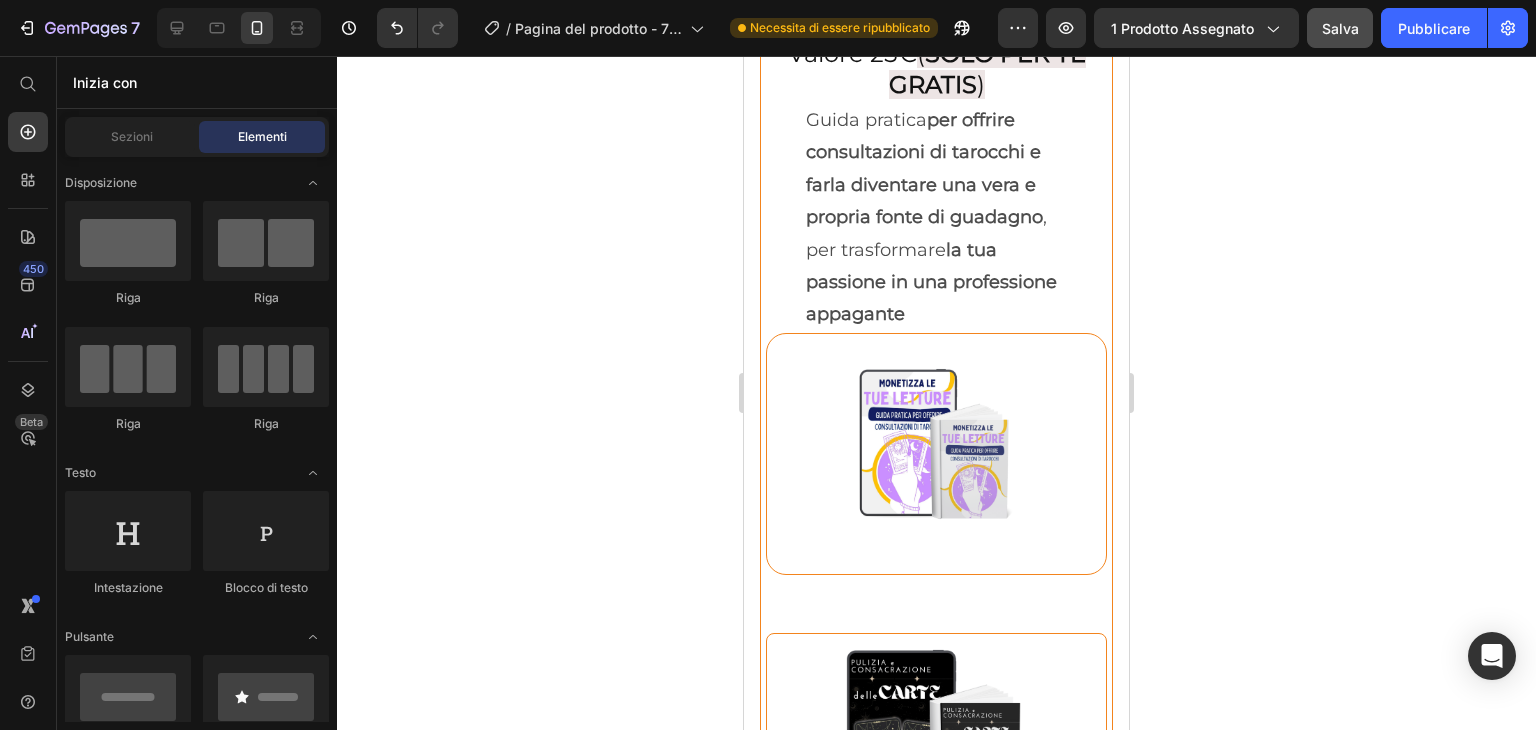 drag, startPoint x: 1116, startPoint y: 457, endPoint x: 1873, endPoint y: 549, distance: 762.57 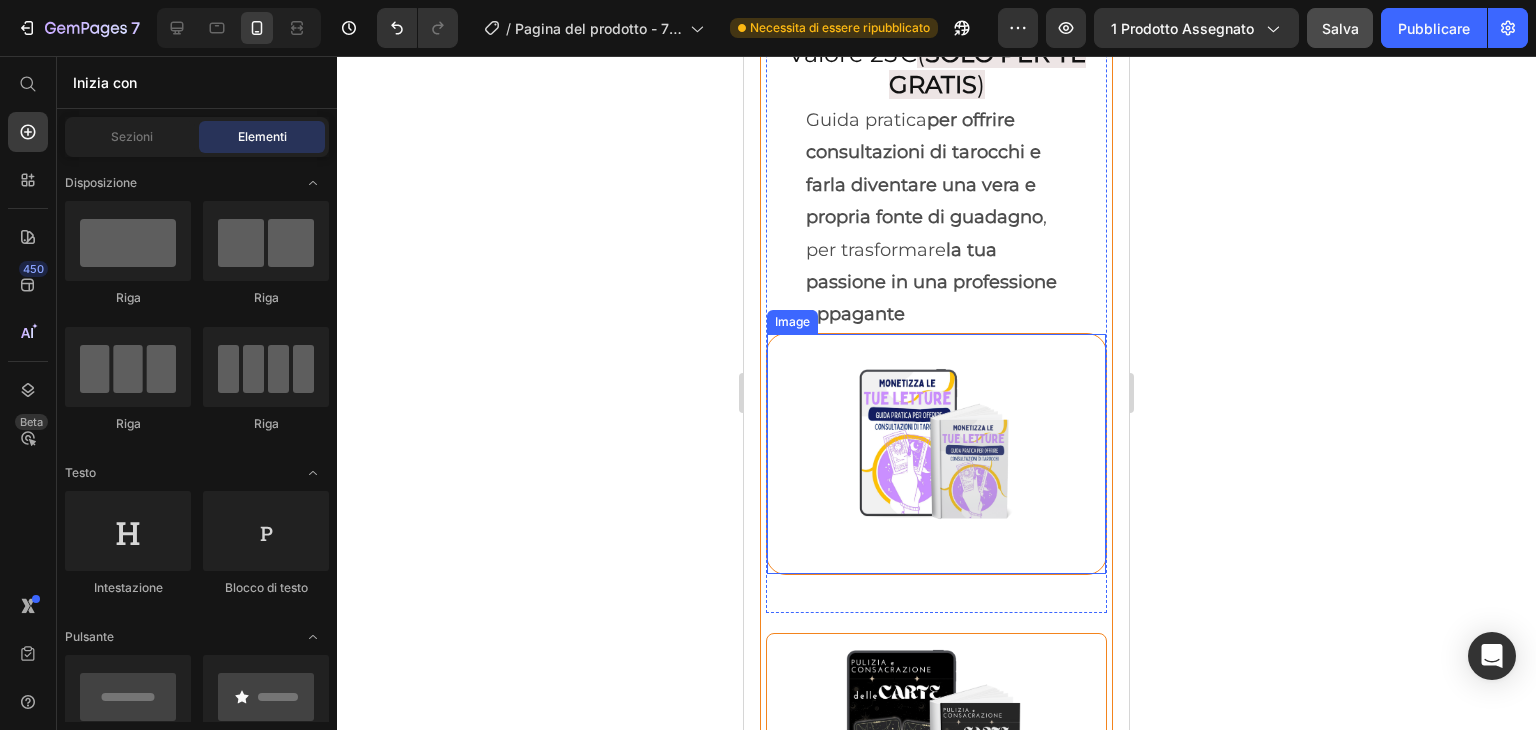 click at bounding box center [936, 454] 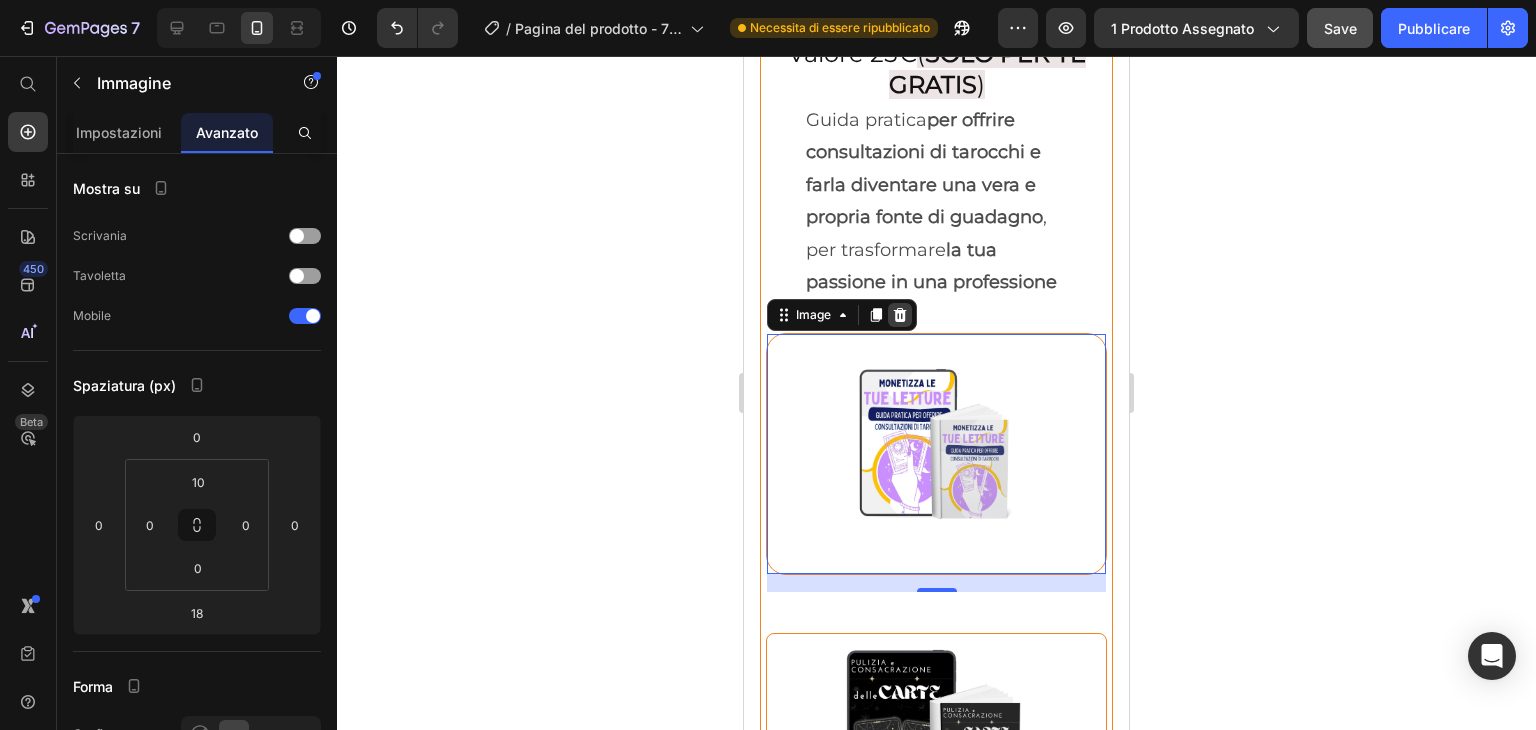 click 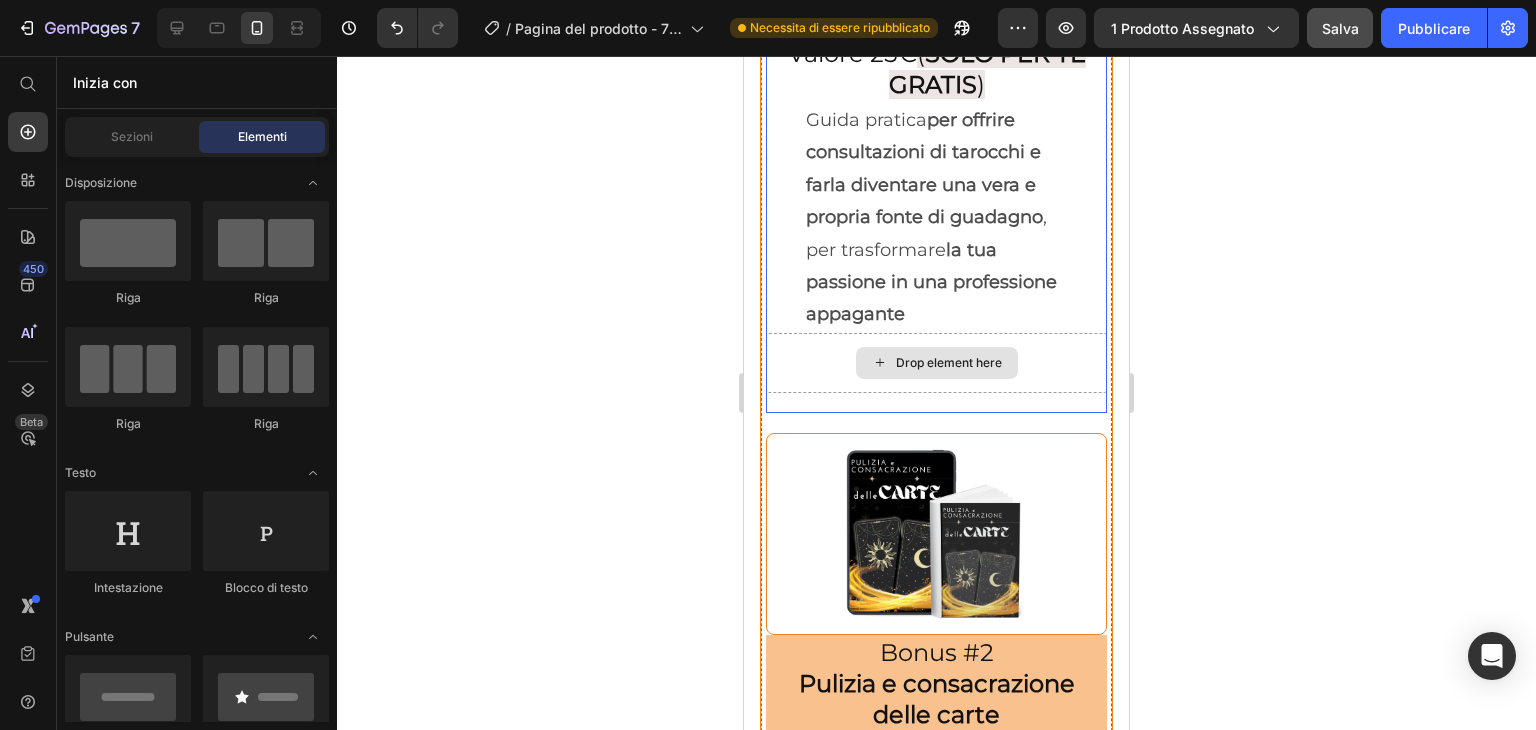 click on "Drop element here" at bounding box center (936, 363) 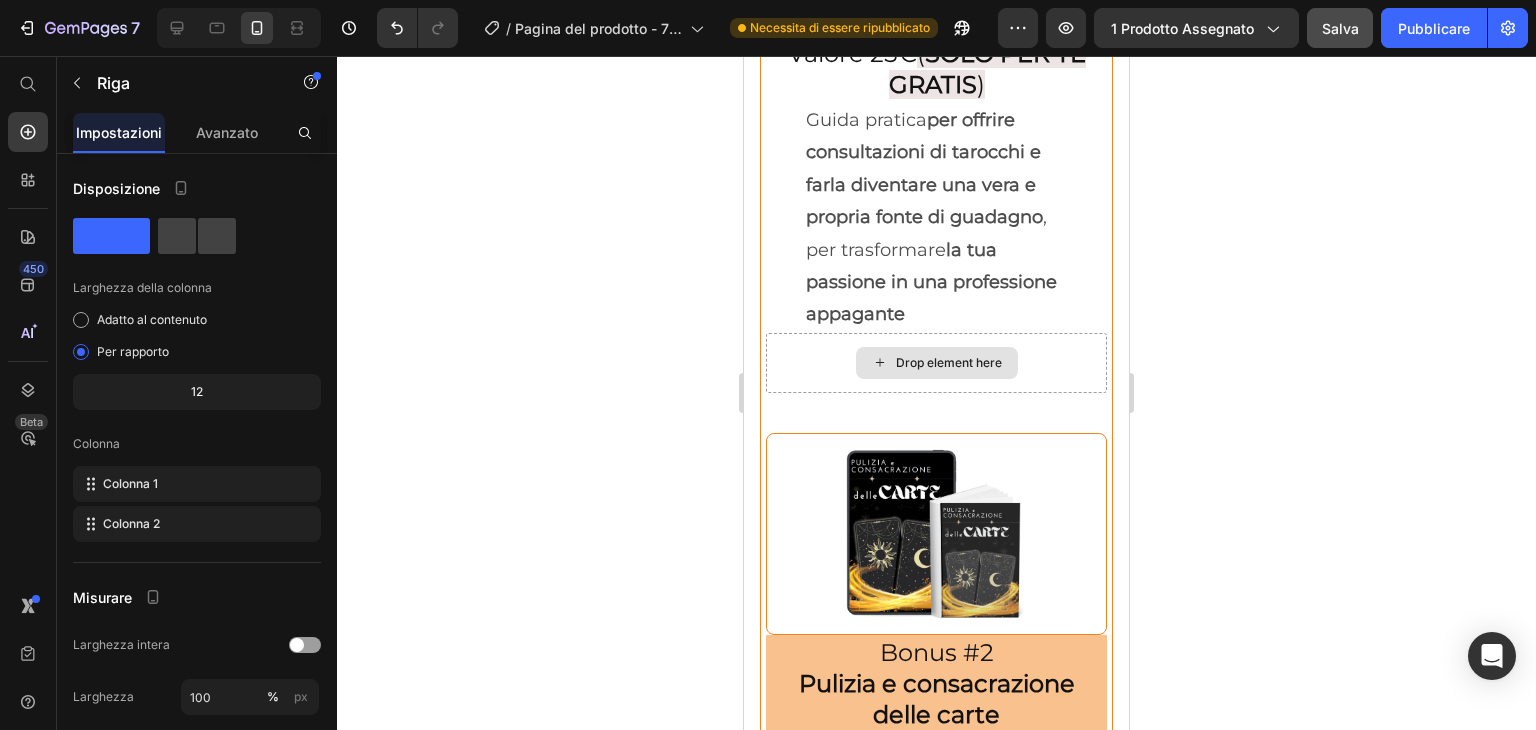 click 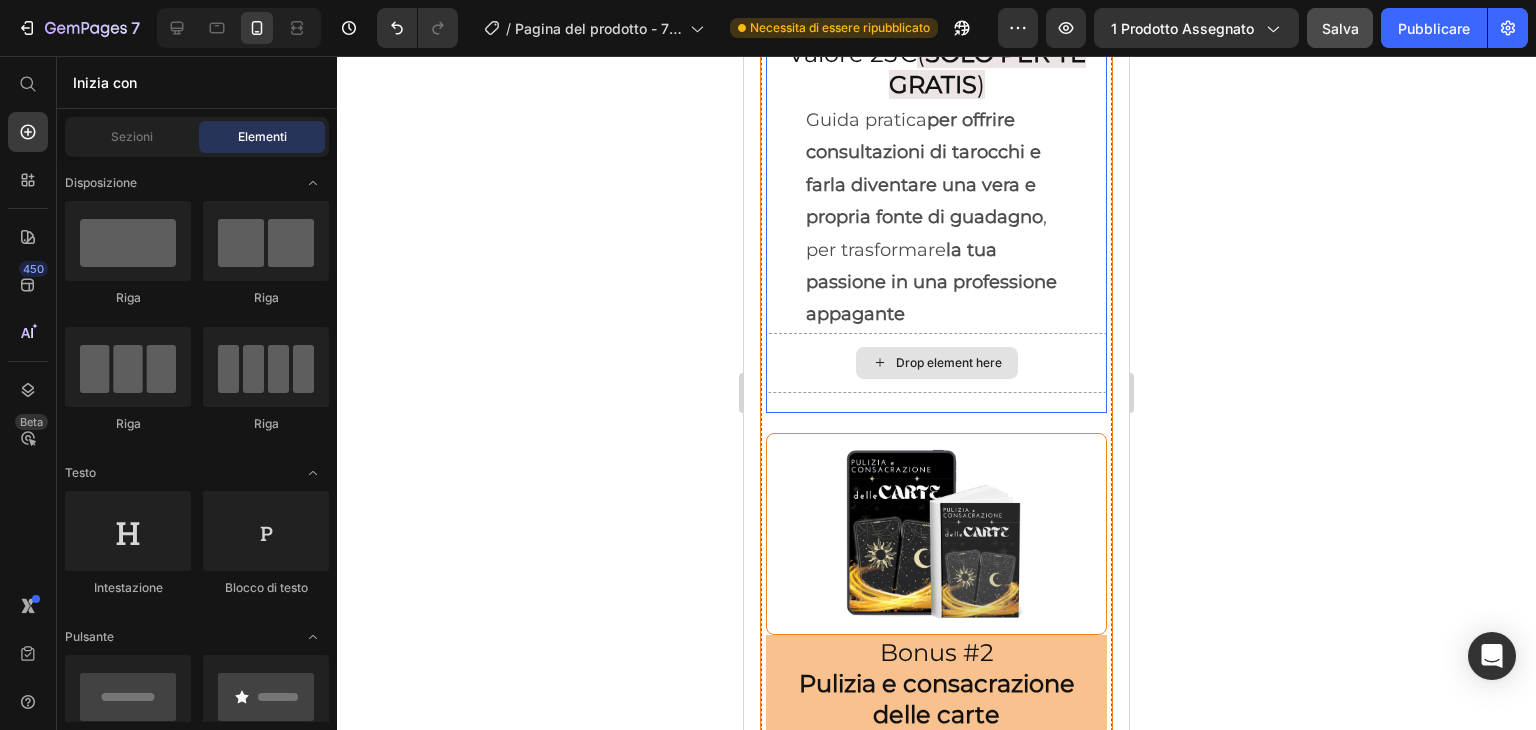 click on "Drop element here" at bounding box center [936, 363] 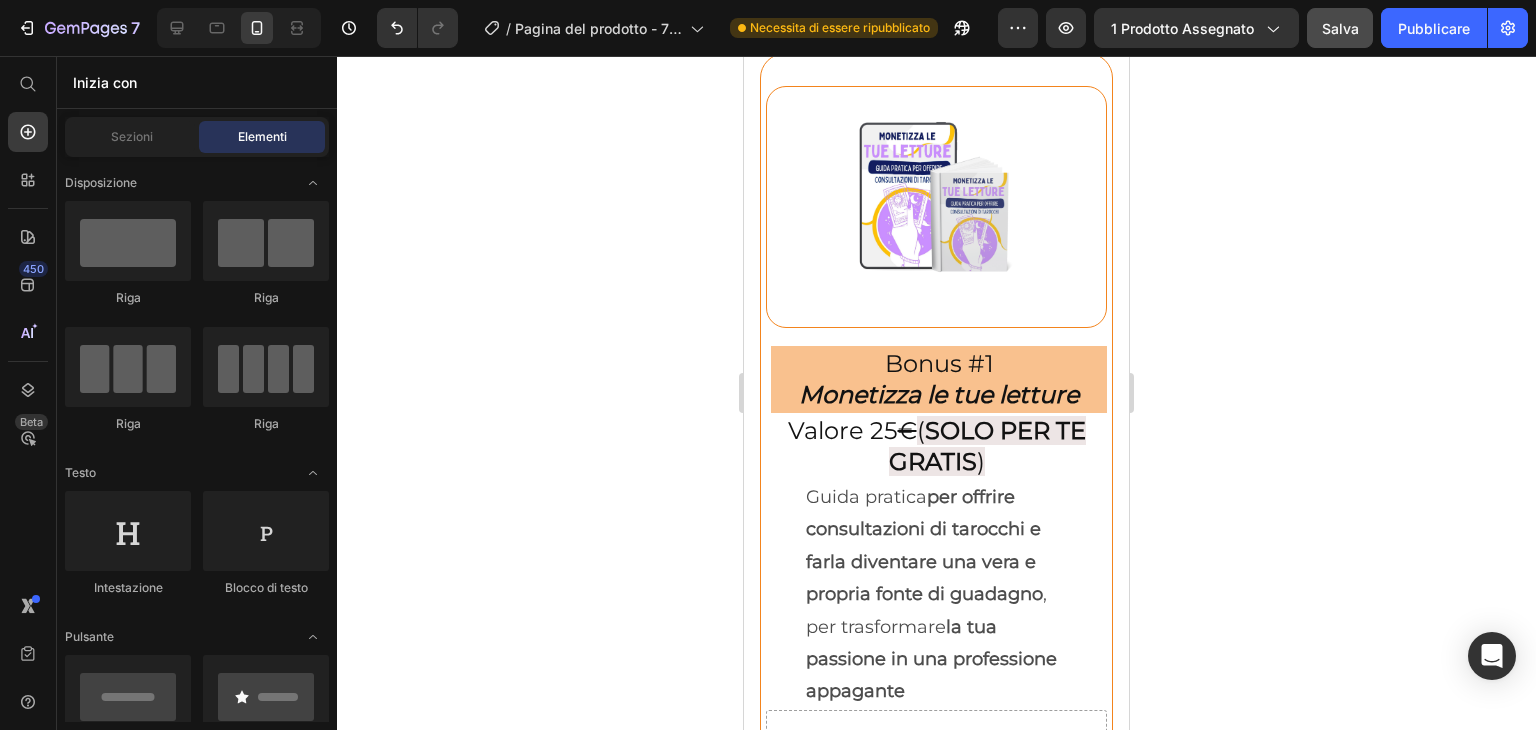 scroll, scrollTop: 8747, scrollLeft: 0, axis: vertical 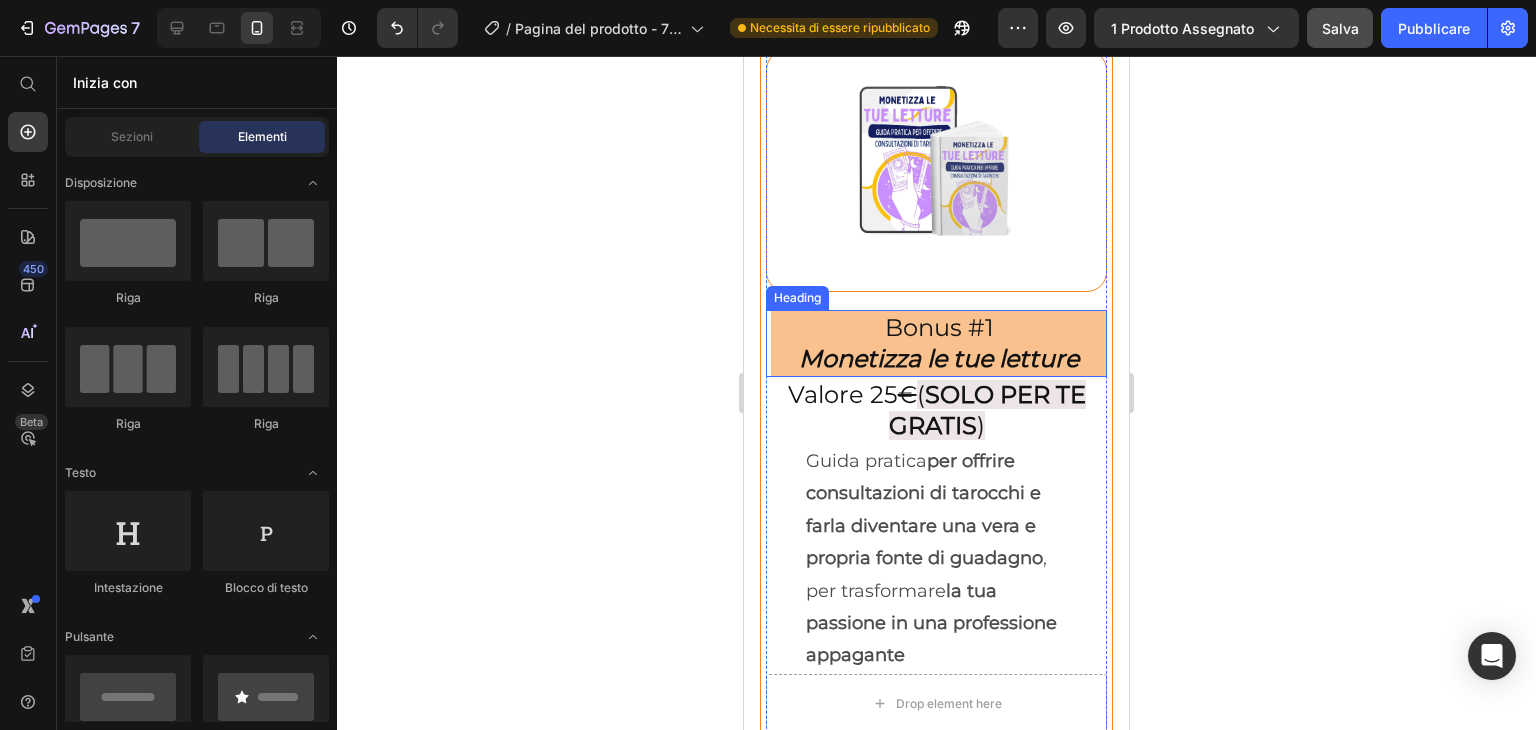 click on "Bonus #1  Monetizza le tue letture" at bounding box center (939, 343) 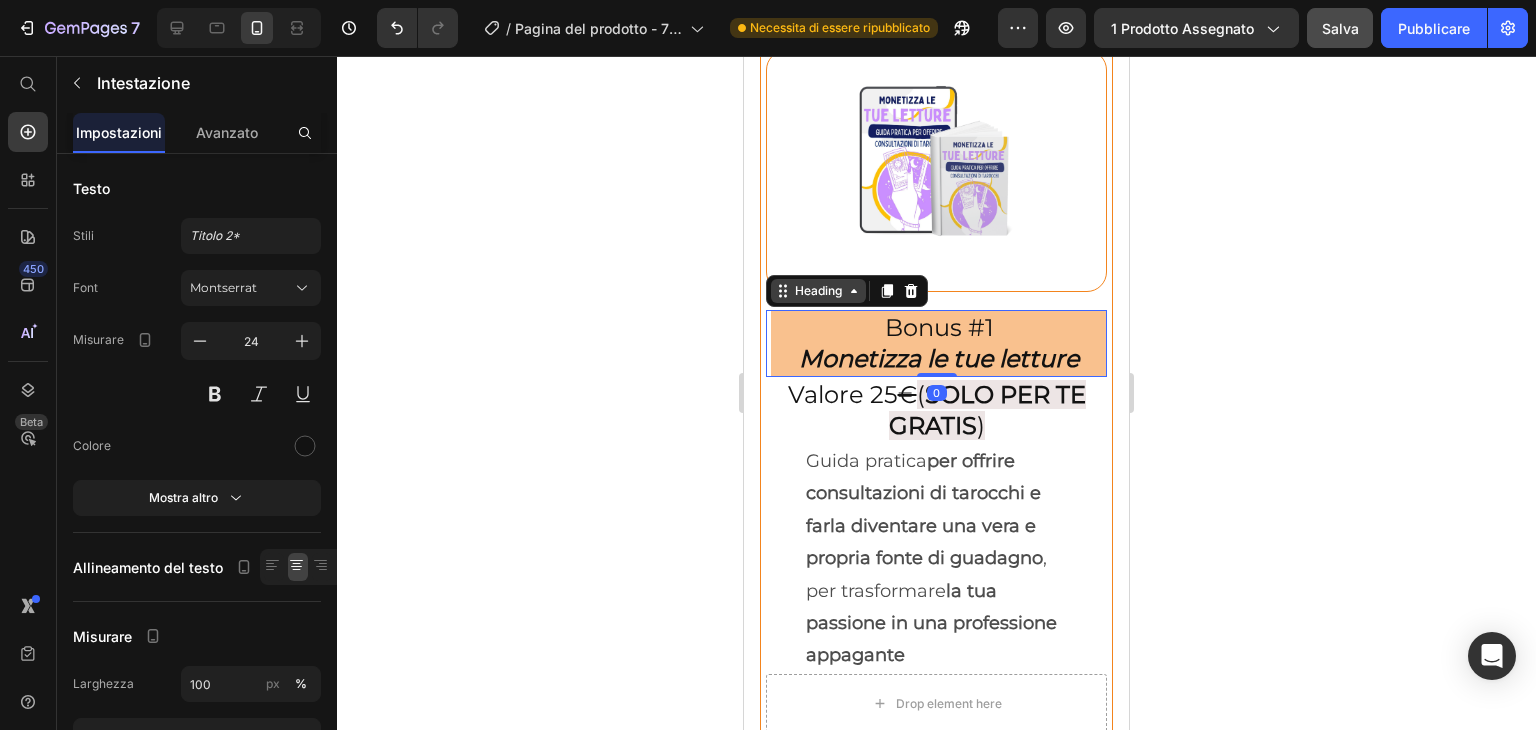 click 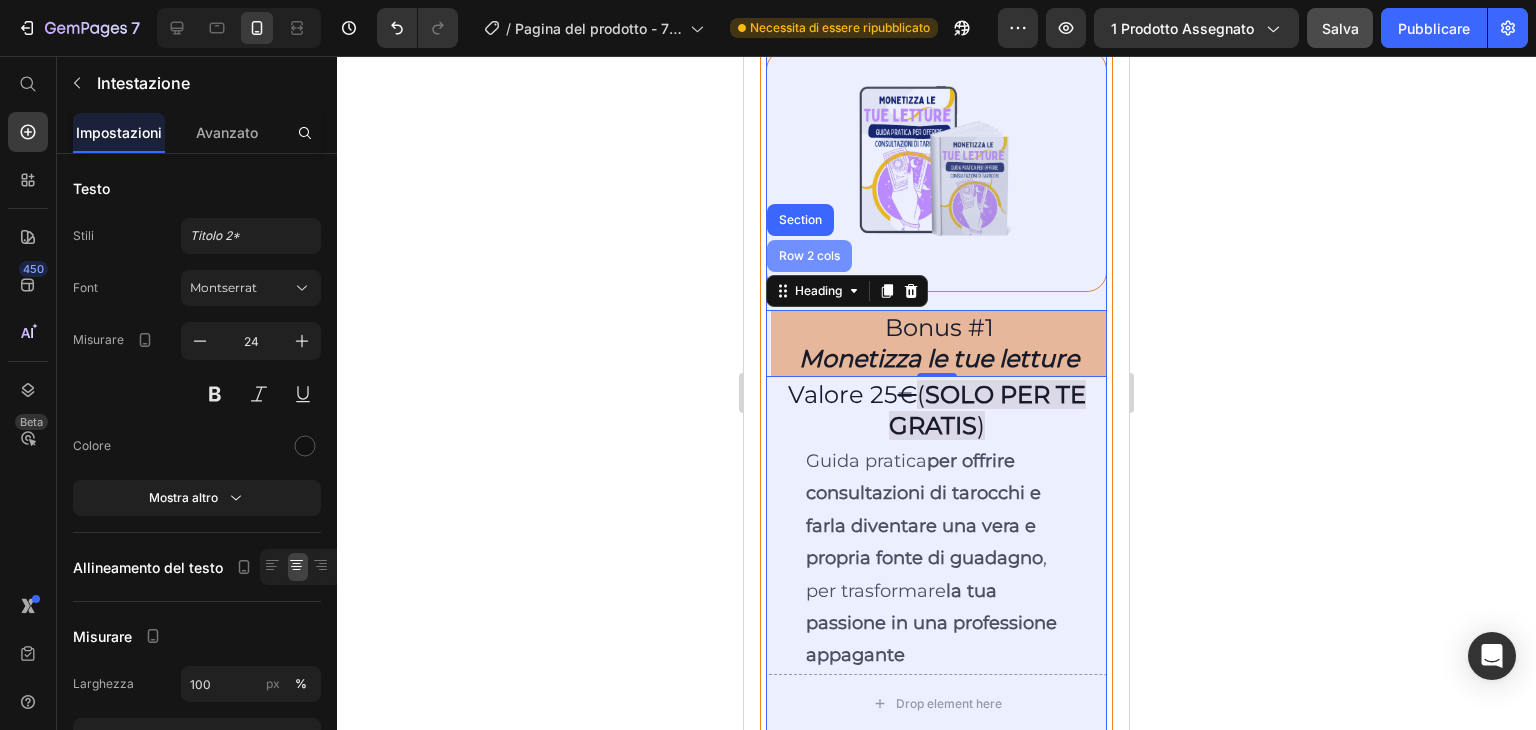 click on "Row 2 cols" at bounding box center (809, 256) 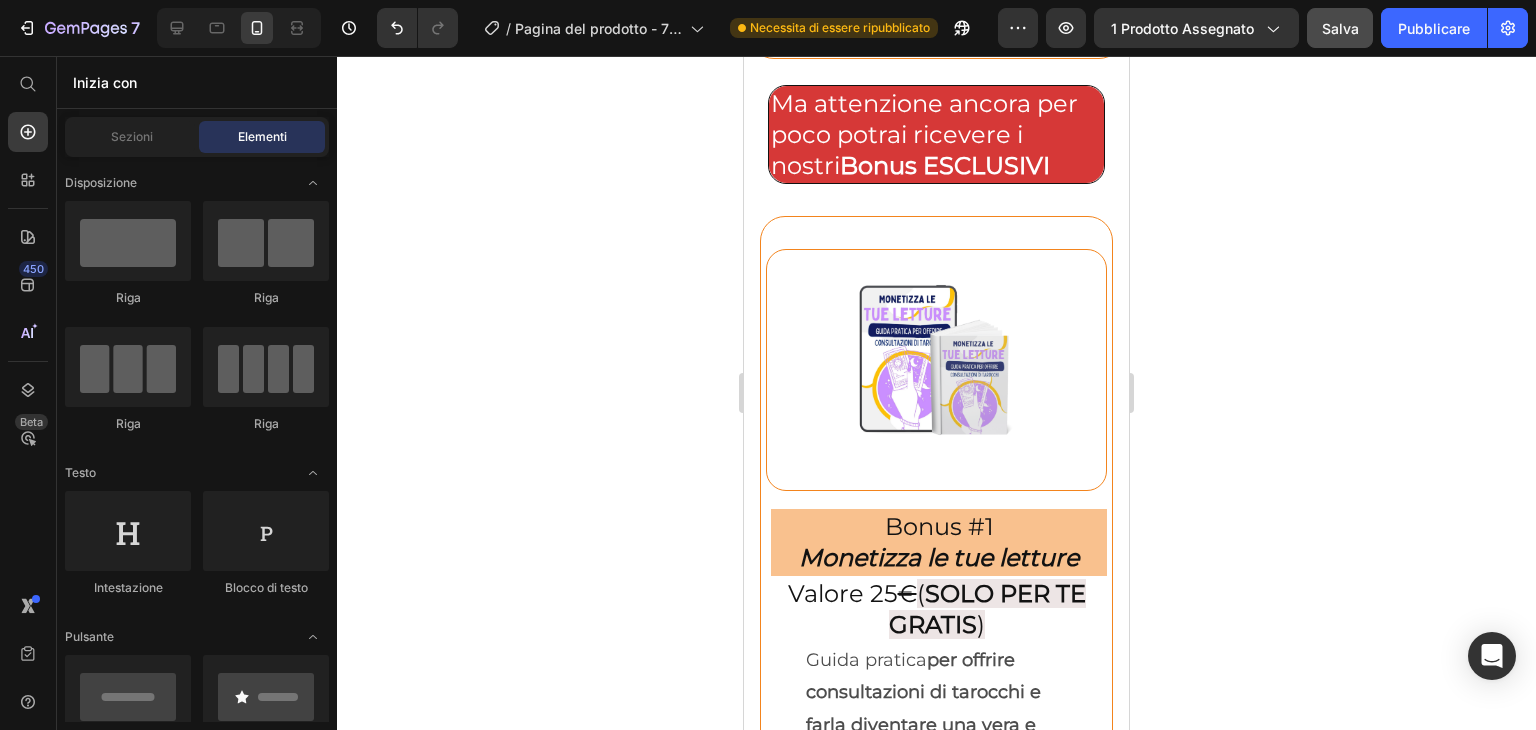 scroll, scrollTop: 8529, scrollLeft: 0, axis: vertical 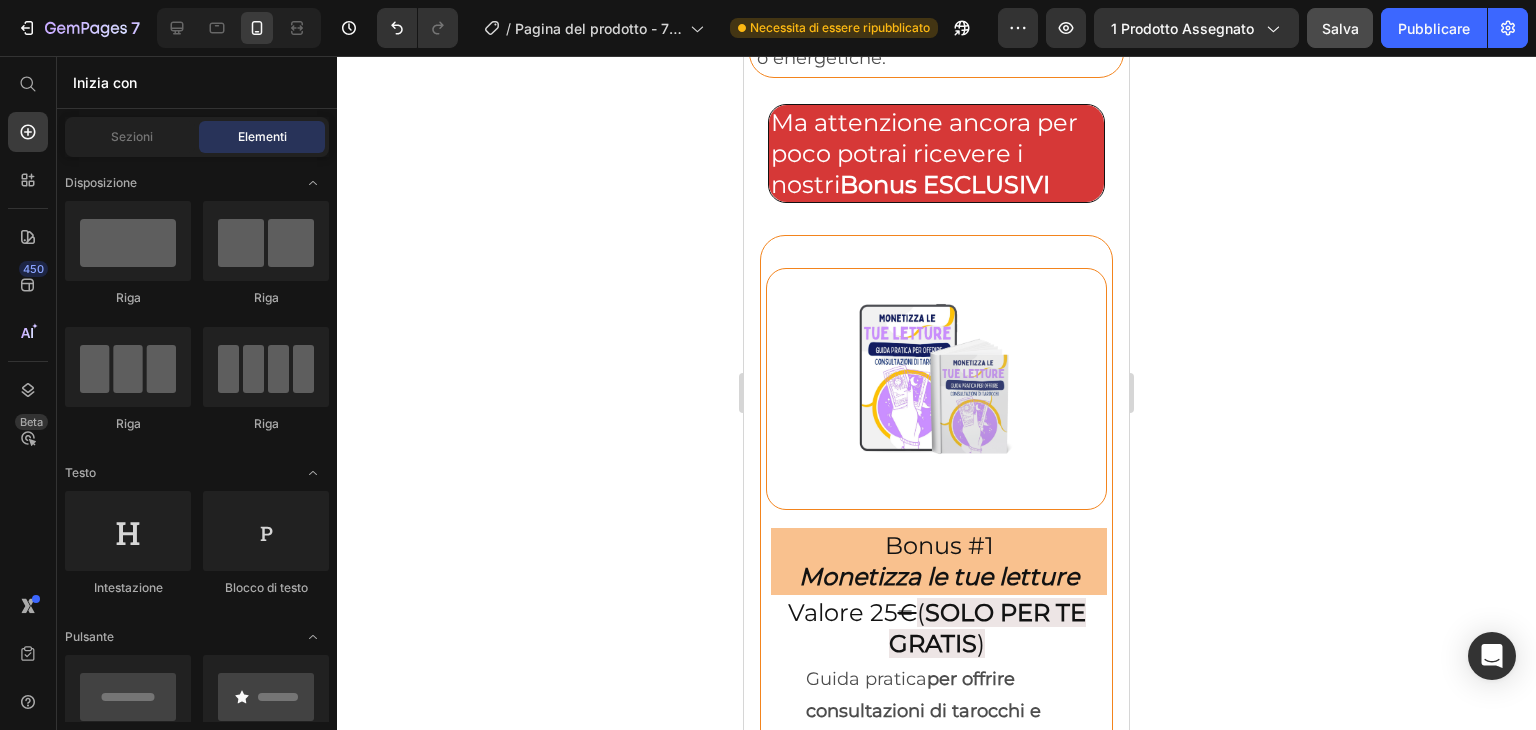 click 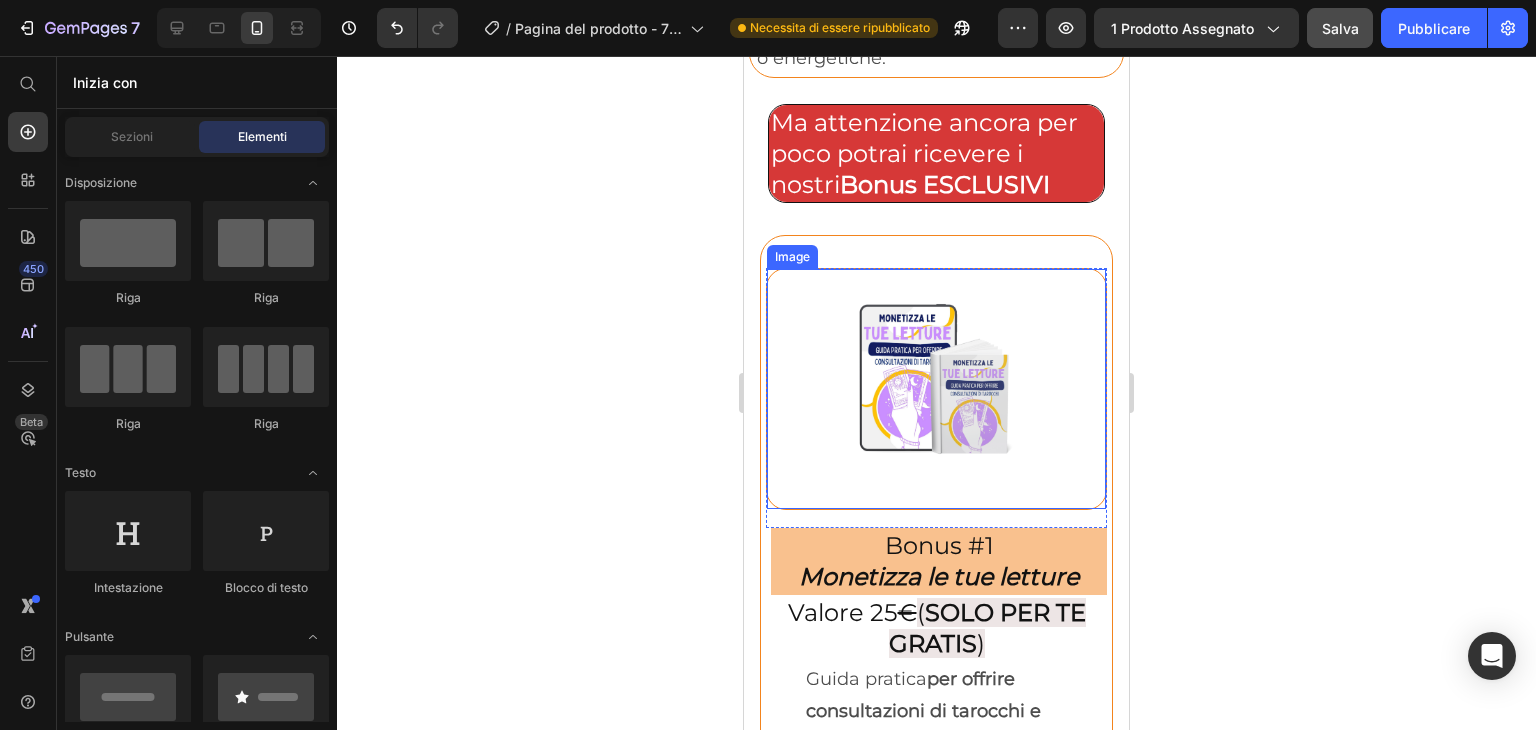 click at bounding box center (936, 389) 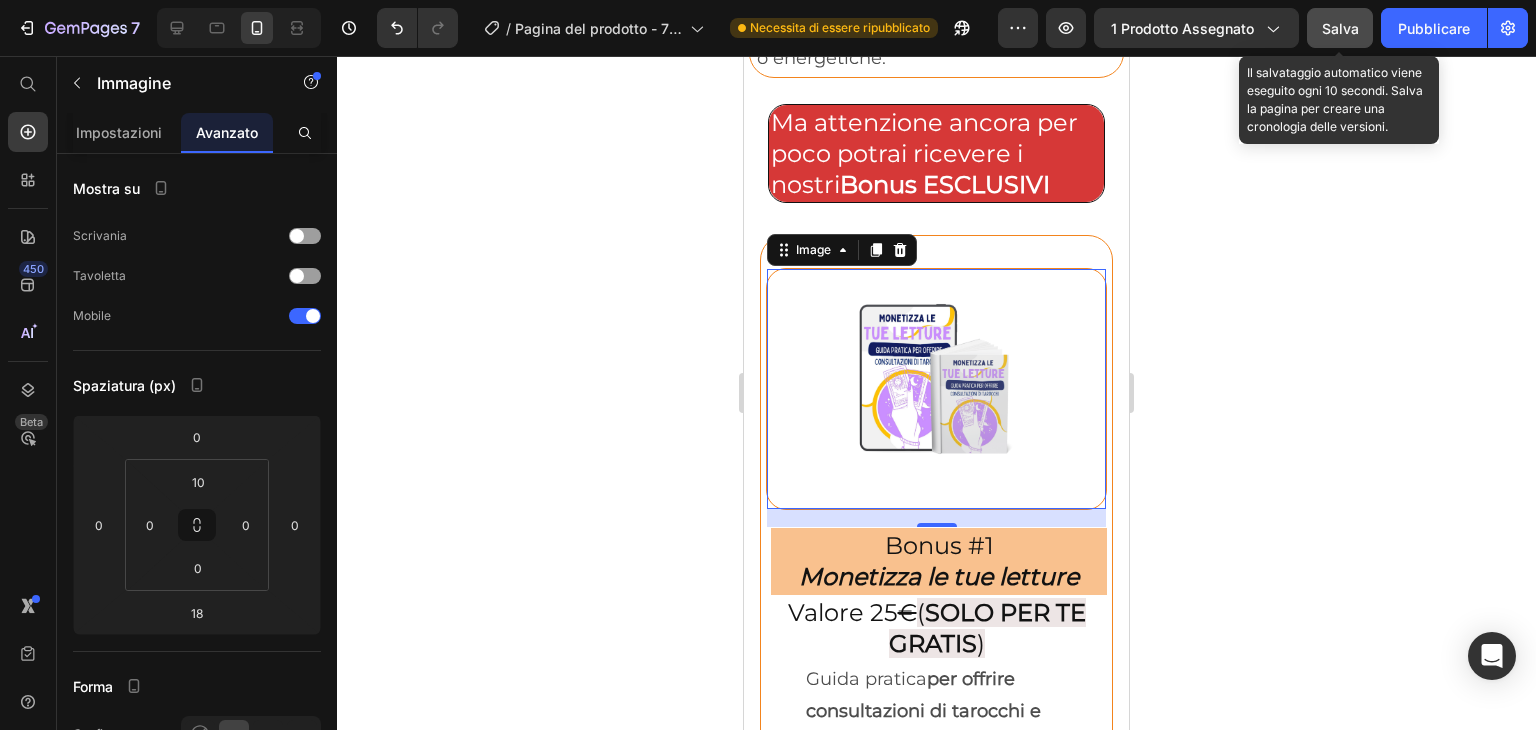 click on "Salva" at bounding box center (1340, 28) 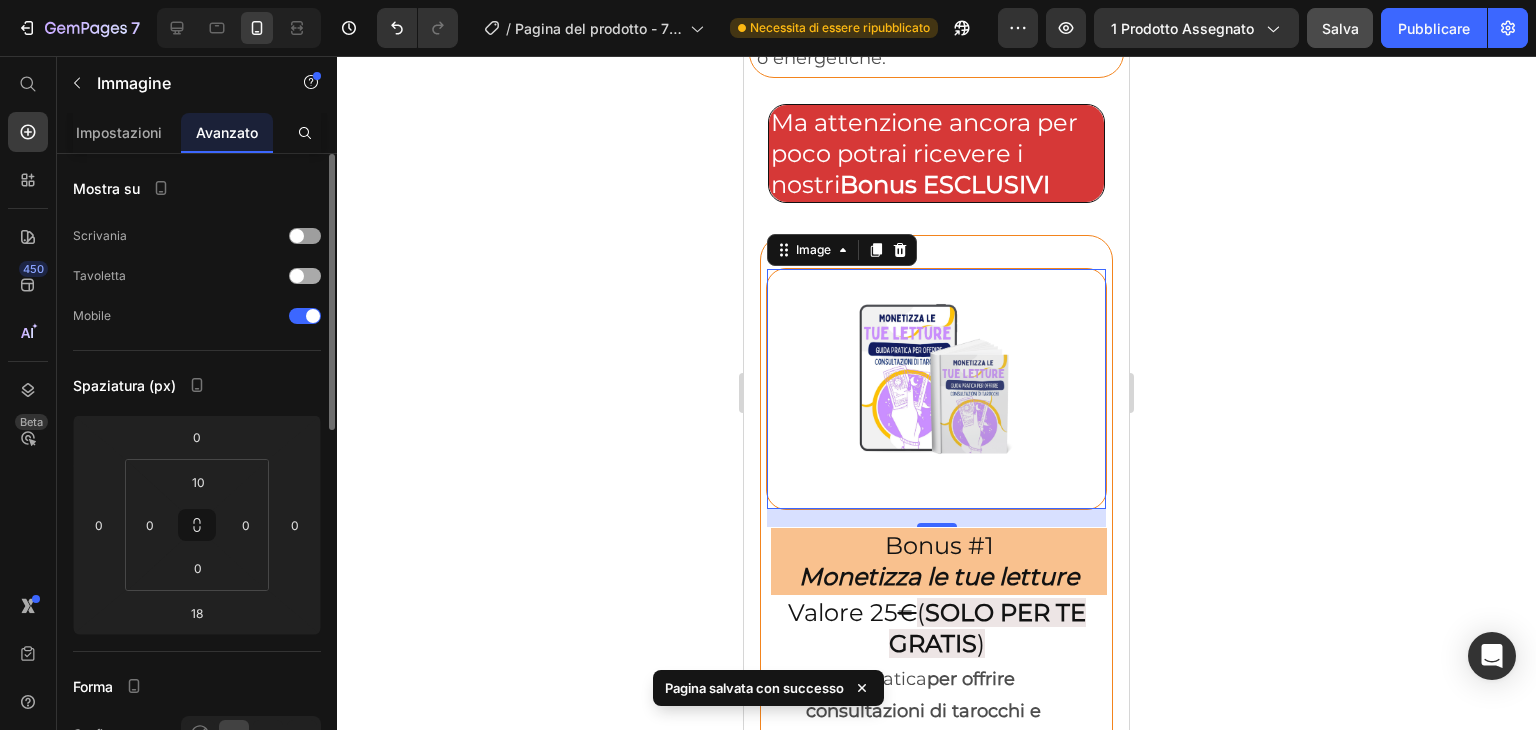 click at bounding box center (297, 276) 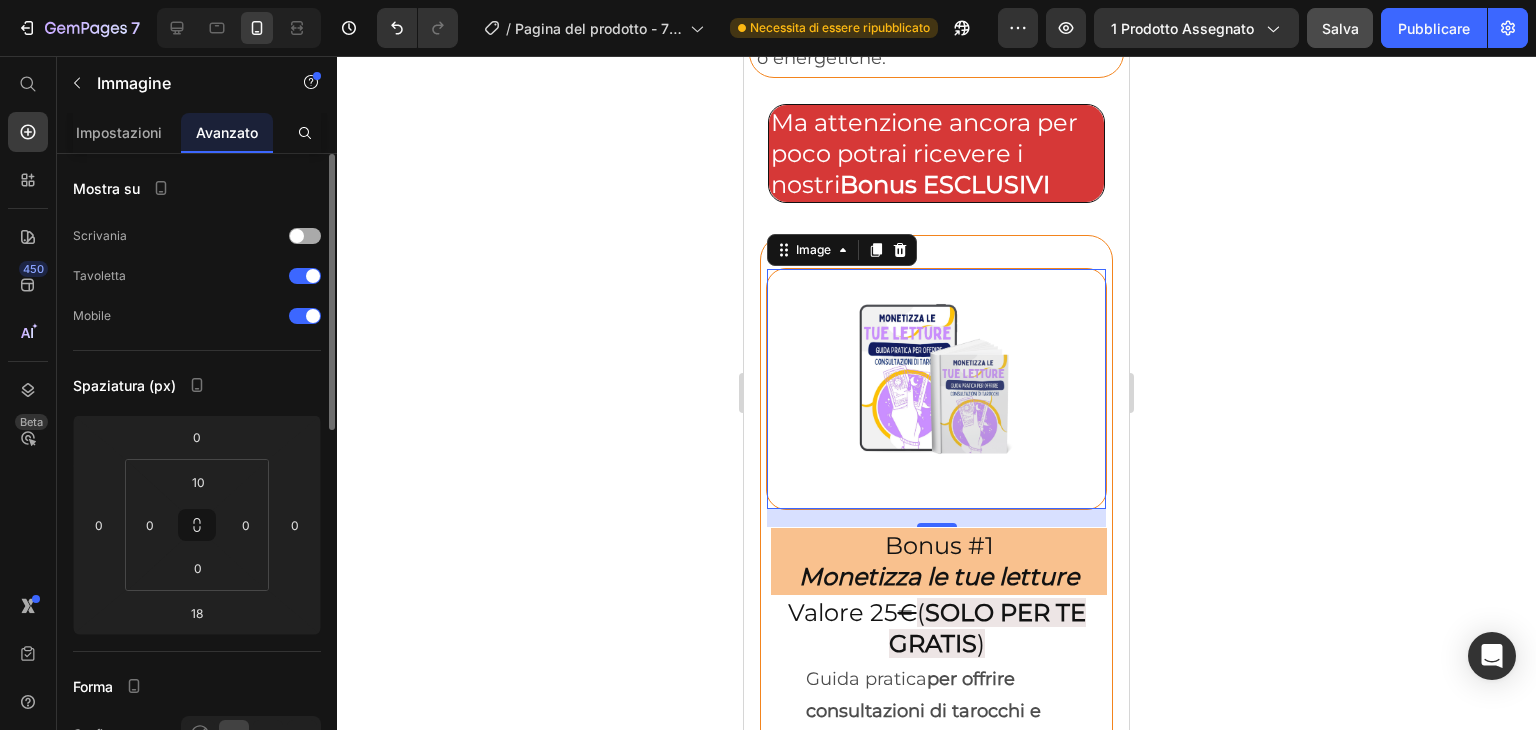 click at bounding box center [297, 236] 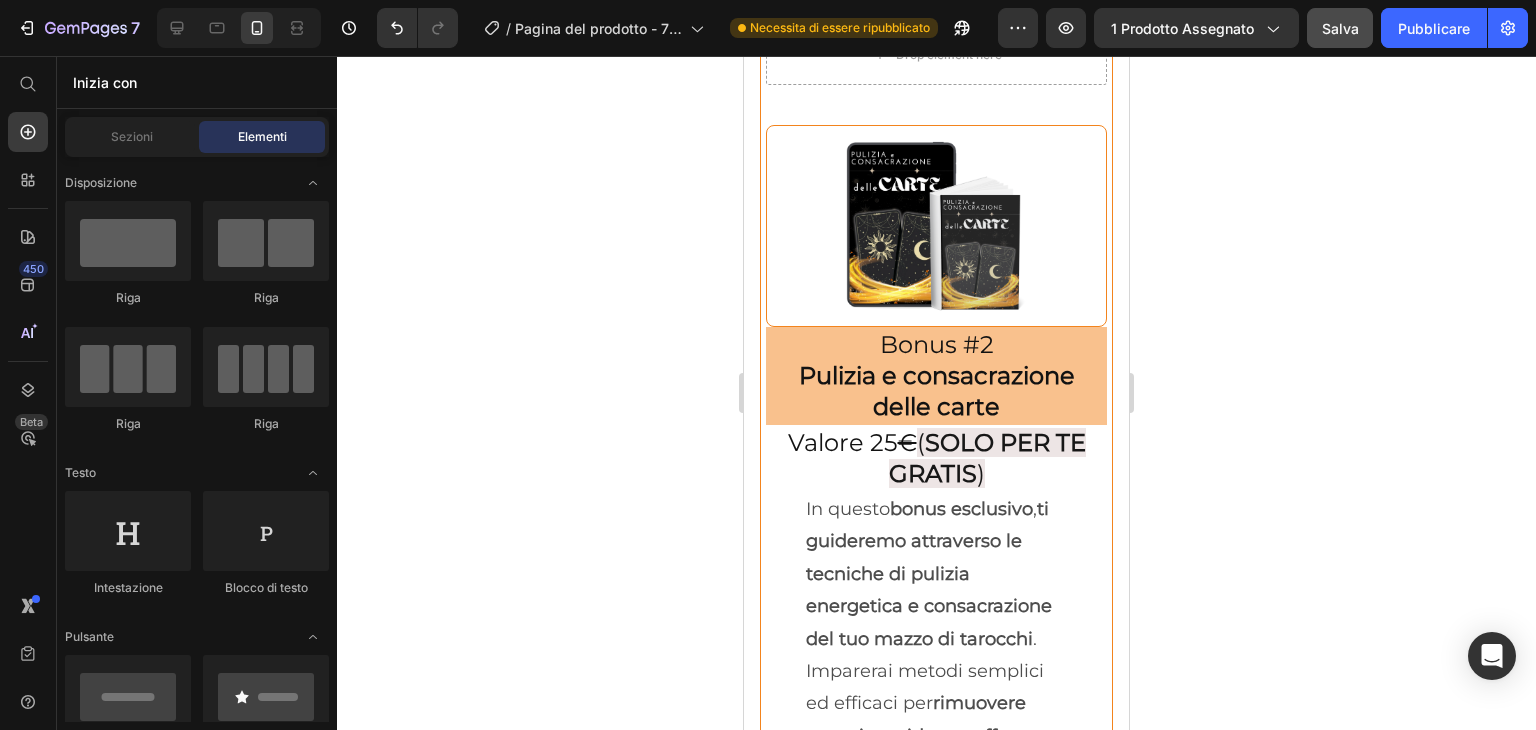 scroll, scrollTop: 9431, scrollLeft: 0, axis: vertical 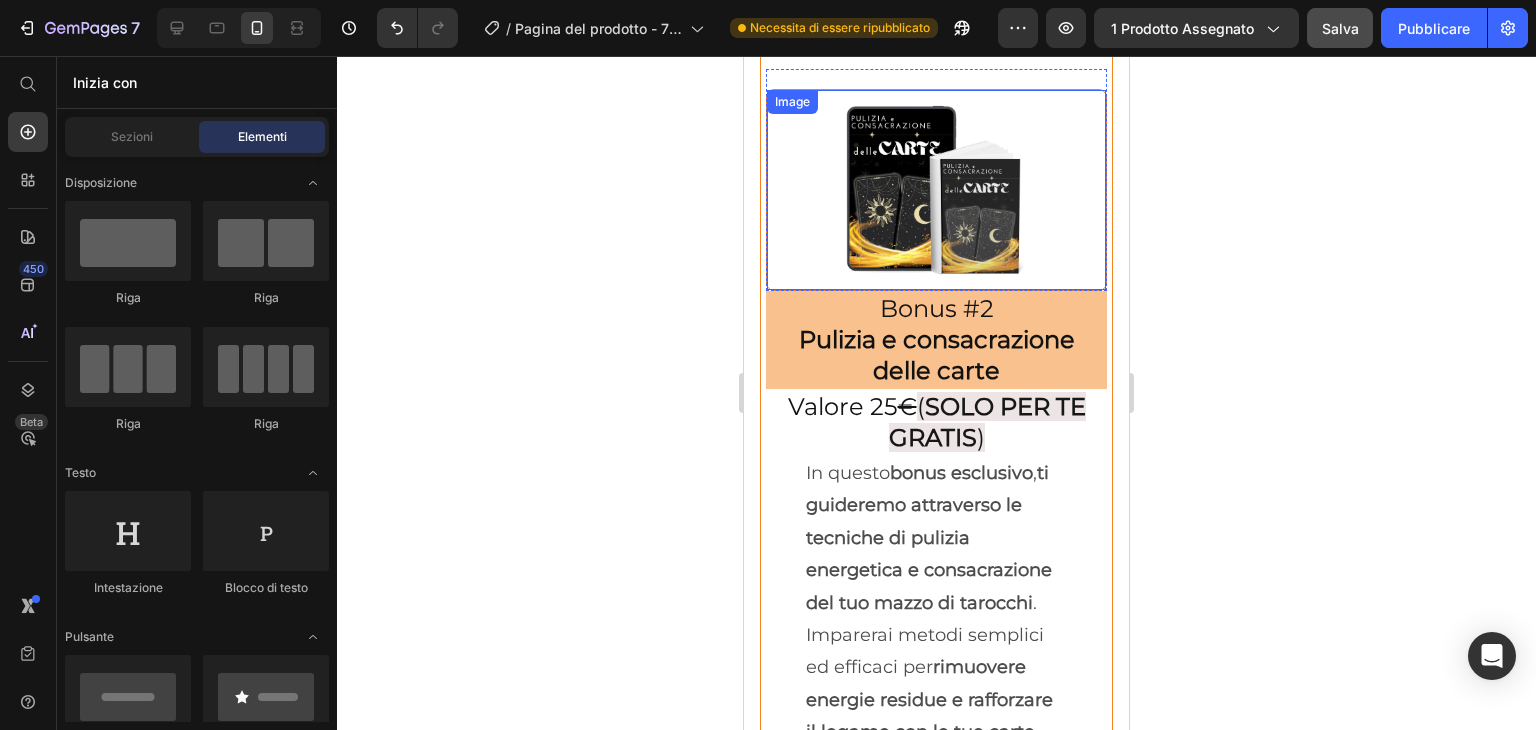 click at bounding box center (936, 190) 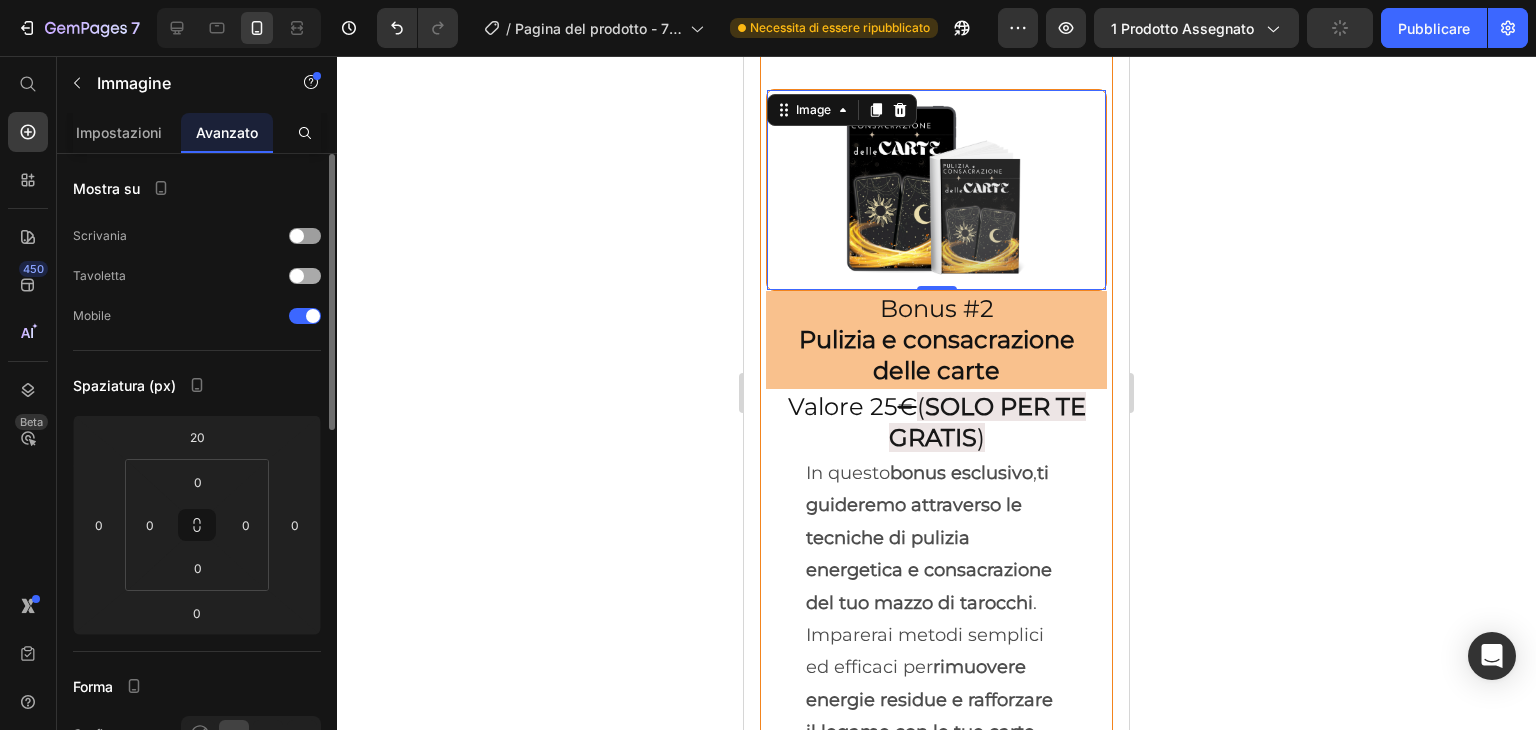 click at bounding box center (305, 276) 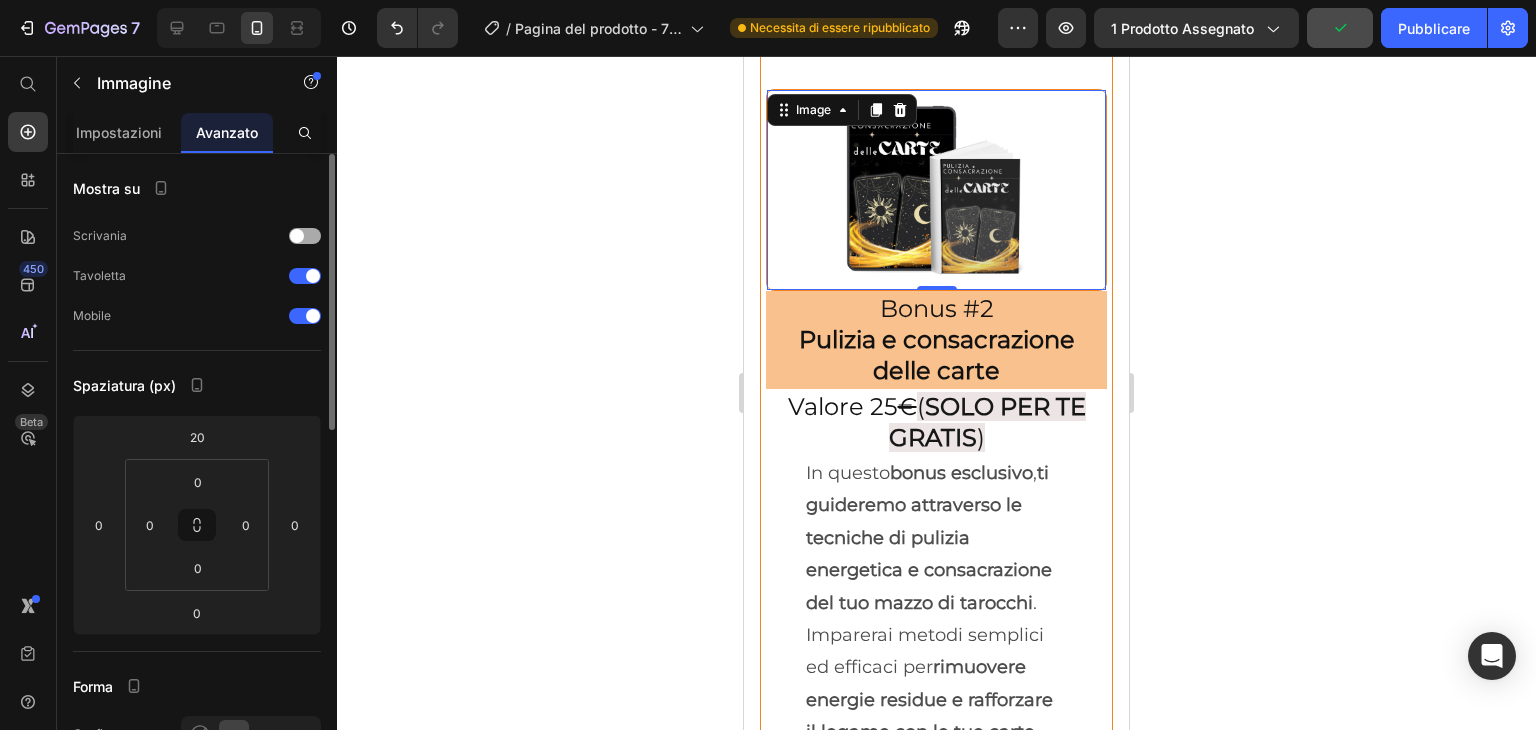 click at bounding box center (297, 236) 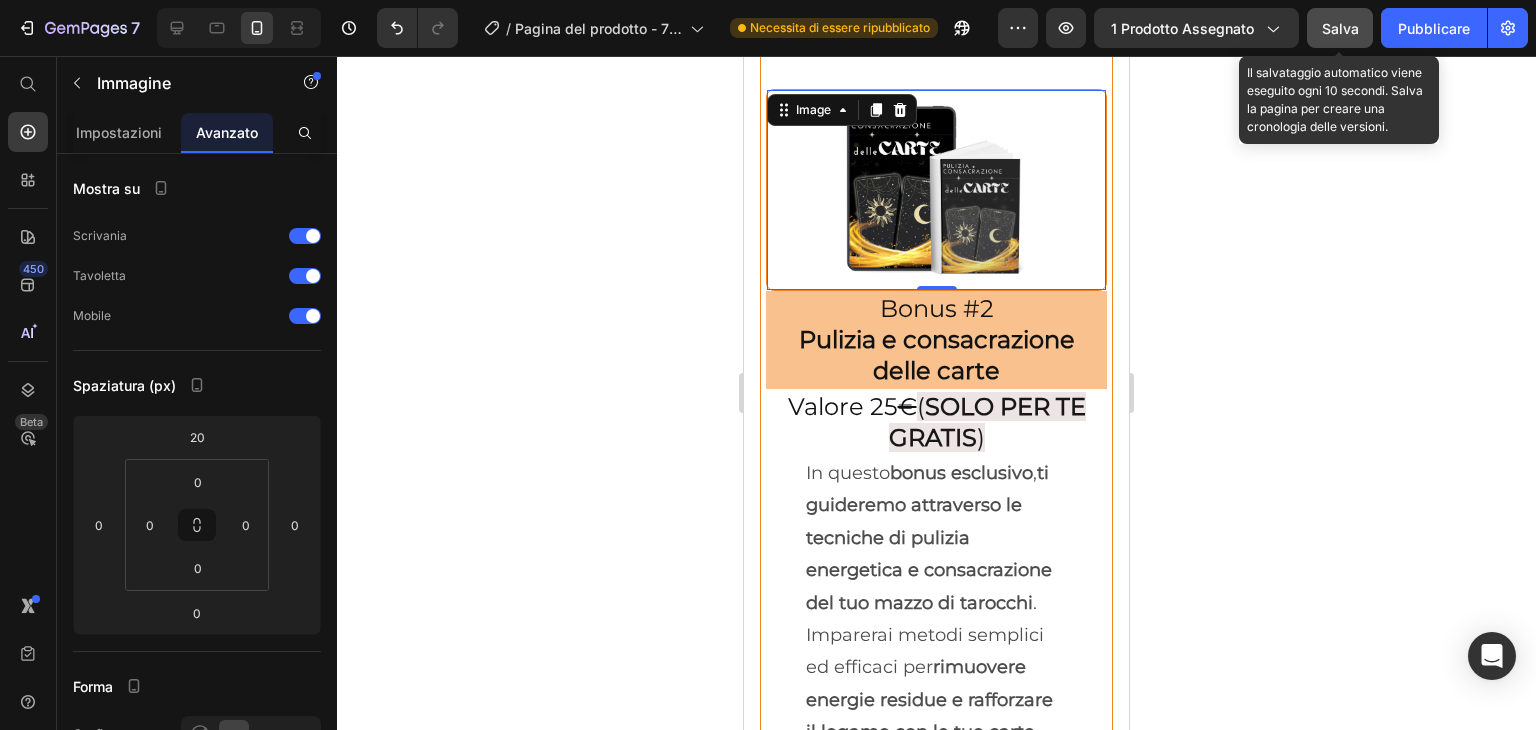 click on "Salva" at bounding box center [1340, 28] 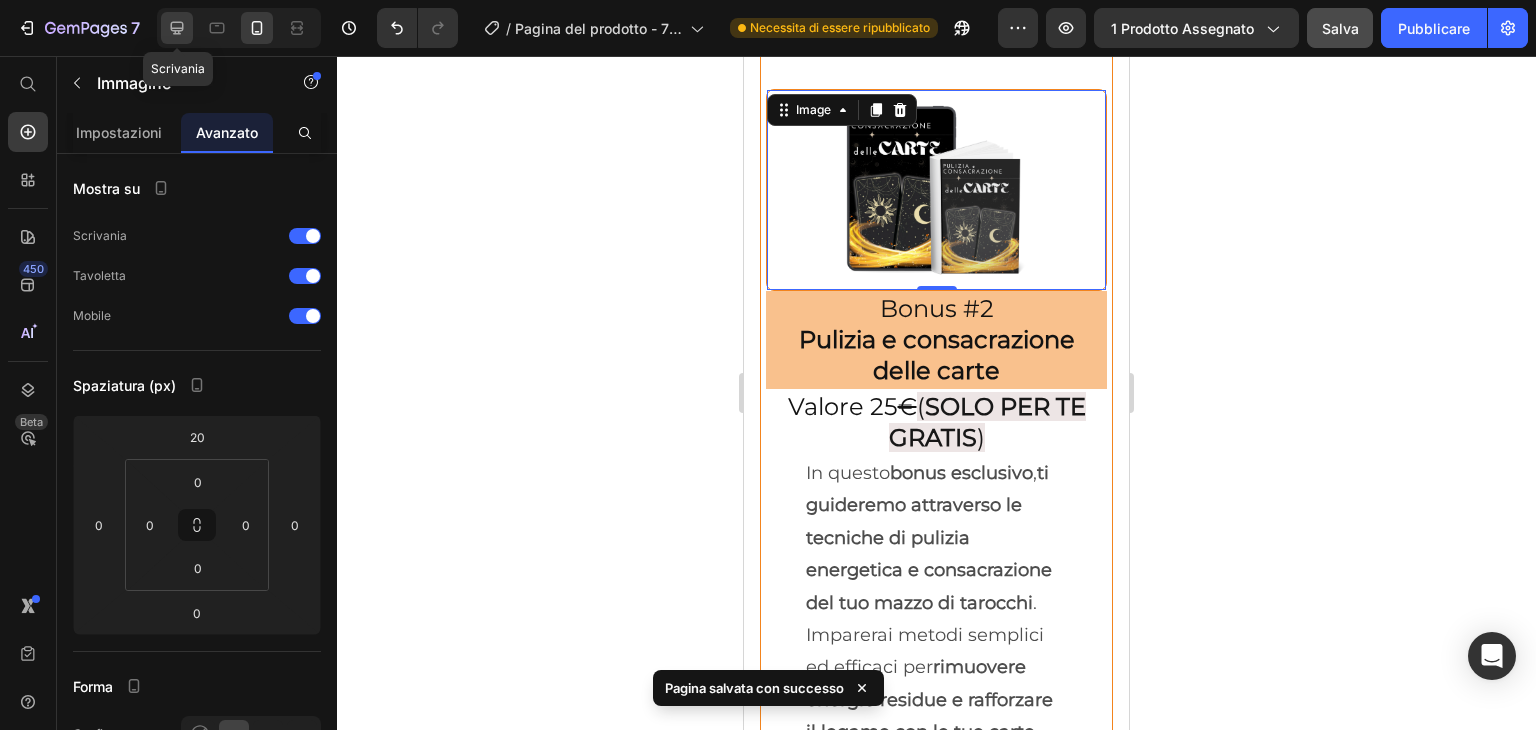 click 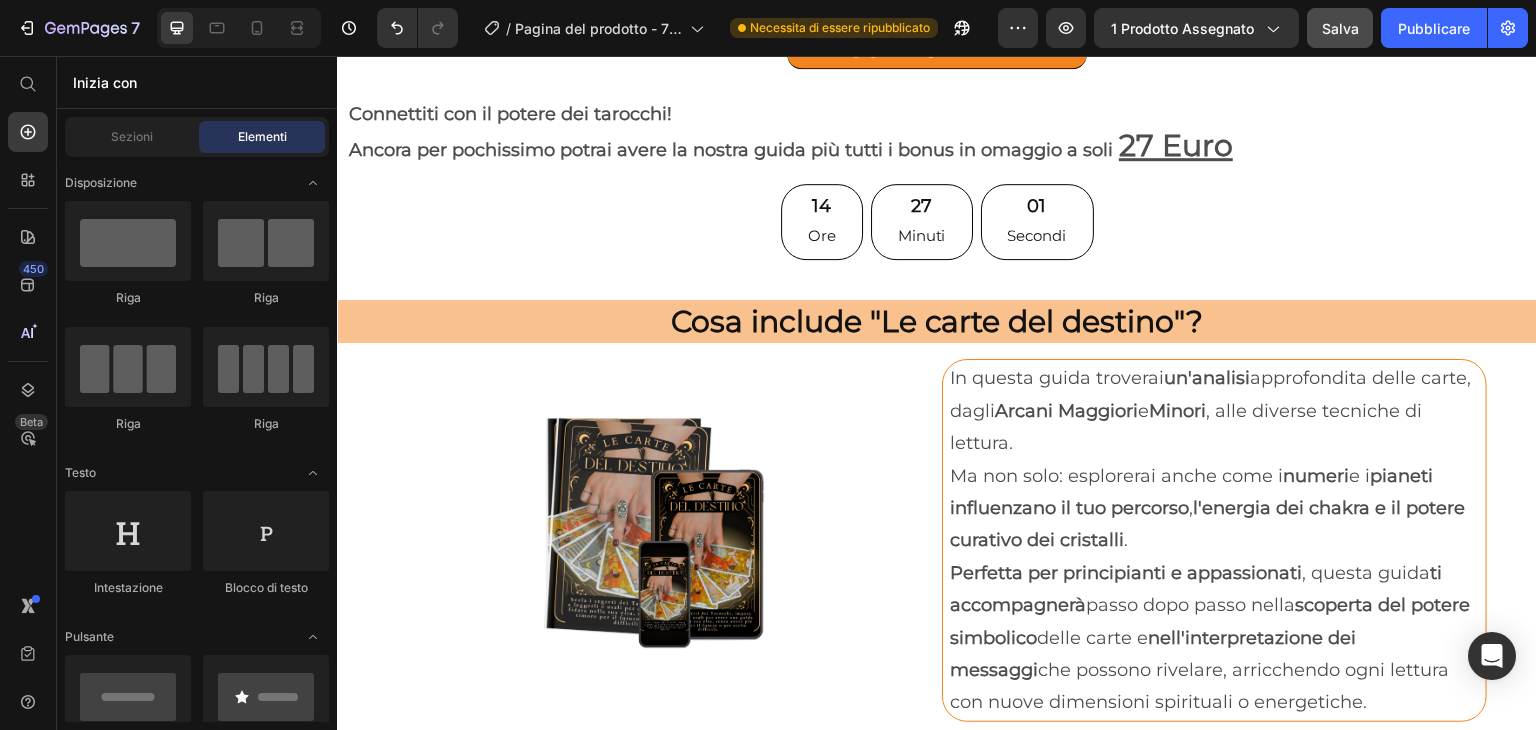 scroll, scrollTop: 6149, scrollLeft: 0, axis: vertical 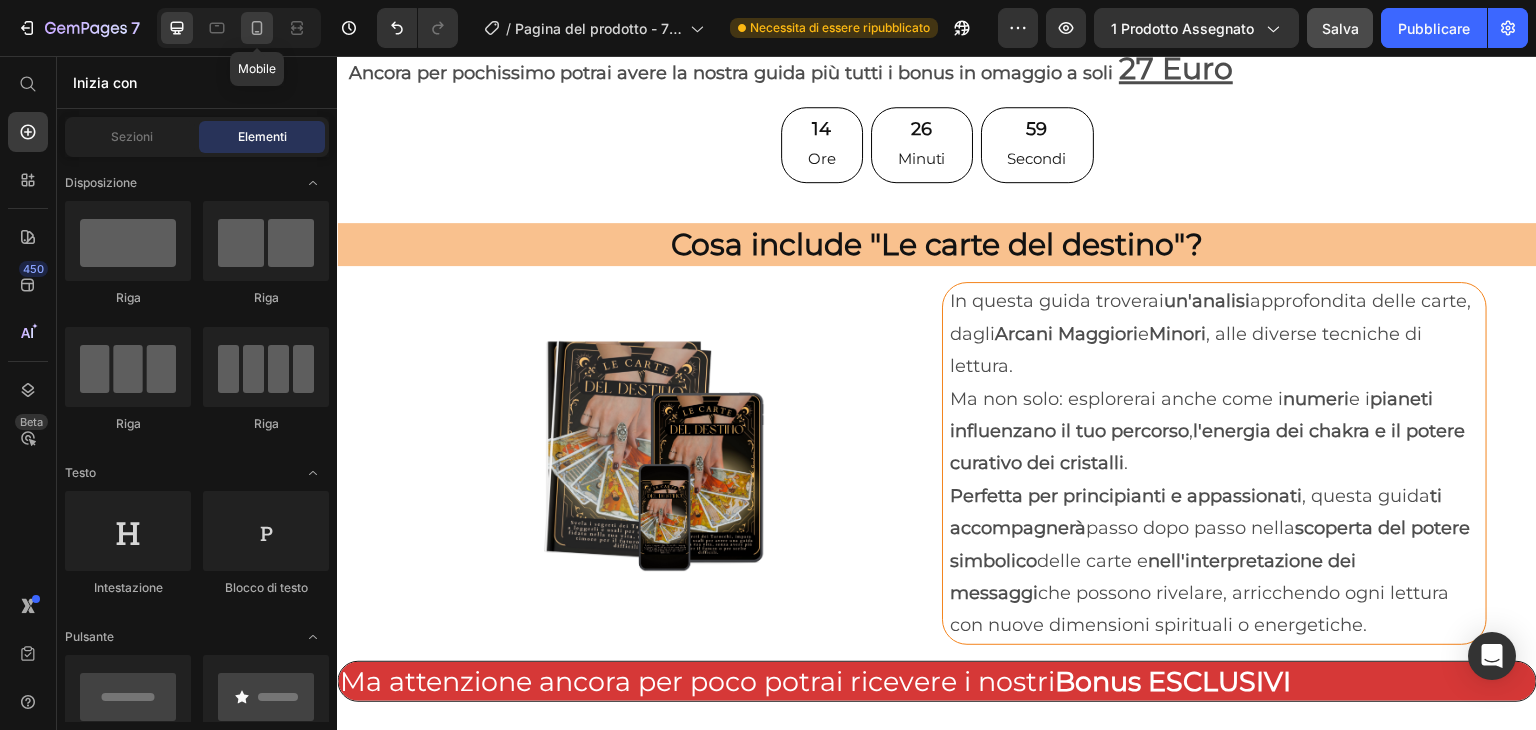 click 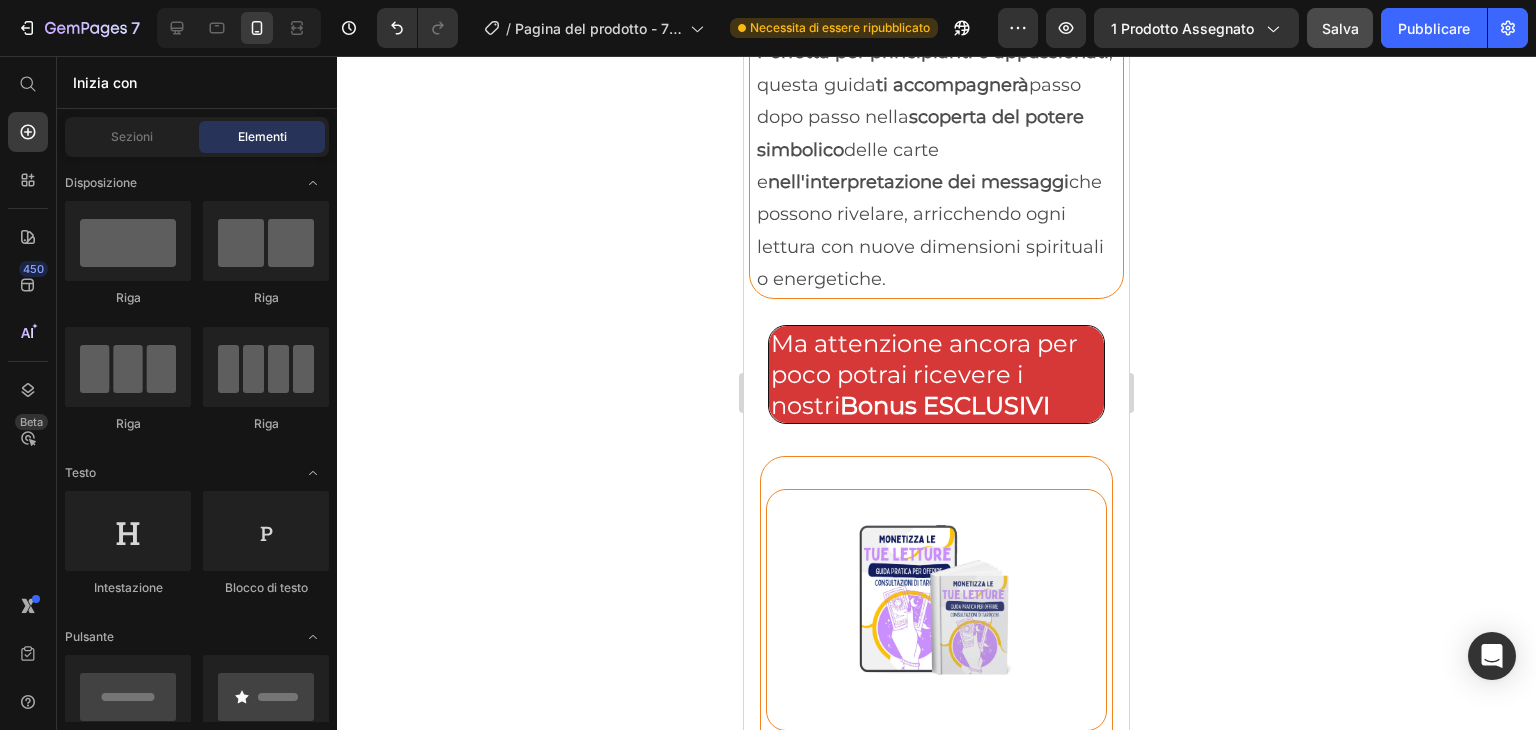 scroll, scrollTop: 8268, scrollLeft: 0, axis: vertical 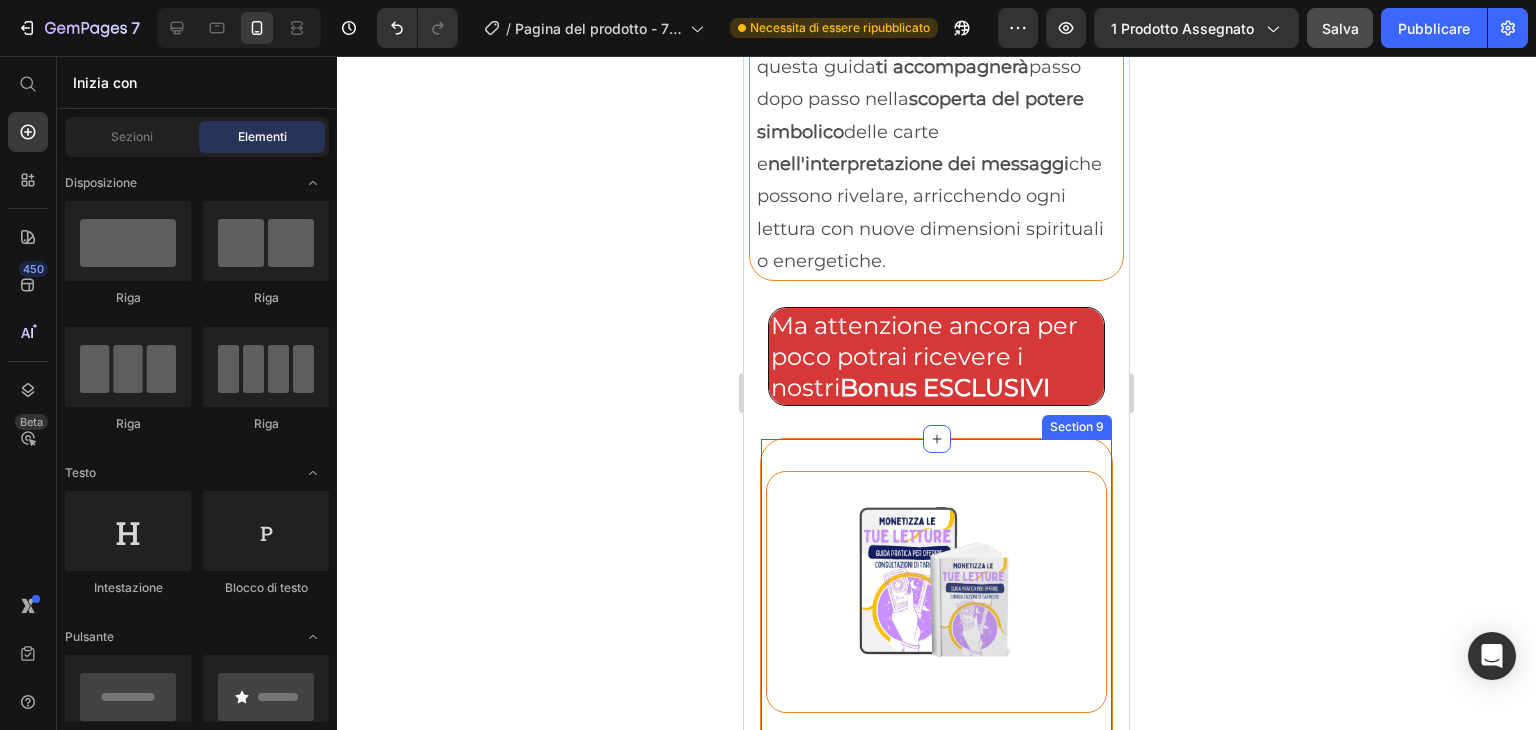 click on "Image Row Bonus #1  Monetizza le tue letture Heading Valore 25 € ( SOLO PER TE GRATIS ) Heading Guida pratica  per offrire consultazioni di tarocchi e farla diventare una vera e propria fonte di guadagno , per   trasformare  la tua passione in una professione appagante Text Block Row
Drop element here Row Image Row Bonus #2 Pulizia e consacrazione delle carte Heading Valore 25 € ( SOLO PER TE GRATIS ) Heading Row Row In questo  bonus esclusivo ,  ti guideremo attraverso le tecniche di pulizia energetica e consacrazione del tuo mazzo di tarocchi .  Imparerai metodi semplici ed efficaci per  rimuovere energie residue e rafforzare il legame con le tue carte. Text Block Row
Drop element here Row Section 9" at bounding box center [936, 1193] 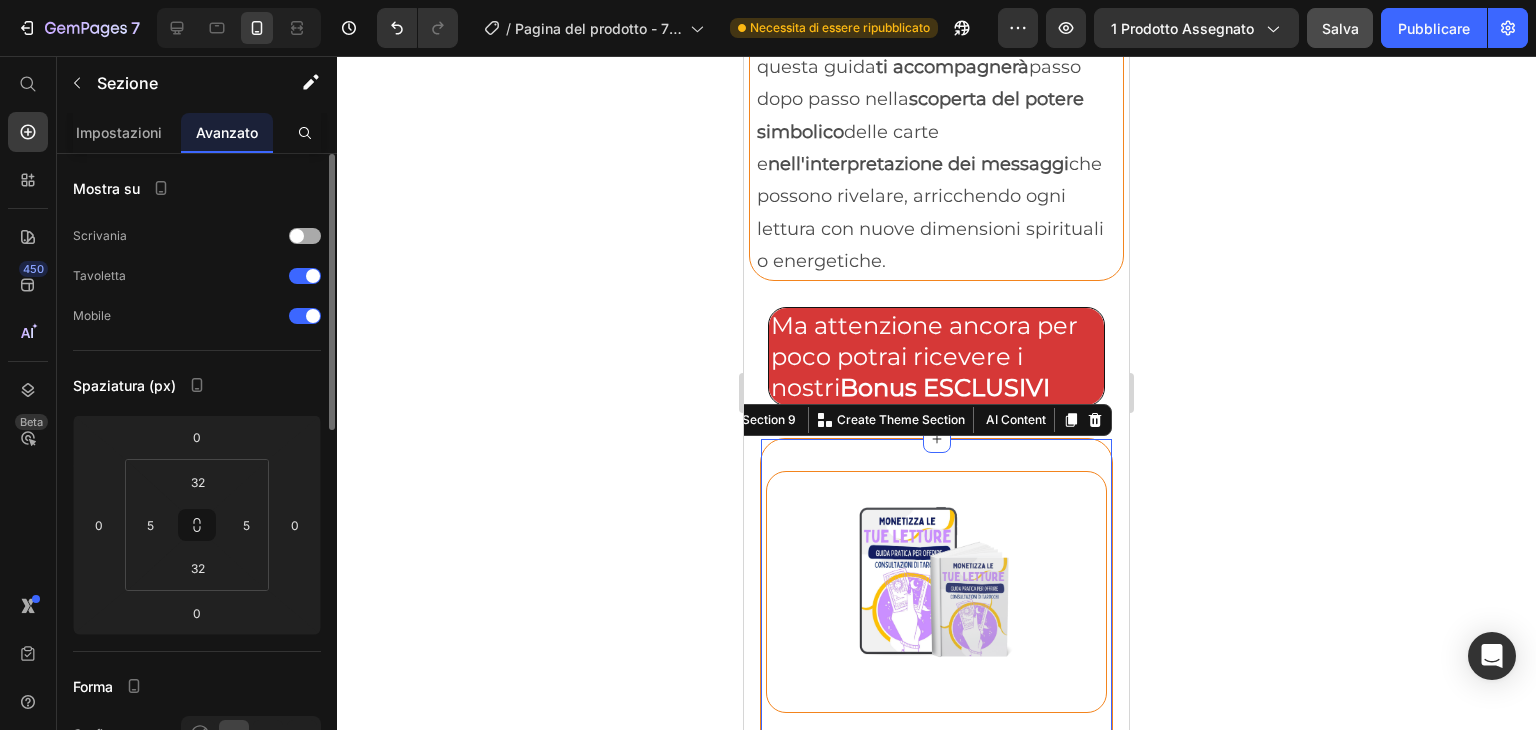 click at bounding box center (297, 236) 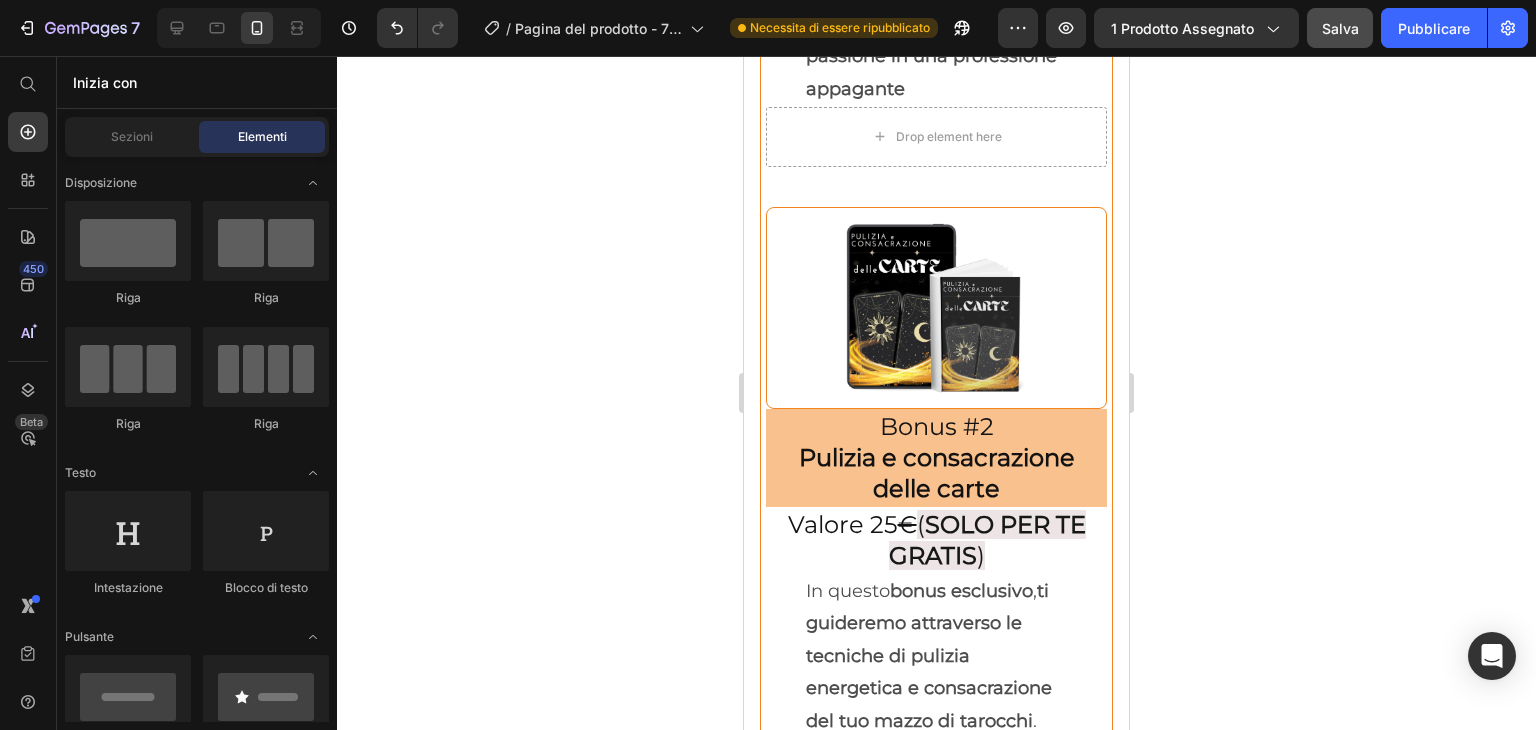 scroll, scrollTop: 9614, scrollLeft: 0, axis: vertical 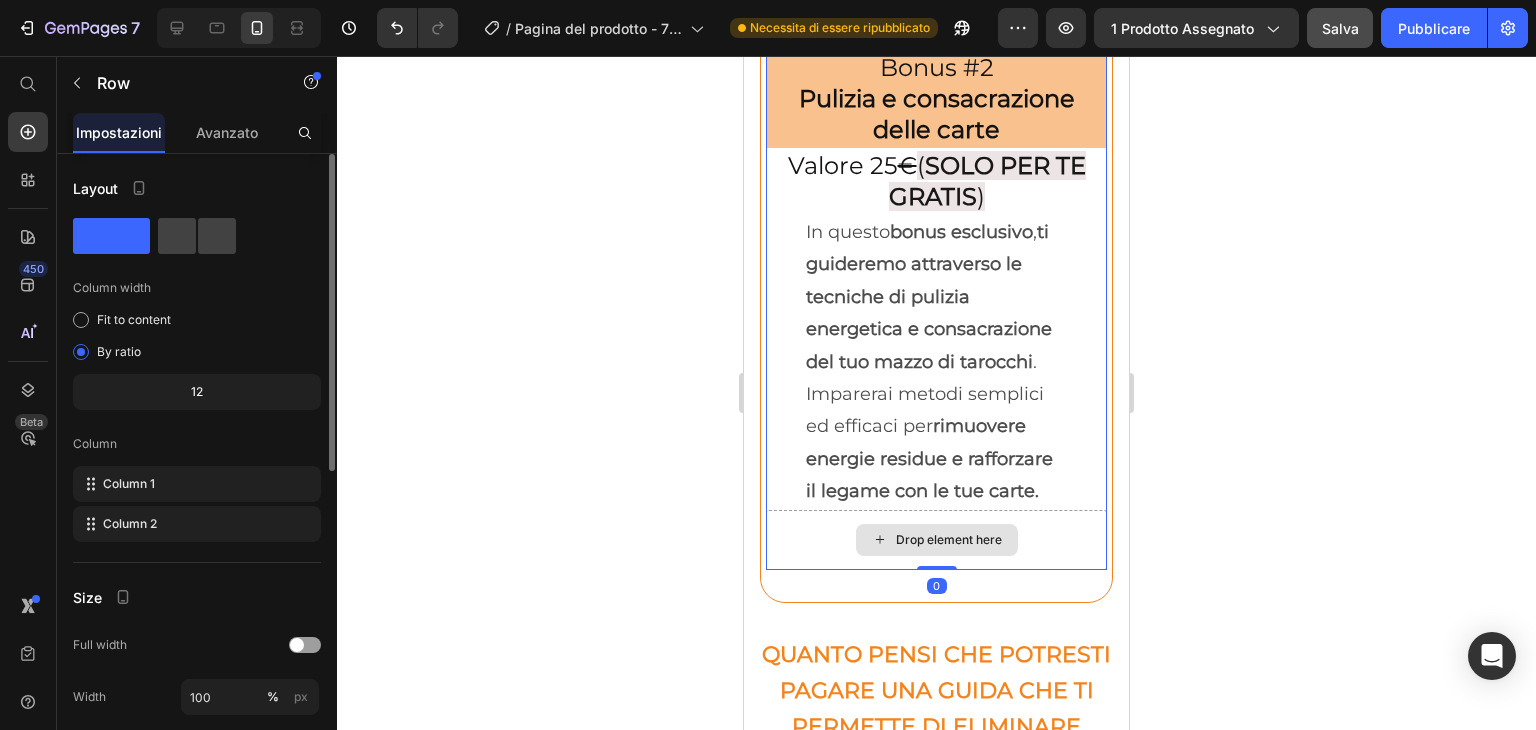 click on "Drop element here" at bounding box center (936, 540) 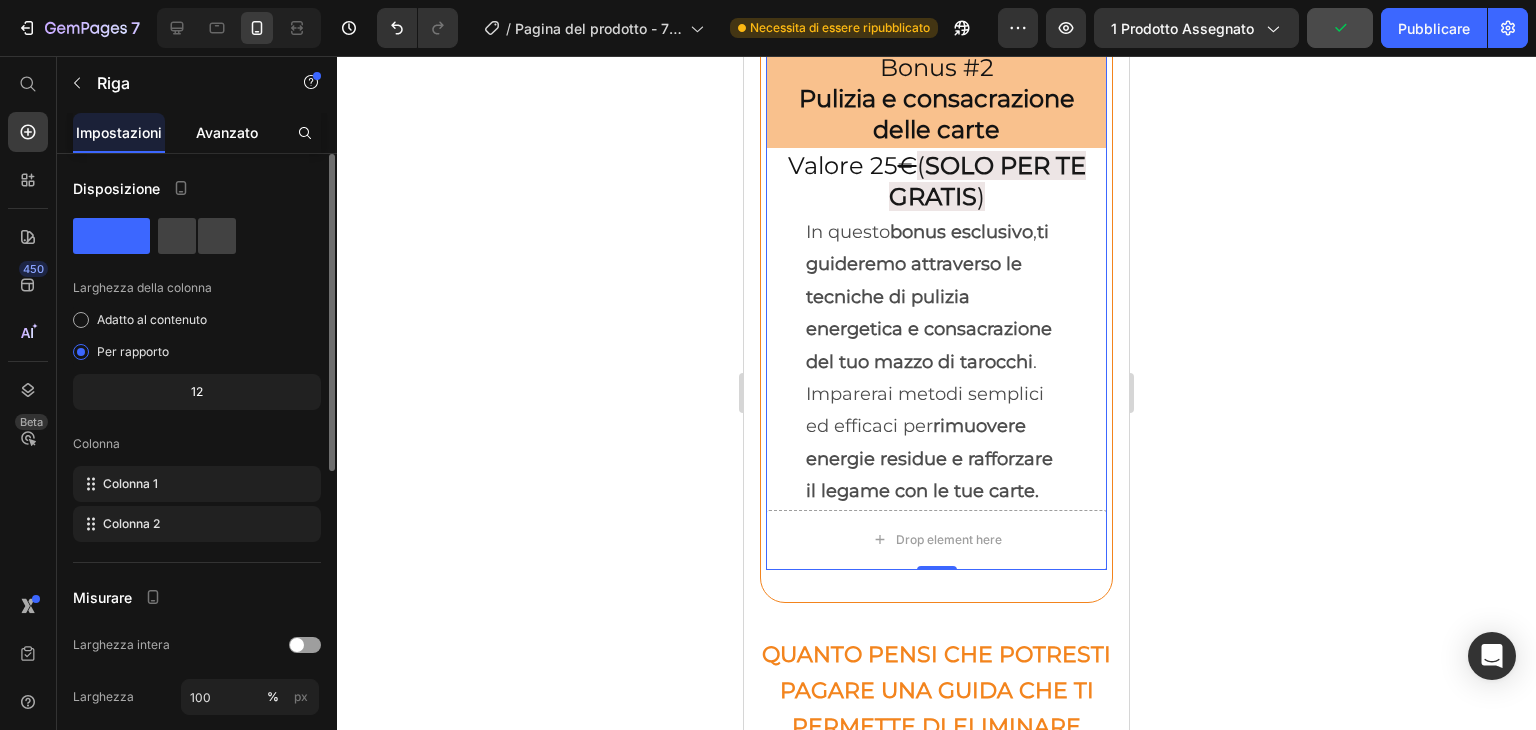 click on "Avanzato" at bounding box center (227, 132) 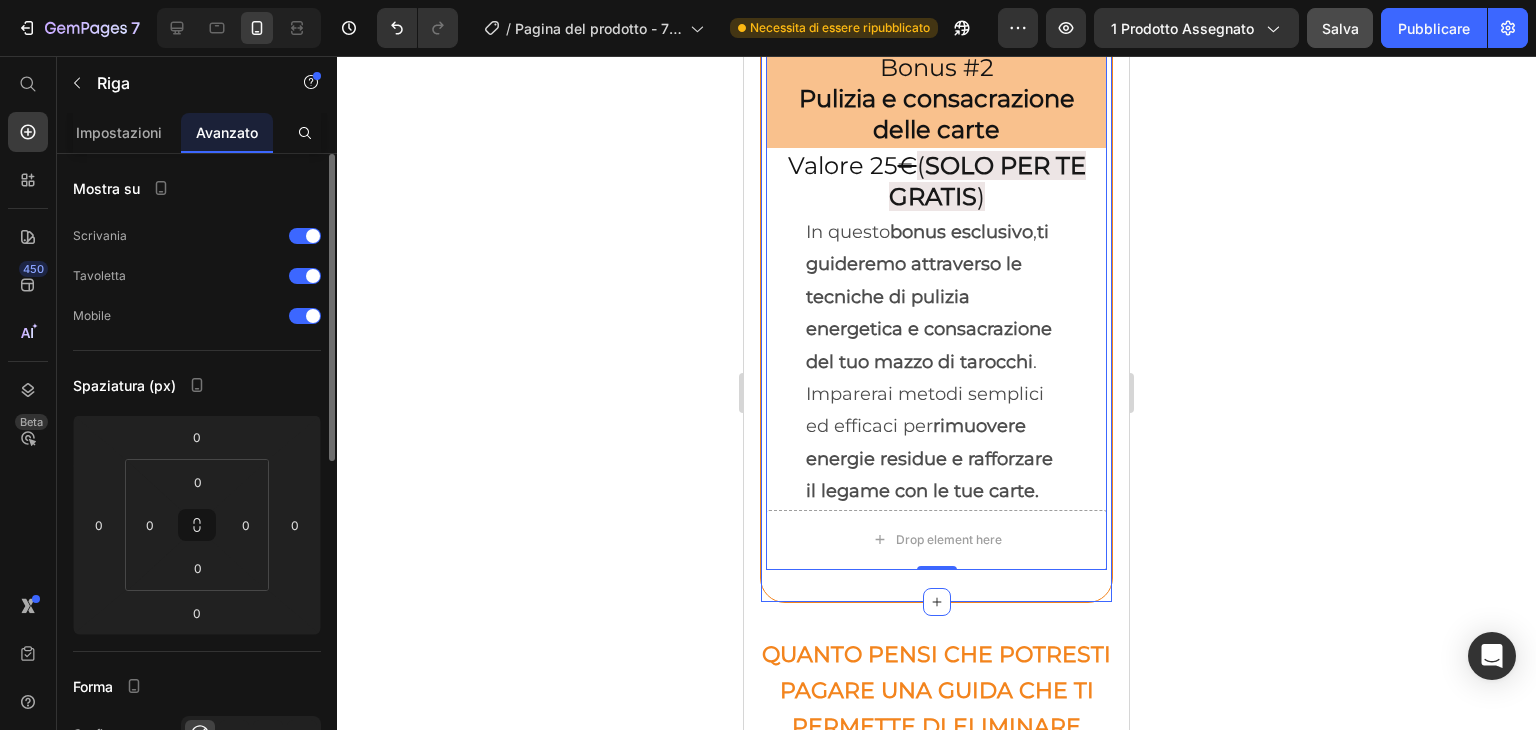 click on "Image Row Bonus #1  Monetizza le tue letture Heading Valore 25 € ( SOLO PER TE GRATIS ) Heading Guida pratica  per offrire consultazioni di tarocchi e farla diventare una vera e propria fonte di guadagno , per   trasformare  la tua passione in una professione appagante Text Block Row
Drop element here Row Image Row Bonus #2 Pulizia e consacrazione delle carte Heading Valore 25 € ( SOLO PER TE GRATIS ) Heading Row Row In questo  bonus esclusivo ,  ti guideremo attraverso le tecniche di pulizia energetica e consacrazione del tuo mazzo di tarocchi .  Imparerai metodi semplici ed efficaci per  rimuovere energie residue e rafforzare il legame con le tue carte. Text Block Row
Drop element here Row   0 Section 9" at bounding box center (936, -154) 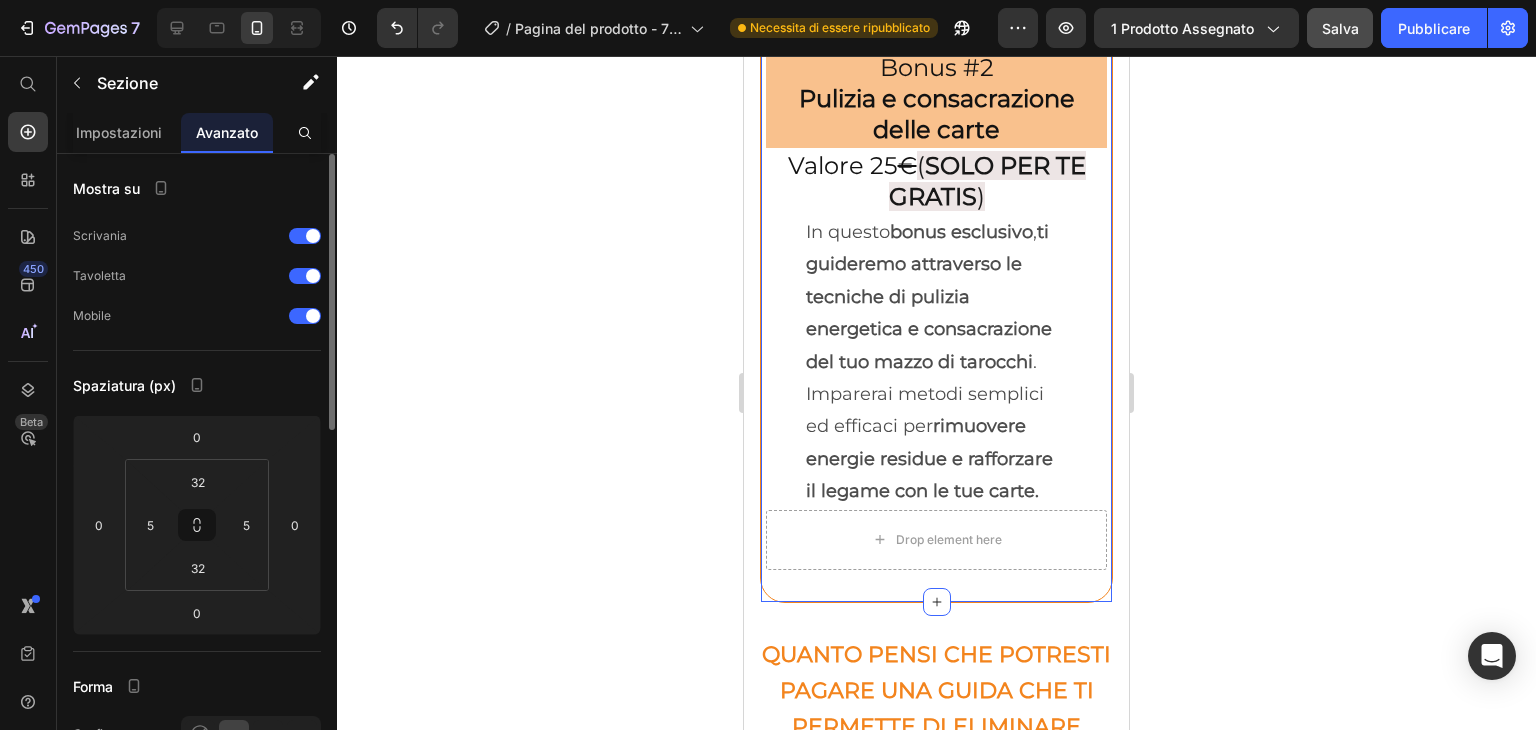 click on "Image Row Bonus #1  Monetizza le tue letture Heading Valore 25 € ( SOLO PER TE GRATIS ) Heading Guida pratica  per offrire consultazioni di tarocchi e farla diventare una vera e propria fonte di guadagno , per   trasformare  la tua passione in una professione appagante Text Block Row
Drop element here Row Image Row Bonus #2 Pulizia e consacrazione delle carte Heading Valore 25 € ( SOLO PER TE GRATIS ) Heading Row Row In questo  bonus esclusivo ,  ti guideremo attraverso le tecniche di pulizia energetica e consacrazione del tuo mazzo di tarocchi .  Imparerai metodi semplici ed efficaci per  rimuovere energie residue e rafforzare il legame con le tue carte. Text Block Row
Drop element here Row Section 9   You can create reusable sections Create Theme Section AI Content Write with GemAI What would you like to describe here? Tone and Voice Persuasive Product Le carte del destino Show more Generate" at bounding box center (936, -154) 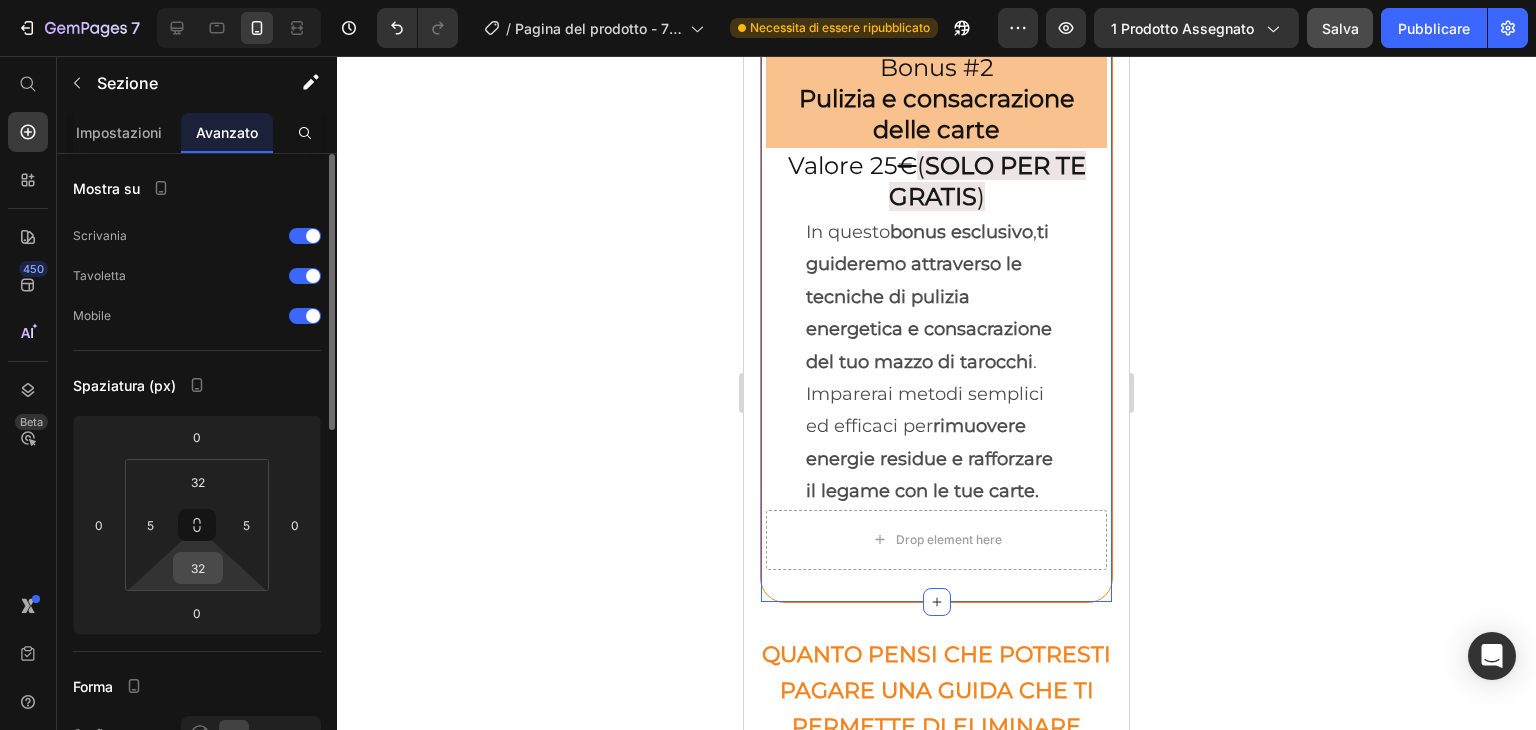 click on "32" at bounding box center [198, 568] 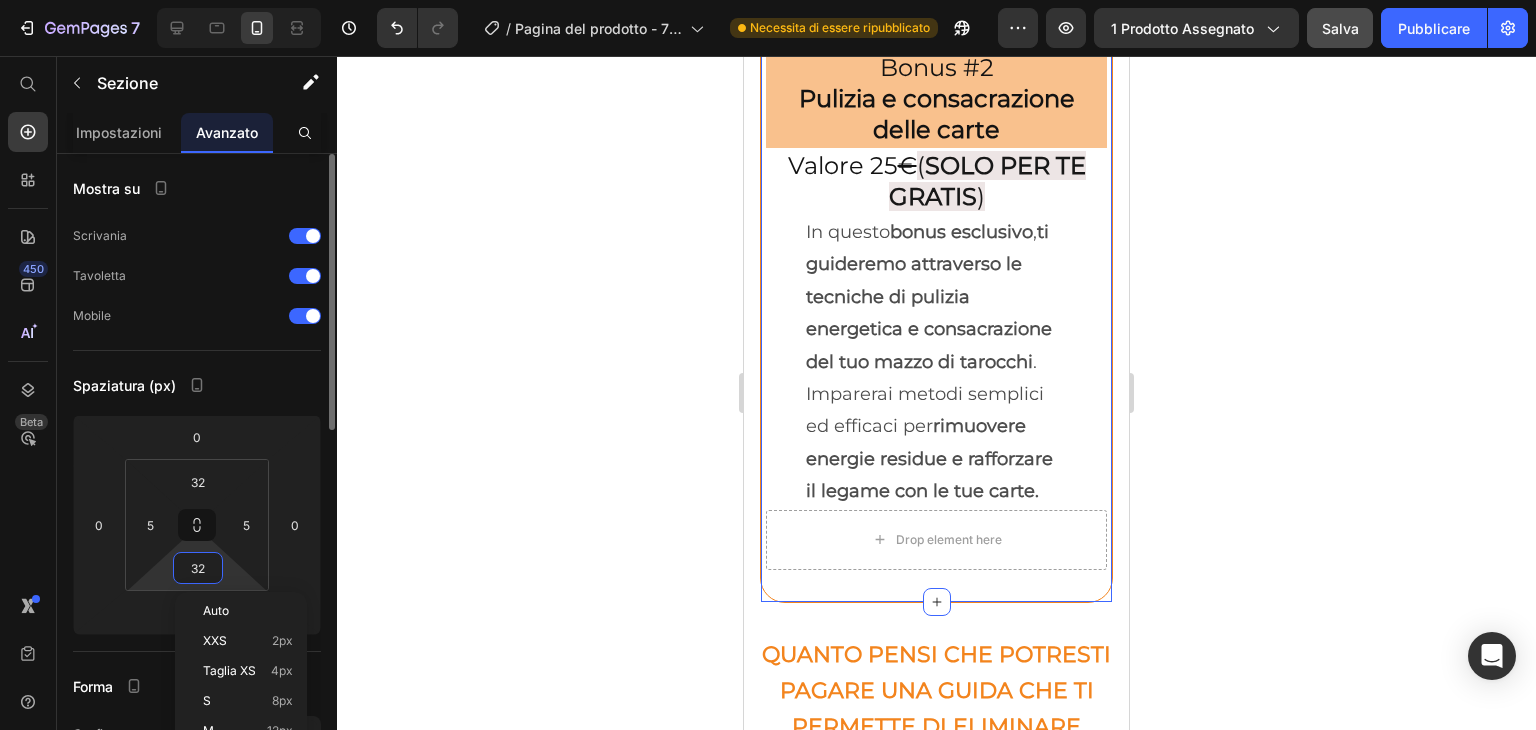 type on "0" 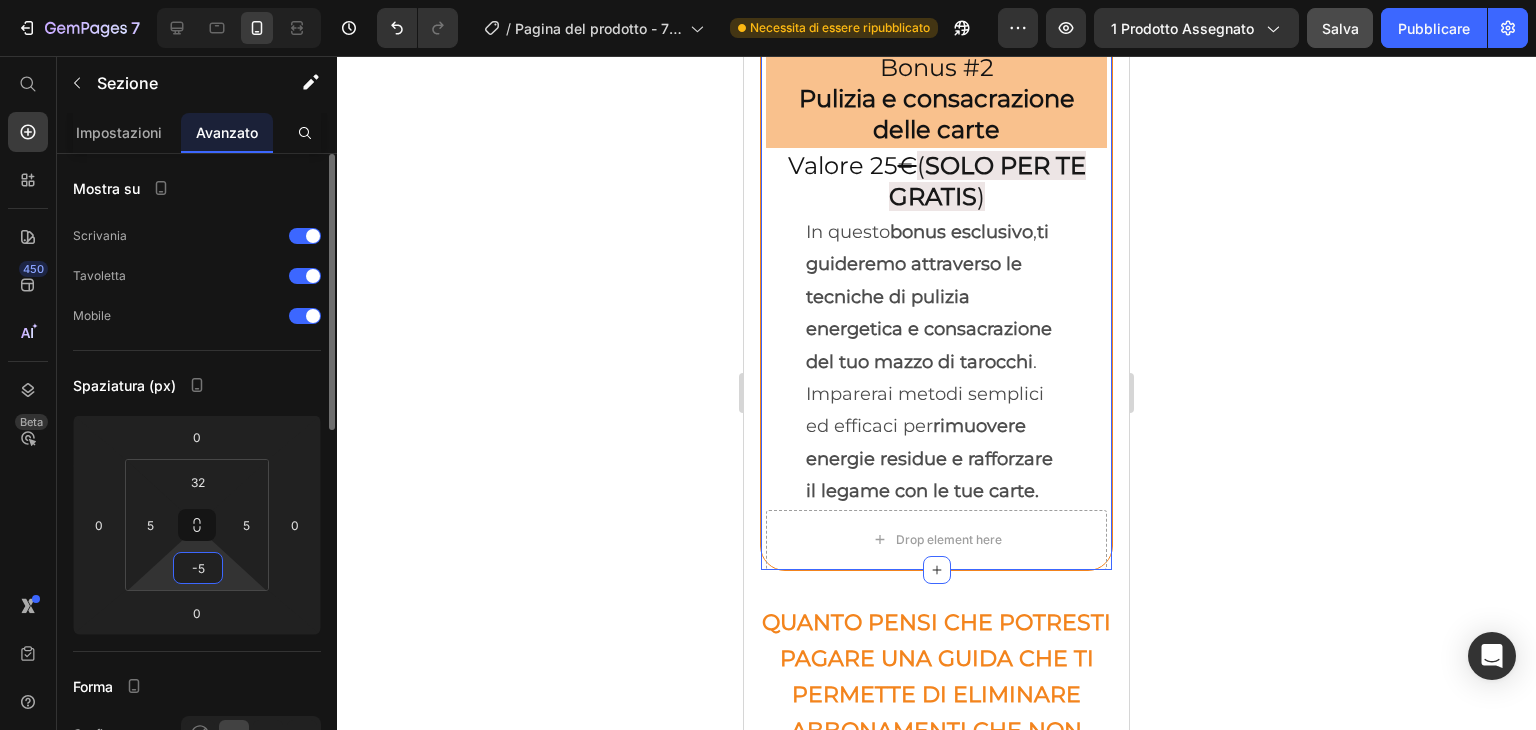 type on "-50" 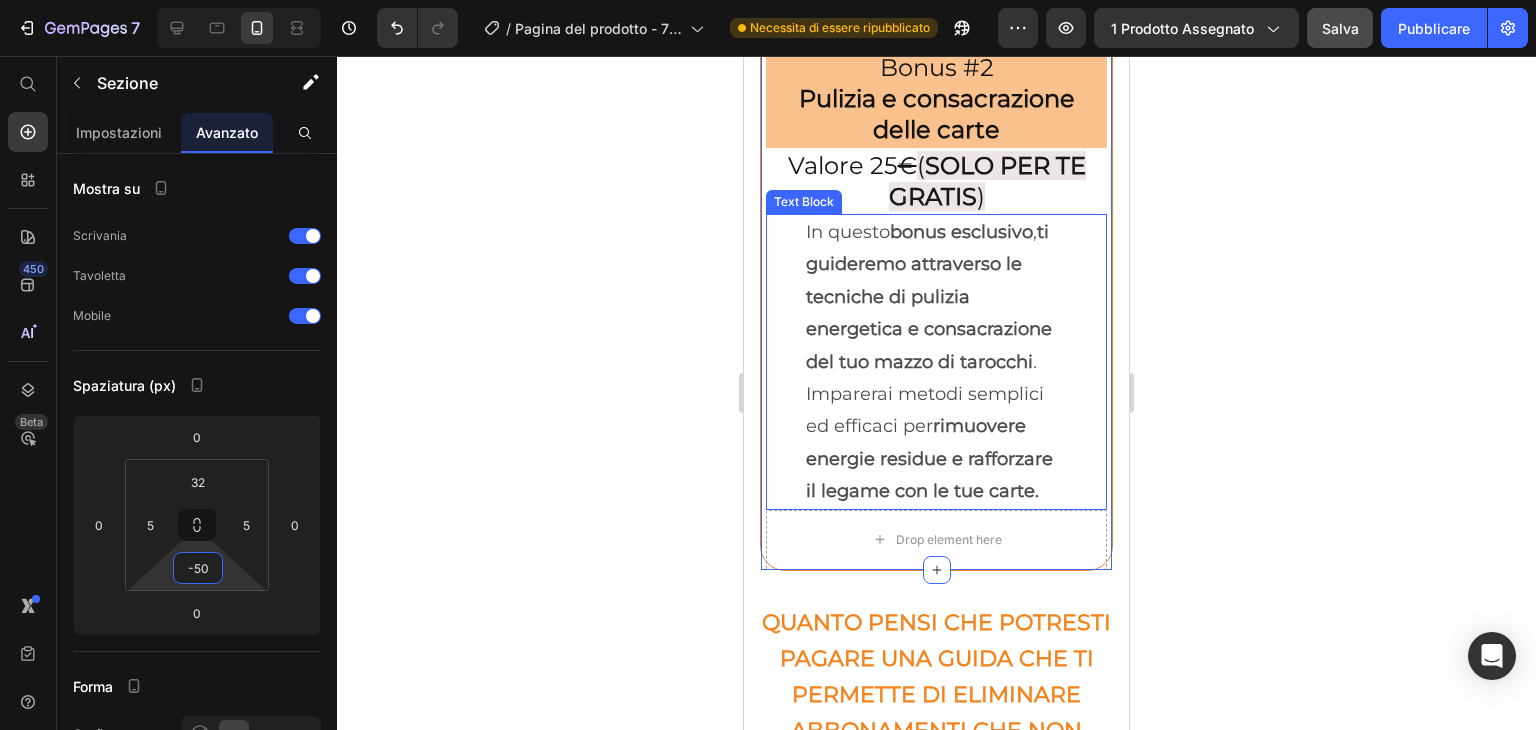 click on "Imparerai metodi semplici ed efficaci per  rimuovere energie residue e rafforzare il legame con le tue carte." at bounding box center (936, 443) 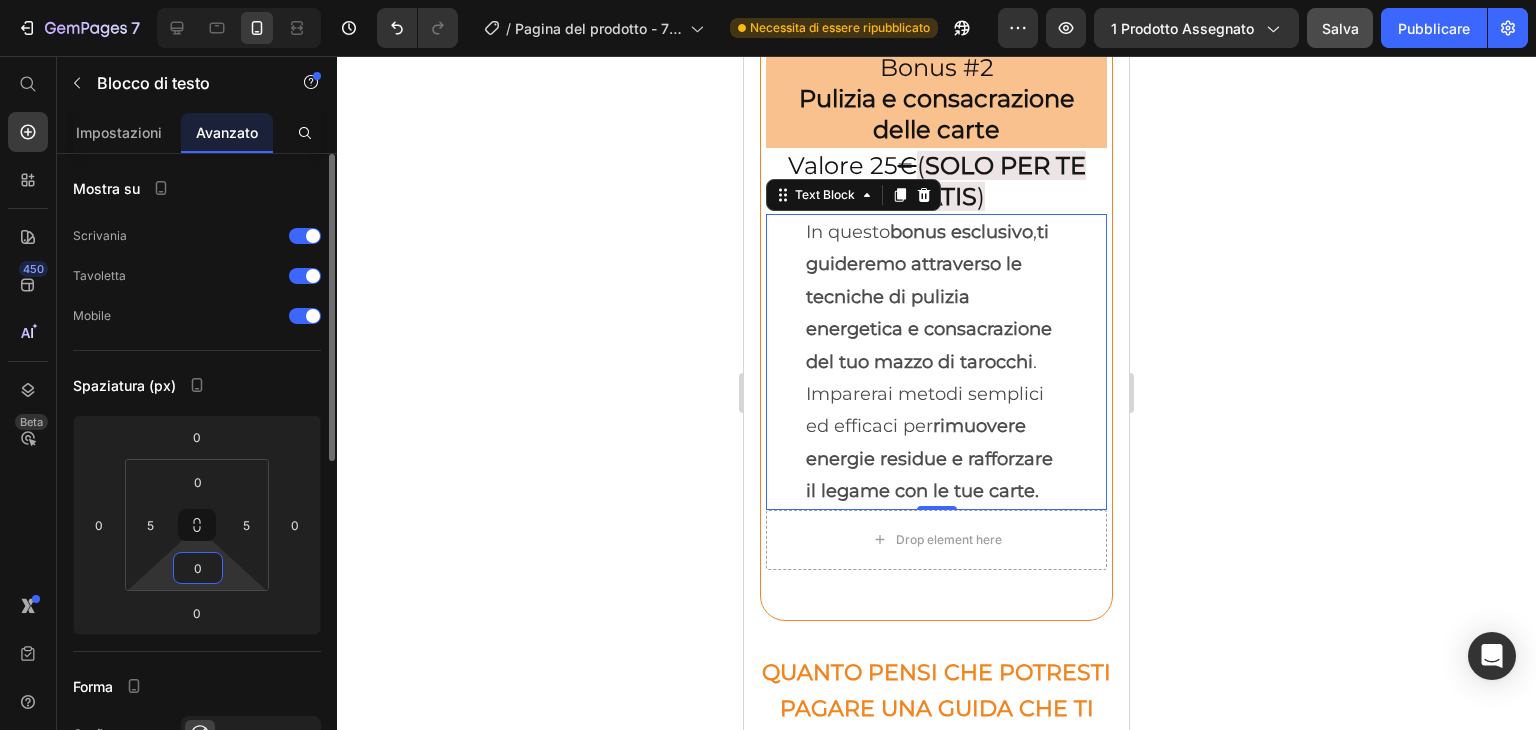 click on "0" at bounding box center [198, 568] 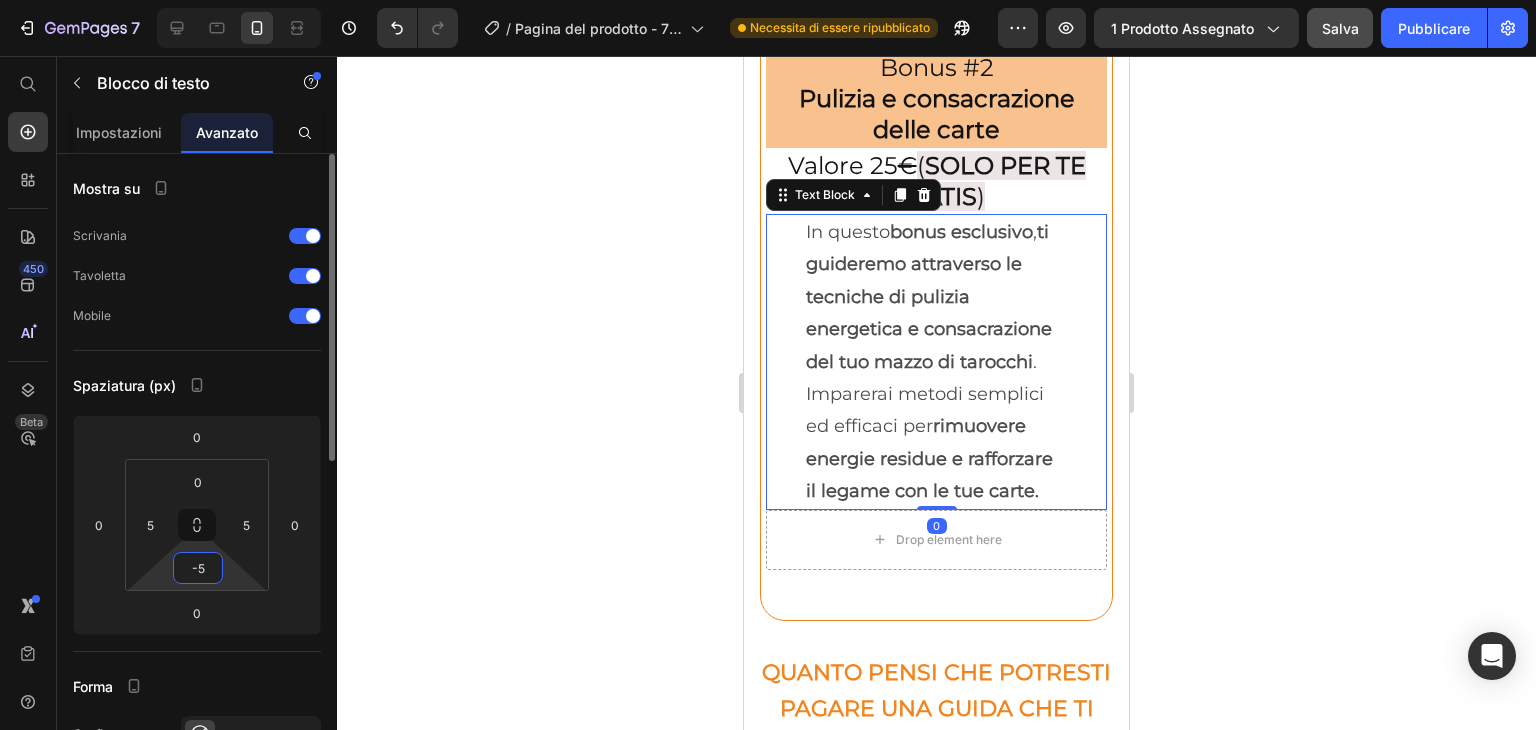 type on "-50" 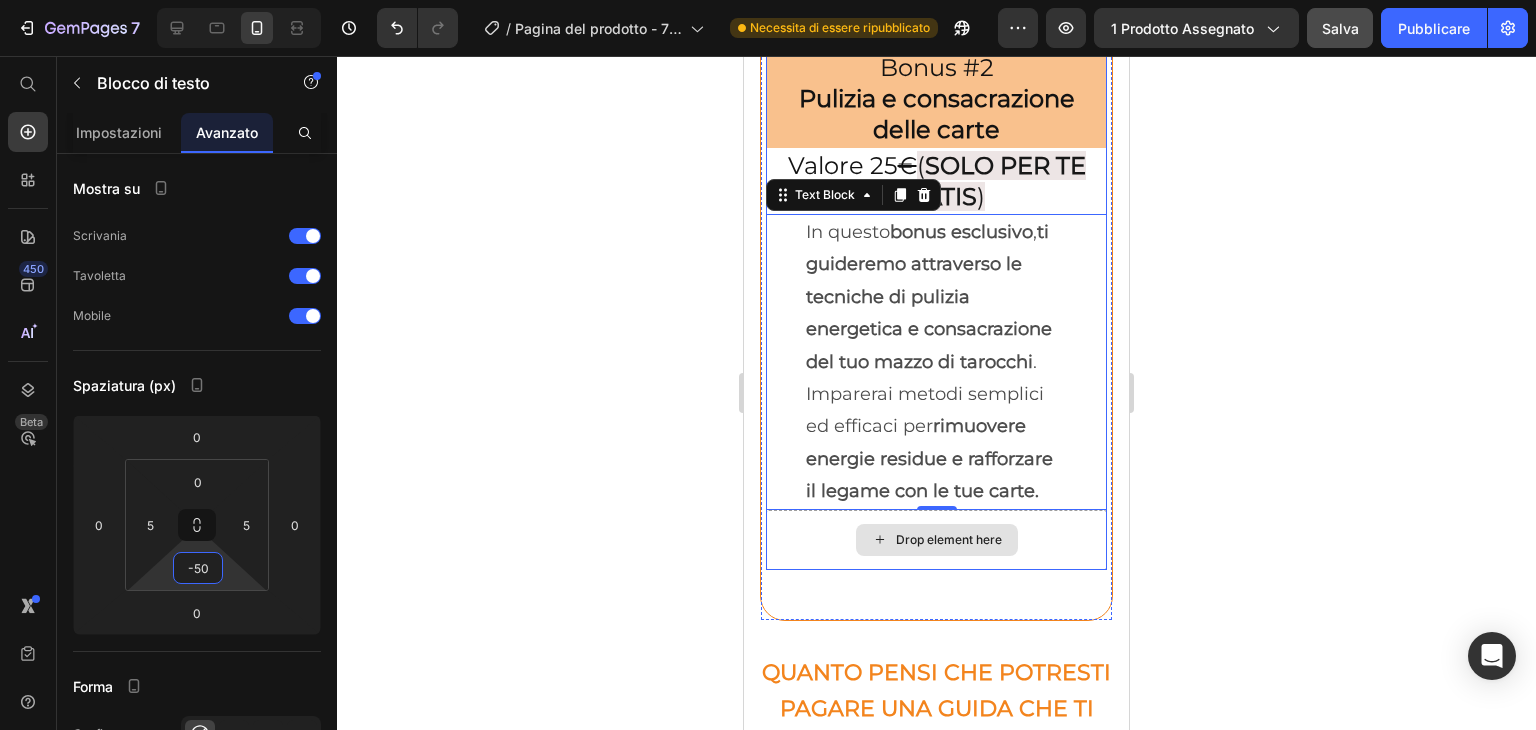 click on "Image Row Bonus #2 Pulizia e consacrazione delle carte Heading Valore 25 € ( SOLO PER TE GRATIS ) Heading Row Row In questo  bonus esclusivo ,  ti guideremo attraverso le tecniche di pulizia energetica e consacrazione del tuo mazzo di tarocchi .  Imparerai metodi semplici ed efficaci per  rimuovere energie residue e rafforzare il legame con le tue carte. Text Block   0 Row
Drop element here Row" at bounding box center [936, 199] 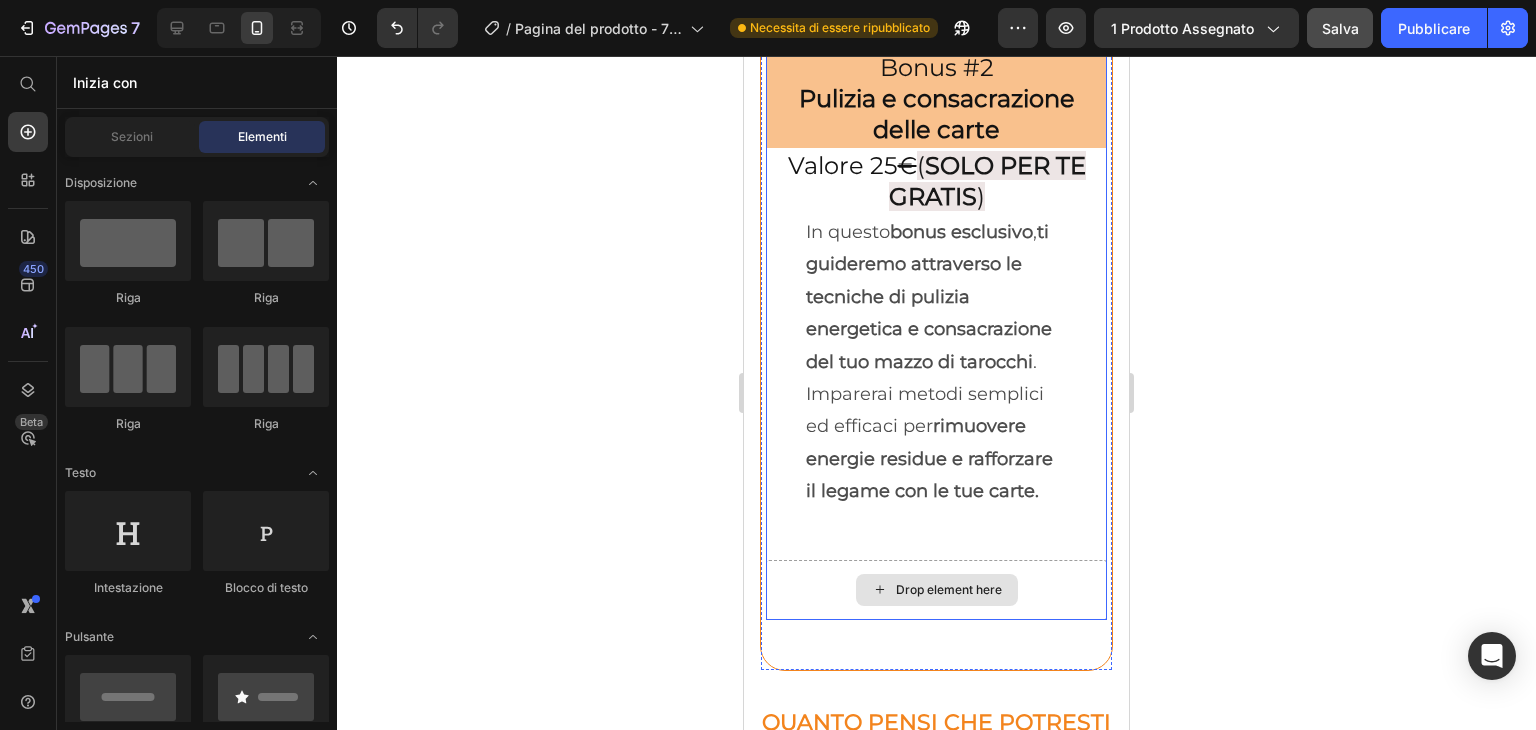 click on "Drop element here" at bounding box center [936, 590] 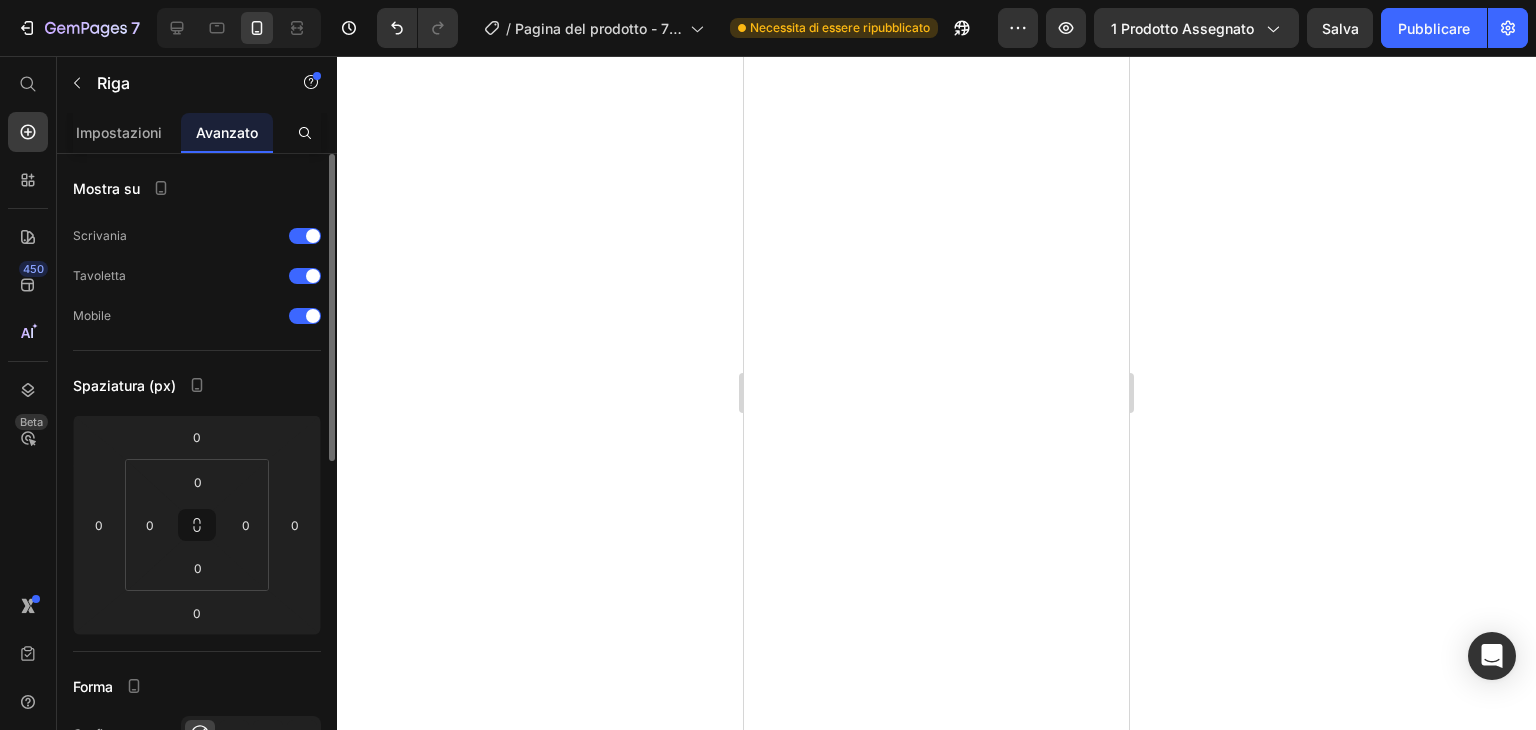 scroll, scrollTop: 0, scrollLeft: 0, axis: both 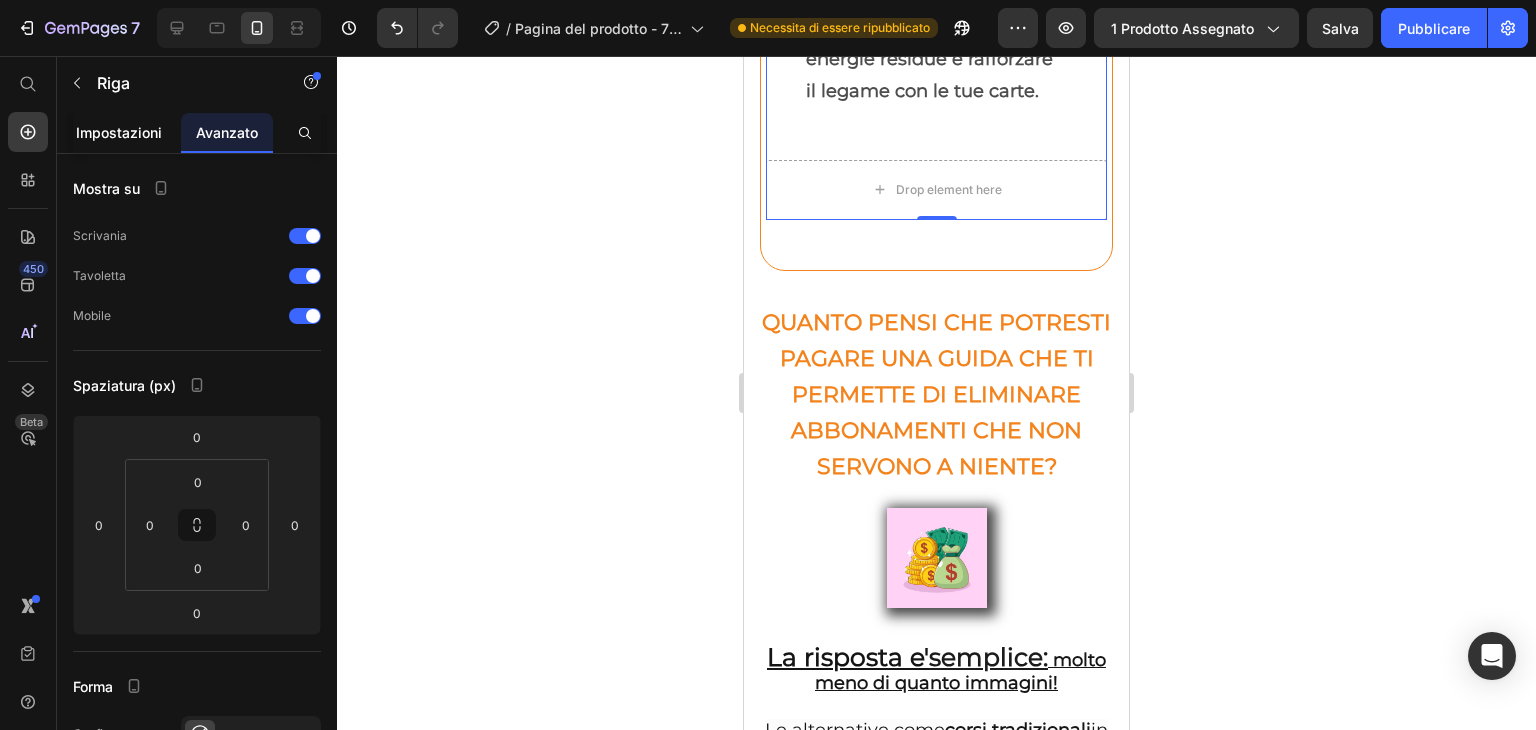 click on "Impostazioni" at bounding box center (119, 132) 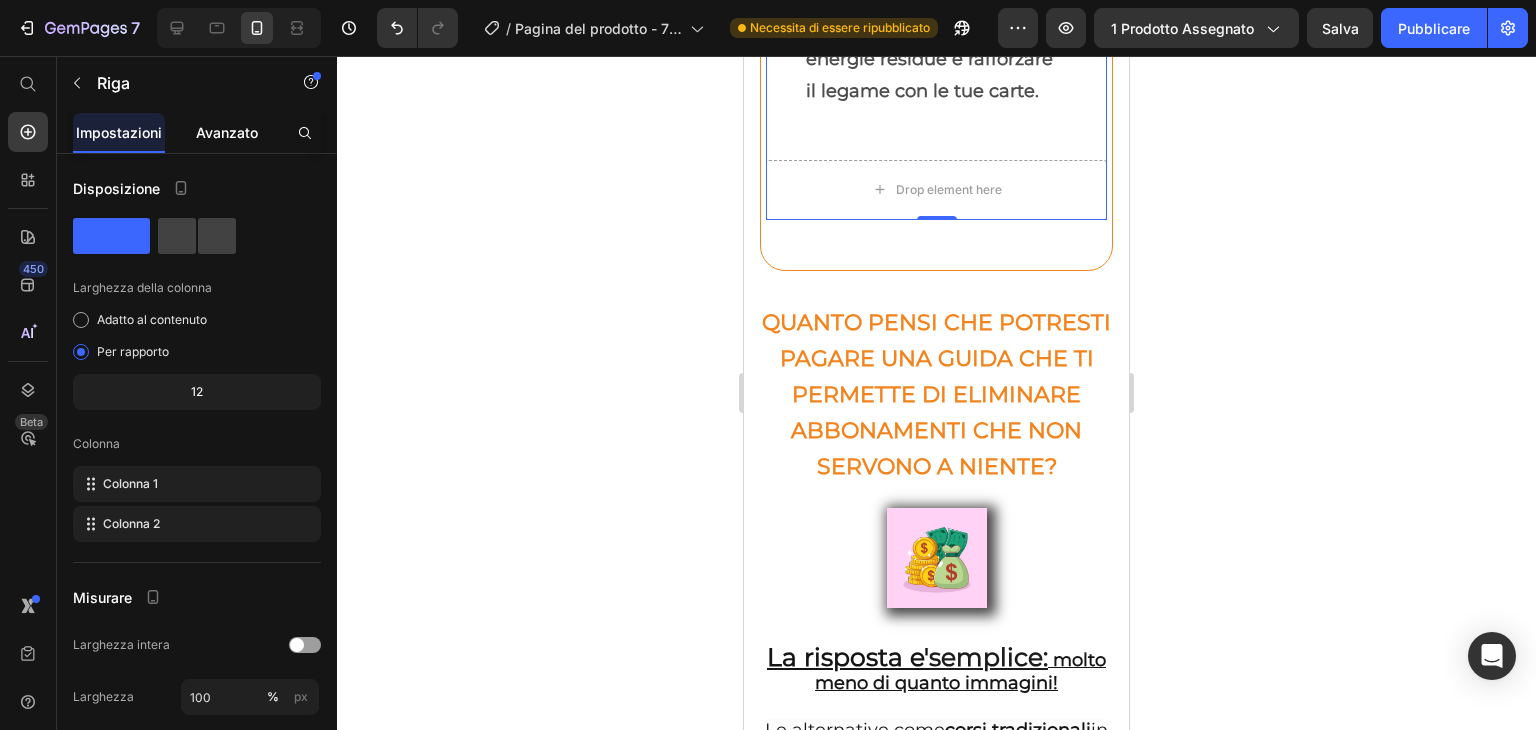 click on "Avanzato" at bounding box center [227, 132] 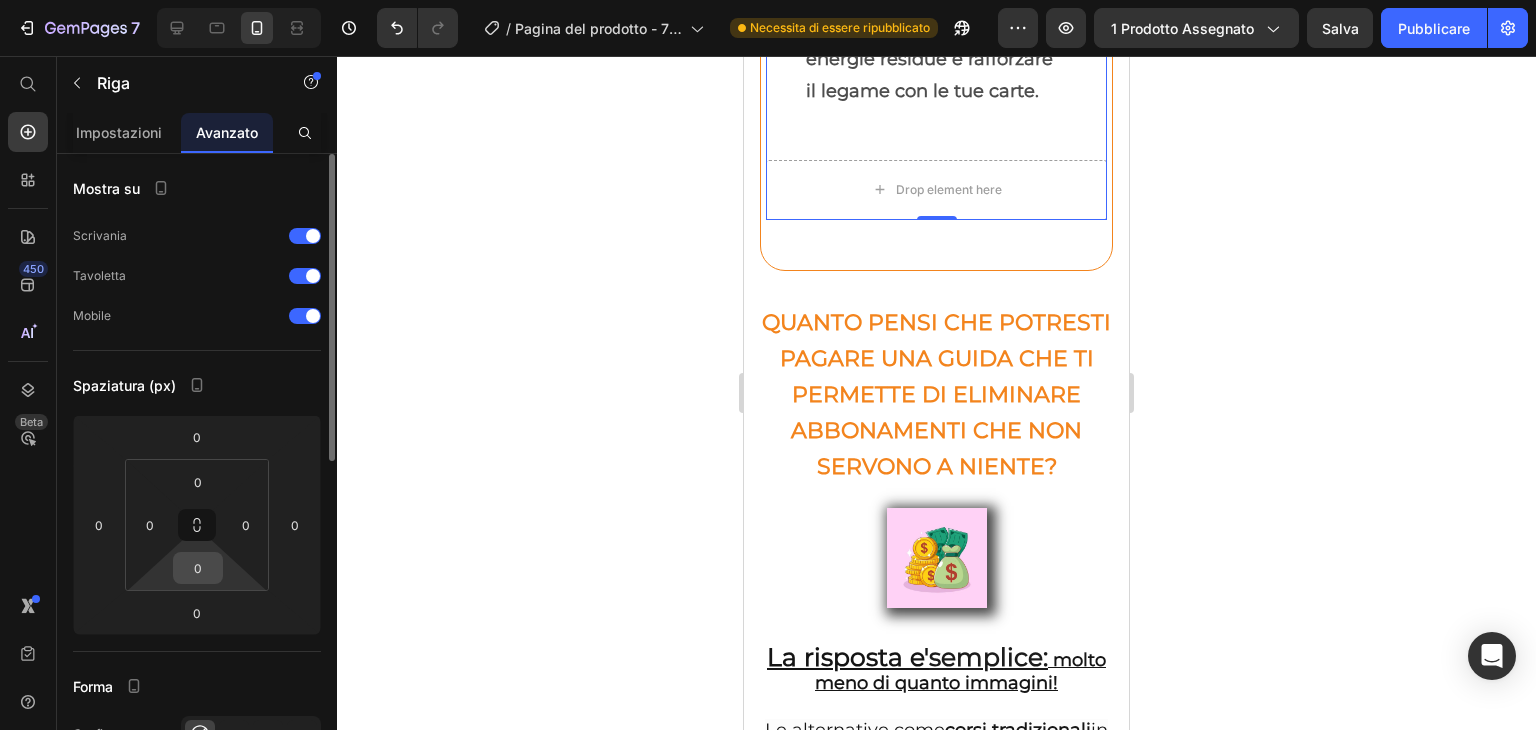 click on "0" at bounding box center (198, 568) 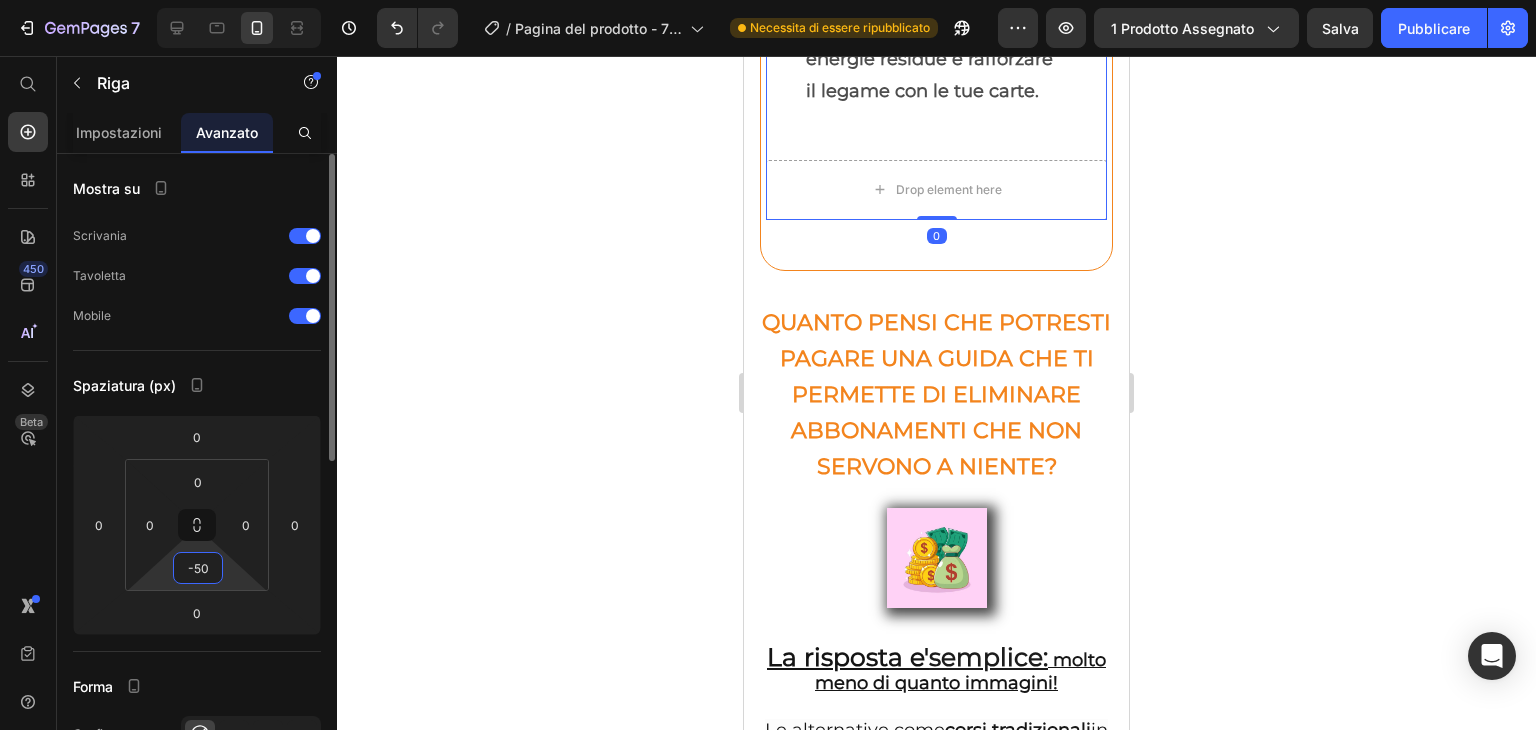 type on "-5" 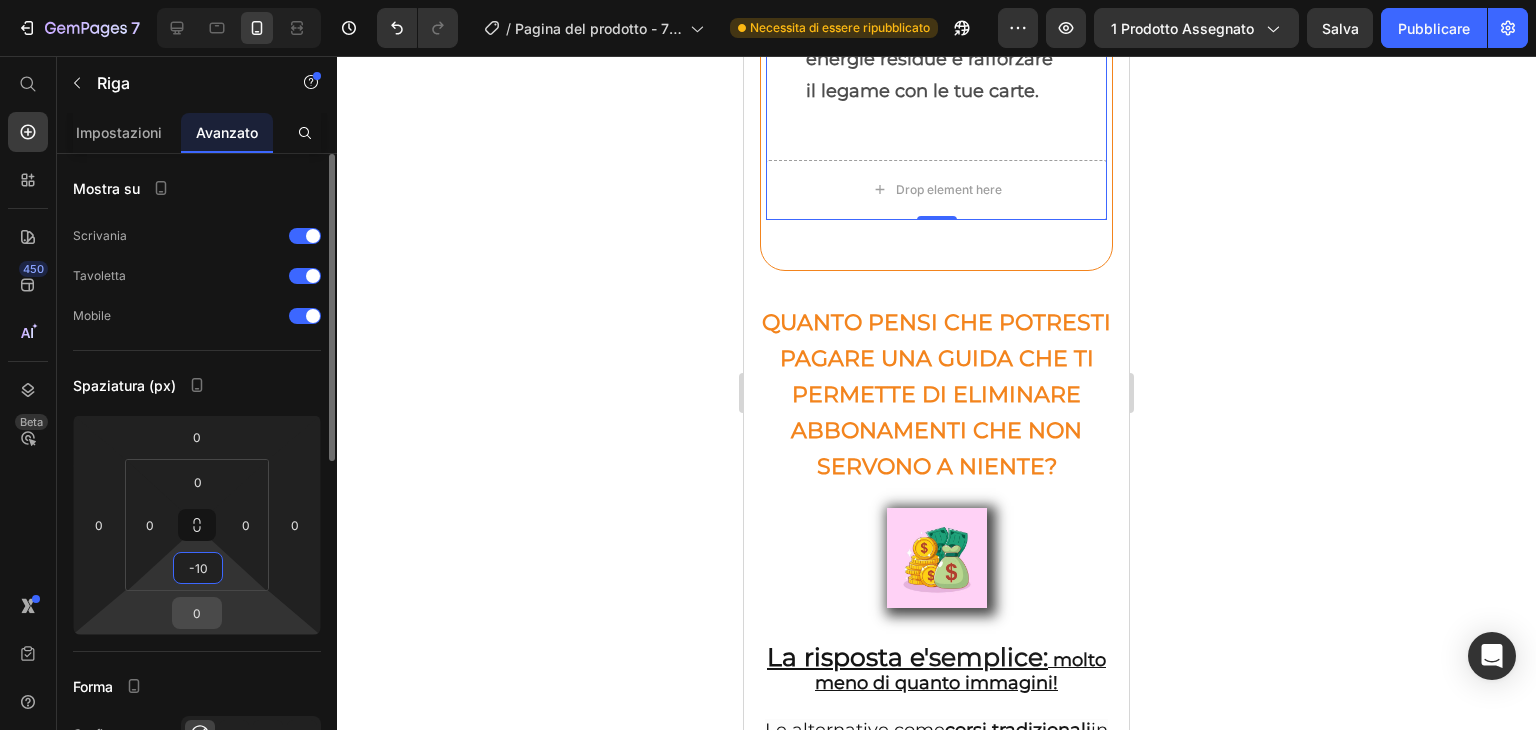 type on "10" 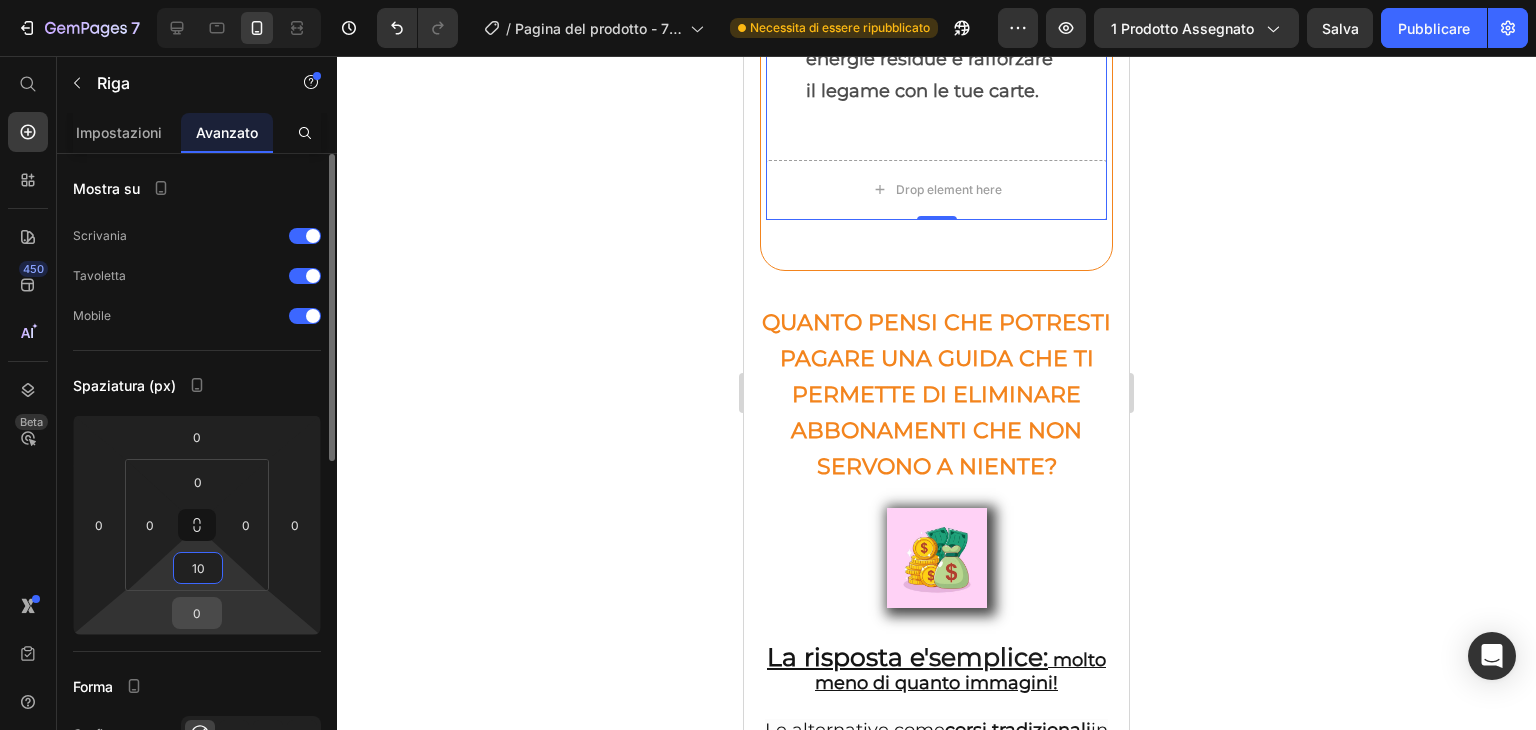 click on "0" at bounding box center [197, 613] 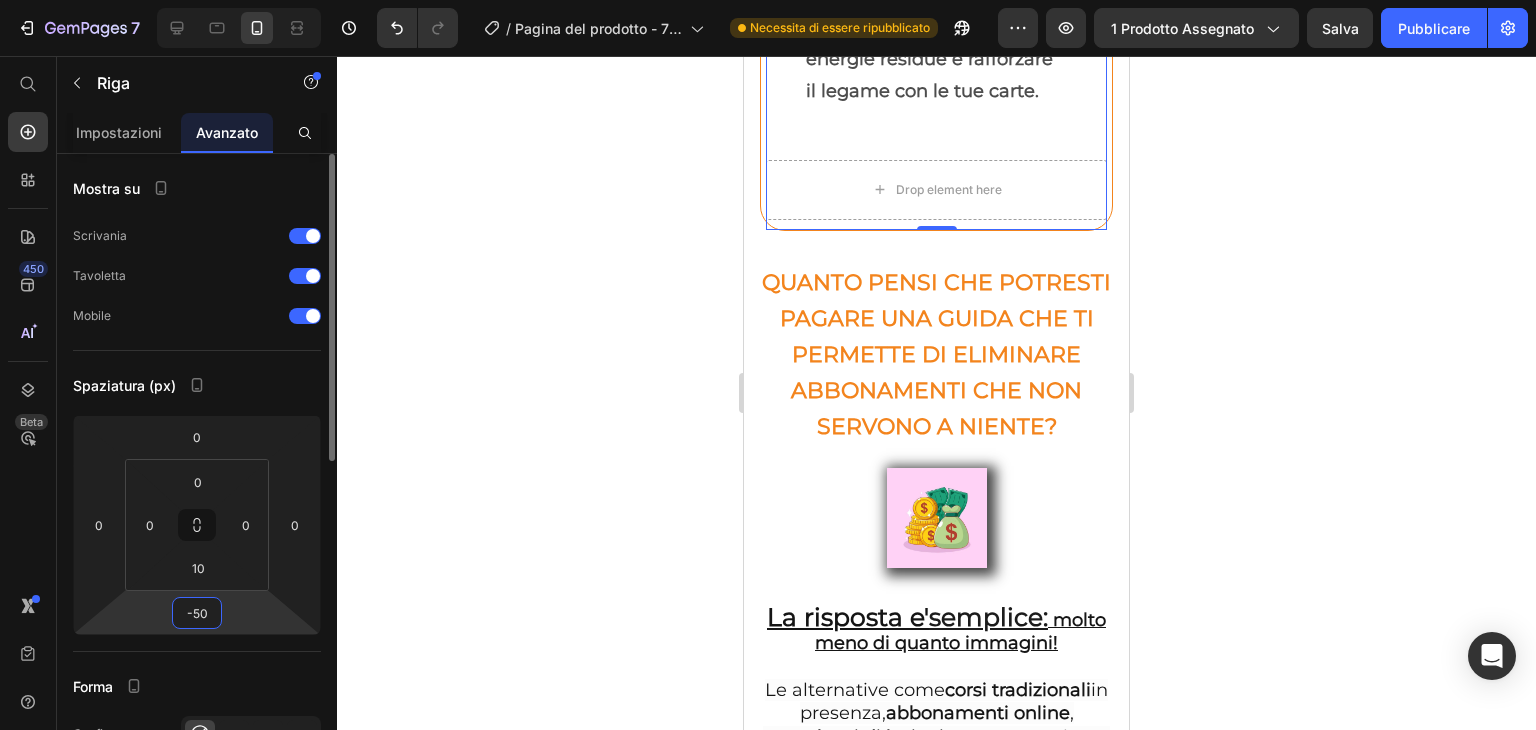 type on "-5" 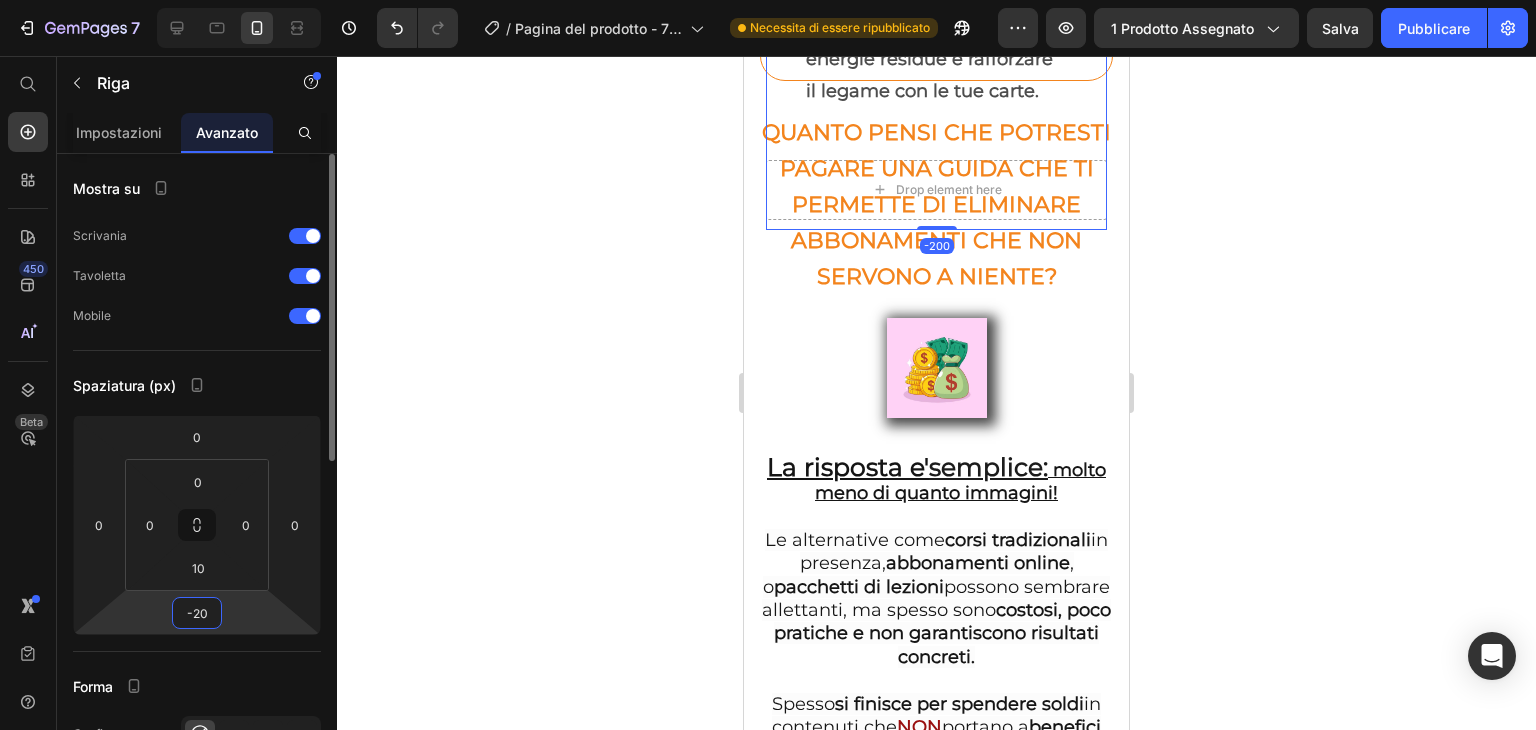 type on "-2" 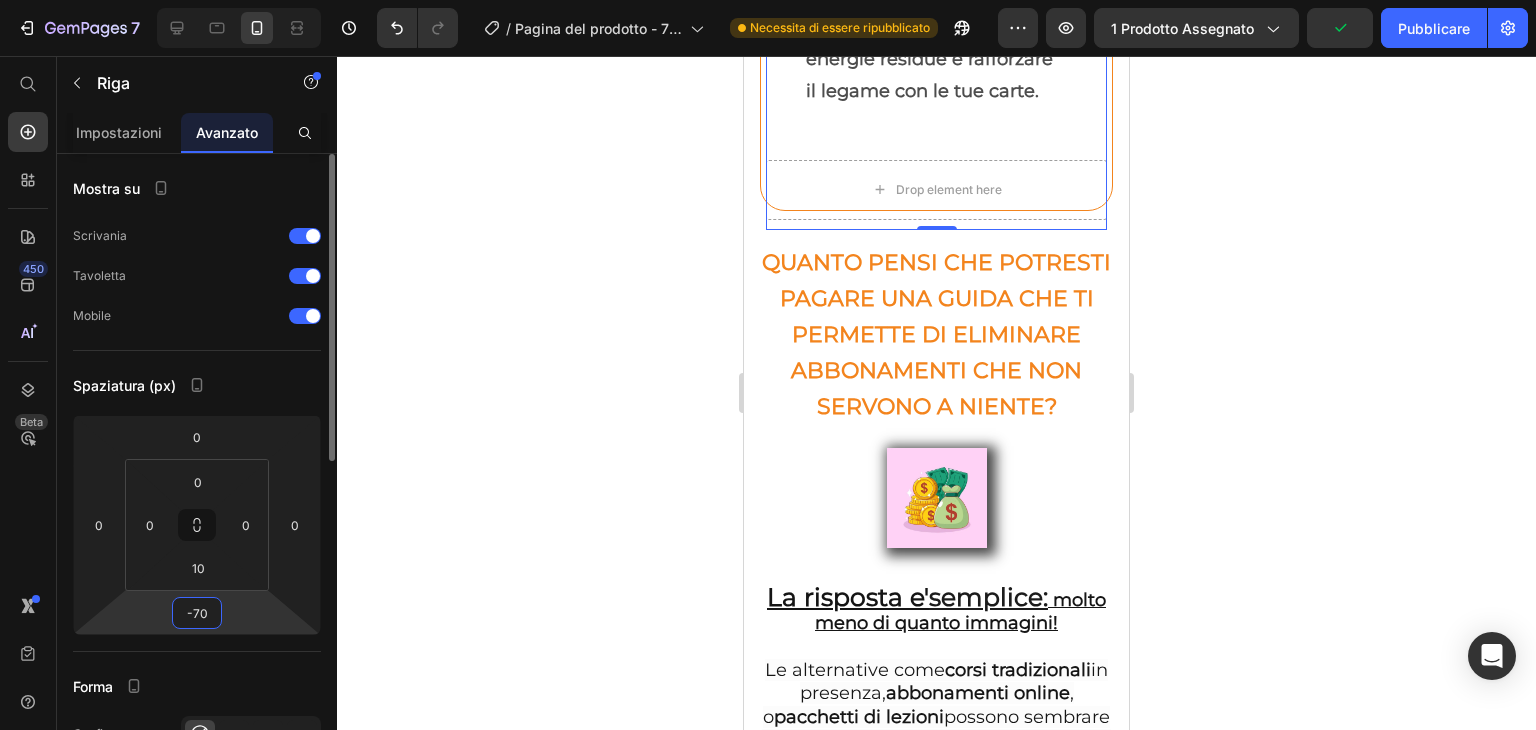type on "-7" 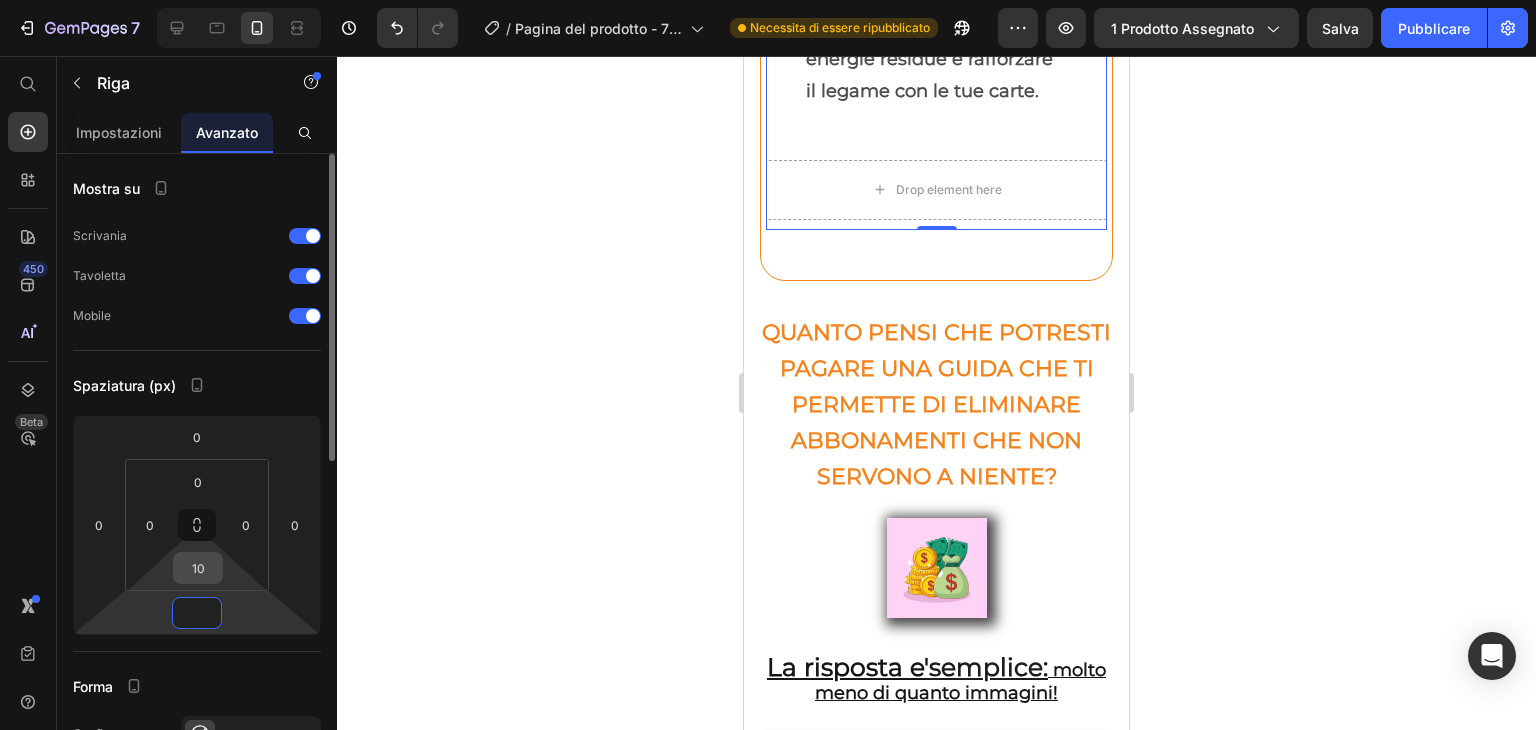click on "10" at bounding box center [198, 568] 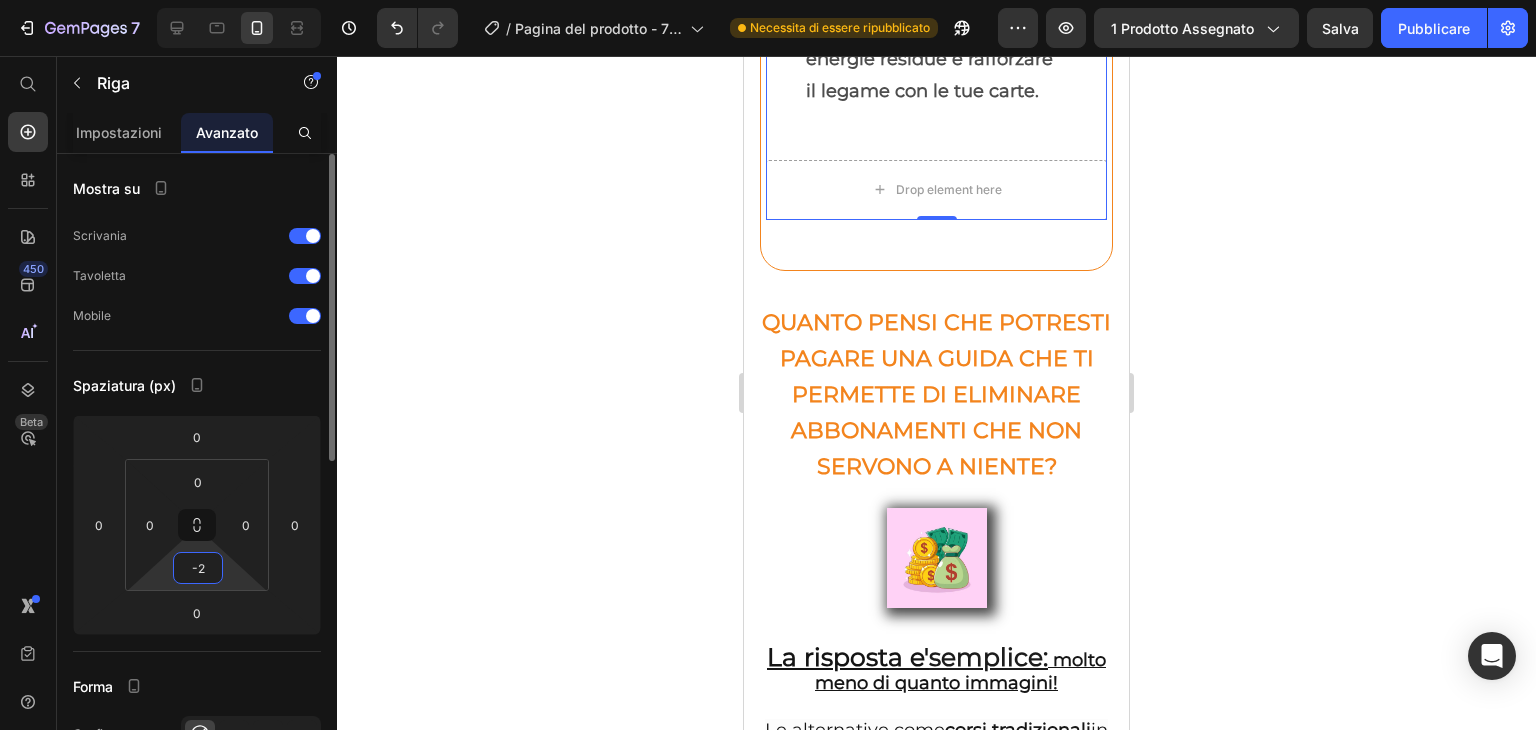type on "-20" 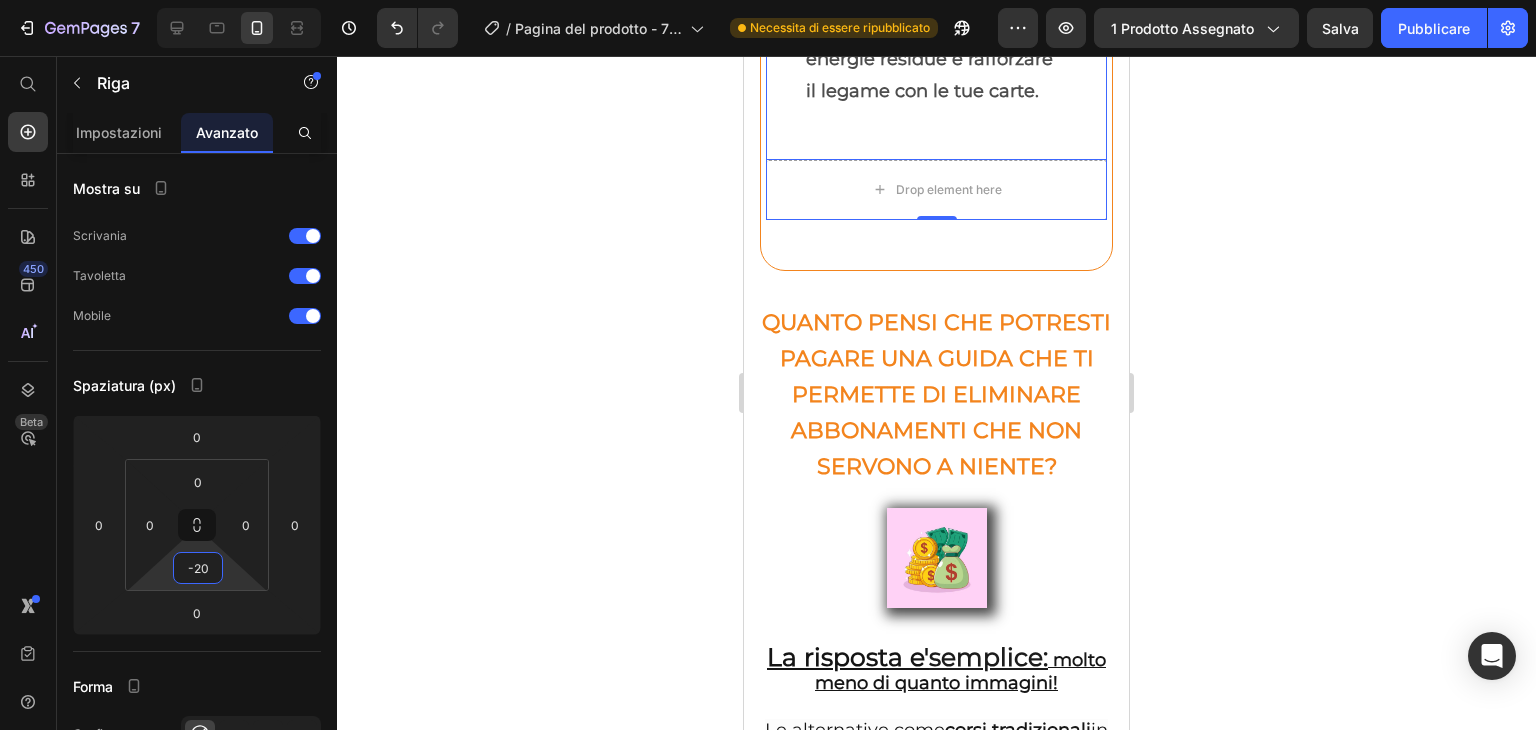 click on "In questo  bonus esclusivo ,  ti guideremo attraverso le tecniche di pulizia energetica e consacrazione del tuo mazzo di tarocchi .  Imparerai metodi semplici ed efficaci per  rimuovere energie residue e rafforzare il legame con le tue carte. Text Block" at bounding box center (936, -13) 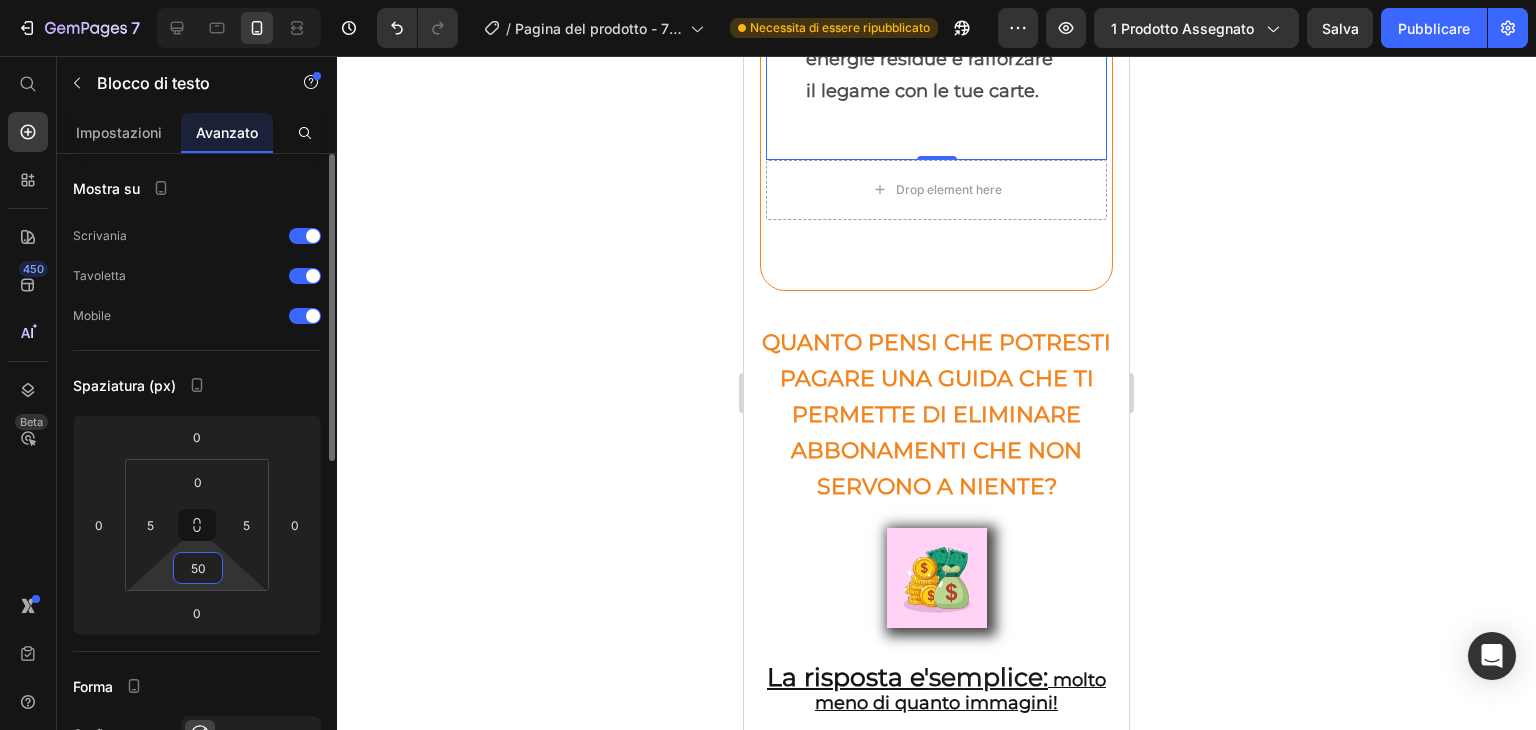 click on "50" at bounding box center [198, 568] 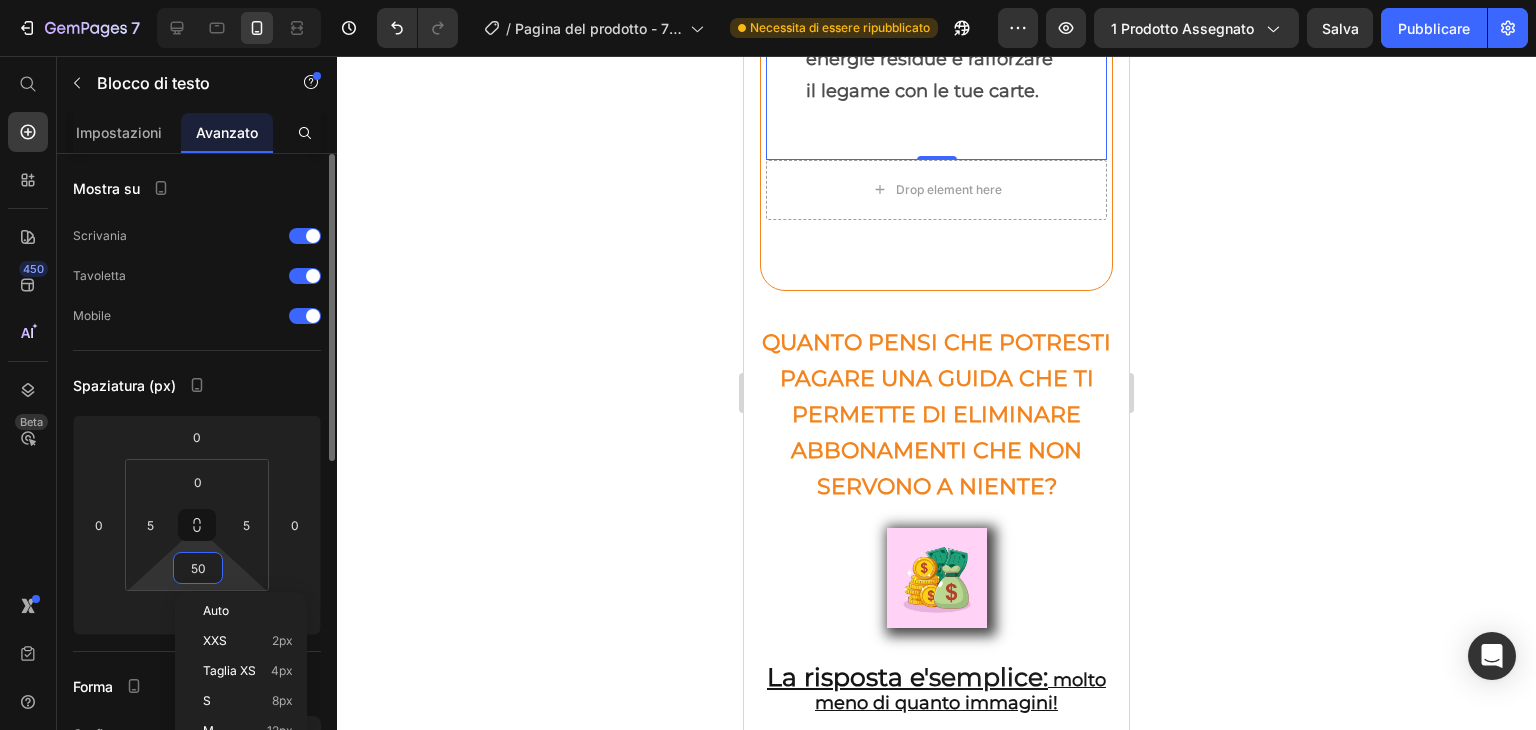 type on "0" 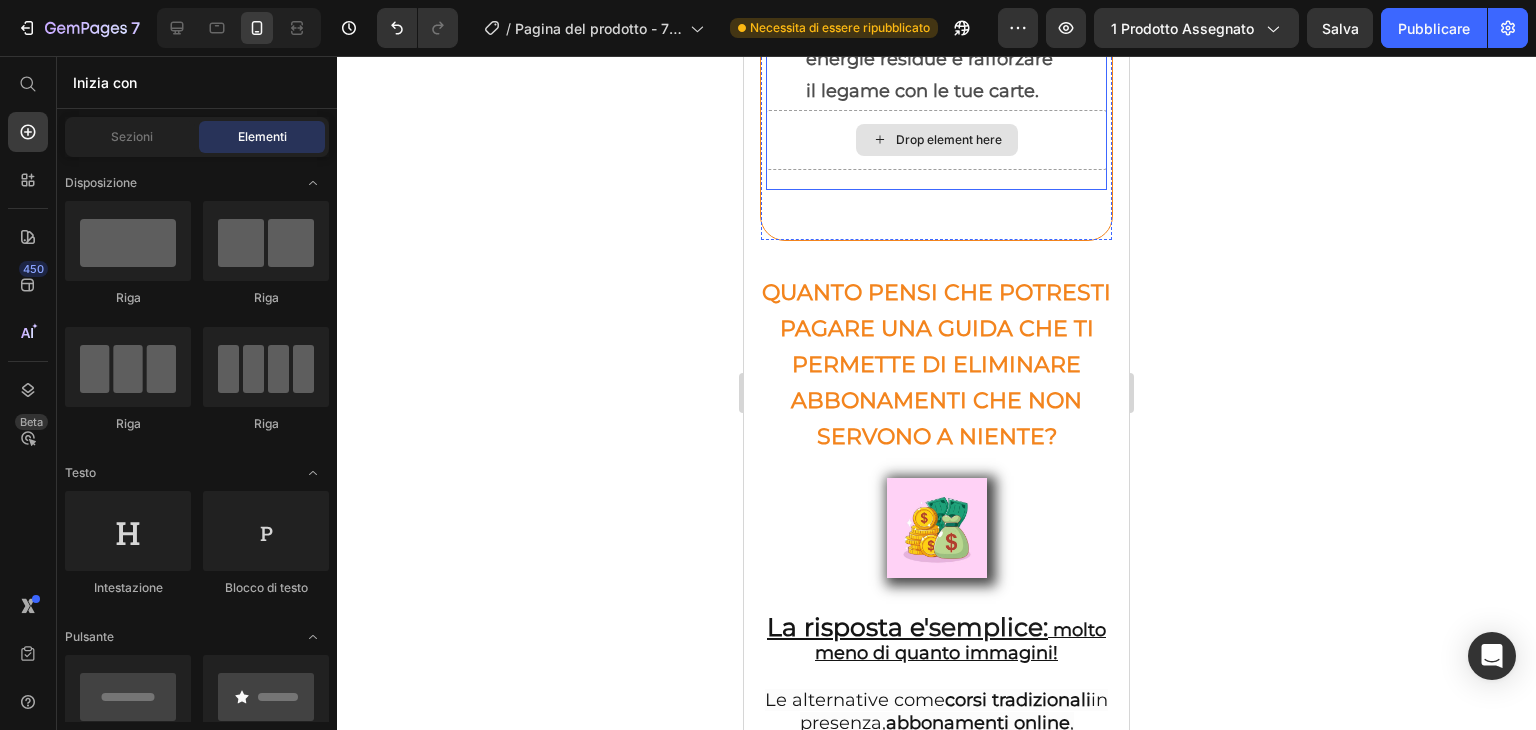 click on "Drop element here" at bounding box center (936, 140) 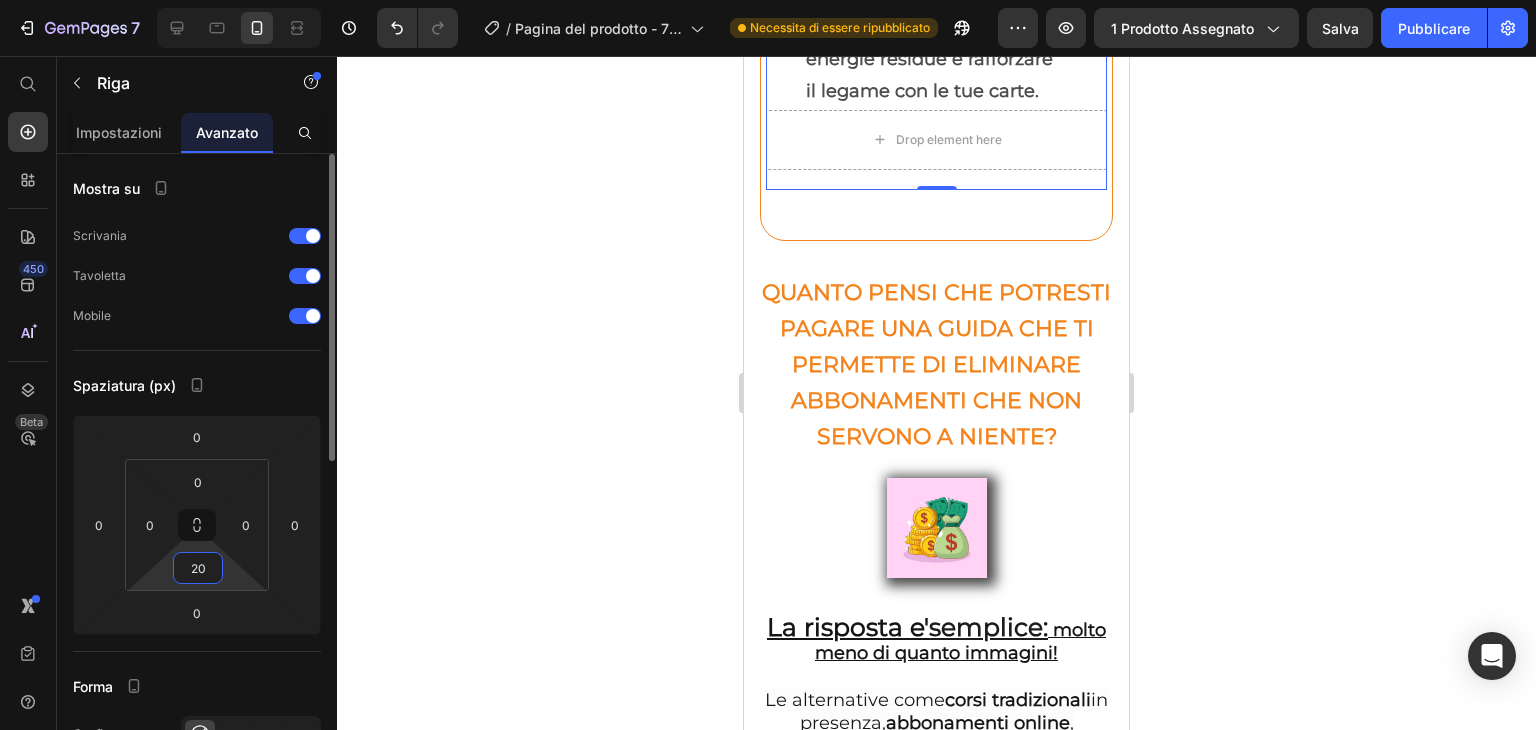 click on "20" at bounding box center [198, 568] 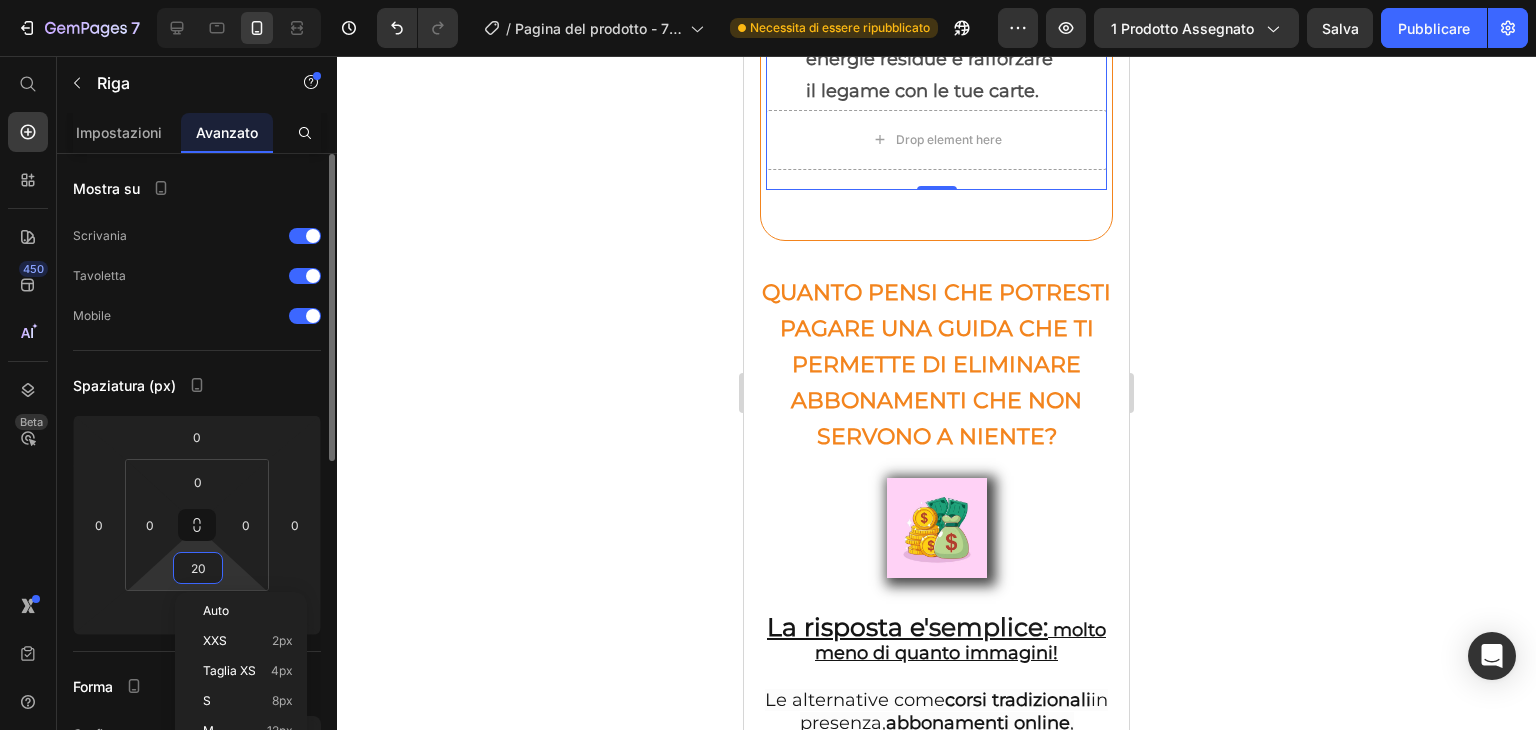 type on "0" 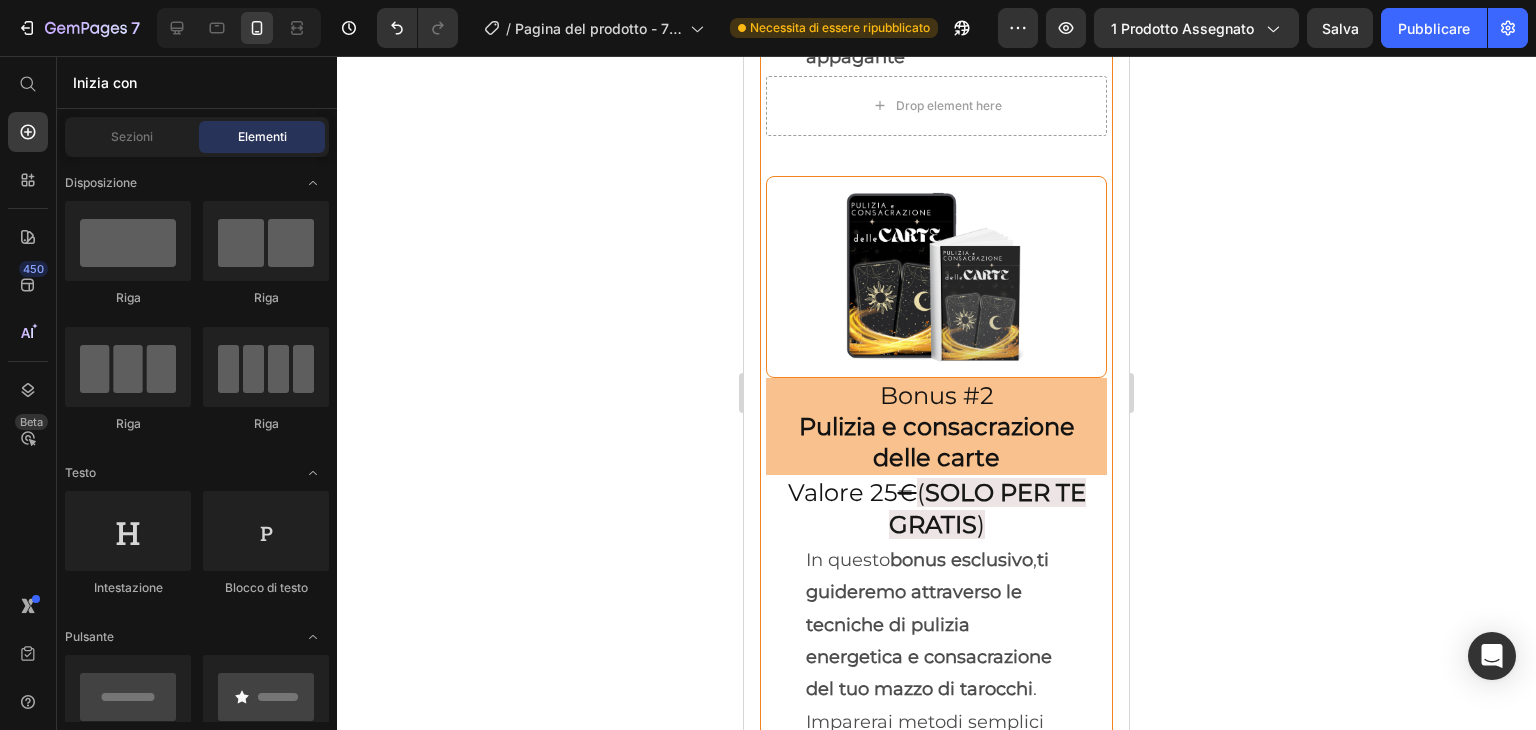 scroll, scrollTop: 8892, scrollLeft: 0, axis: vertical 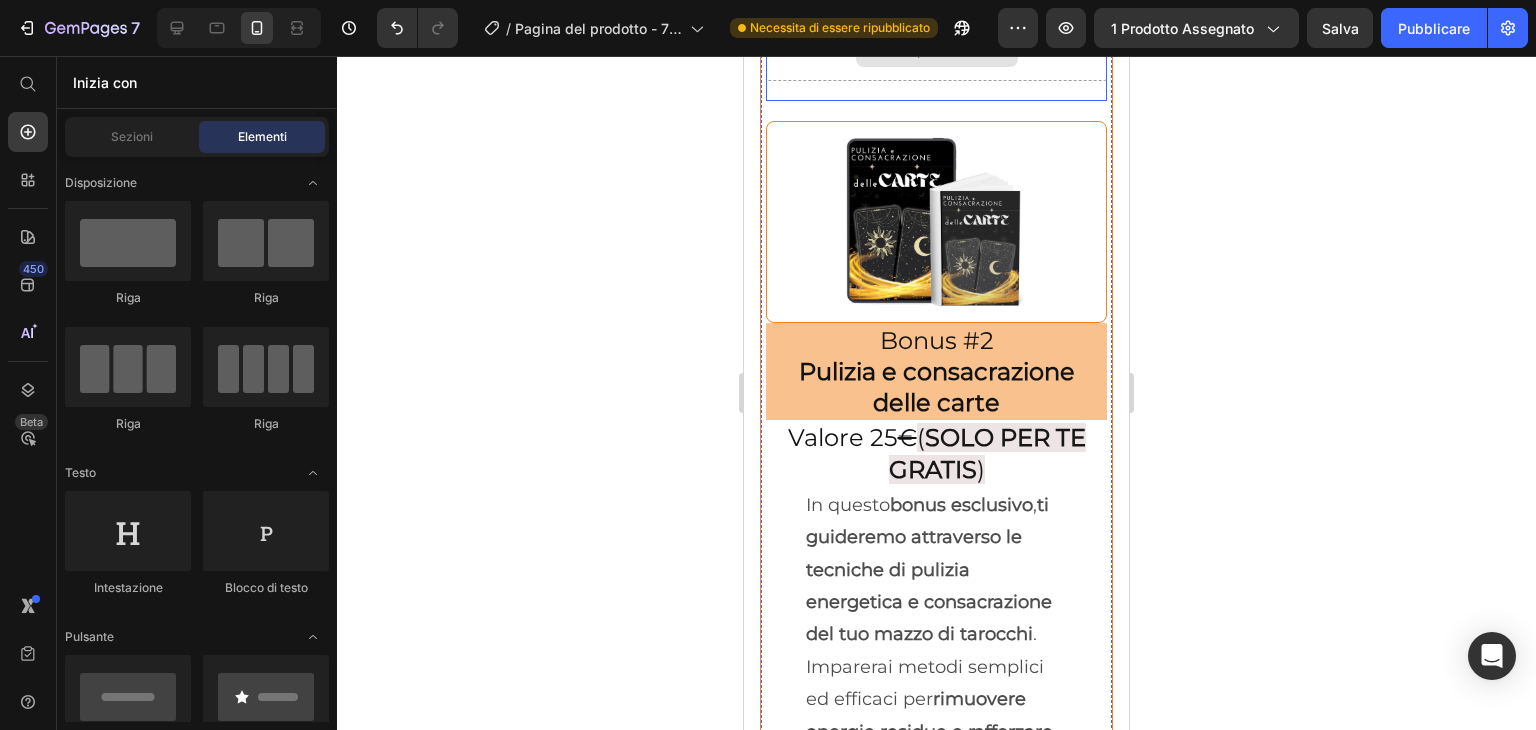 click on "Drop element here" at bounding box center (936, 51) 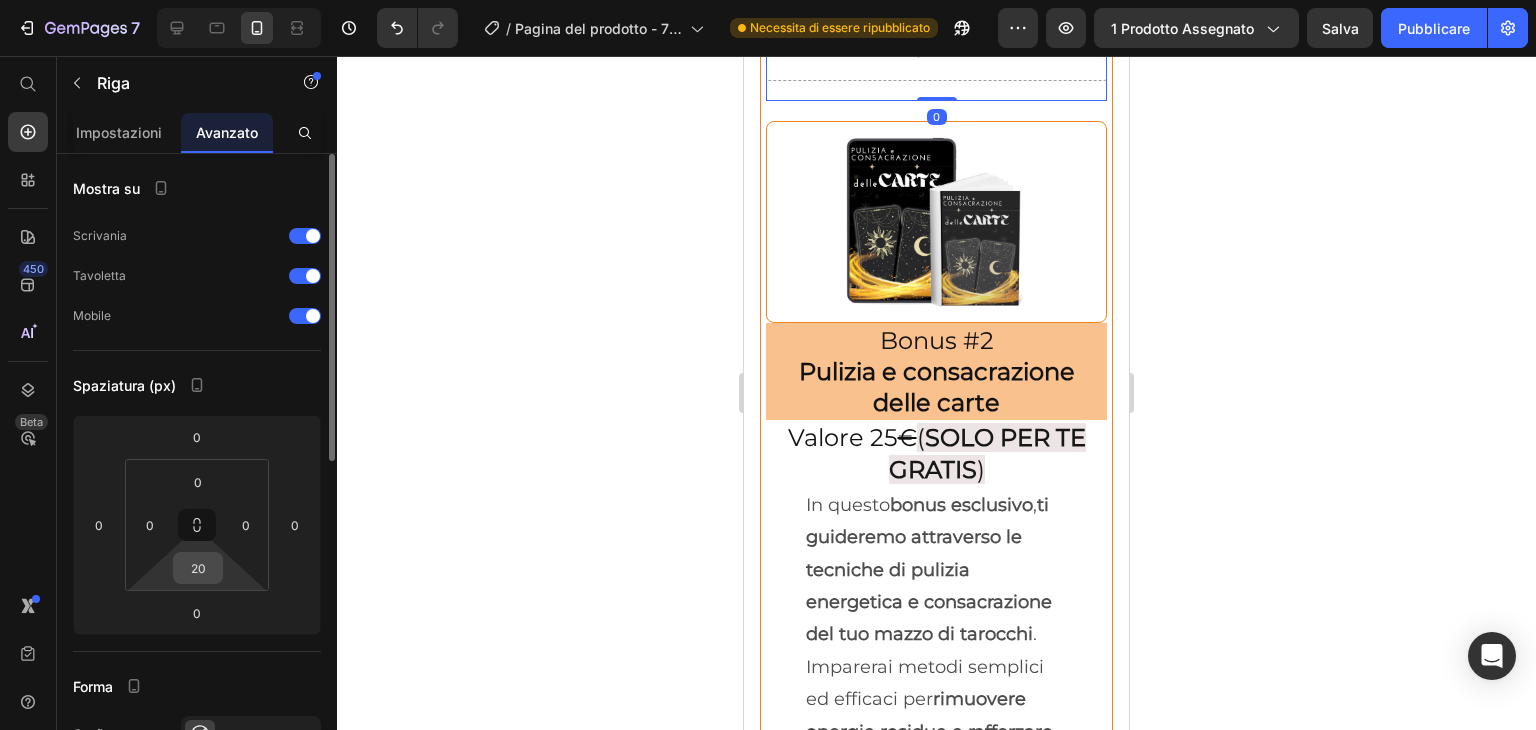 click on "20" at bounding box center [198, 568] 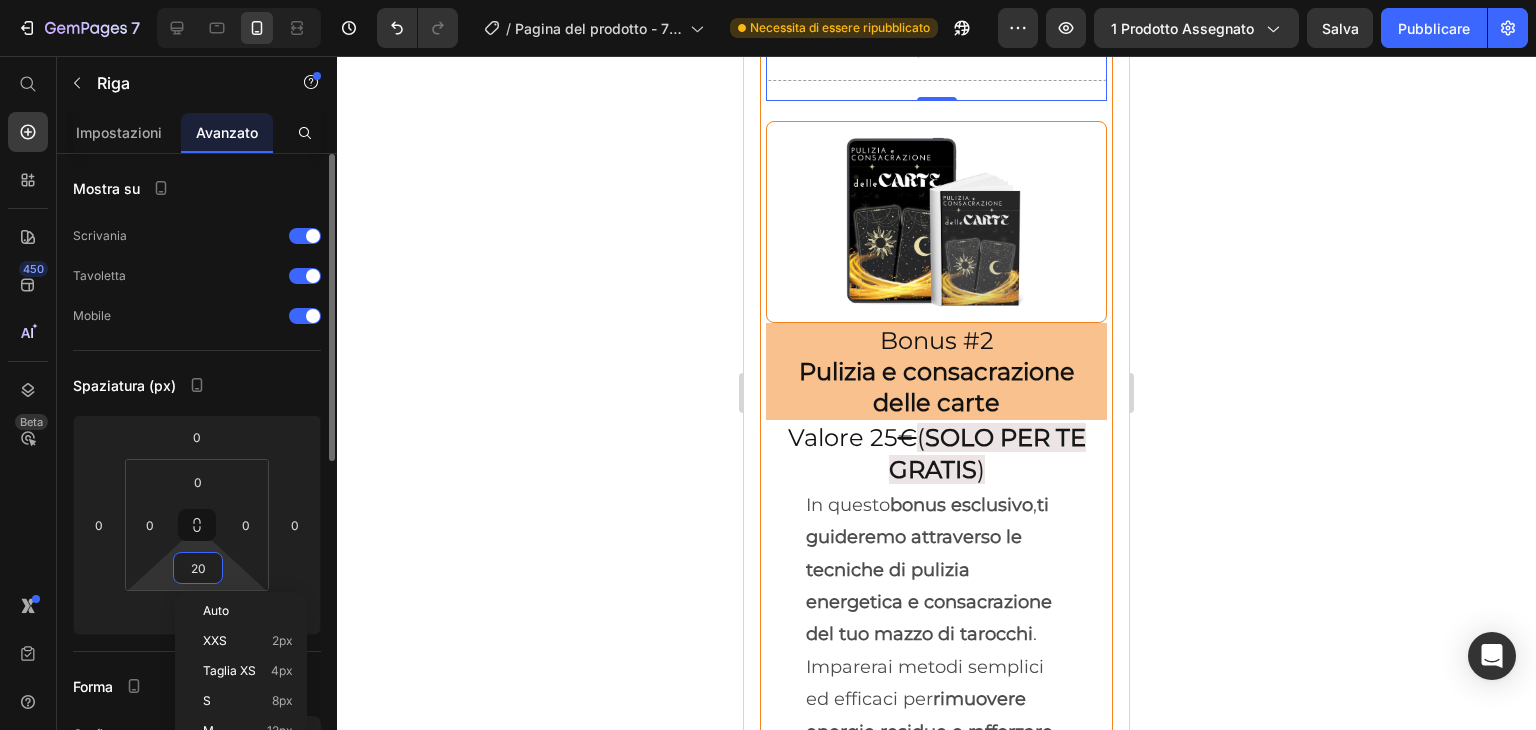 type on "0" 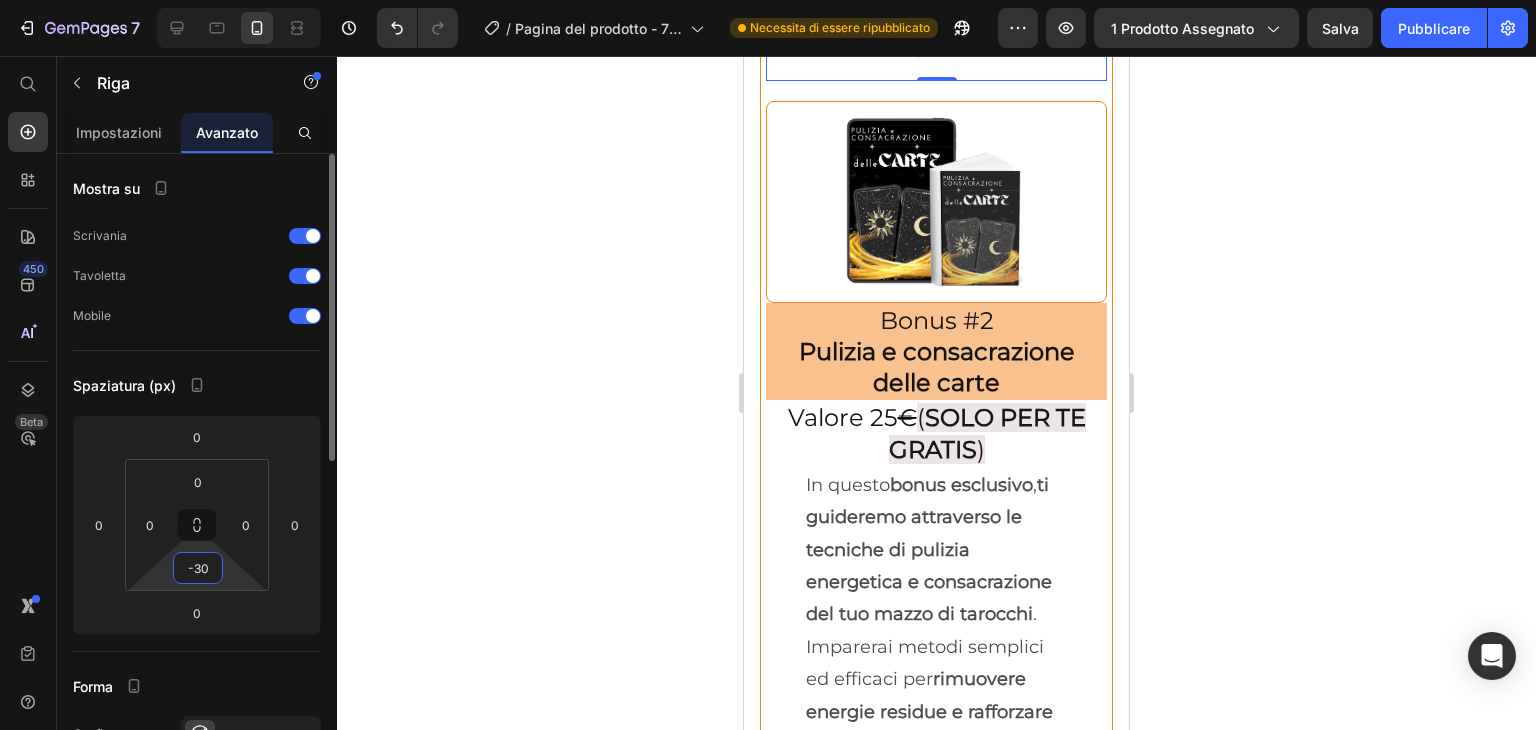type on "-3" 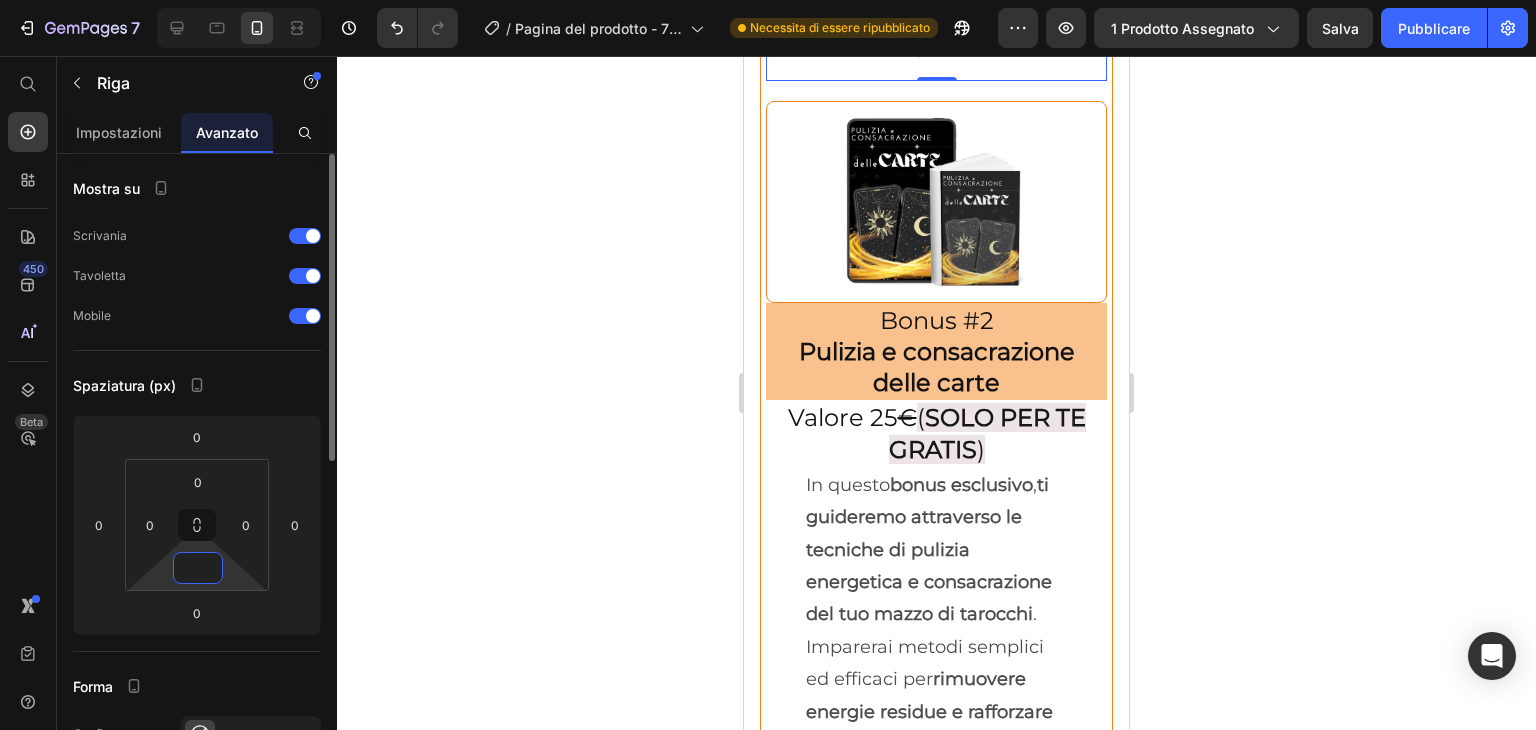 type on "0" 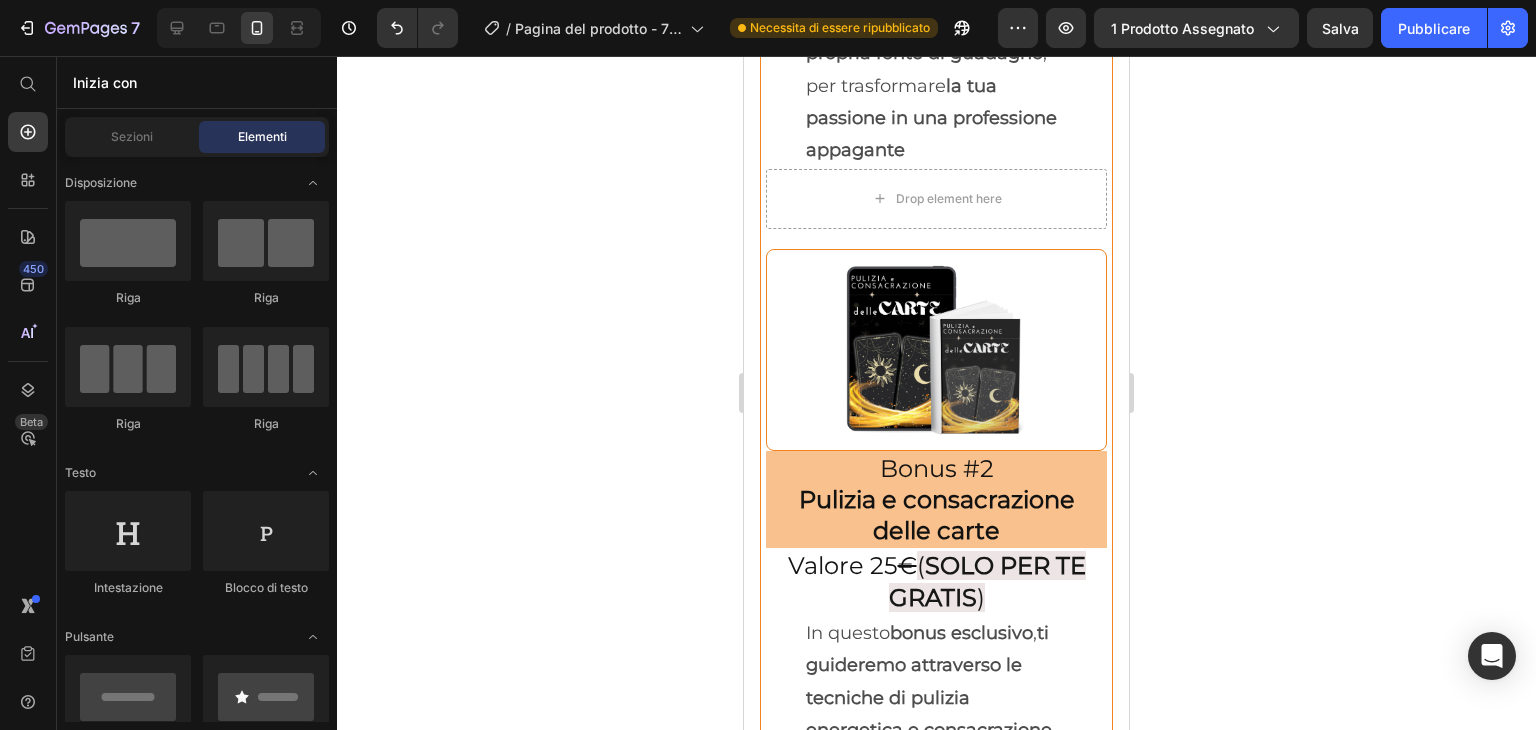 scroll, scrollTop: 8708, scrollLeft: 0, axis: vertical 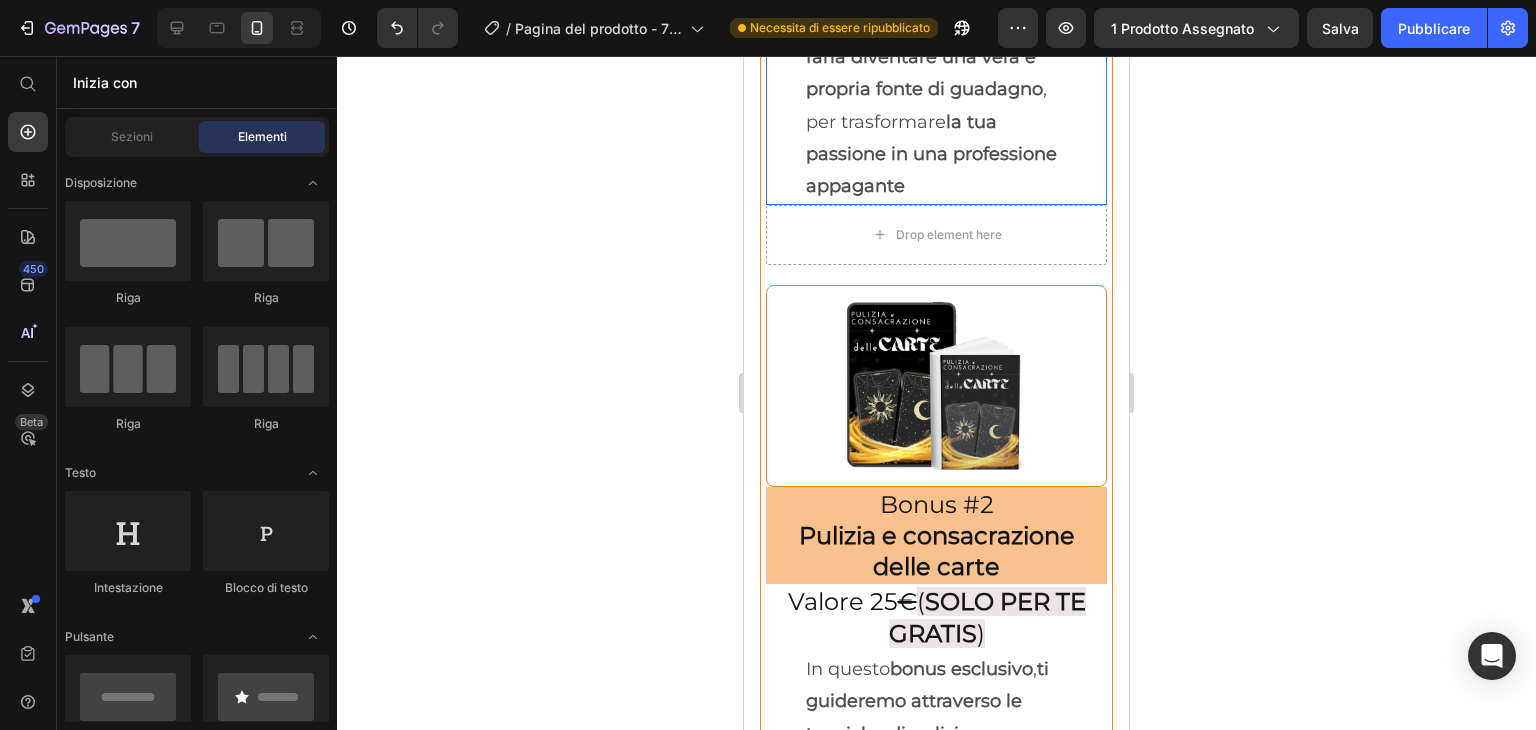 click on "Guida pratica  per offrire consultazioni di tarocchi e farla diventare una vera e propria fonte di guadagno , per   trasformare  la tua passione in una professione appagante" at bounding box center [931, 89] 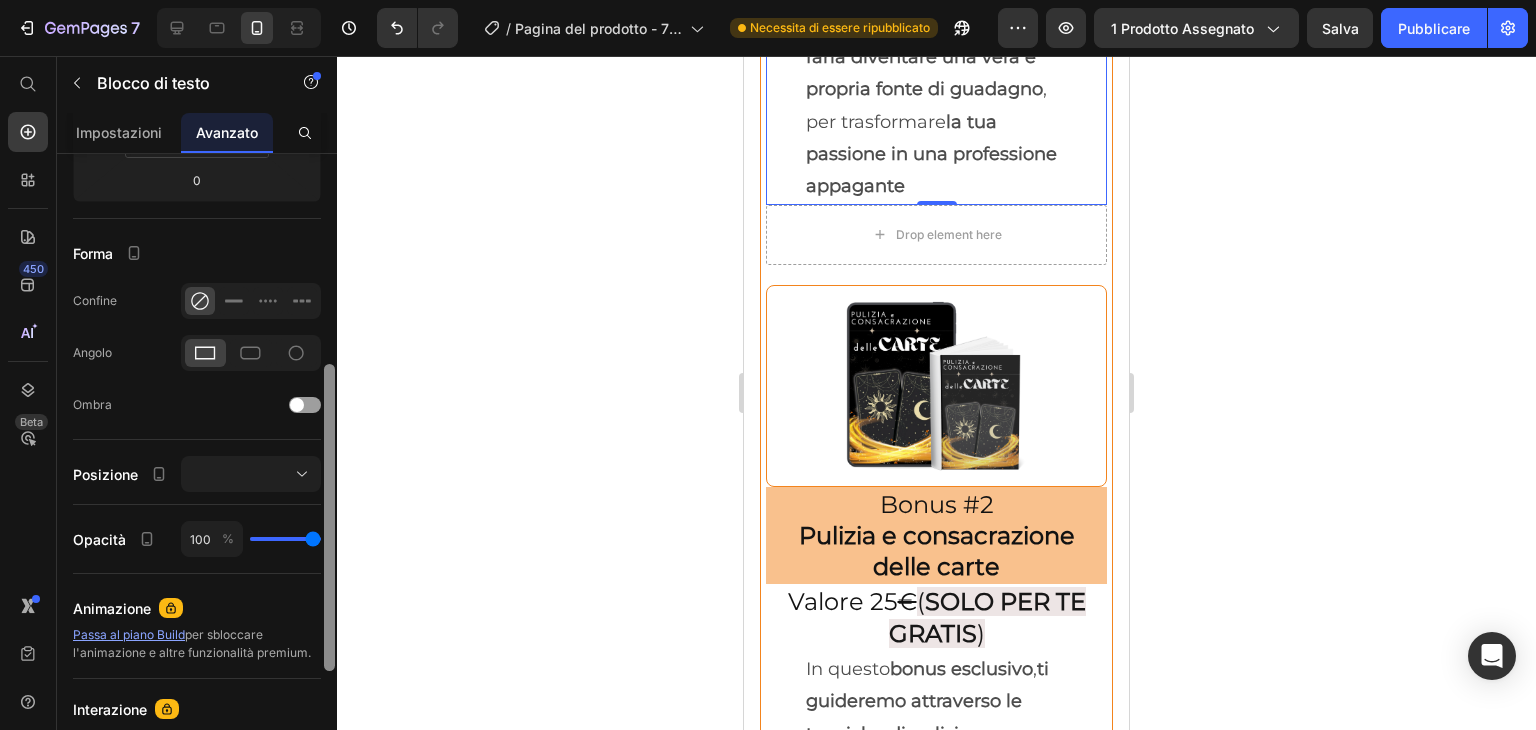 scroll, scrollTop: 437, scrollLeft: 0, axis: vertical 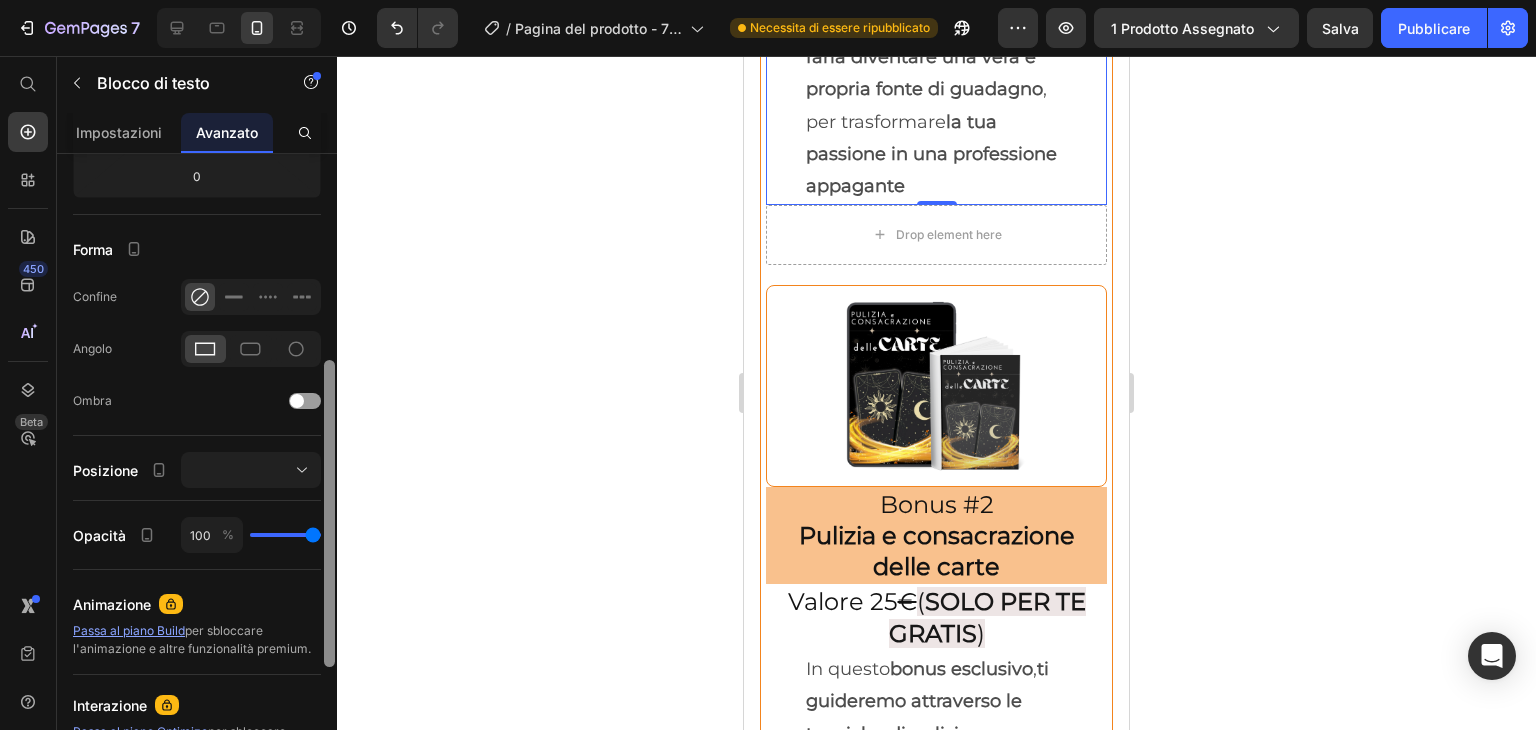 drag, startPoint x: 331, startPoint y: 430, endPoint x: 306, endPoint y: 643, distance: 214.46211 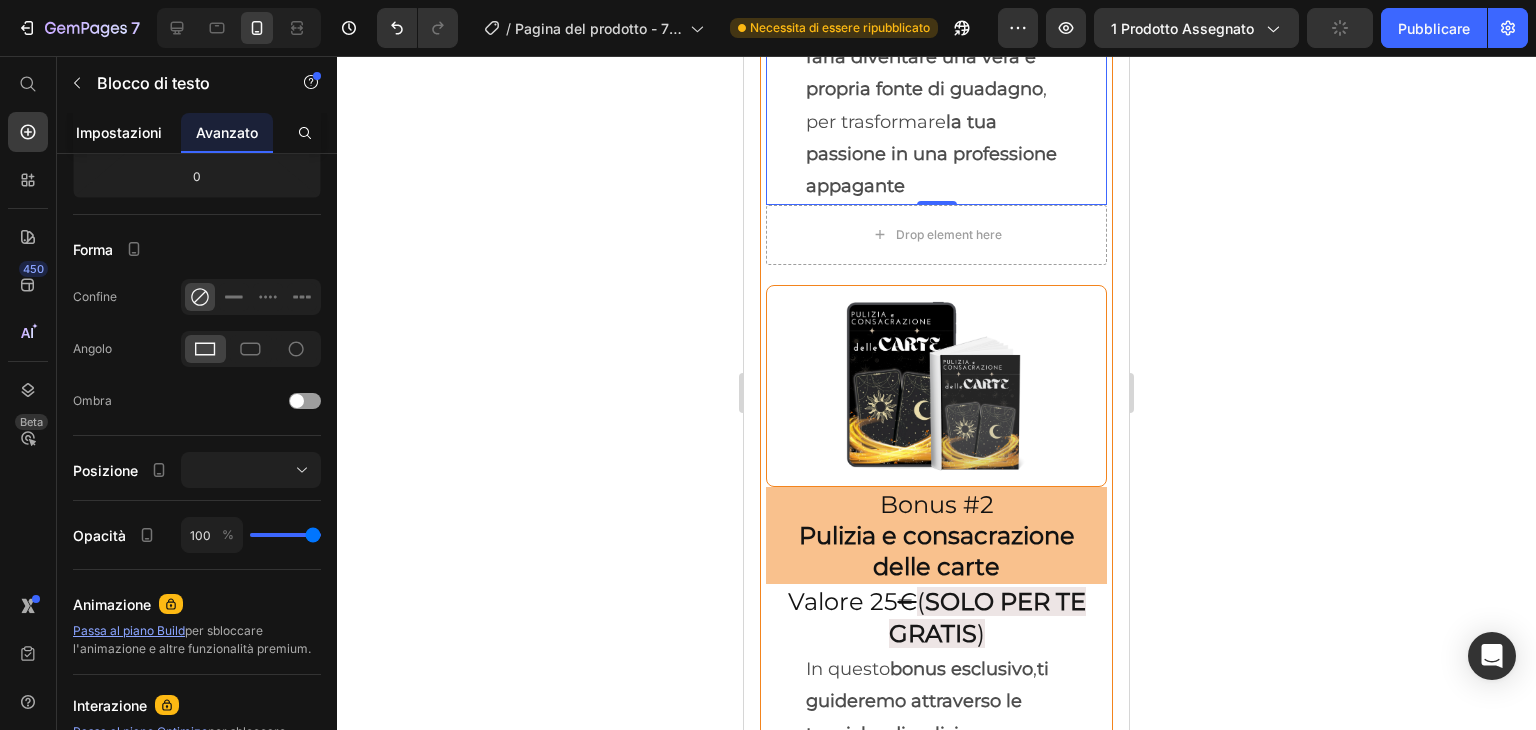 click on "Impostazioni" at bounding box center [119, 132] 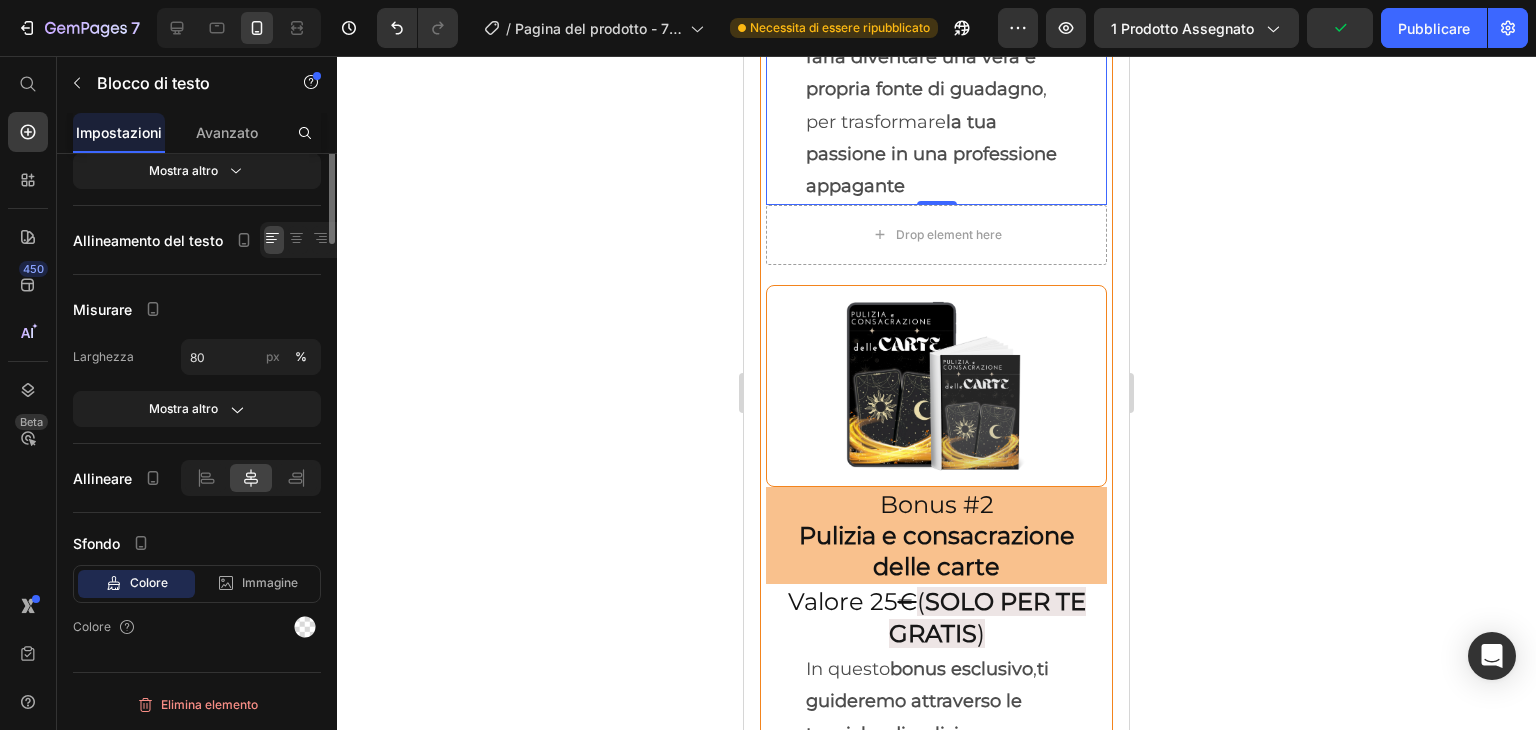scroll, scrollTop: 0, scrollLeft: 0, axis: both 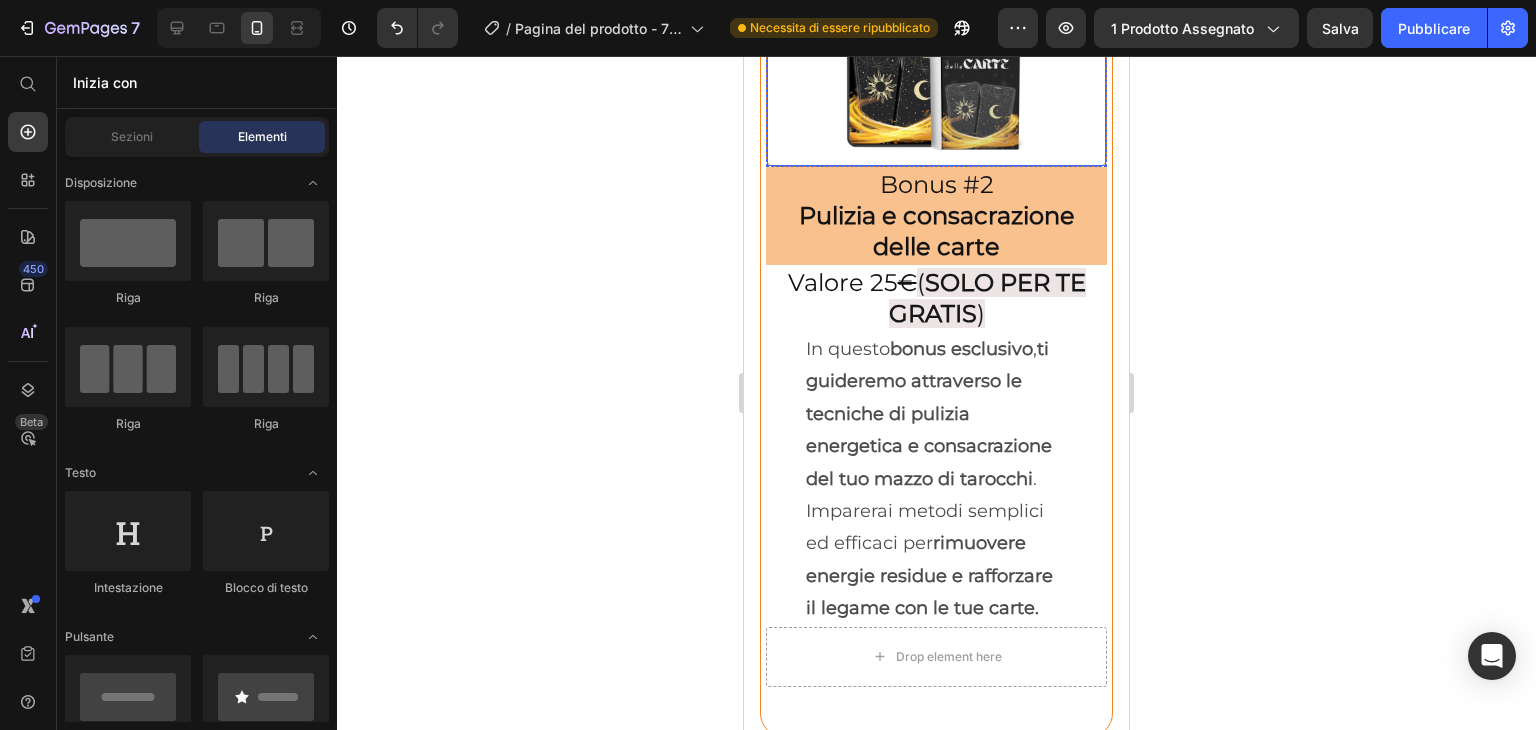 click at bounding box center (936, 66) 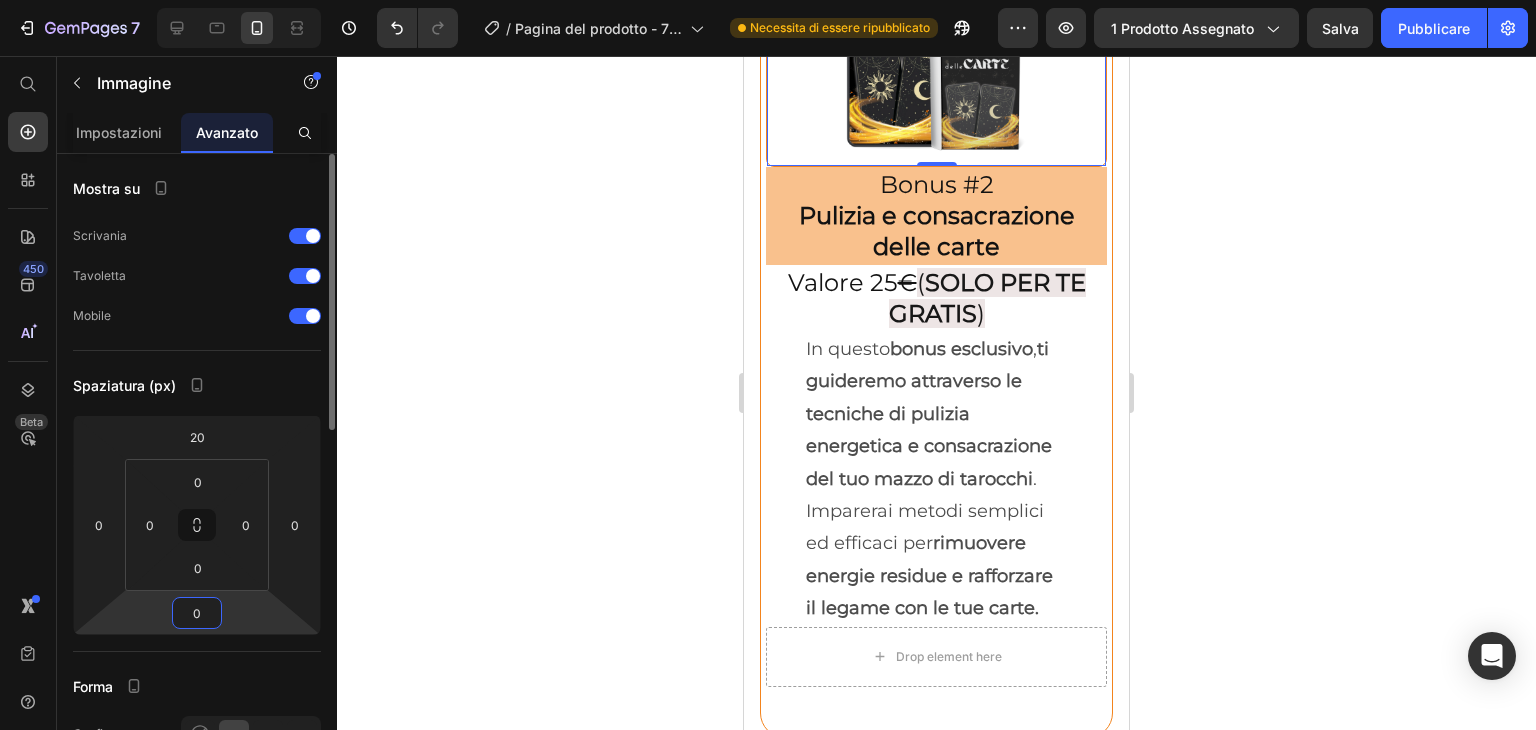 click on "0" at bounding box center (197, 613) 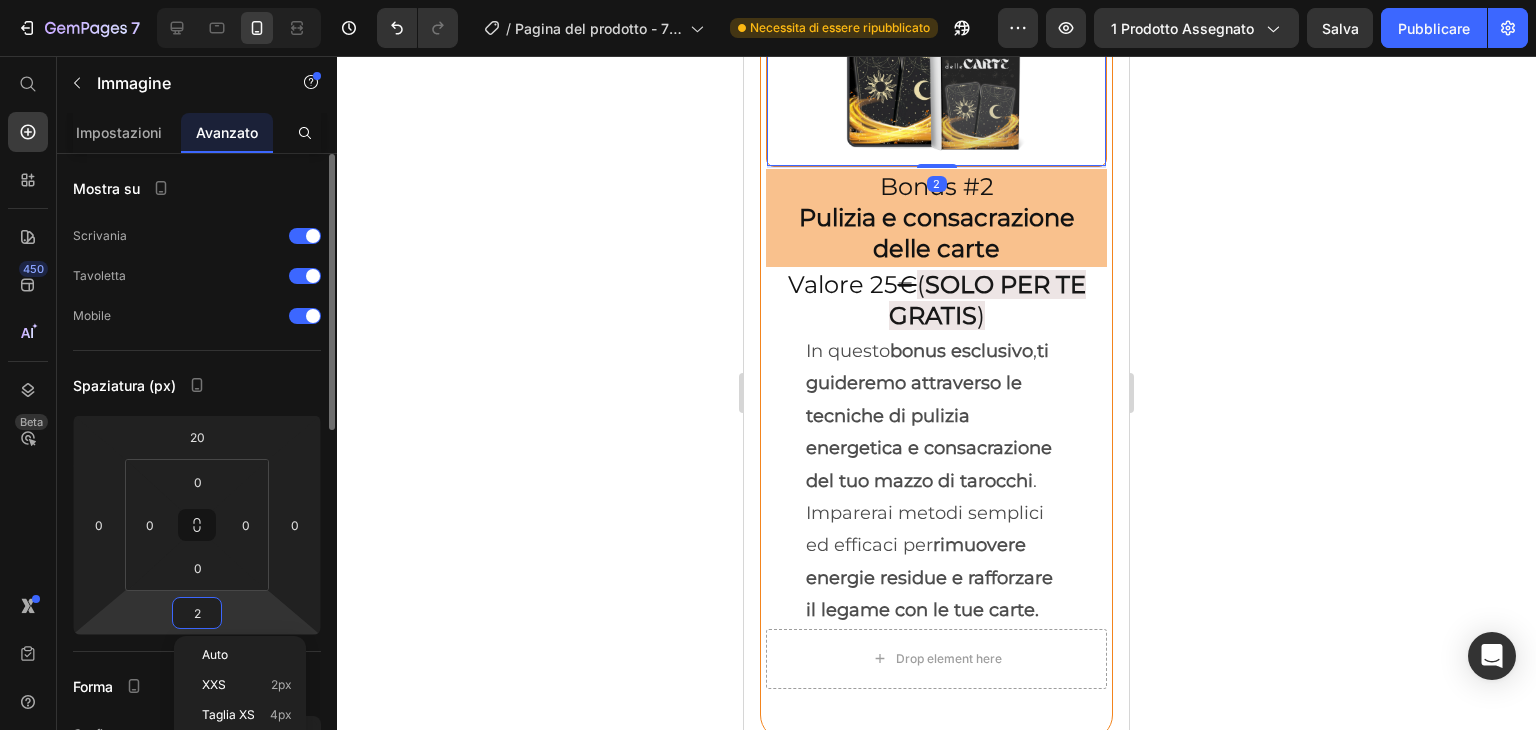 type on "20" 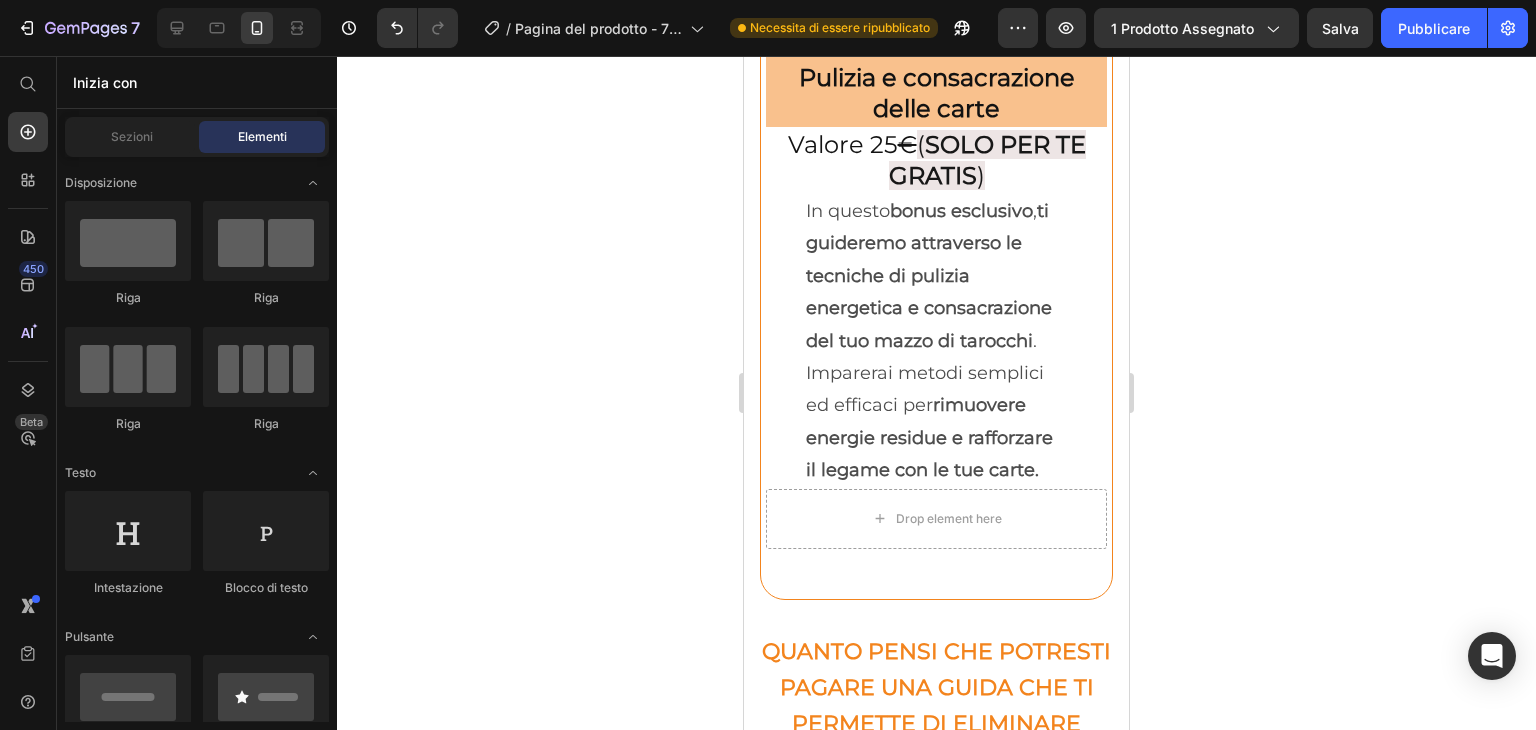 scroll, scrollTop: 9416, scrollLeft: 0, axis: vertical 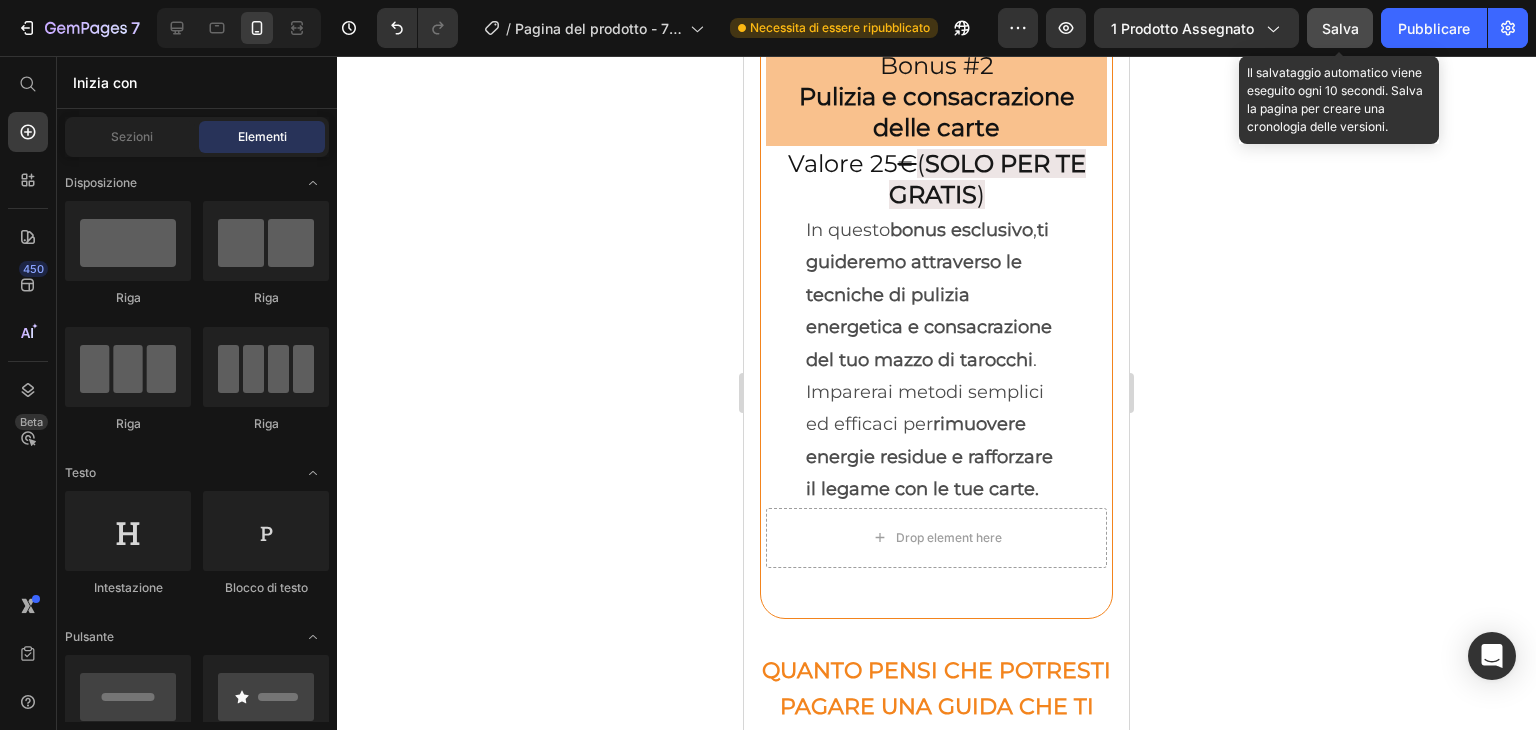 click on "Salva" at bounding box center [1340, 28] 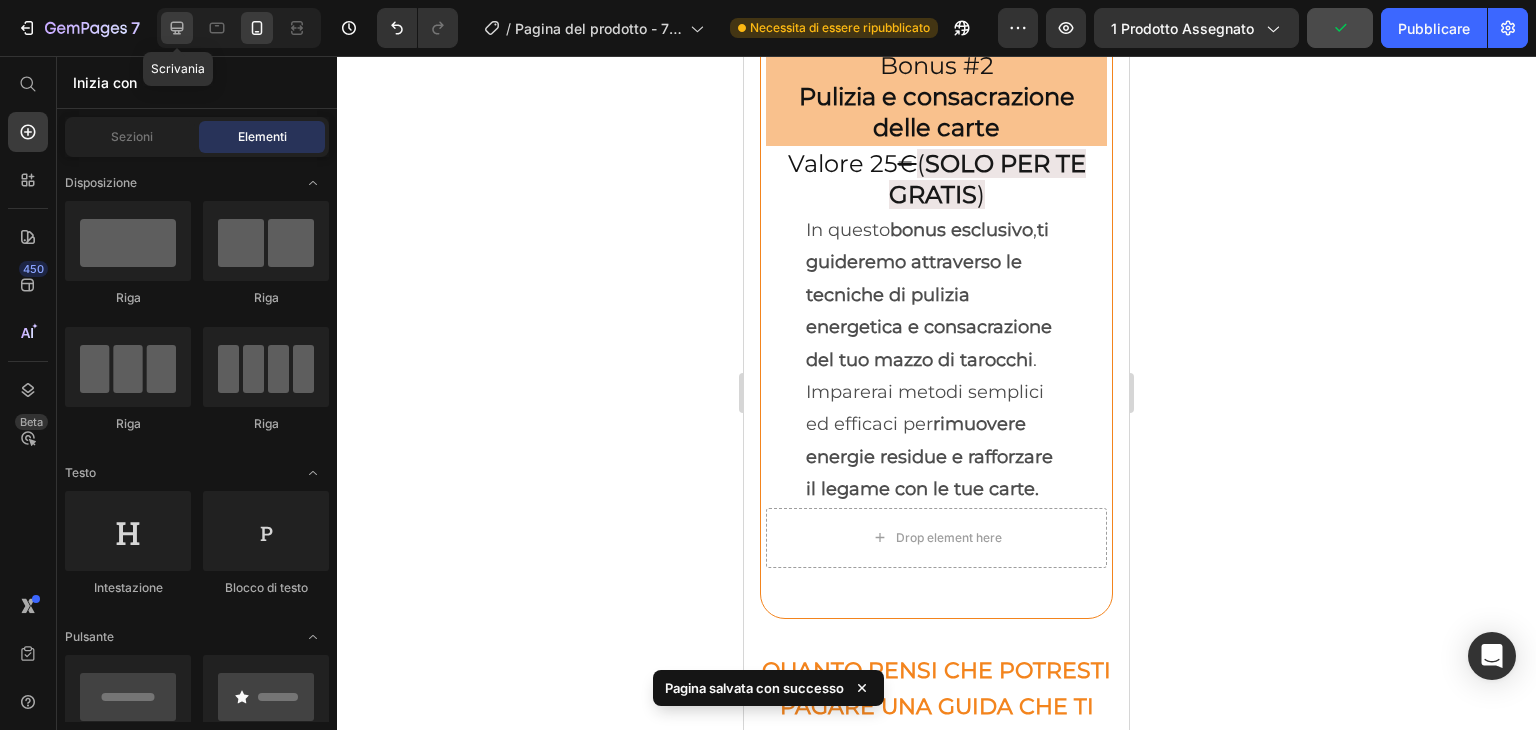 click 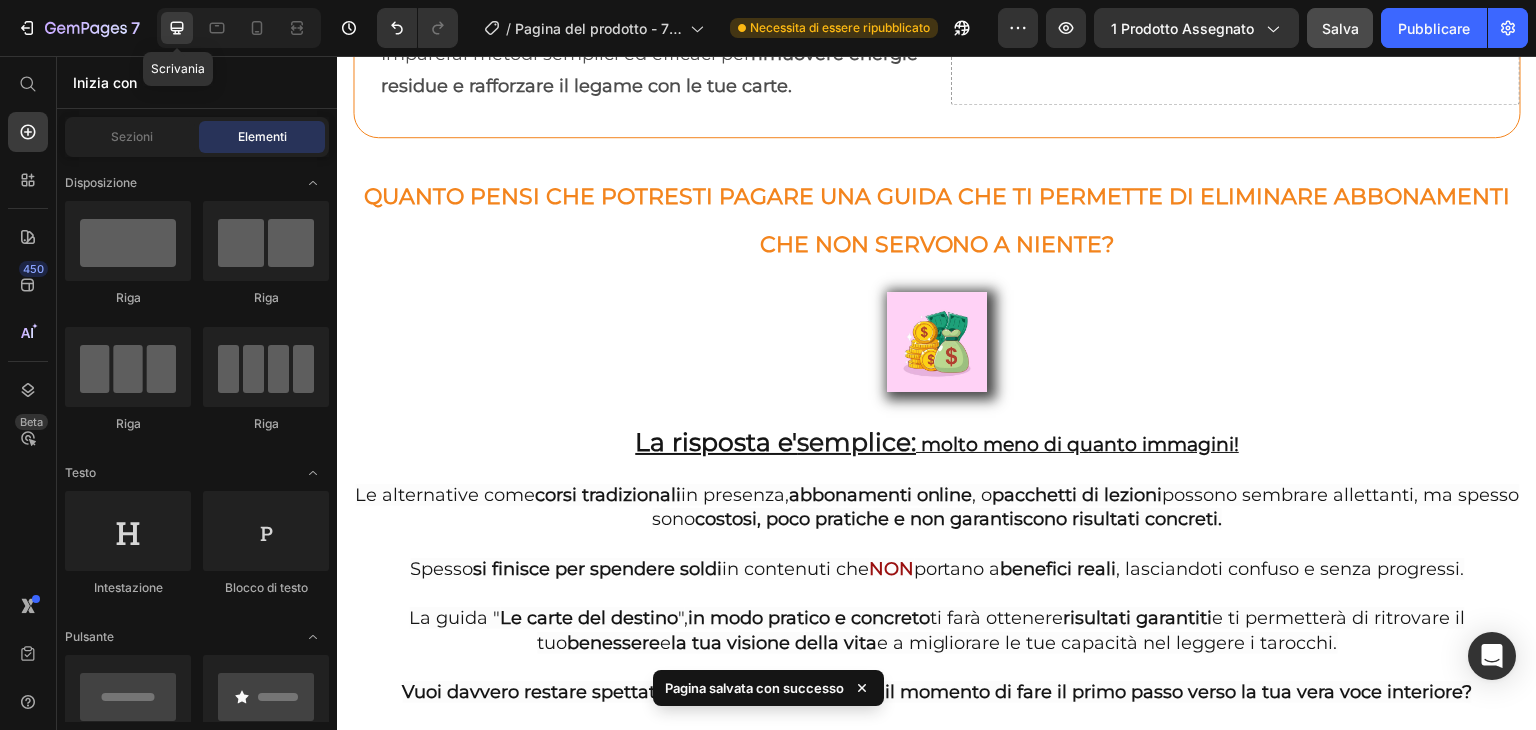scroll, scrollTop: 9352, scrollLeft: 0, axis: vertical 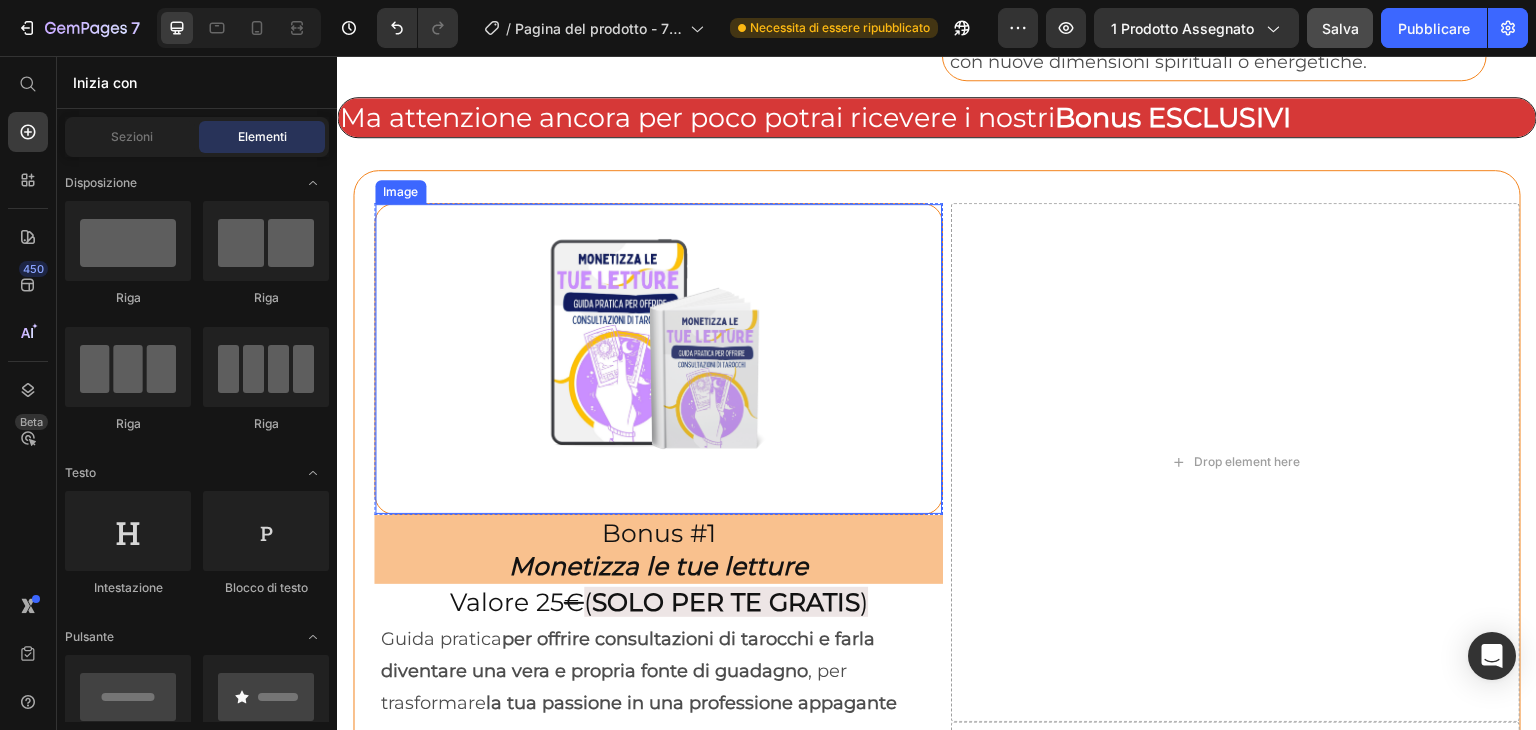 click at bounding box center [658, 359] 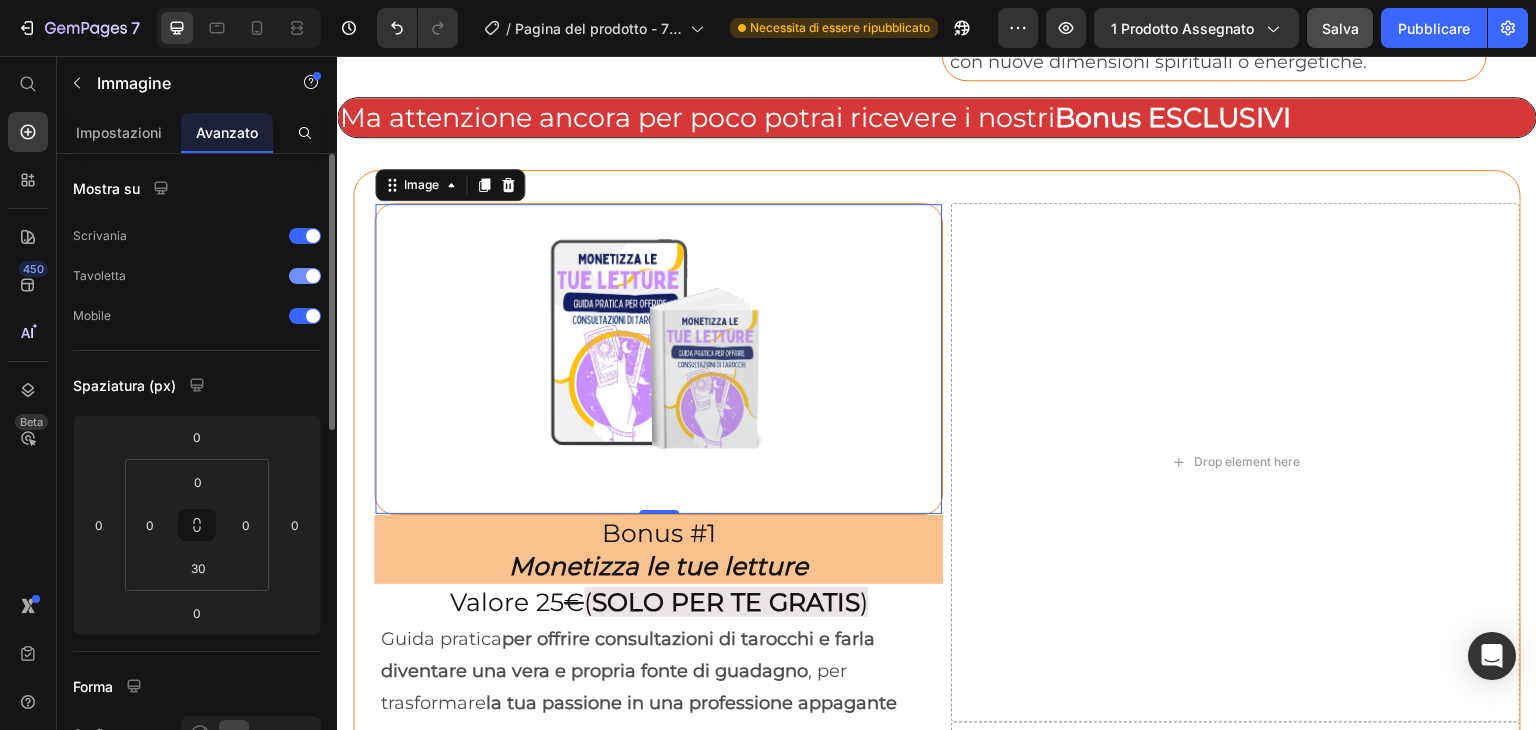 click at bounding box center (313, 276) 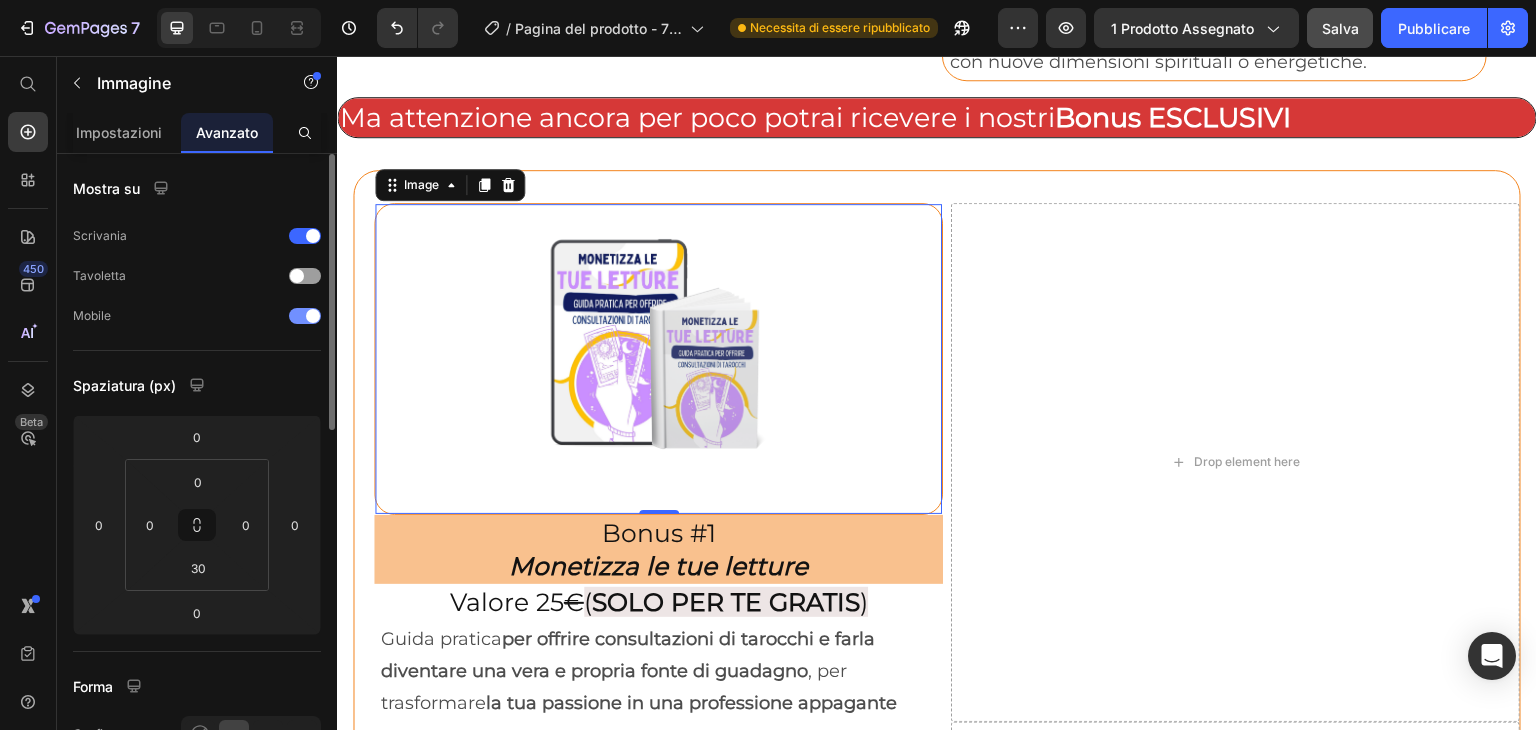 click at bounding box center [313, 316] 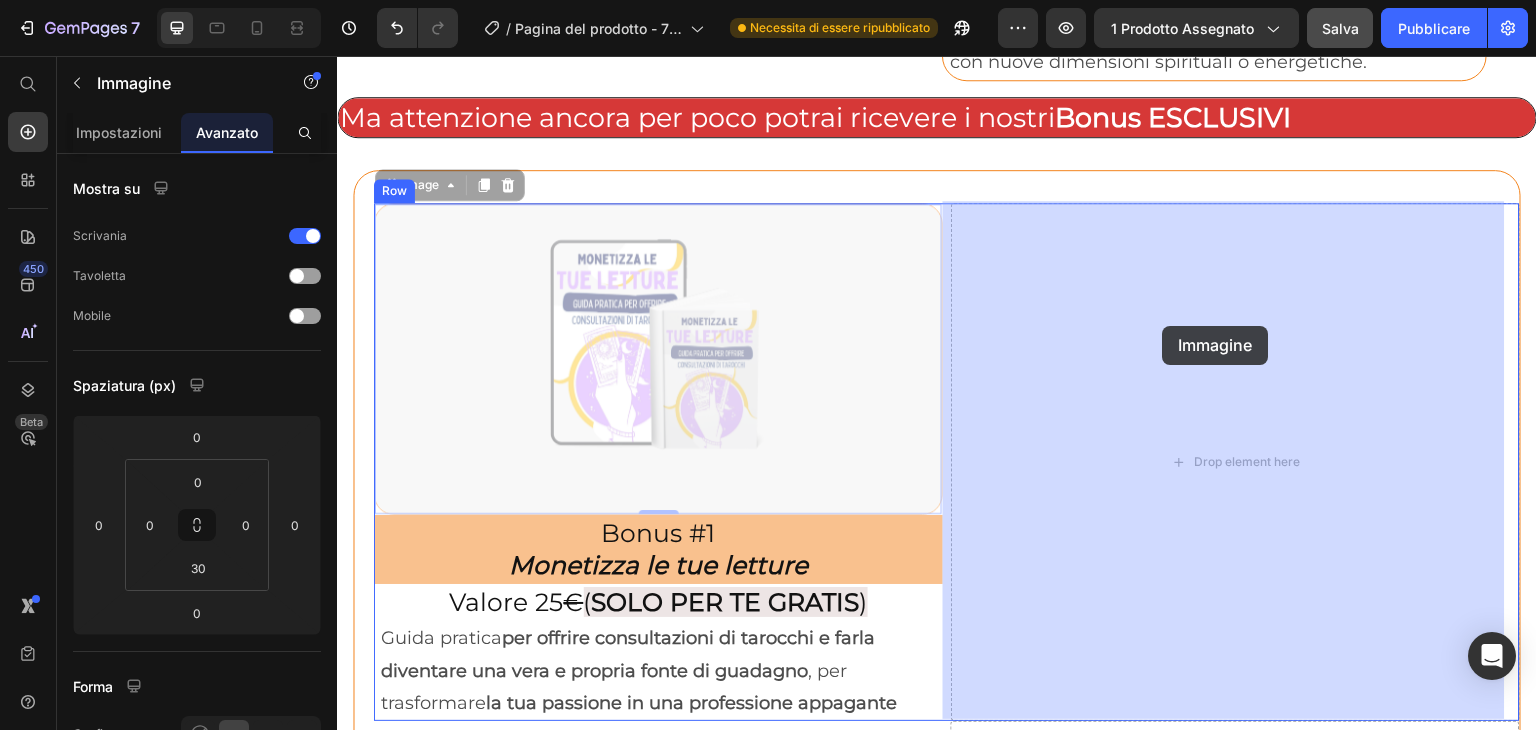 drag, startPoint x: 846, startPoint y: 294, endPoint x: 1163, endPoint y: 326, distance: 318.61105 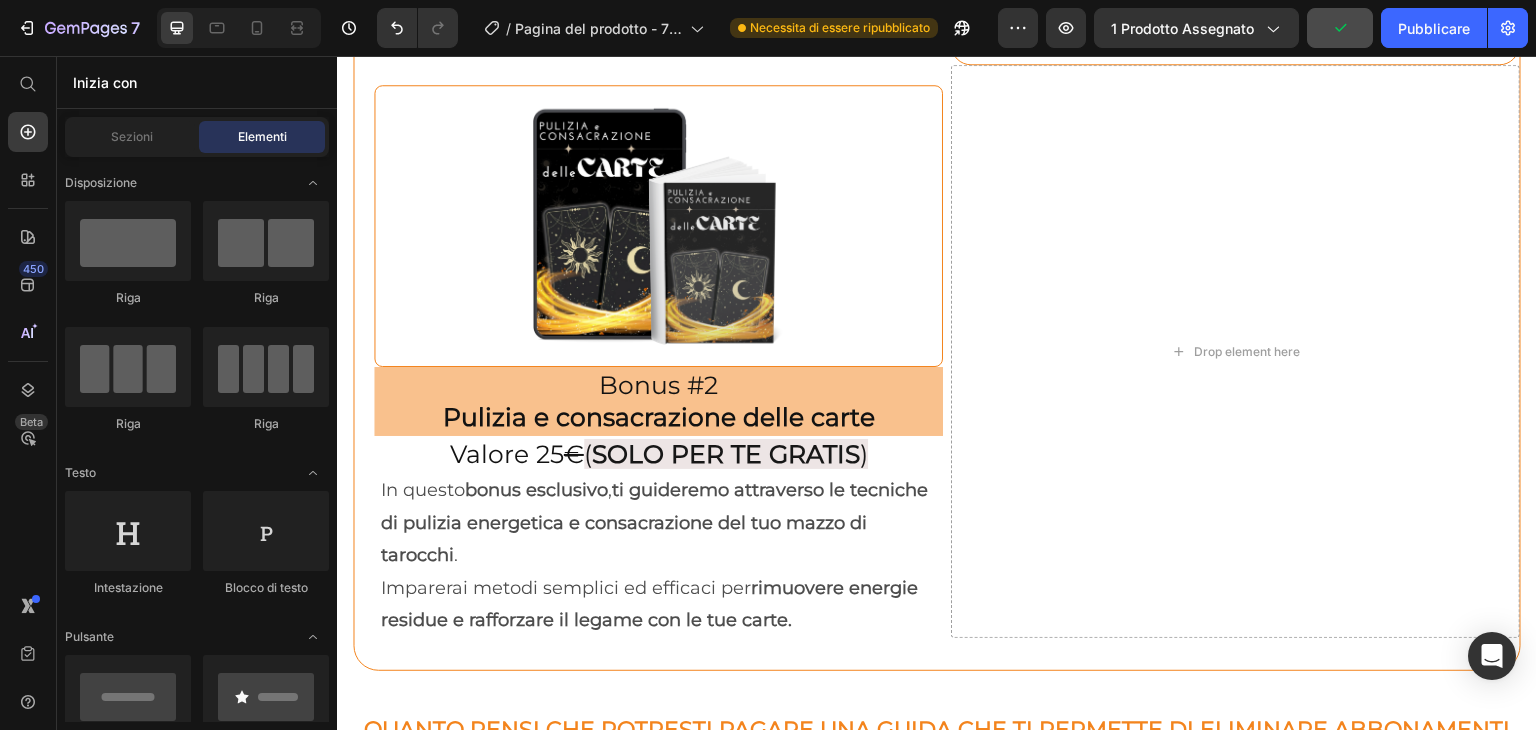 scroll, scrollTop: 8353, scrollLeft: 0, axis: vertical 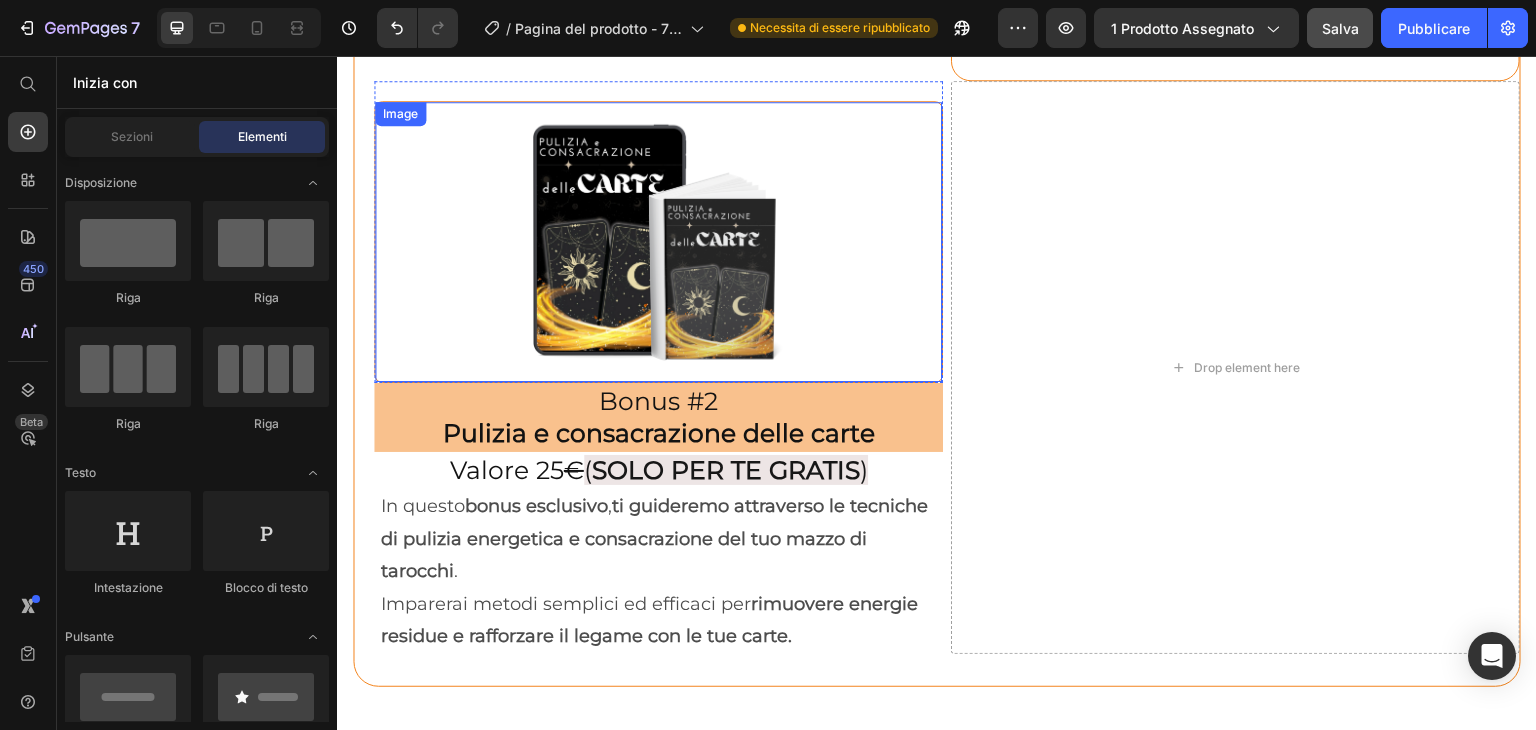click at bounding box center [658, 242] 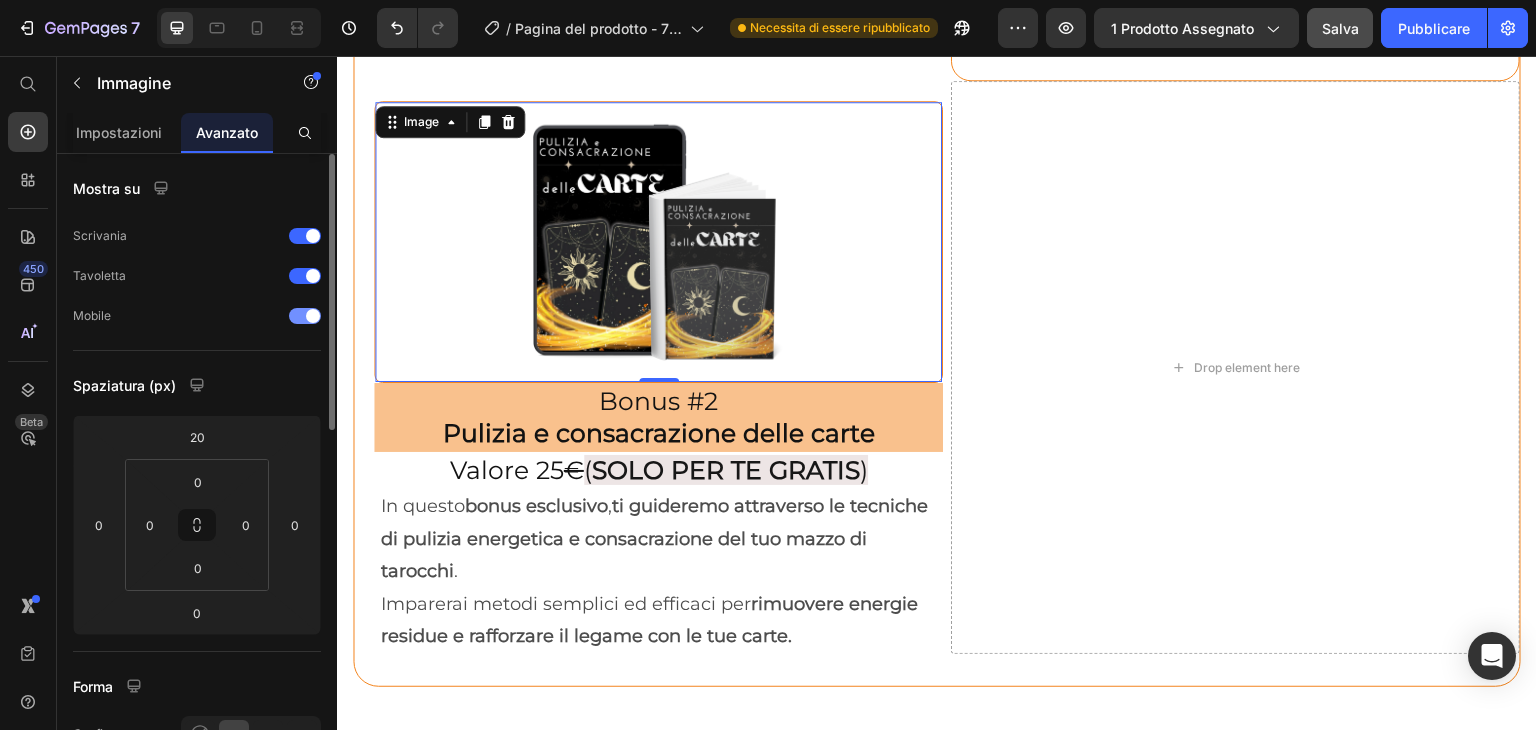 click at bounding box center [305, 316] 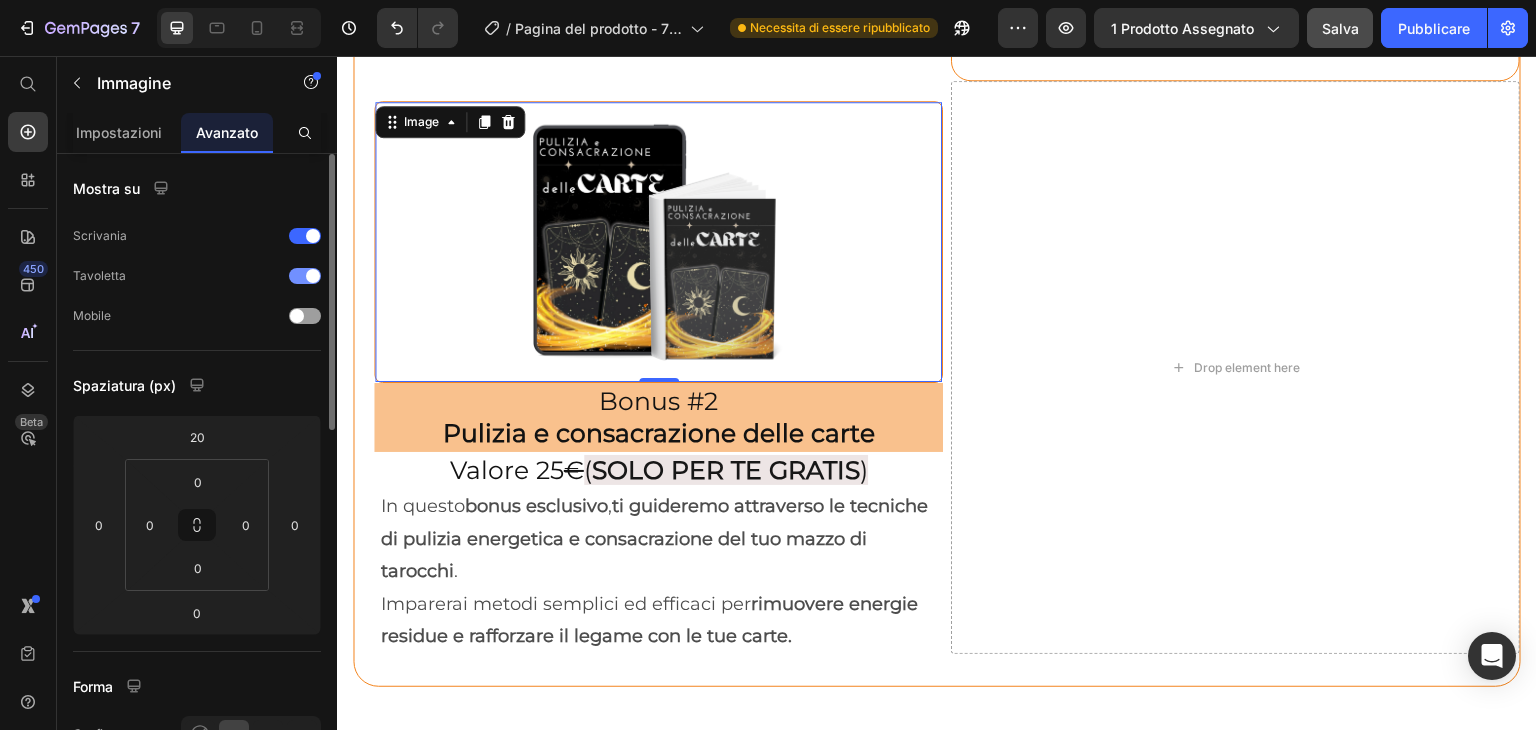 click at bounding box center [313, 276] 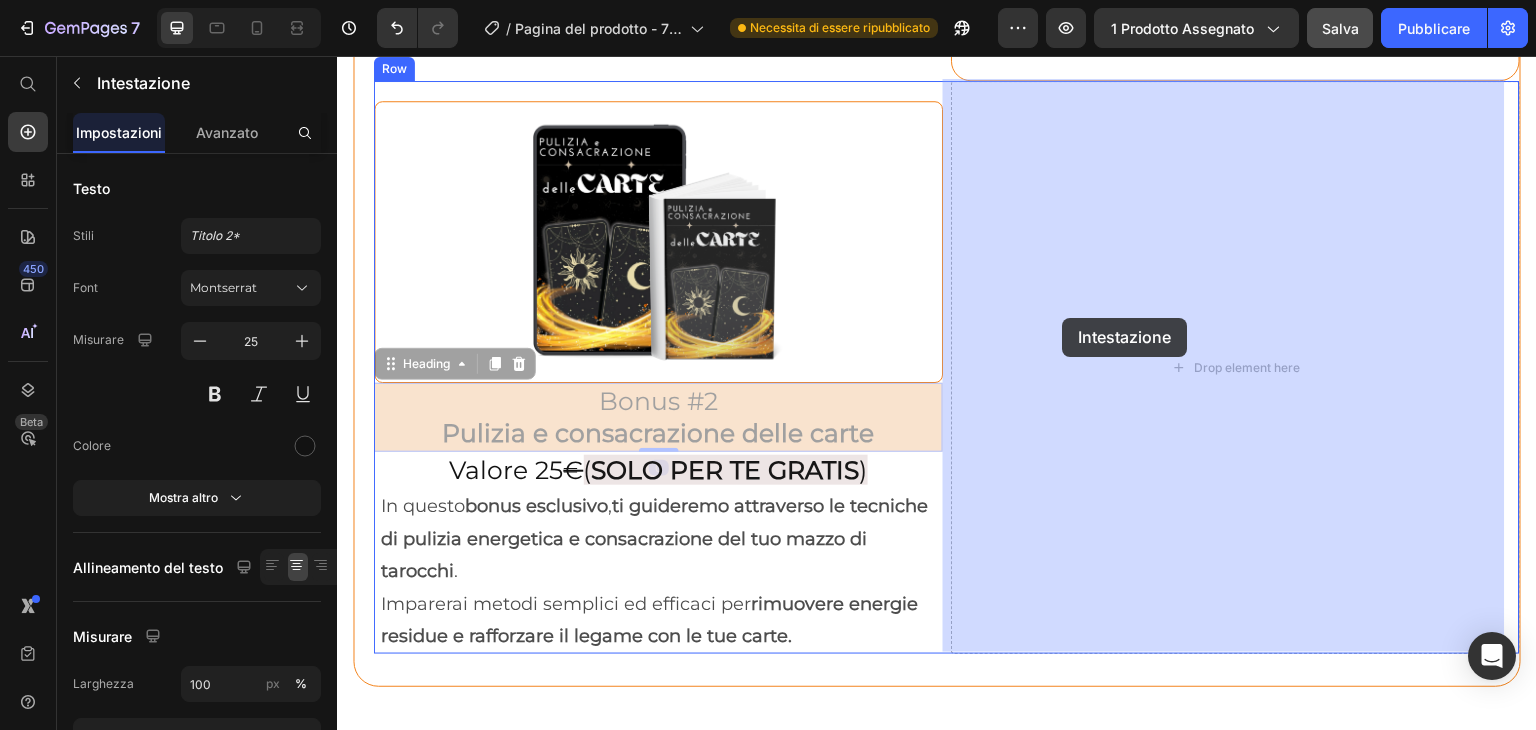 drag, startPoint x: 850, startPoint y: 415, endPoint x: 1063, endPoint y: 318, distance: 234.047 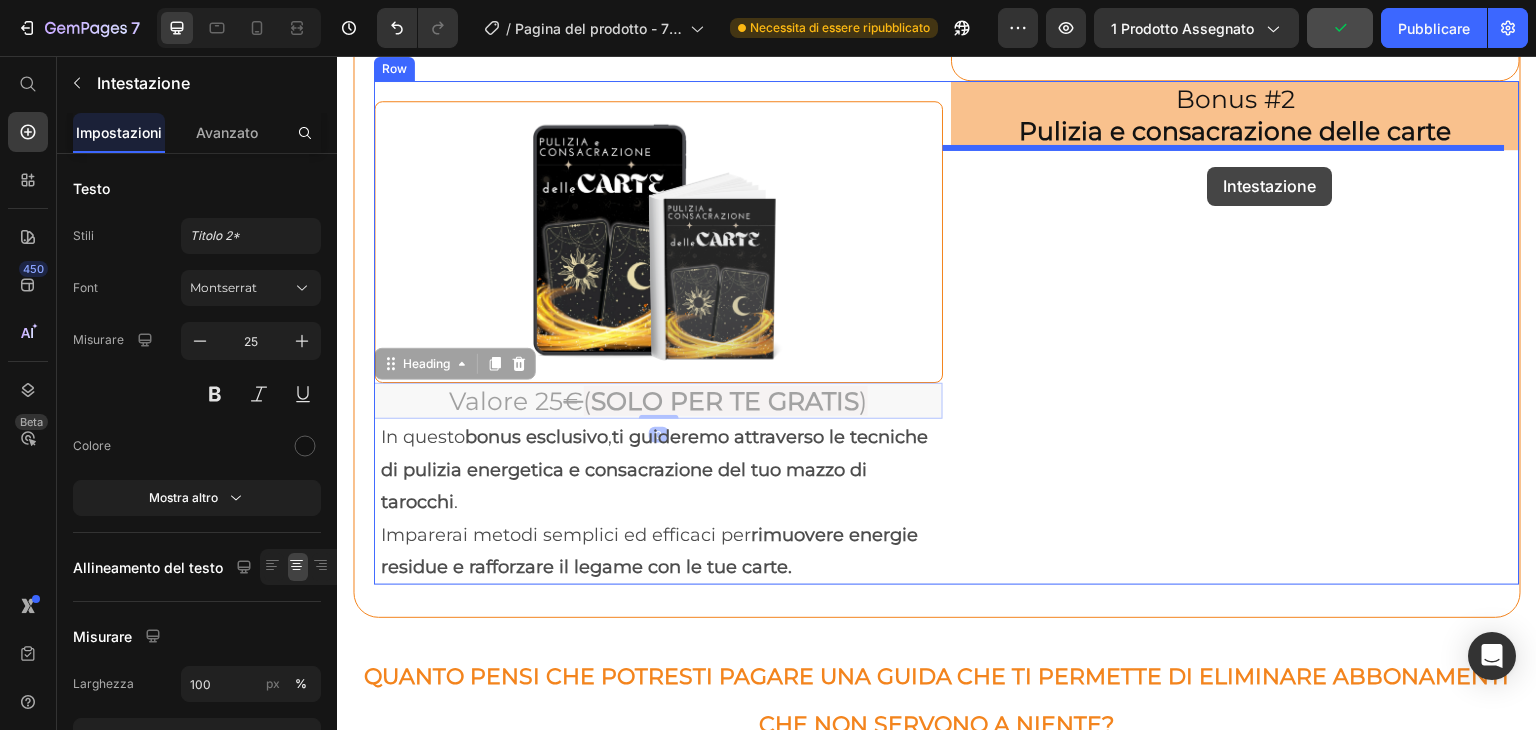 drag, startPoint x: 709, startPoint y: 402, endPoint x: 1208, endPoint y: 167, distance: 551.56683 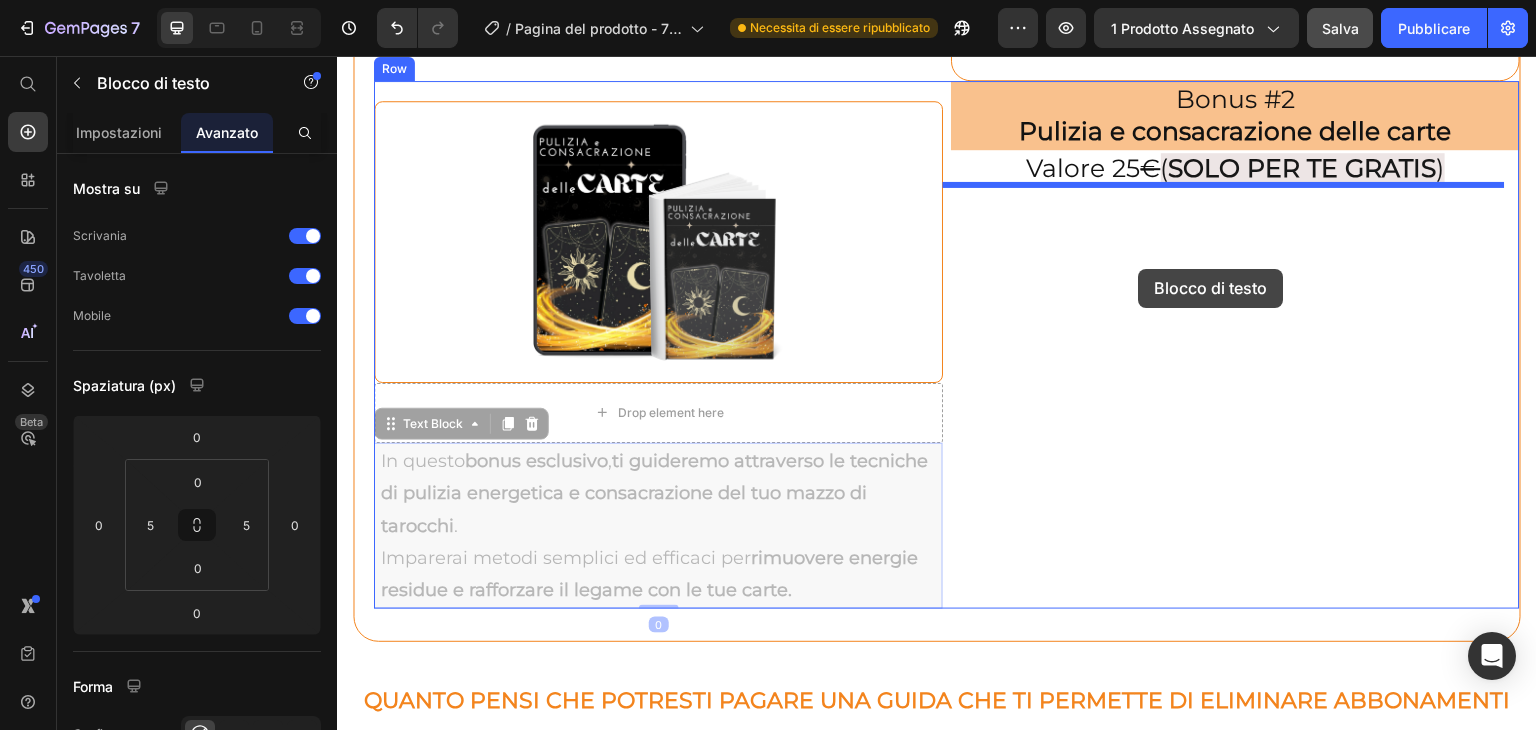 drag, startPoint x: 685, startPoint y: 519, endPoint x: 1139, endPoint y: 267, distance: 519.24945 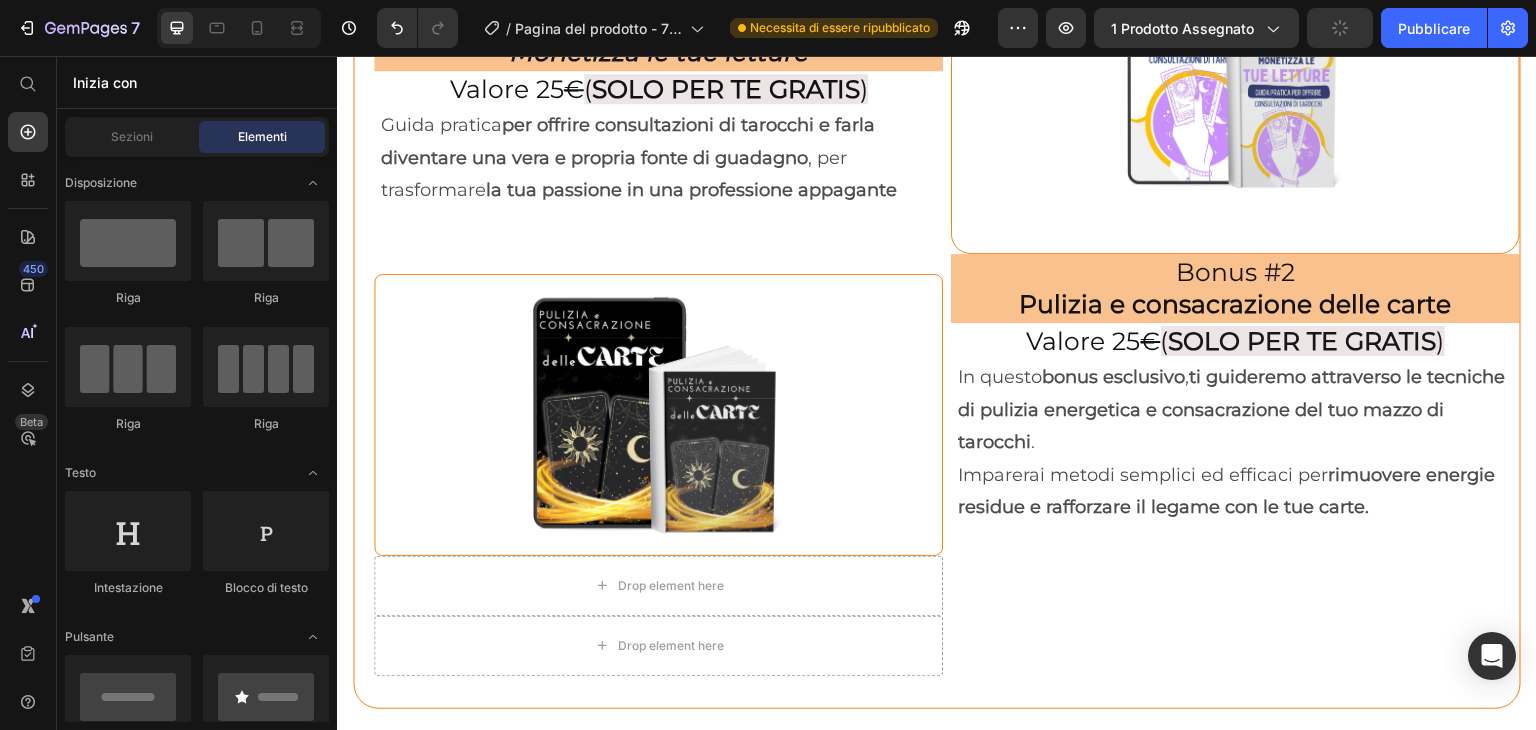 scroll, scrollTop: 8211, scrollLeft: 0, axis: vertical 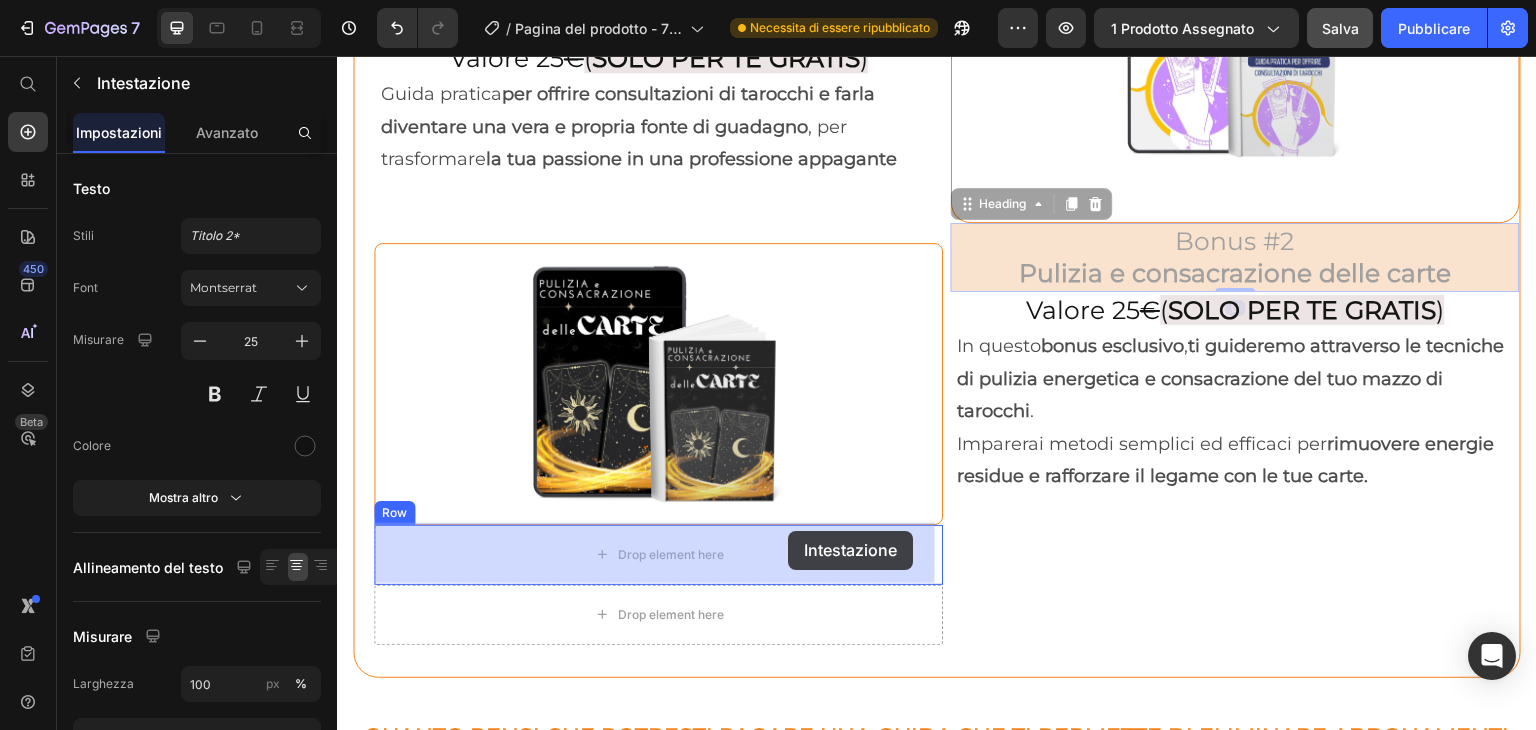 drag, startPoint x: 1228, startPoint y: 272, endPoint x: 788, endPoint y: 531, distance: 510.56927 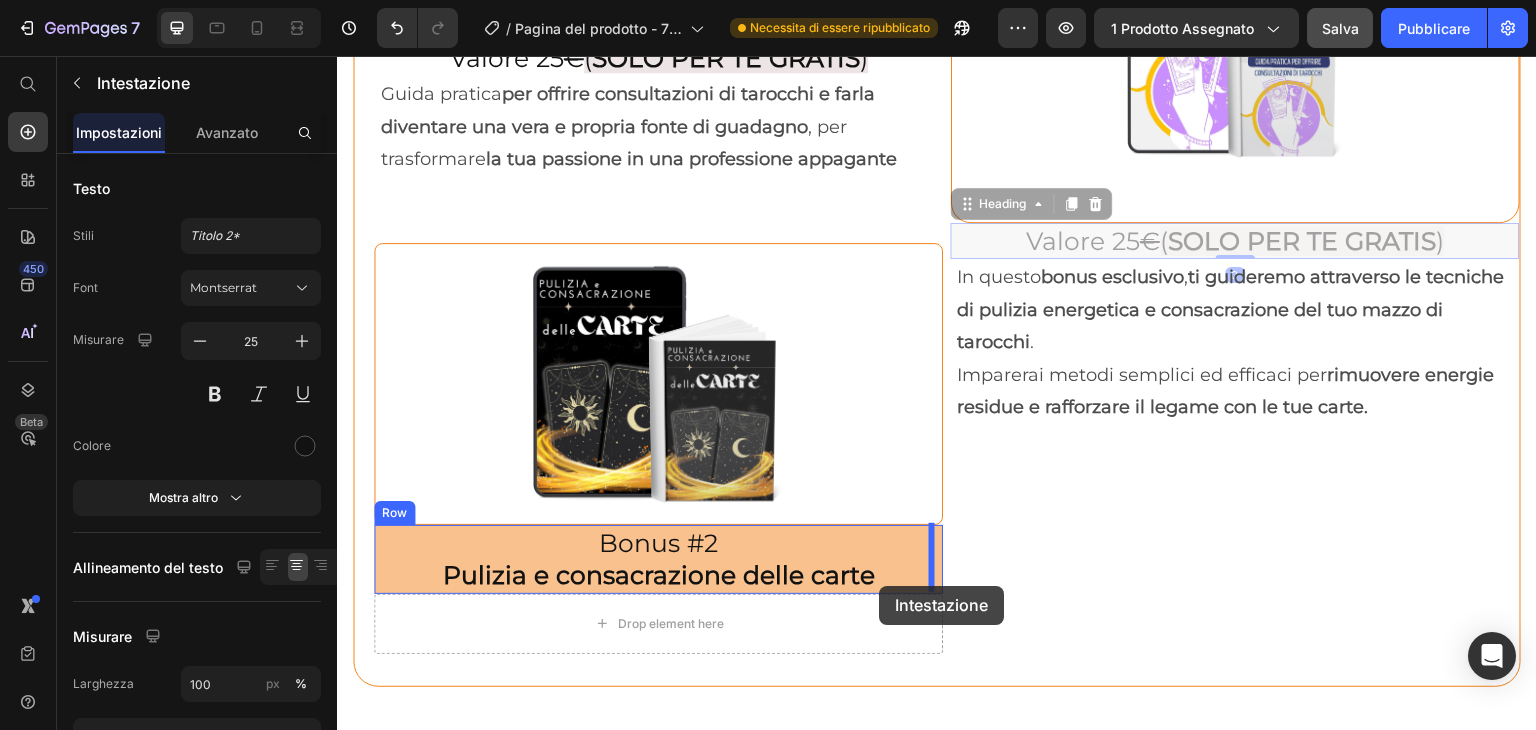drag, startPoint x: 1175, startPoint y: 237, endPoint x: 879, endPoint y: 585, distance: 456.85883 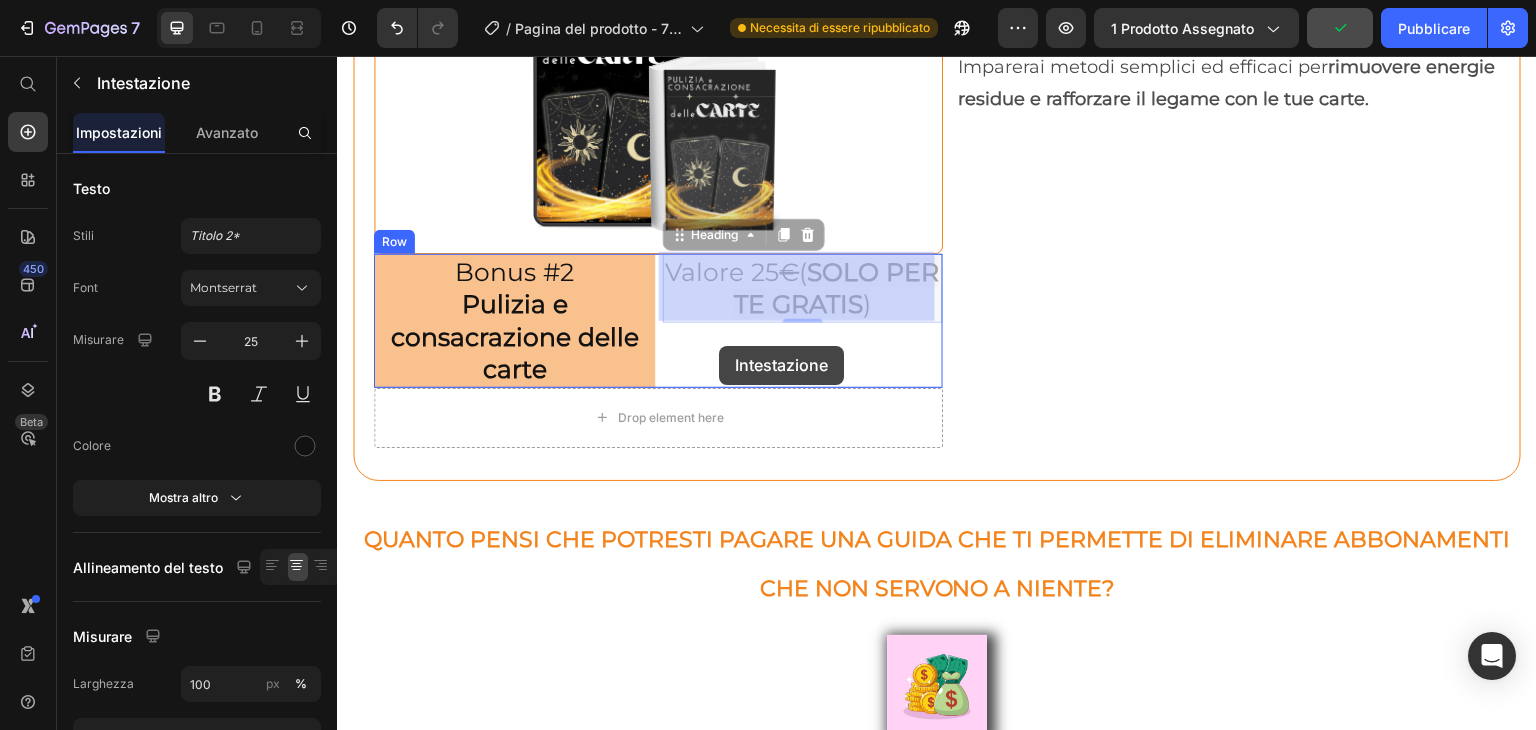 scroll, scrollTop: 8473, scrollLeft: 0, axis: vertical 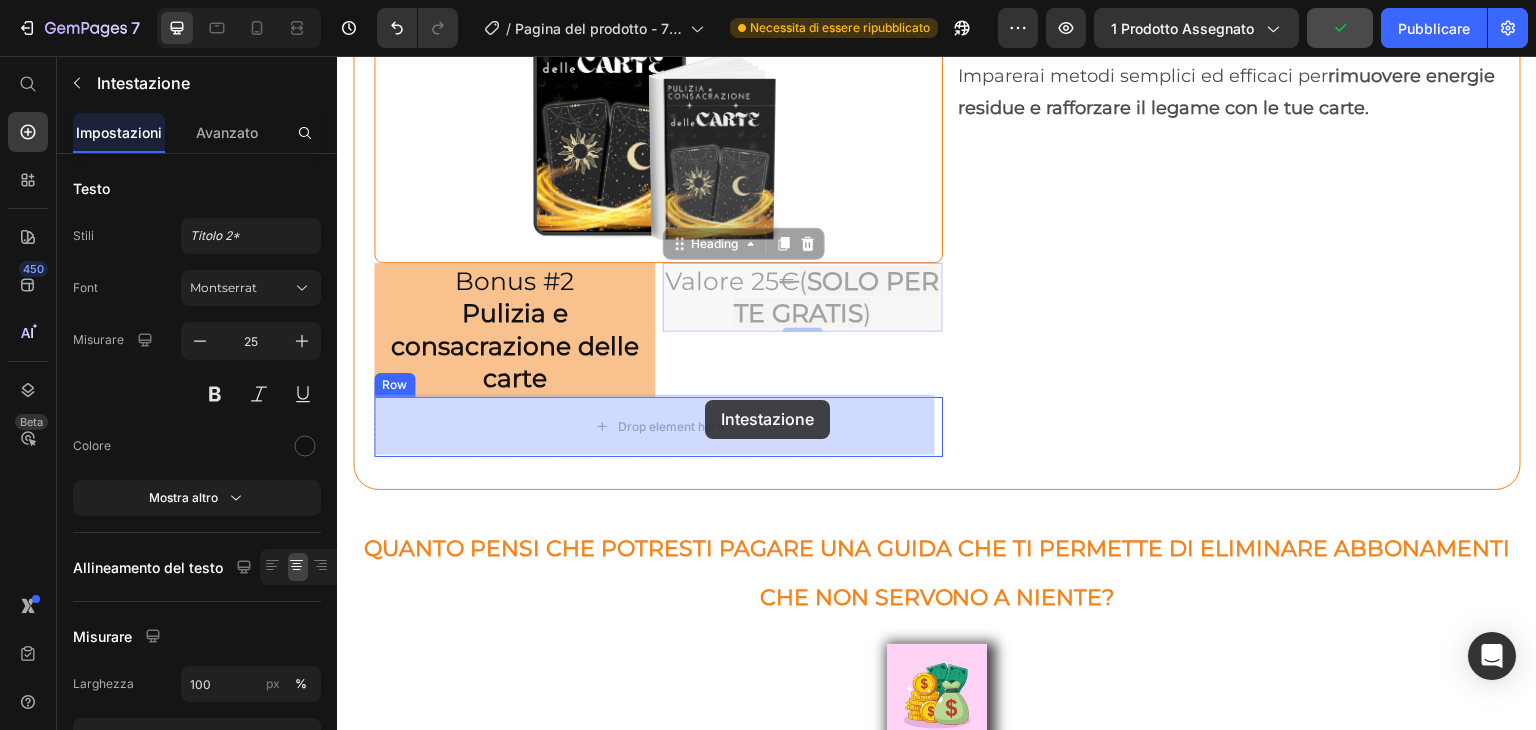 drag, startPoint x: 896, startPoint y: 568, endPoint x: 705, endPoint y: 400, distance: 254.37178 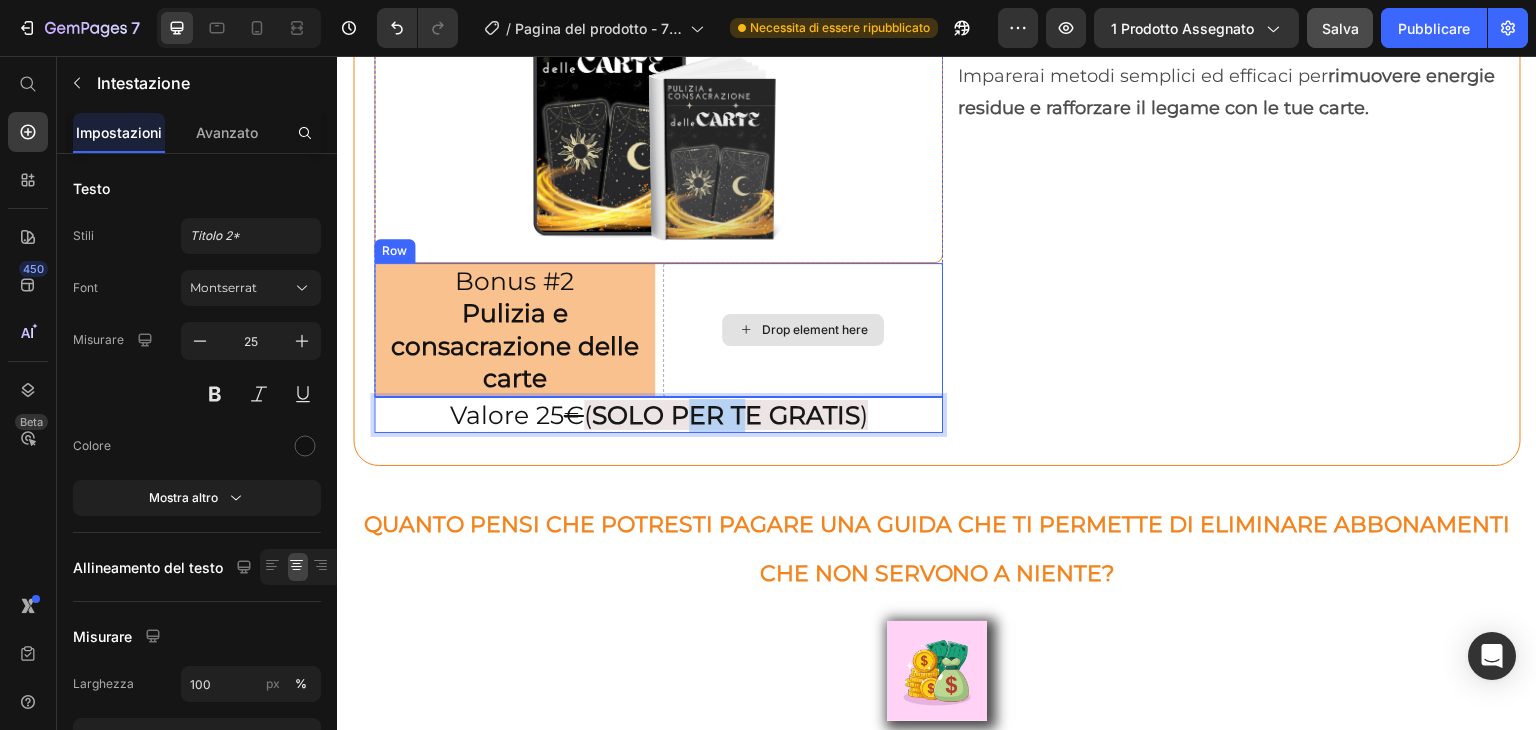 drag, startPoint x: 682, startPoint y: 416, endPoint x: 735, endPoint y: 326, distance: 104.44616 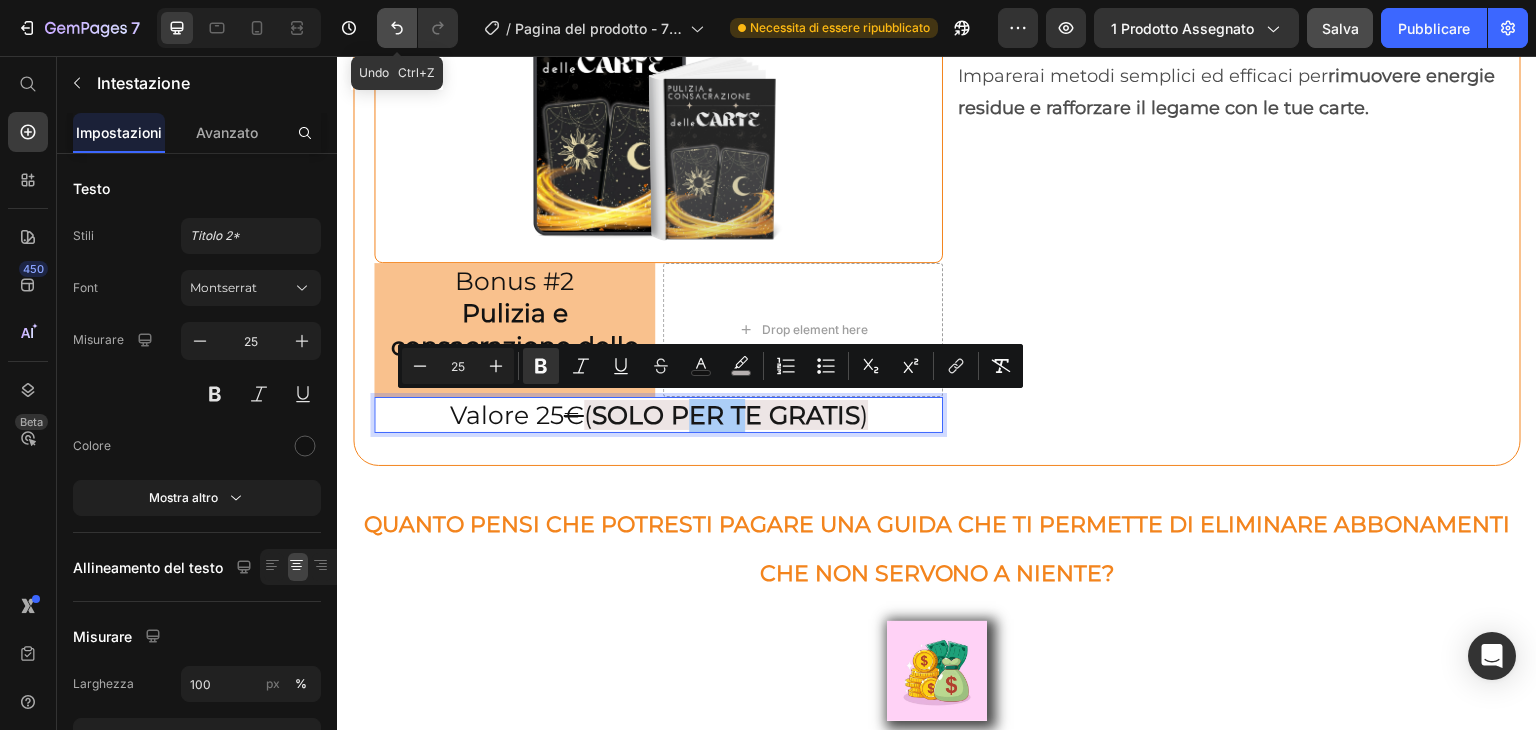 click 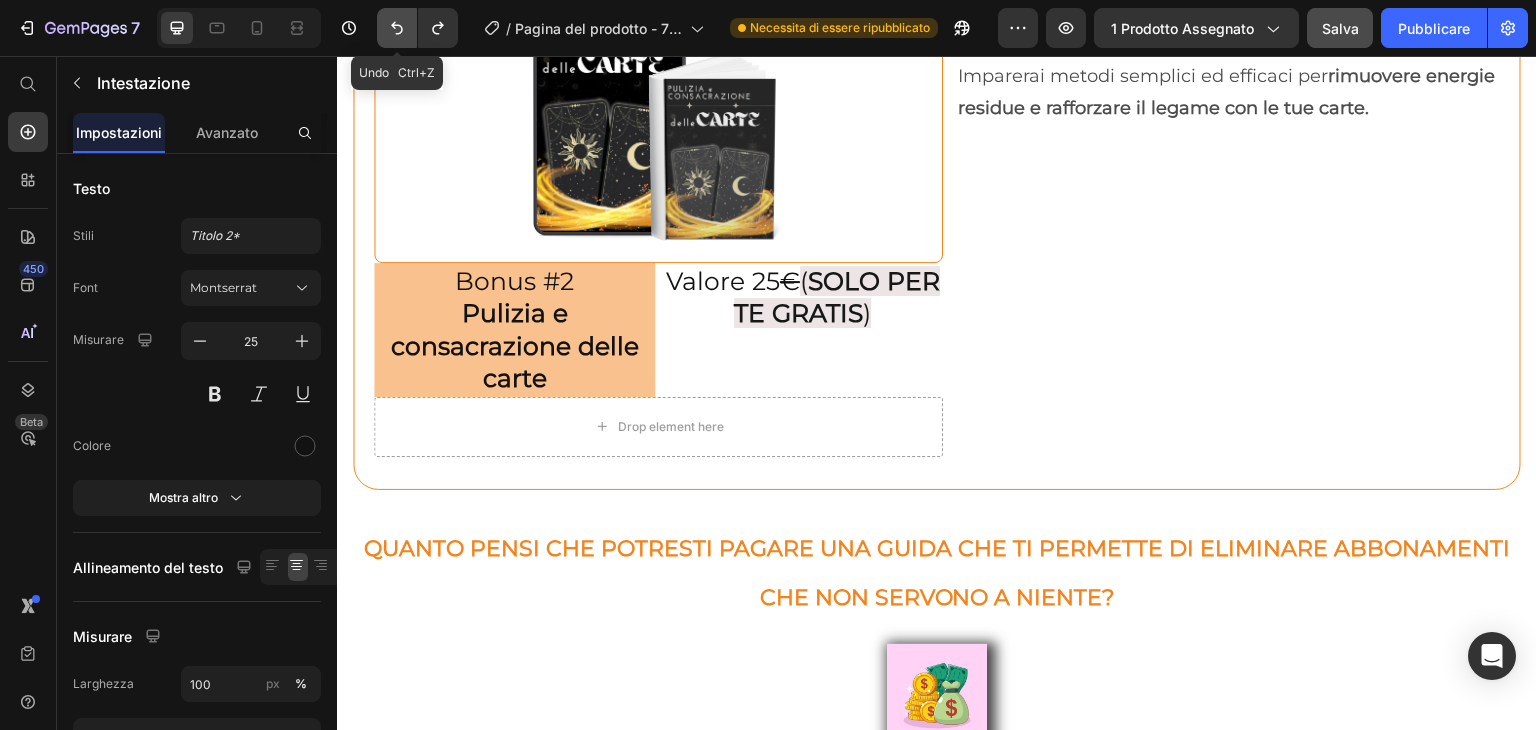 click 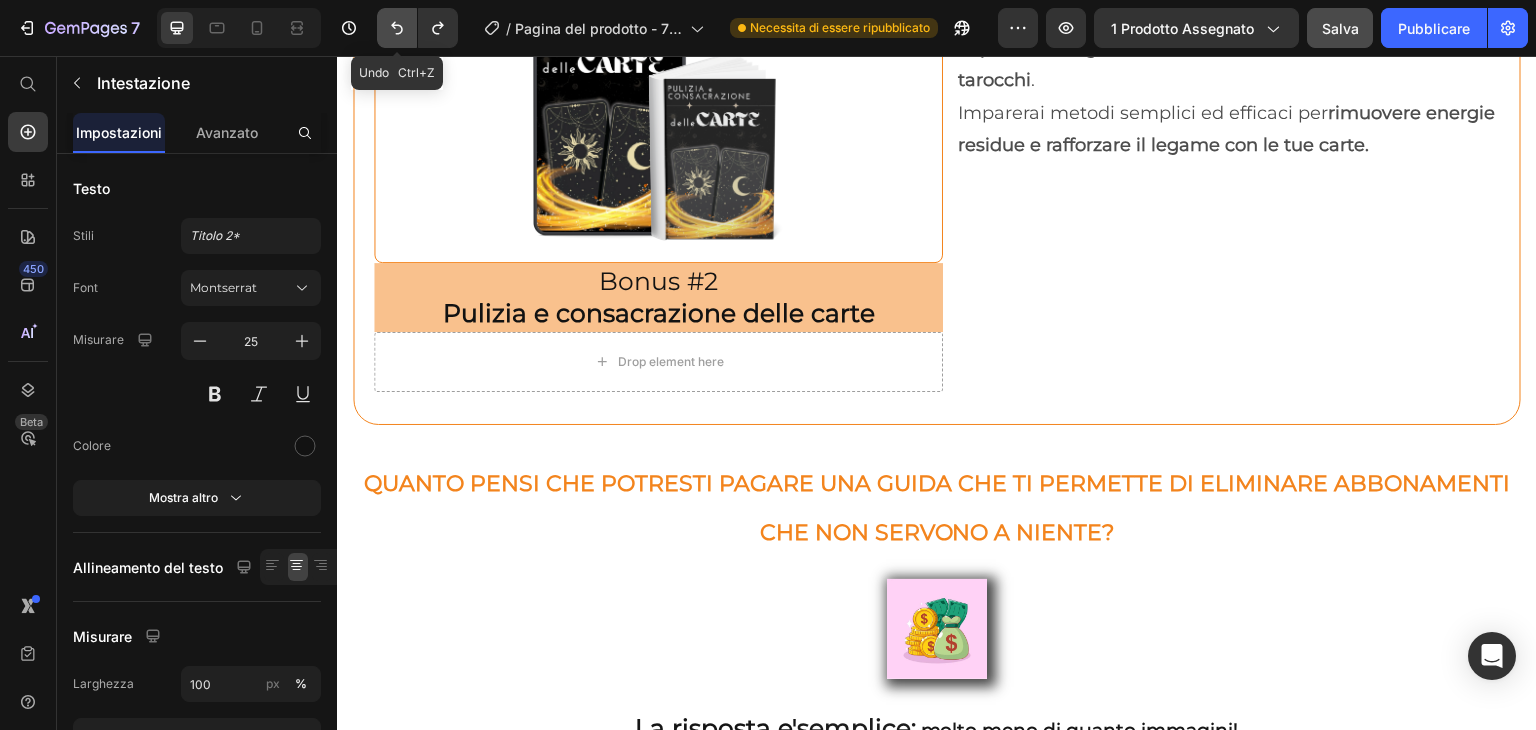 click 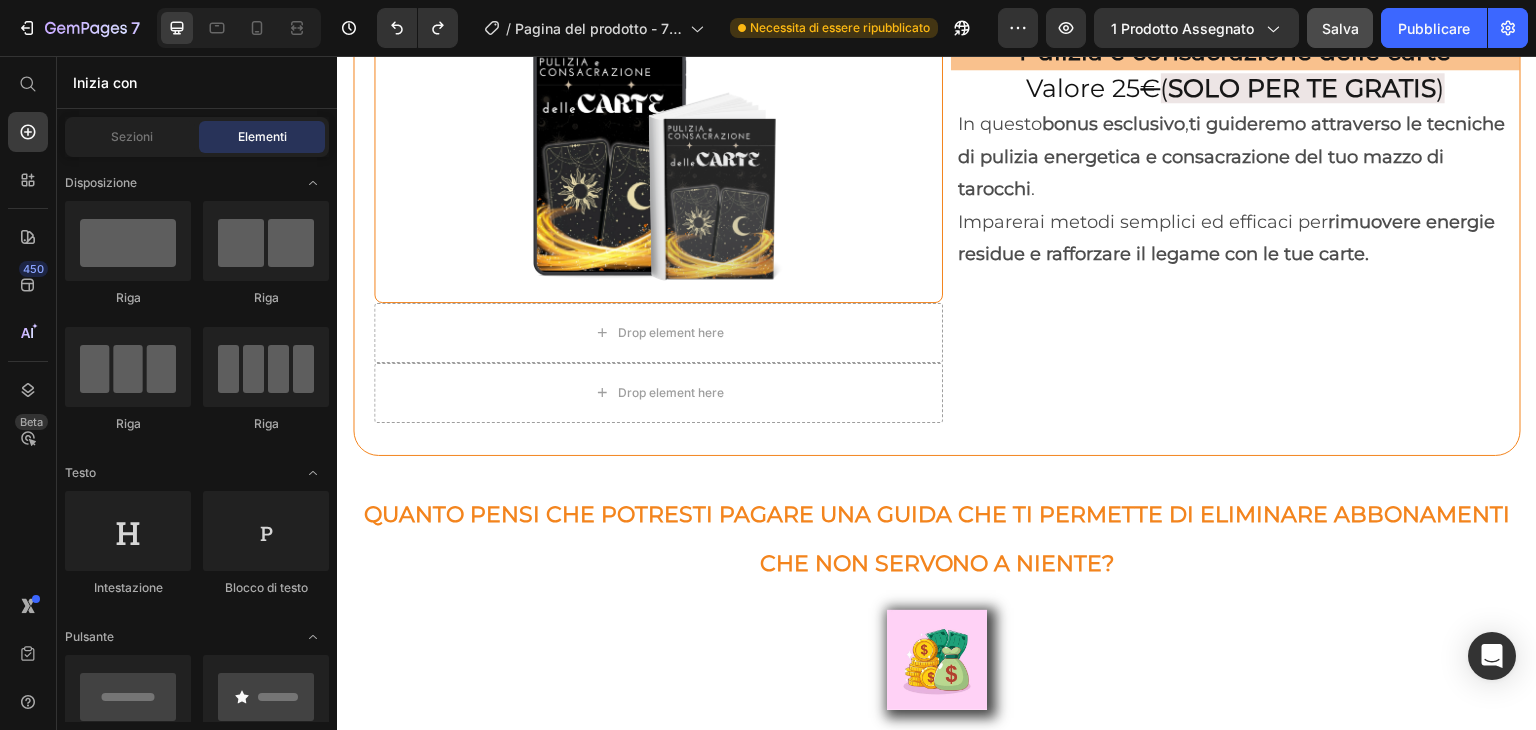 scroll, scrollTop: 8246, scrollLeft: 0, axis: vertical 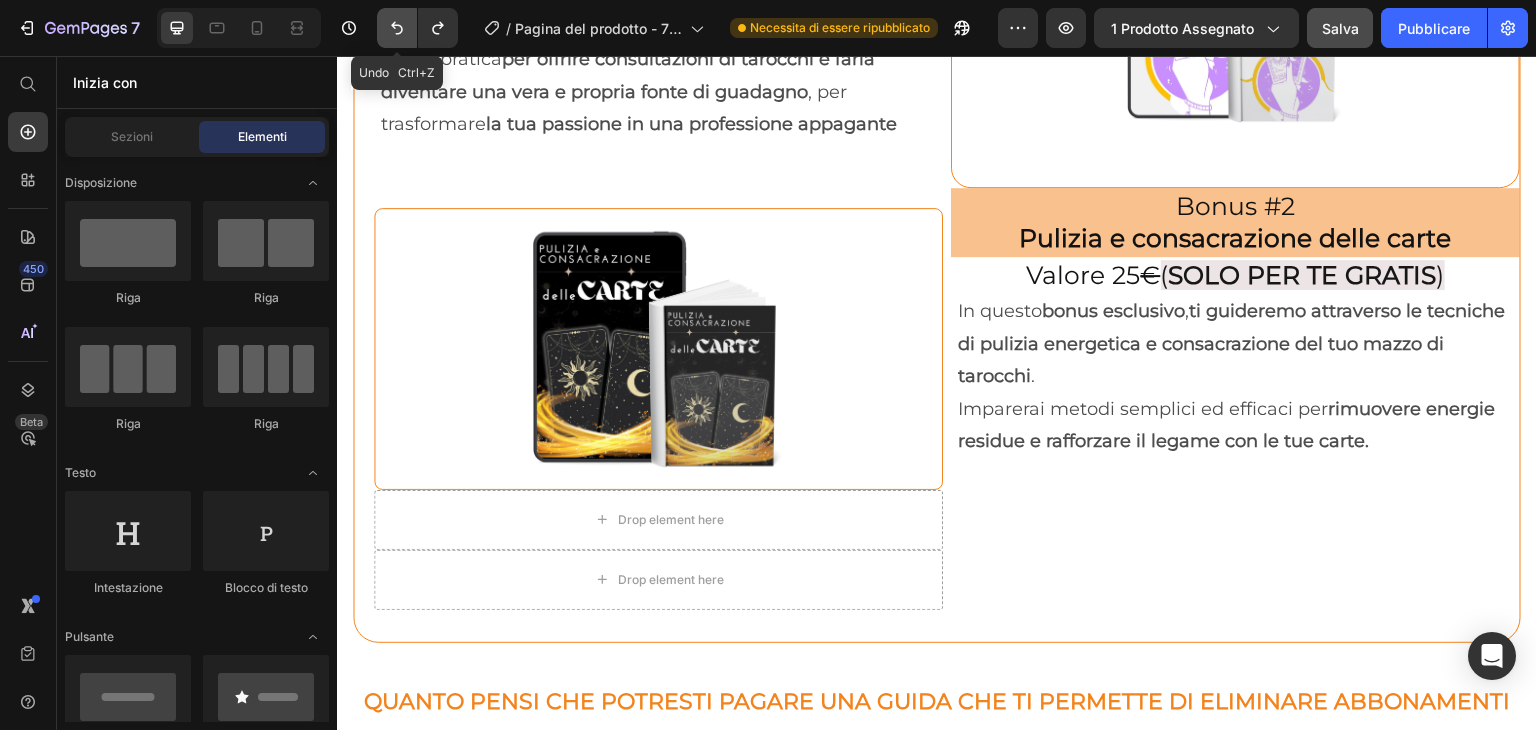click 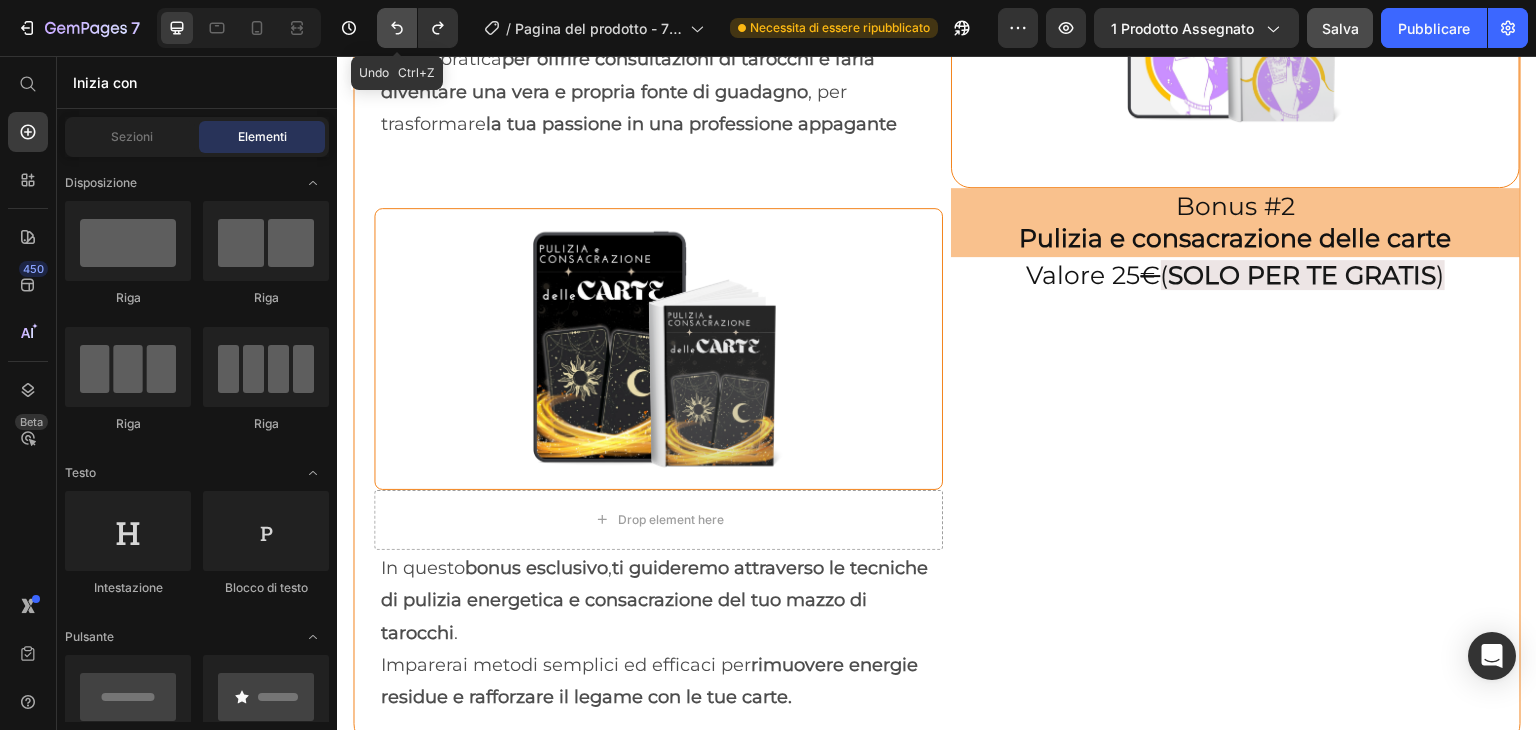 click 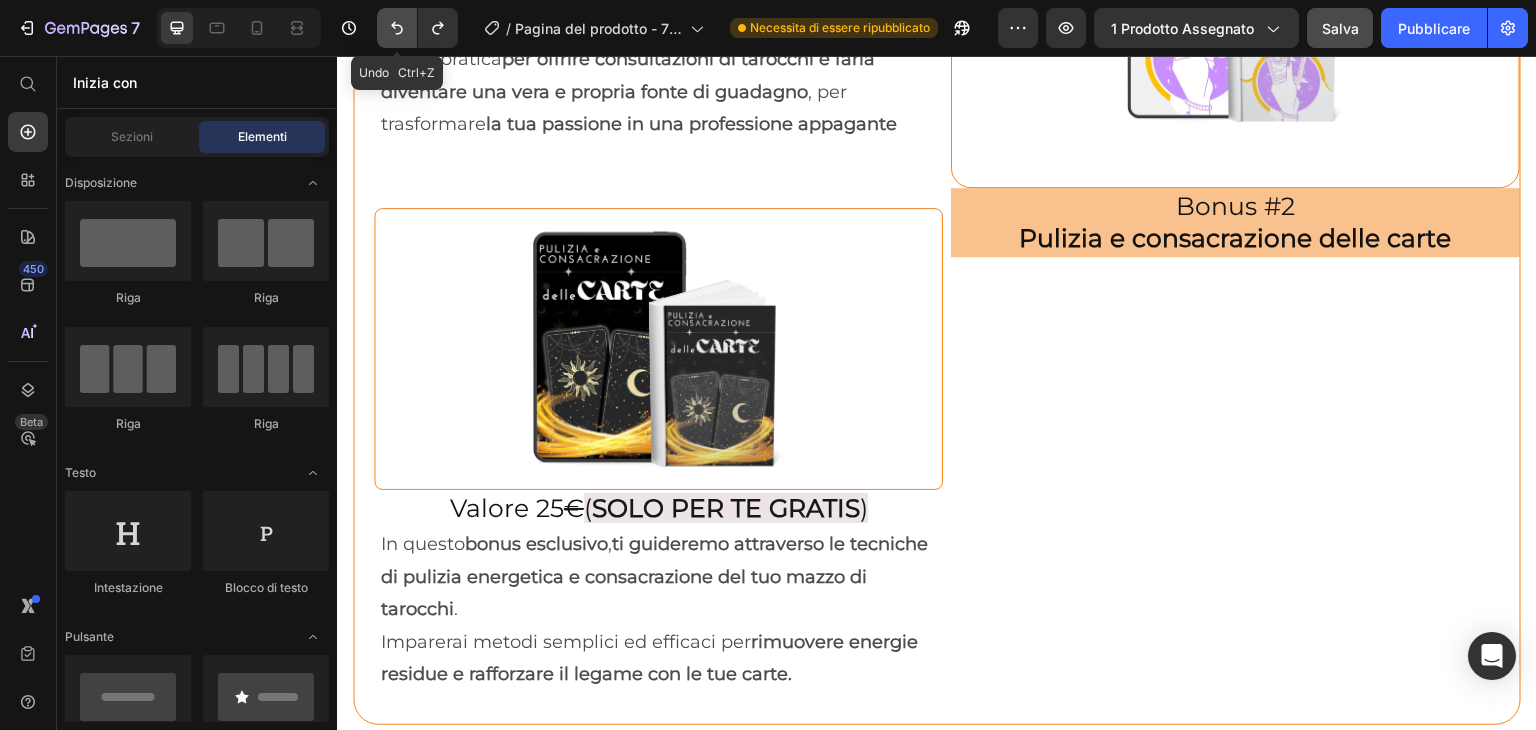 click 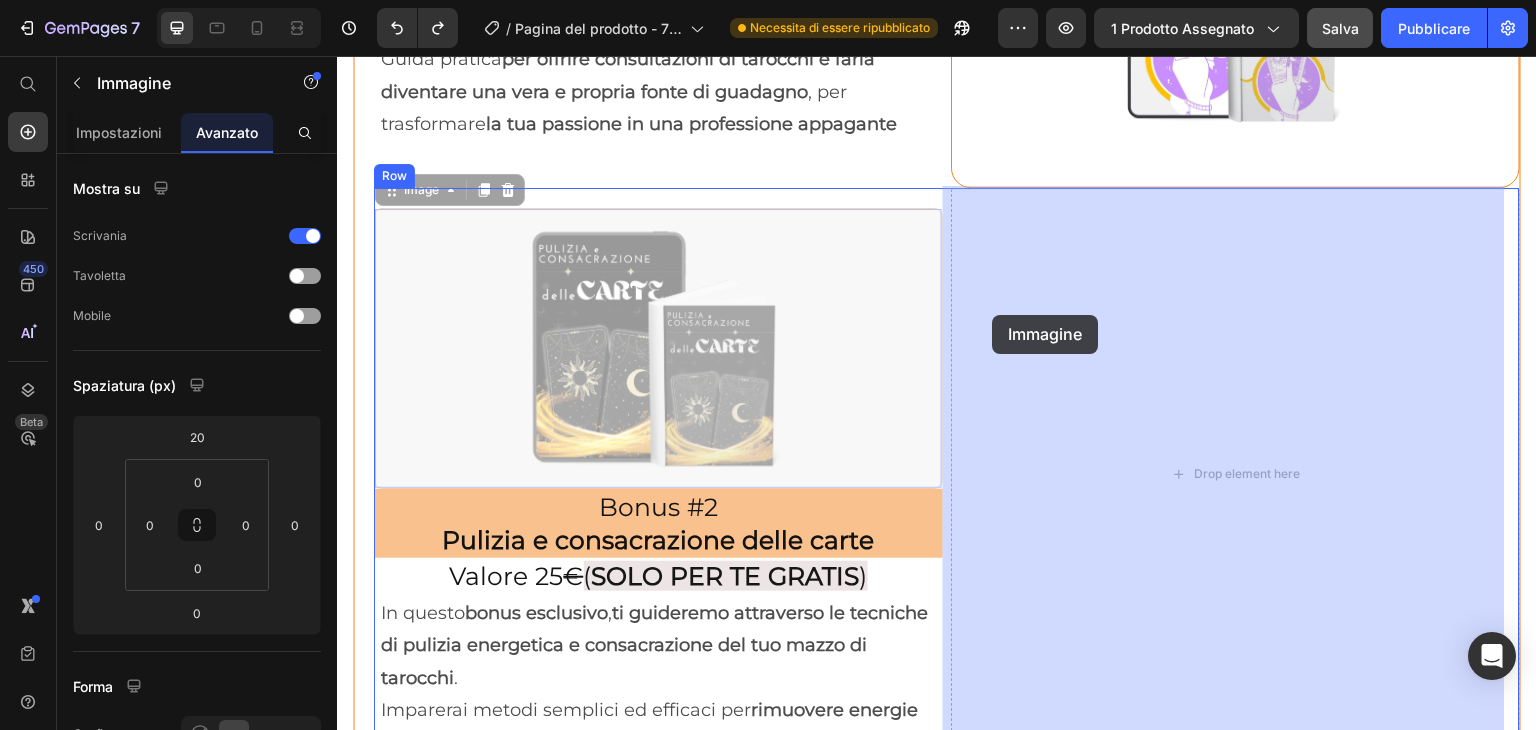 drag, startPoint x: 767, startPoint y: 275, endPoint x: 993, endPoint y: 315, distance: 229.51253 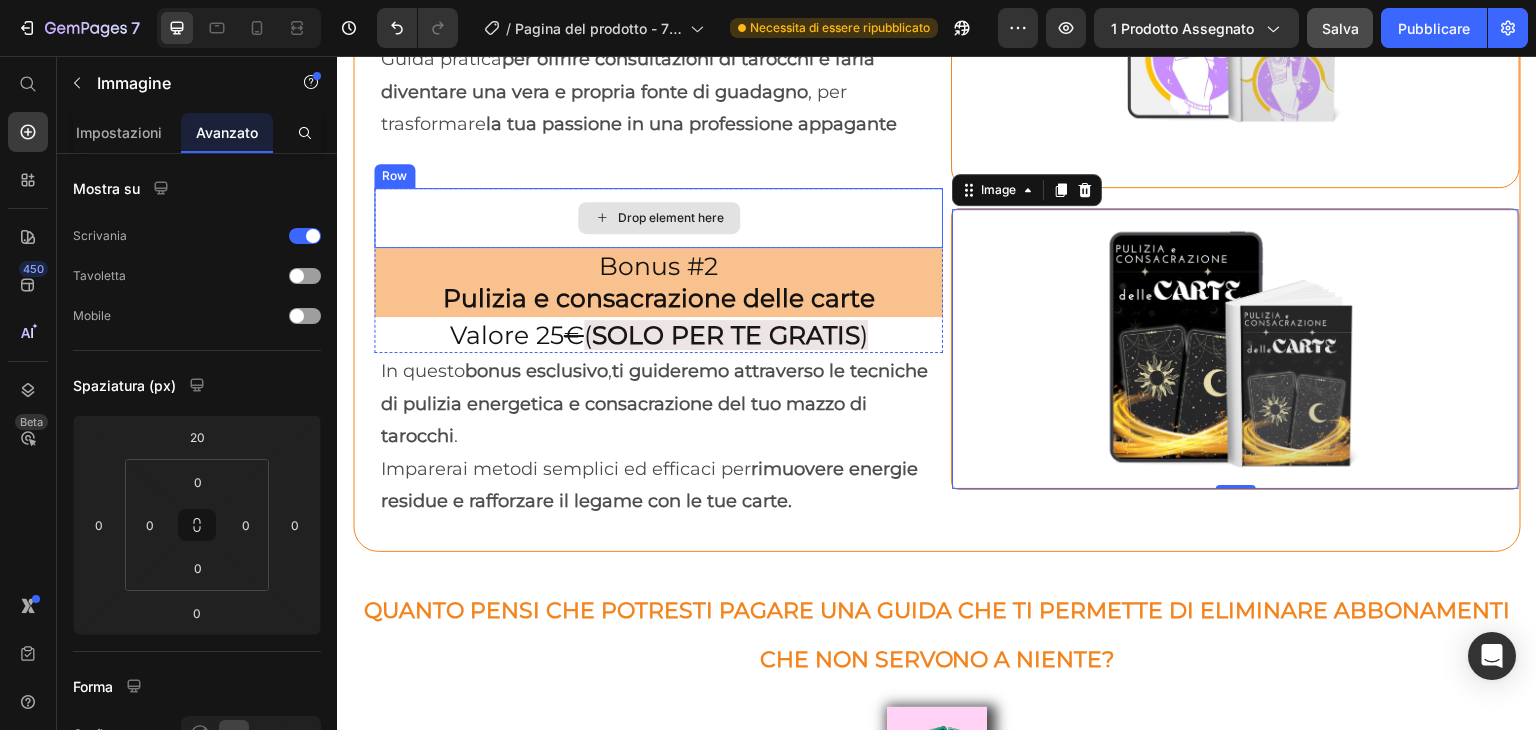 click on "Drop element here" at bounding box center [658, 218] 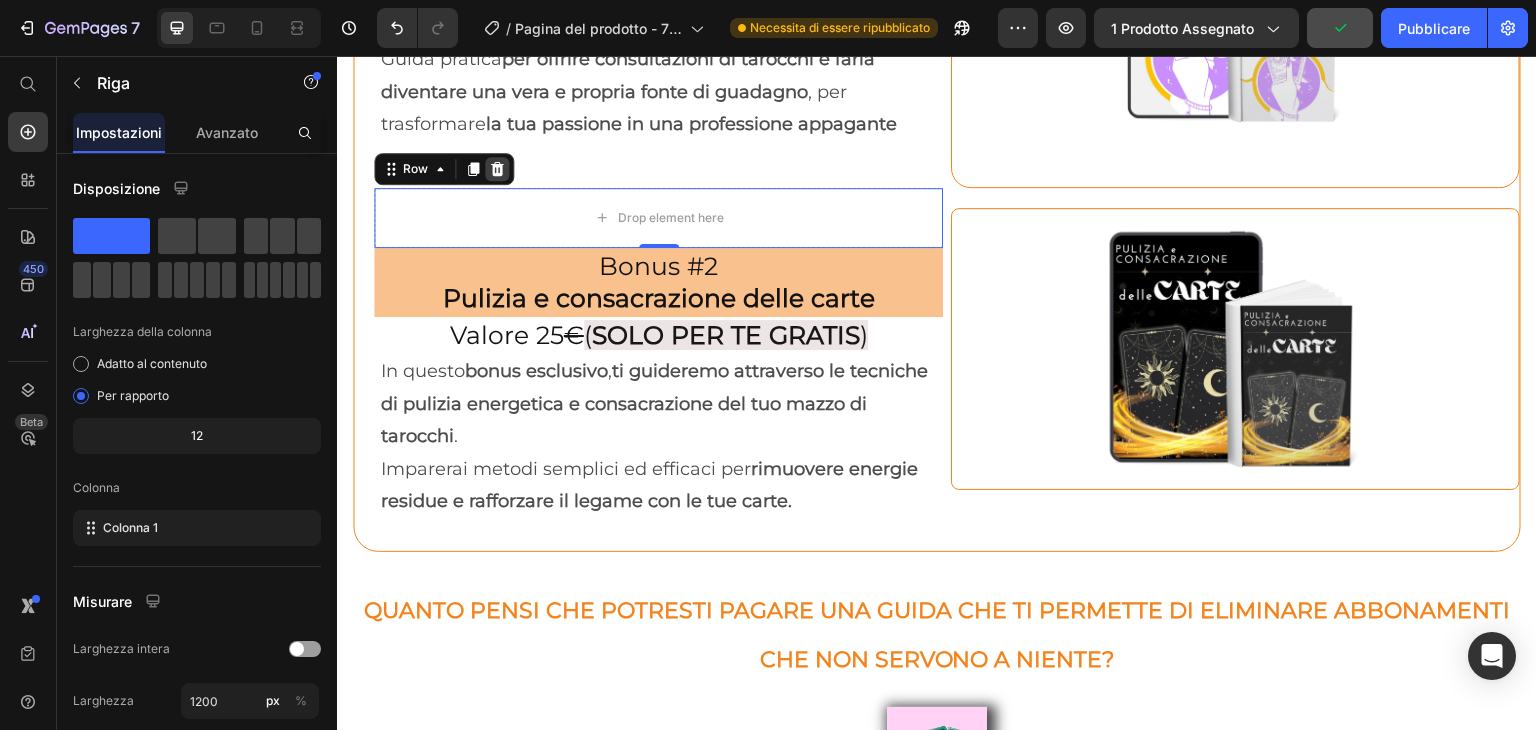 click 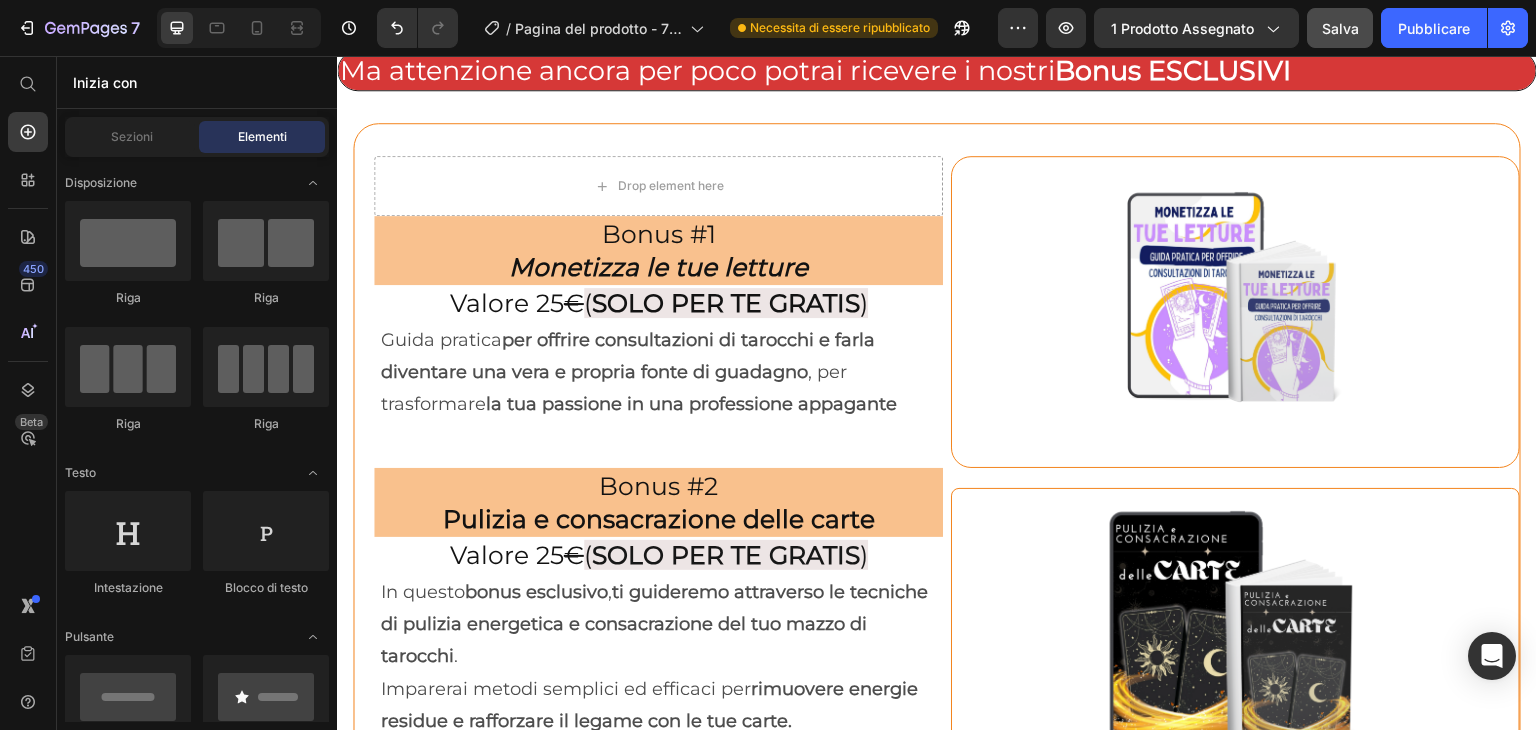 scroll, scrollTop: 8013, scrollLeft: 0, axis: vertical 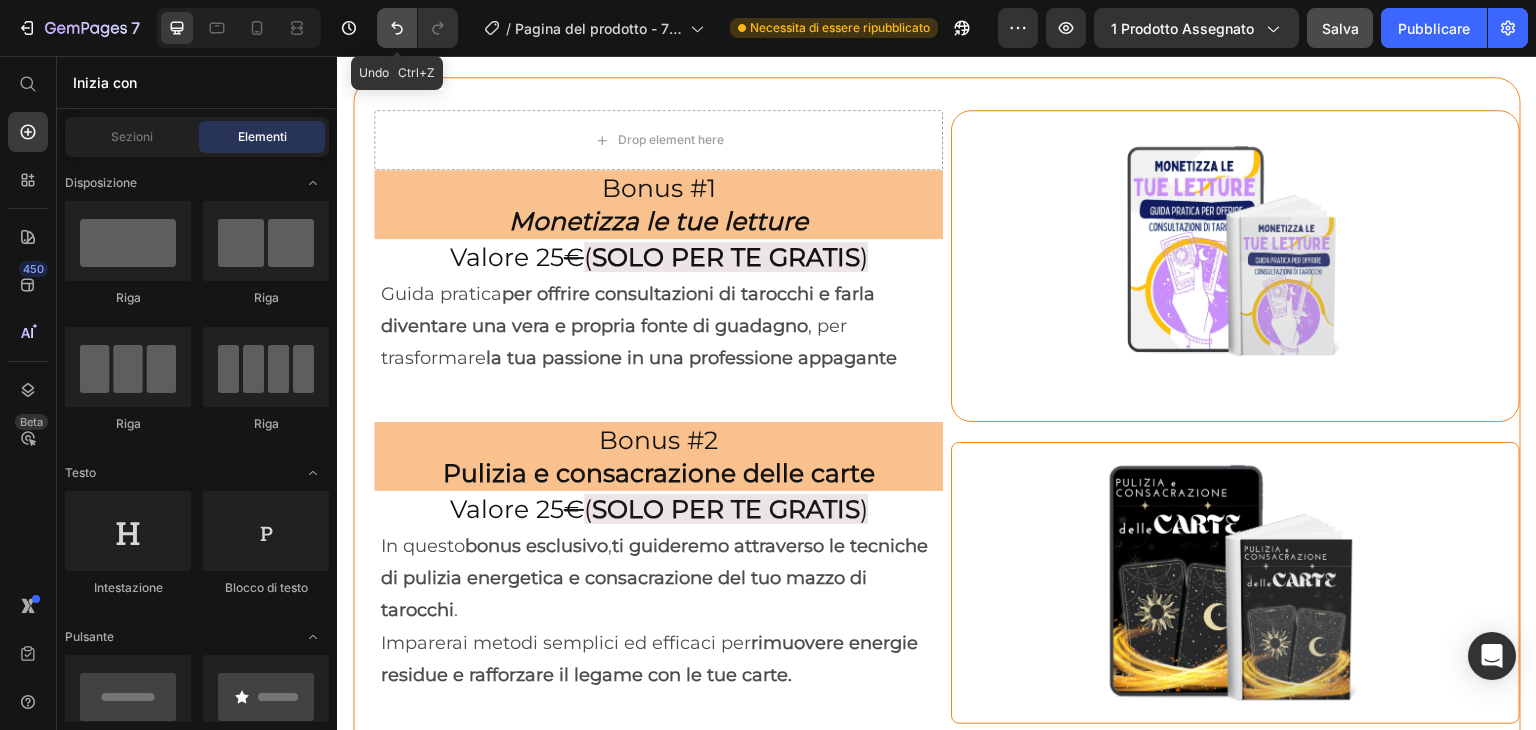 click 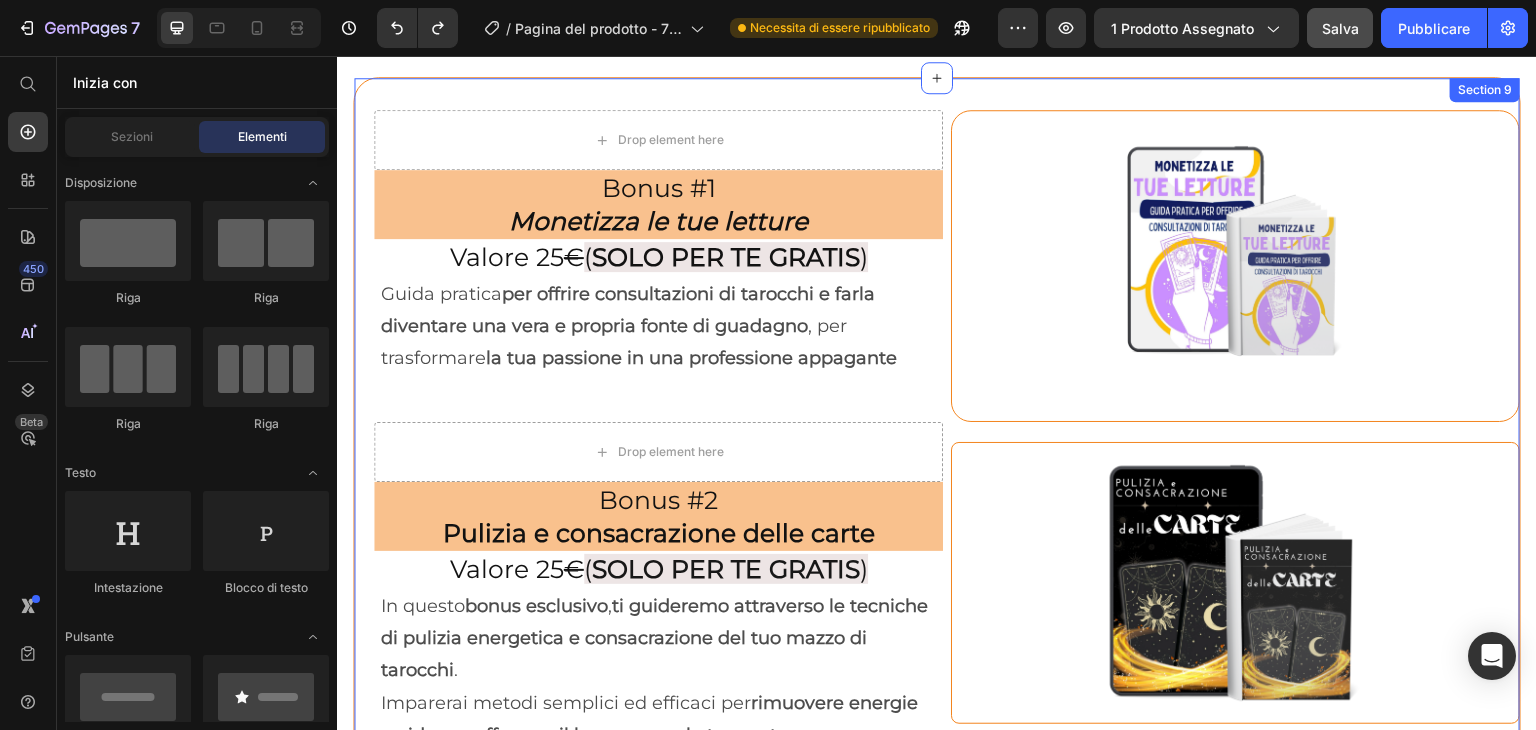 click on "Drop element here Row Bonus #1  Monetizza le tue letture Heading Valore 25 € ( SOLO PER TE GRATIS ) Heading Guida pratica  per offrire consultazioni di tarocchi e farla diventare una vera e propria fonte di guadagno , per   trasformare  la tua passione in una professione appagante Text Block Row Image Row
Drop element here Row Bonus #2 Pulizia e consacrazione delle carte Heading Valore 25 € ( SOLO PER TE GRATIS ) Heading Row Row In questo  bonus esclusivo ,  ti guideremo attraverso le tecniche di pulizia energetica e consacrazione del tuo mazzo di tarocchi .  Imparerai metodi semplici ed efficaci per  rimuovere energie residue e rafforzare il legame con le tue carte. Text Block Row Image Row Section 9" at bounding box center (937, 432) 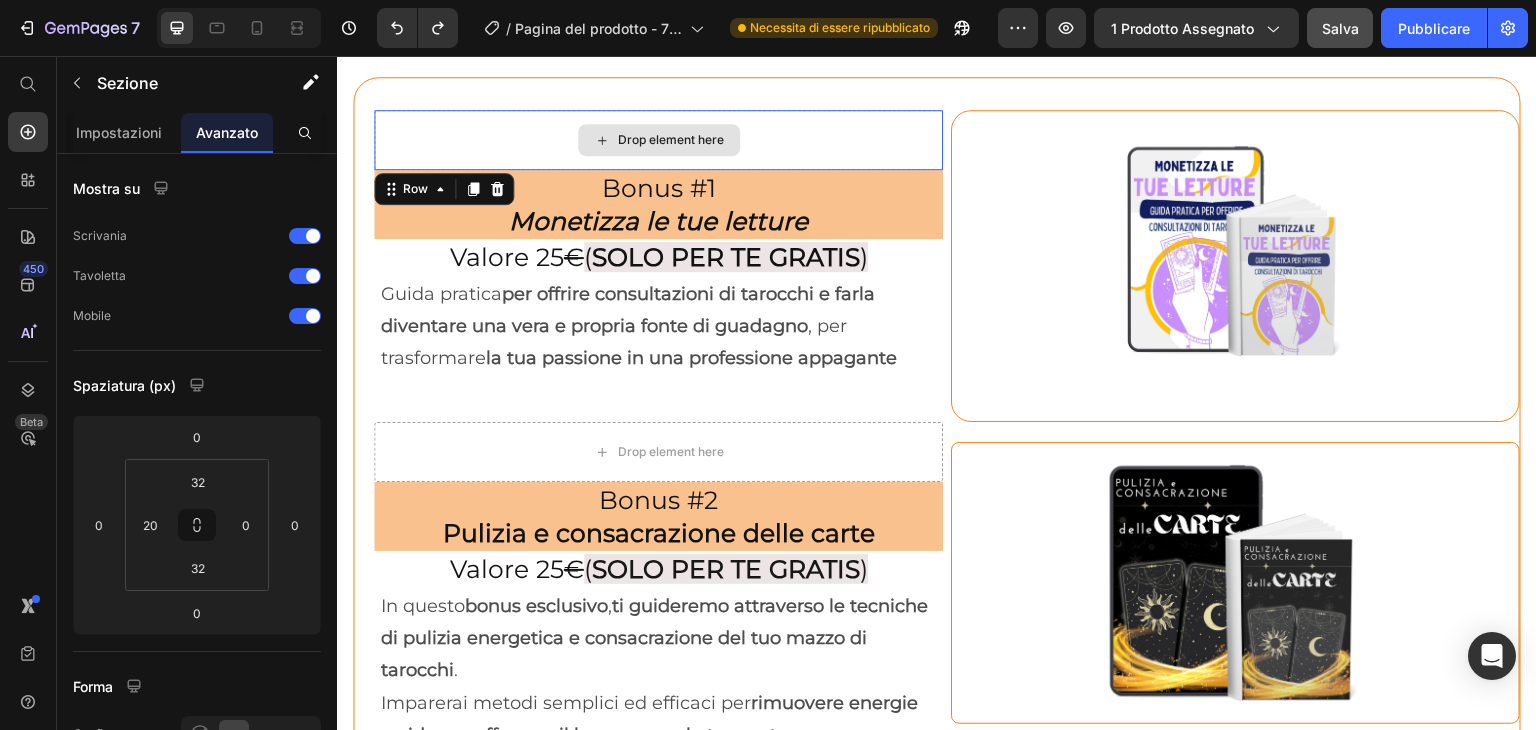 click on "Drop element here" at bounding box center (658, 140) 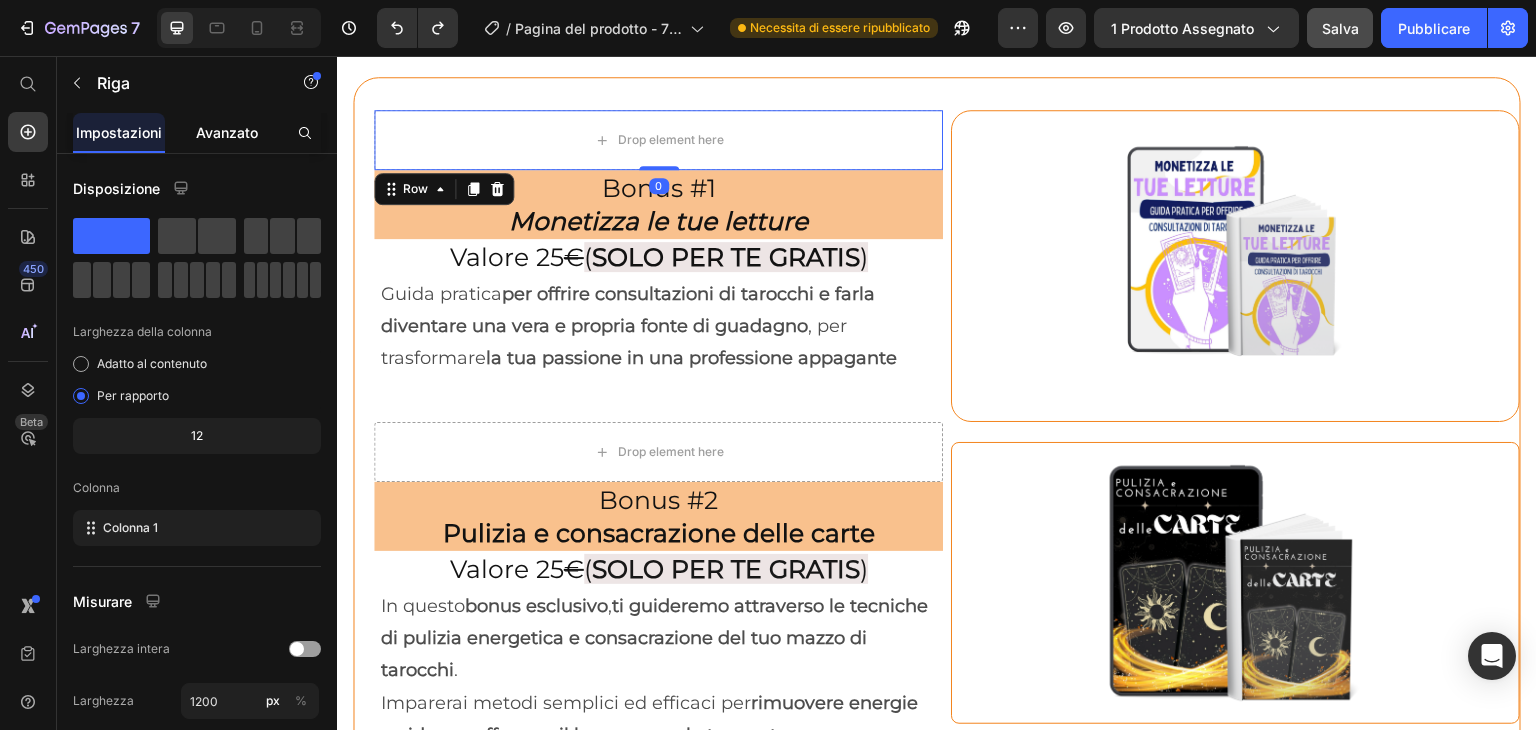click on "Avanzato" at bounding box center [227, 132] 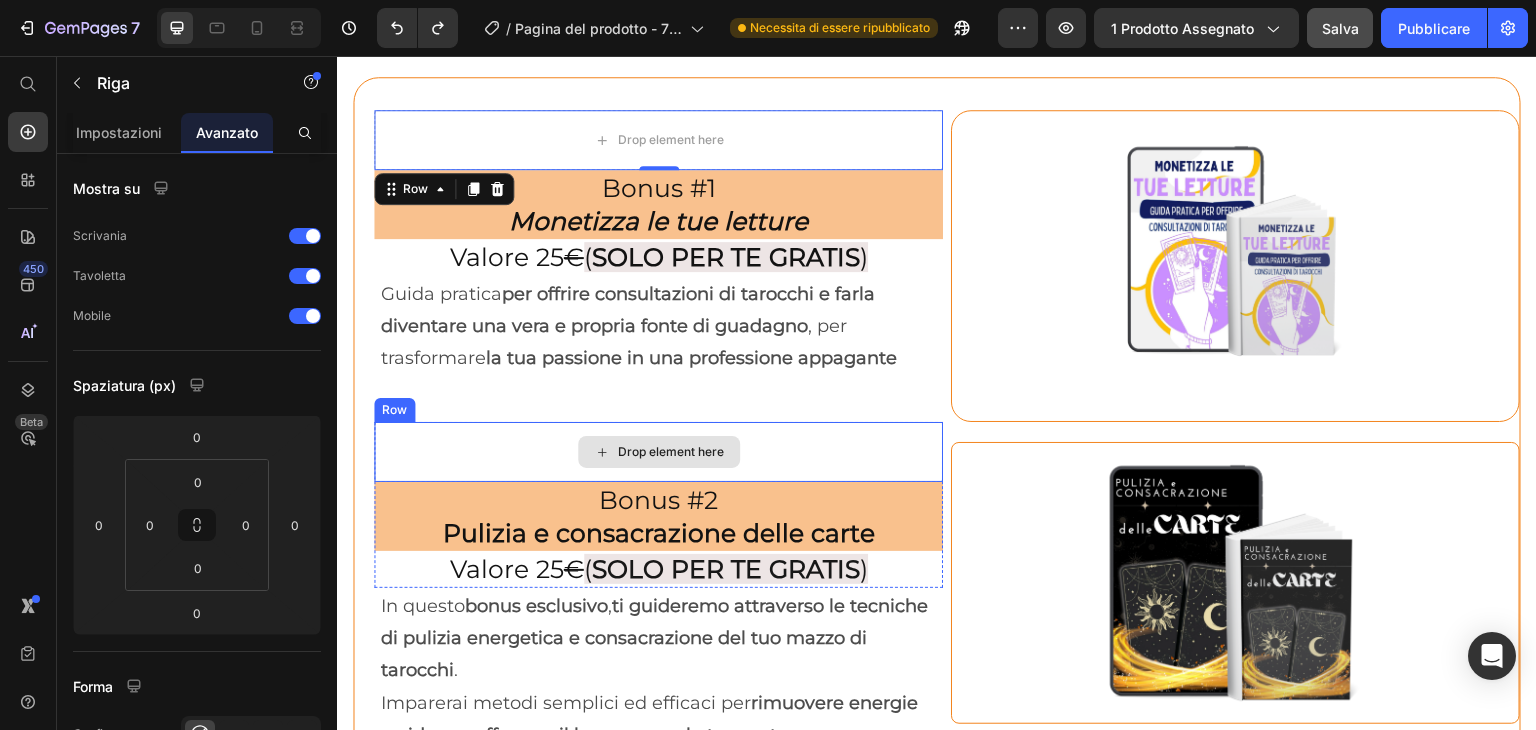 click on "Drop element here" at bounding box center (658, 452) 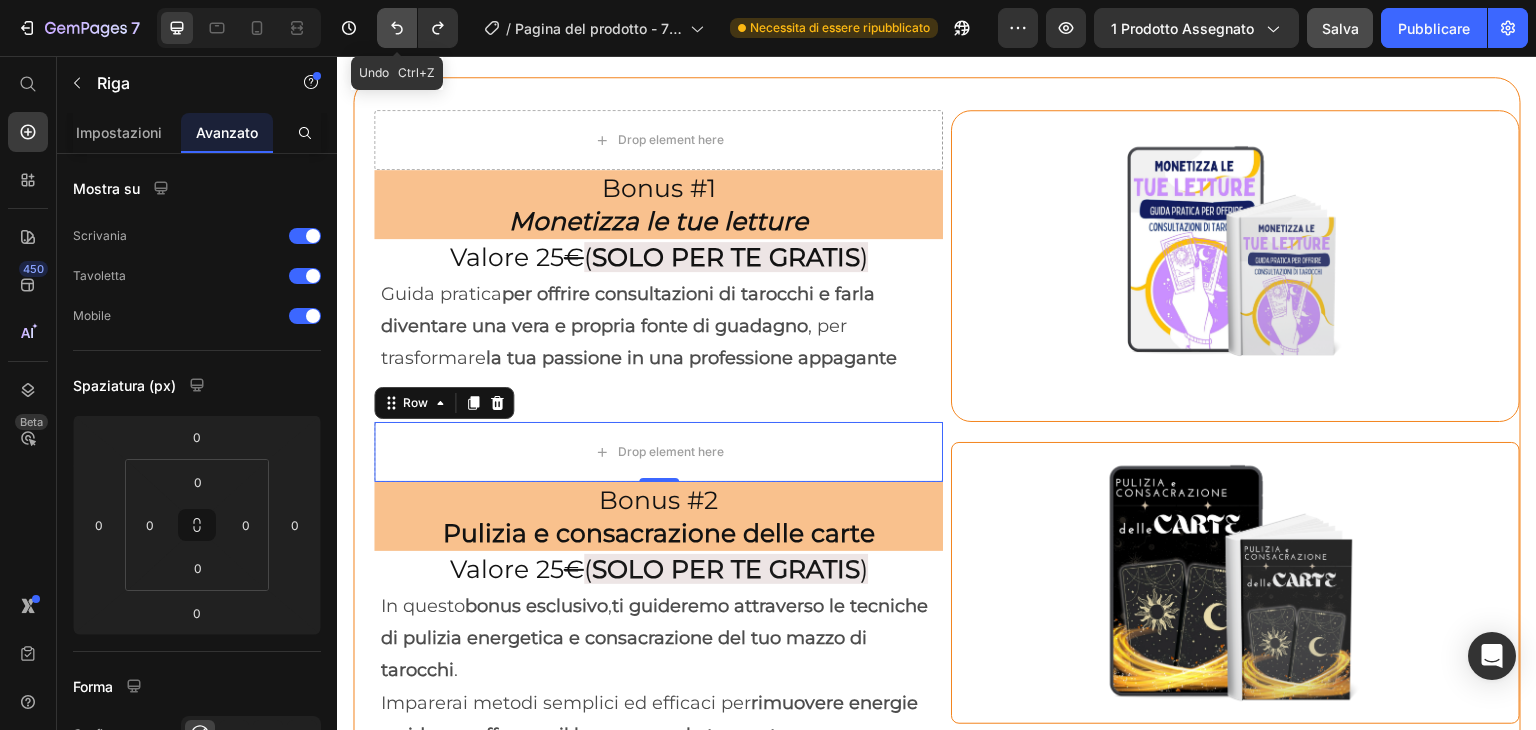 click 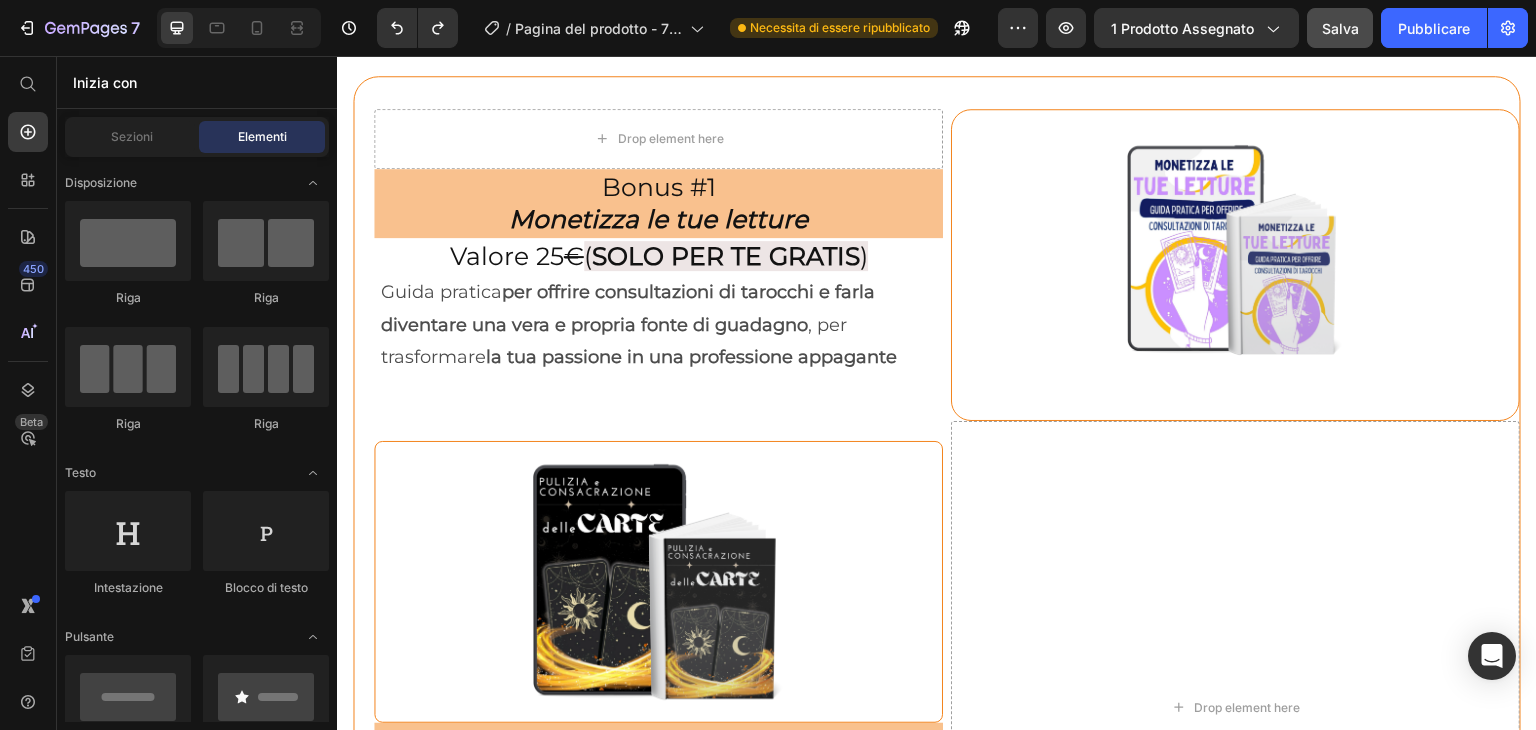 scroll, scrollTop: 8384, scrollLeft: 0, axis: vertical 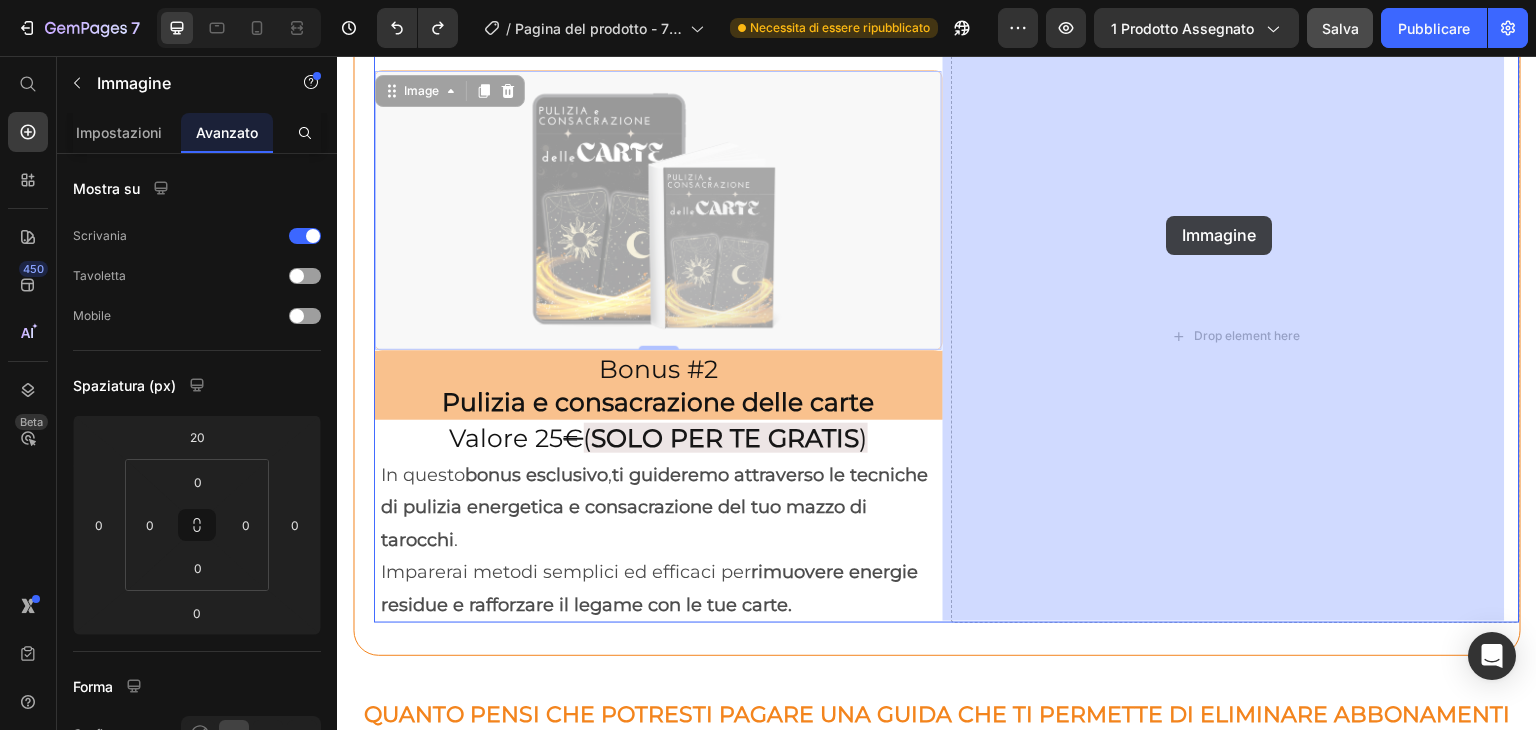 drag, startPoint x: 849, startPoint y: 173, endPoint x: 1167, endPoint y: 216, distance: 320.89407 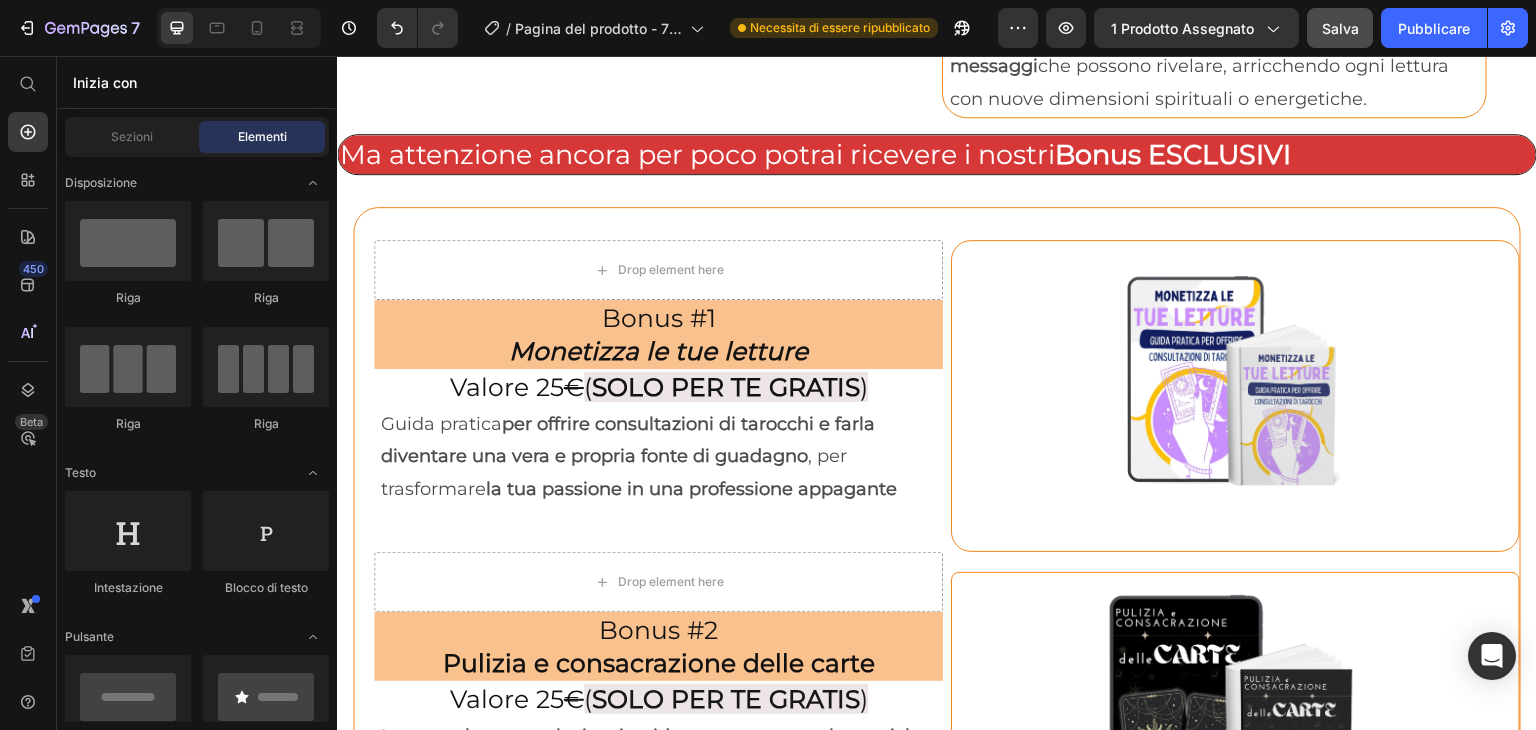 scroll, scrollTop: 6647, scrollLeft: 0, axis: vertical 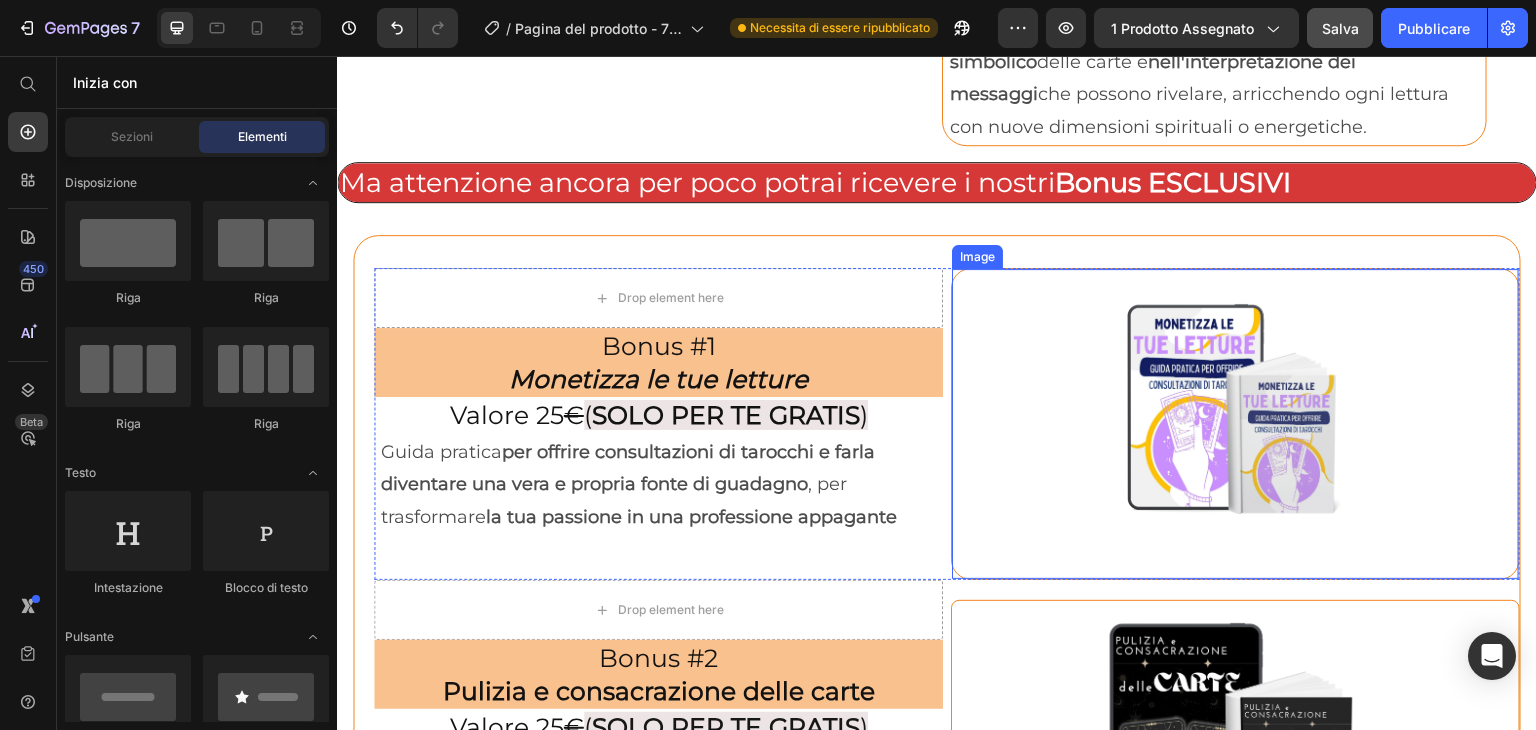 click at bounding box center [1235, 424] 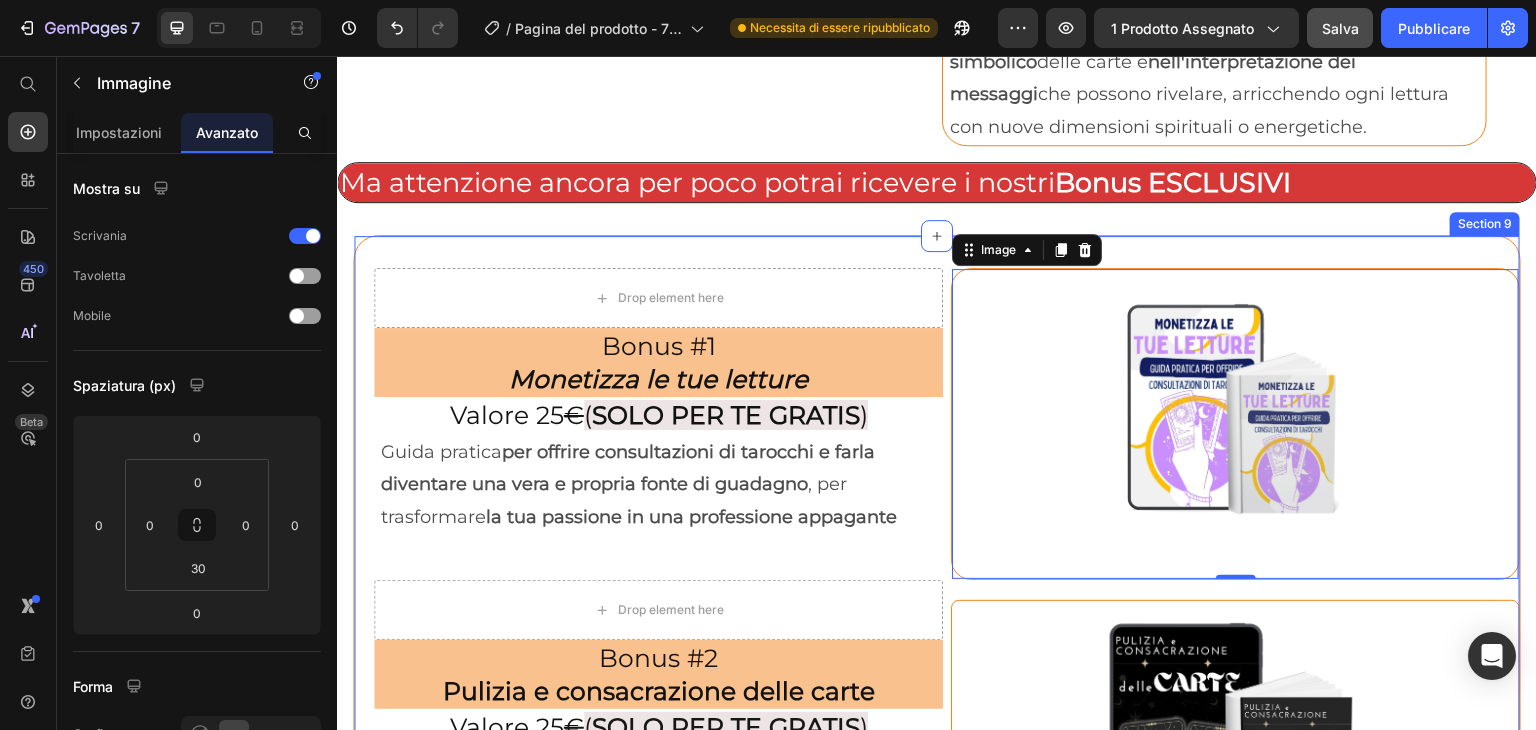 click on "Drop element here Row Bonus #1  Monetizza le tue letture Heading Valore 25 € ( SOLO PER TE GRATIS ) Heading Guida pratica  per offrire consultazioni di tarocchi e farla diventare una vera e propria fonte di guadagno , per   trasformare  la tua passione in una professione appagante Text Block Row Image   0 Row
Drop element here Row Bonus #2 Pulizia e consacrazione delle carte Heading Valore 25 € ( SOLO PER TE GRATIS ) Heading Row Row In questo  bonus esclusivo ,  ti guideremo attraverso le tecniche di pulizia energetica e consacrazione del tuo mazzo di tarocchi .  Imparerai metodi semplici ed efficaci per  rimuovere energie residue e rafforzare il legame con le tue carte. Text Block Row Image Row Section 9" at bounding box center (937, 590) 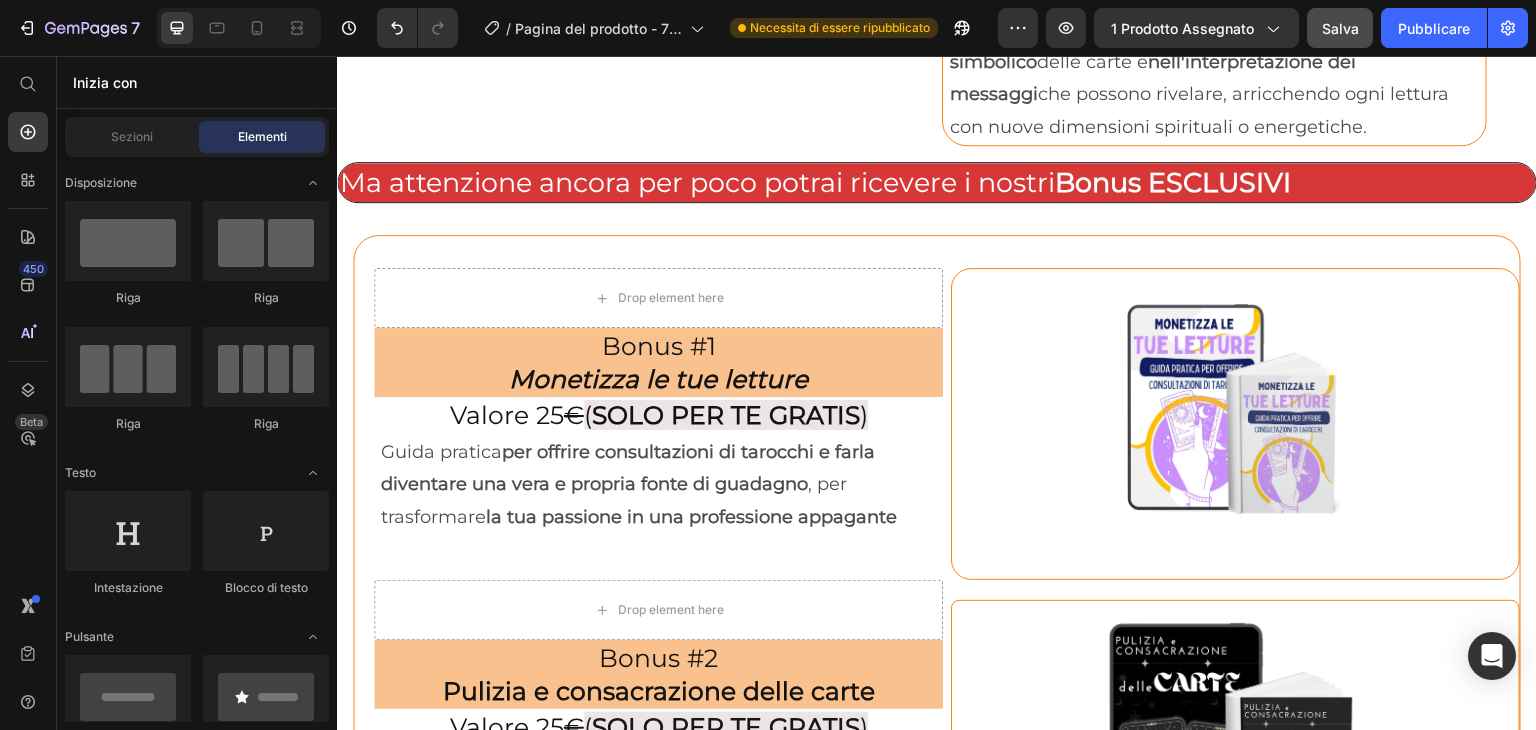 scroll, scrollTop: 6657, scrollLeft: 0, axis: vertical 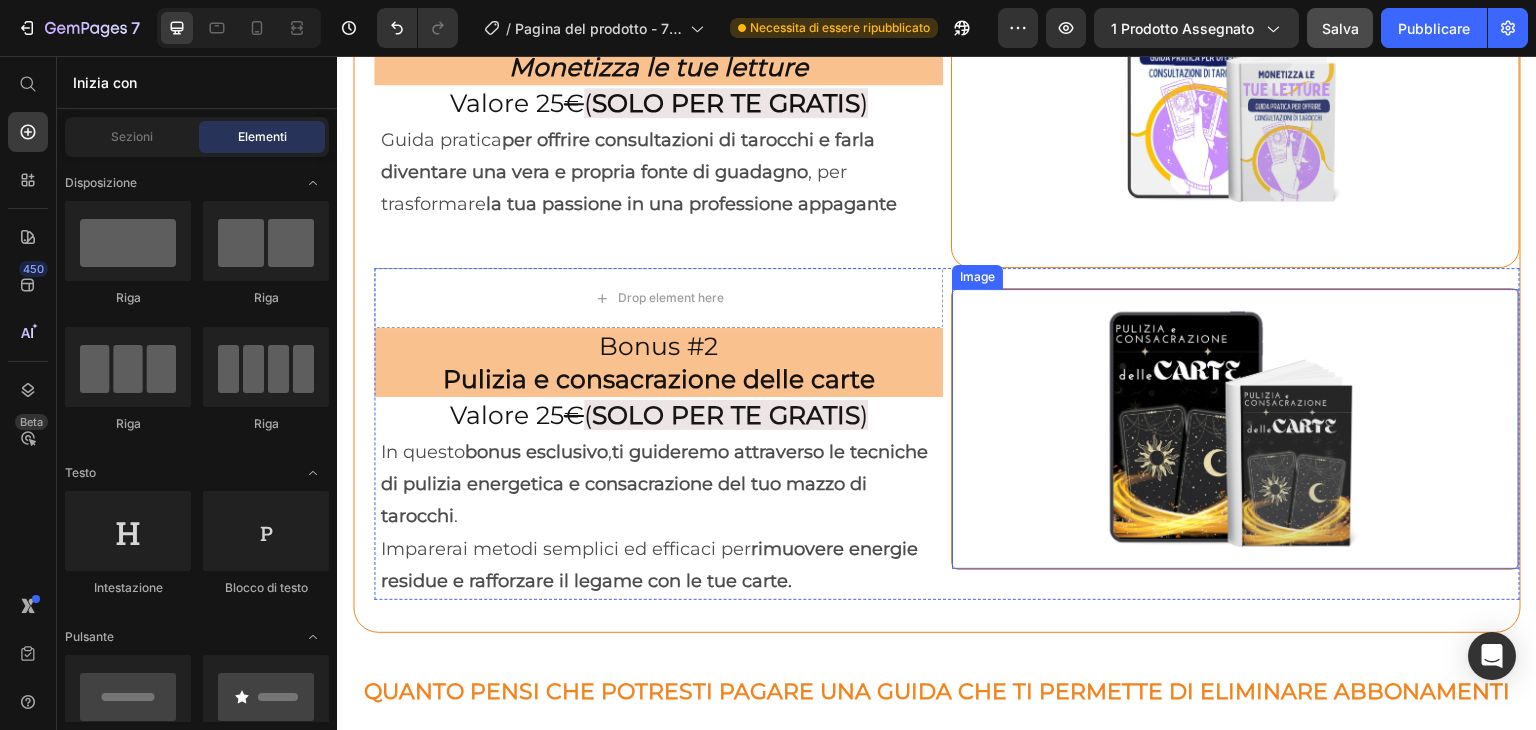 click at bounding box center (1235, 429) 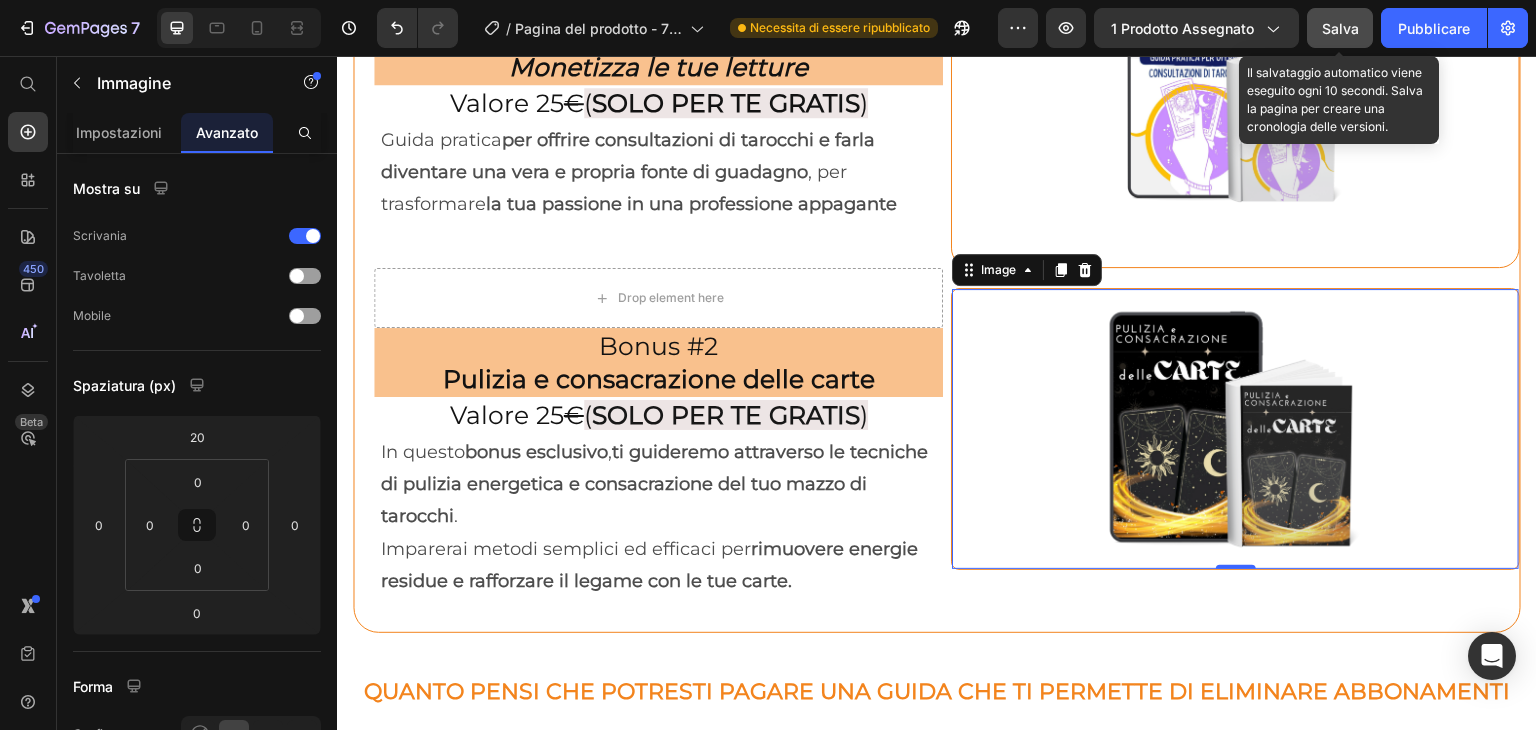 click on "Salva" at bounding box center (1340, 28) 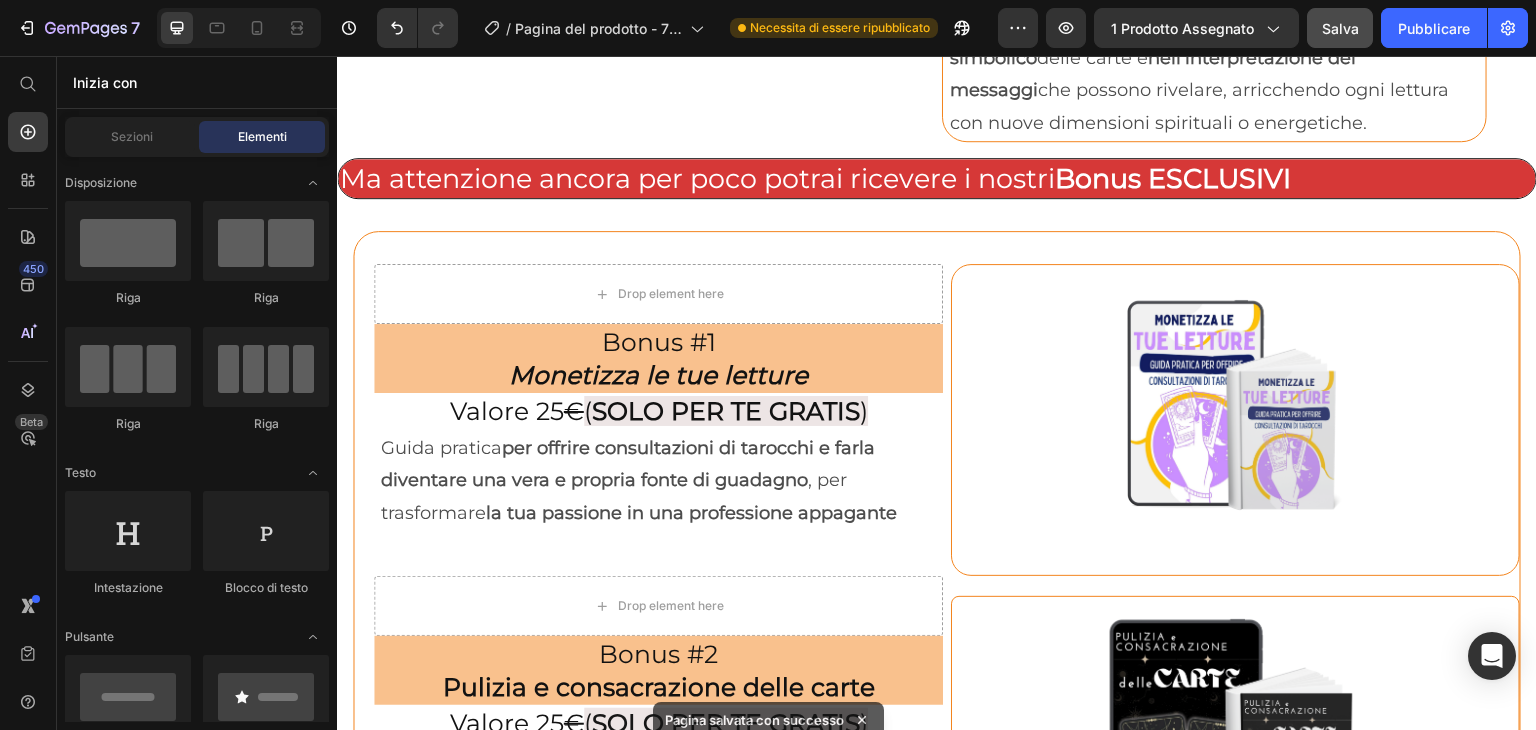 scroll, scrollTop: 6664, scrollLeft: 0, axis: vertical 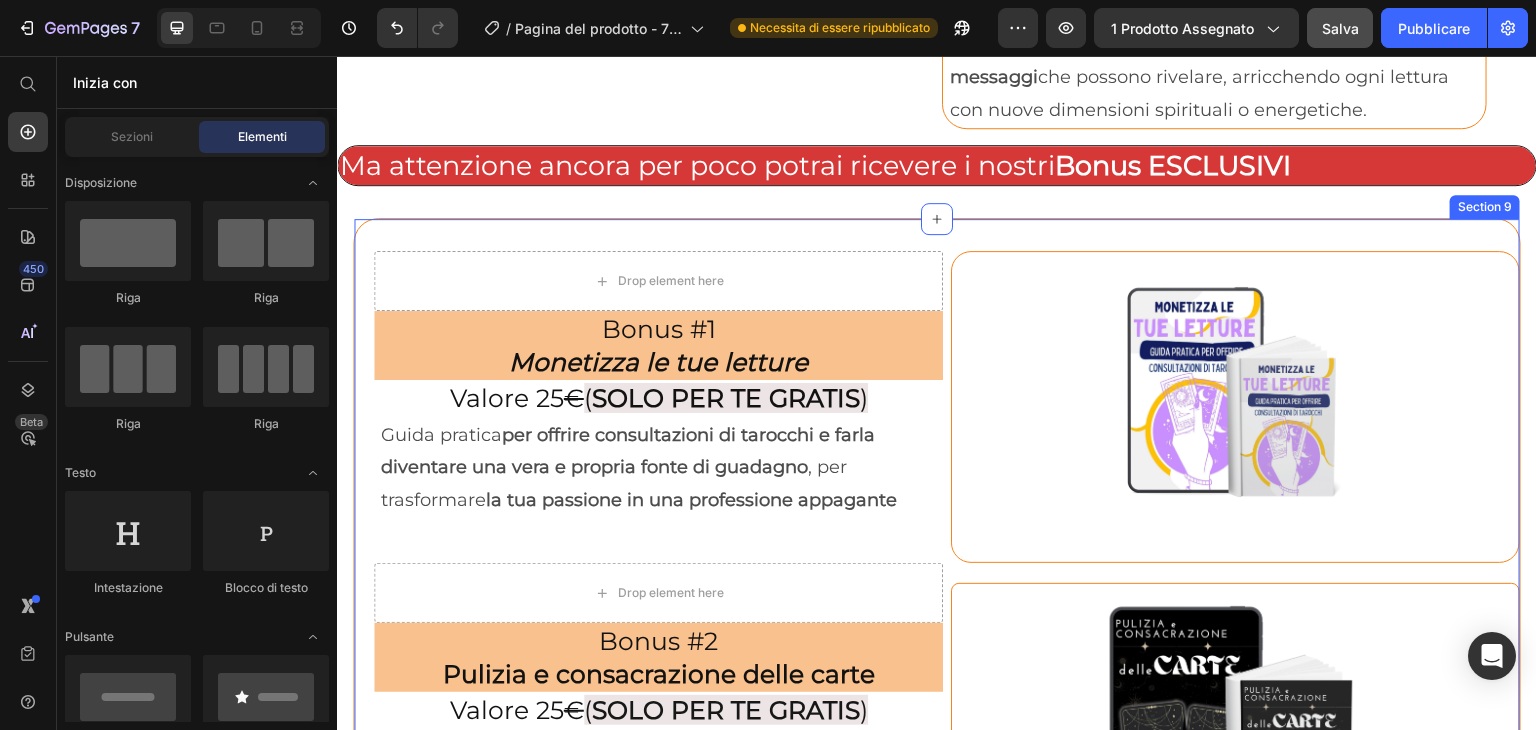 click on "Drop element here Row Bonus #1  Monetizza le tue letture Heading Valore 25 € ( SOLO PER TE GRATIS ) Heading Guida pratica  per offrire consultazioni di tarocchi e farla diventare una vera e propria fonte di guadagno , per   trasformare  la tua passione in una professione appagante Text Block Row Image Row
Drop element here Row Bonus #2 Pulizia e consacrazione delle carte Heading Valore 25 € ( SOLO PER TE GRATIS ) Heading Row Row In questo  bonus esclusivo ,  ti guideremo attraverso le tecniche di pulizia energetica e consacrazione del tuo mazzo di tarocchi .  Imparerai metodi semplici ed efficaci per  rimuovere energie residue e rafforzare il legame con le tue carte. Text Block Row Image Row Section 9" at bounding box center [937, 573] 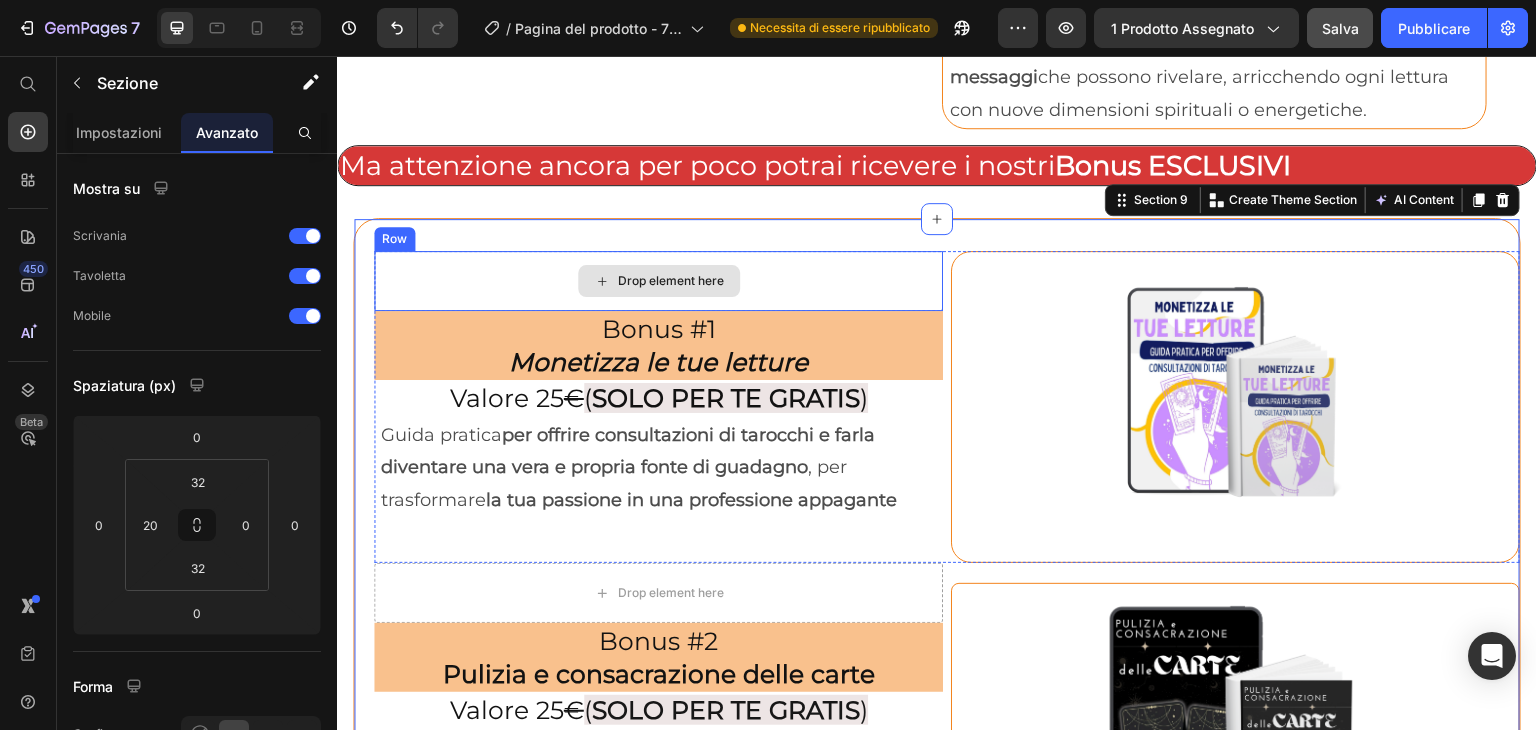 click on "Drop element here" at bounding box center [658, 281] 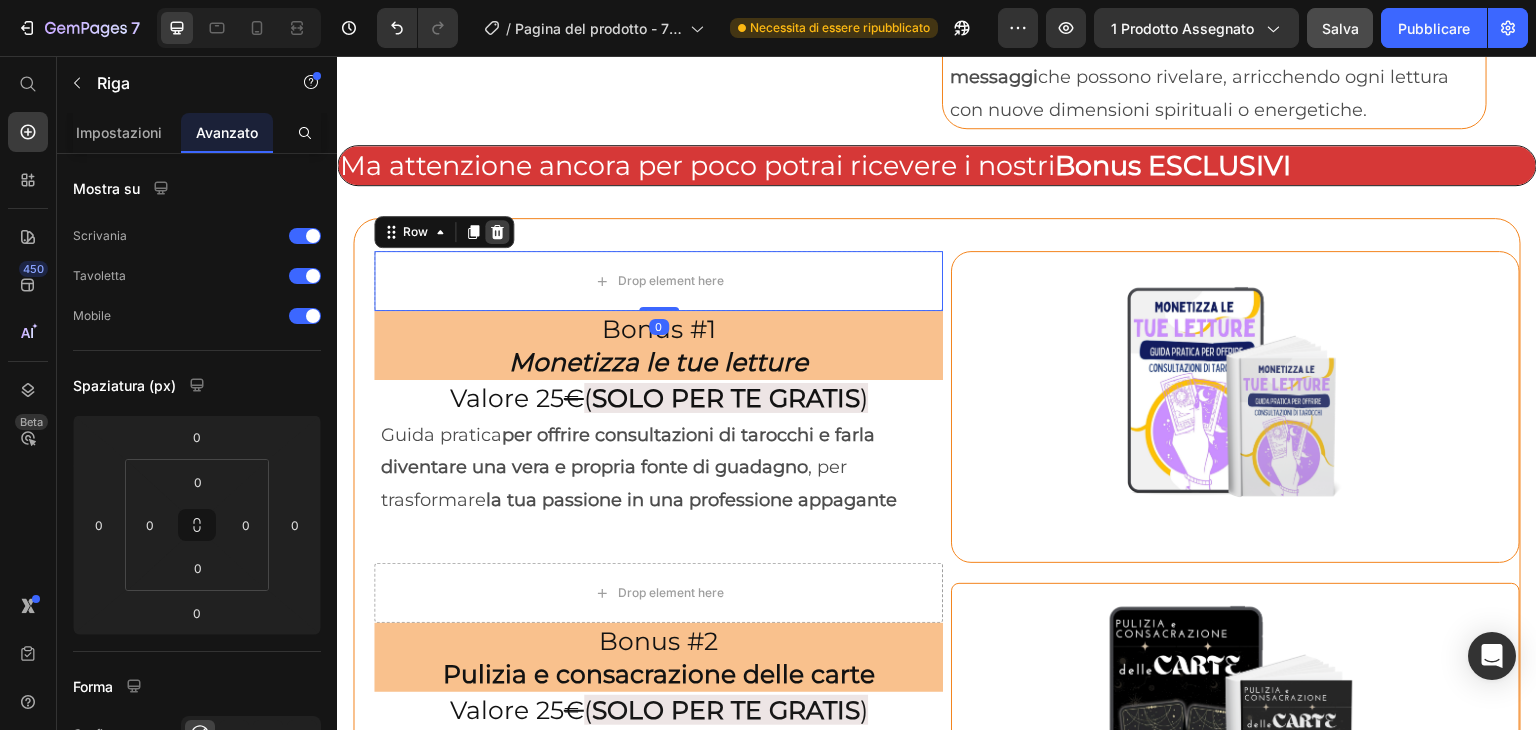click 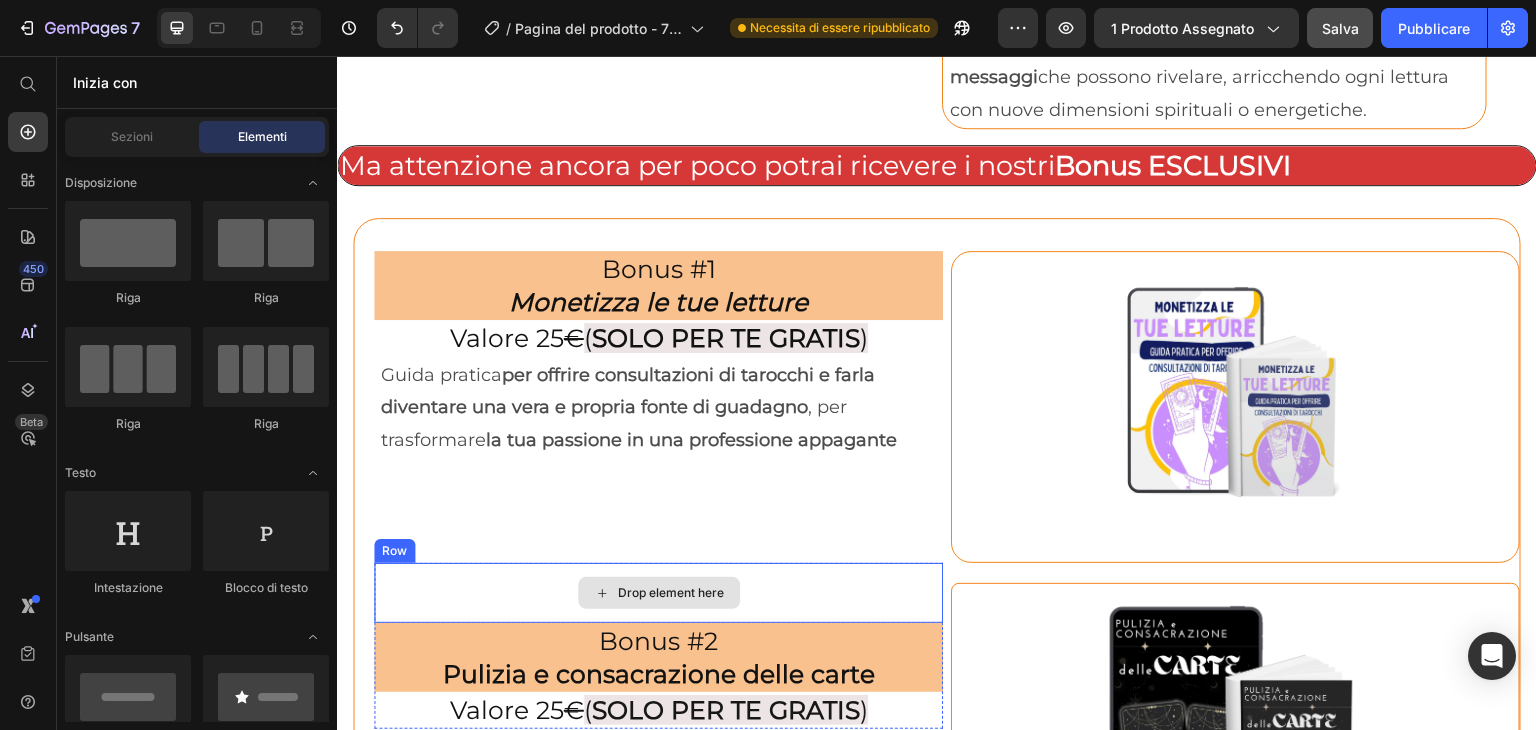 click on "Drop element here" at bounding box center (658, 593) 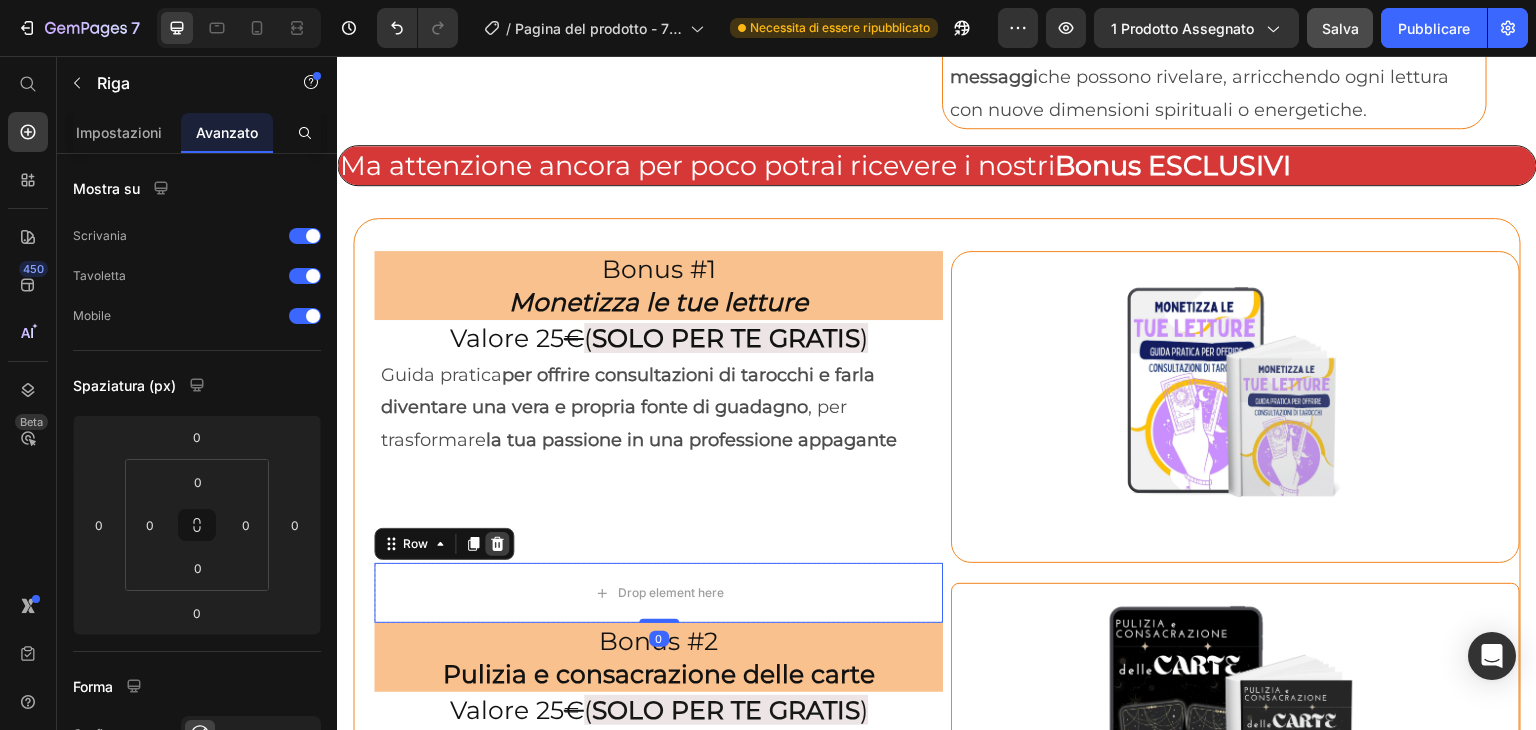 click 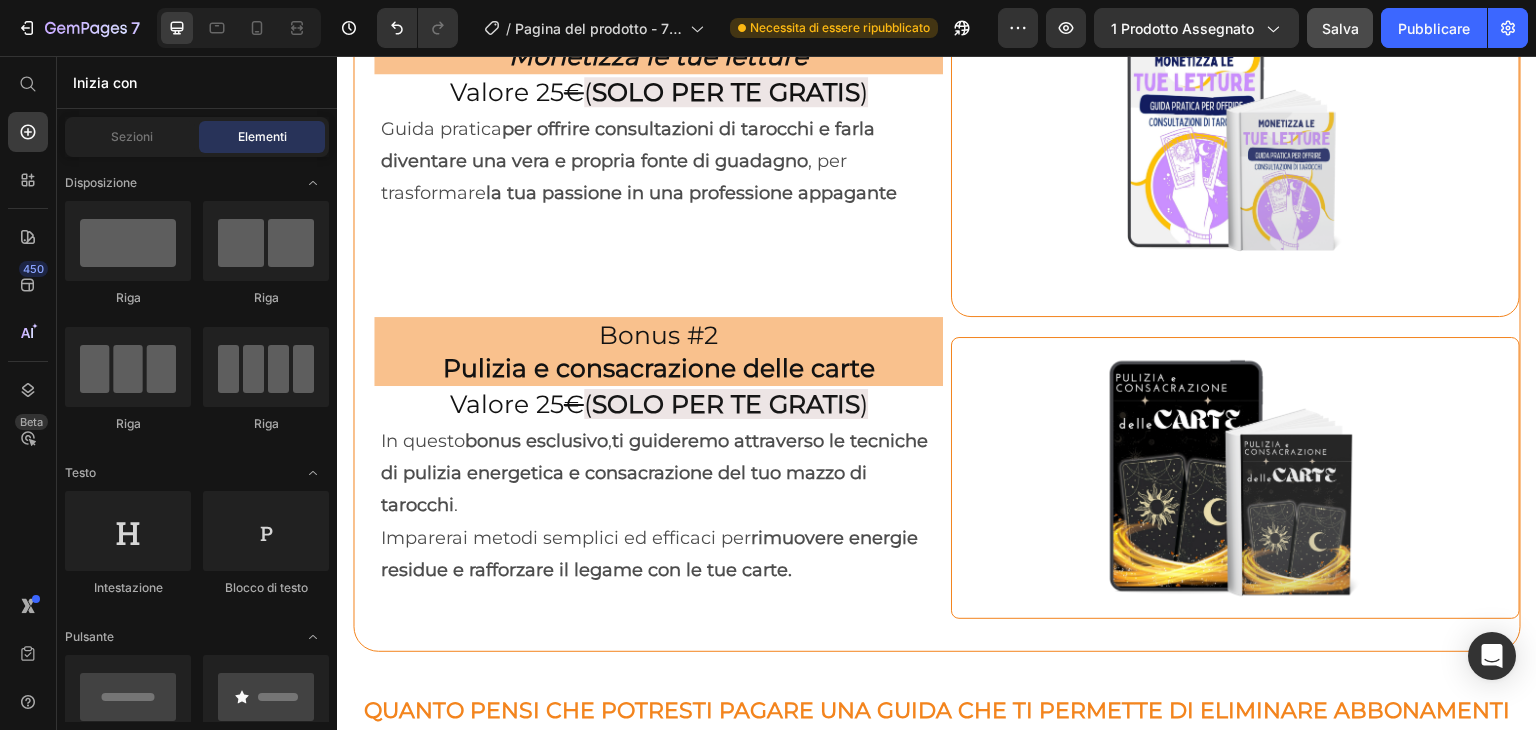 scroll, scrollTop: 6936, scrollLeft: 0, axis: vertical 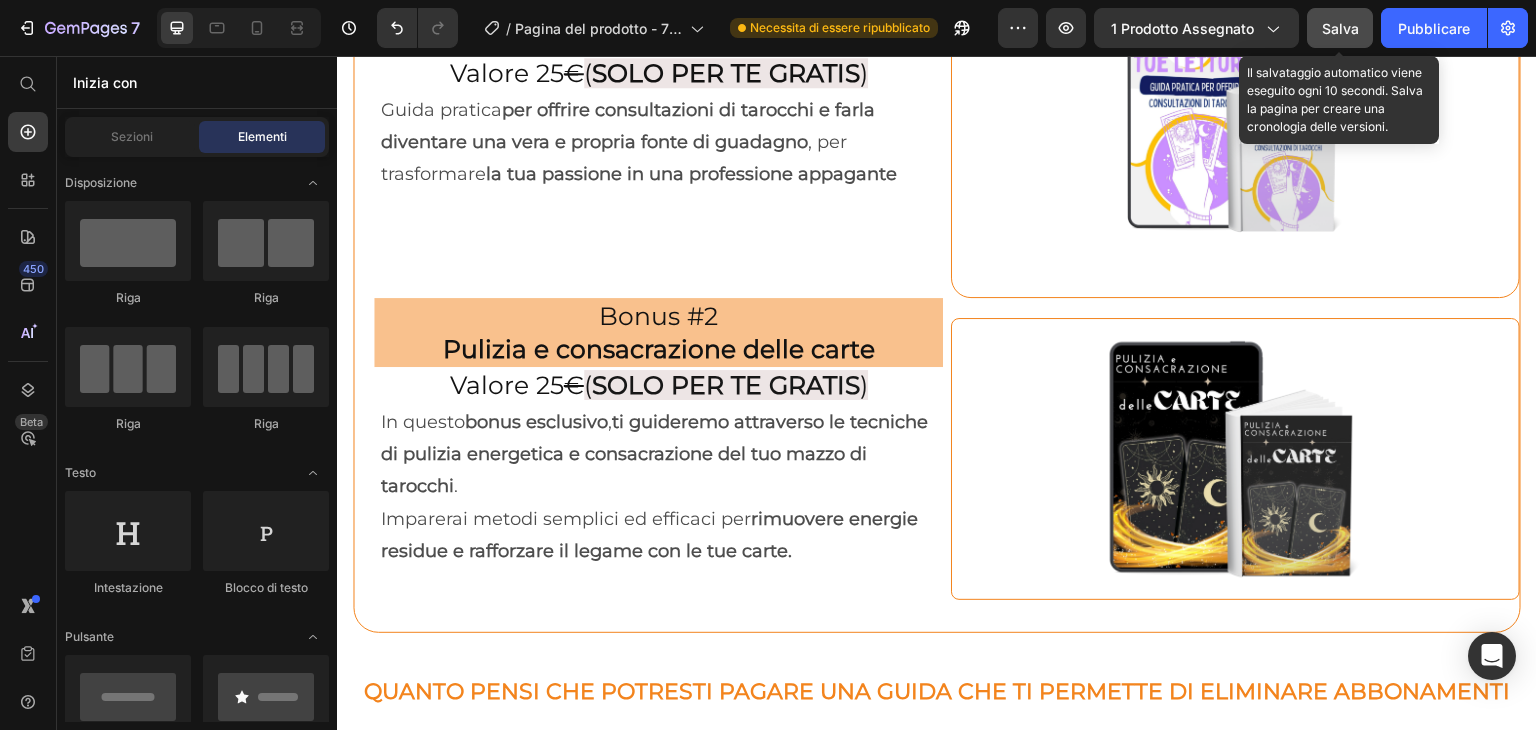 click on "Salva" at bounding box center [1340, 28] 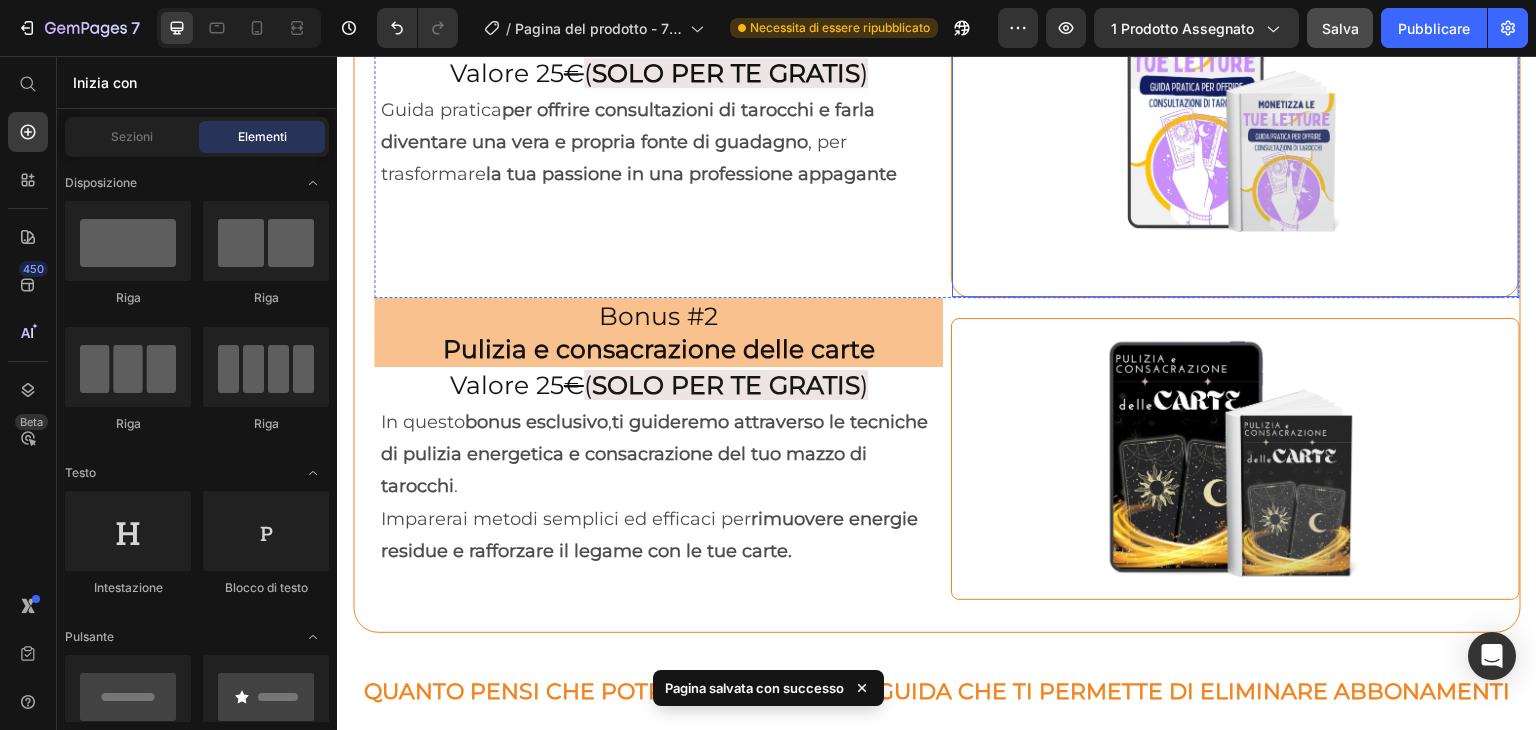 click at bounding box center (1235, 142) 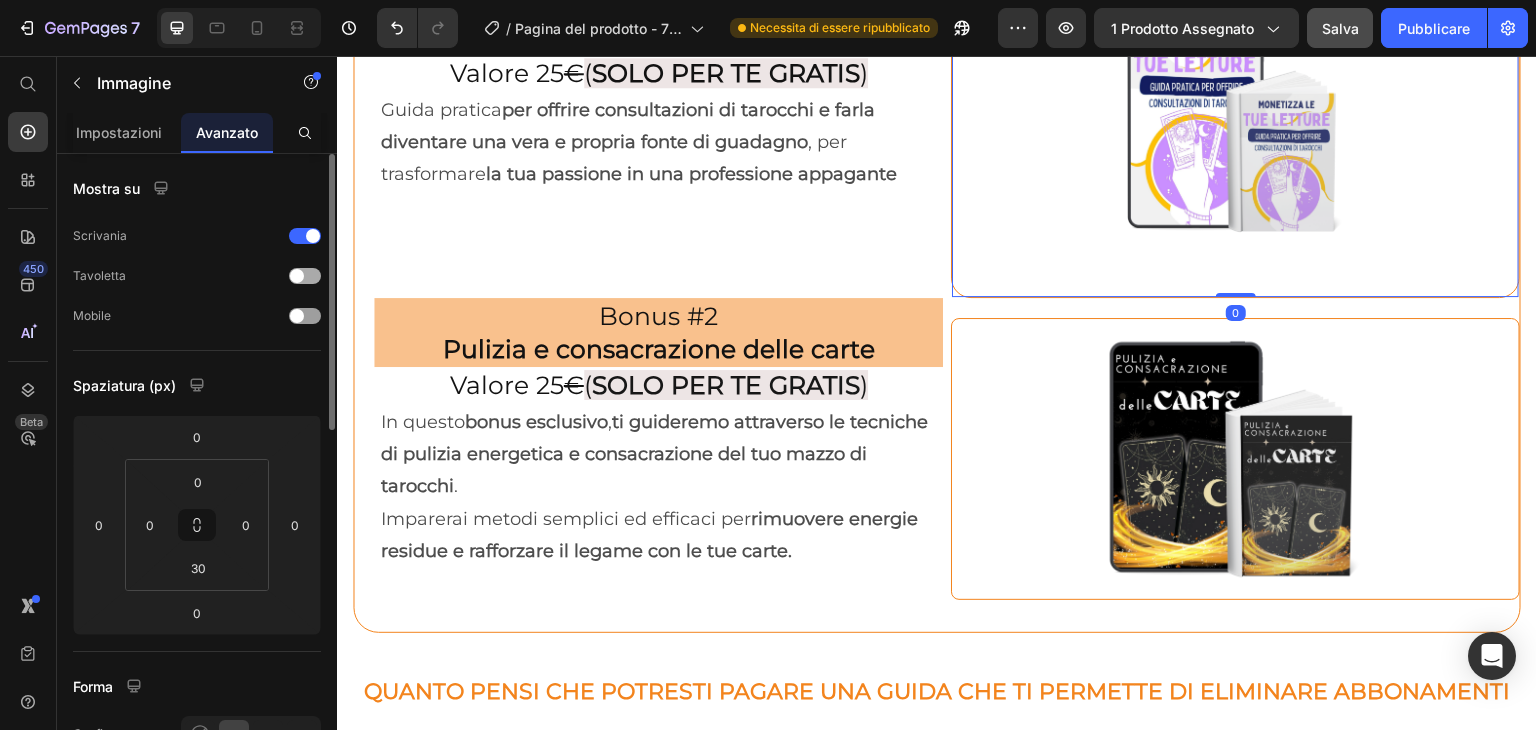 click at bounding box center (297, 276) 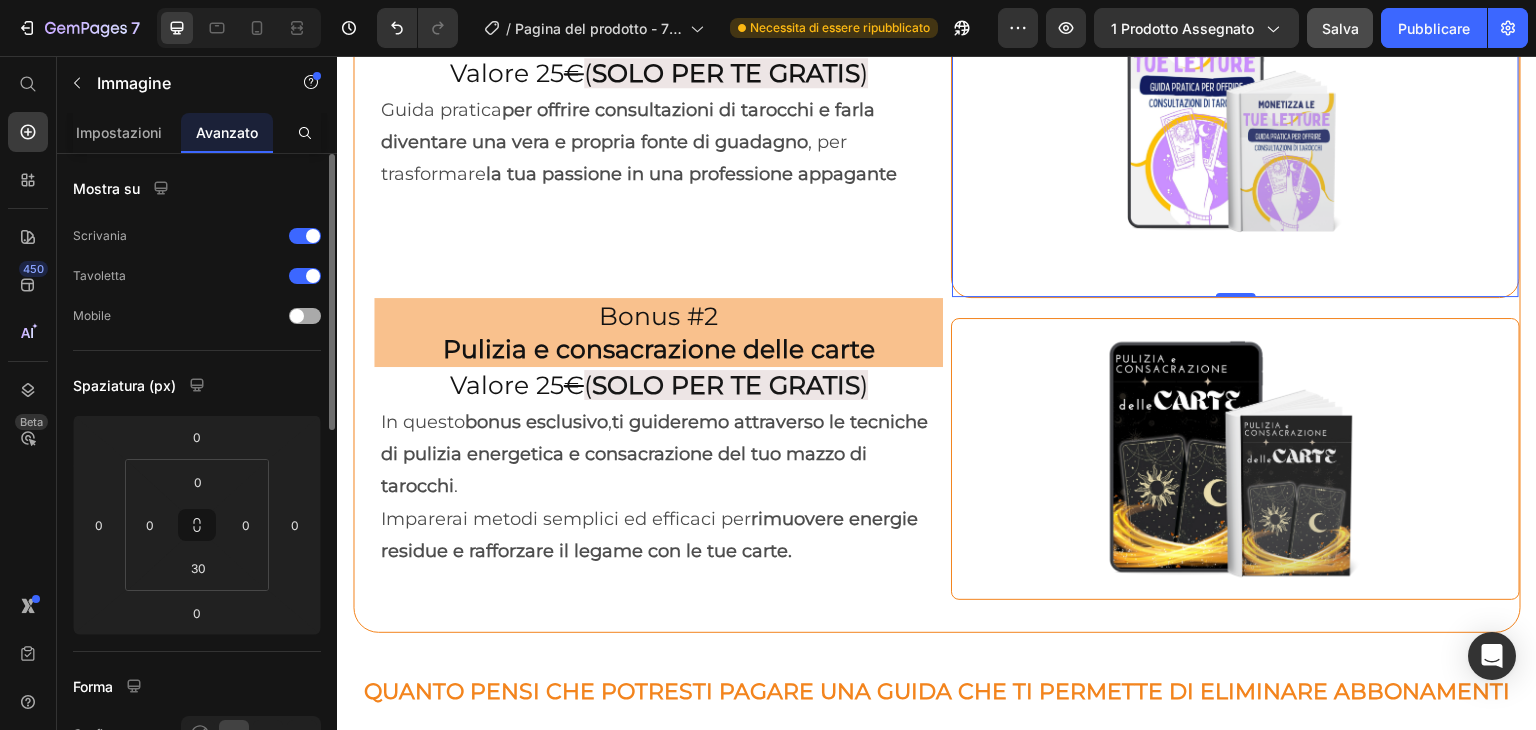 click at bounding box center (297, 316) 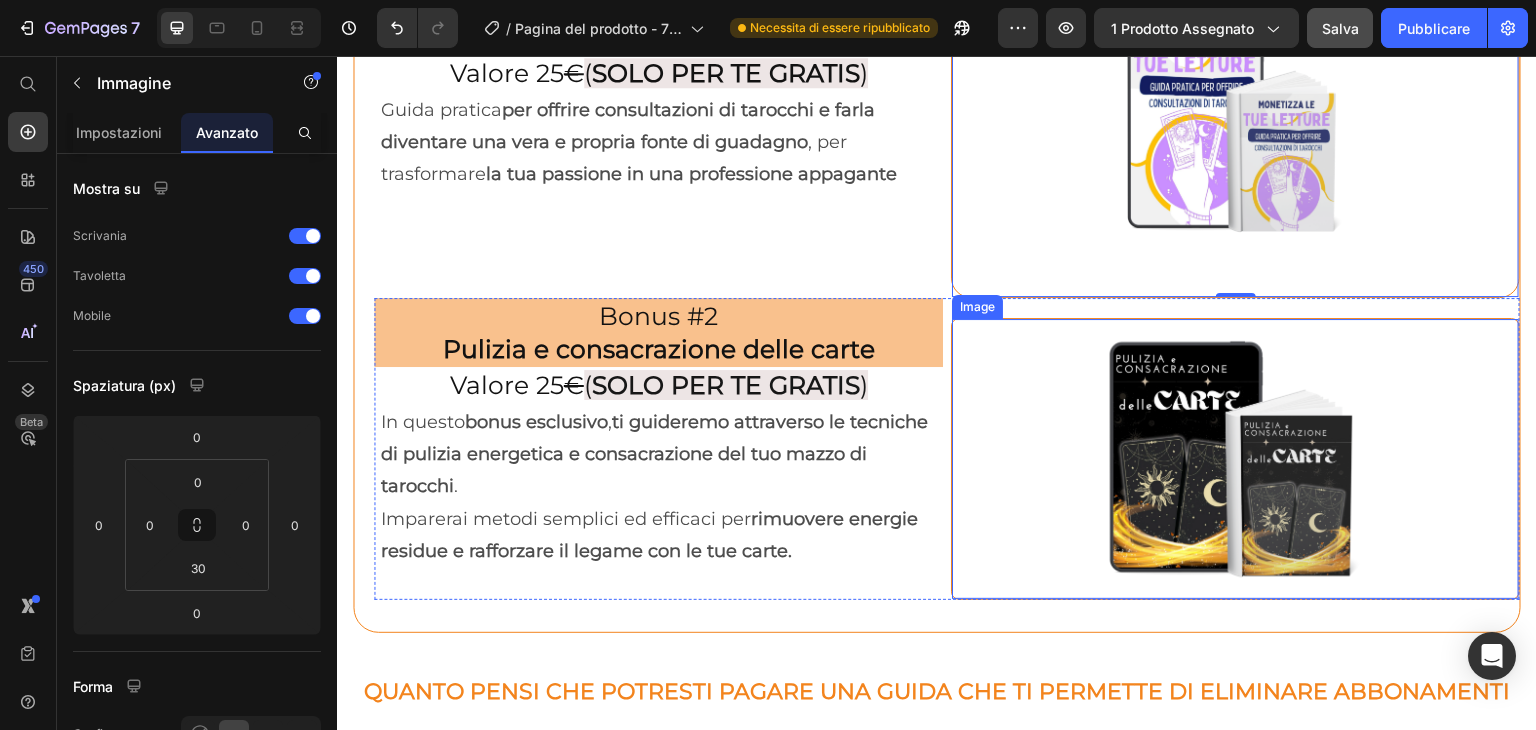 click at bounding box center (1235, 459) 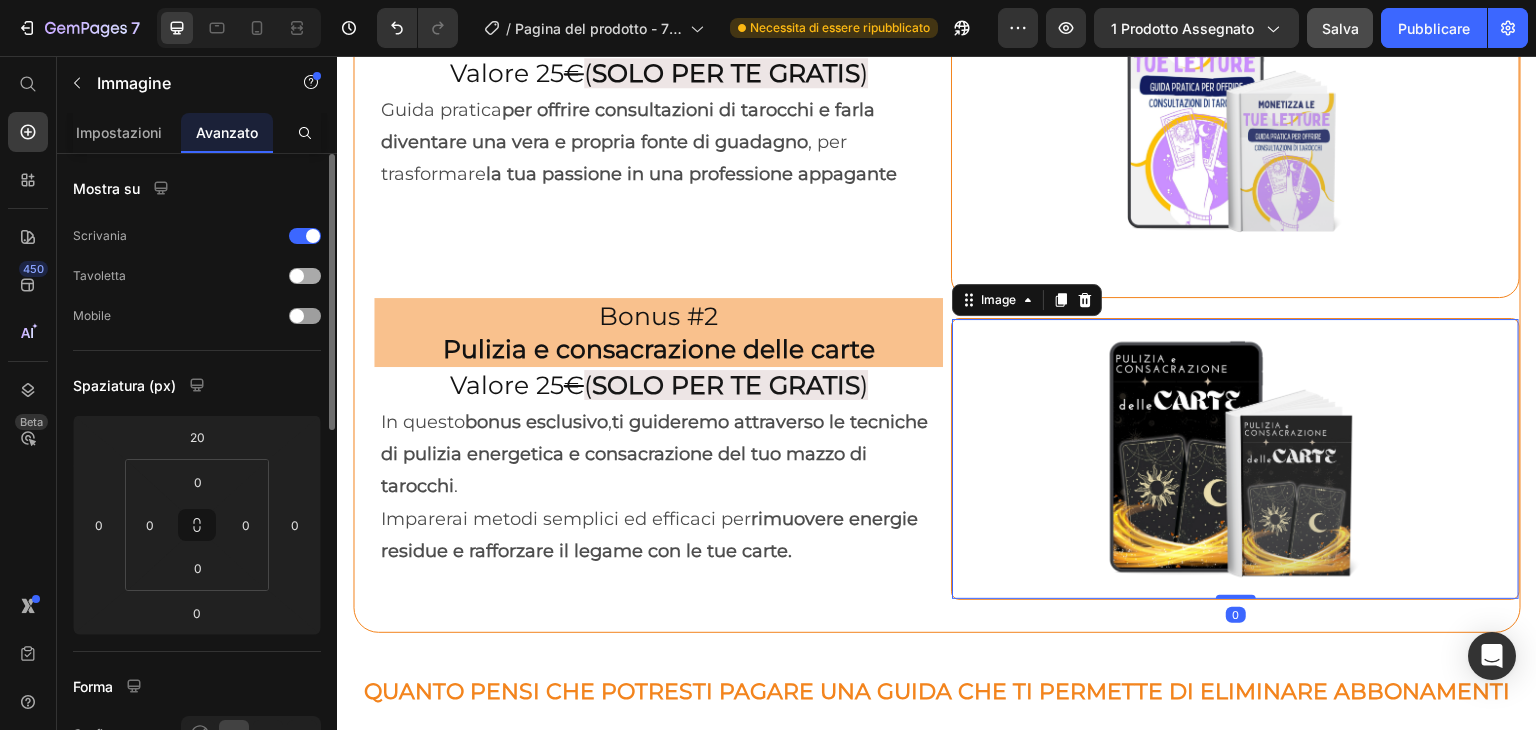 click at bounding box center [305, 276] 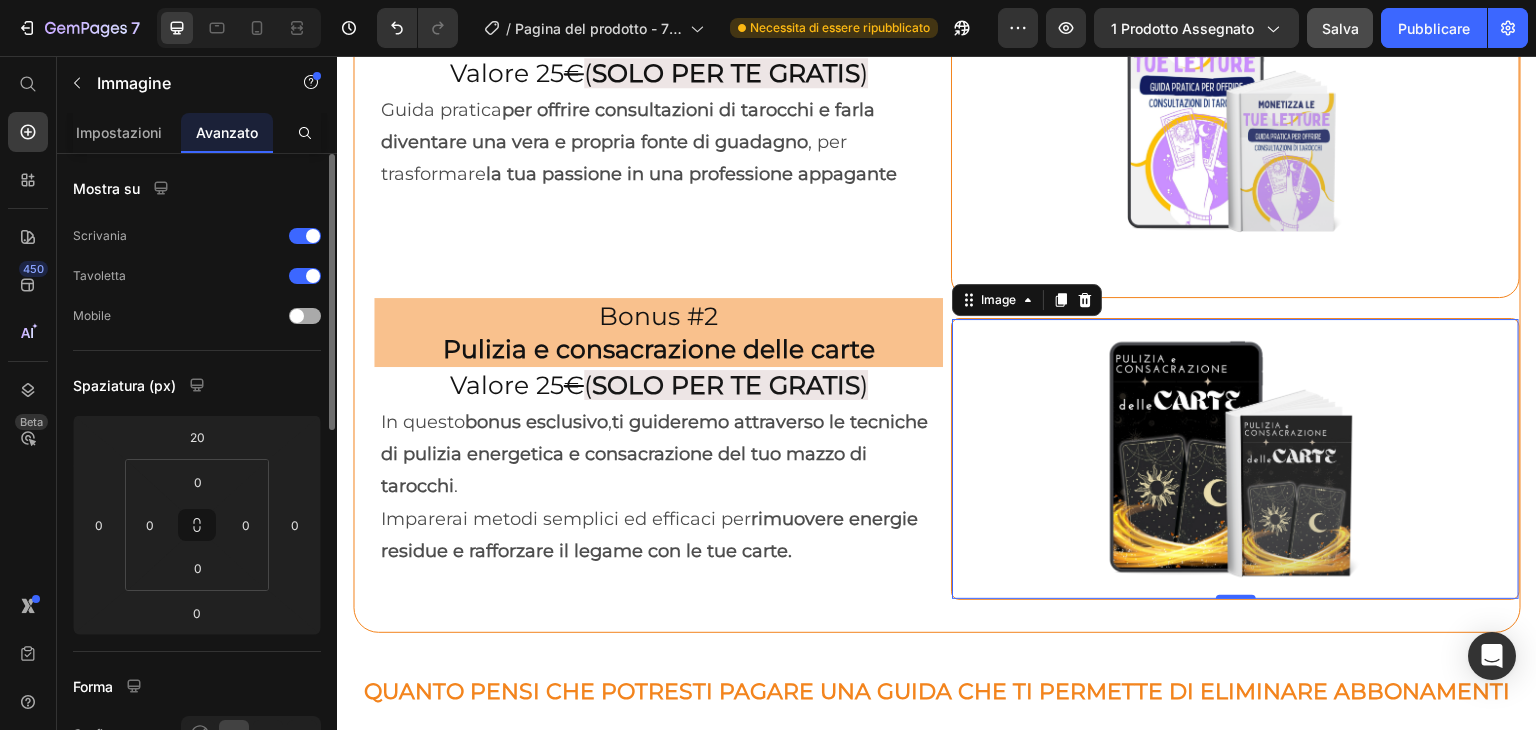 click at bounding box center [297, 316] 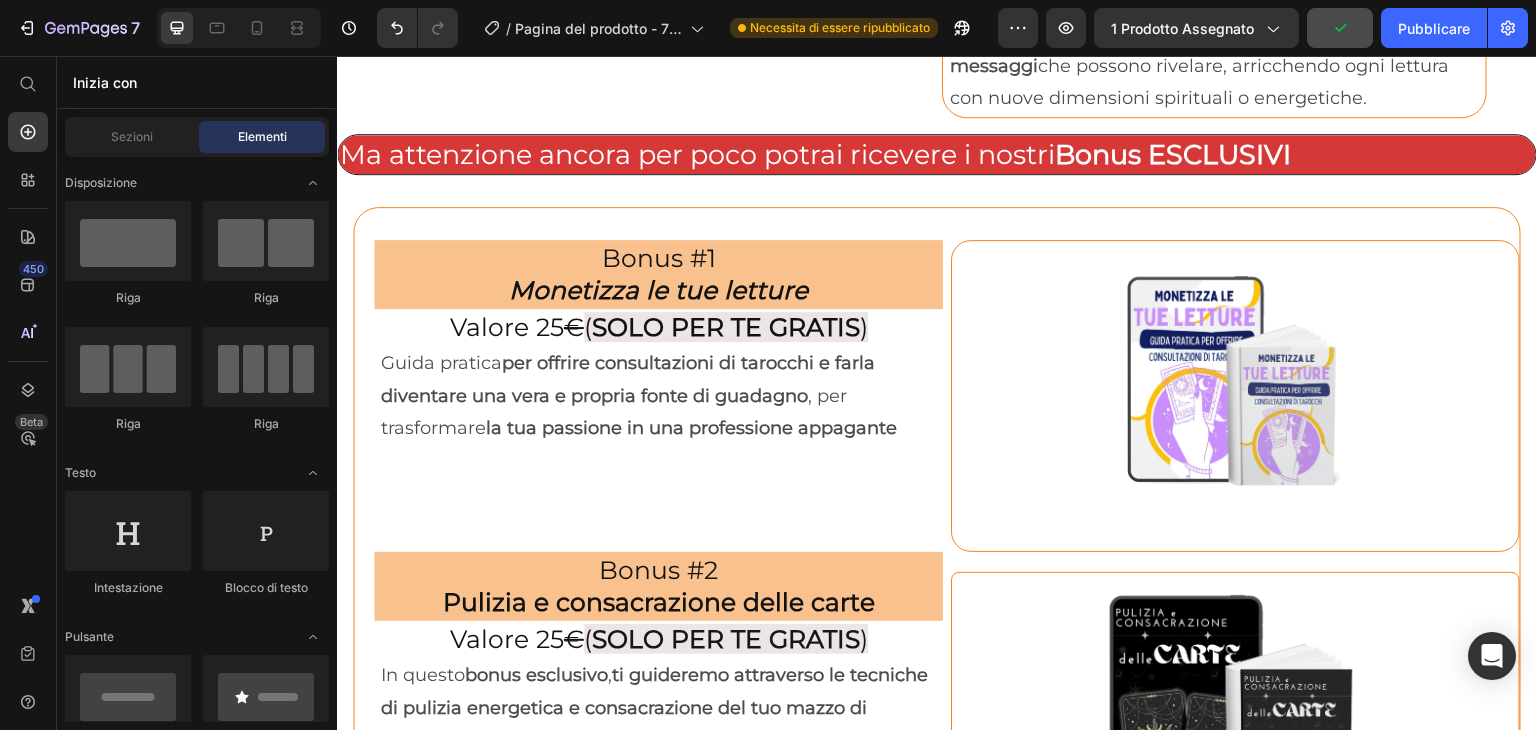 scroll, scrollTop: 6552, scrollLeft: 0, axis: vertical 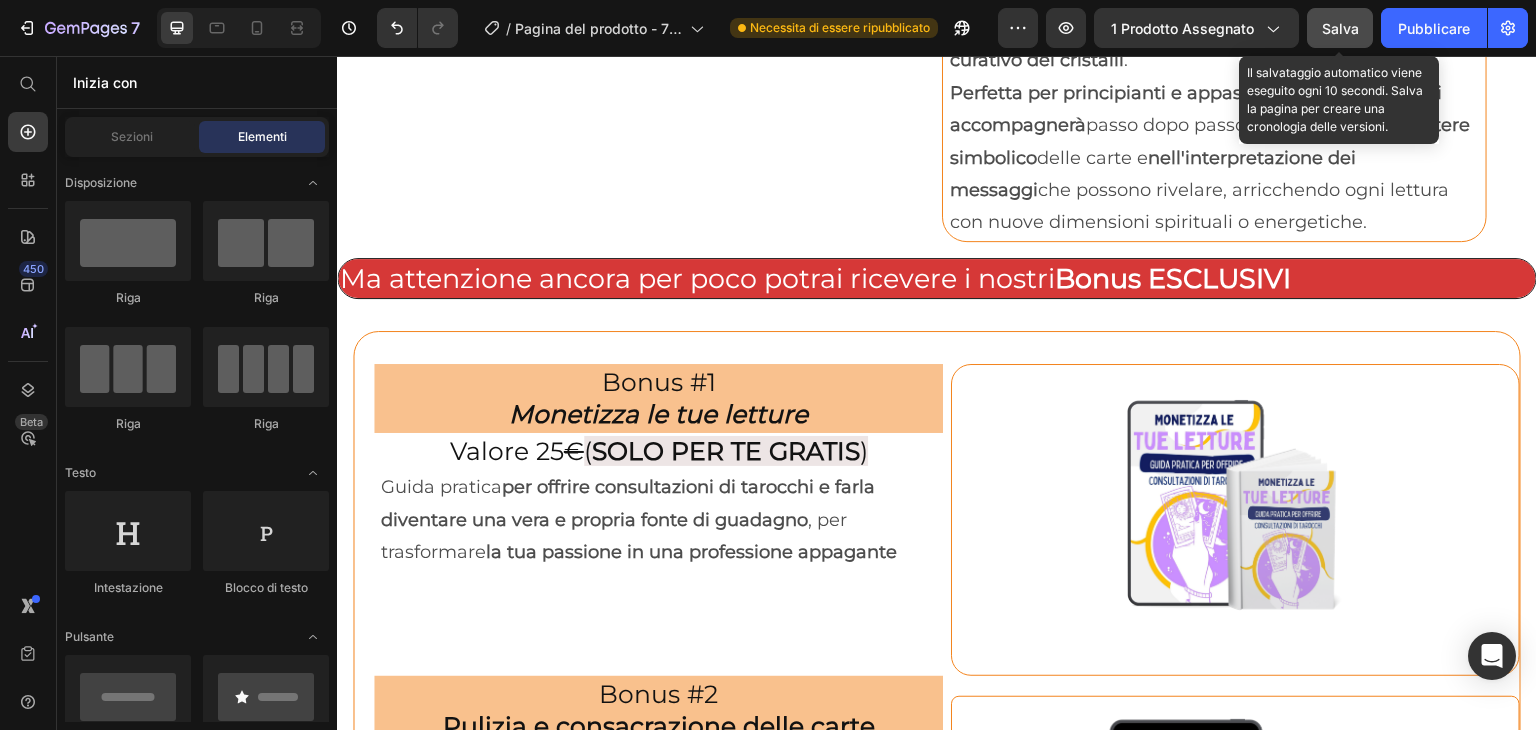 click on "Salva" at bounding box center [1340, 28] 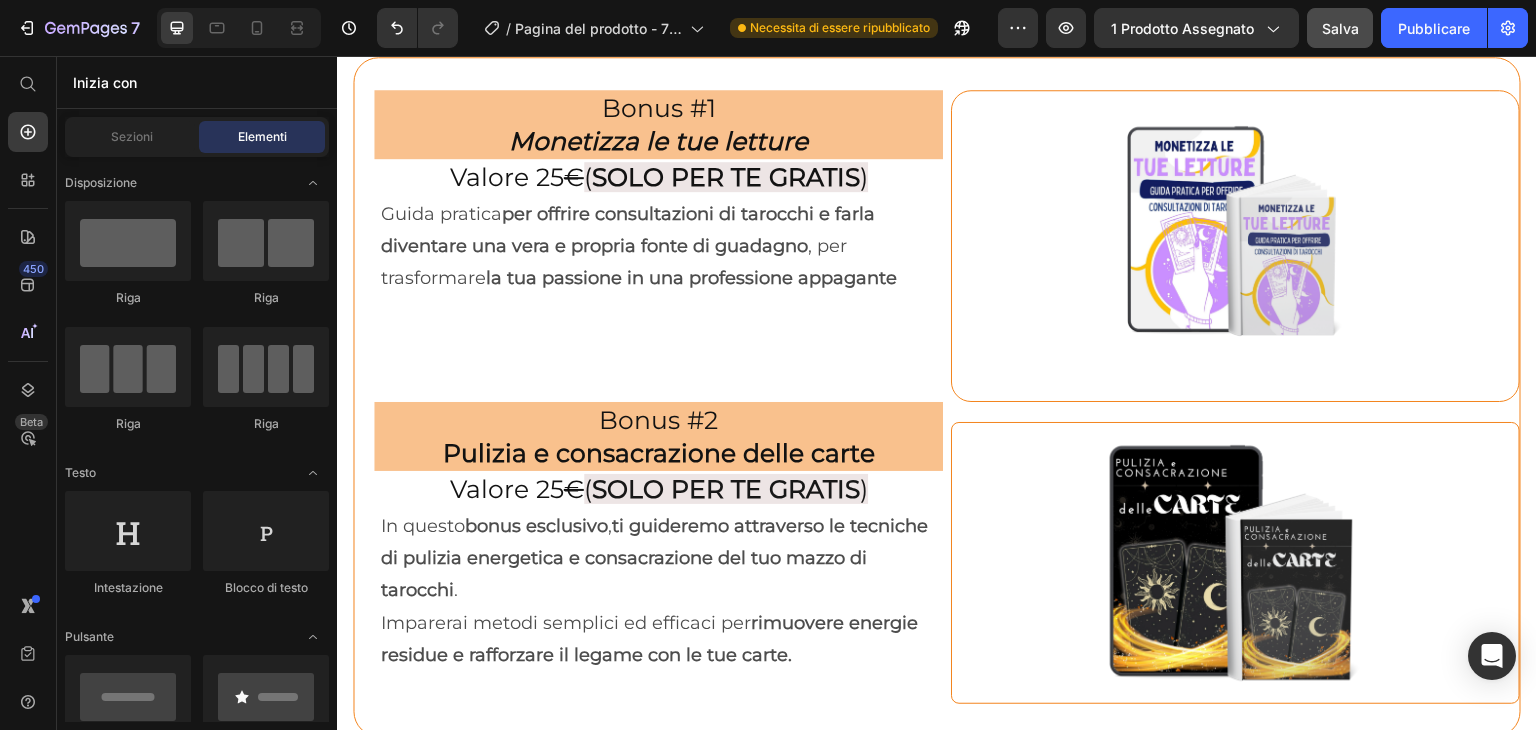 scroll, scrollTop: 6810, scrollLeft: 0, axis: vertical 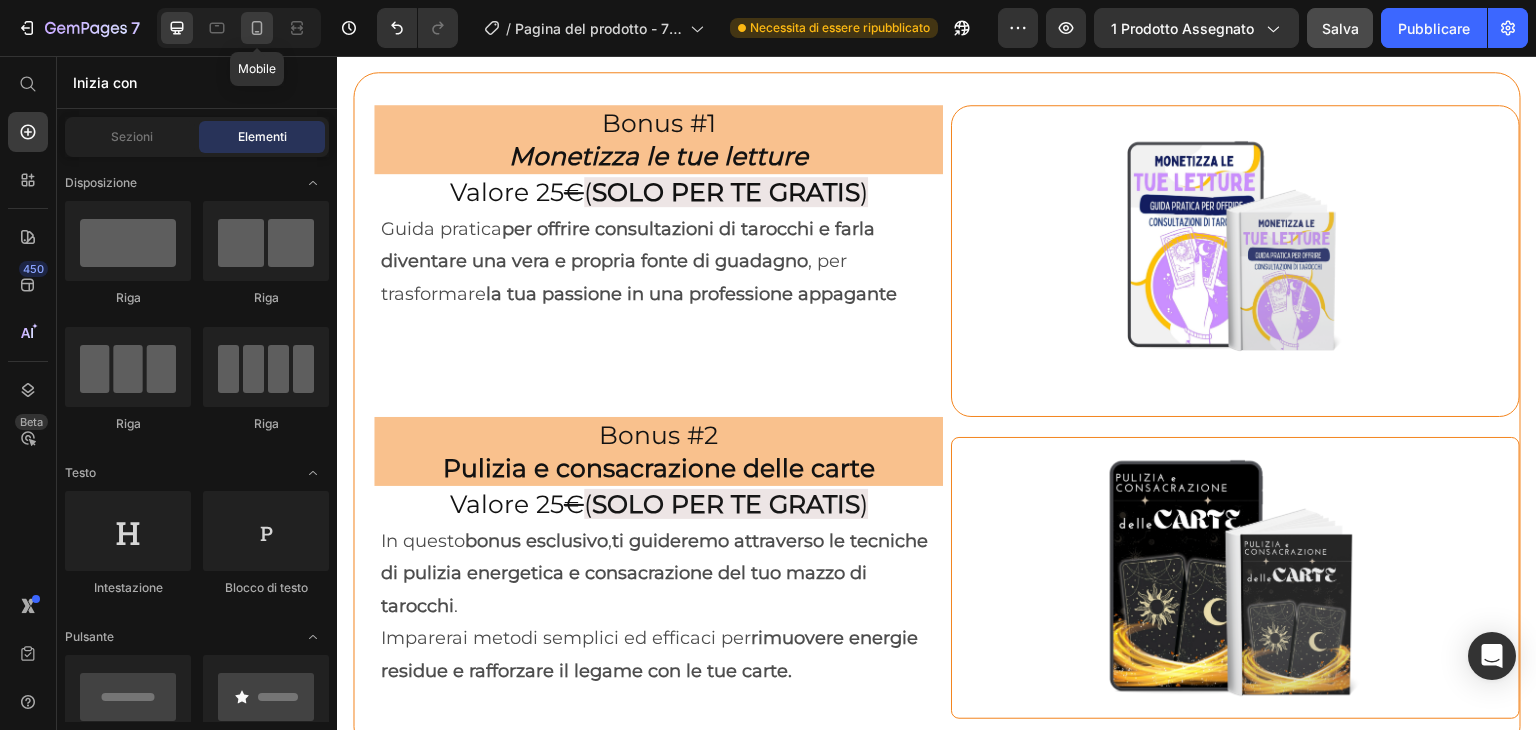 click 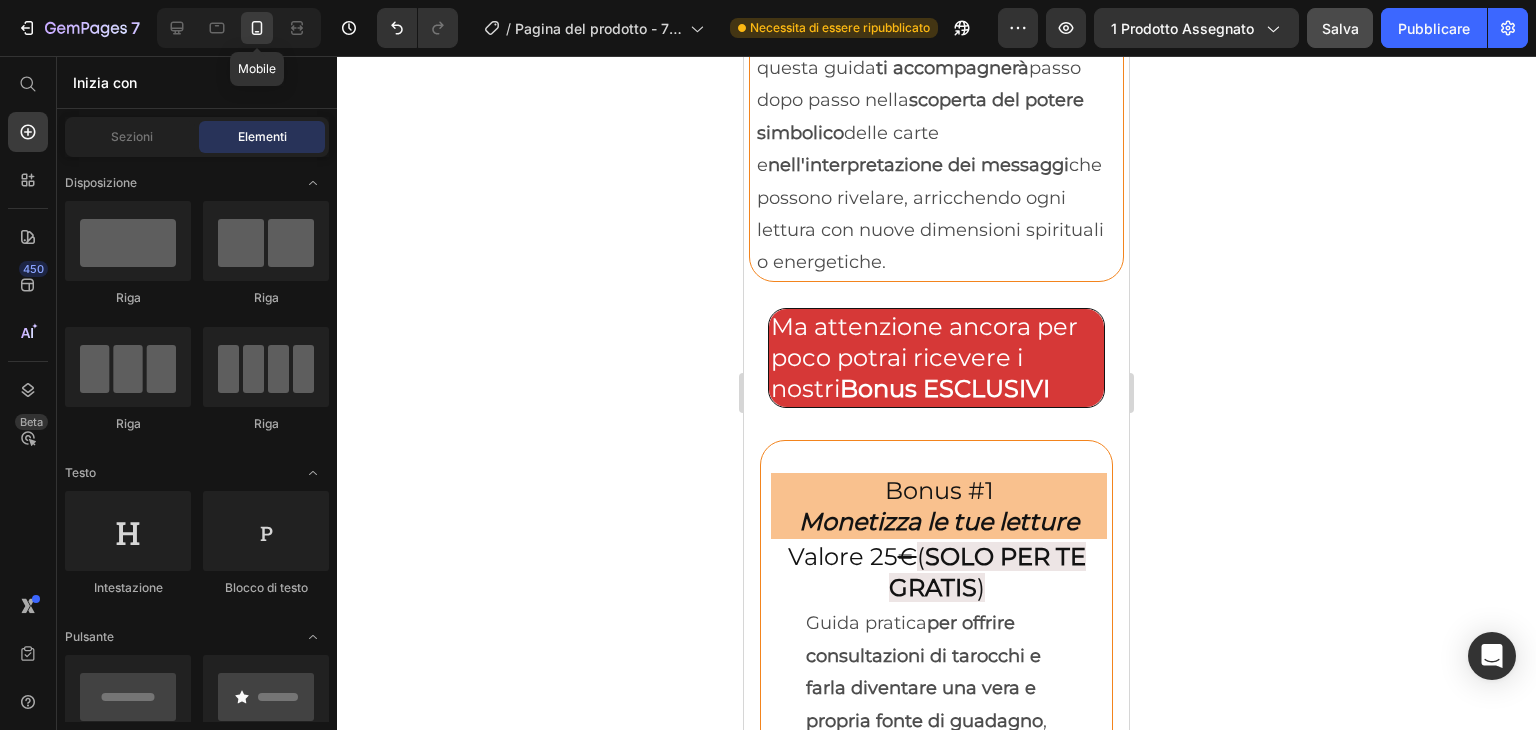 scroll, scrollTop: 6972, scrollLeft: 0, axis: vertical 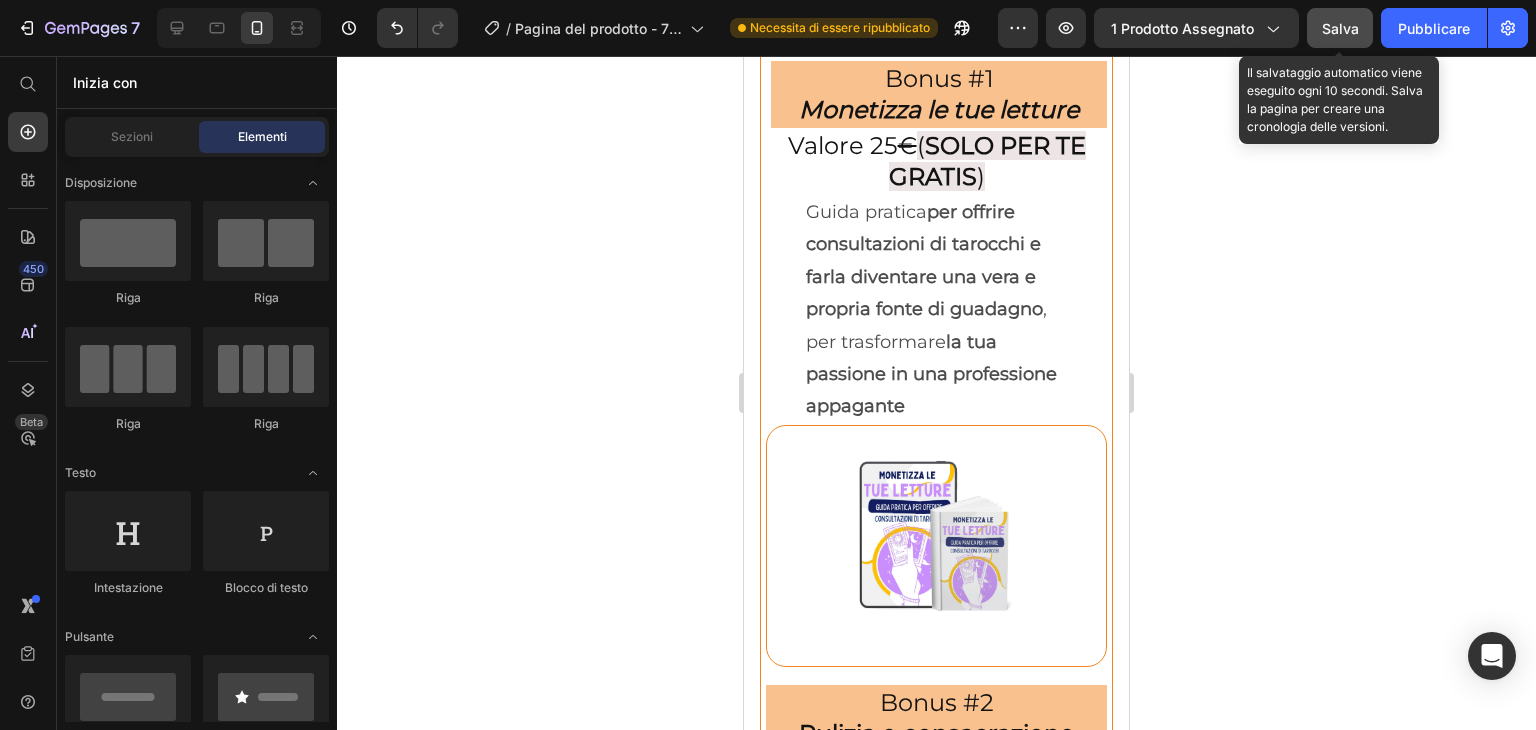 click on "Salva" at bounding box center [1340, 28] 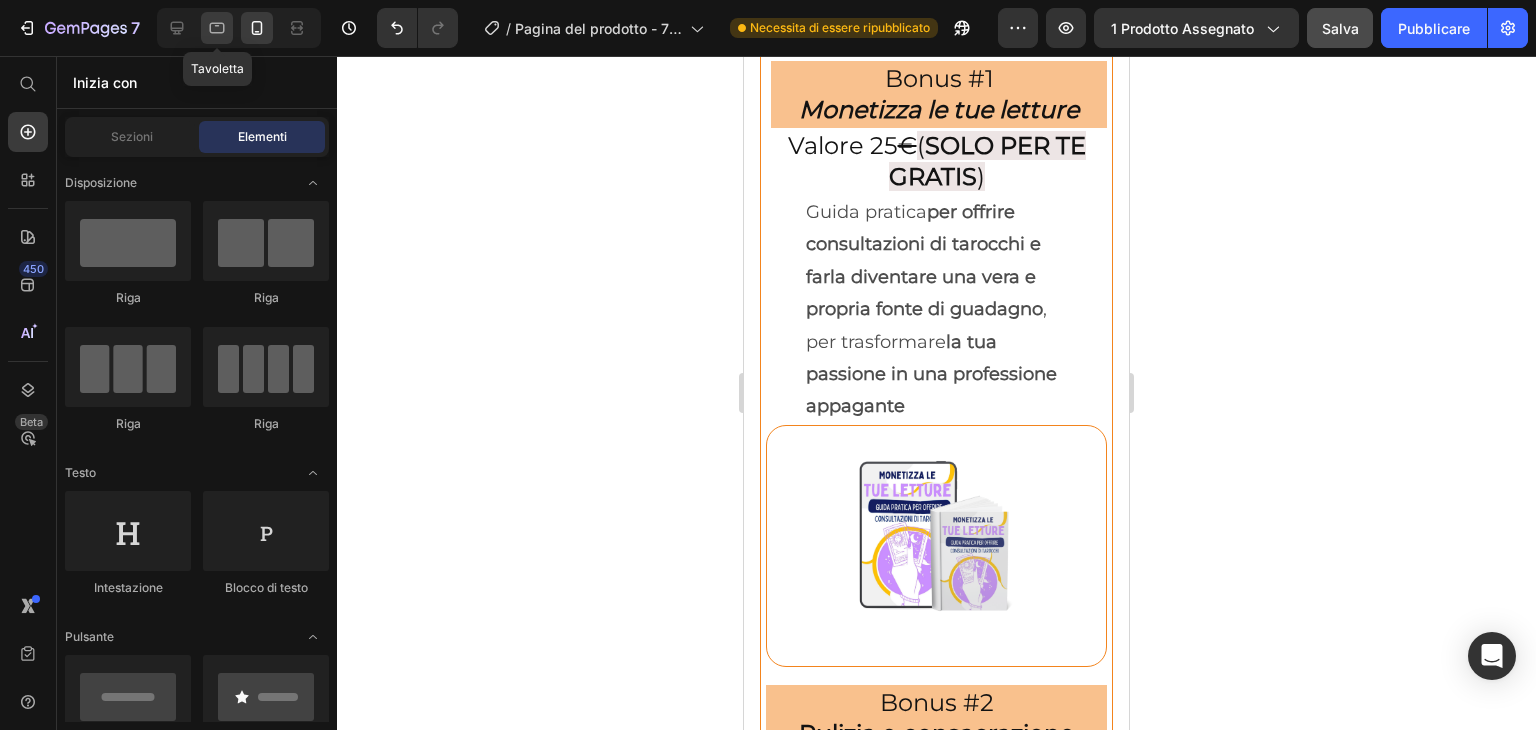 click 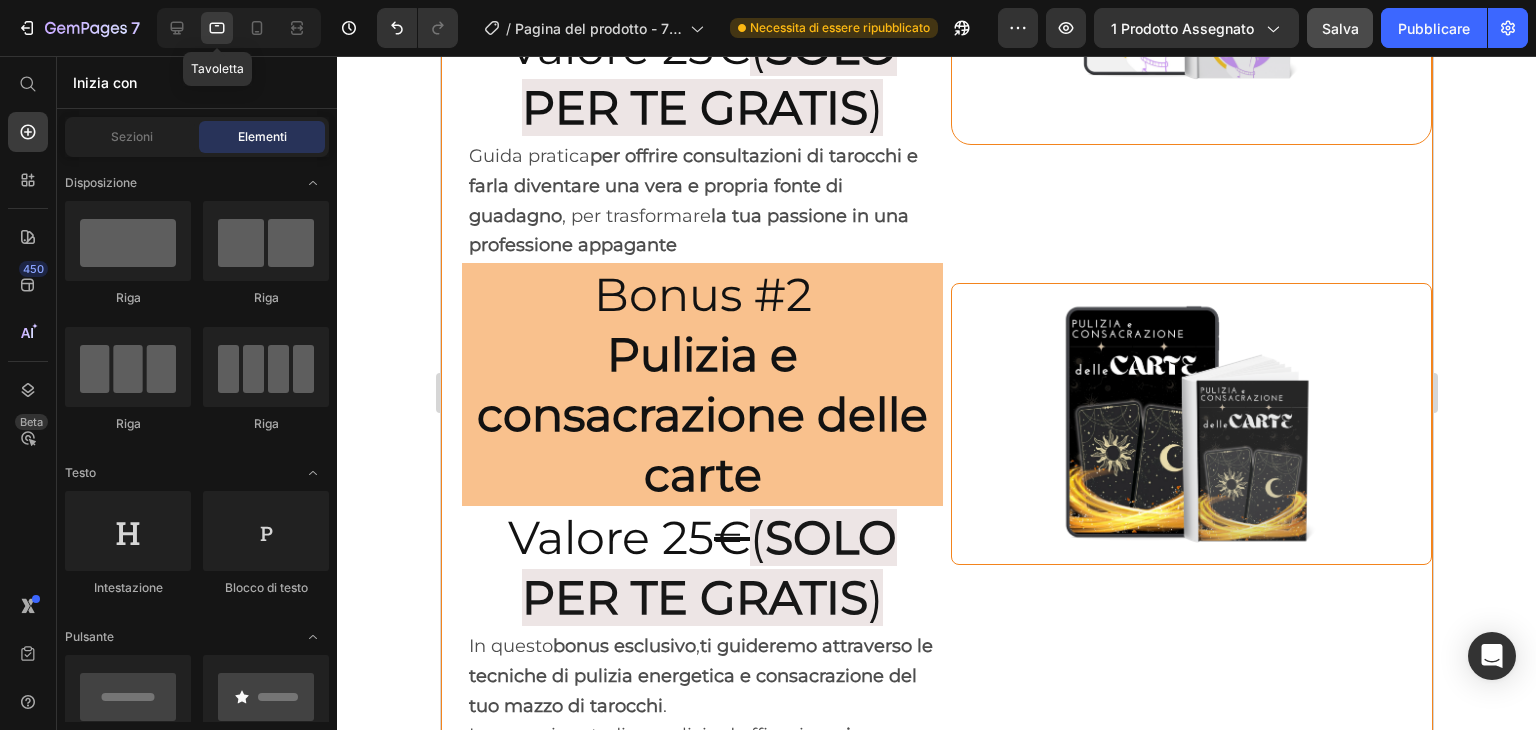 scroll, scrollTop: 8120, scrollLeft: 0, axis: vertical 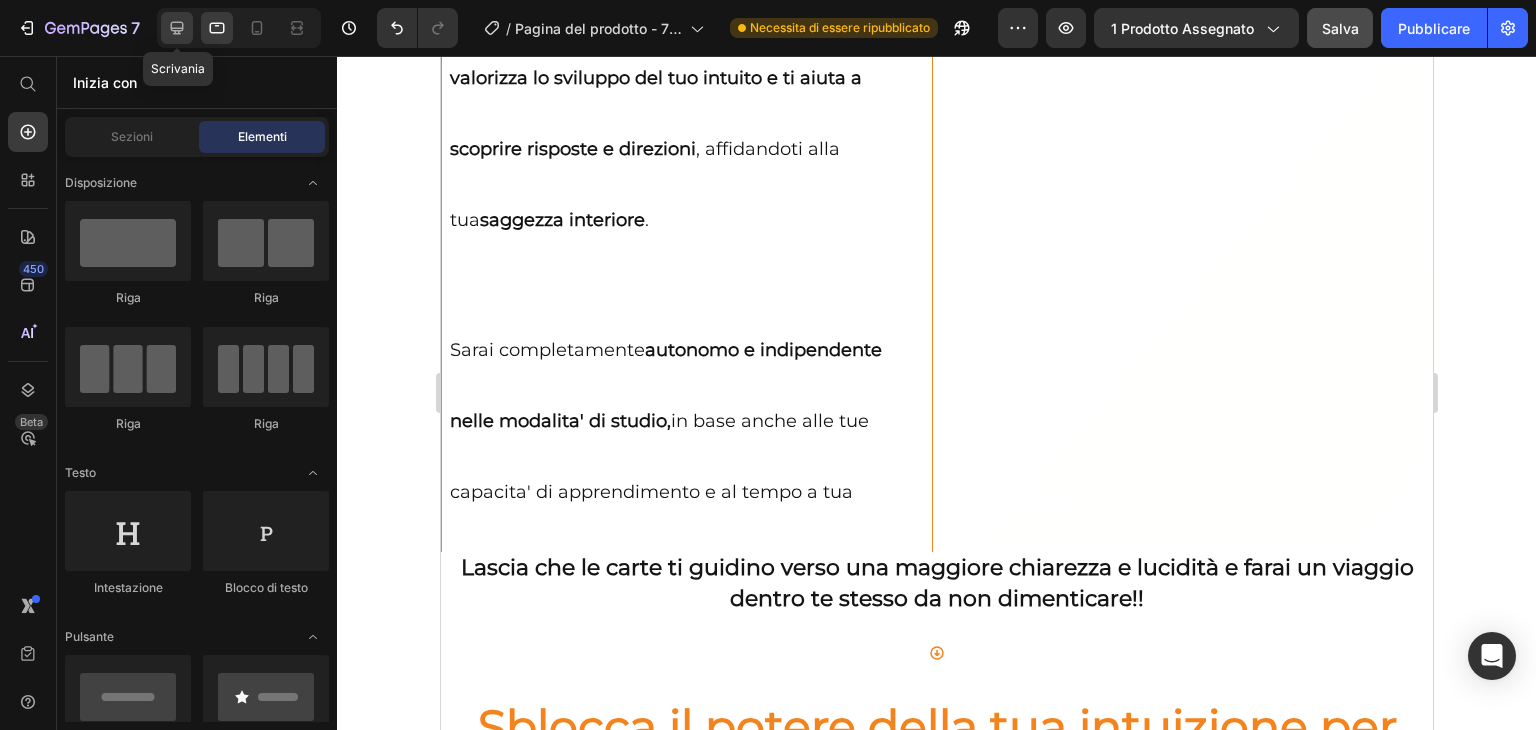 click 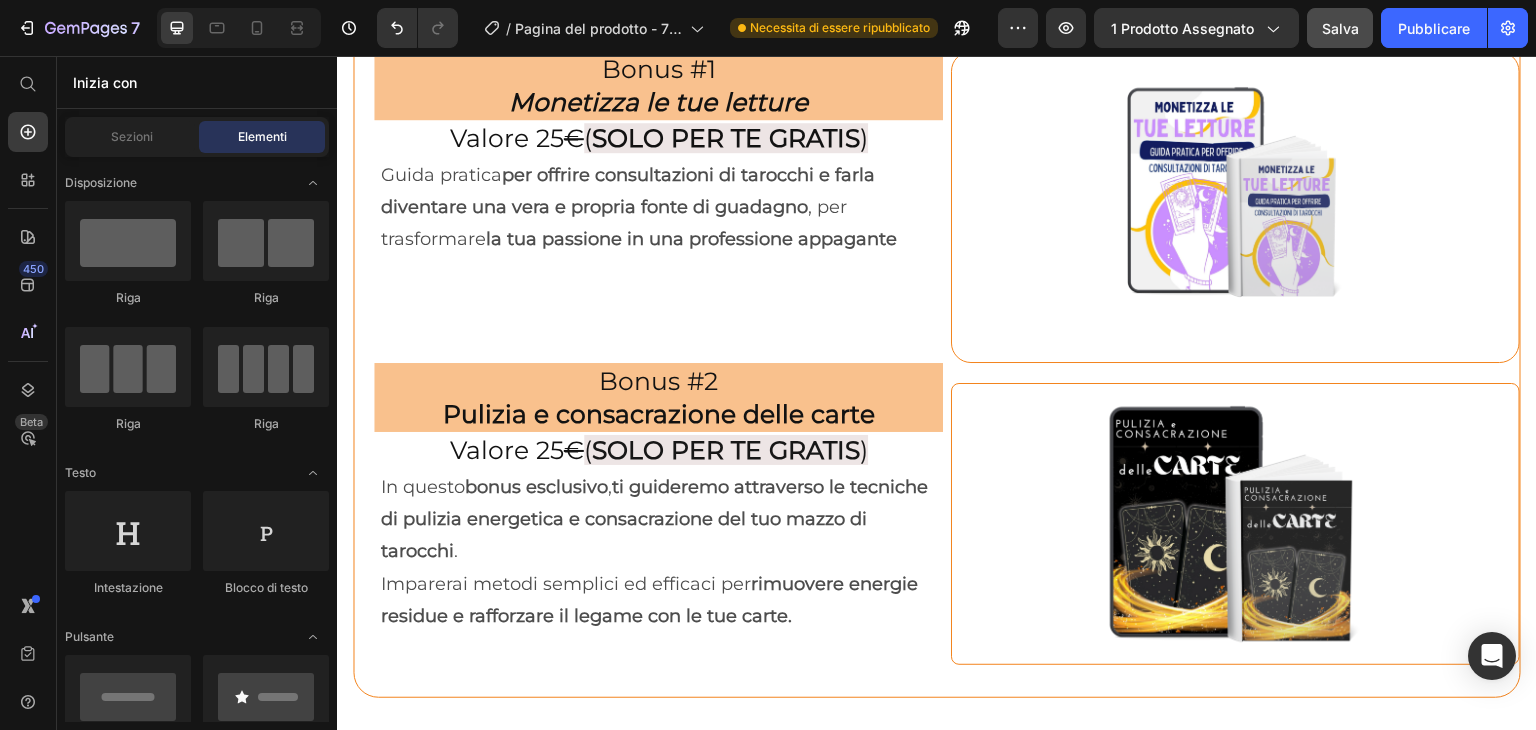 scroll, scrollTop: 6890, scrollLeft: 0, axis: vertical 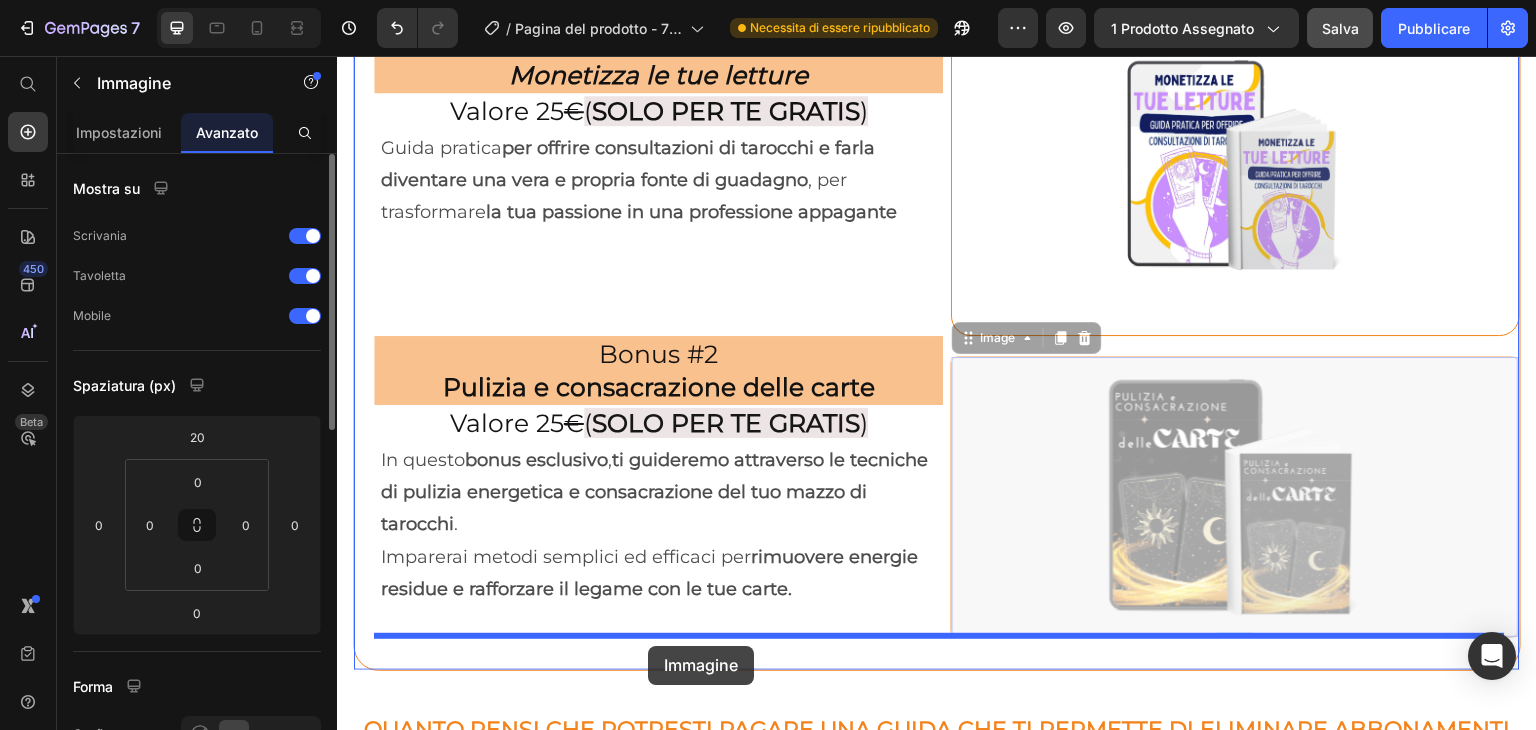 drag, startPoint x: 1017, startPoint y: 387, endPoint x: 648, endPoint y: 646, distance: 450.8237 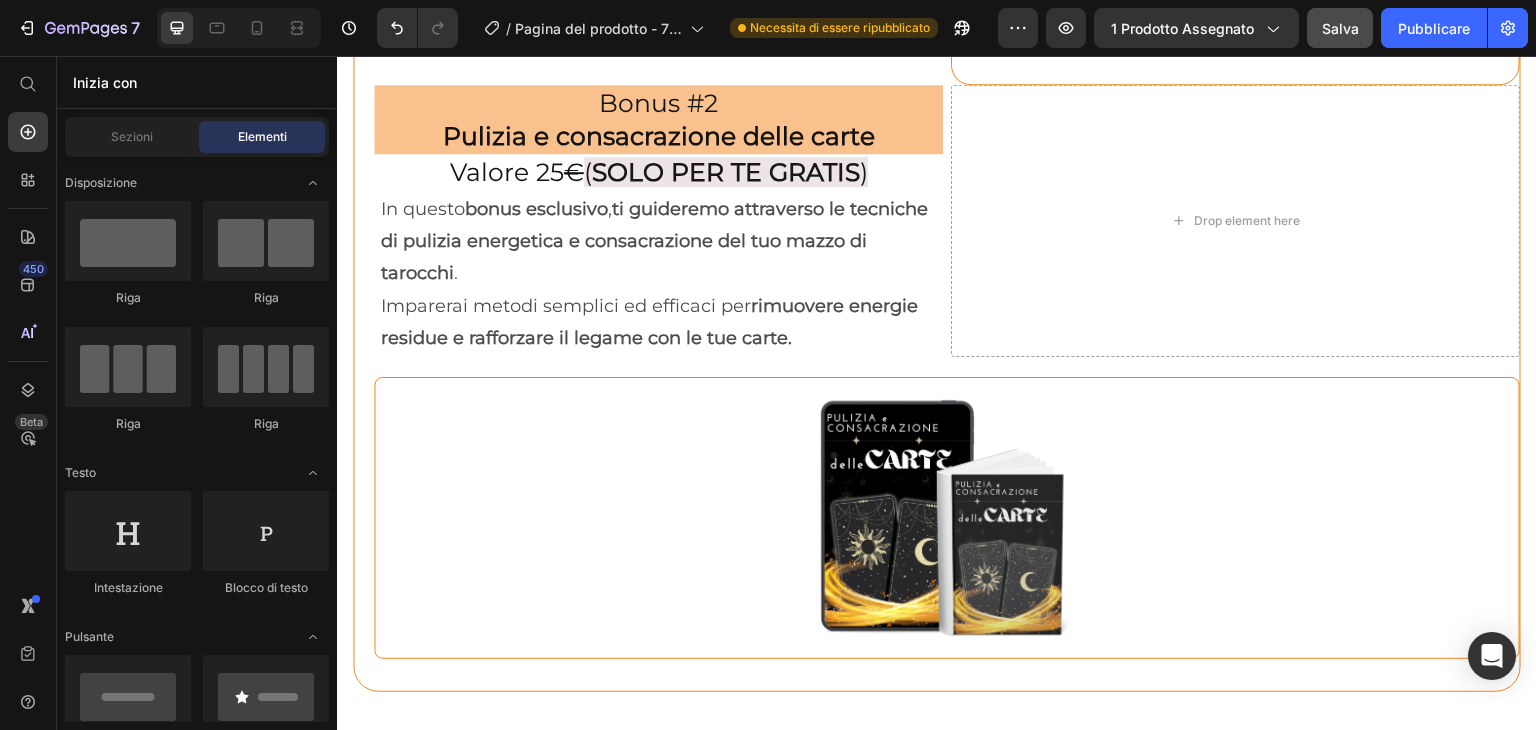 scroll, scrollTop: 7169, scrollLeft: 0, axis: vertical 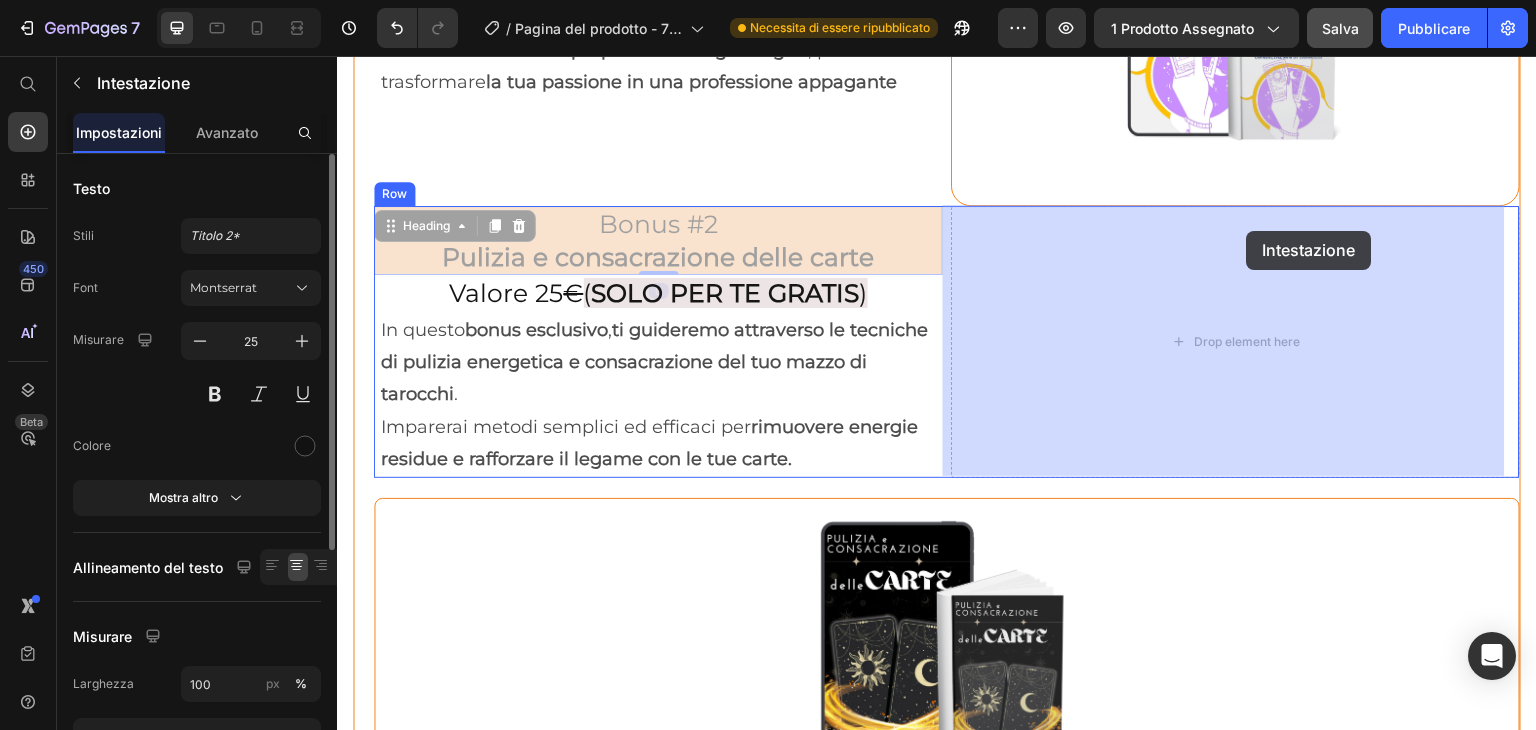 drag, startPoint x: 482, startPoint y: 66, endPoint x: 1247, endPoint y: 231, distance: 782.59186 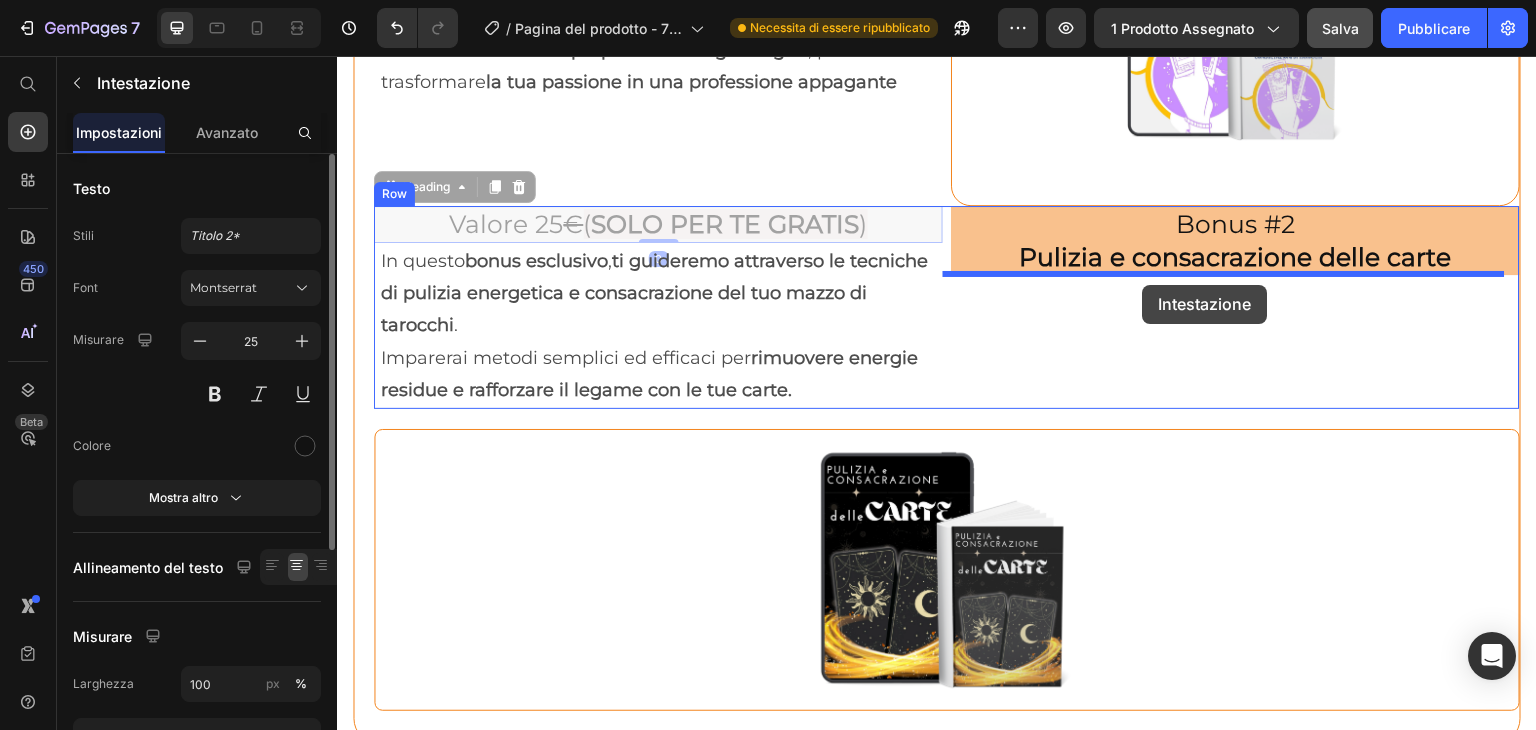 drag, startPoint x: 663, startPoint y: 225, endPoint x: 1148, endPoint y: 285, distance: 488.69724 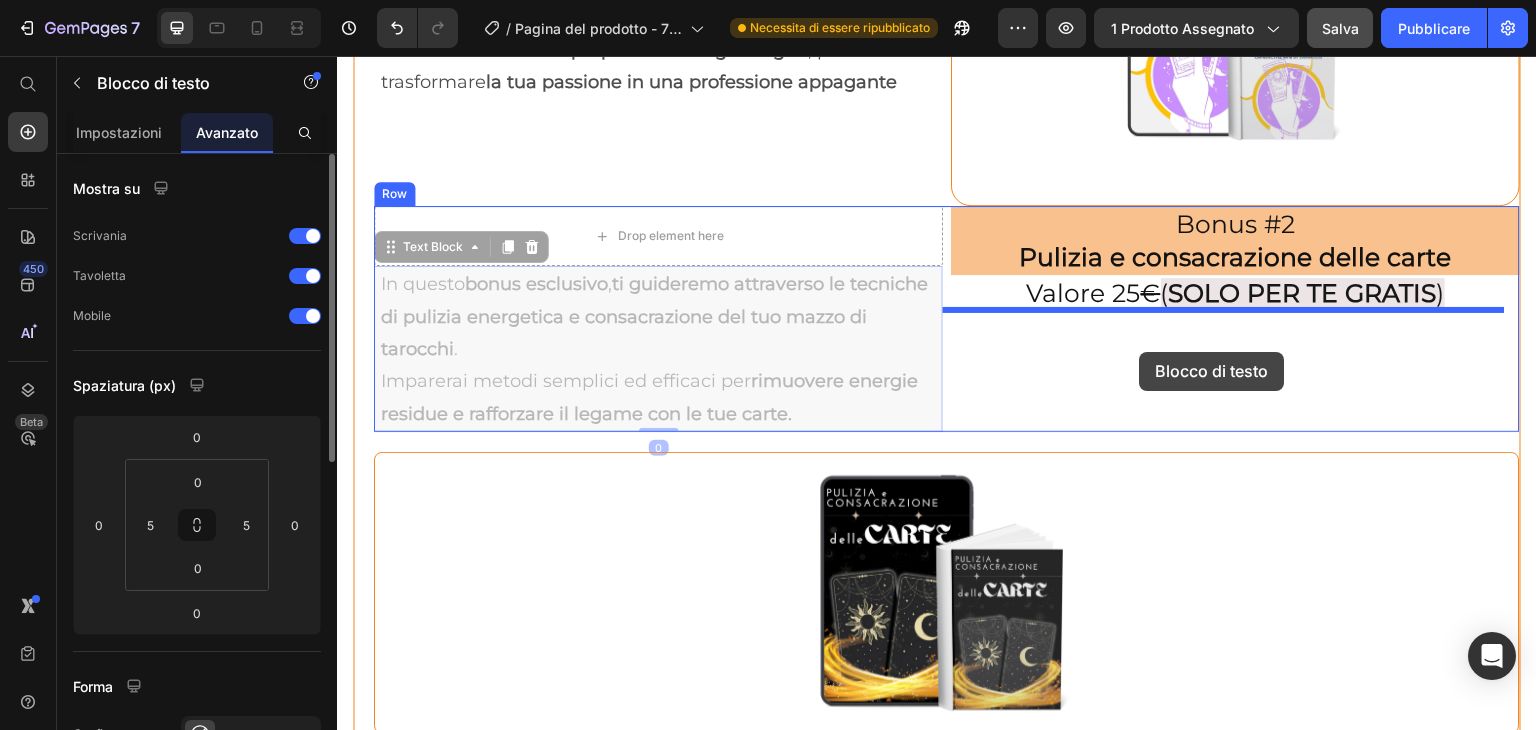 drag, startPoint x: 635, startPoint y: 322, endPoint x: 1140, endPoint y: 352, distance: 505.8903 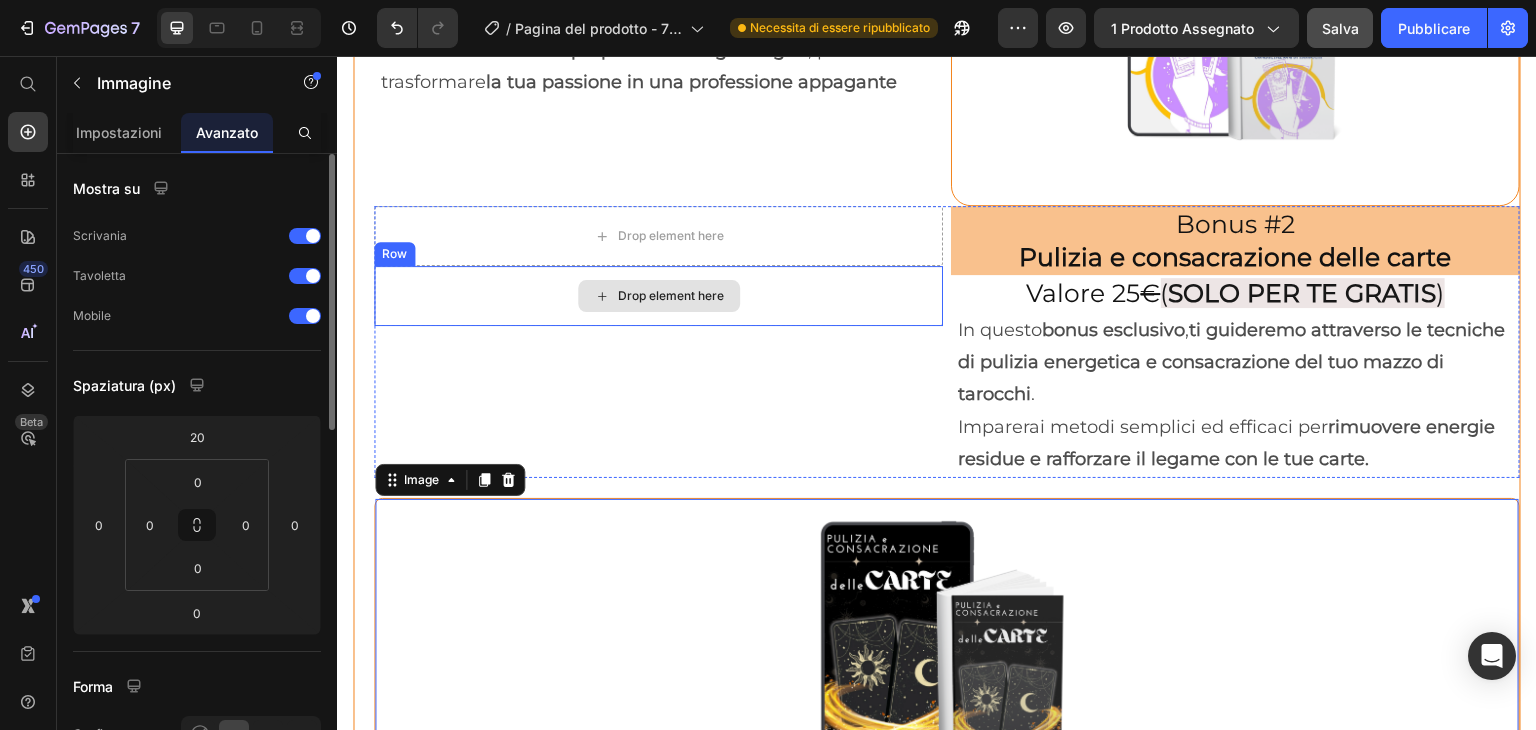 drag, startPoint x: 841, startPoint y: 614, endPoint x: 638, endPoint y: 290, distance: 382.34146 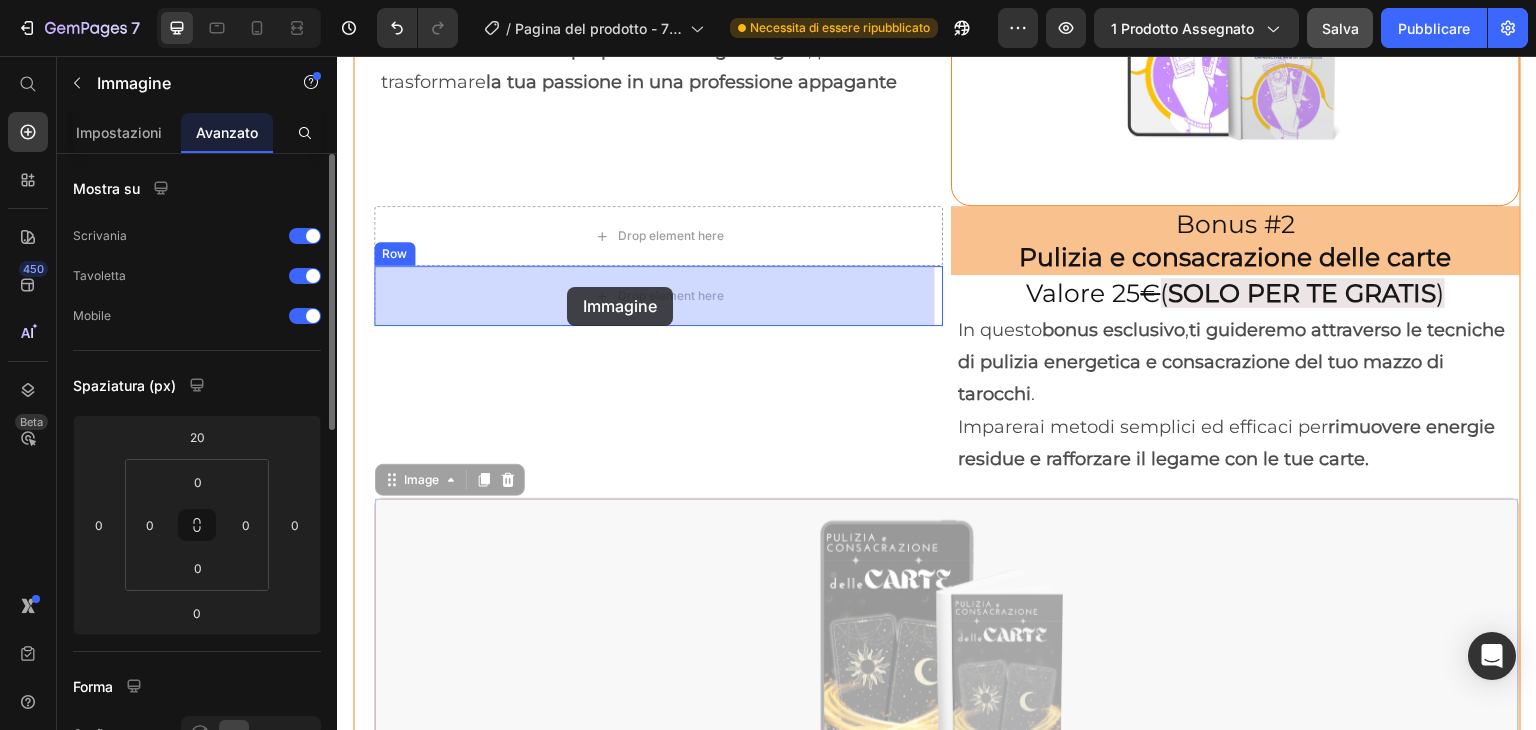 drag, startPoint x: 516, startPoint y: 583, endPoint x: 567, endPoint y: 287, distance: 300.36145 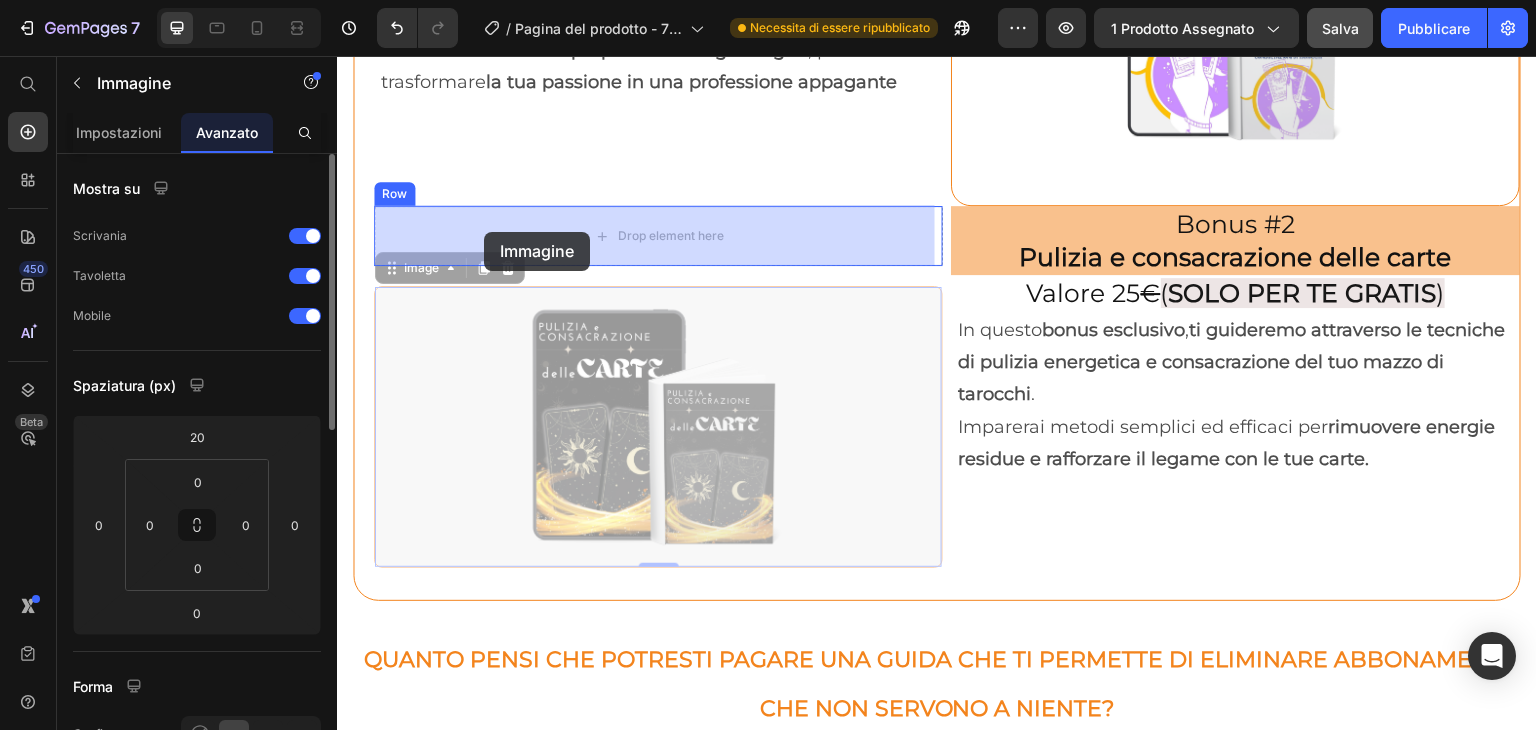 drag, startPoint x: 448, startPoint y: 353, endPoint x: 484, endPoint y: 232, distance: 126.24183 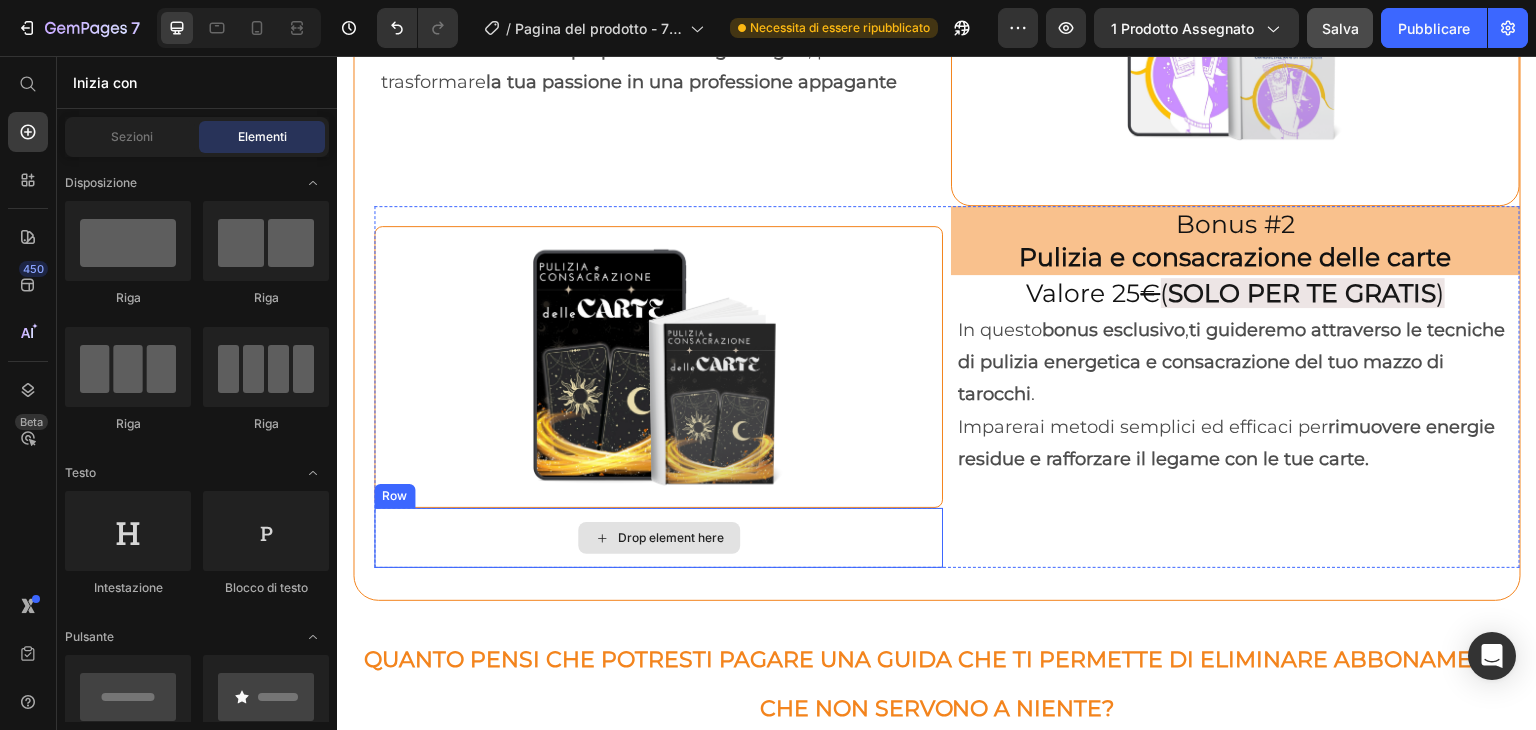 click on "Drop element here" at bounding box center (658, 538) 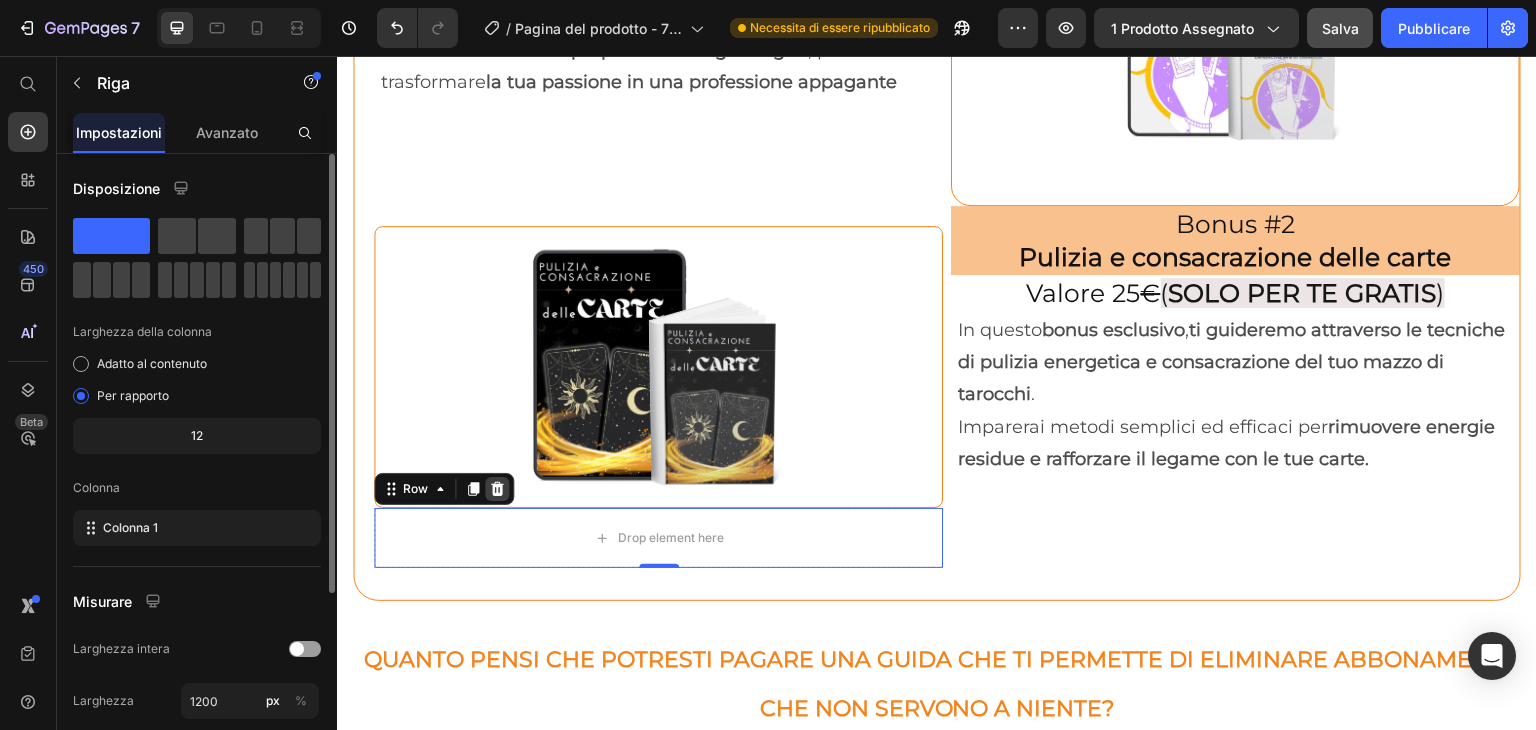 click 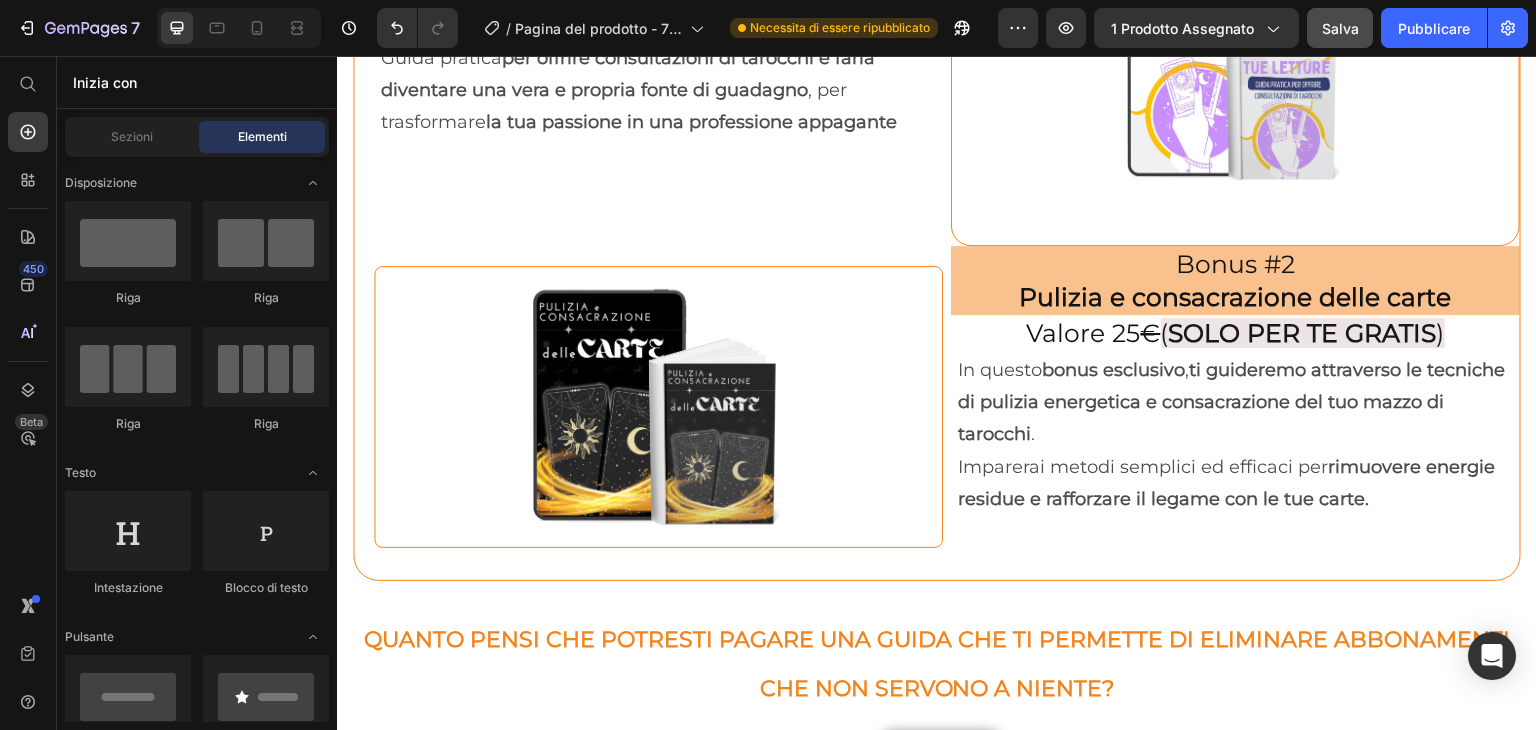 scroll, scrollTop: 6954, scrollLeft: 0, axis: vertical 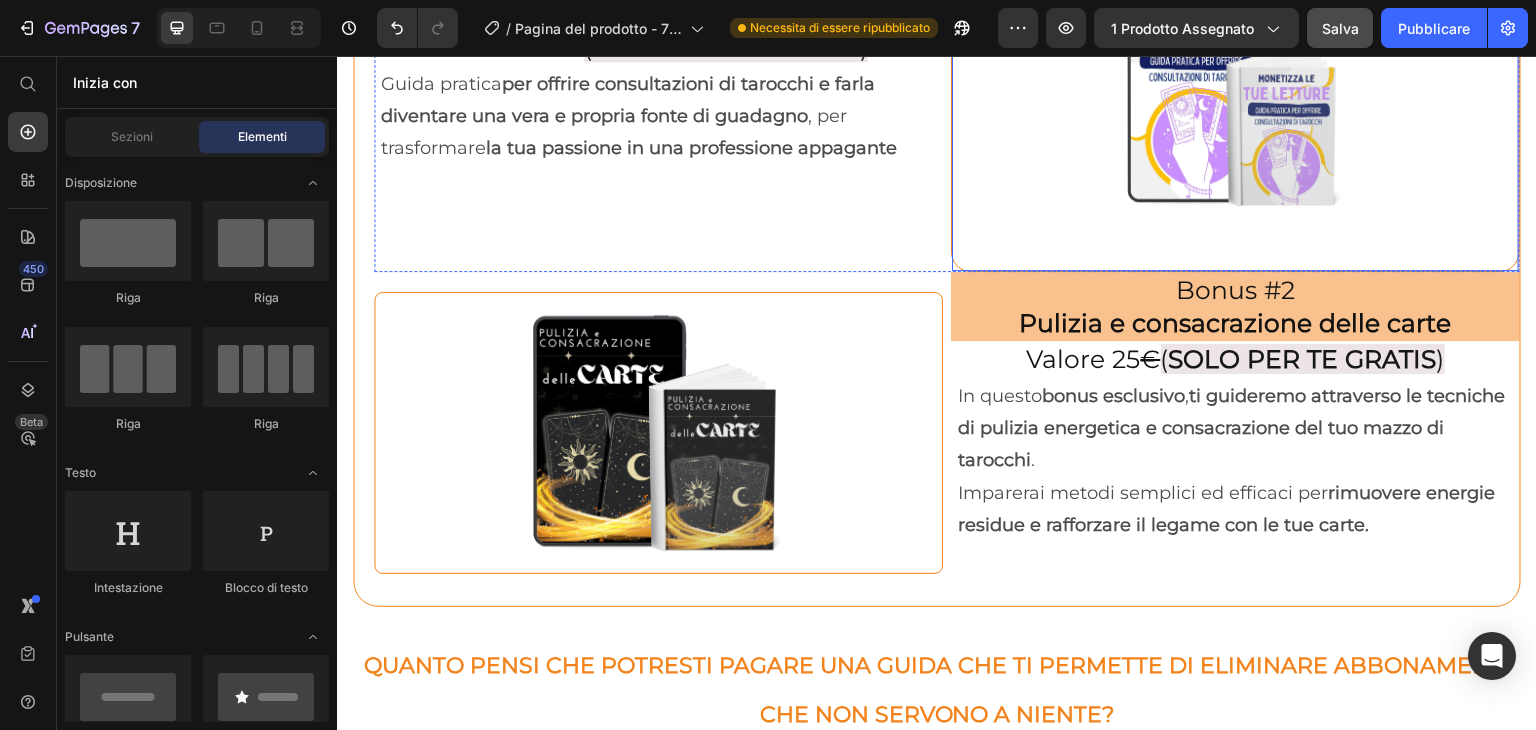 click at bounding box center [1235, 116] 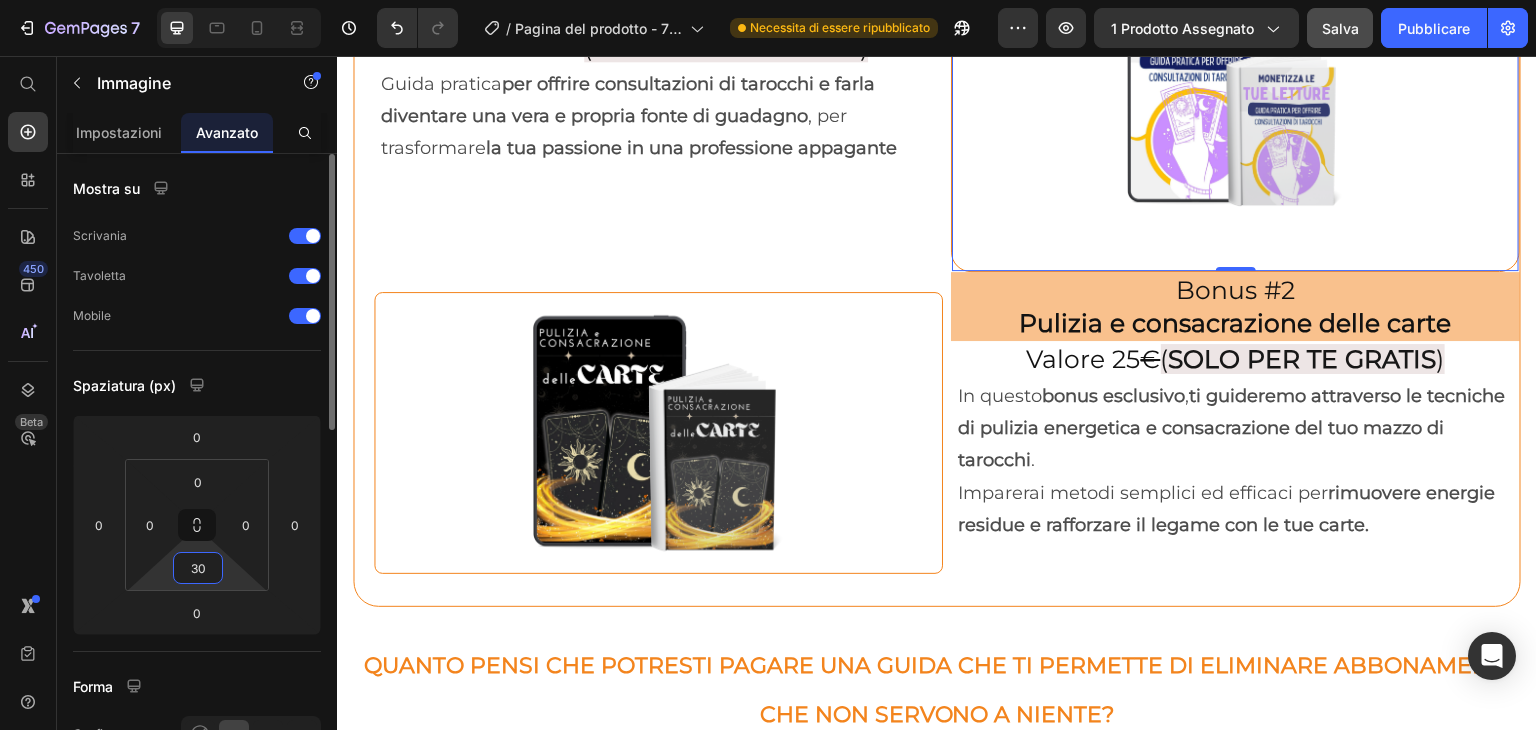 click on "30" at bounding box center [198, 568] 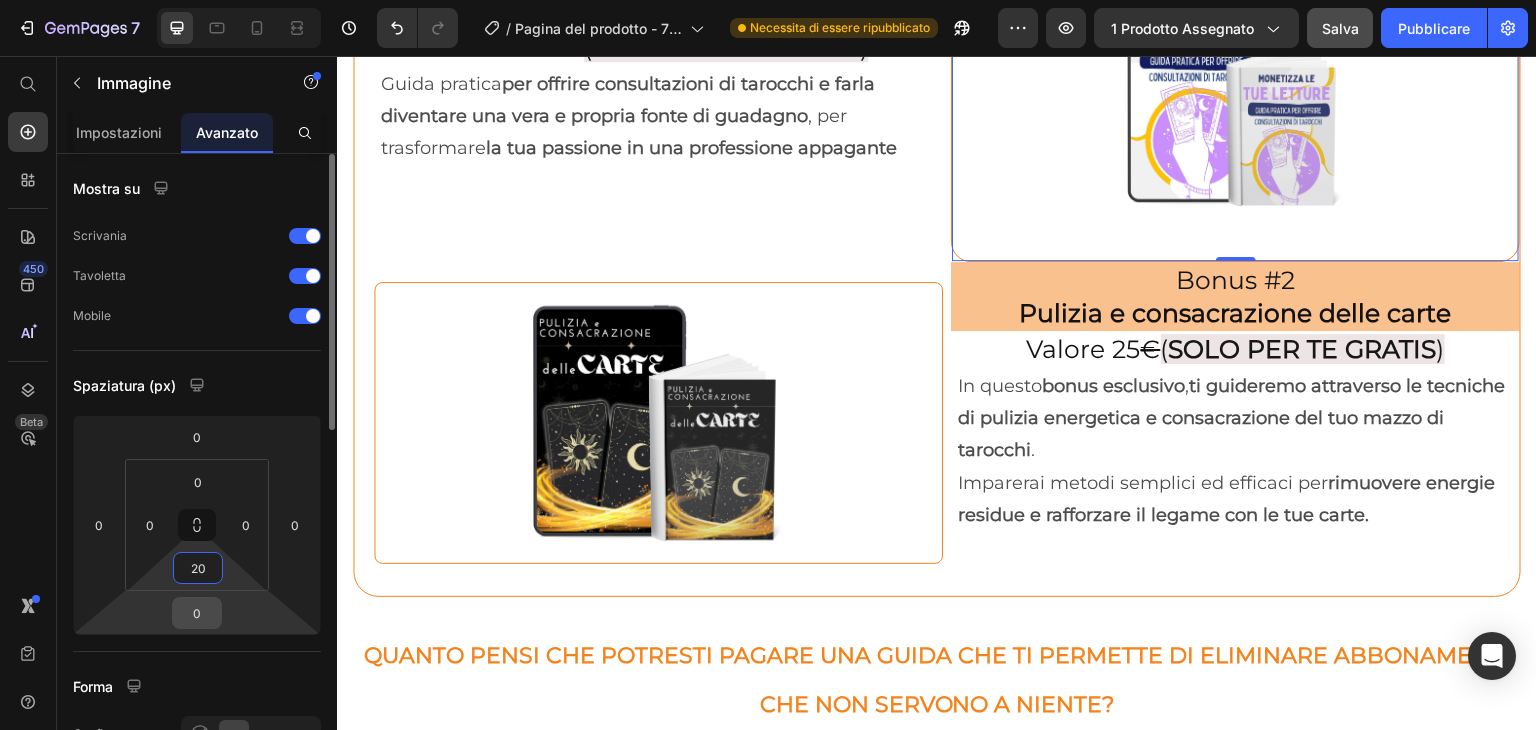 type on "20" 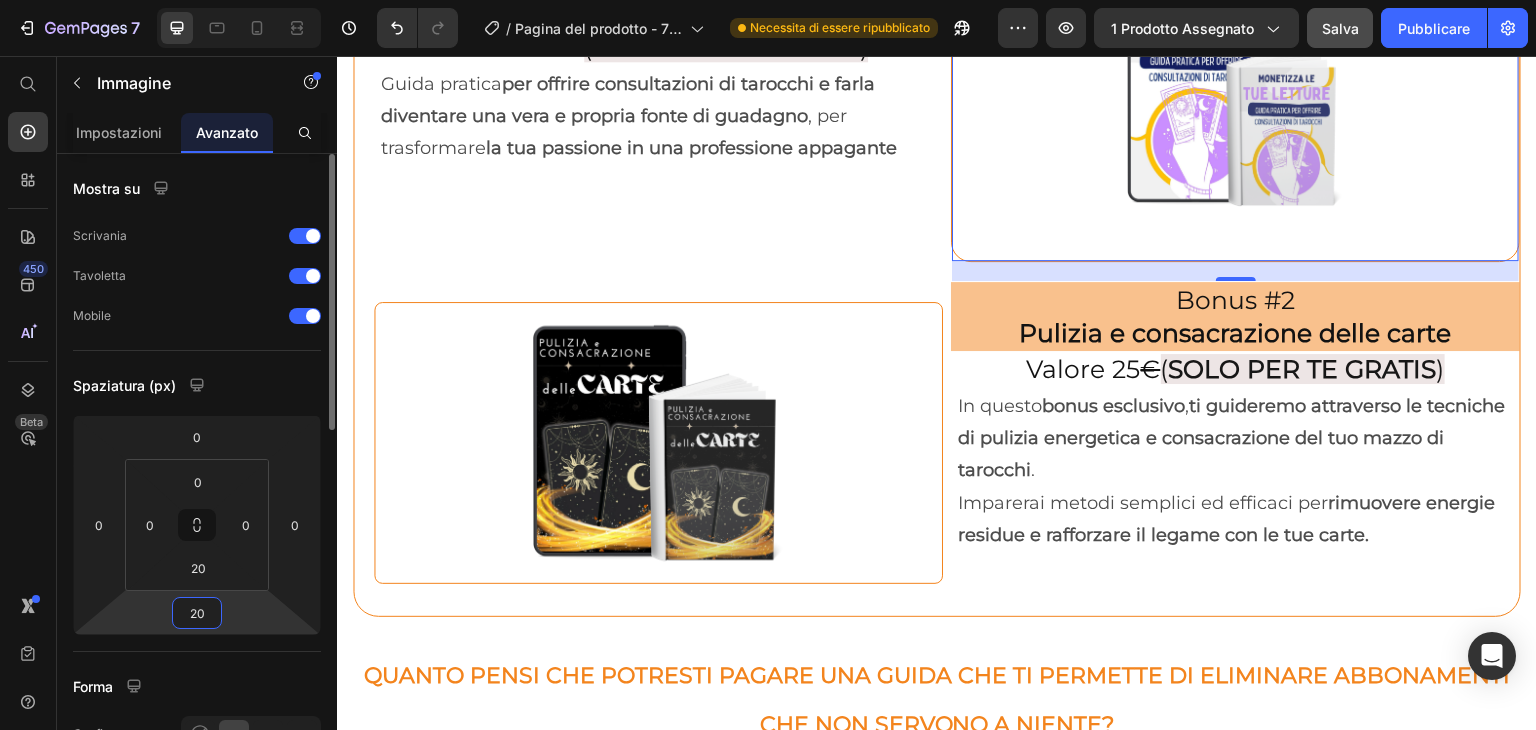 type on "2" 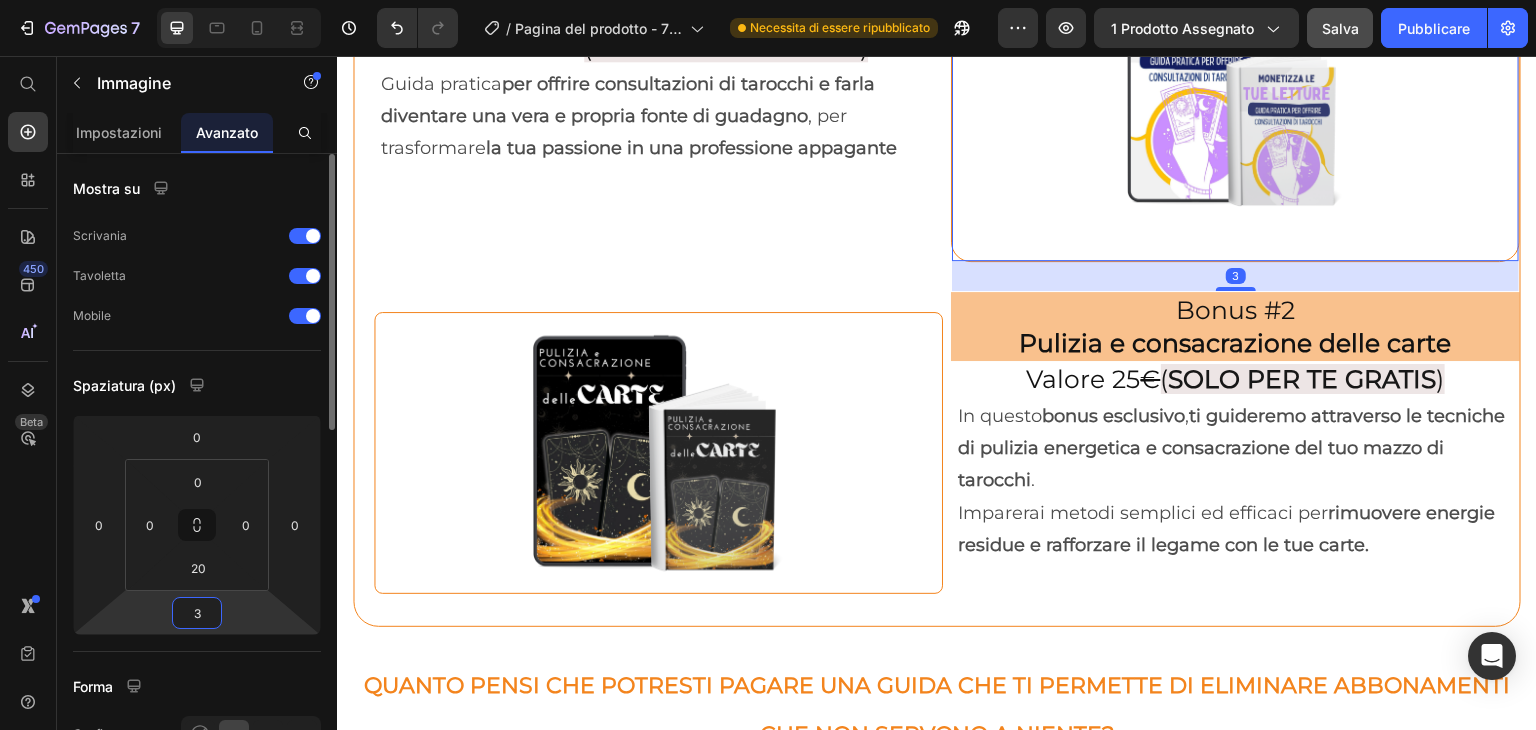 type on "30" 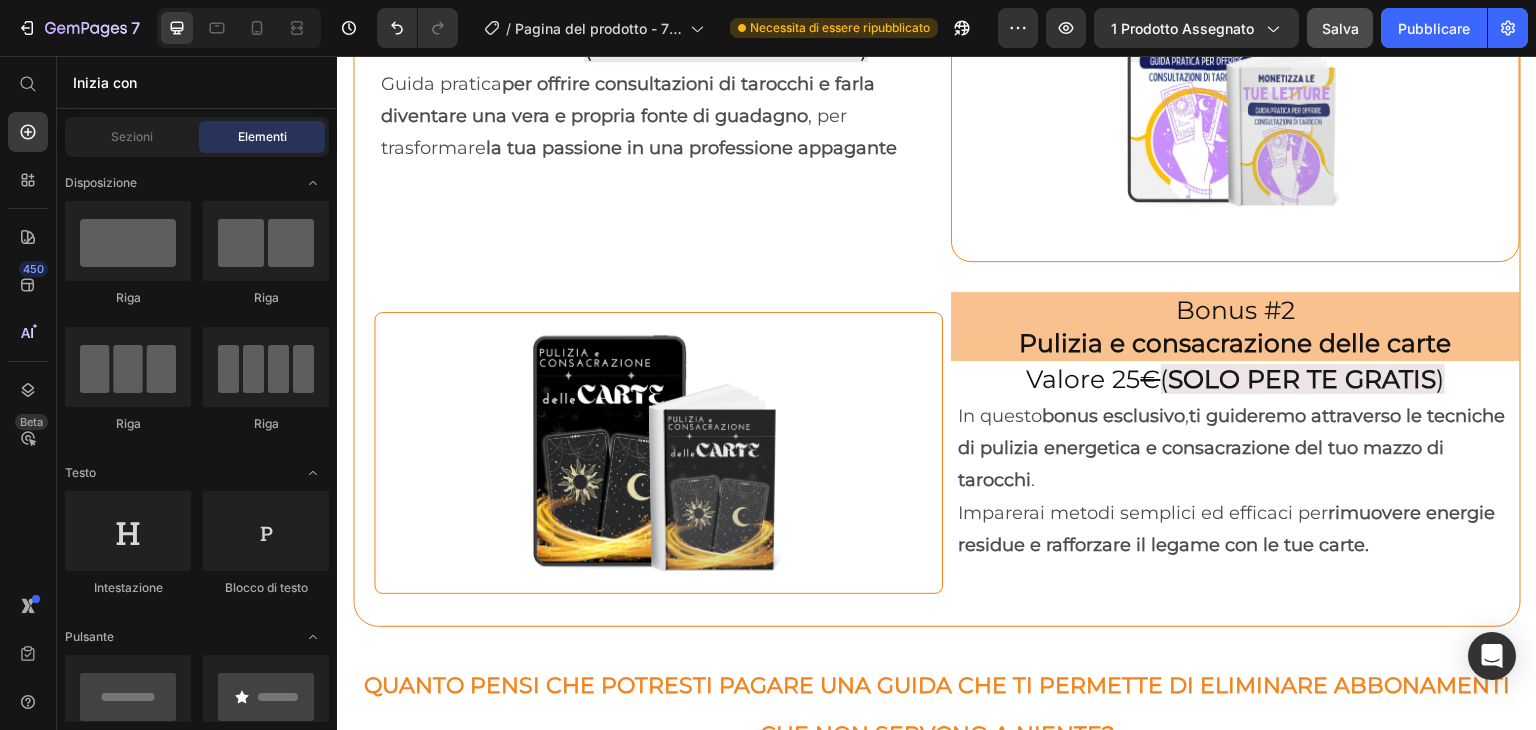 scroll, scrollTop: 6826, scrollLeft: 0, axis: vertical 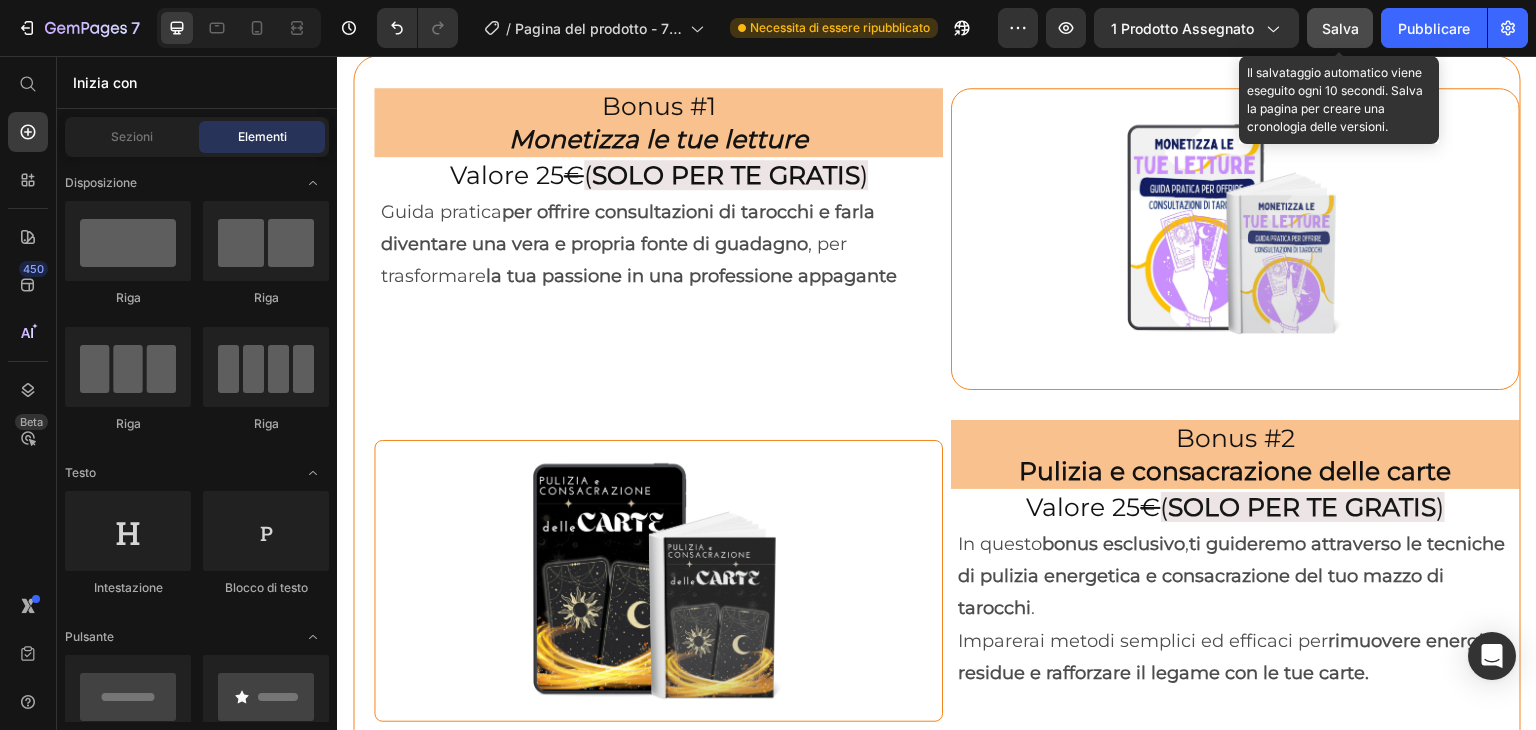 click on "Salva" at bounding box center [1340, 28] 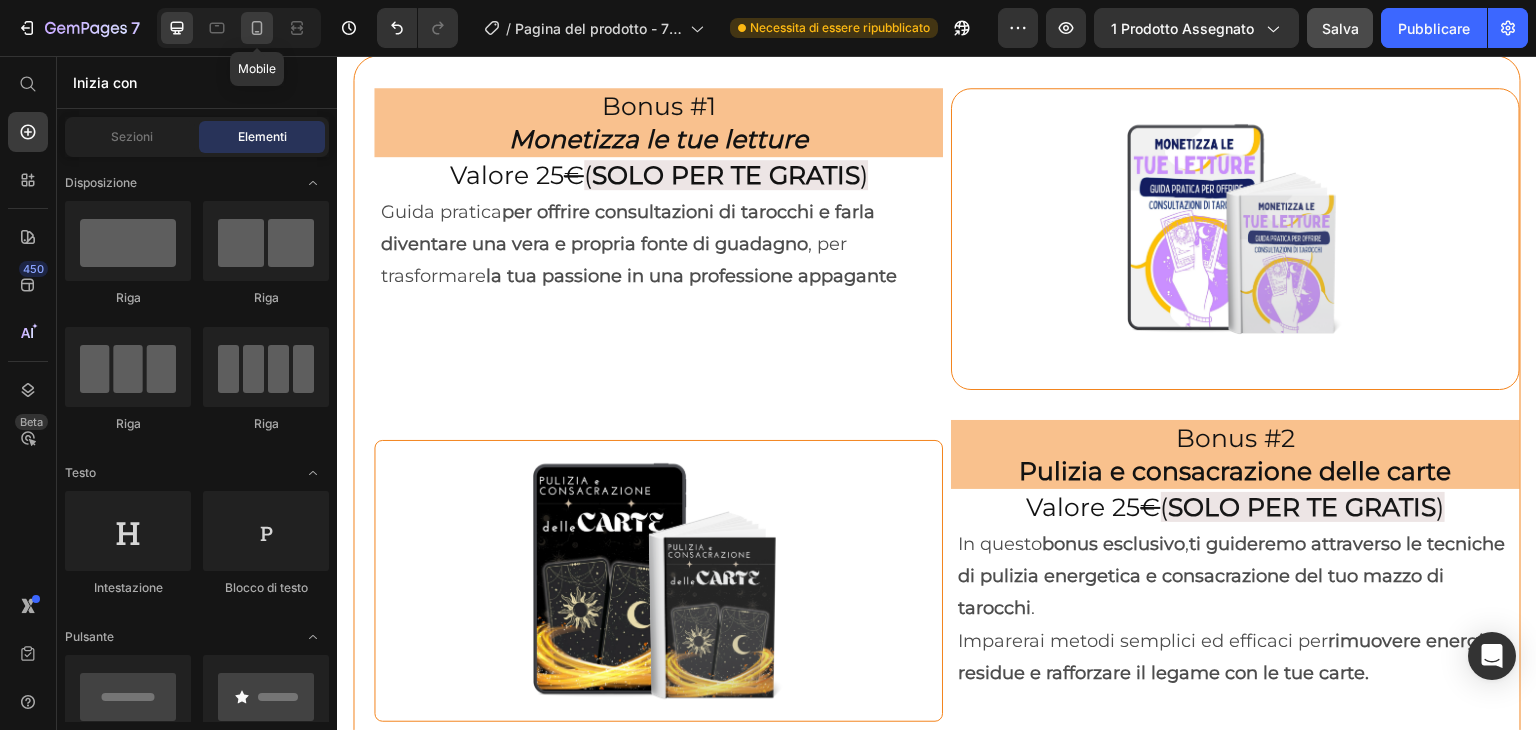 click 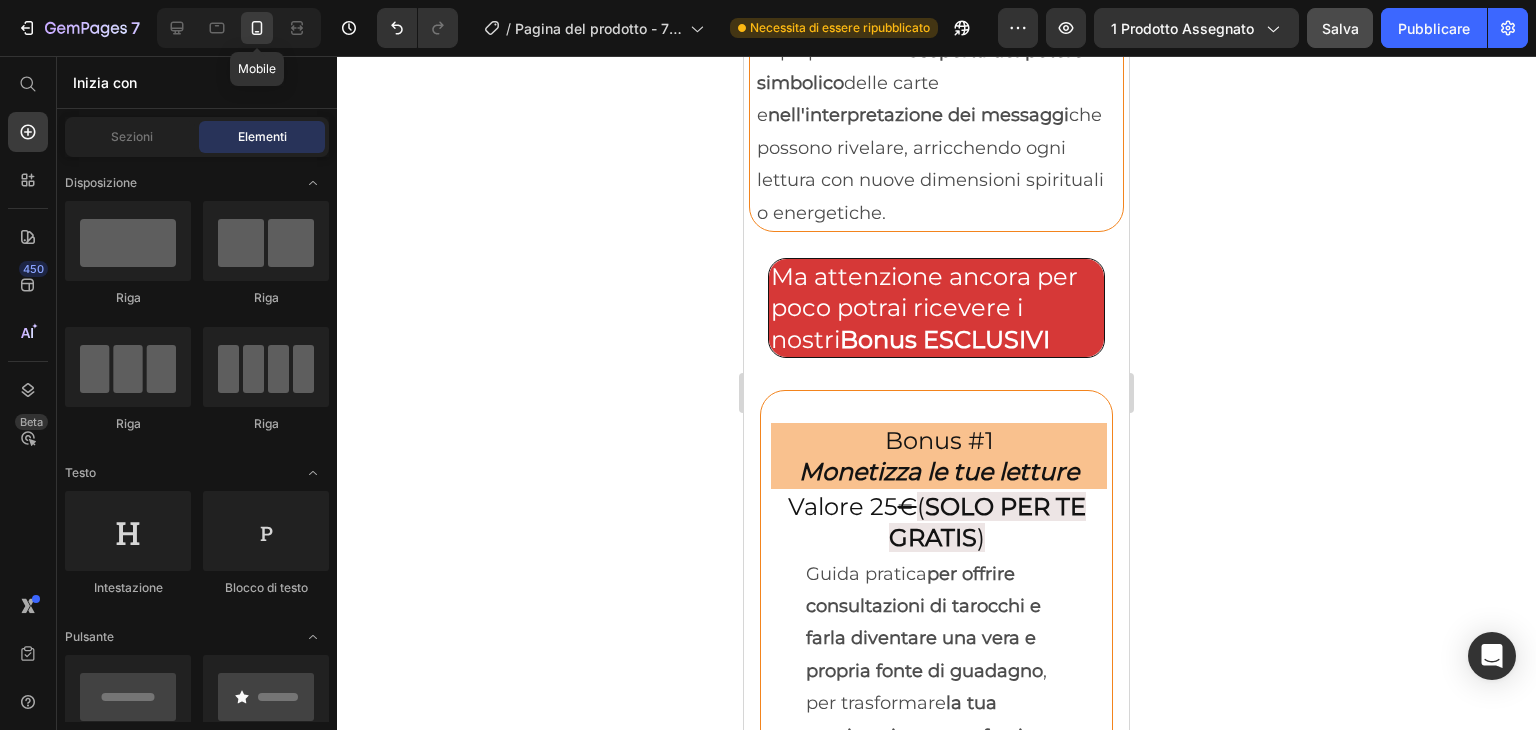 scroll, scrollTop: 6995, scrollLeft: 0, axis: vertical 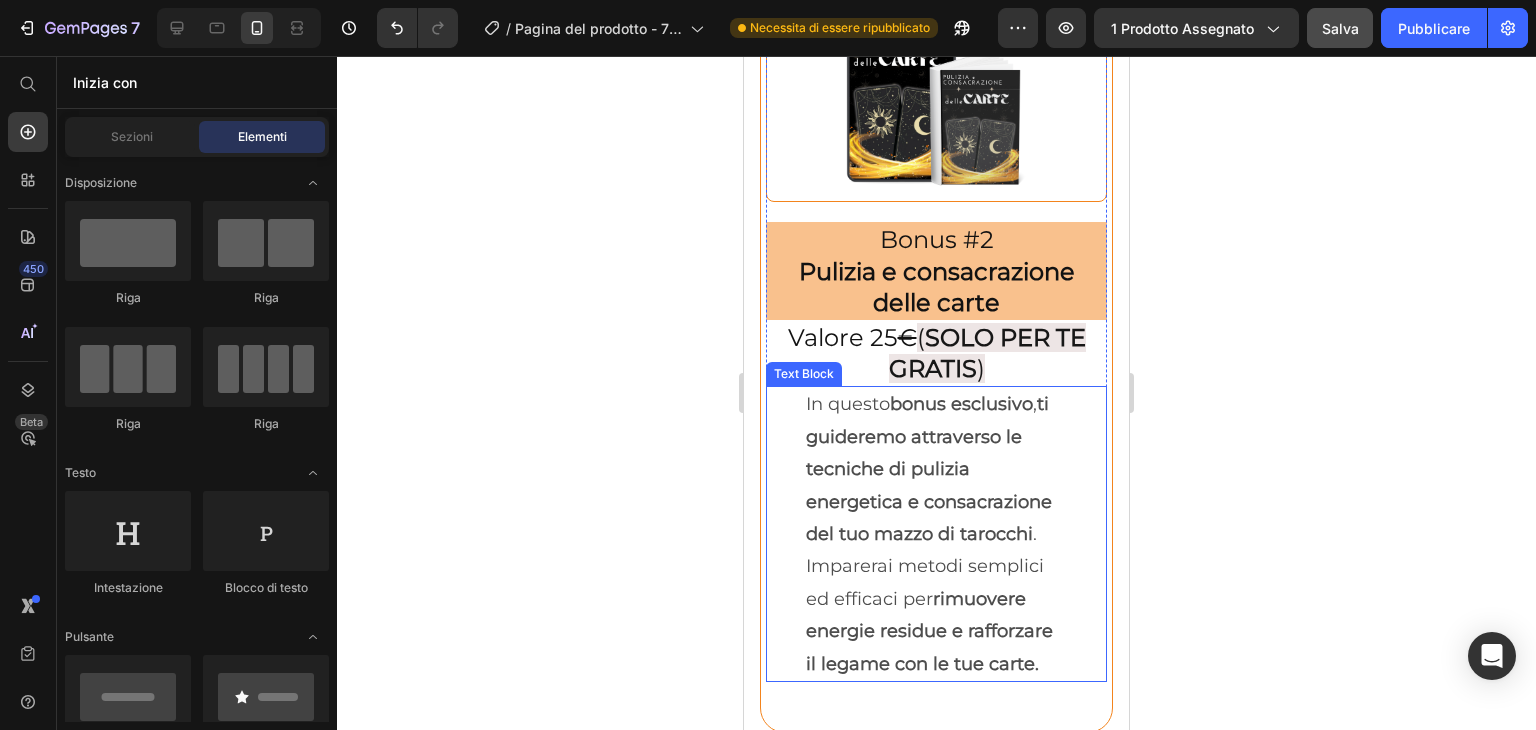 click on "ti guideremo attraverso le tecniche di pulizia energetica e consacrazione del tuo mazzo di tarocchi" at bounding box center (929, 469) 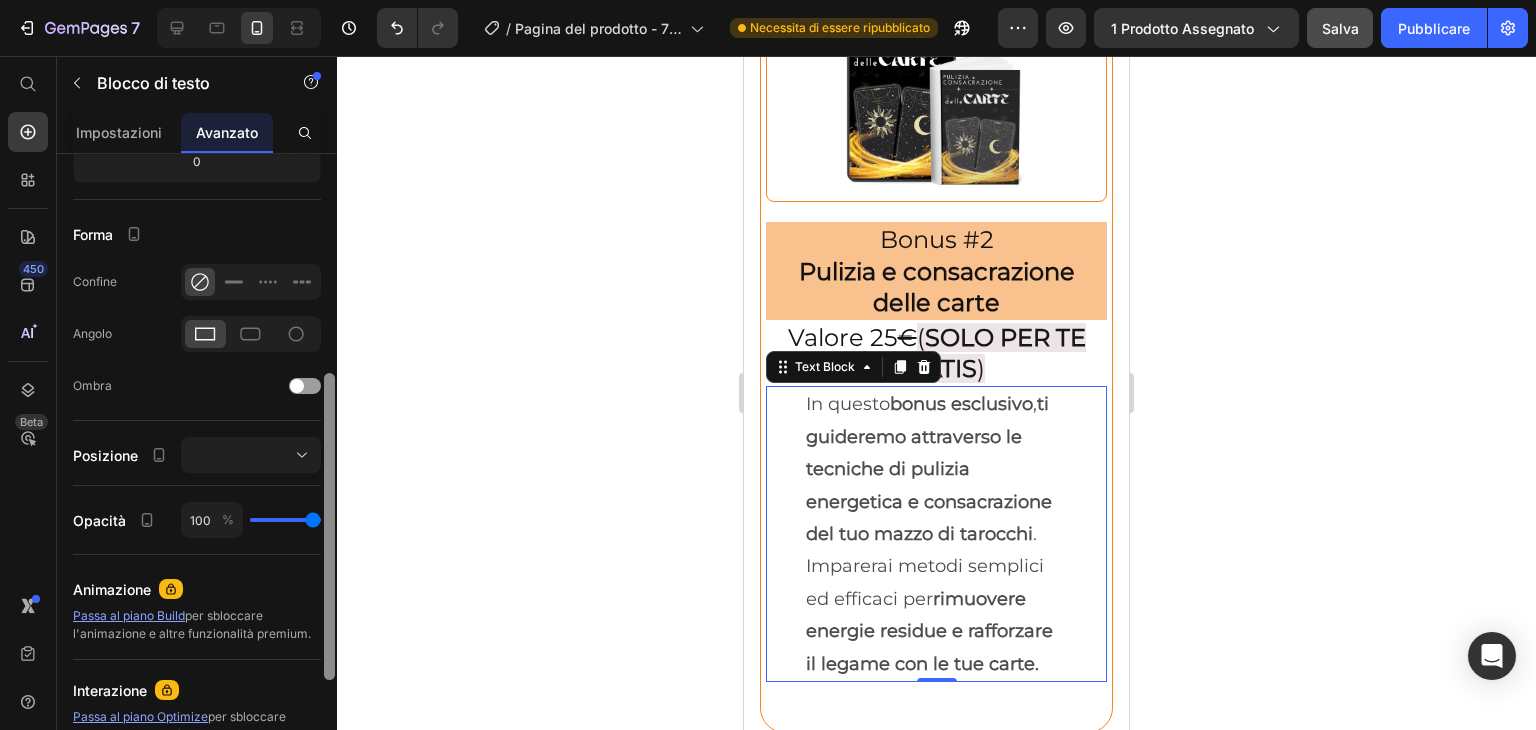 scroll, scrollTop: 456, scrollLeft: 0, axis: vertical 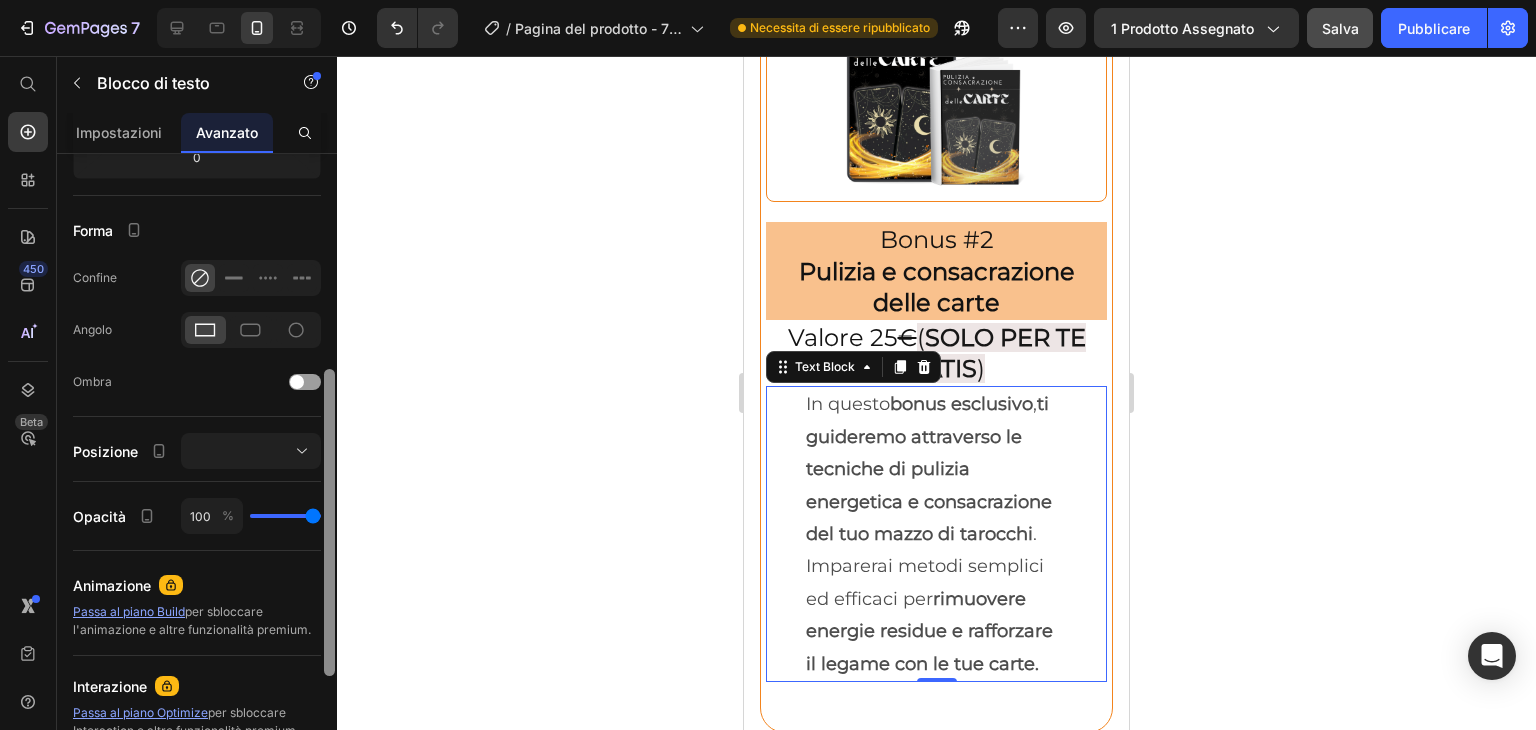 drag, startPoint x: 332, startPoint y: 319, endPoint x: 316, endPoint y: 541, distance: 222.57584 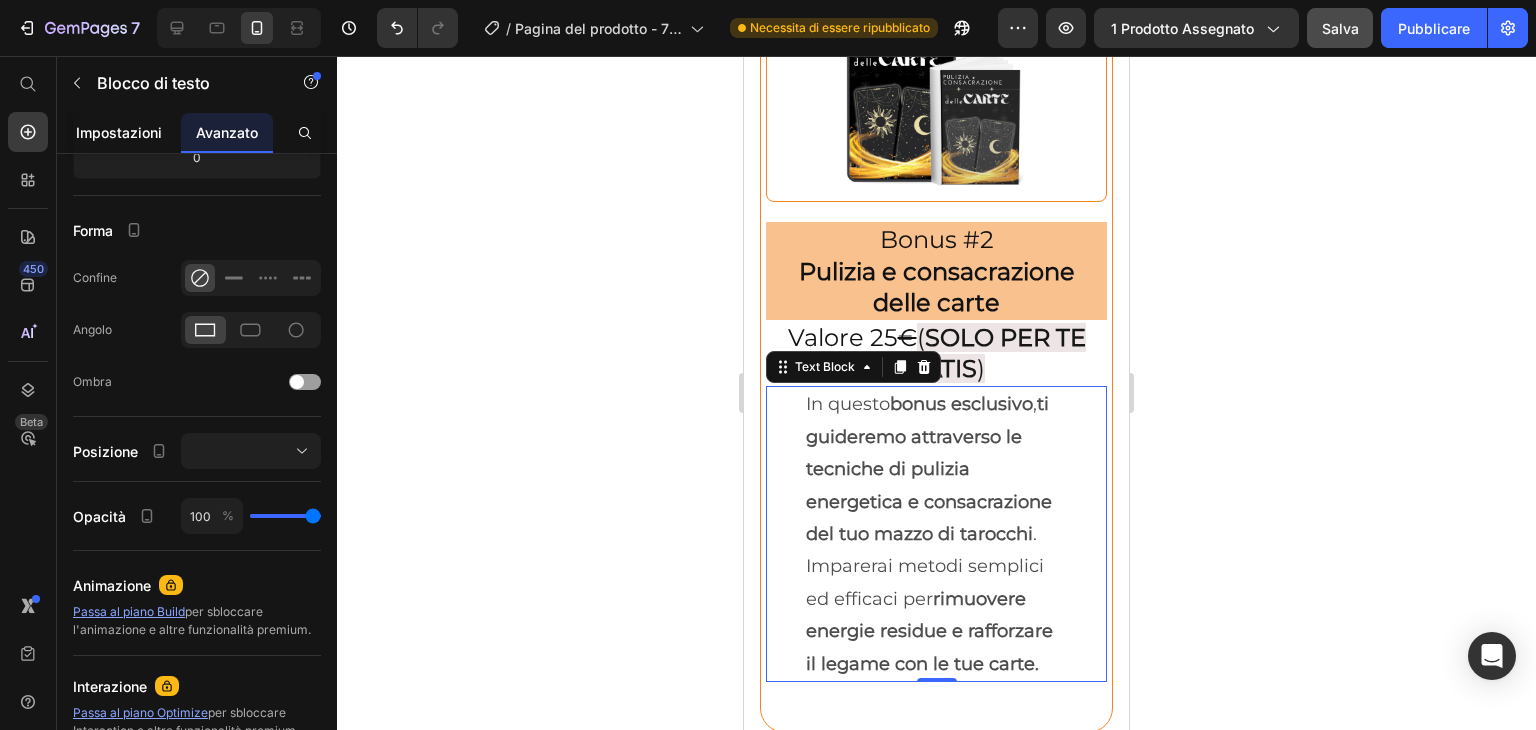 click on "Impostazioni" at bounding box center (119, 132) 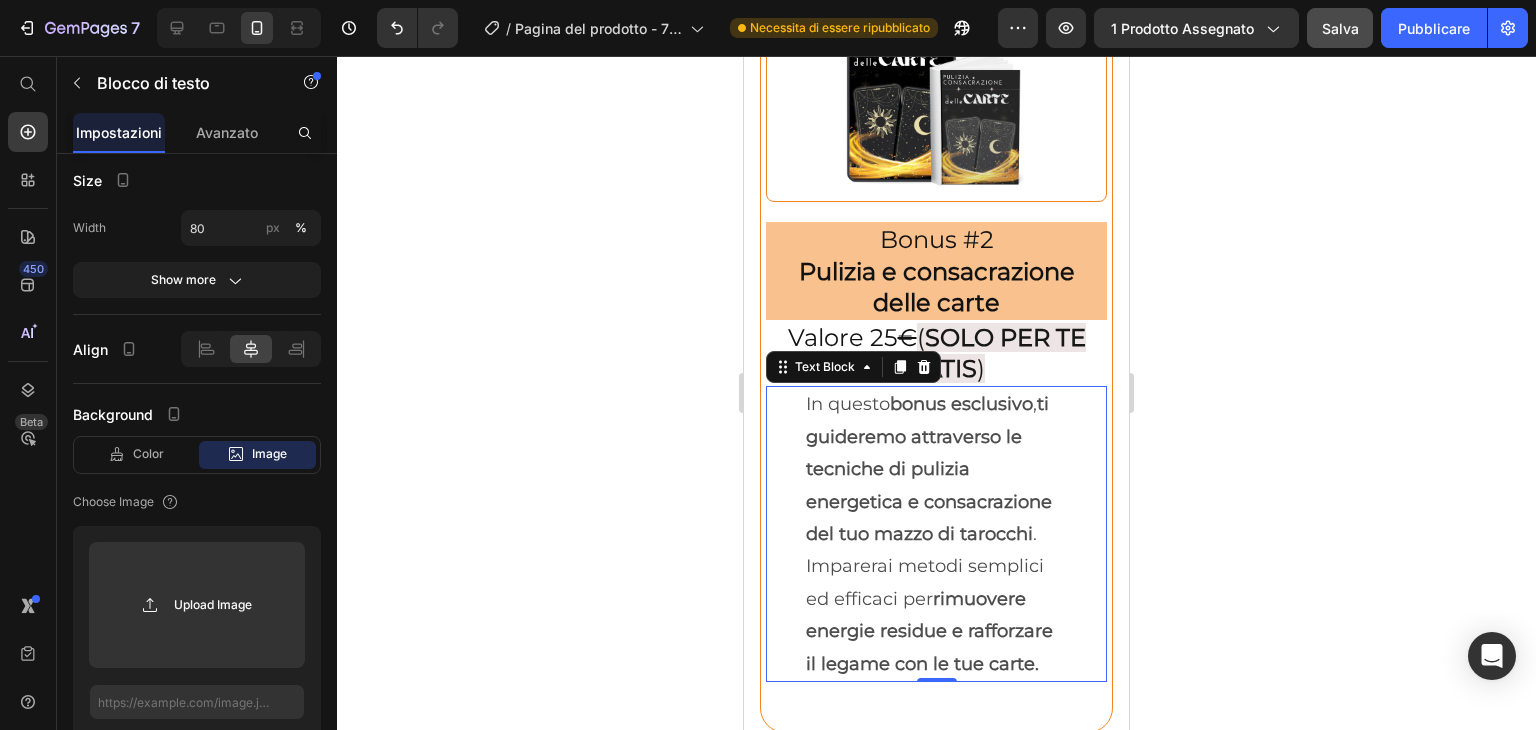 scroll, scrollTop: 0, scrollLeft: 0, axis: both 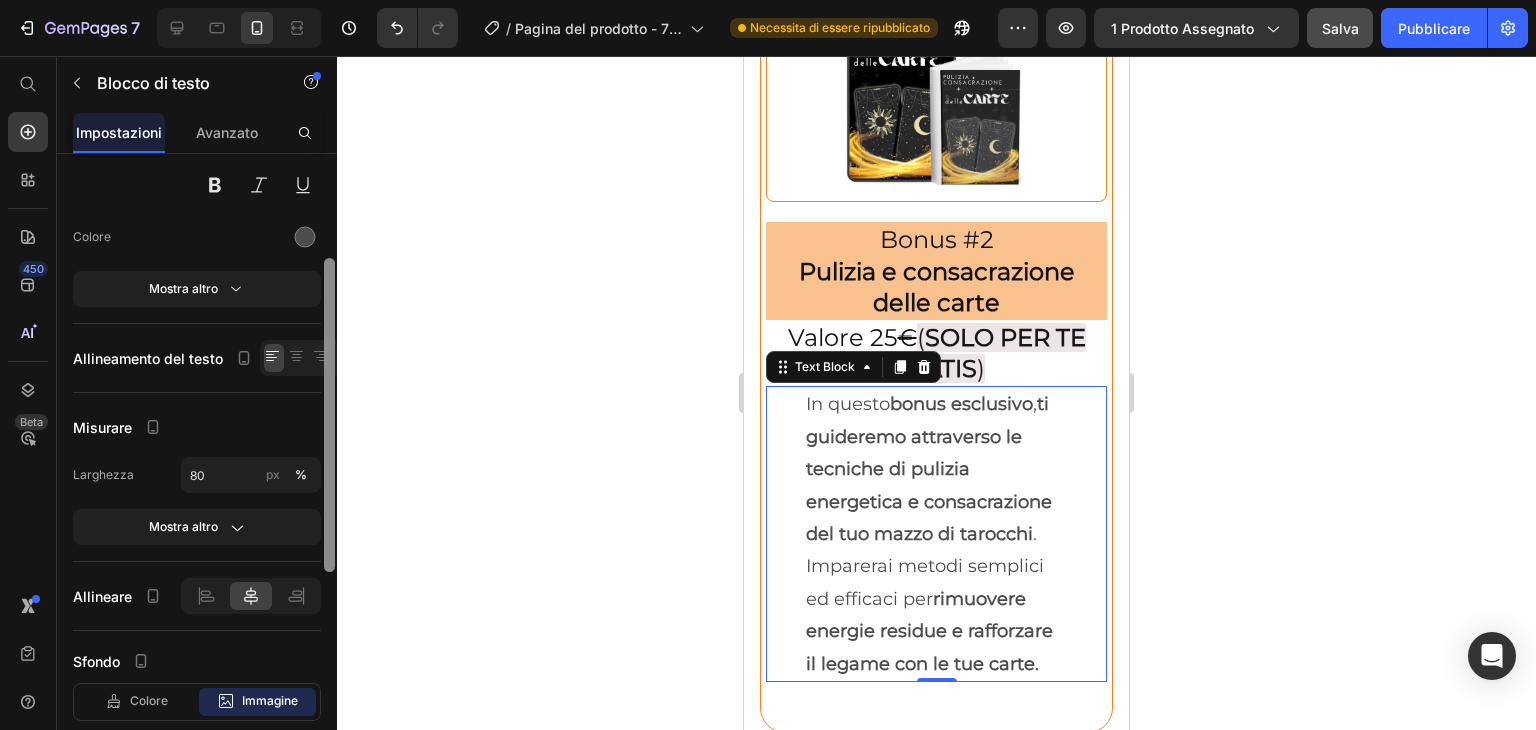 drag, startPoint x: 328, startPoint y: 325, endPoint x: 328, endPoint y: 429, distance: 104 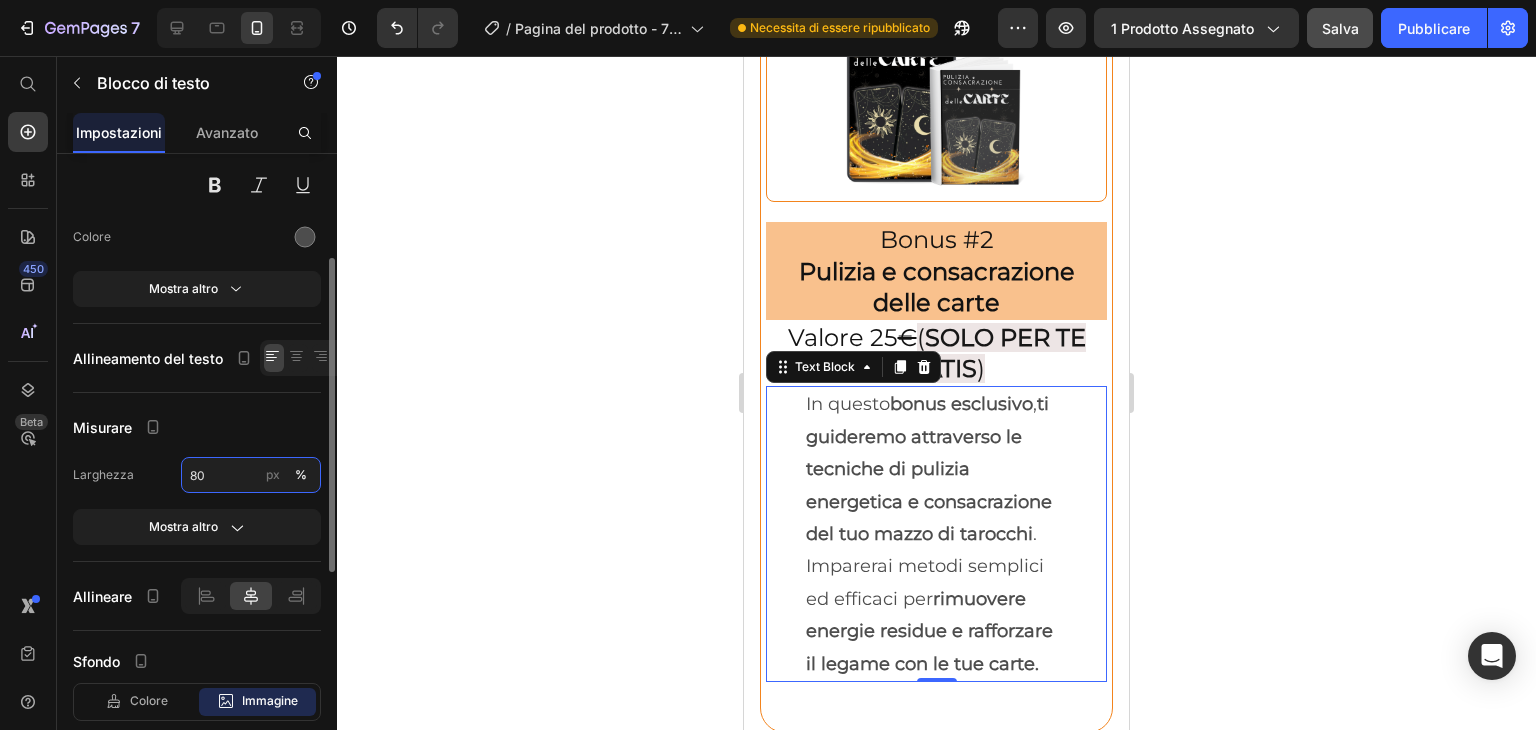 click on "80" at bounding box center (251, 475) 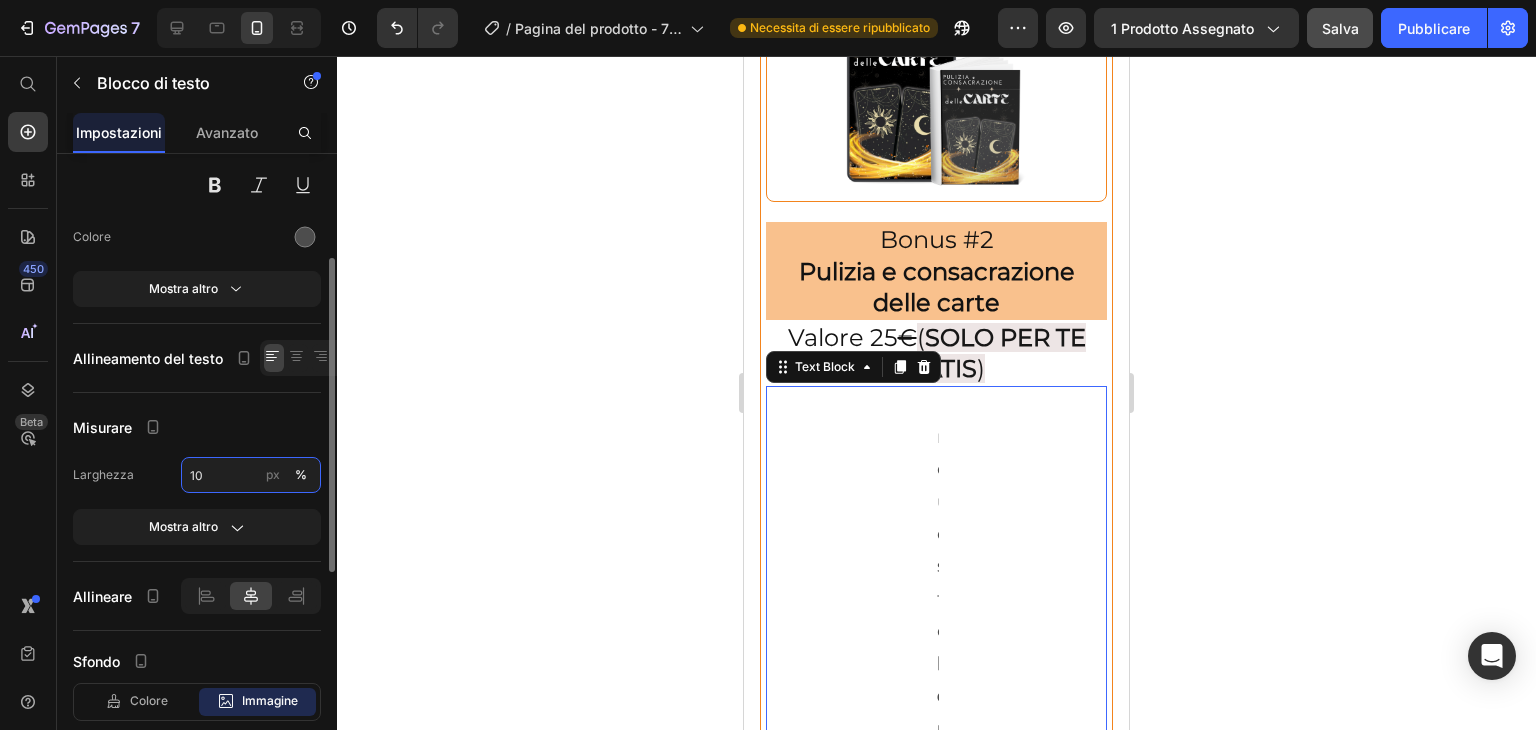 type on "100" 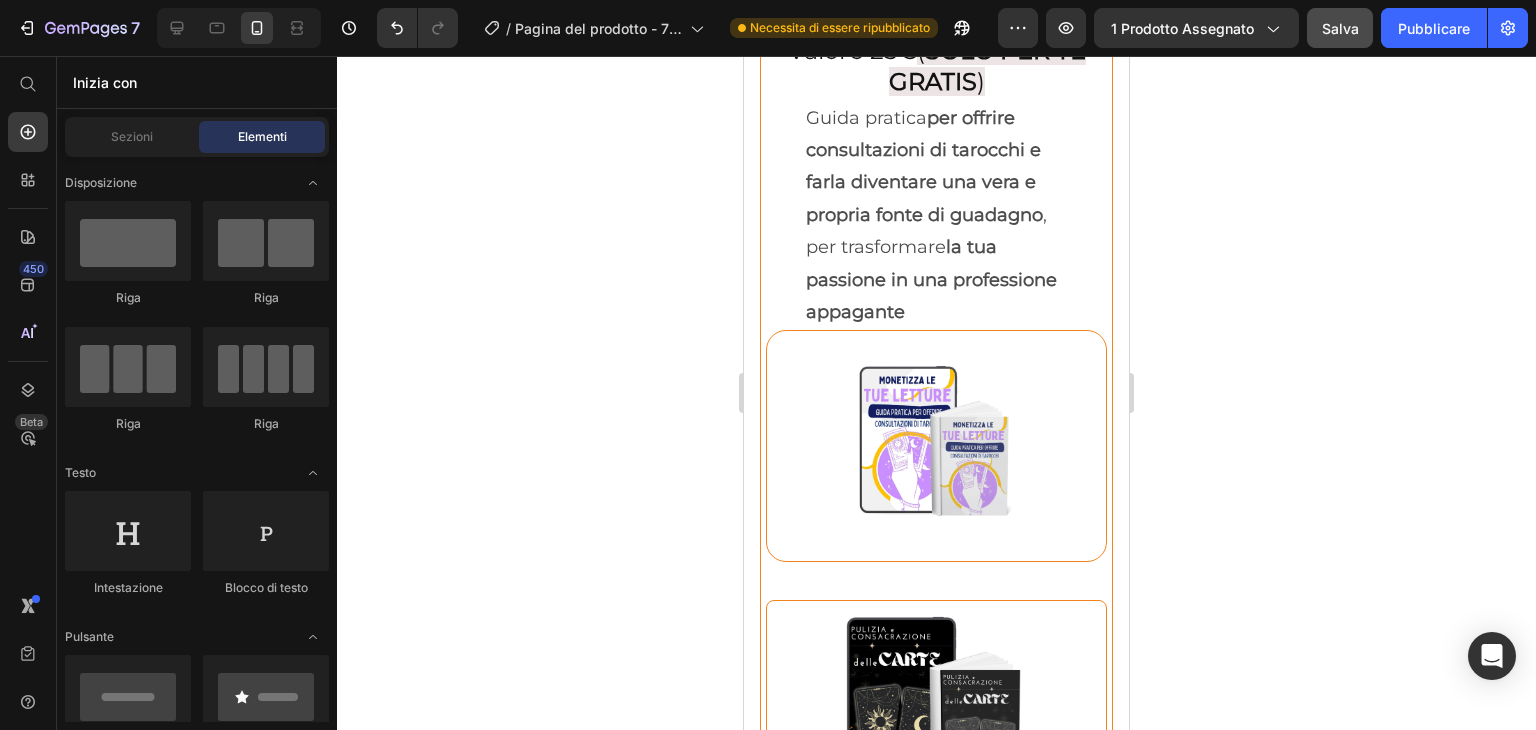 scroll, scrollTop: 7233, scrollLeft: 0, axis: vertical 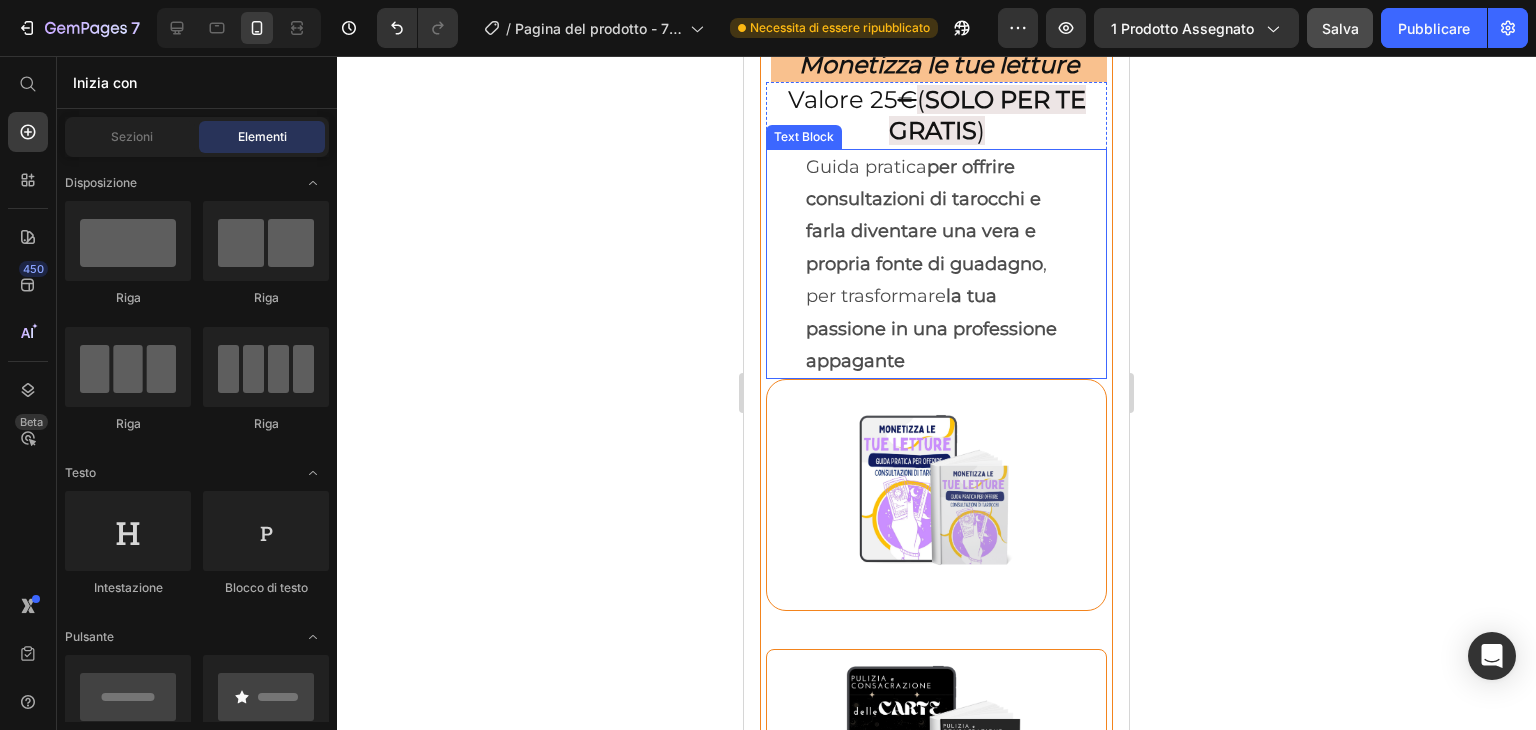 click on "per offrire consultazioni di tarocchi e farla diventare una vera e propria fonte di guadagno" at bounding box center (924, 215) 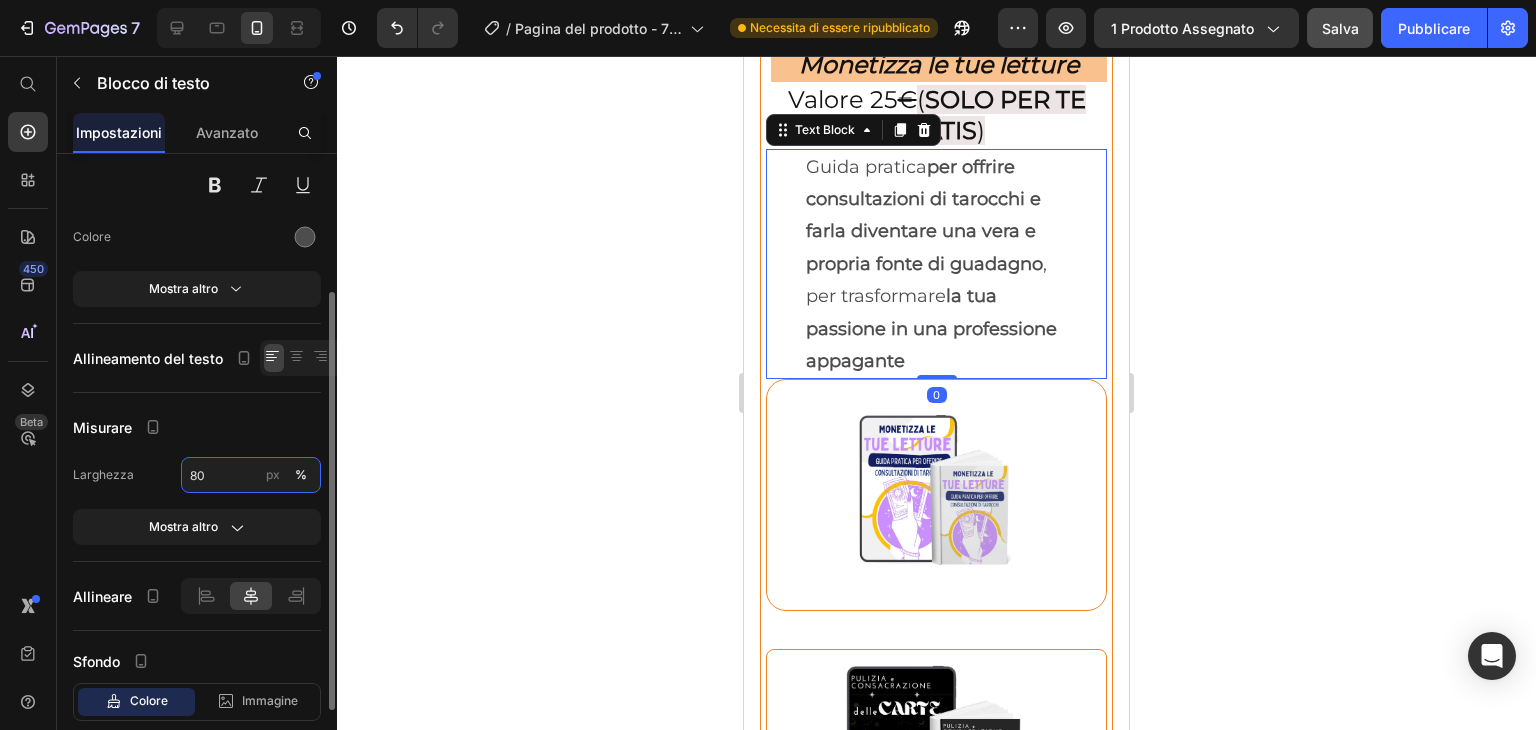 click on "80" at bounding box center [251, 475] 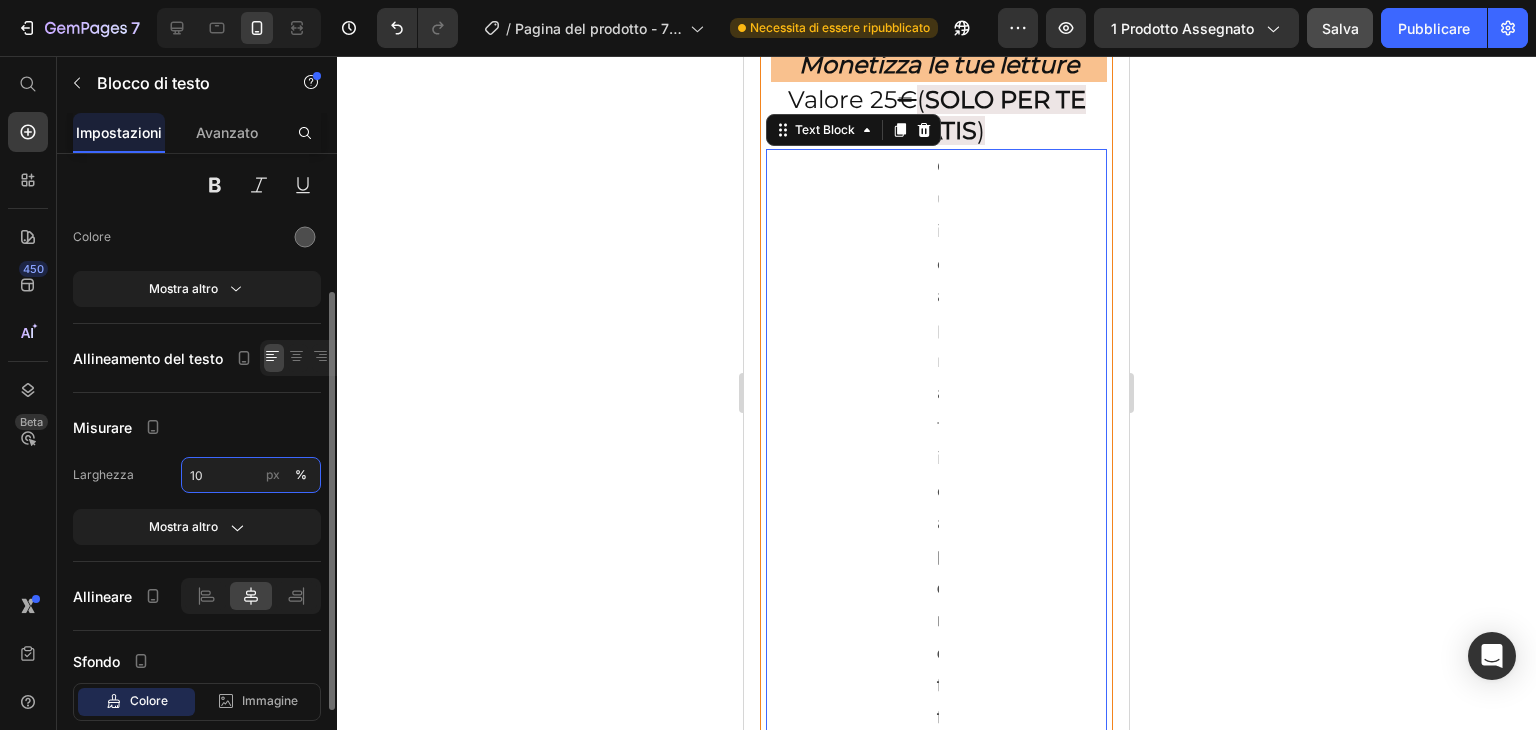 type on "100" 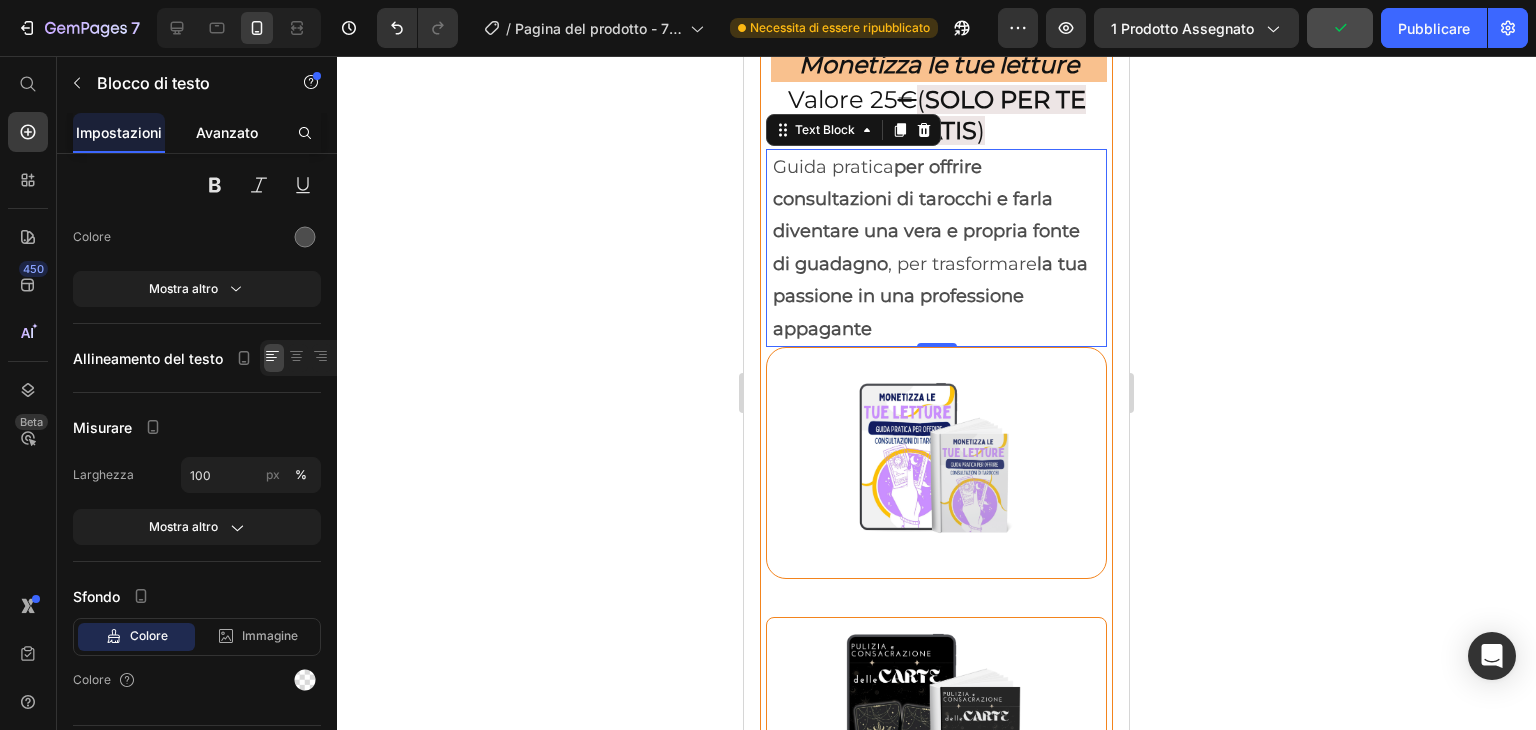 click on "Avanzato" at bounding box center [227, 132] 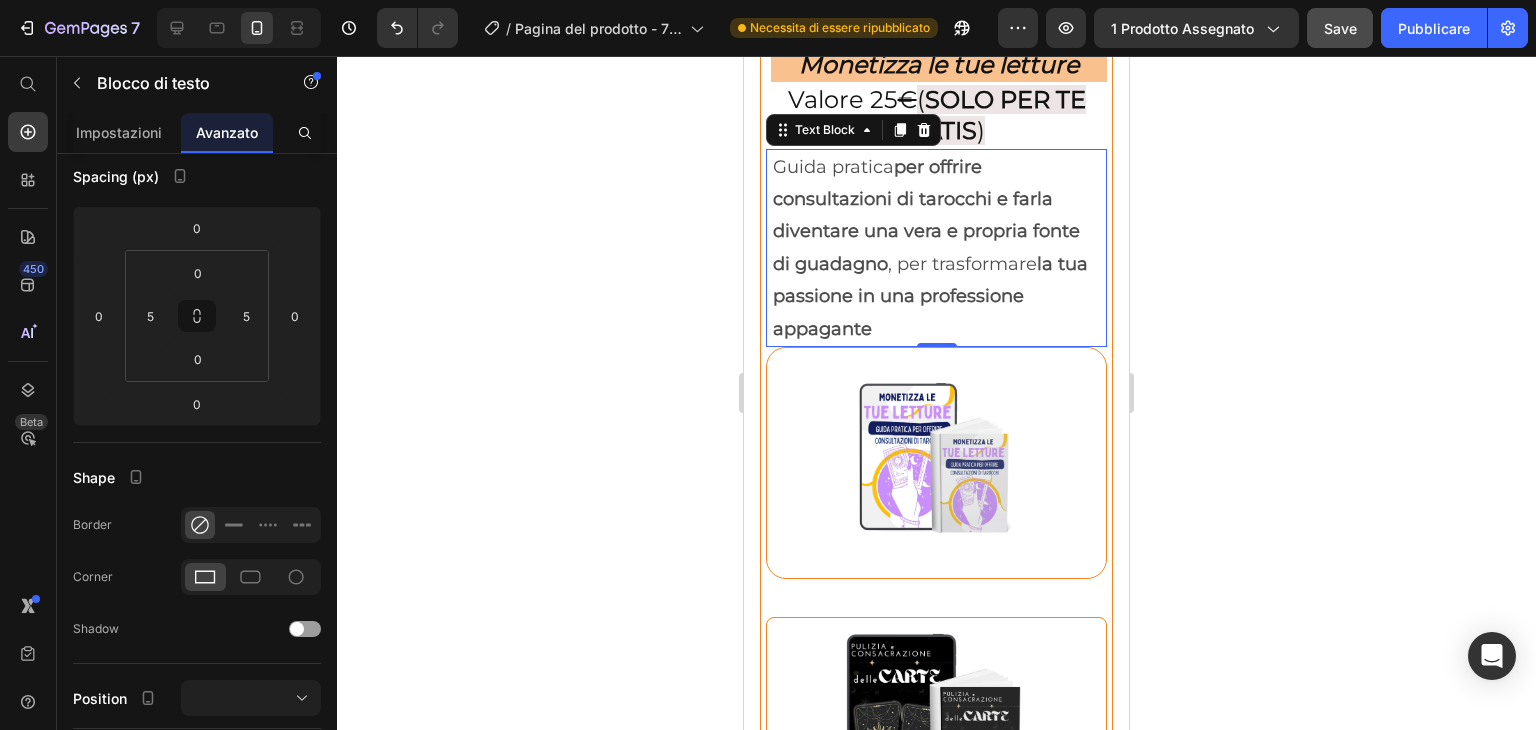 scroll, scrollTop: 0, scrollLeft: 0, axis: both 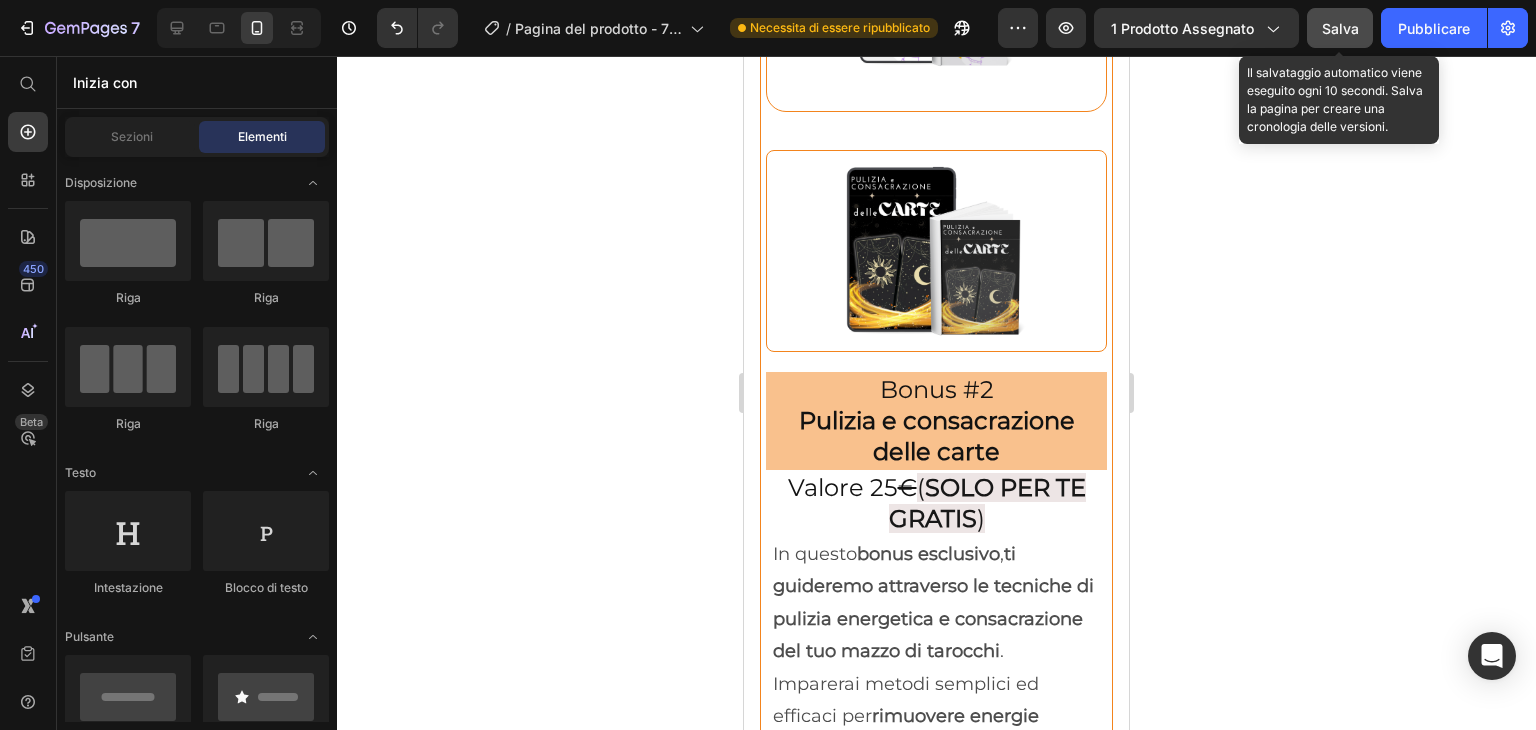 click on "Salva" at bounding box center [1340, 28] 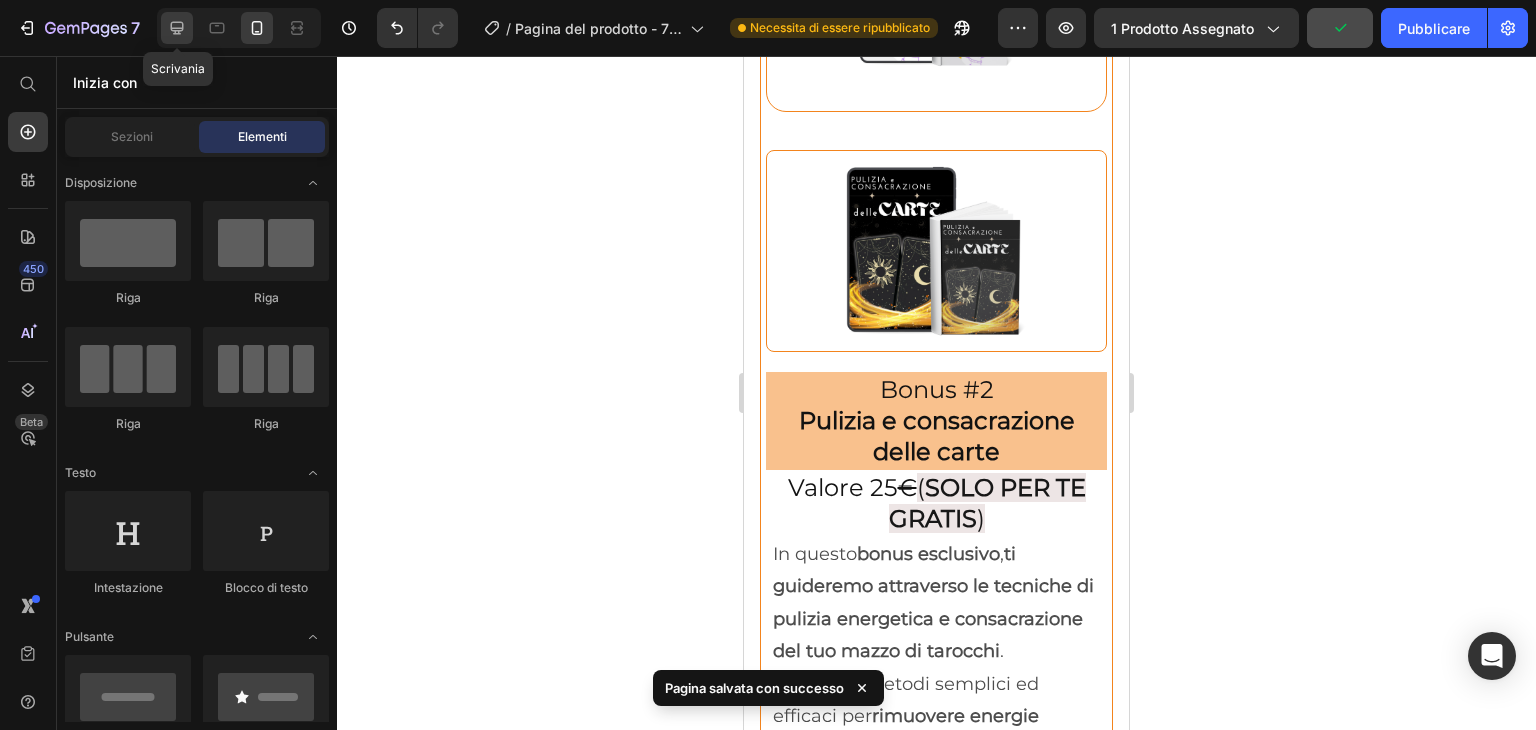 click 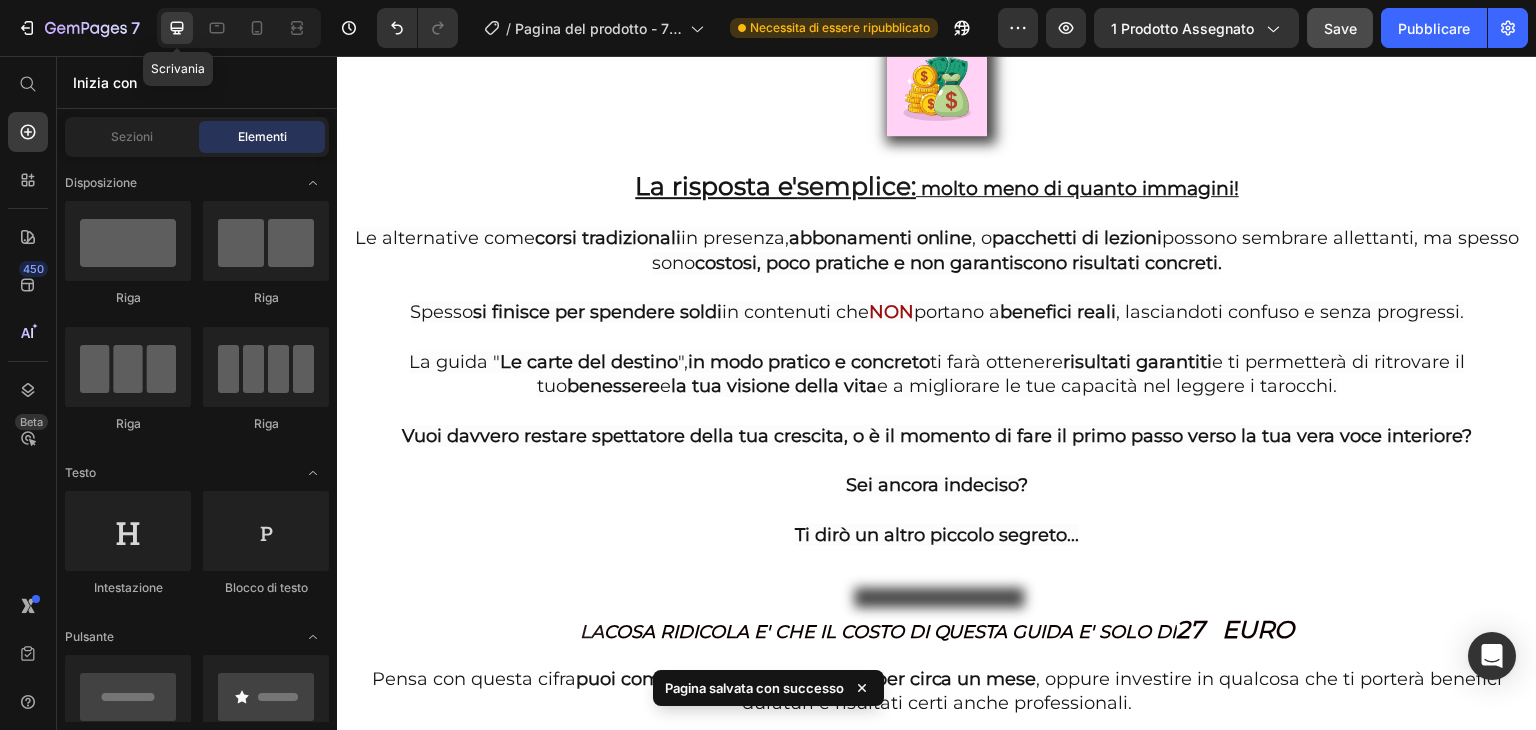 scroll, scrollTop: 7436, scrollLeft: 0, axis: vertical 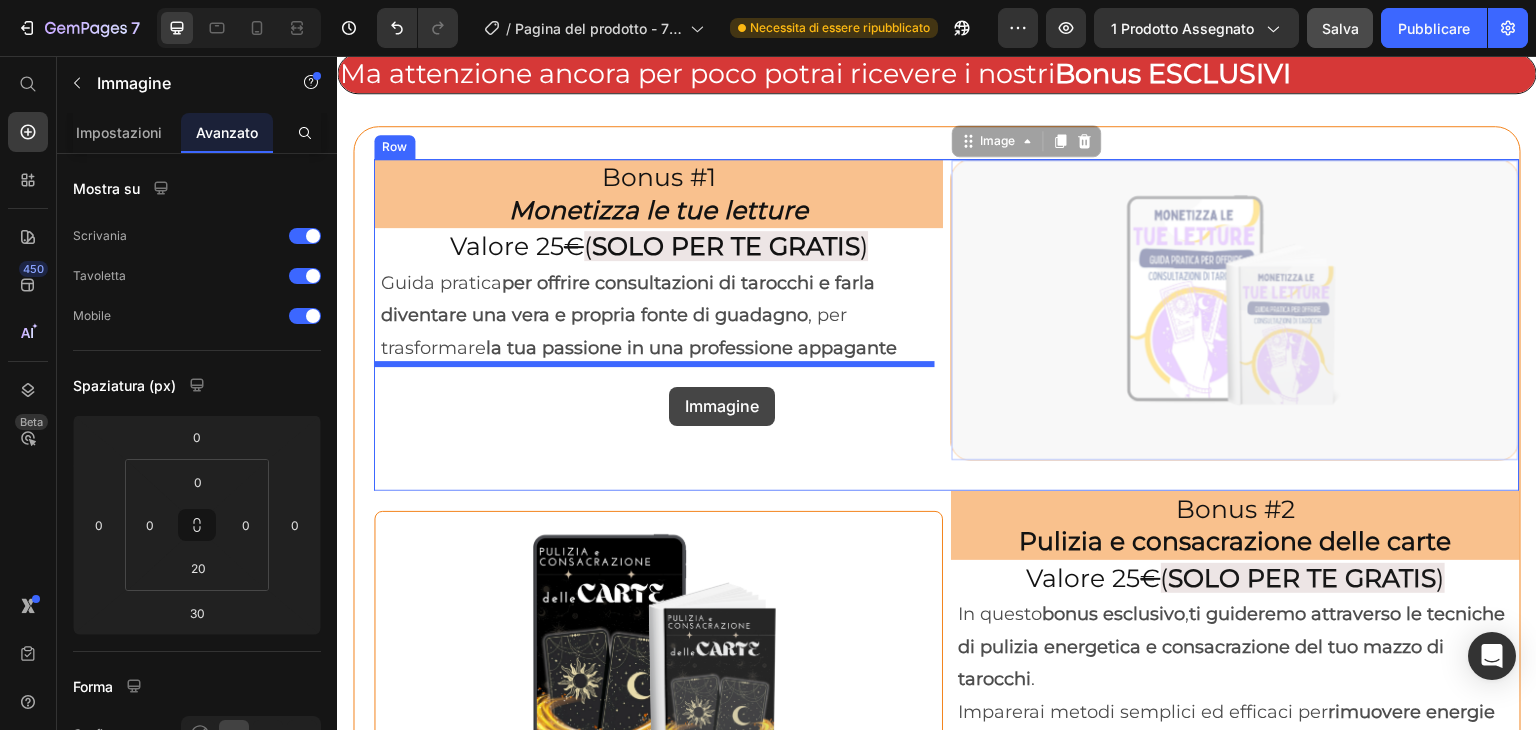drag, startPoint x: 1030, startPoint y: 293, endPoint x: 669, endPoint y: 387, distance: 373.03754 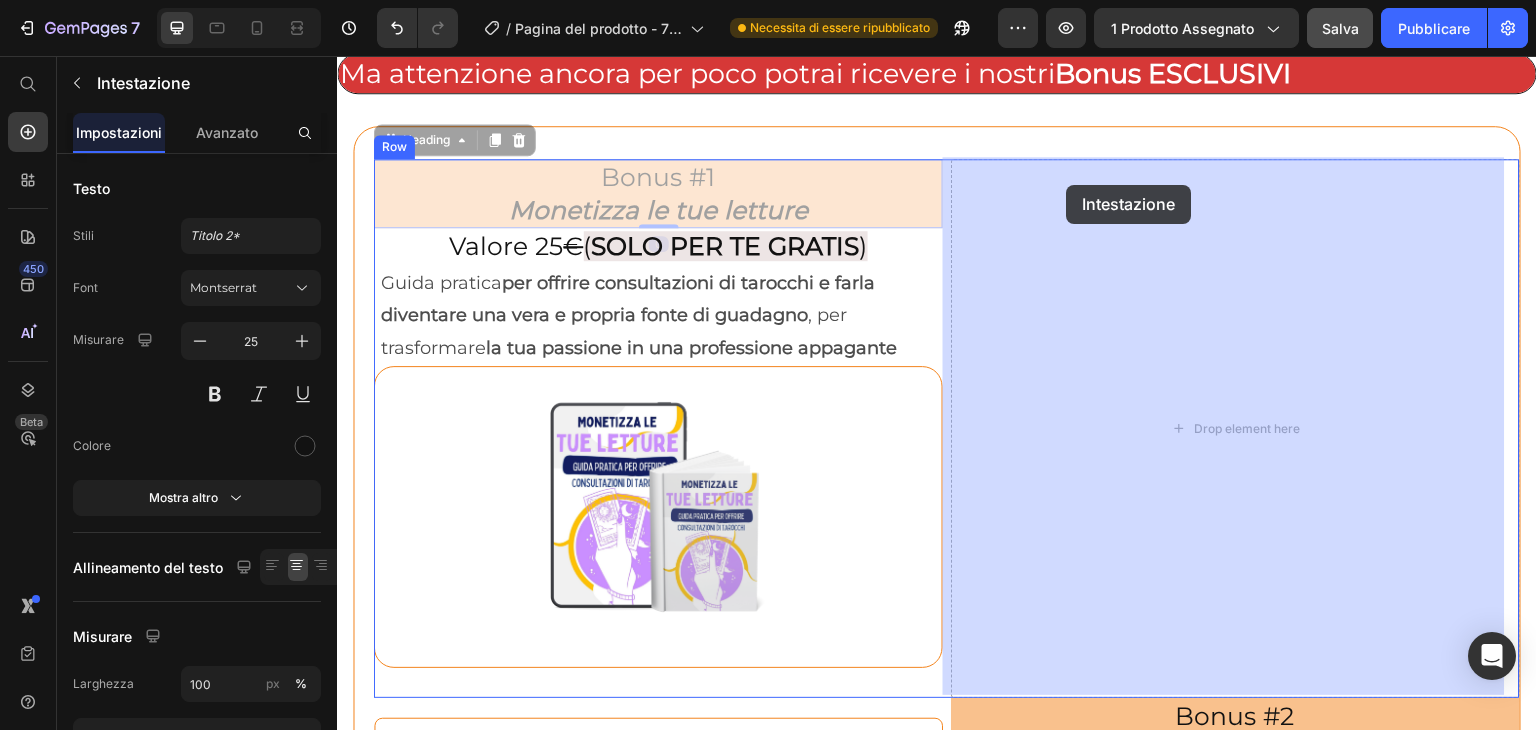 drag, startPoint x: 711, startPoint y: 201, endPoint x: 1067, endPoint y: 185, distance: 356.35938 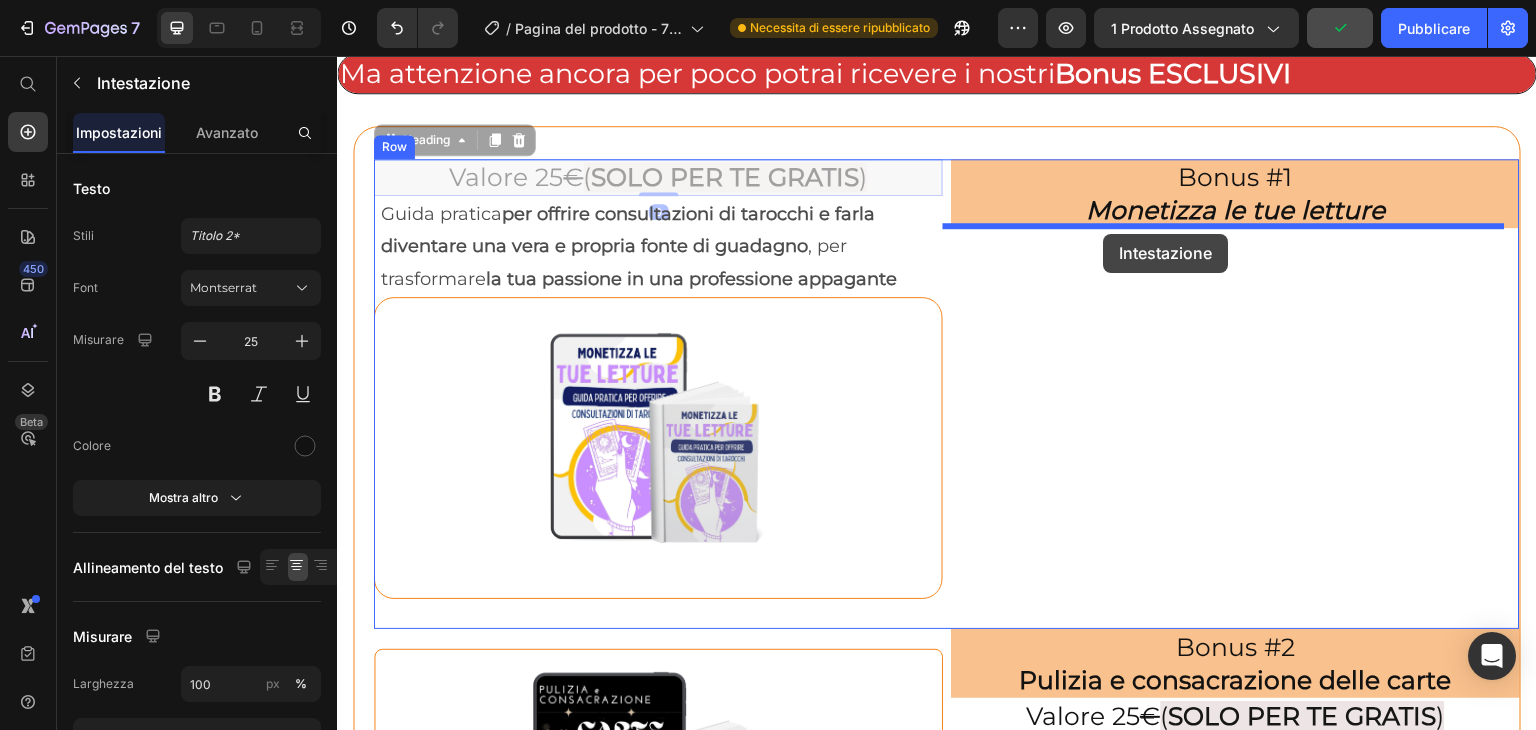 drag, startPoint x: 659, startPoint y: 169, endPoint x: 1104, endPoint y: 234, distance: 449.72214 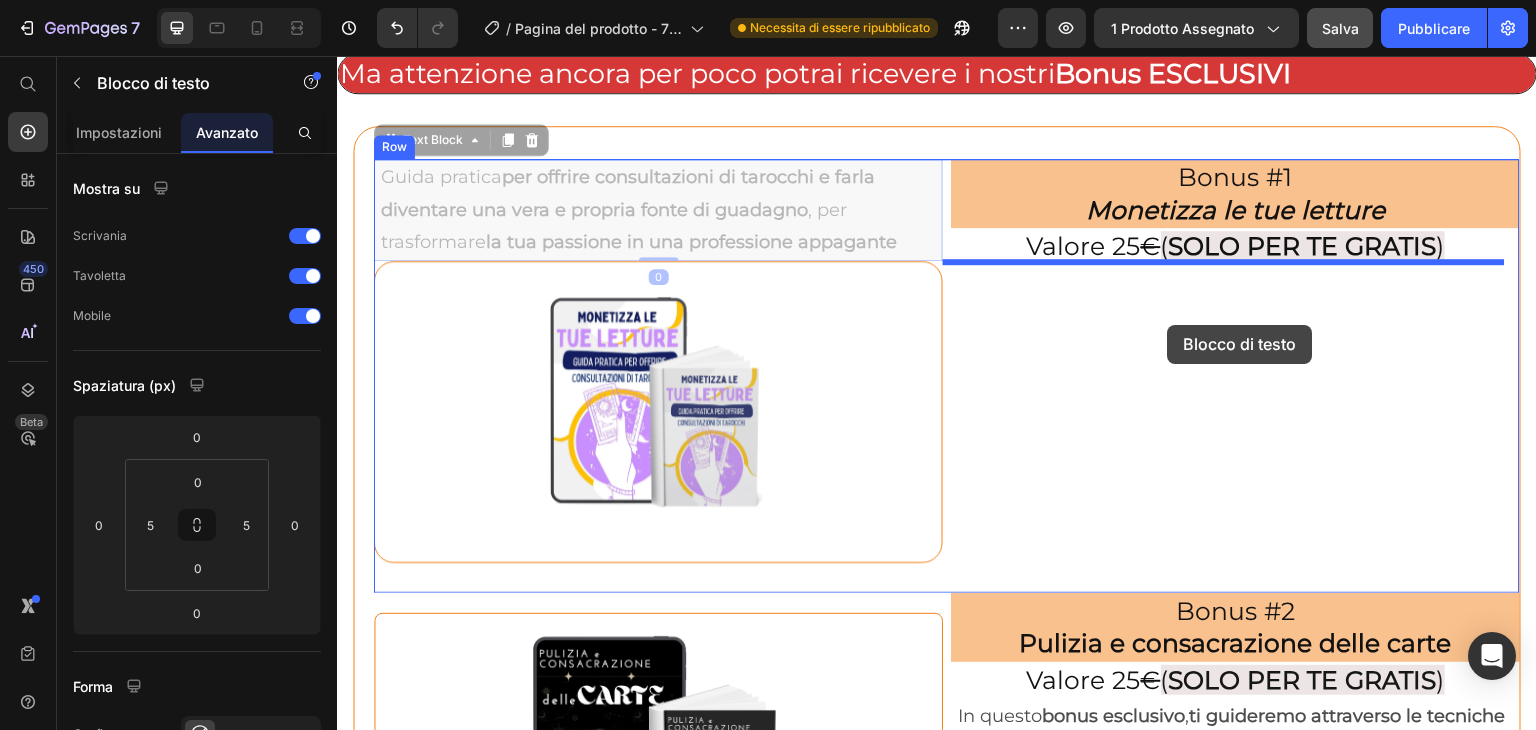 drag, startPoint x: 749, startPoint y: 197, endPoint x: 1168, endPoint y: 325, distance: 438.1153 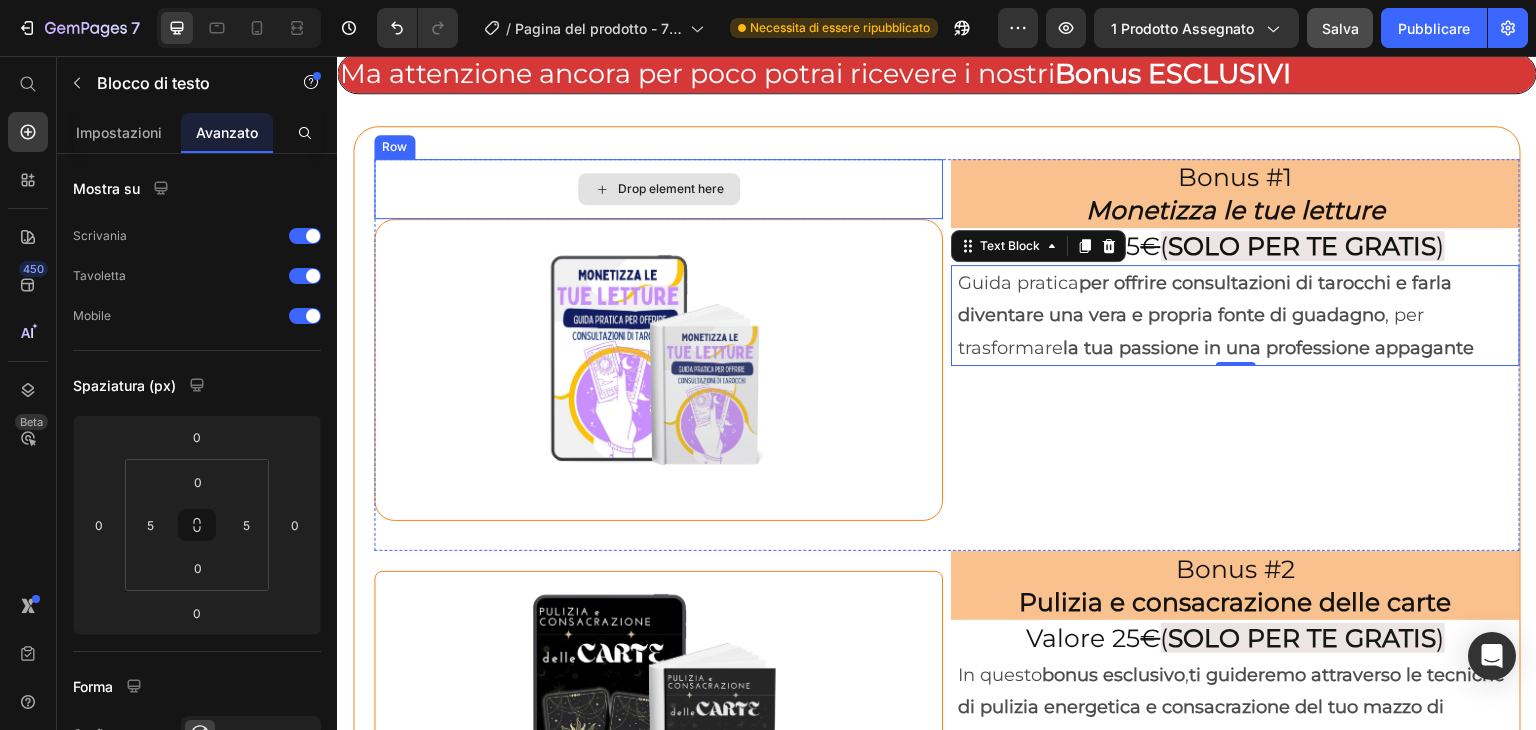 click on "Drop element here" at bounding box center [658, 189] 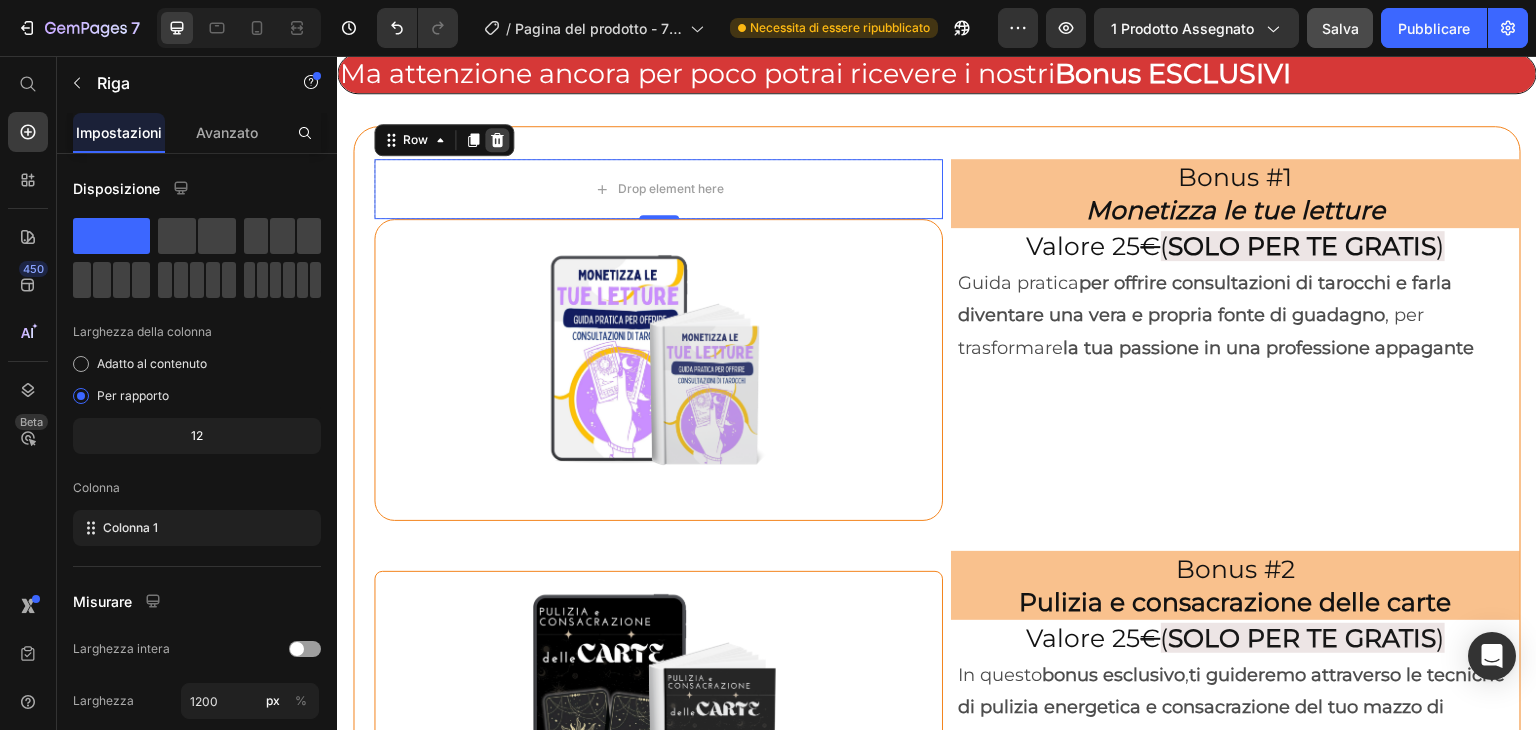click 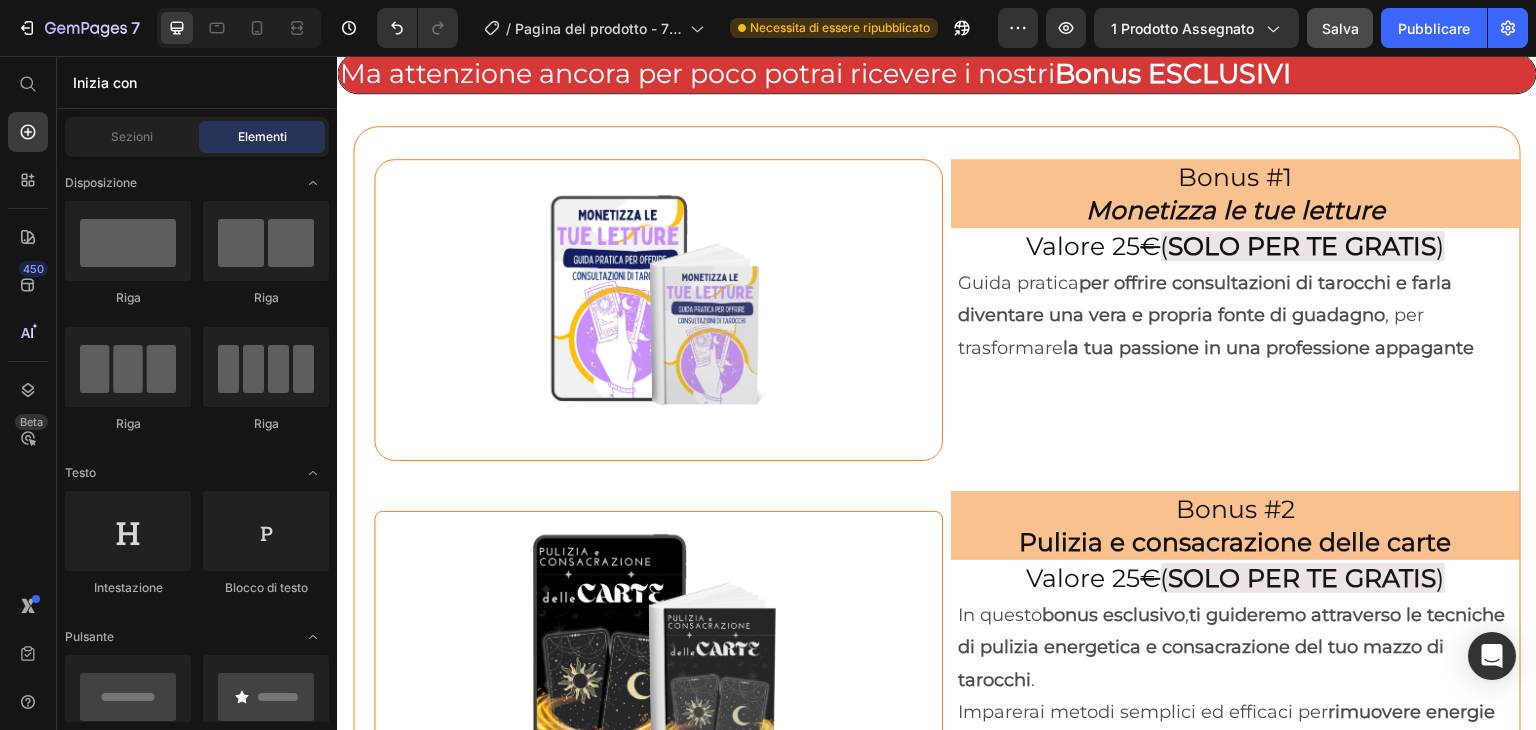 drag, startPoint x: 1531, startPoint y: 461, endPoint x: 1015, endPoint y: 410, distance: 518.5142 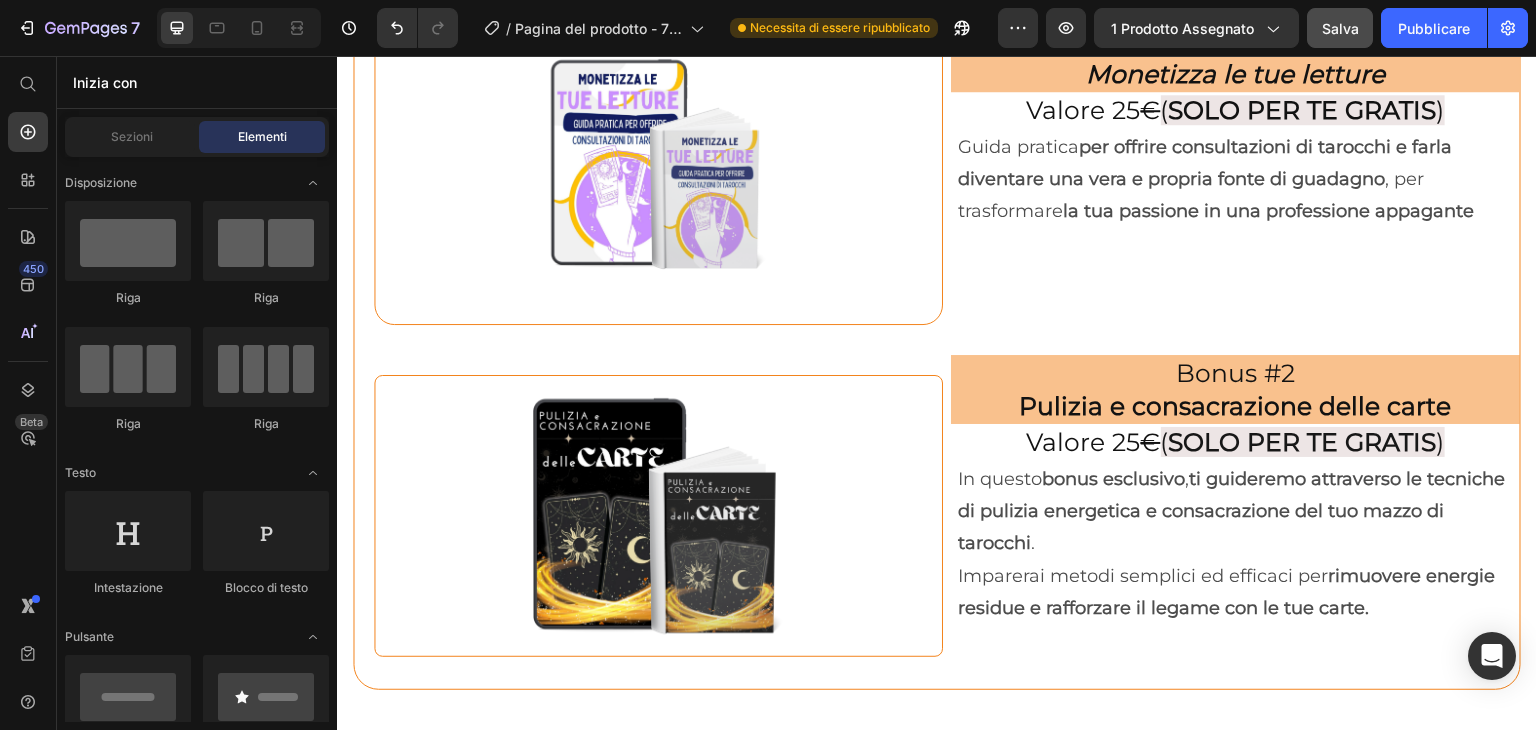 scroll, scrollTop: 6877, scrollLeft: 0, axis: vertical 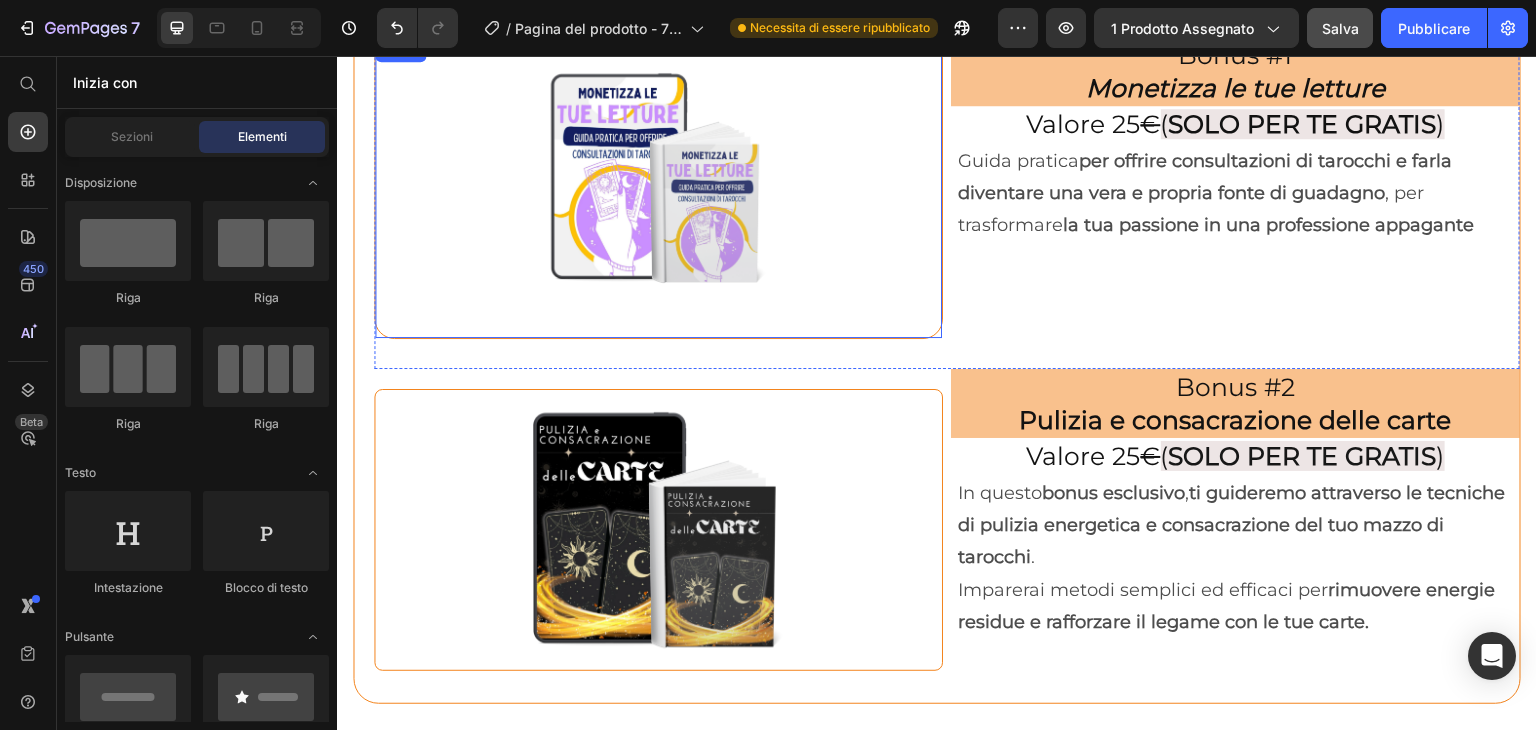 click at bounding box center (658, 188) 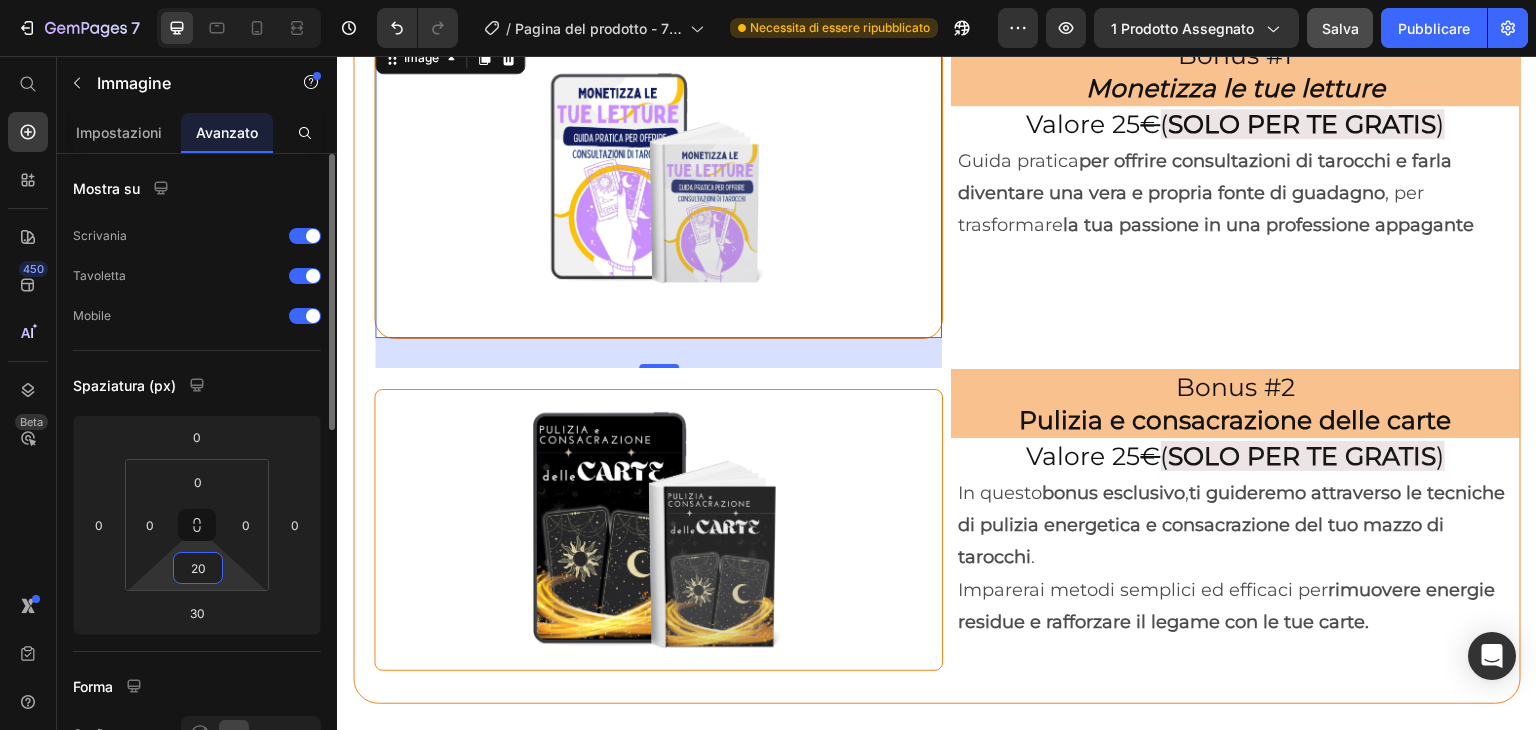 click on "20" at bounding box center [198, 568] 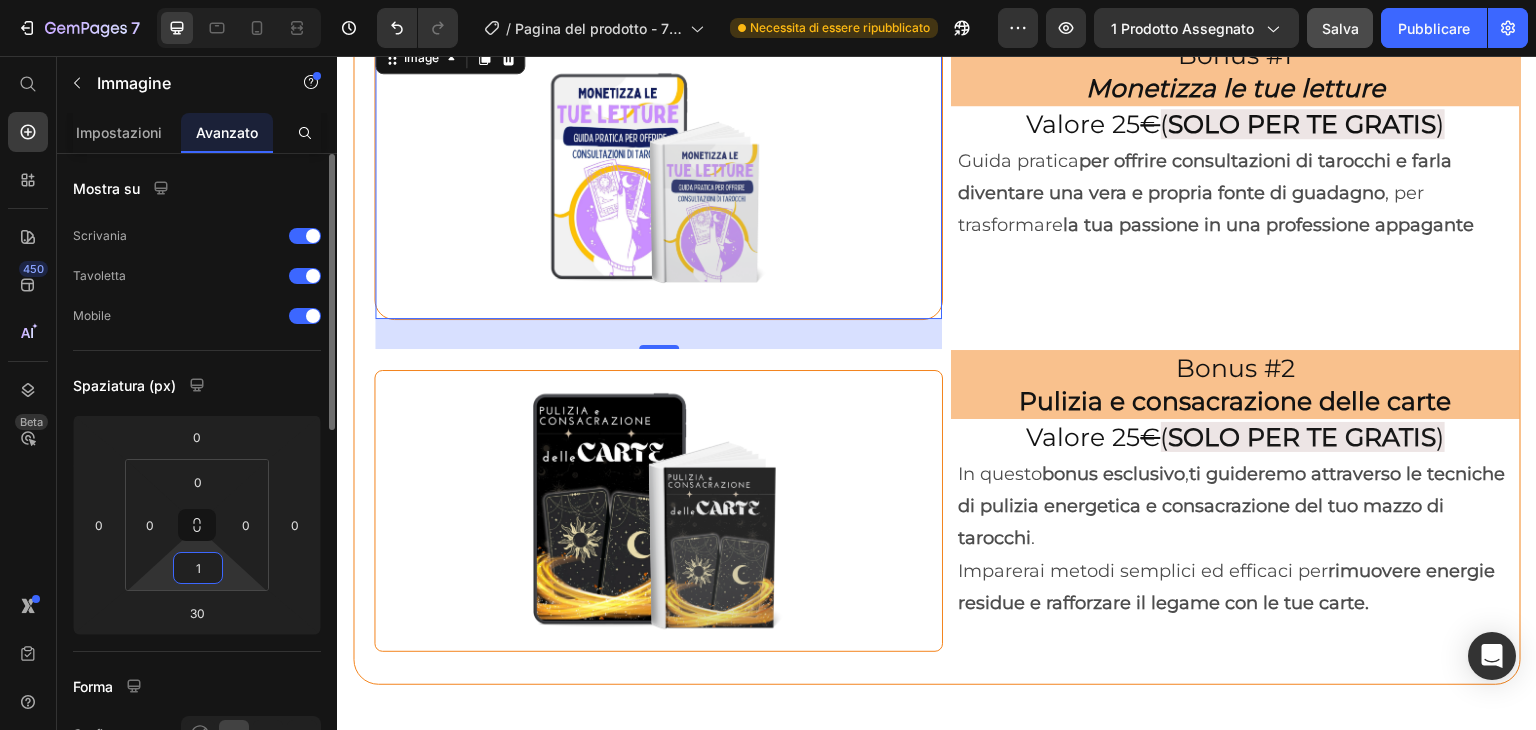 type on "10" 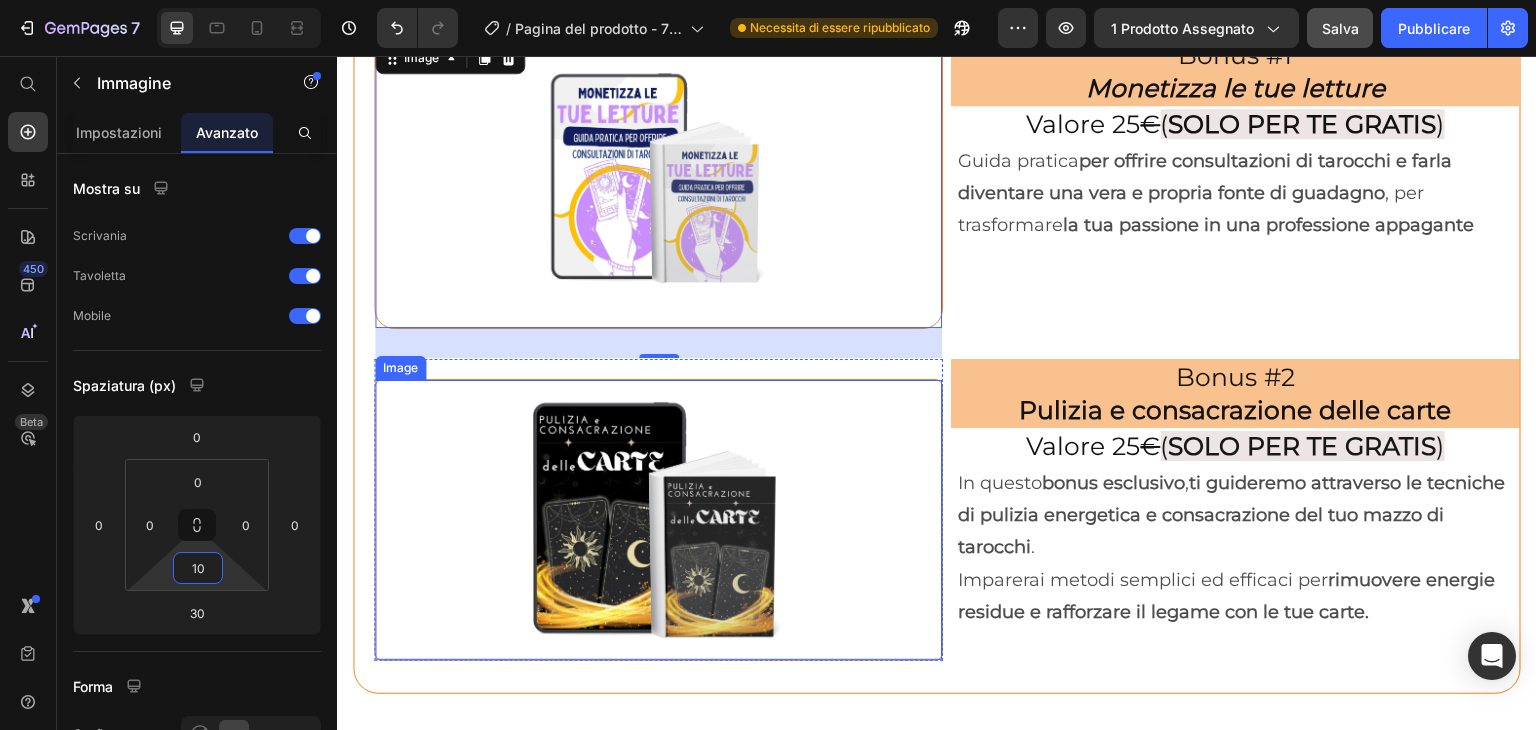 click at bounding box center (658, 520) 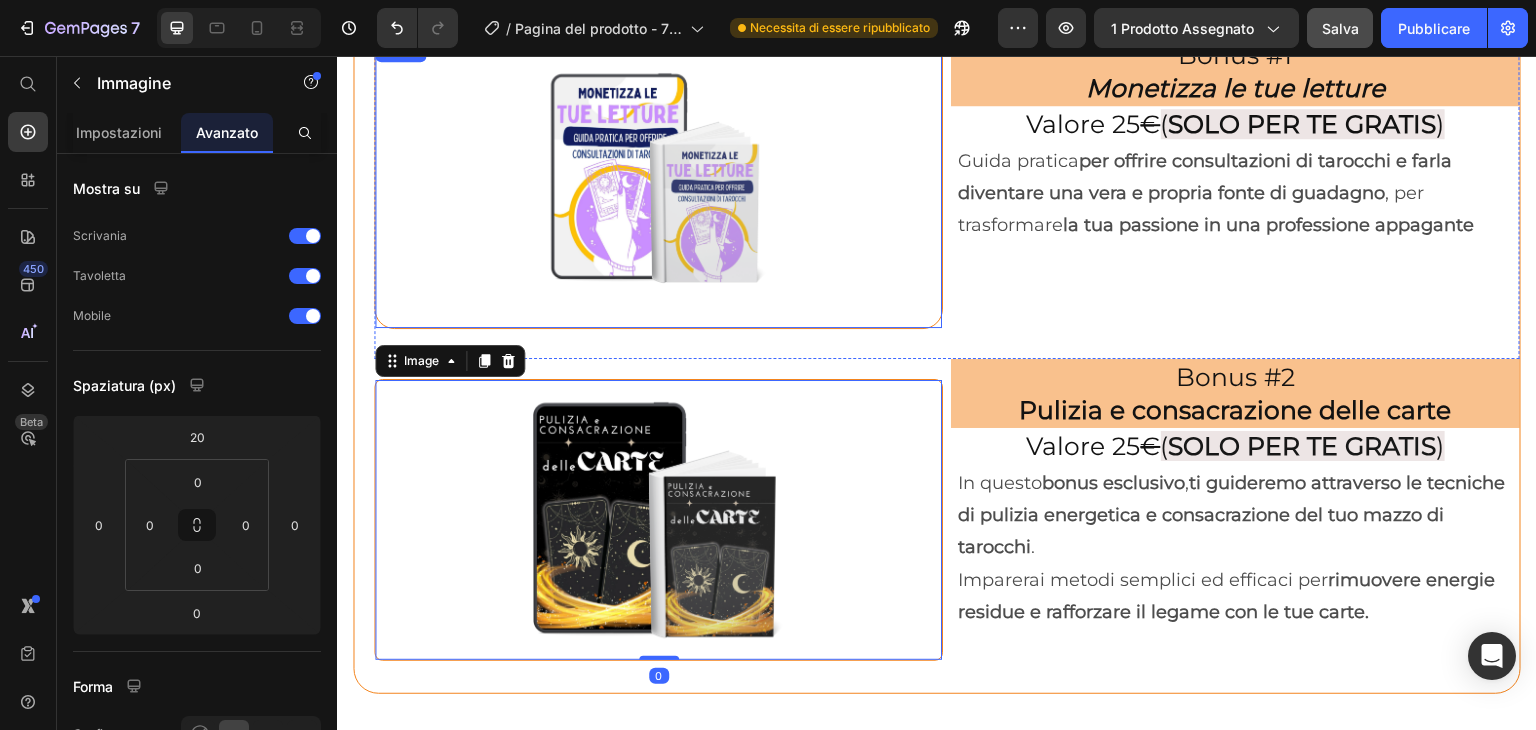 click at bounding box center (658, 183) 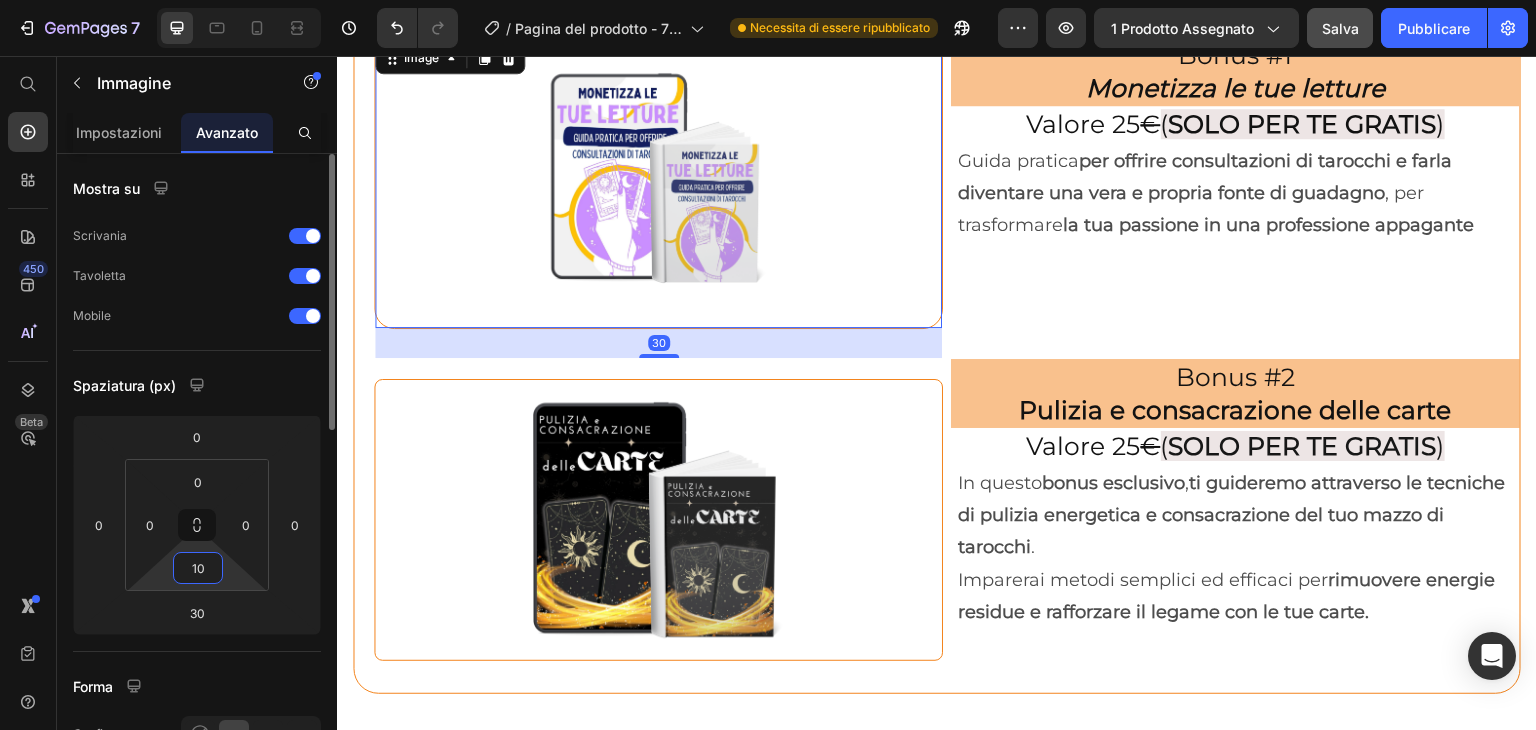 click on "10" at bounding box center (198, 568) 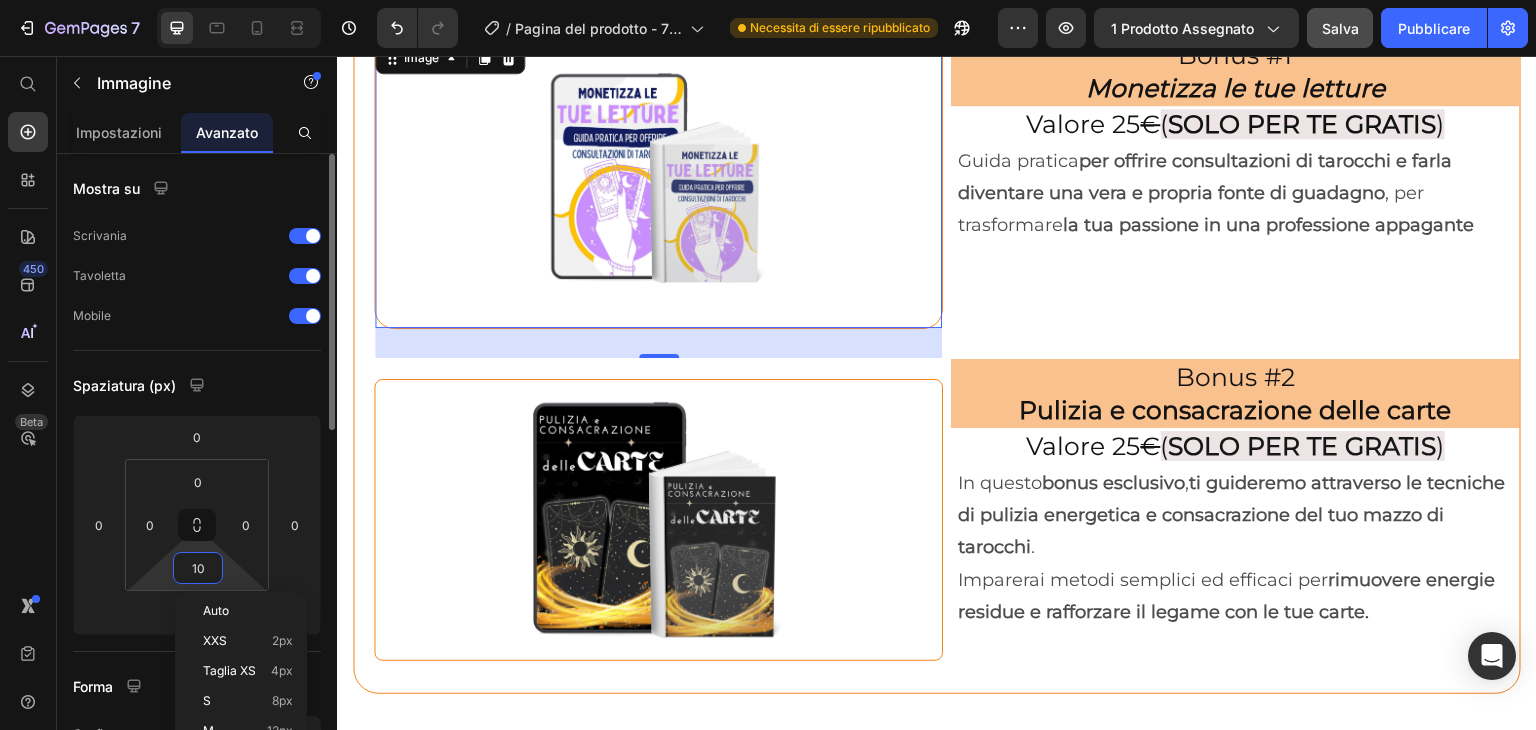 type on "0" 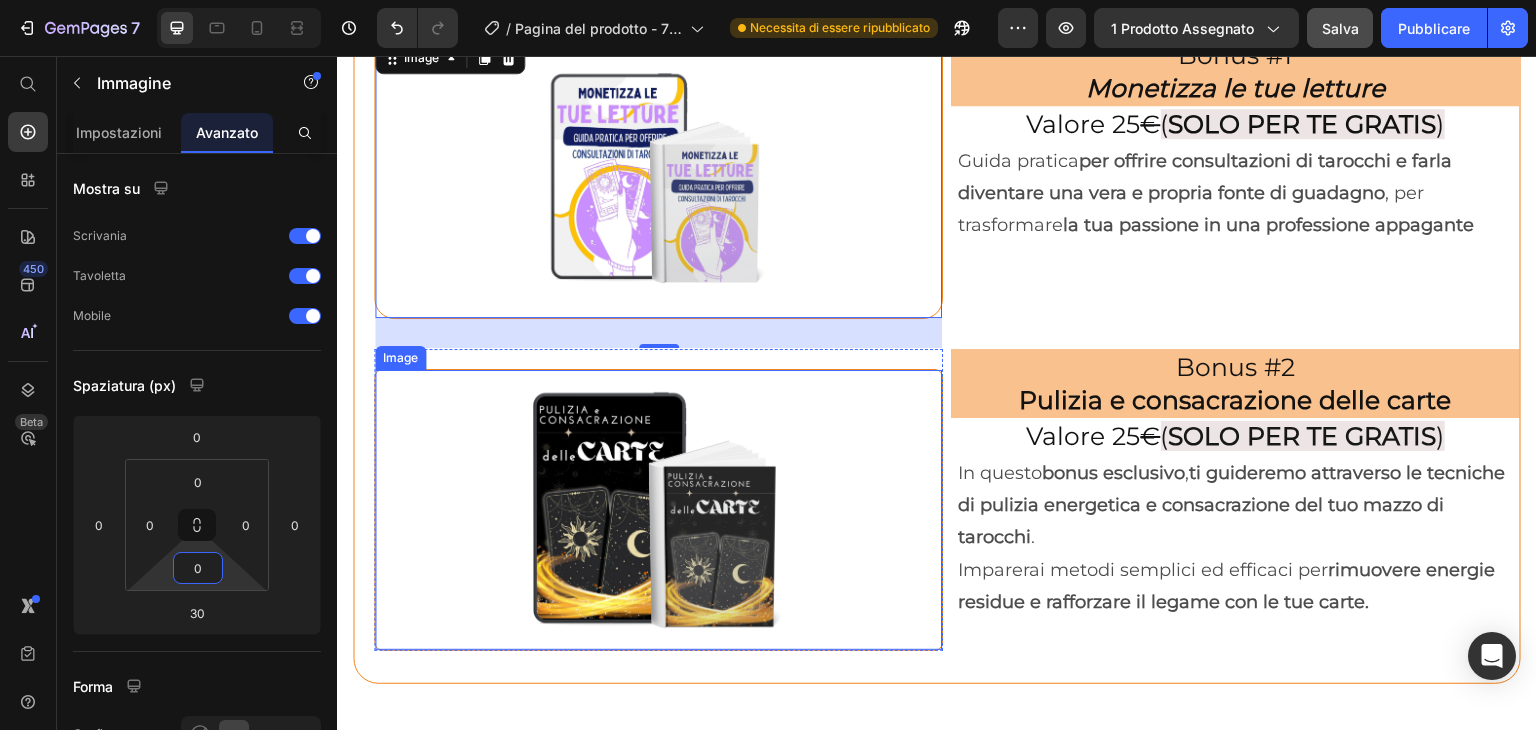 click at bounding box center (658, 510) 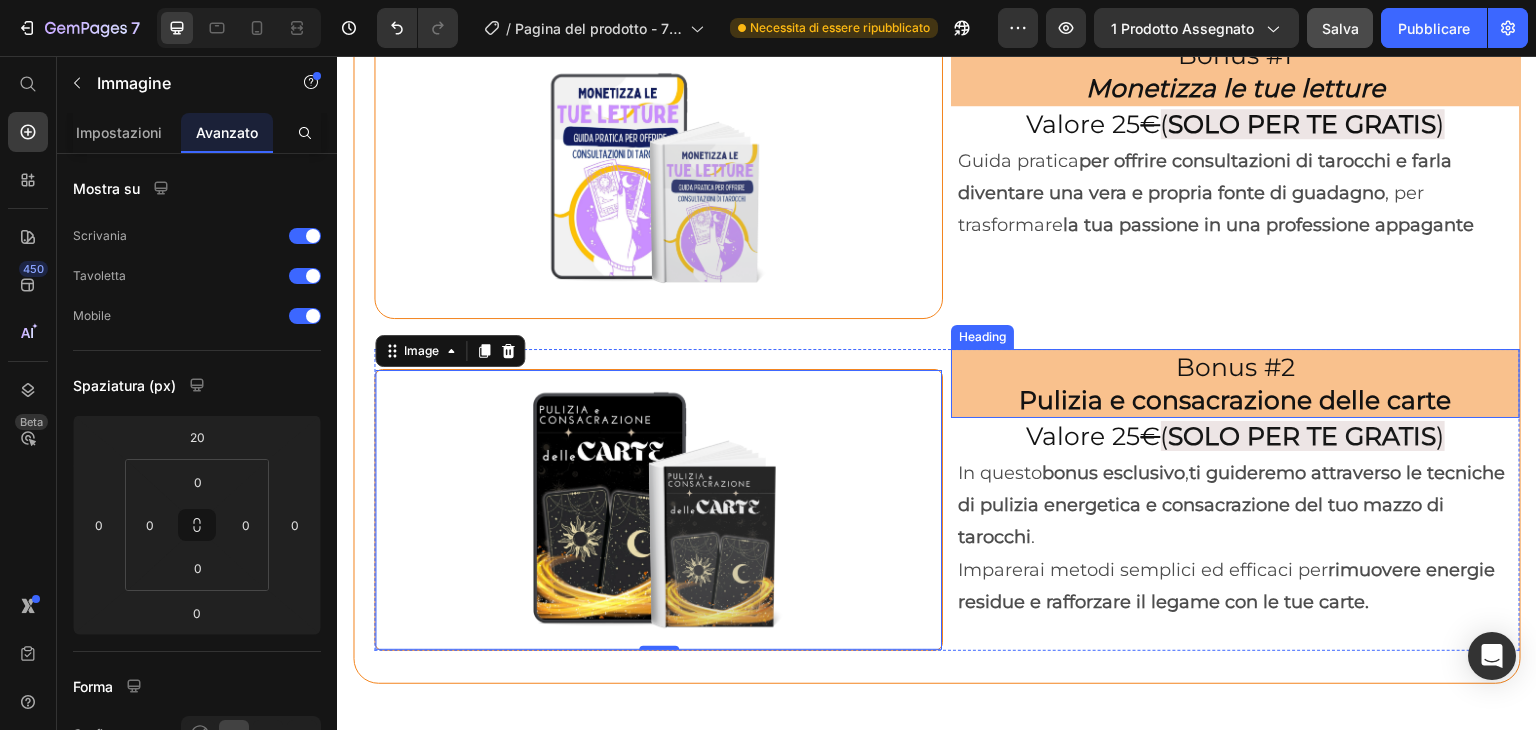 click on "Bonus #2 Pulizia e consacrazione delle carte" at bounding box center [1235, 383] 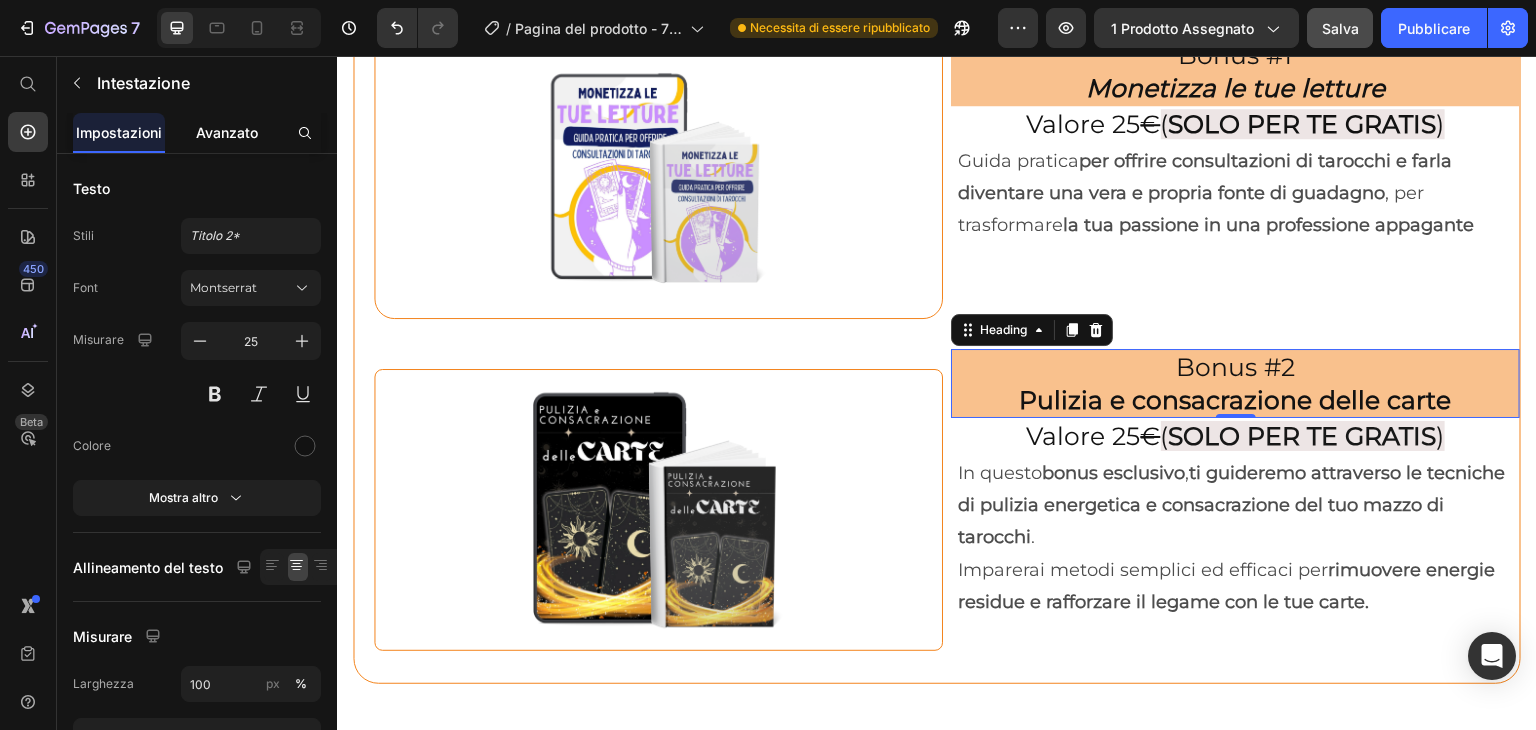 click on "Avanzato" at bounding box center [227, 132] 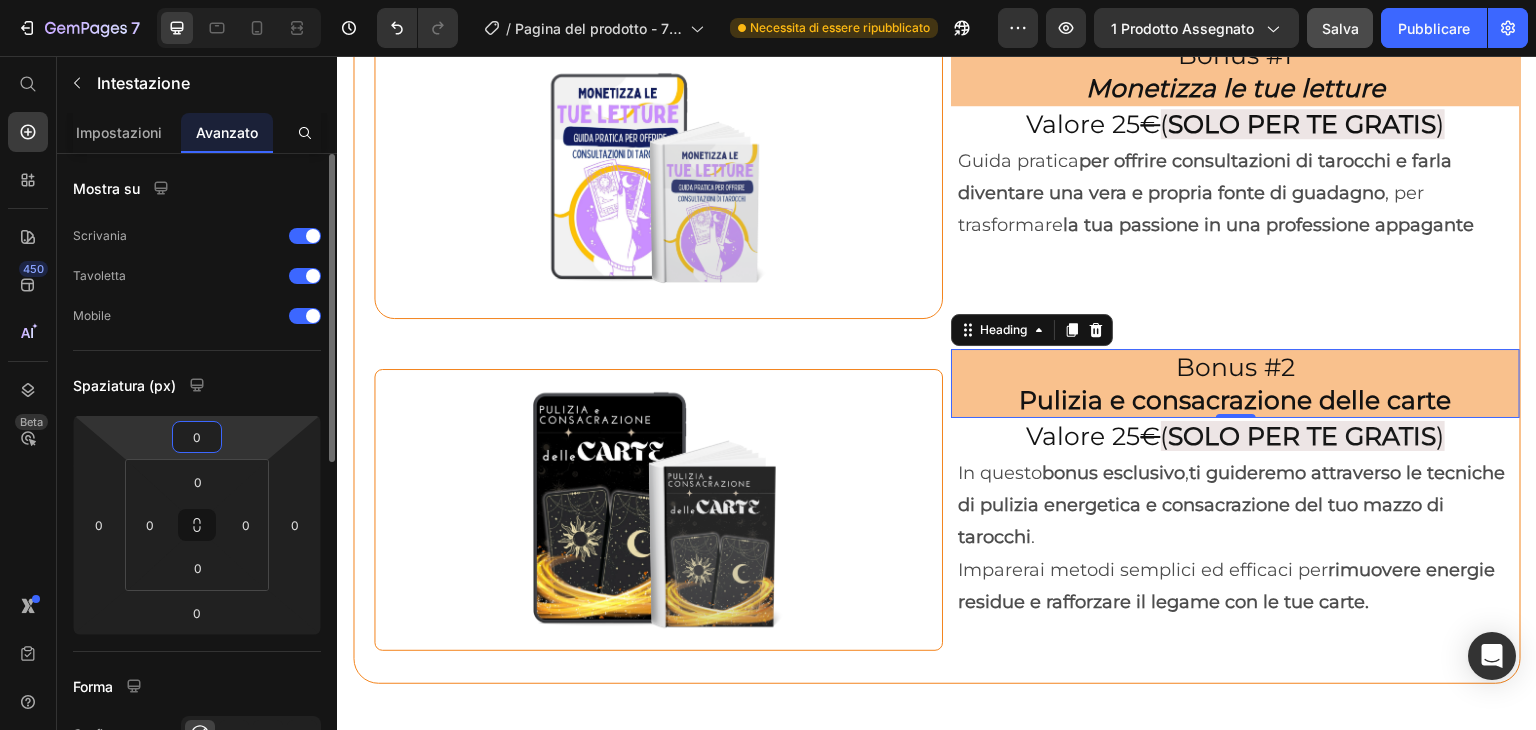 click on "0" at bounding box center [197, 437] 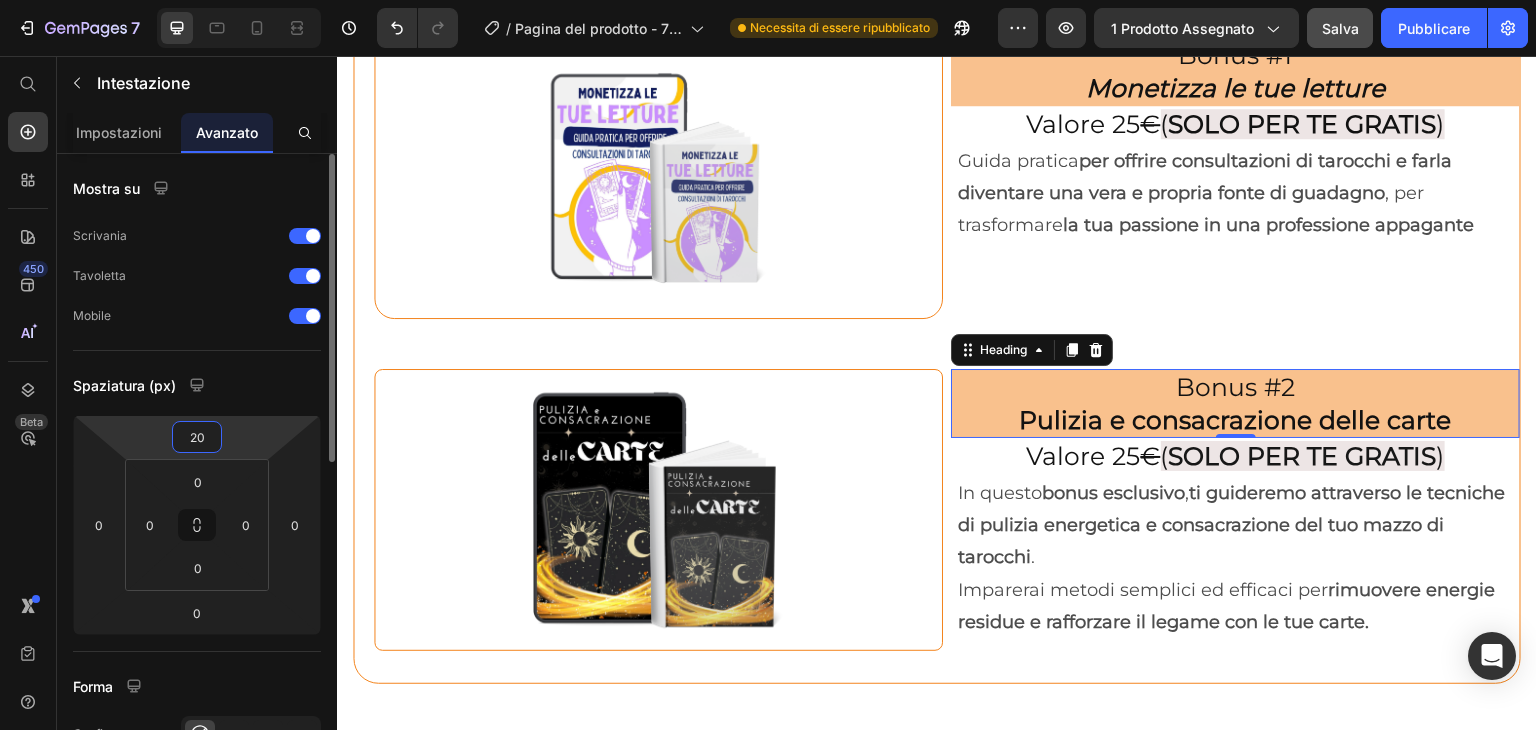 type on "2" 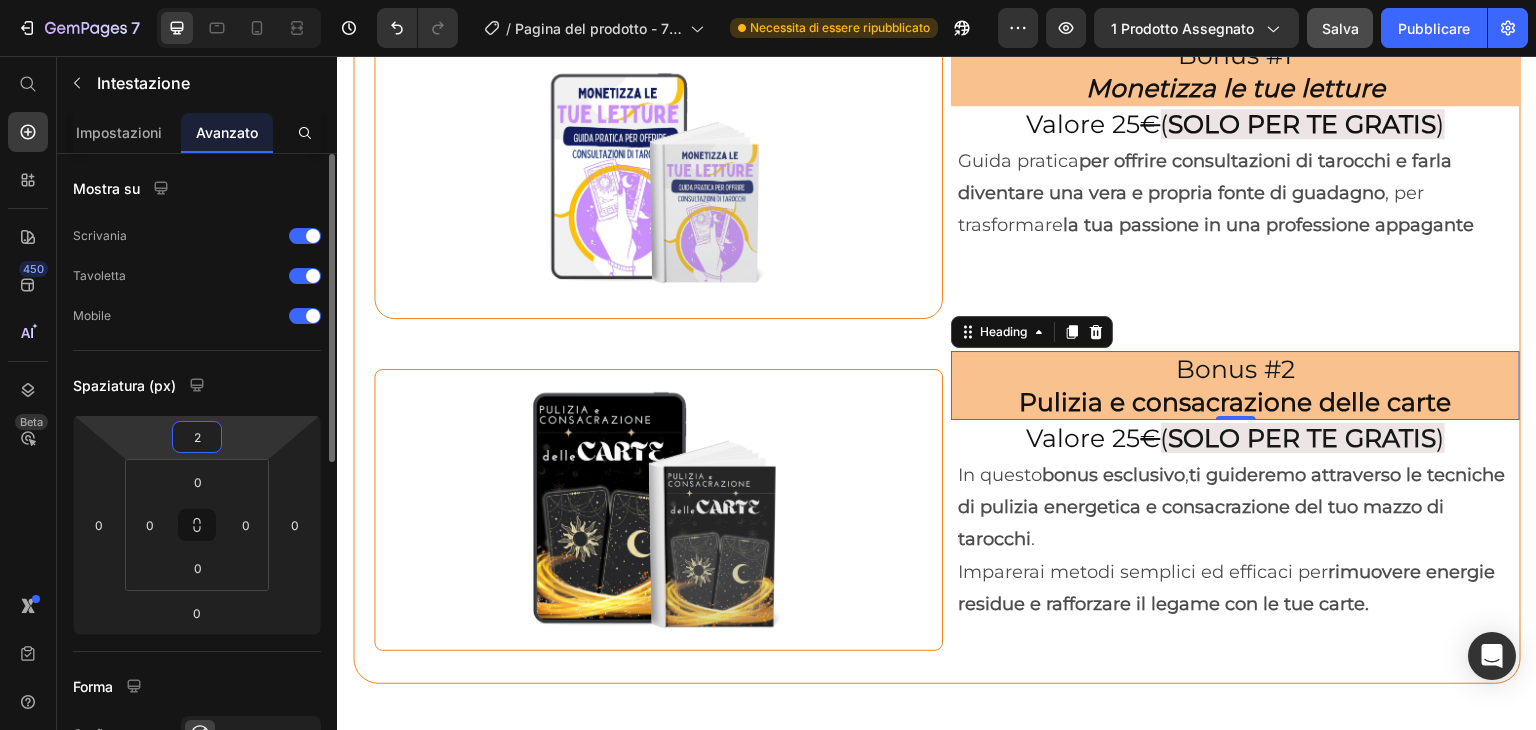 type on "25" 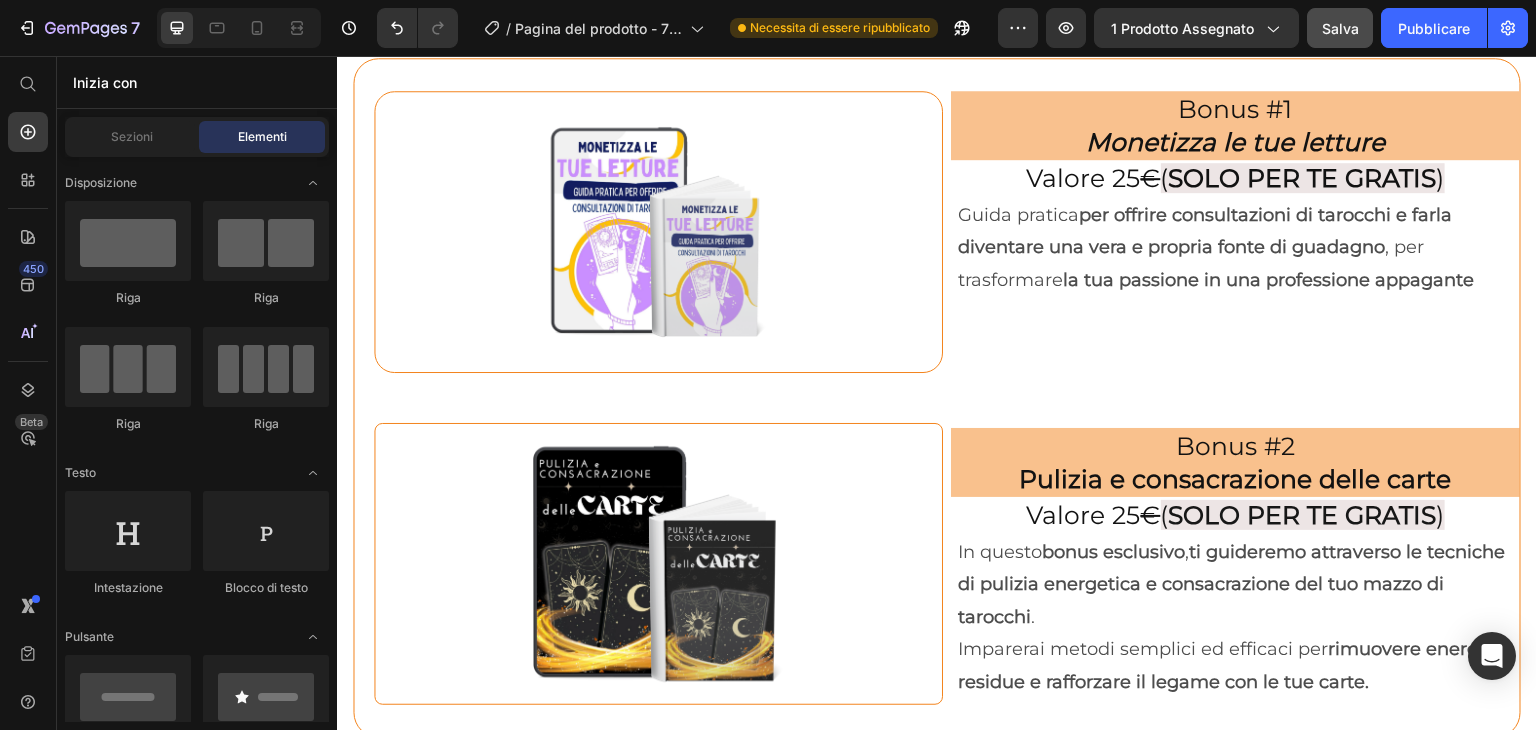 scroll, scrollTop: 6784, scrollLeft: 0, axis: vertical 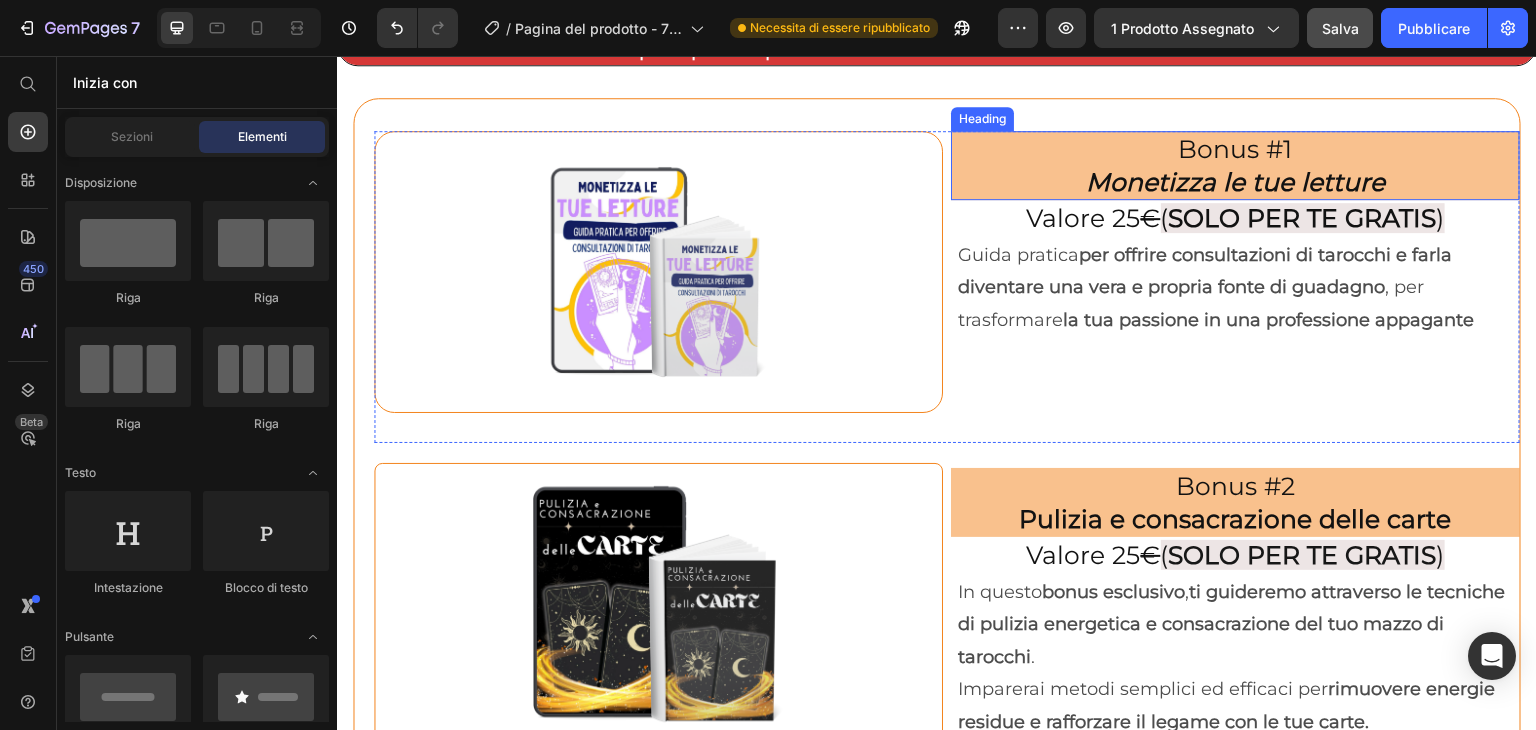 click on "Bonus #1  Monetizza le tue letture" at bounding box center [1235, 165] 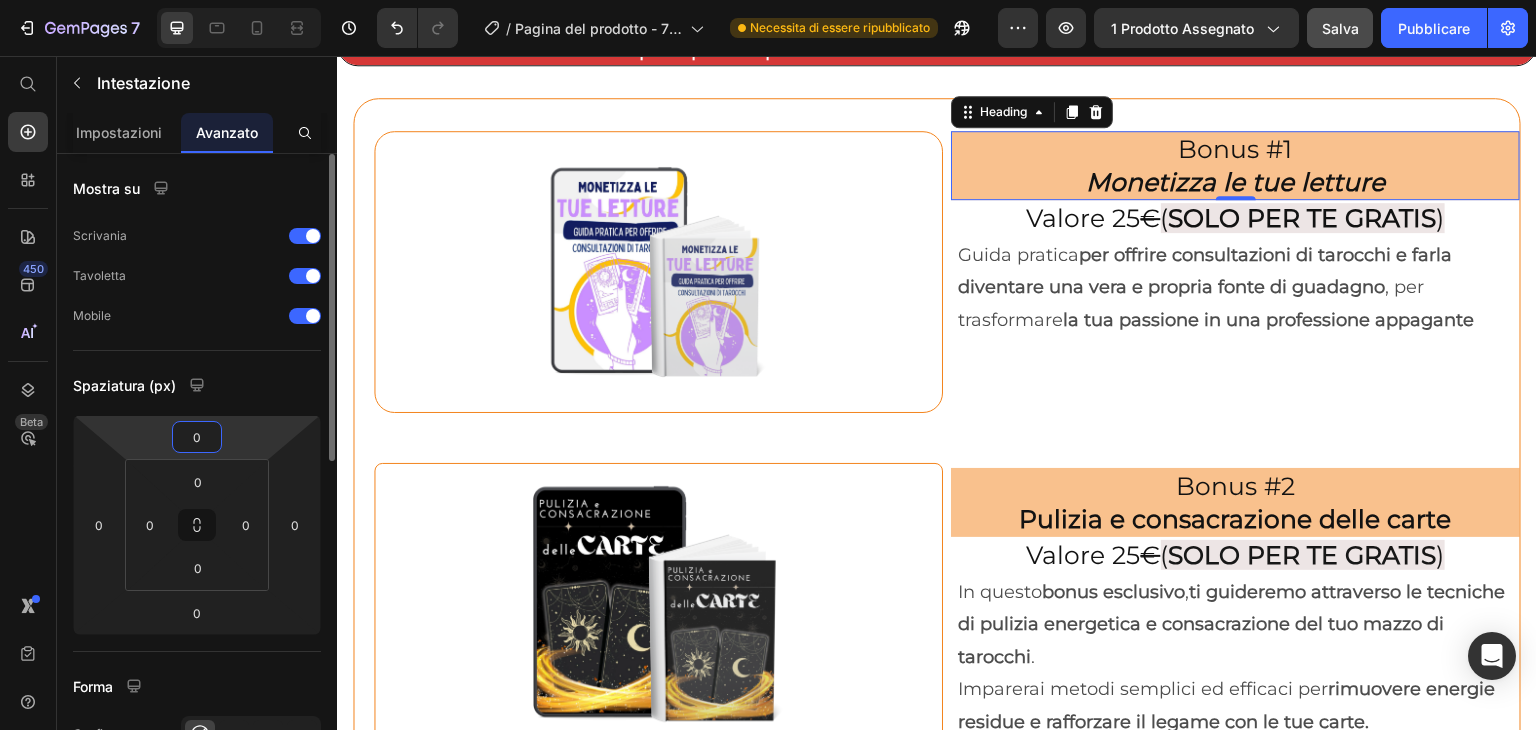 click on "0" at bounding box center (197, 437) 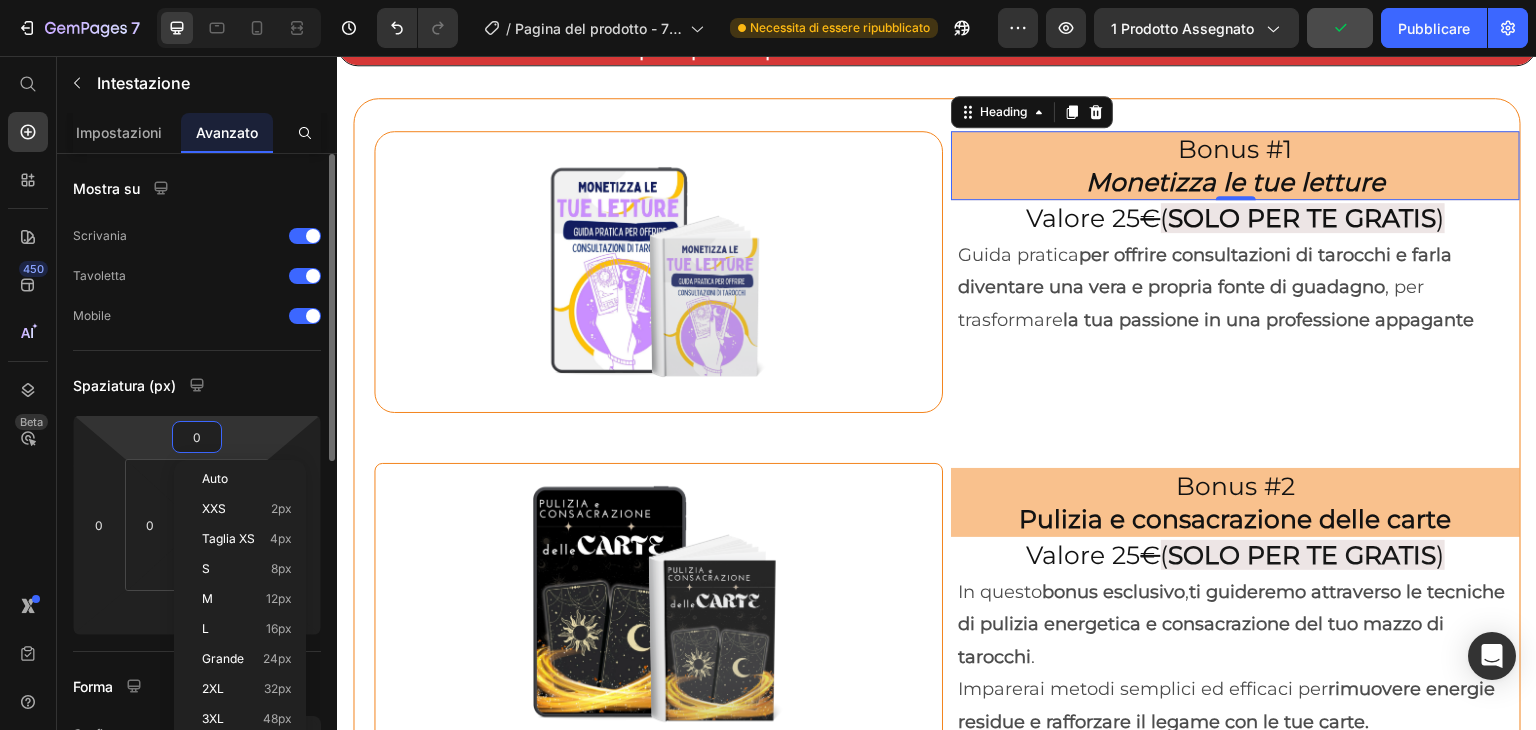 type on "5" 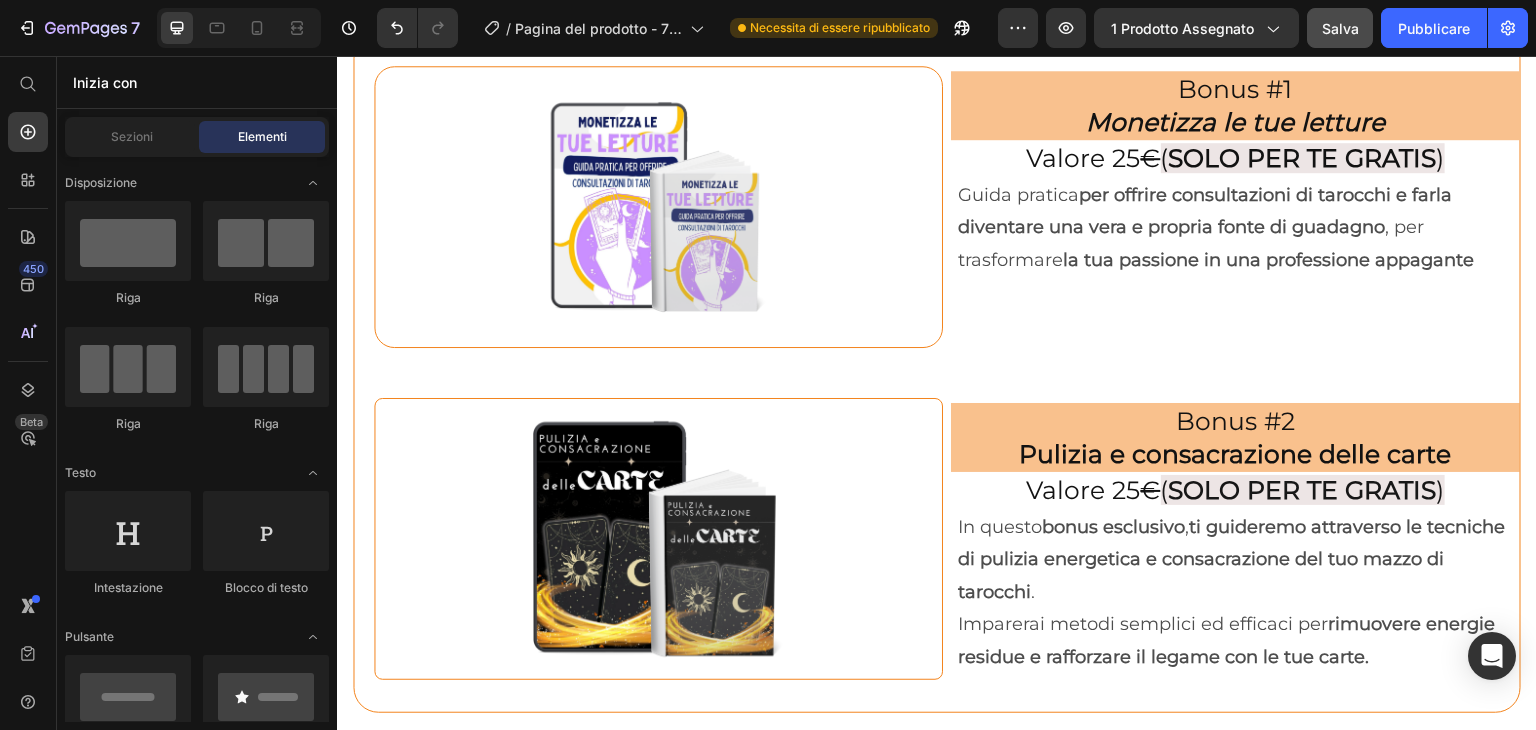 scroll, scrollTop: 6766, scrollLeft: 0, axis: vertical 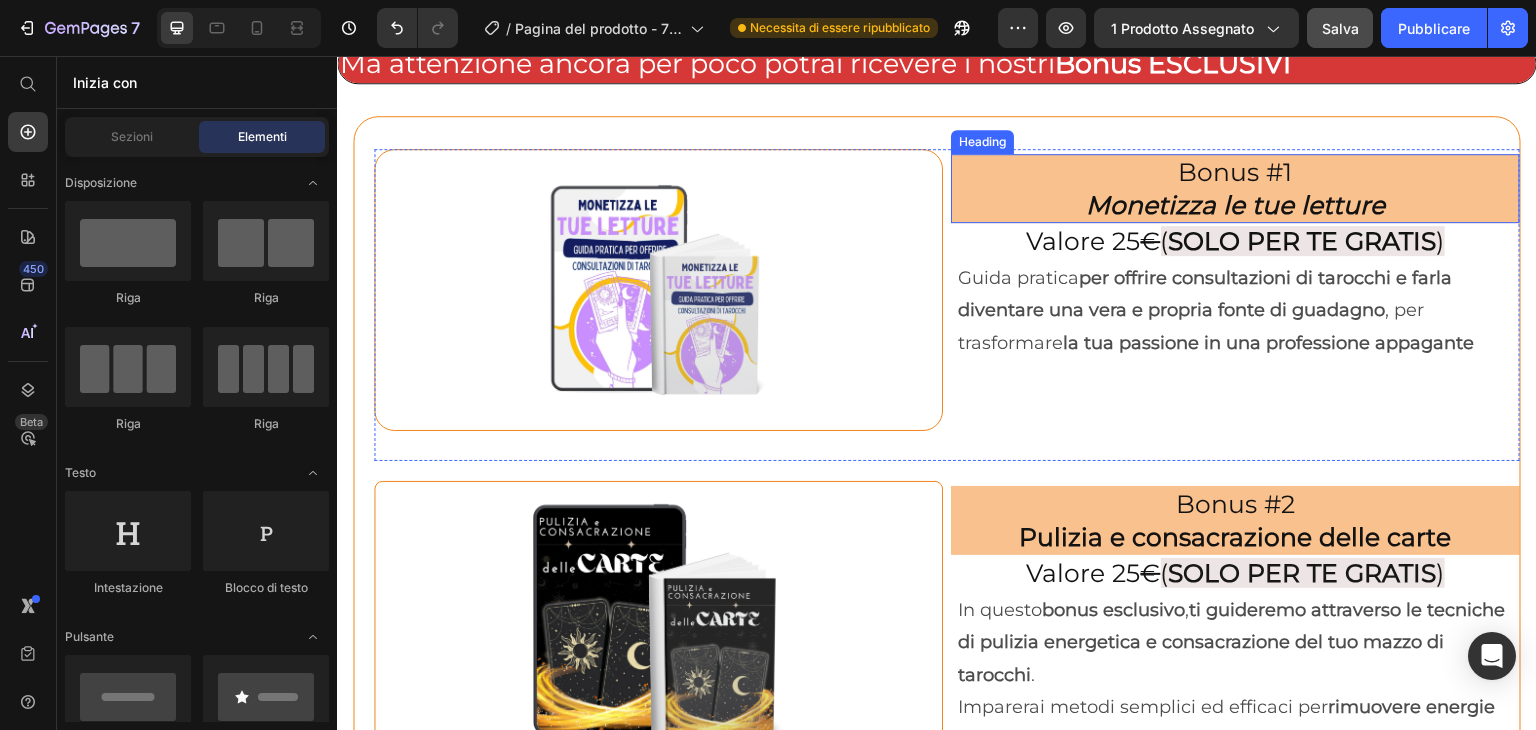 click on "Bonus #1  Monetizza le tue letture" at bounding box center [1235, 188] 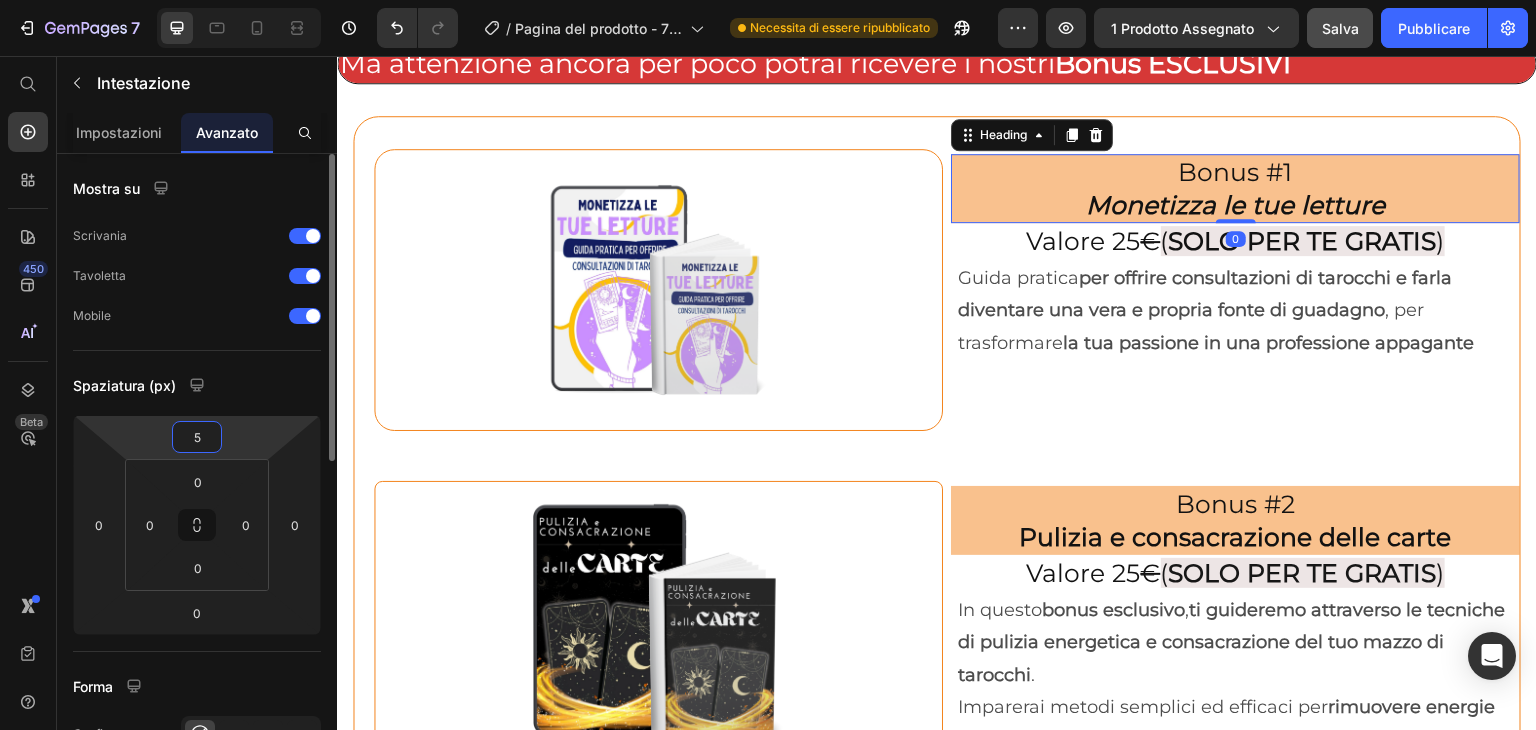 click on "5" at bounding box center [197, 437] 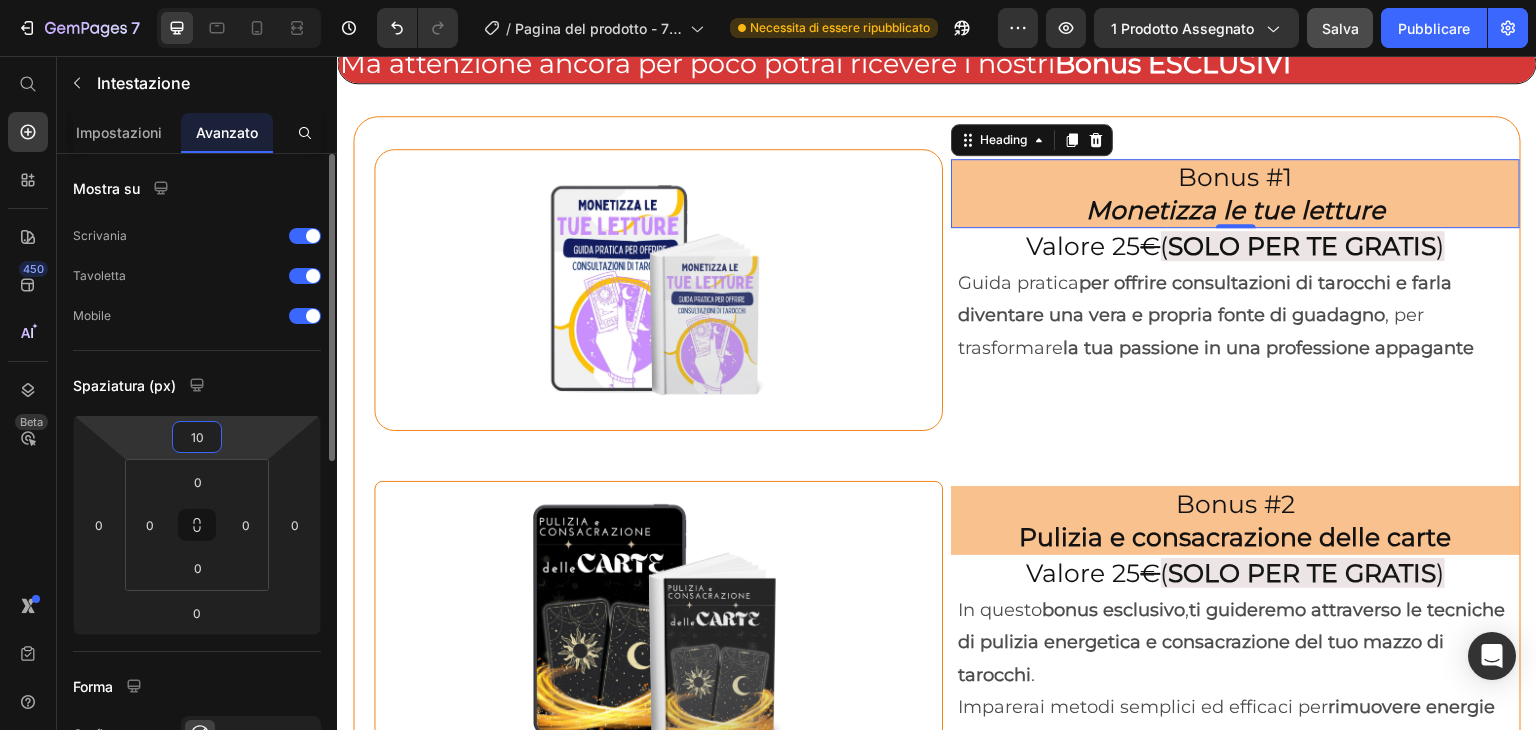 type on "1" 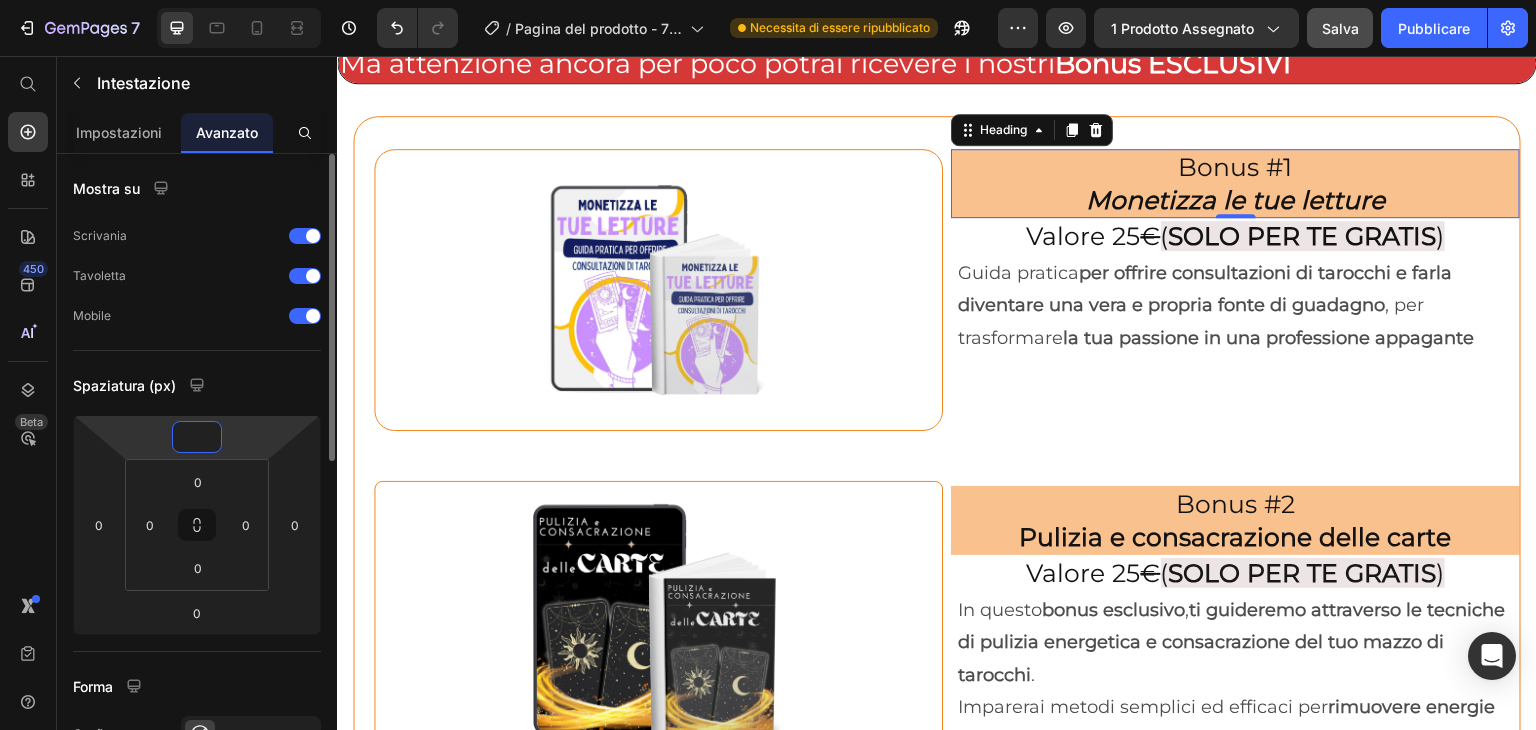 type on "3" 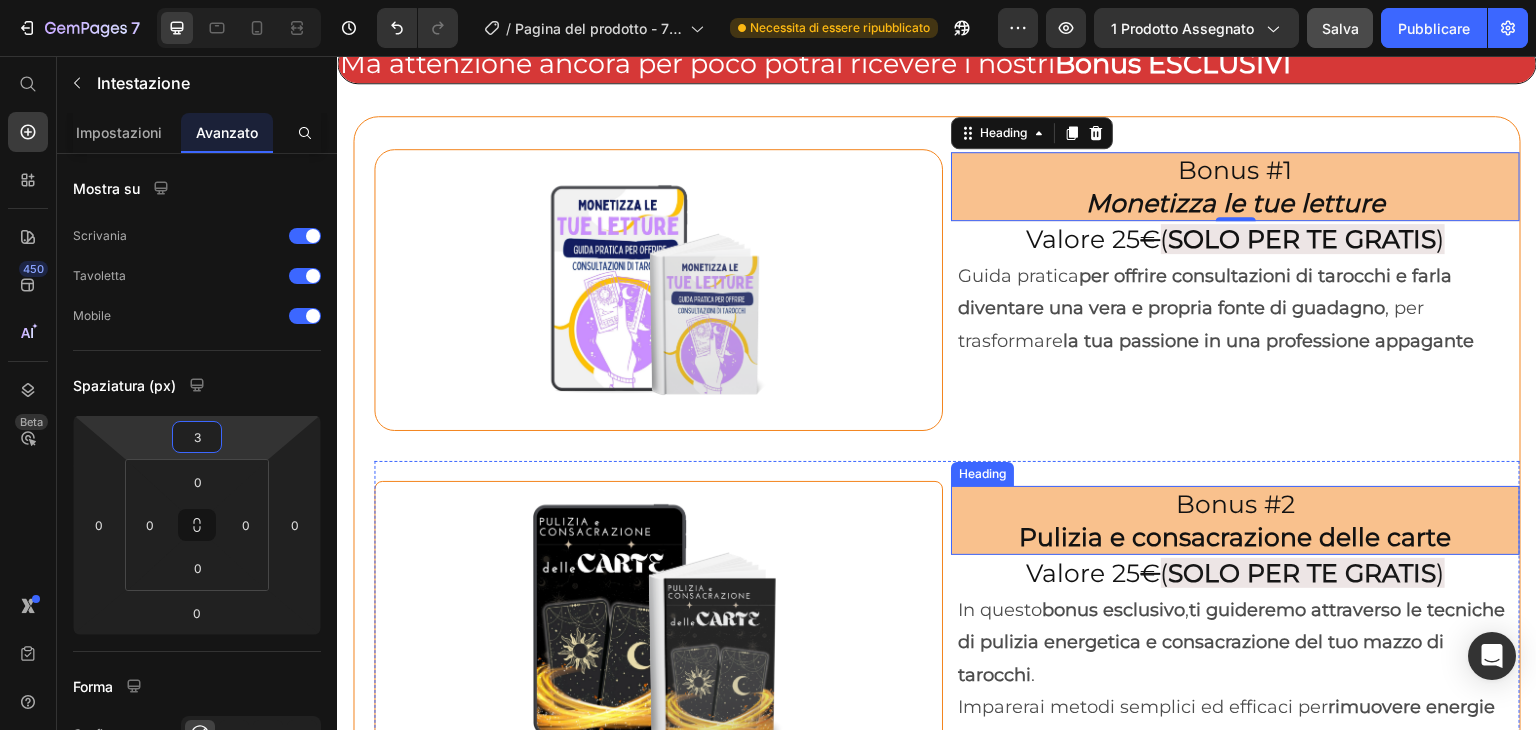 click on "Bonus #2 Pulizia e consacrazione delle carte" at bounding box center (1235, 520) 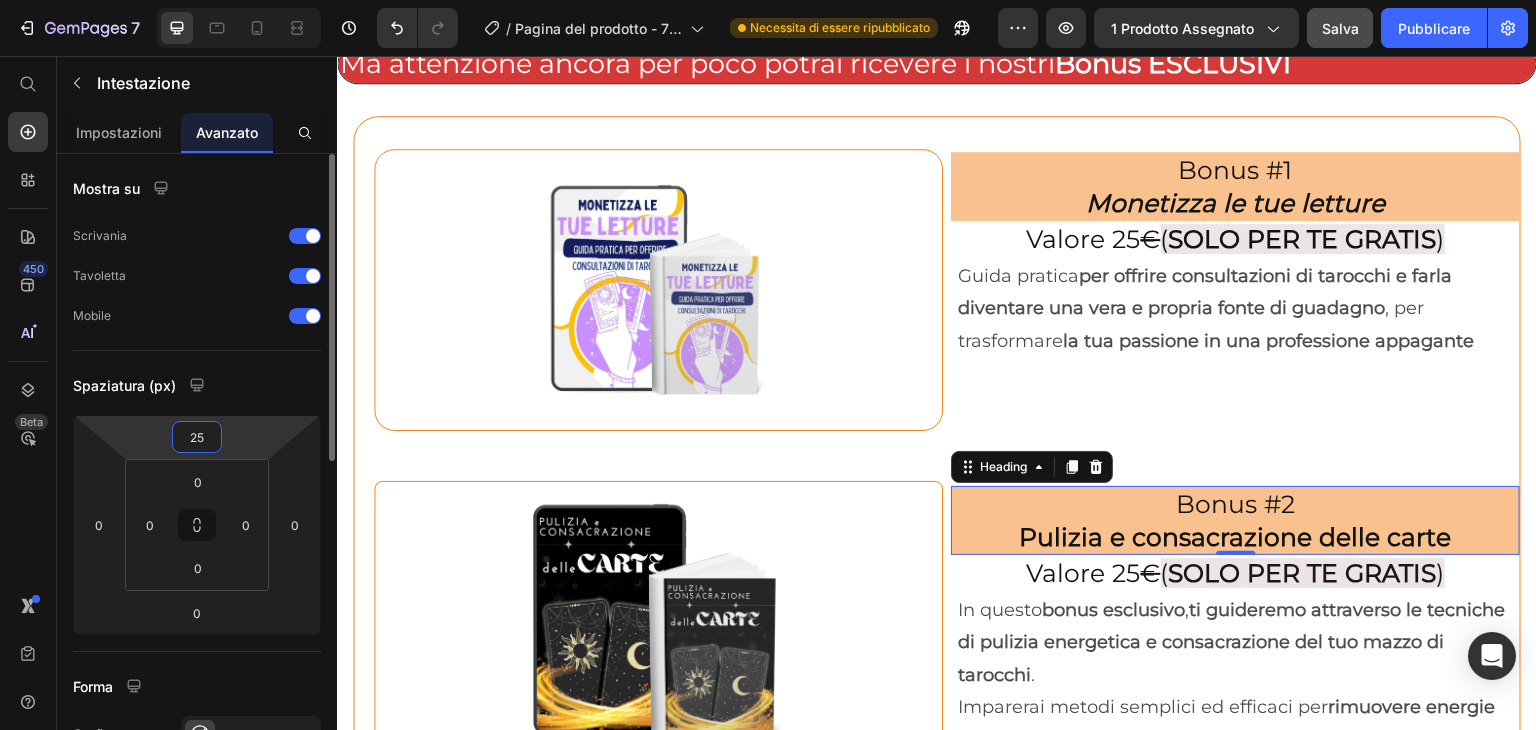 click on "25" at bounding box center [197, 437] 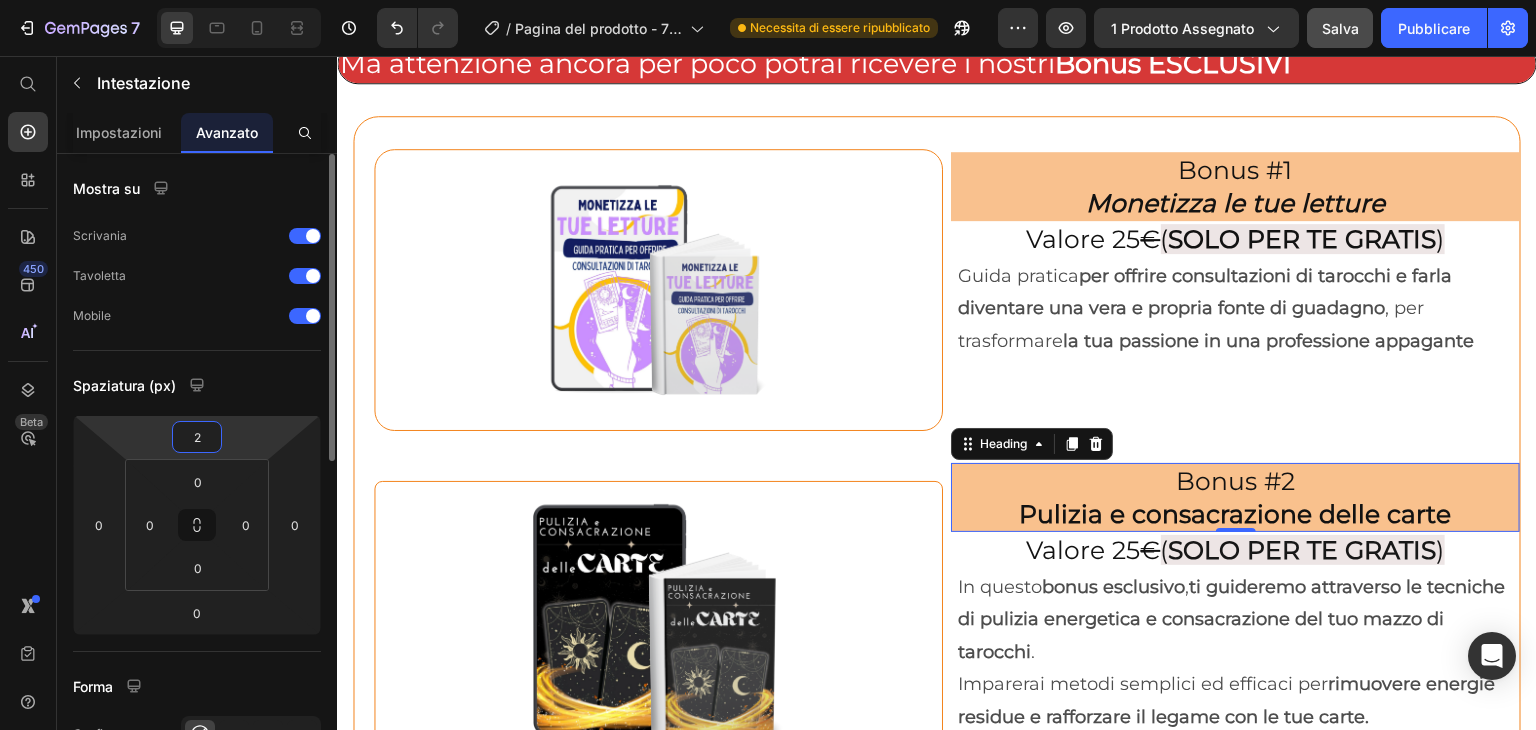type on "27" 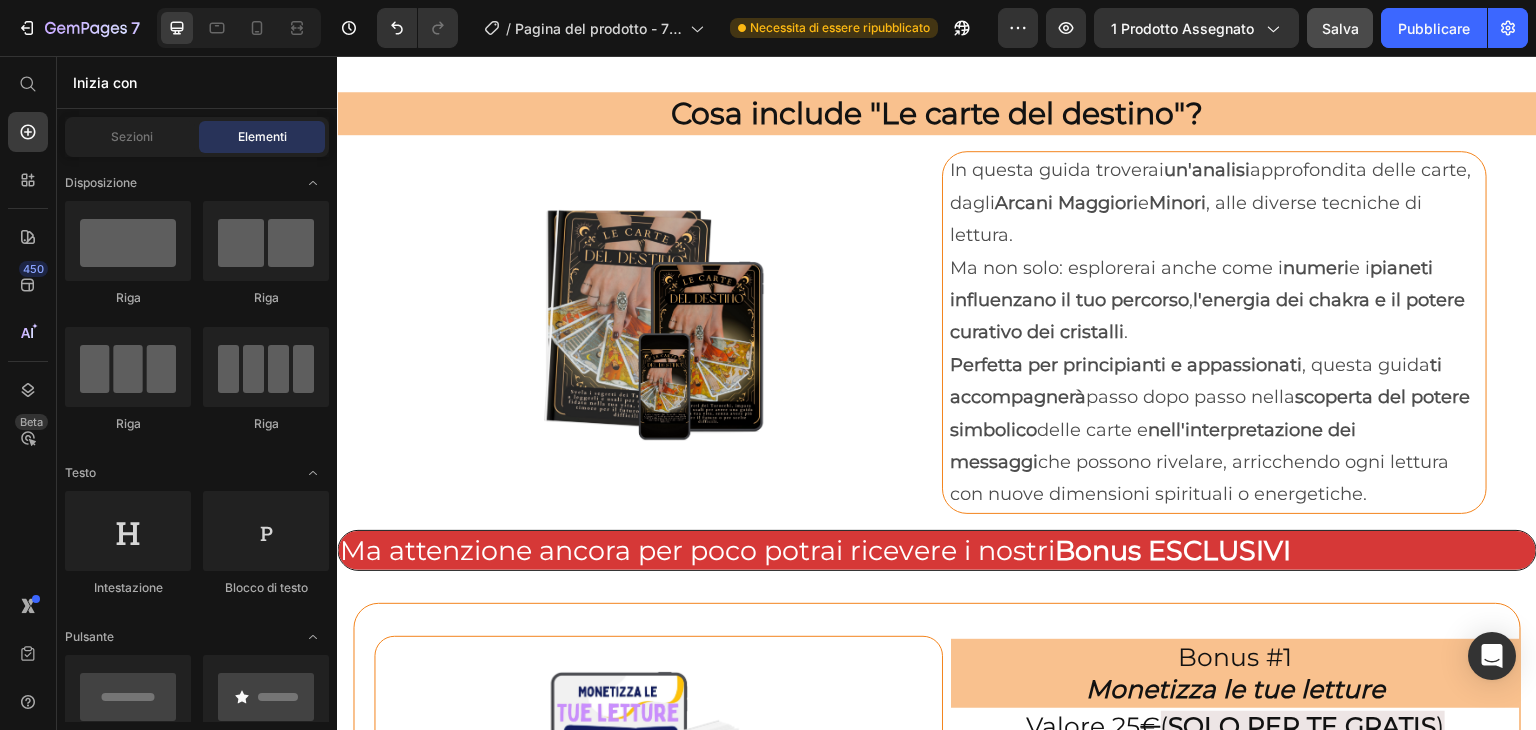 scroll, scrollTop: 6501, scrollLeft: 0, axis: vertical 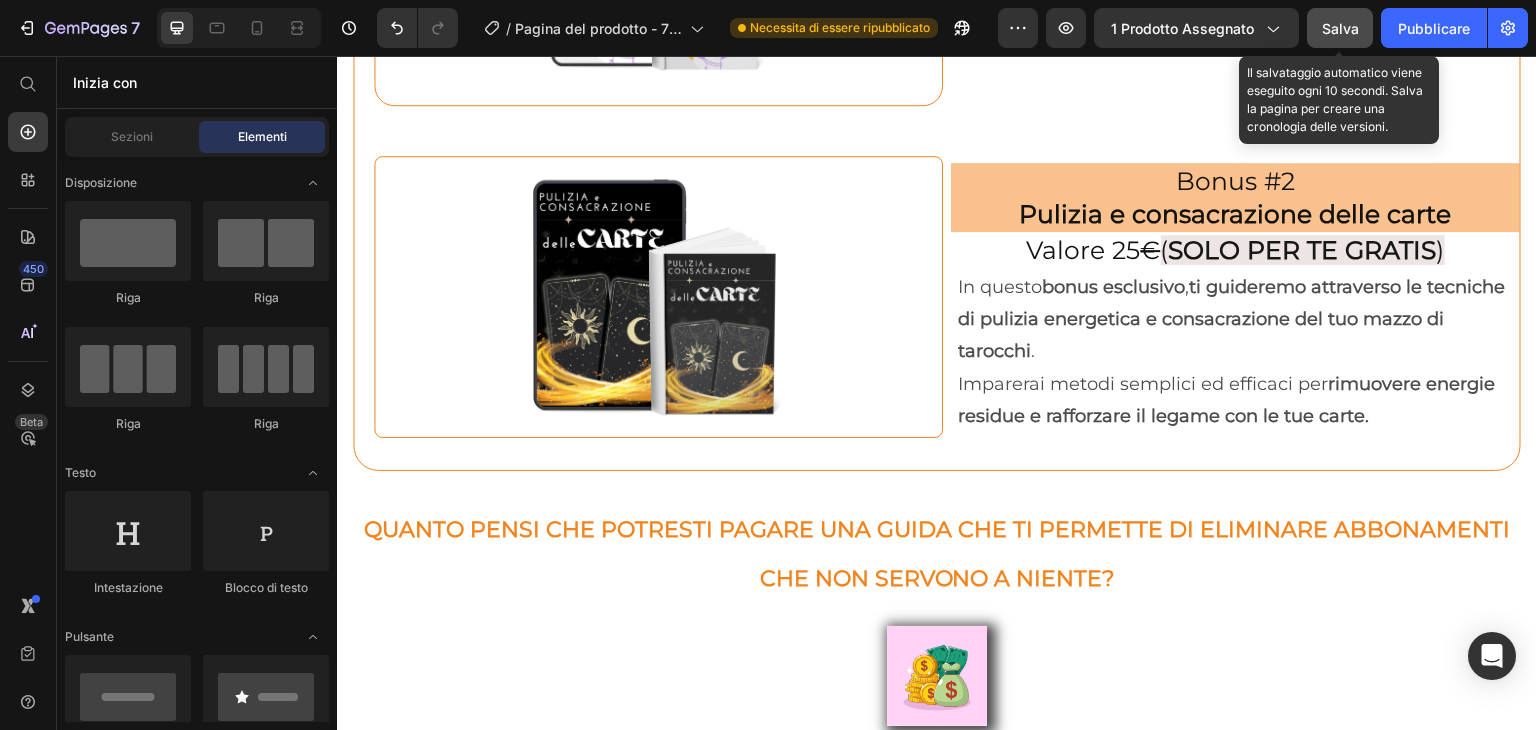 click on "Salva" at bounding box center [1340, 28] 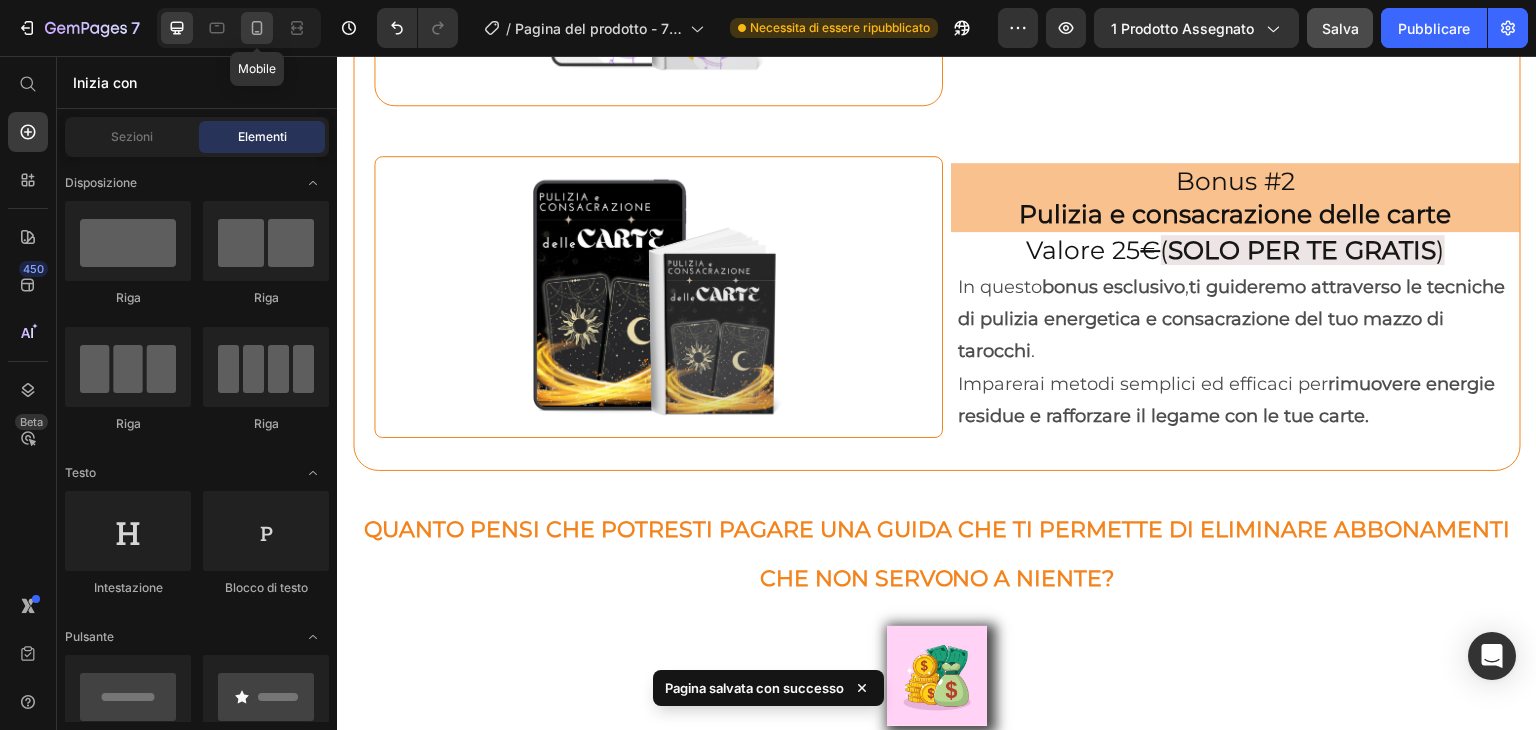 click 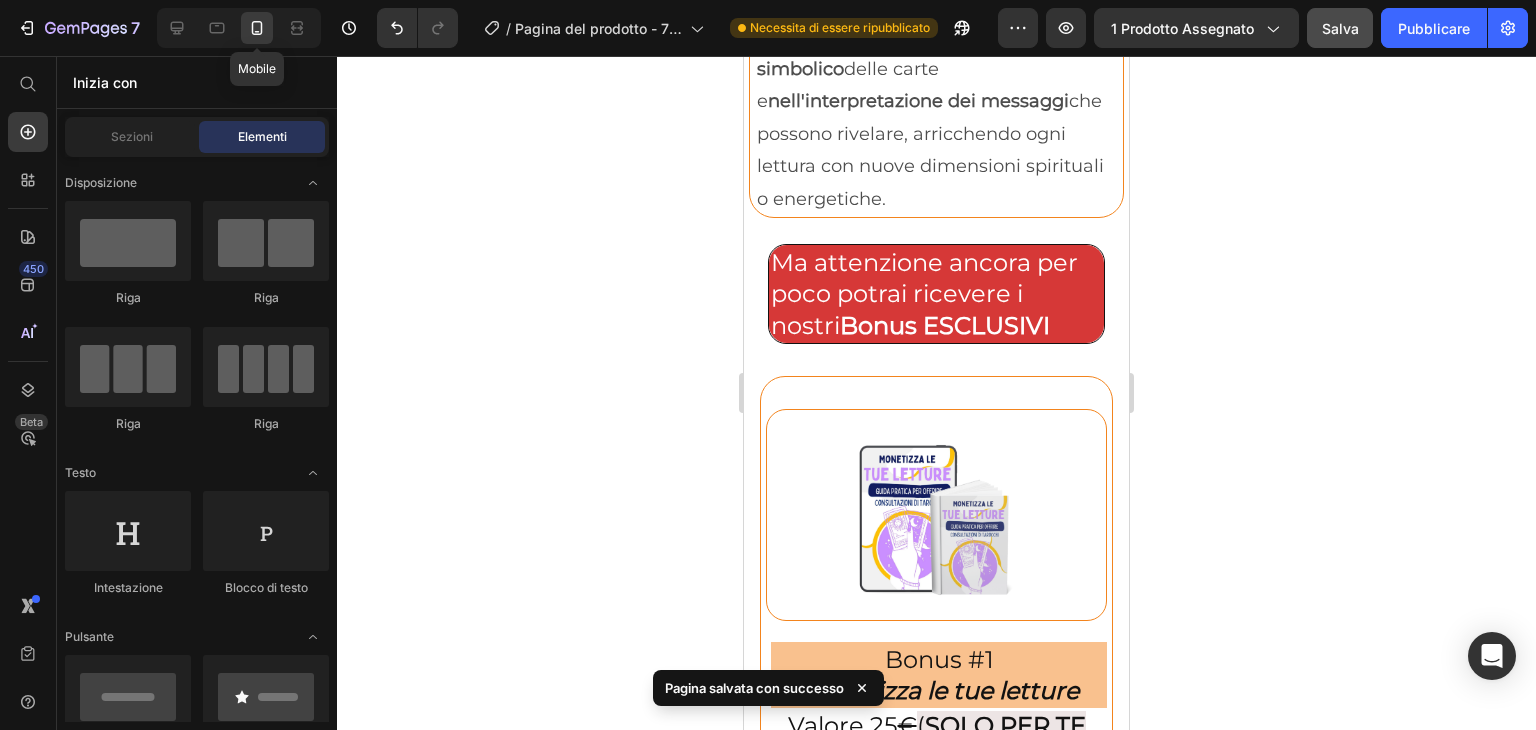 scroll, scrollTop: 7323, scrollLeft: 0, axis: vertical 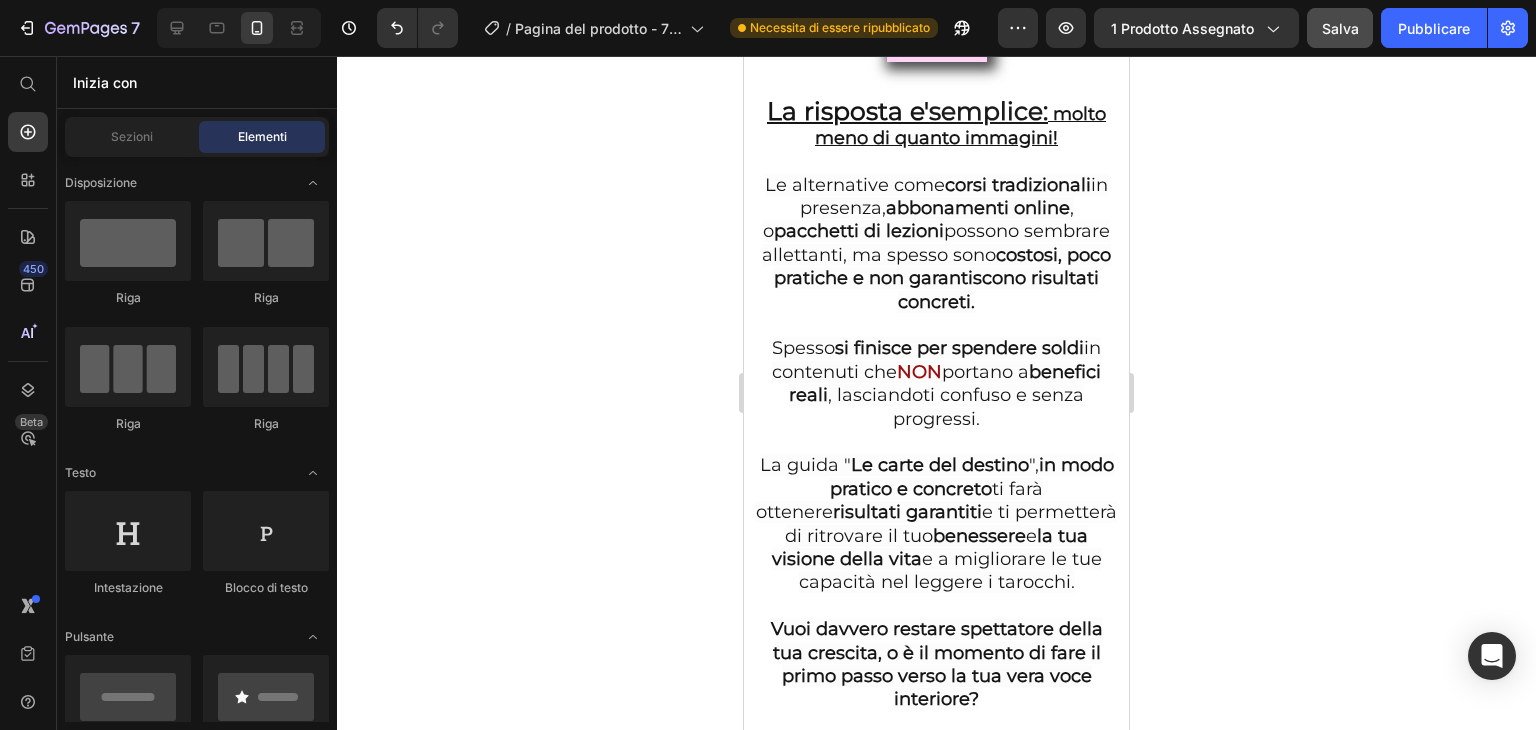 drag, startPoint x: 1122, startPoint y: 493, endPoint x: 1874, endPoint y: 592, distance: 758.48865 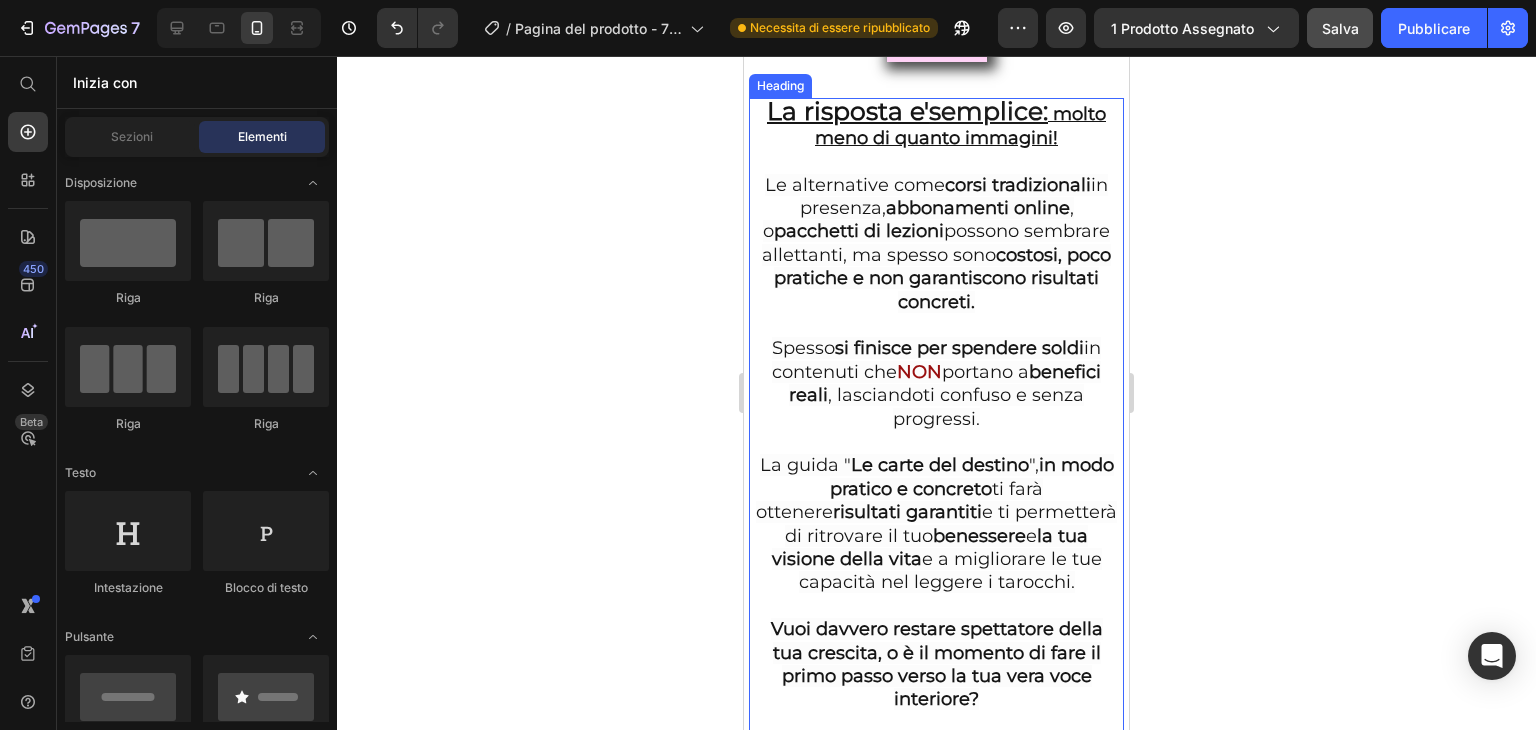 click on "Le alternative come  corsi tradizionali  in presenza,  abbonamenti online , o  pacchetti di lezioni  possono sembrare allettanti, ma spesso sono  costosi, poco pratiche e non garantiscono risultati concreti." at bounding box center [936, 243] 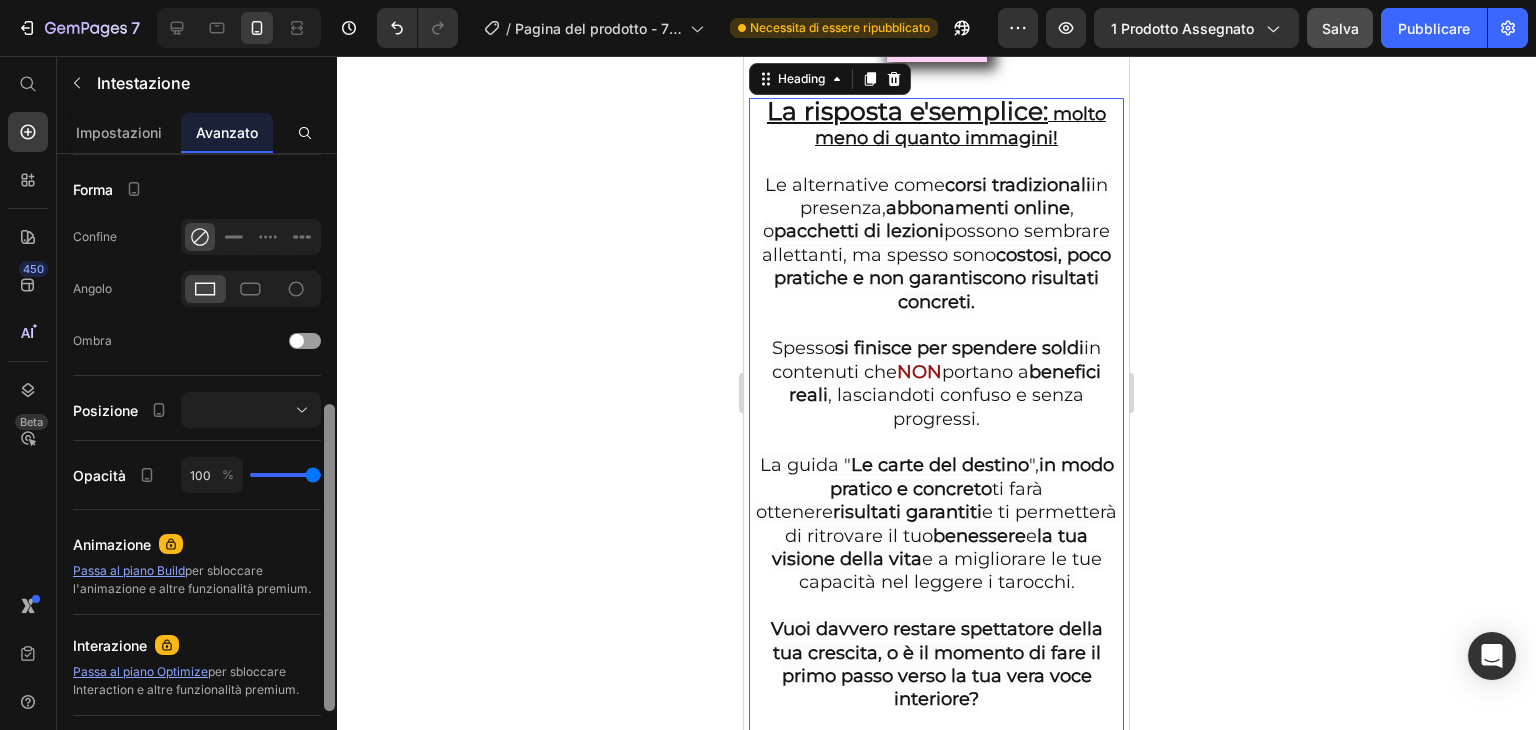 scroll, scrollTop: 503, scrollLeft: 0, axis: vertical 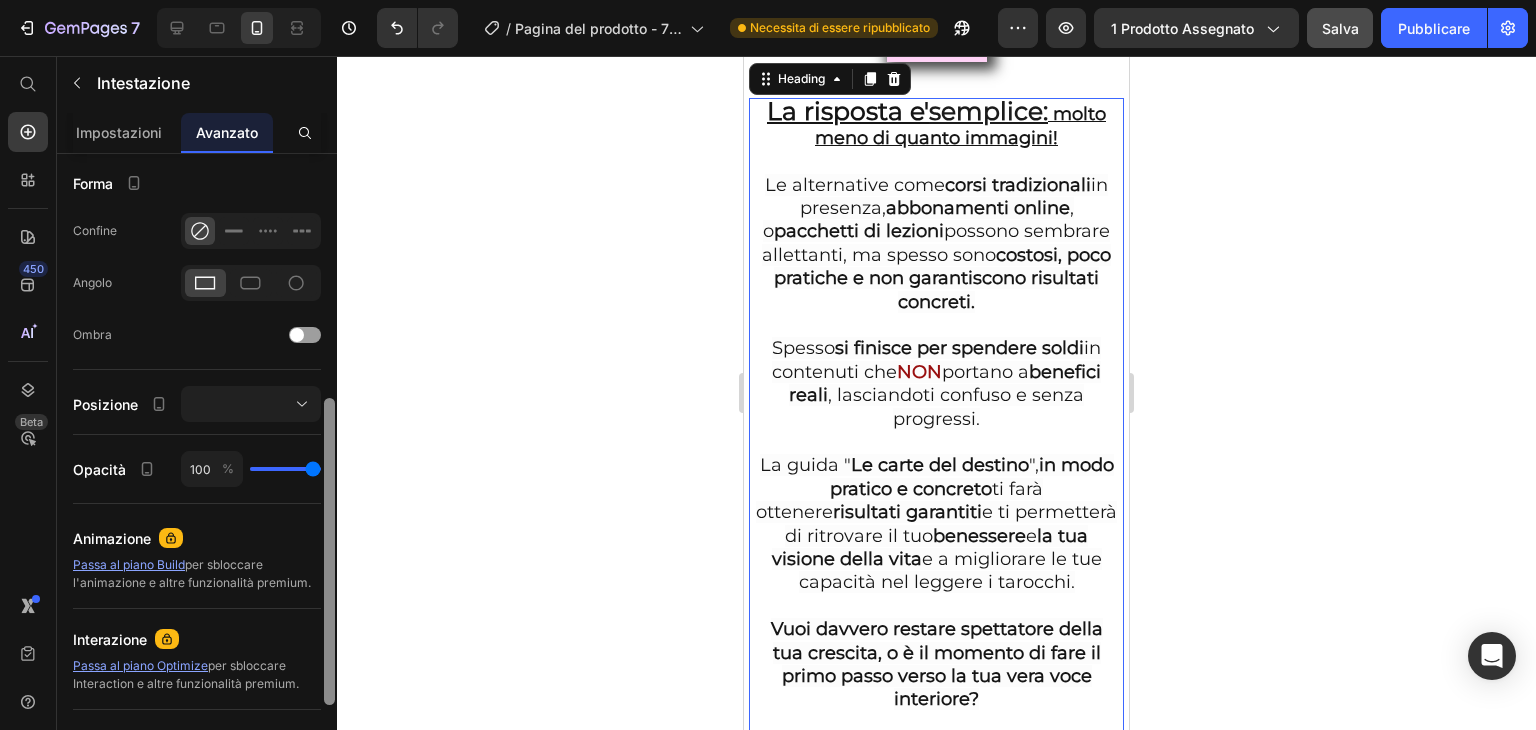 drag, startPoint x: 329, startPoint y: 341, endPoint x: 337, endPoint y: 586, distance: 245.13058 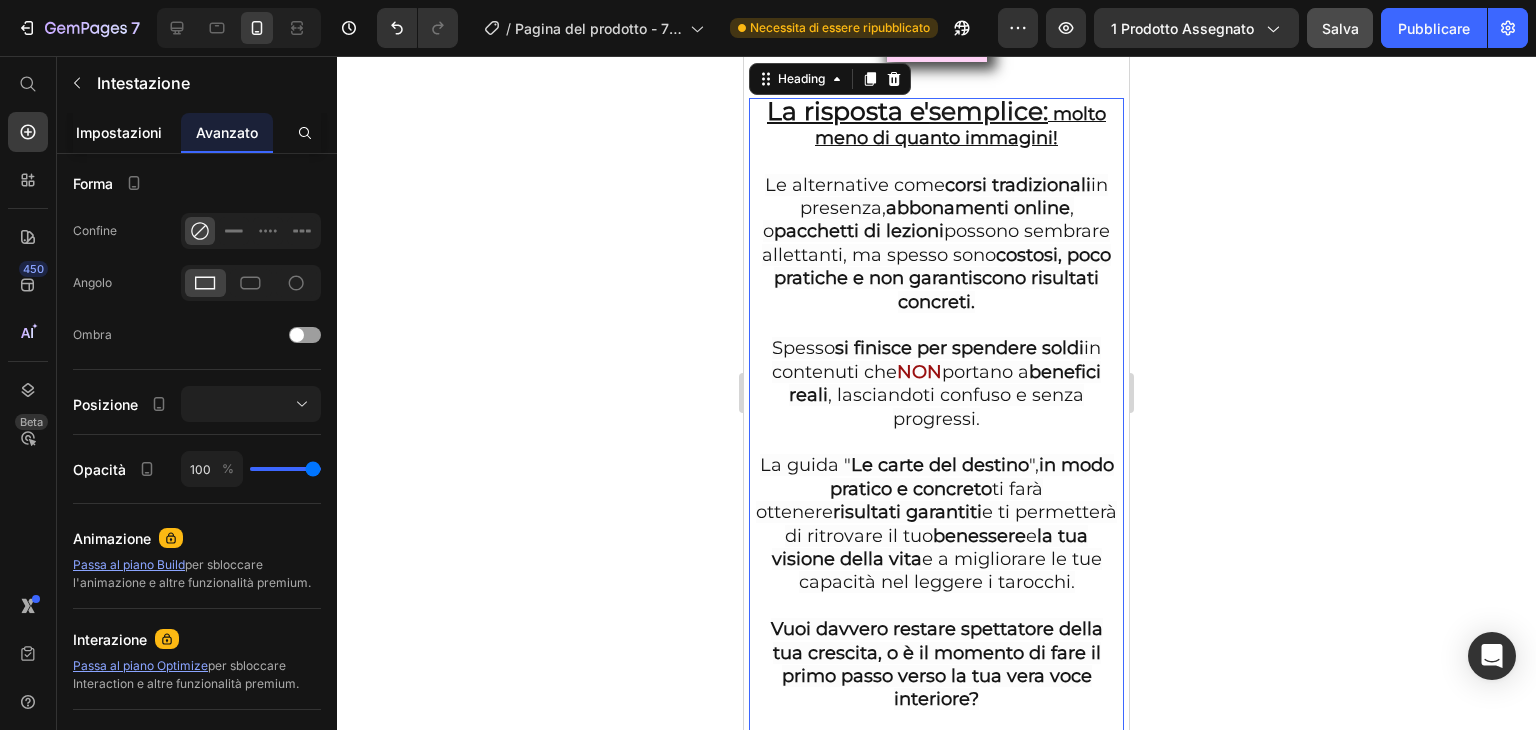 click on "Impostazioni" at bounding box center (119, 132) 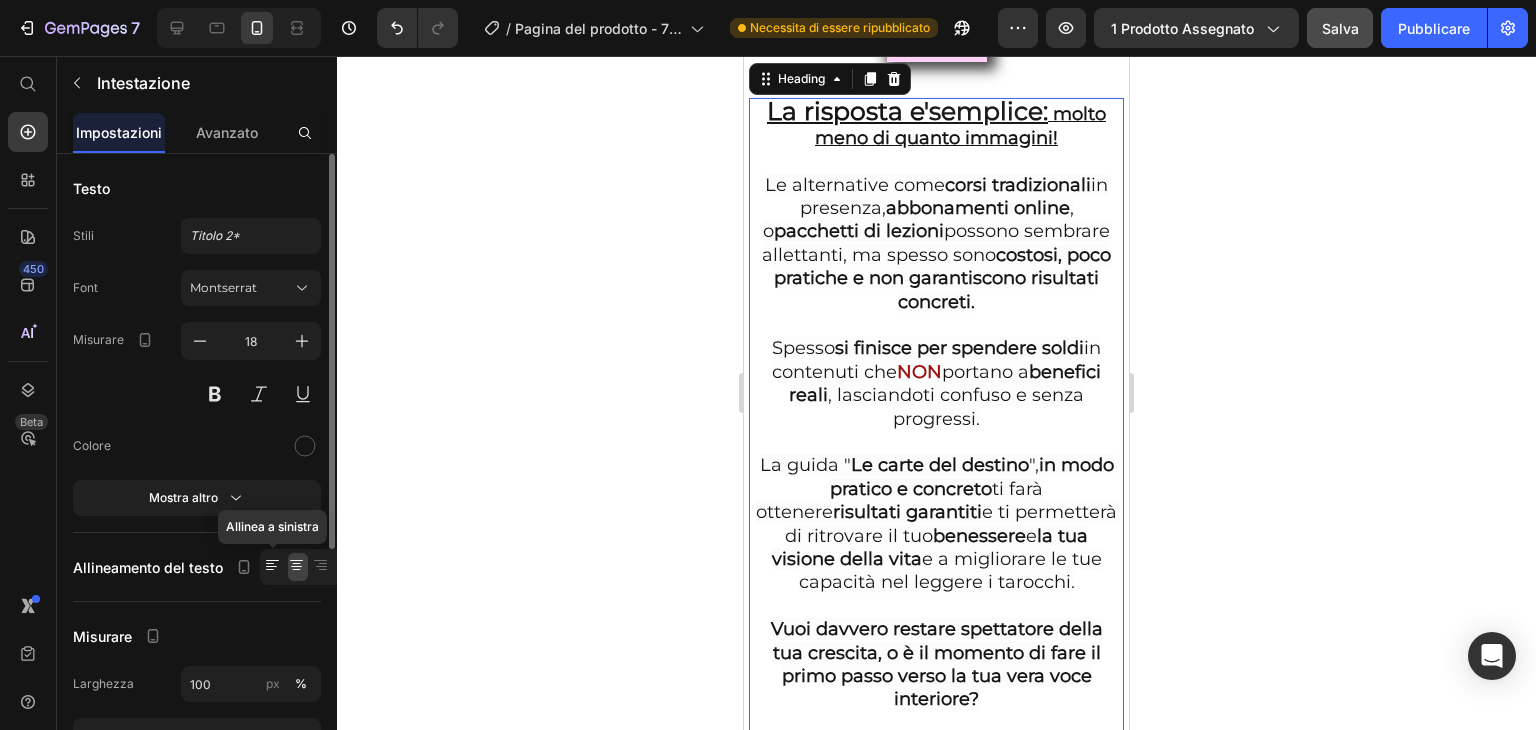 click 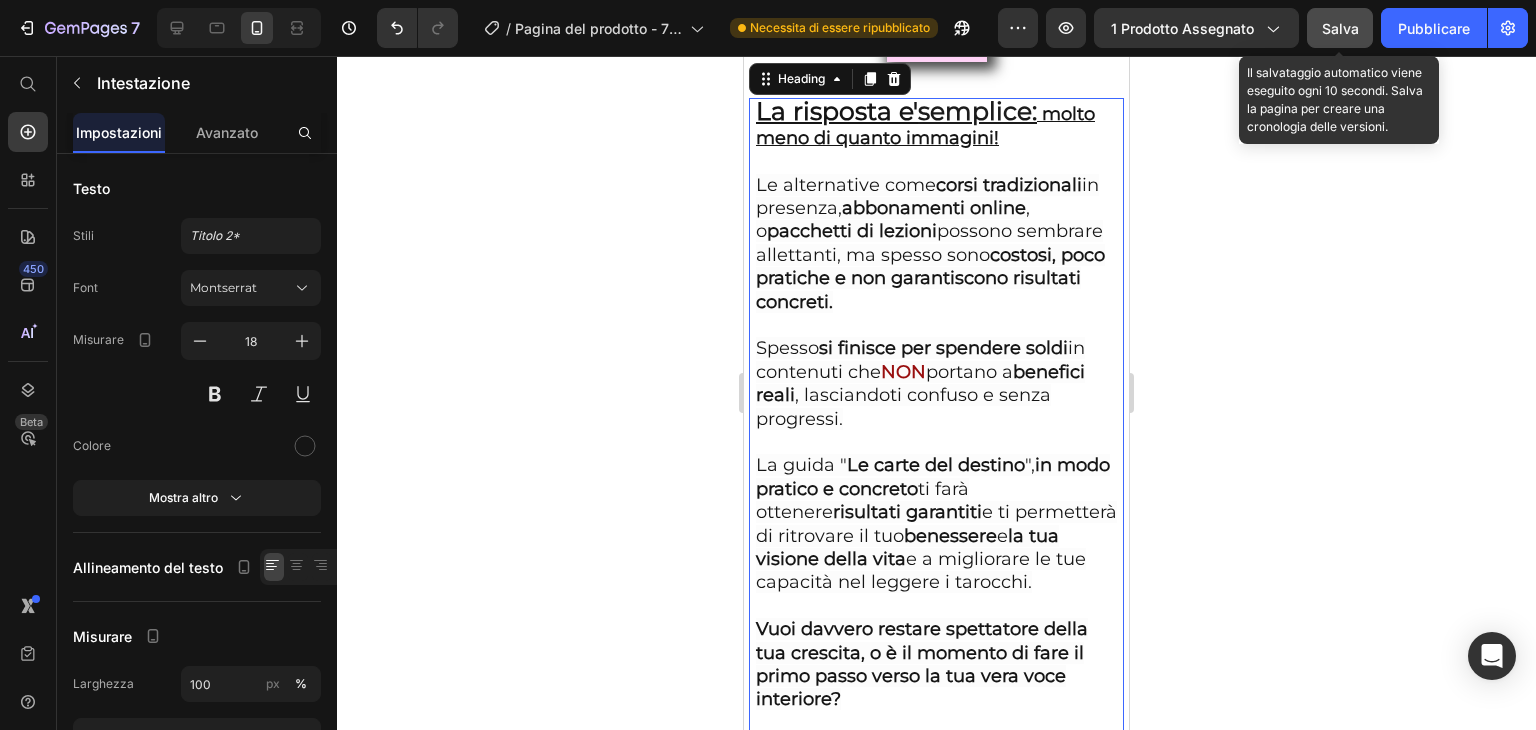 click on "Salva" at bounding box center [1340, 28] 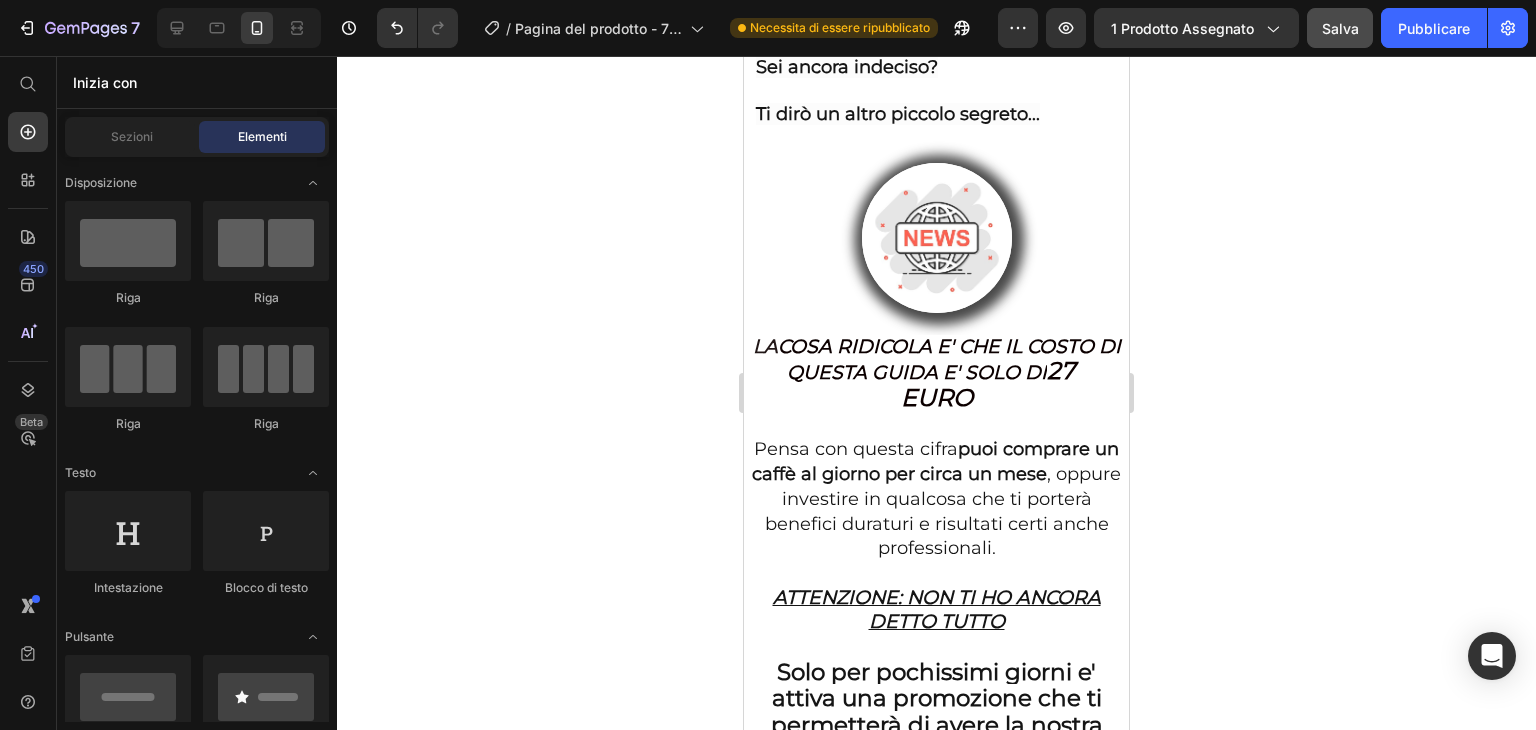 scroll, scrollTop: 9812, scrollLeft: 0, axis: vertical 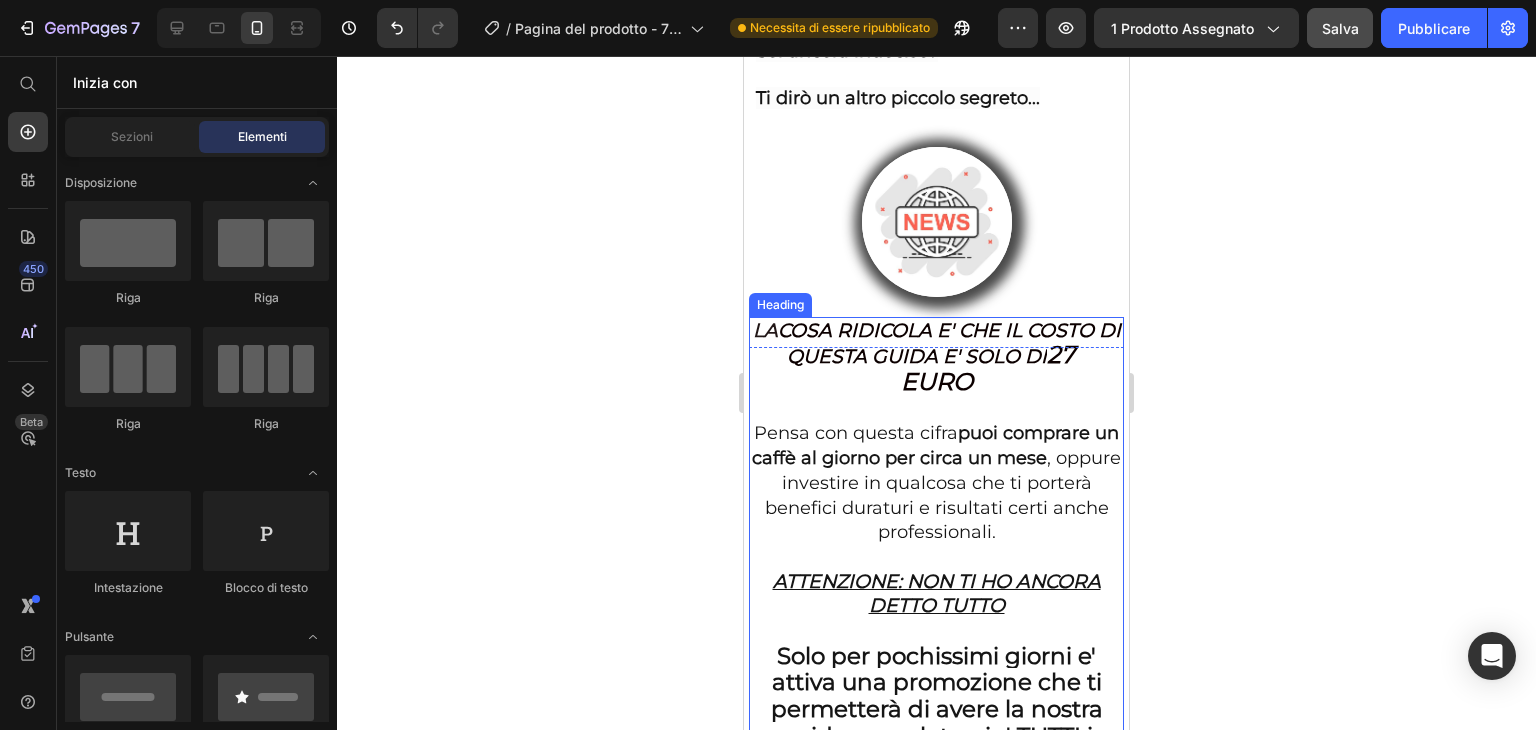 click on "LA  COSA RIDICOLA E' CHE IL COSTO DI QUESTA GUIDA E' SOLO DI  27  EURO Pensa con questa cifra  puoi comprare un caffè al giorno per circa un mese , oppure investire in qualcosa che ti porterà benefici duraturi e risultati certi anche professionali. ATTENZIONE: NON TI HO ANCORA DETTO TUTTO Solo per pochissimi giorni e' attiva una promozione che ti permetterà di avere la nostra guida completa piu' TUTTI i nostri BONUS (TOTALMENTE GRATUITI)!!!! SEMPRE A 27 EURO NON PERDERE QUESTA OCCASIONE! IL TUO MOMENTO E' ORA!" at bounding box center [936, 641] 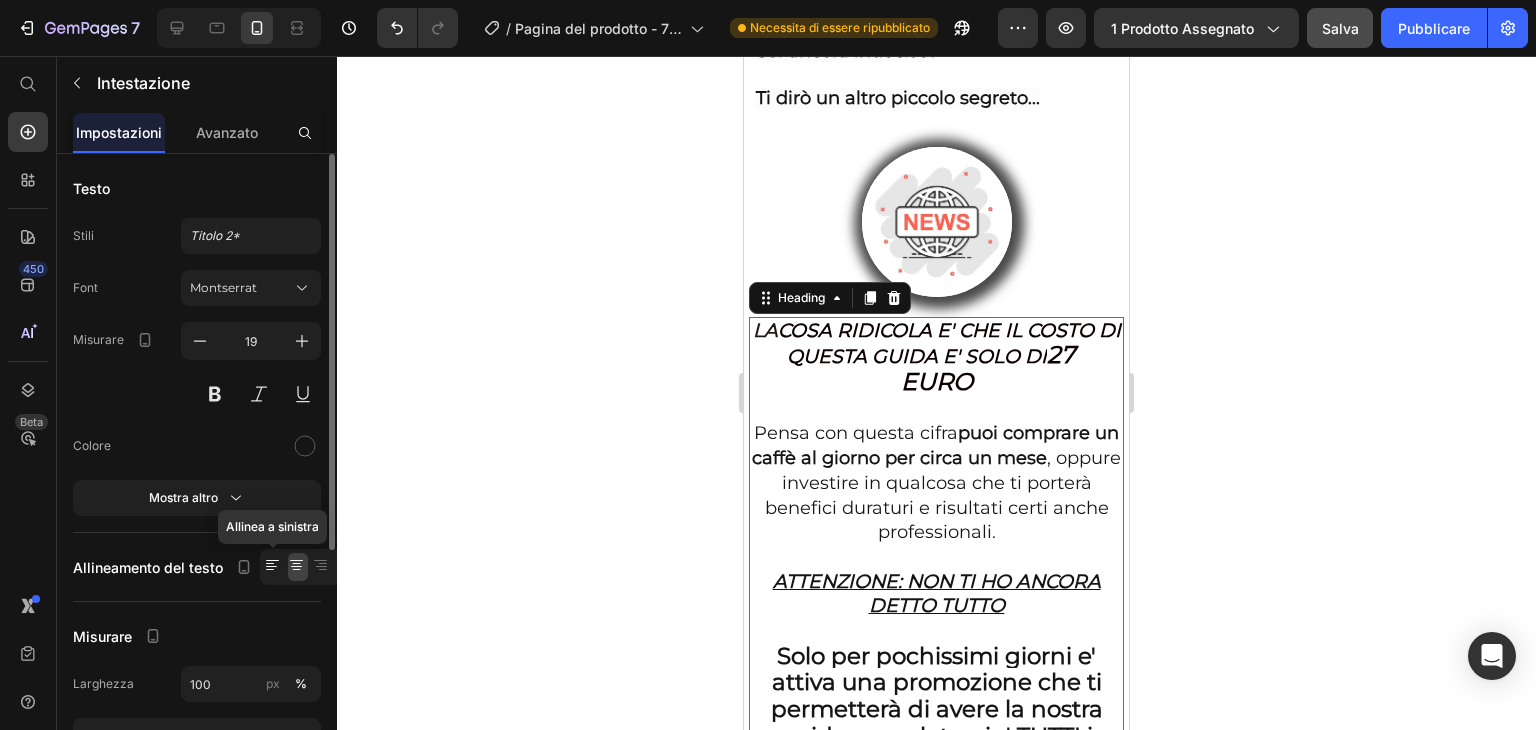 click 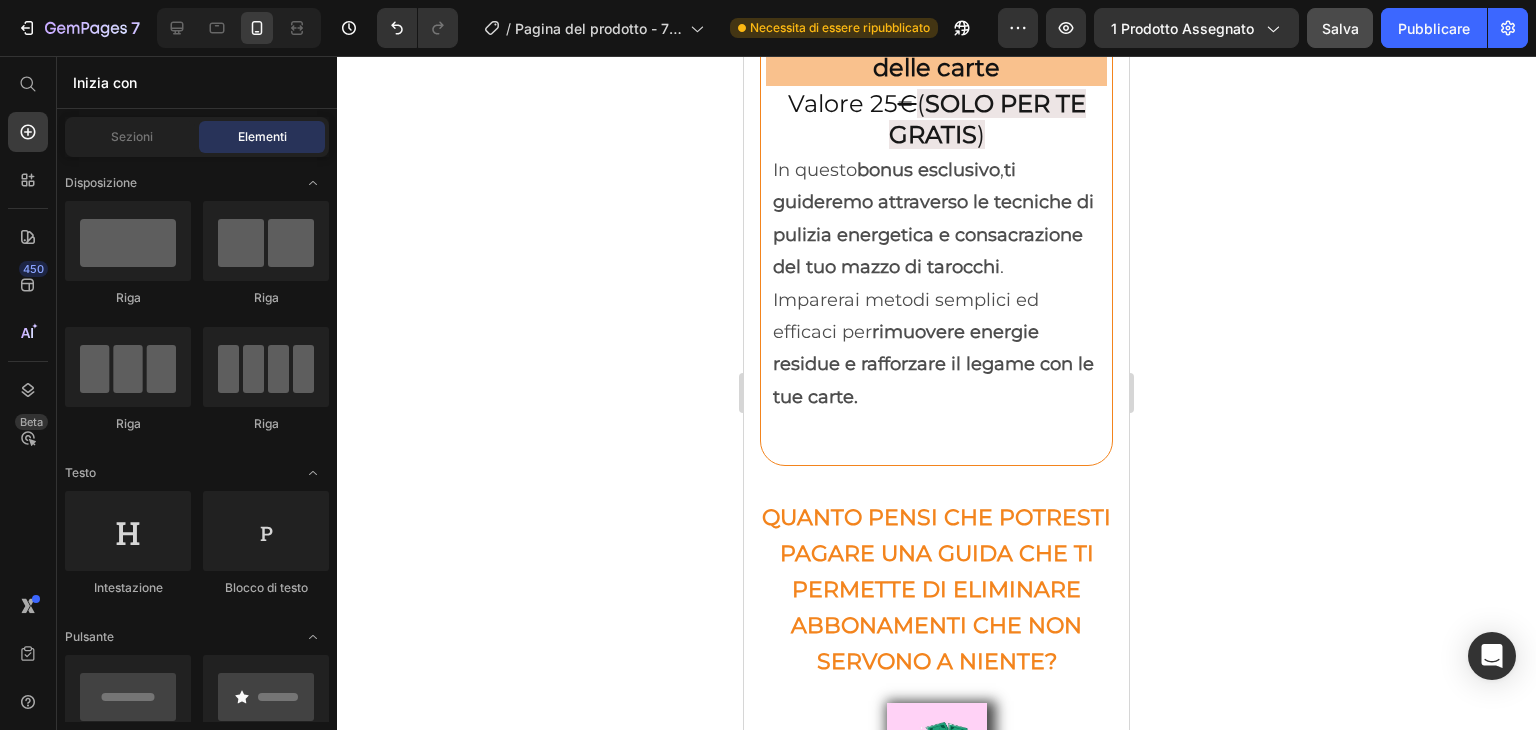 scroll, scrollTop: 8360, scrollLeft: 0, axis: vertical 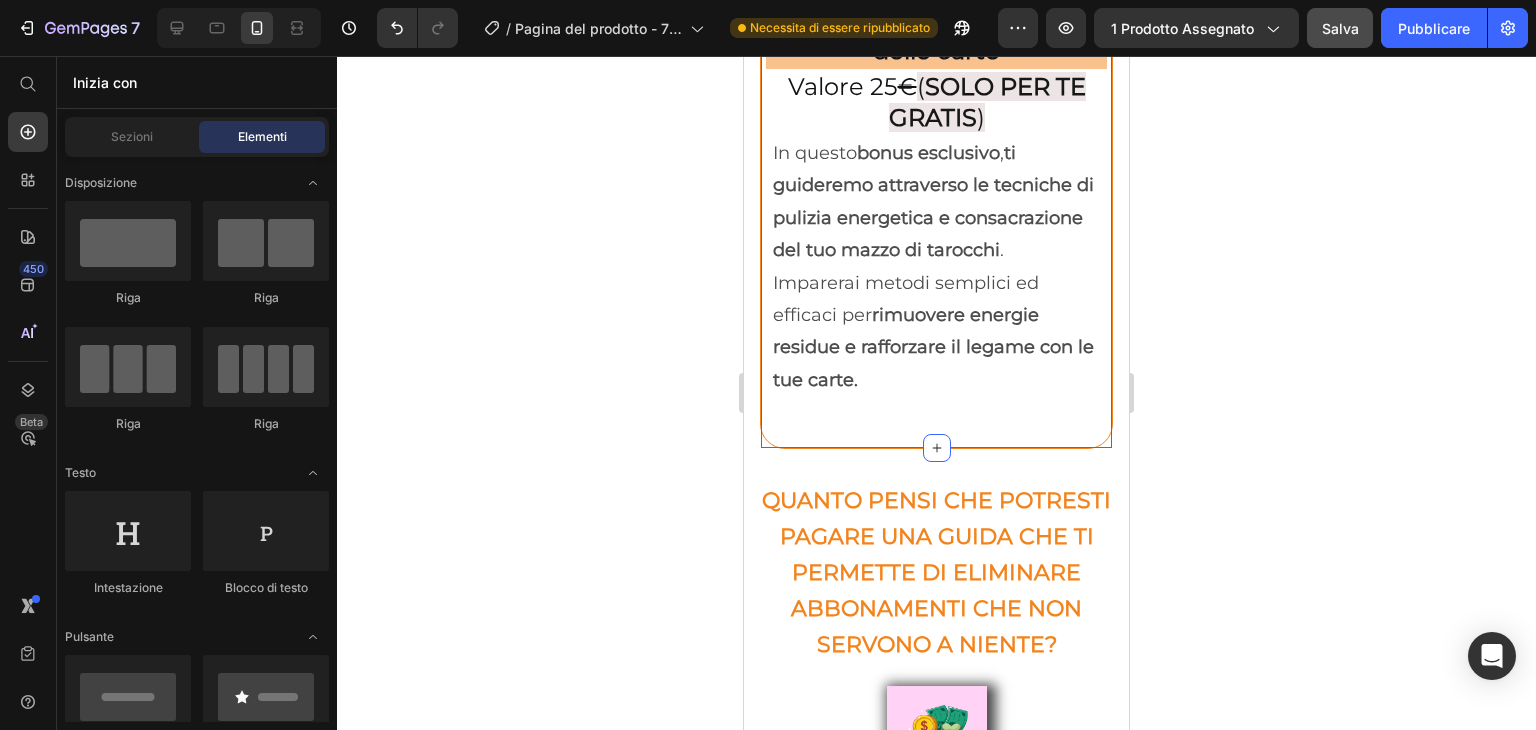 click on "Image Bonus #1  Monetizza le tue letture Heading Valore 25 € ( SOLO PER TE GRATIS ) Heading Guida pratica  per offrire consultazioni di tarocchi e farla diventare una vera e propria fonte di guadagno , per   trasformare  la tua passione in una professione appagante Text Block Row Image Row Row Bonus #2 Pulizia e consacrazione delle carte Heading Valore 25 € ( SOLO PER TE GRATIS ) Heading In questo  bonus esclusivo ,  ti guideremo attraverso le tecniche di pulizia energetica e consacrazione del tuo mazzo di tarocchi .  Imparerai metodi semplici ed efficaci per  rimuovere energie residue e rafforzare il legame con le tue carte. Text Block Row Section 9" at bounding box center (936, -223) 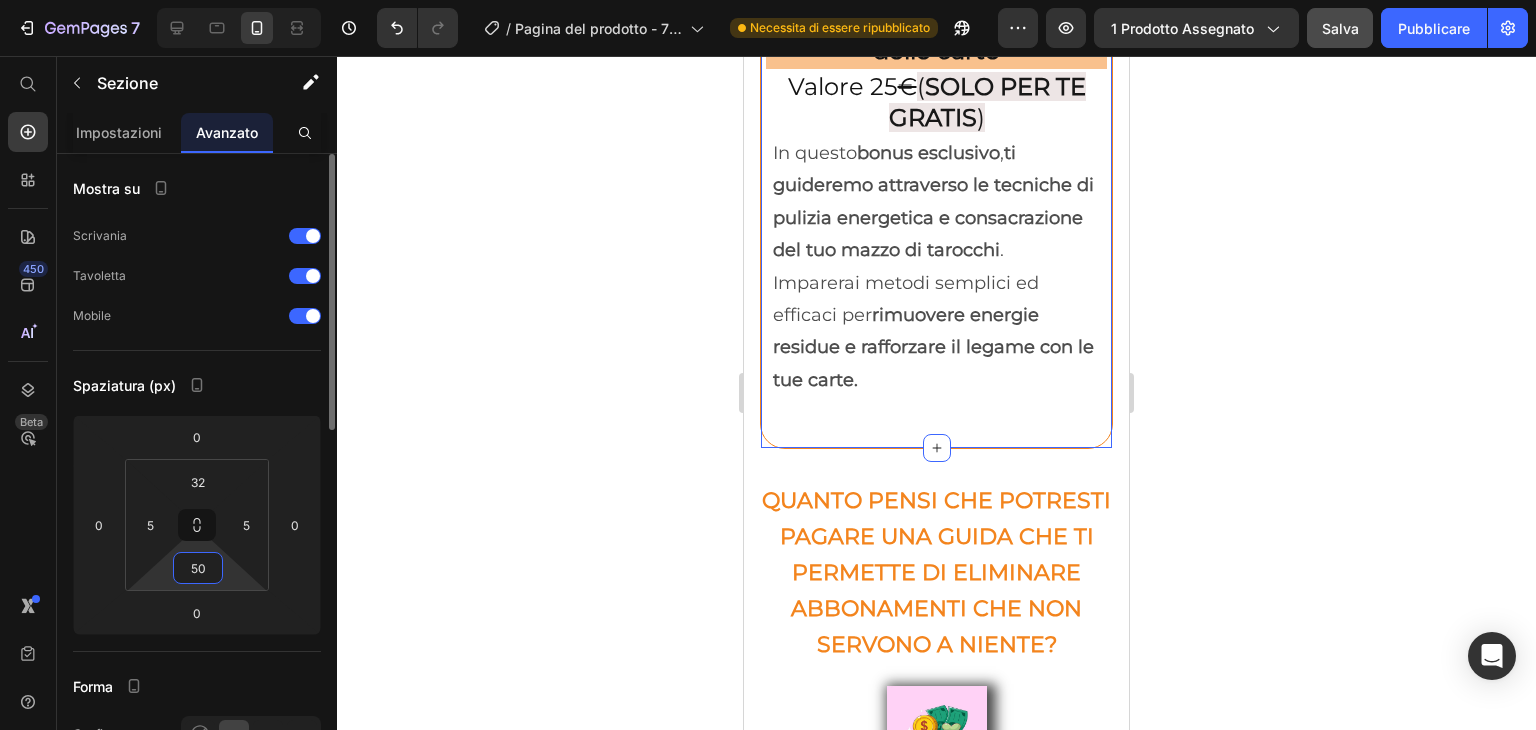 click on "50" at bounding box center (198, 568) 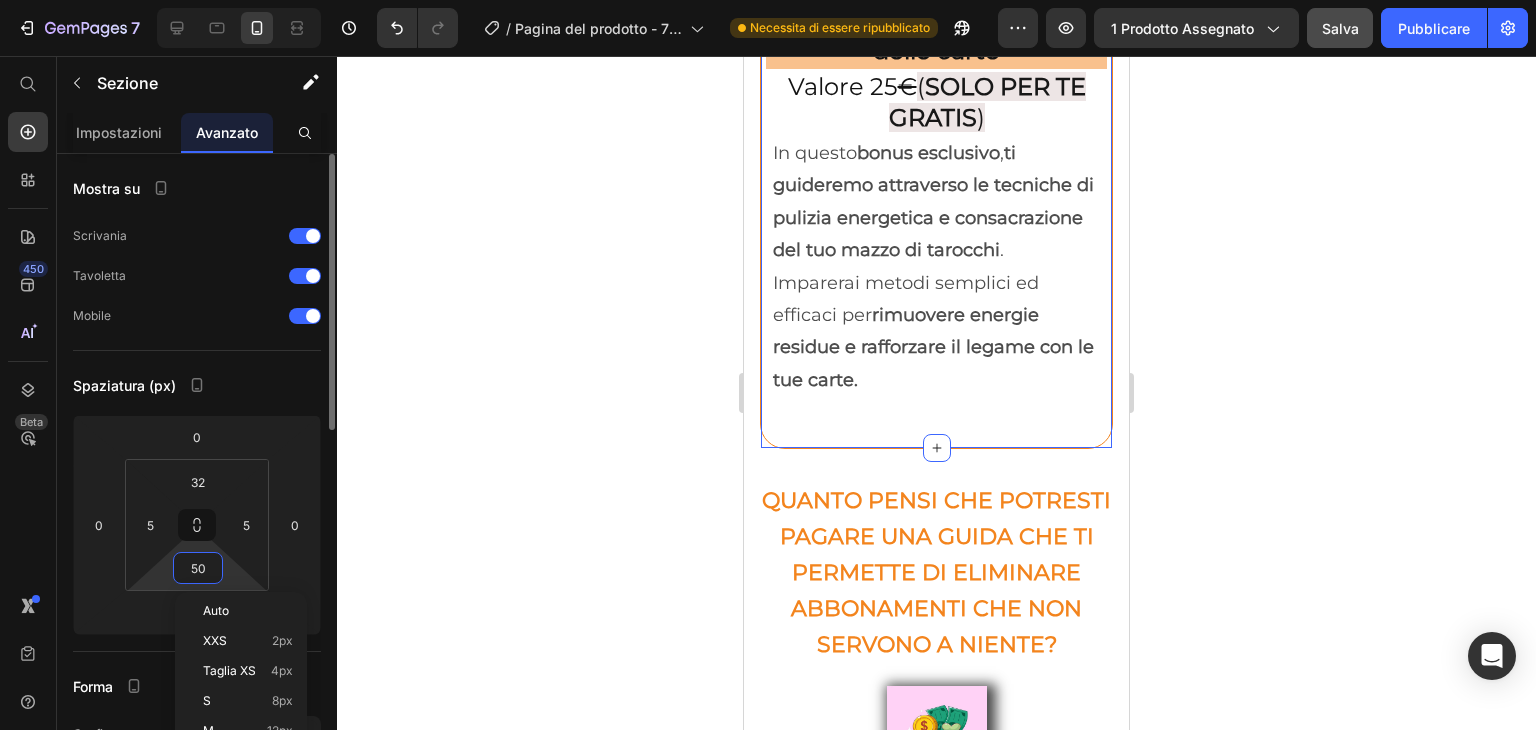 type on "0" 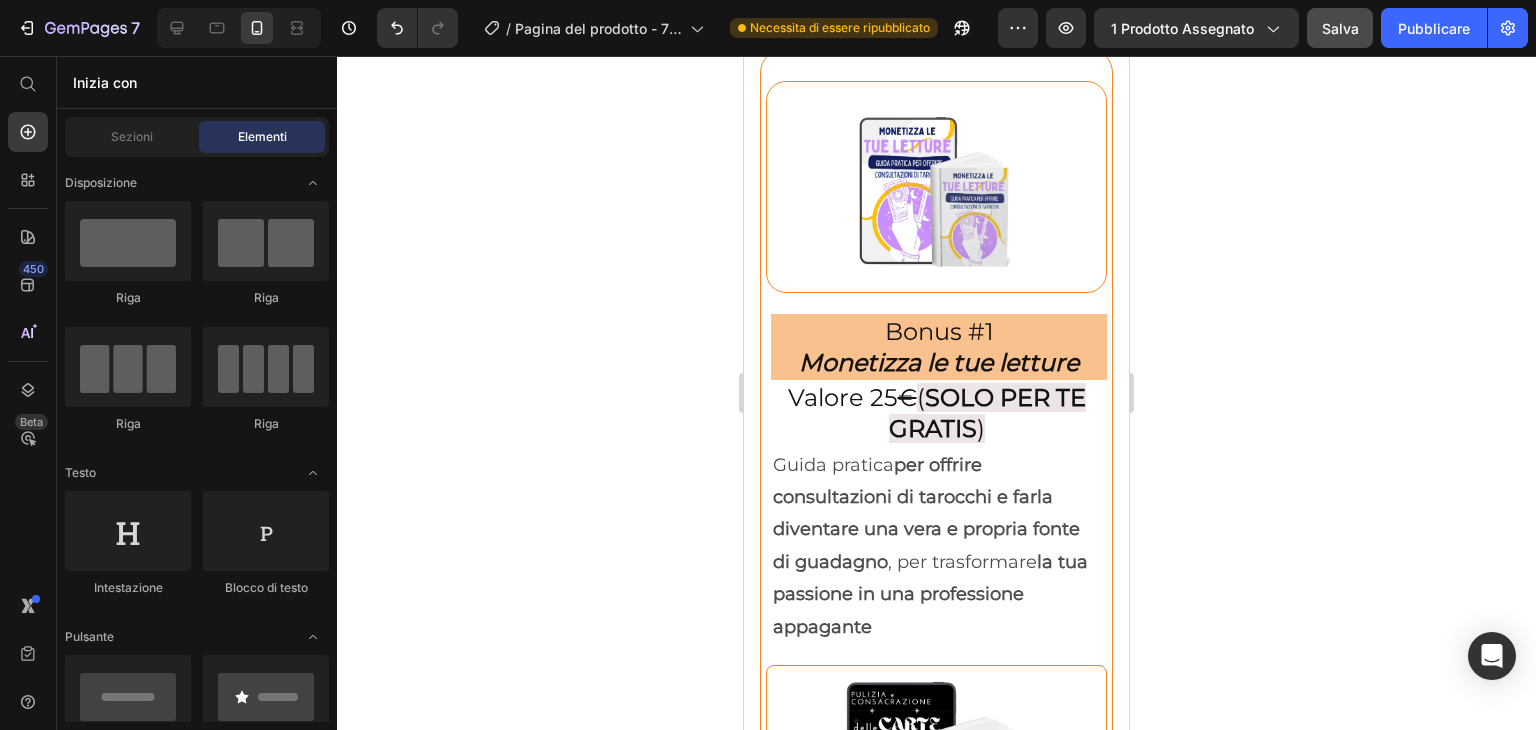 scroll, scrollTop: 7384, scrollLeft: 0, axis: vertical 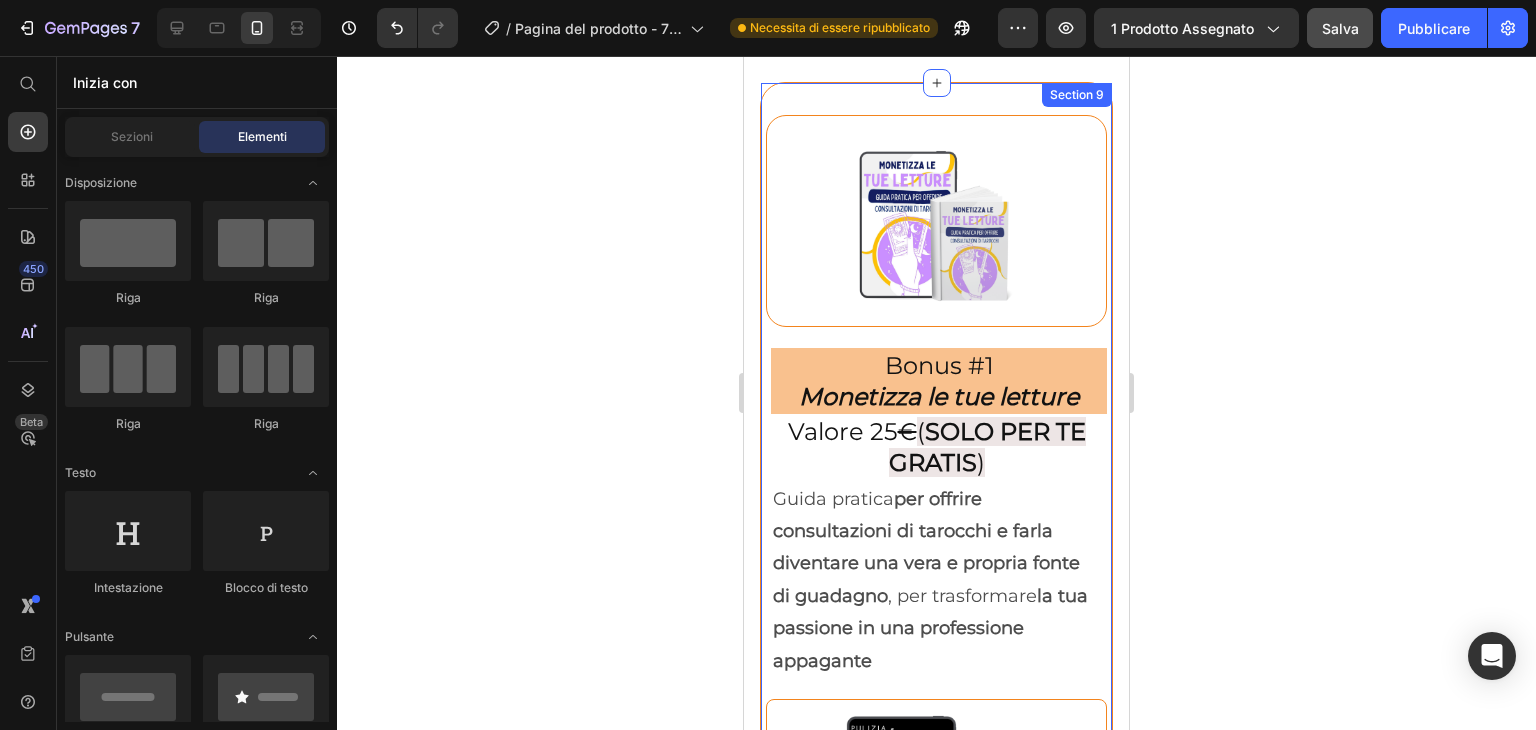 click on "Image Bonus #1  Monetizza le tue letture Heading Valore 25 € ( SOLO PER TE GRATIS ) Heading Guida pratica  per offrire consultazioni di tarocchi e farla diventare una vera e propria fonte di guadagno , per   trasformare  la tua passione in una professione appagante Text Block Row Image Row Row Bonus #2 Pulizia e consacrazione delle carte Heading Valore 25 € ( SOLO PER TE GRATIS ) Heading In questo  bonus esclusivo ,  ti guideremo attraverso le tecniche di pulizia energetica e consacrazione del tuo mazzo di tarocchi .  Imparerai metodi semplici ed efficaci per  rimuovere energie residue e rafforzare il legame con le tue carte. Text Block Row Section 9" at bounding box center [936, 729] 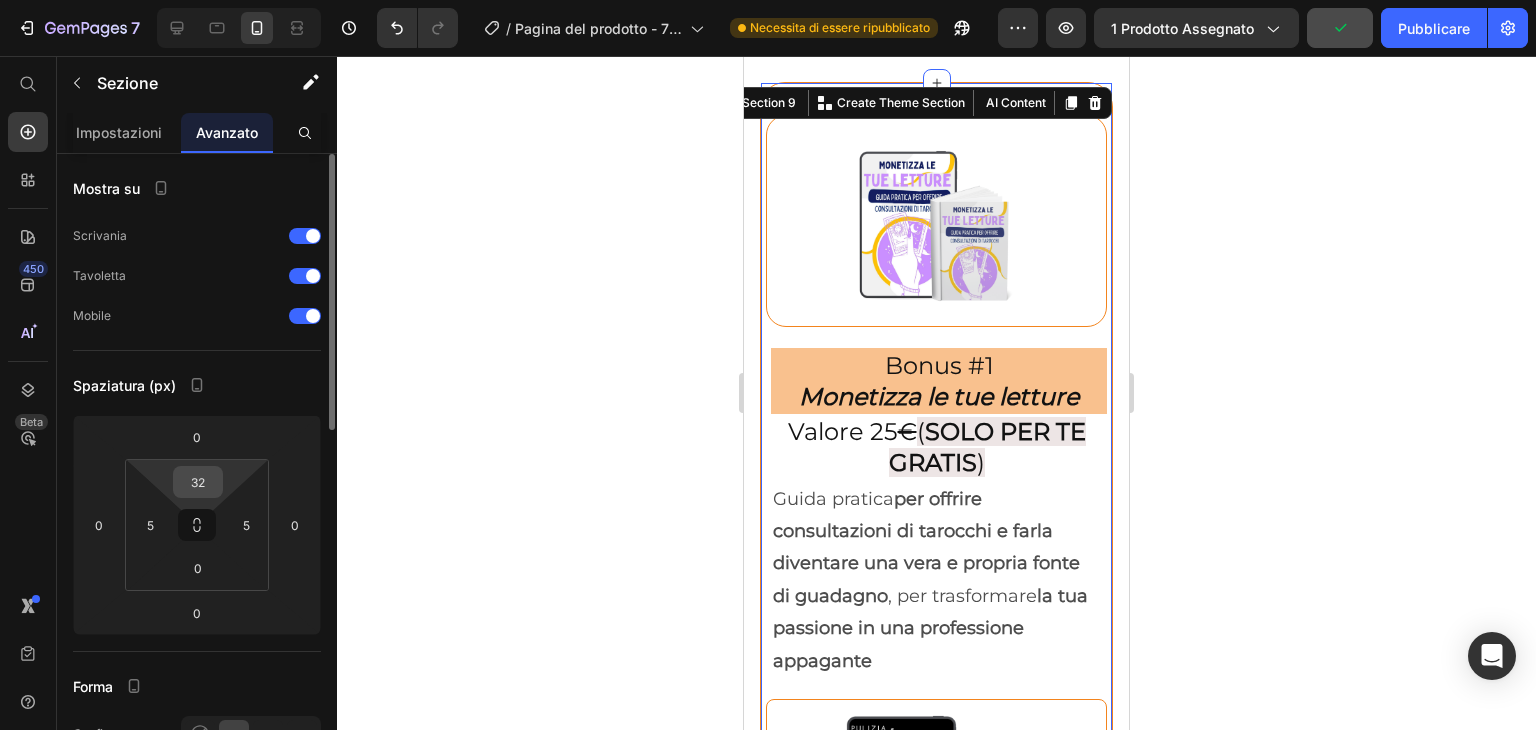 click on "32" at bounding box center [198, 482] 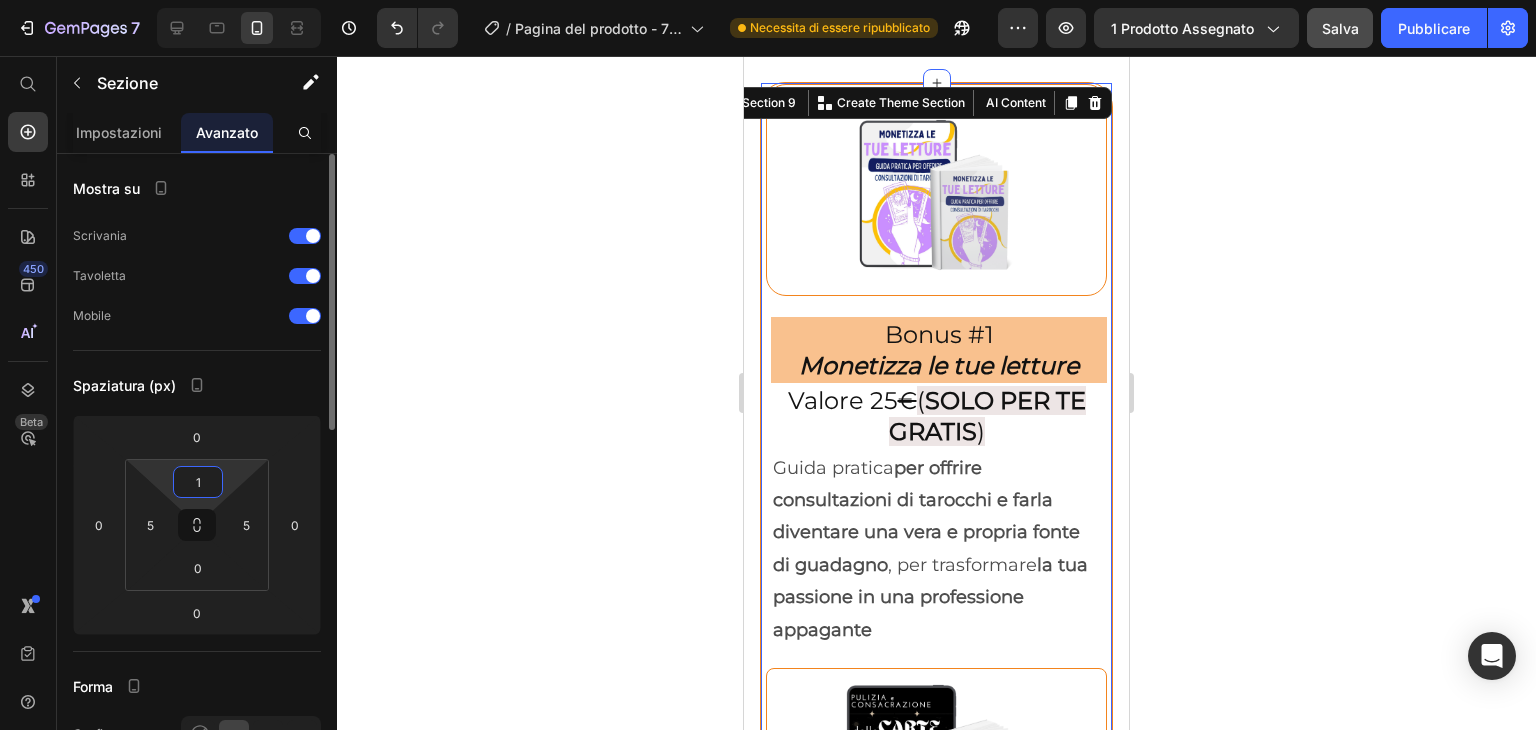 type on "10" 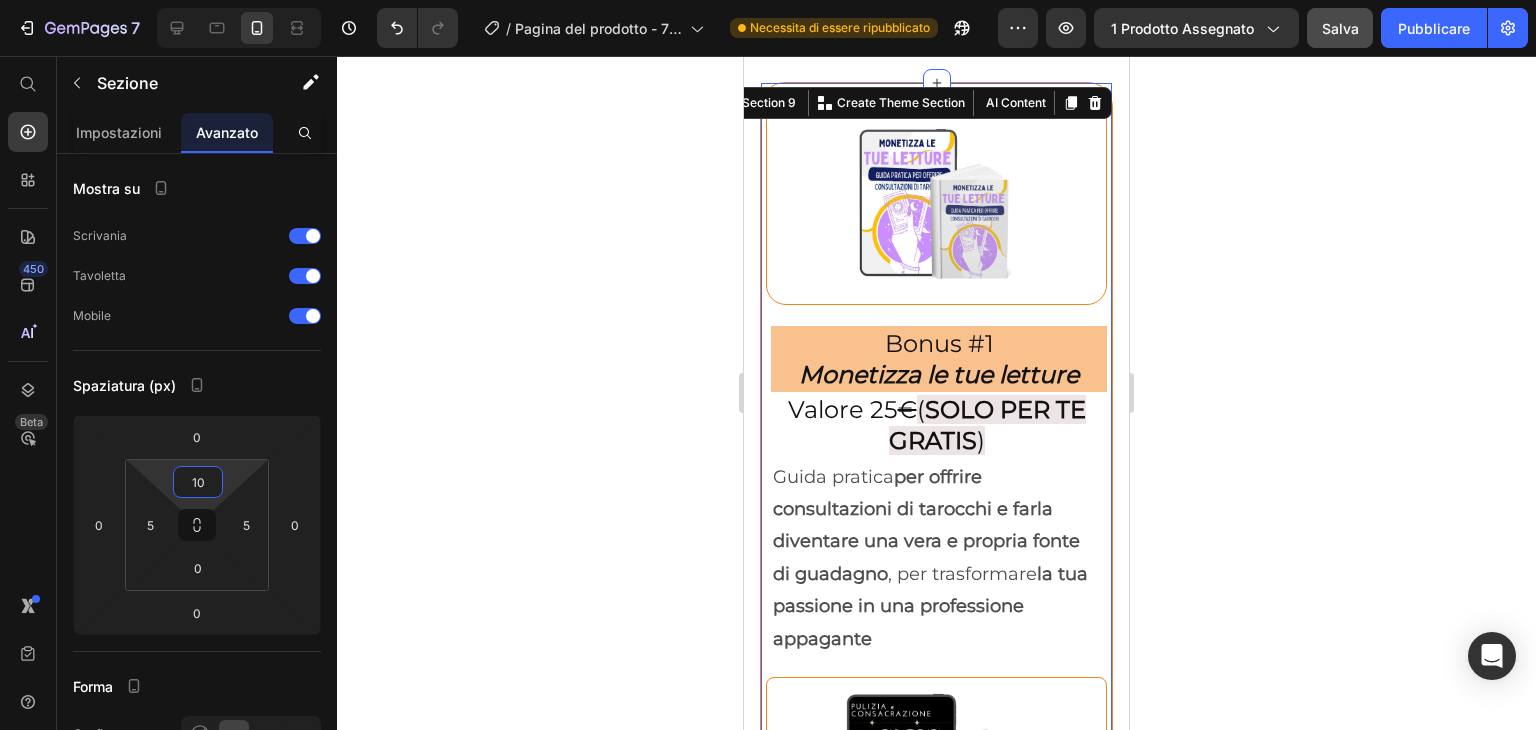 click 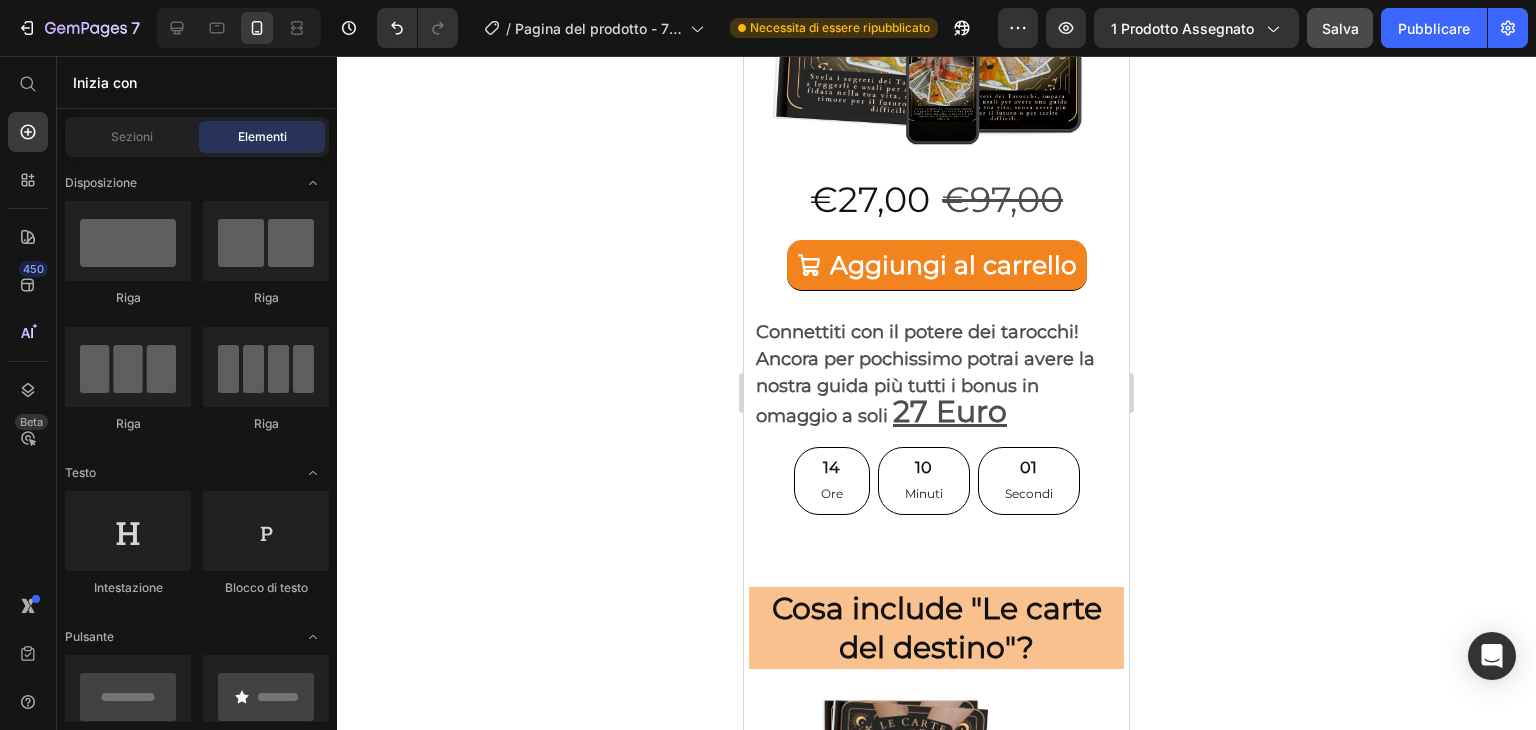 scroll, scrollTop: 6894, scrollLeft: 0, axis: vertical 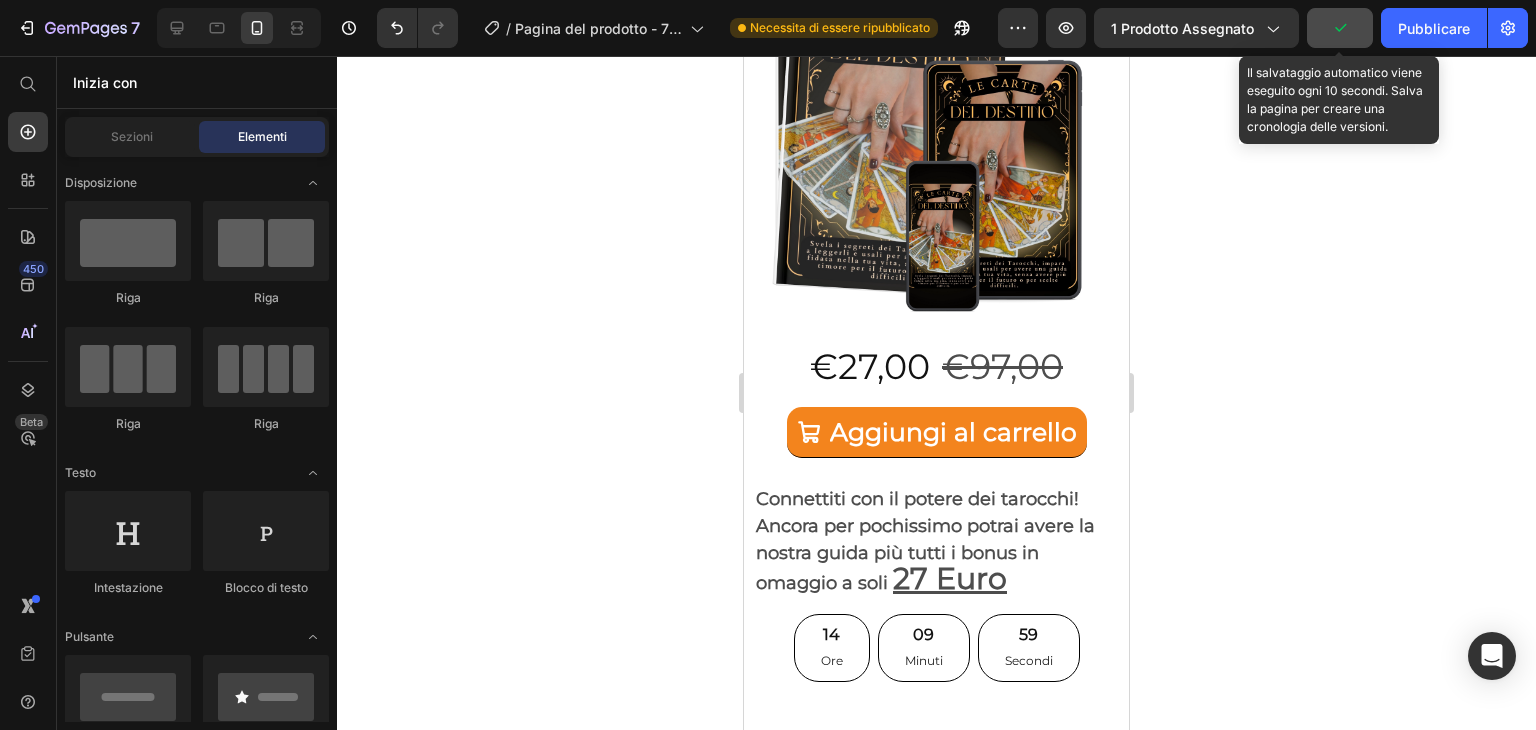click 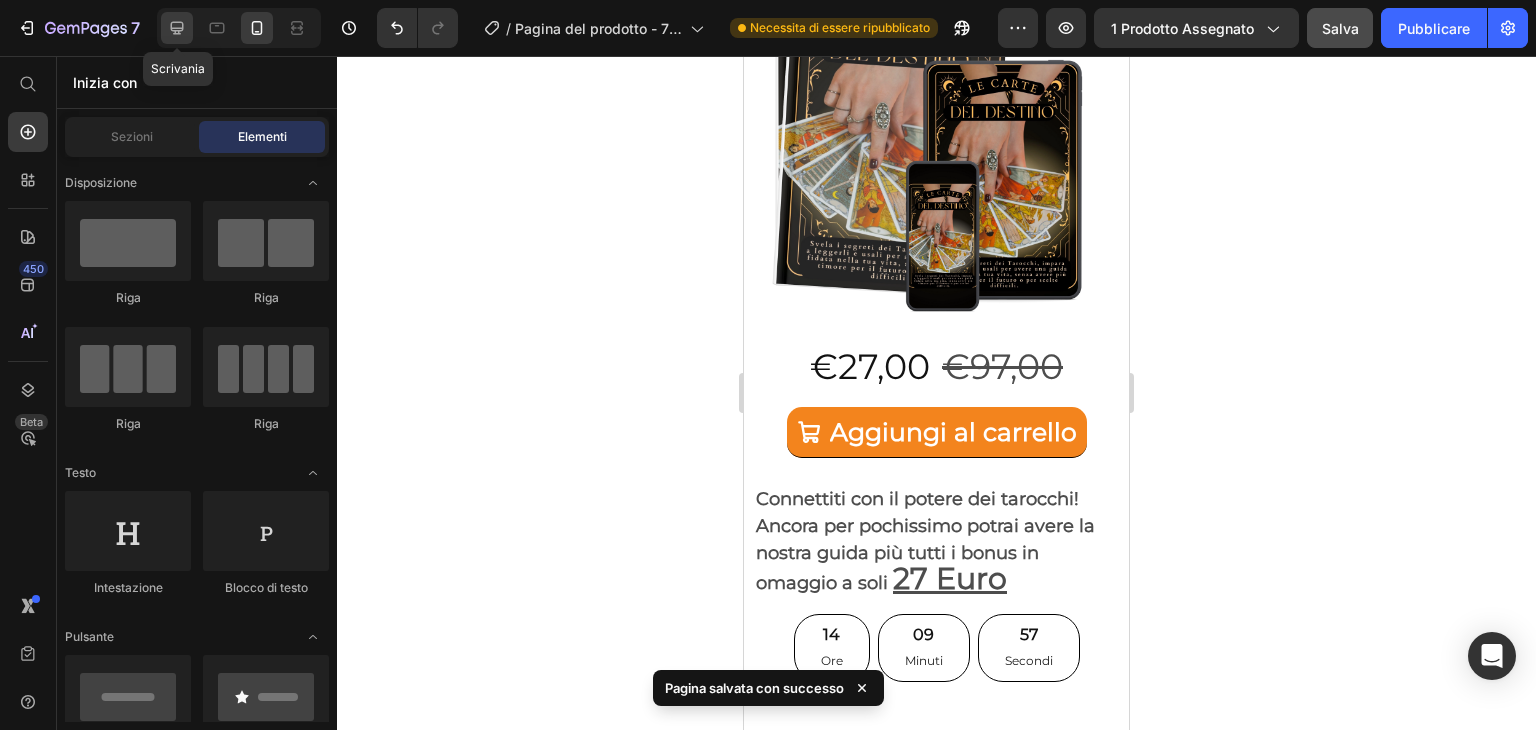 click 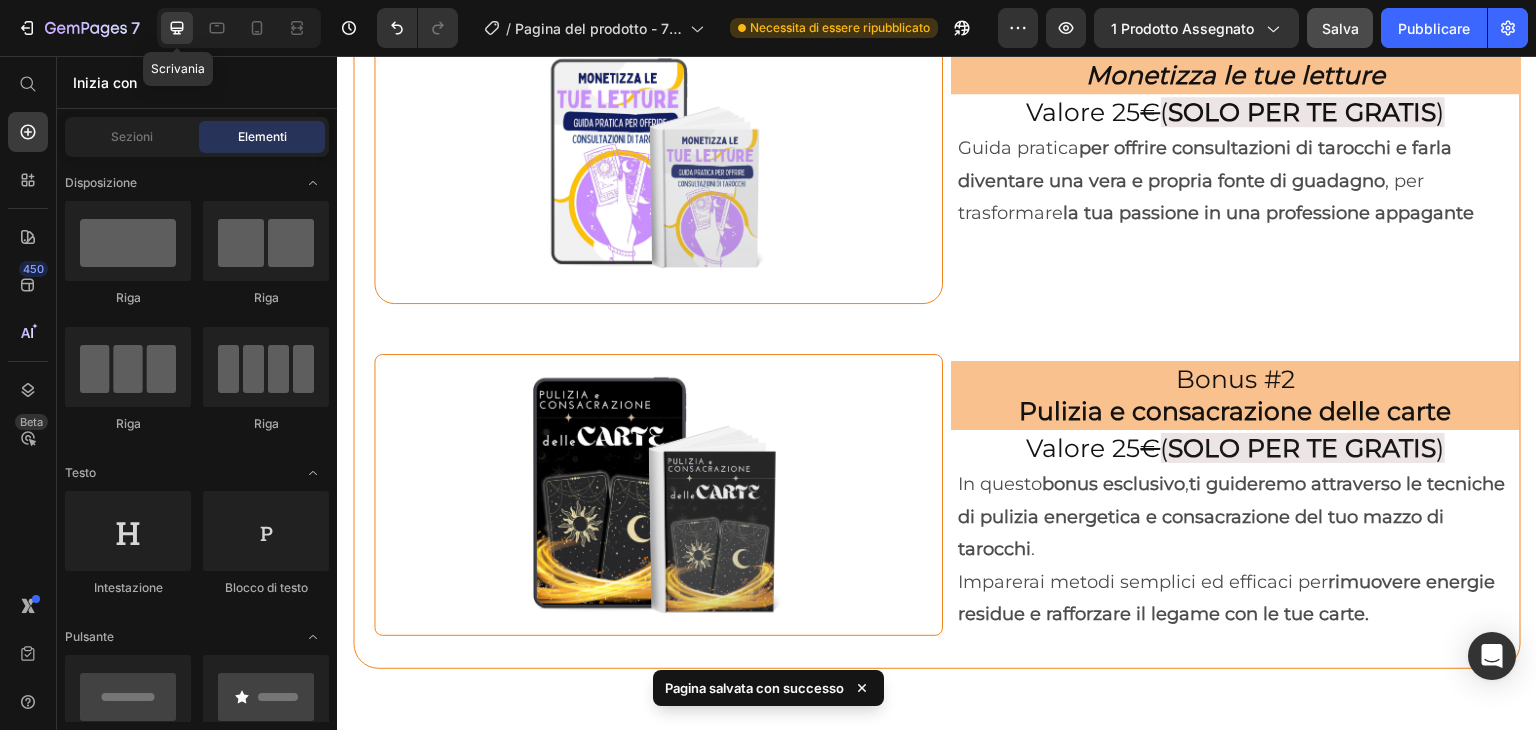 scroll, scrollTop: 6263, scrollLeft: 0, axis: vertical 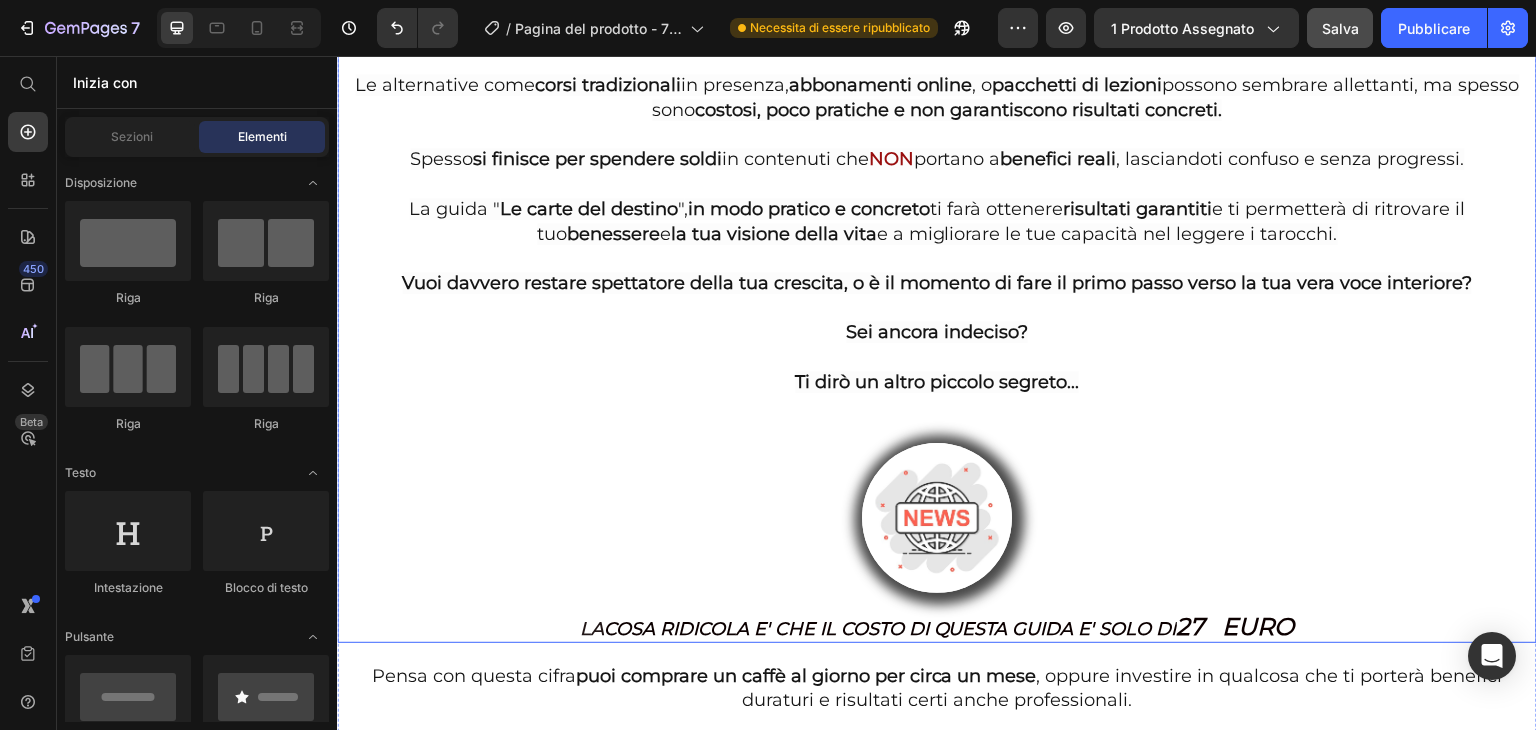 click on ",  in modo pratico e concreto  ti farà ottenere  risultati garantiti  e ti permetterà di ritrovare il tuo  benessere  e  la tua visione della vita  e a migliorare le tue capacità nel leggere i tarocchi." at bounding box center (1001, 221) 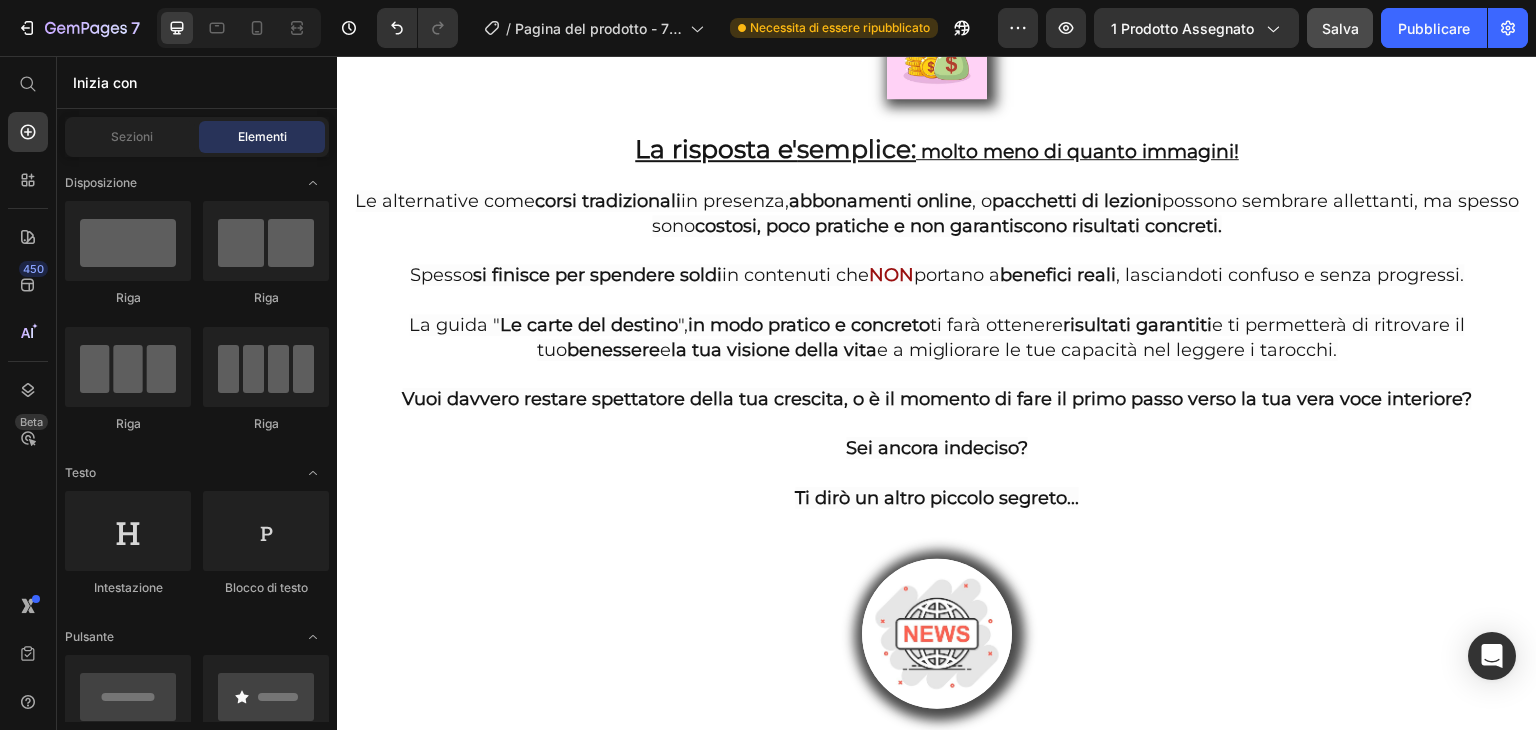 scroll, scrollTop: 7673, scrollLeft: 0, axis: vertical 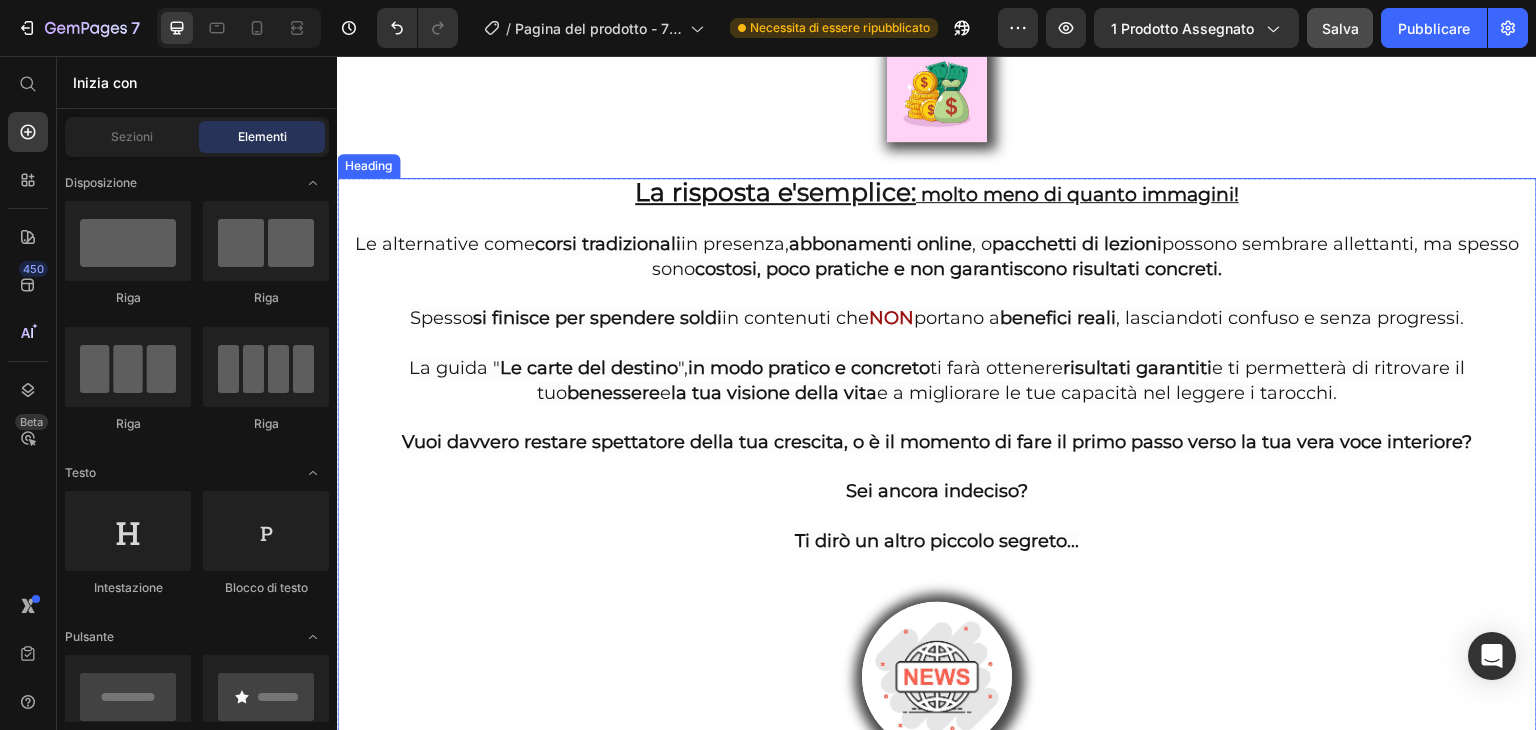 click on "La risposta e'  semplice:   molto meno di quanto immagini! Le alternative come  corsi tradizionali  in presenza,  abbonamenti online , o  pacchetti di lezioni  possono sembrare allettanti, ma spesso sono  costosi, poco pratiche e non garantiscono risultati concreti. Spesso  si finisce per spendere soldi  in contenuti che  NON  portano a  benefici reali , lasciandoti confuso e senza progressi. La guida " Le carte del destino "  ,  in modo pratico e concreto  ti farà ottenere  risultati garantiti  e ti permetterà di ritrovare il tuo  benessere  e  la tua visione della vita  e a migliorare le tue capacità nel leggere i tarocchi. Vuoi davvero restare spettatore della tua crescita, o è il momento di fare il primo passo verso la tua vera voce interiore? Sei ancora indeciso? Ti dirò un altro piccolo segreto..." at bounding box center [937, 490] 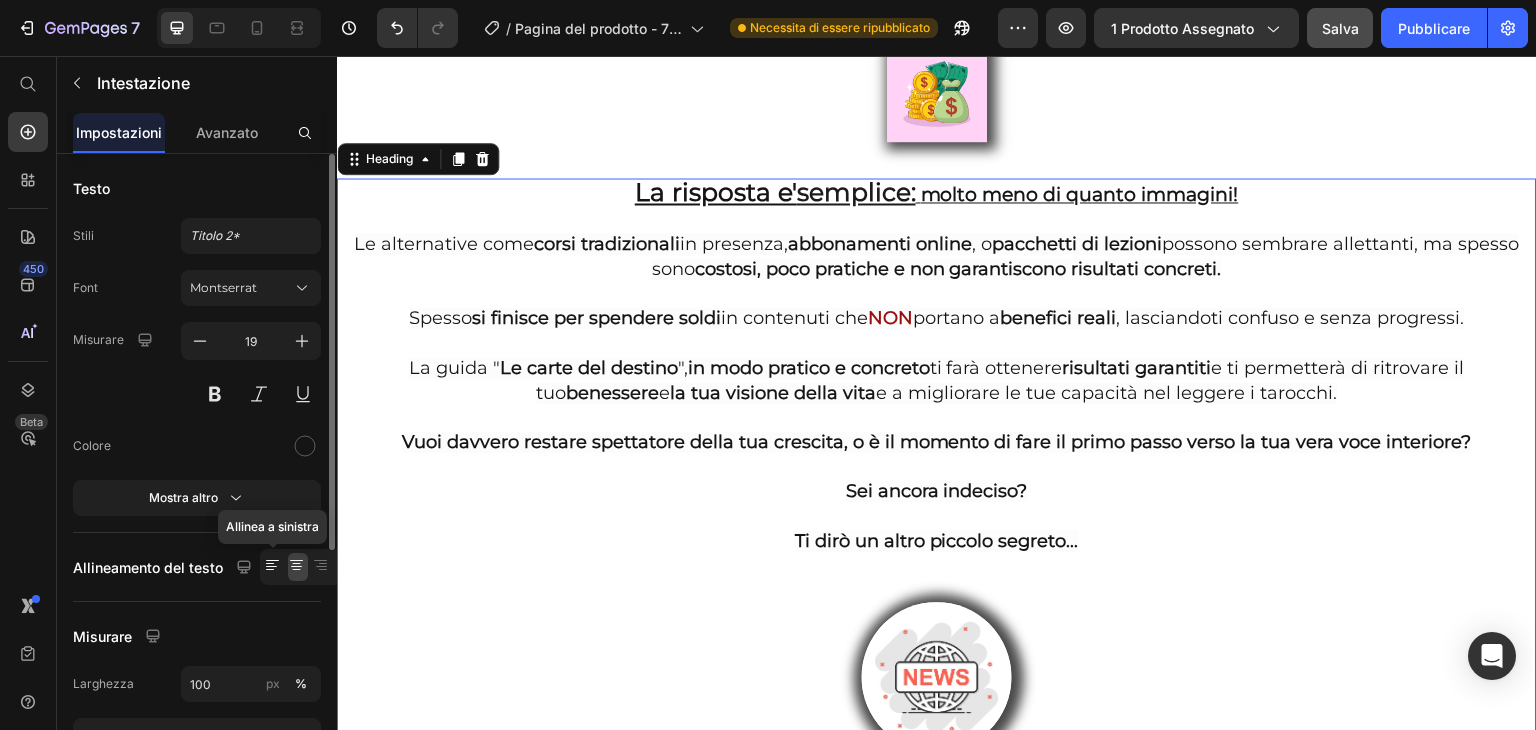 click 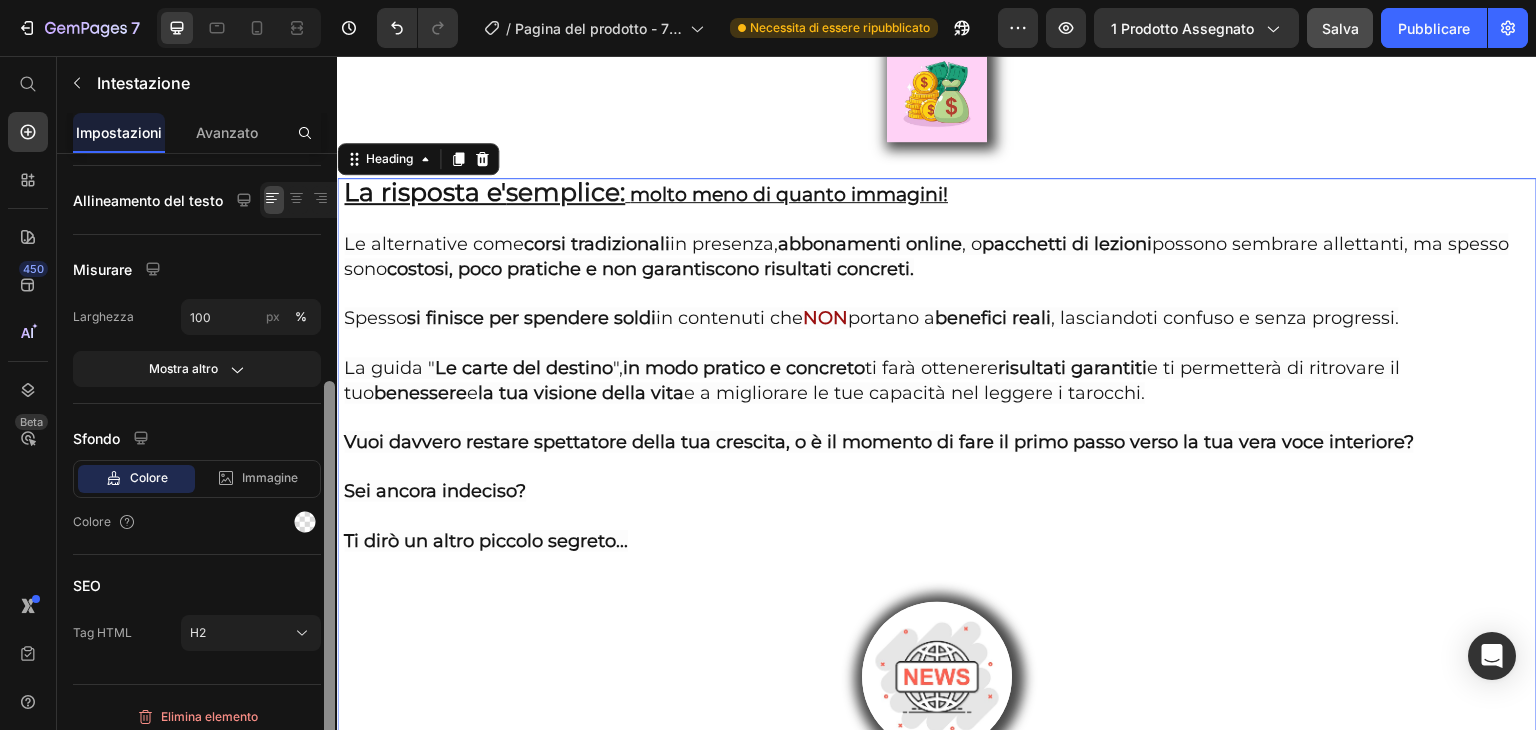 scroll, scrollTop: 368, scrollLeft: 0, axis: vertical 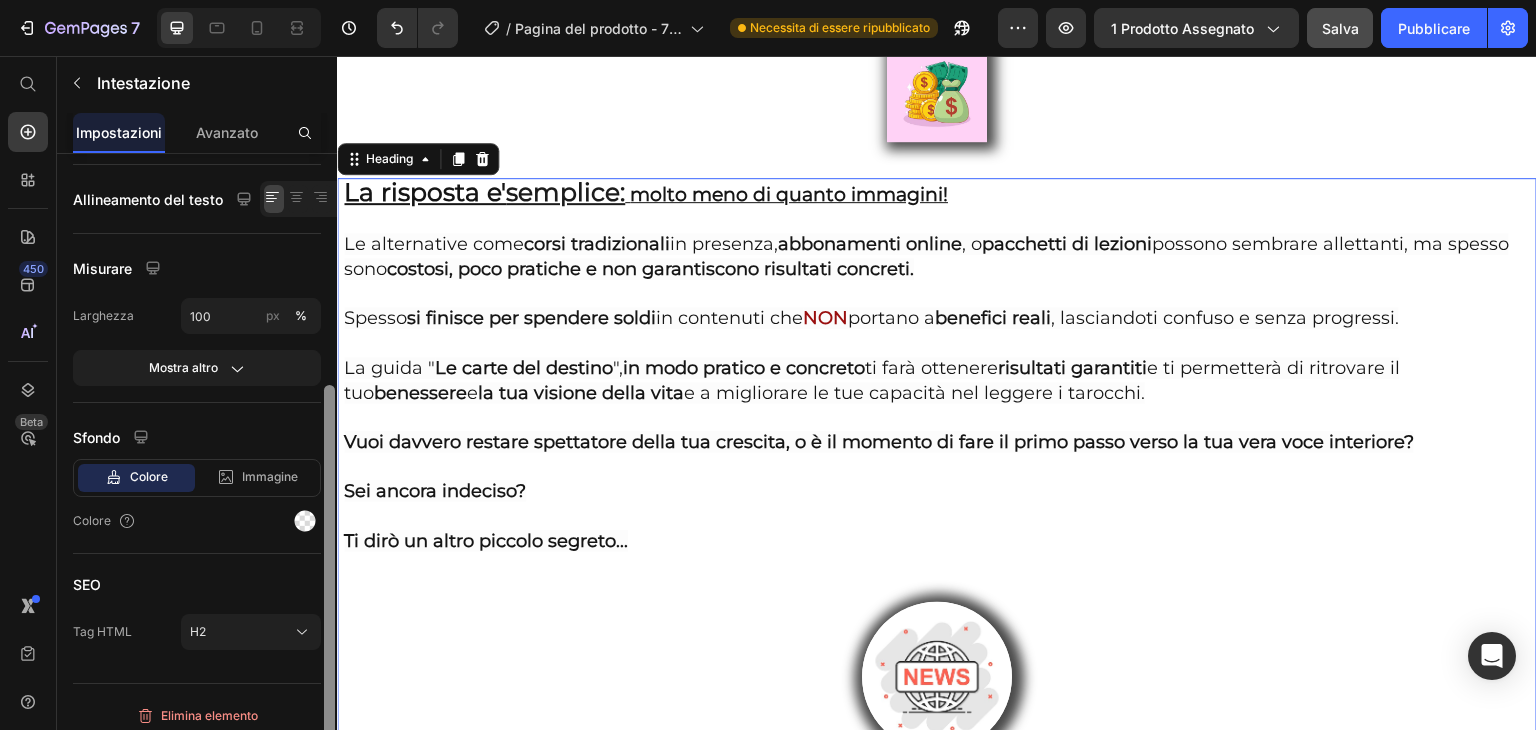 drag, startPoint x: 329, startPoint y: 511, endPoint x: 326, endPoint y: 743, distance: 232.0194 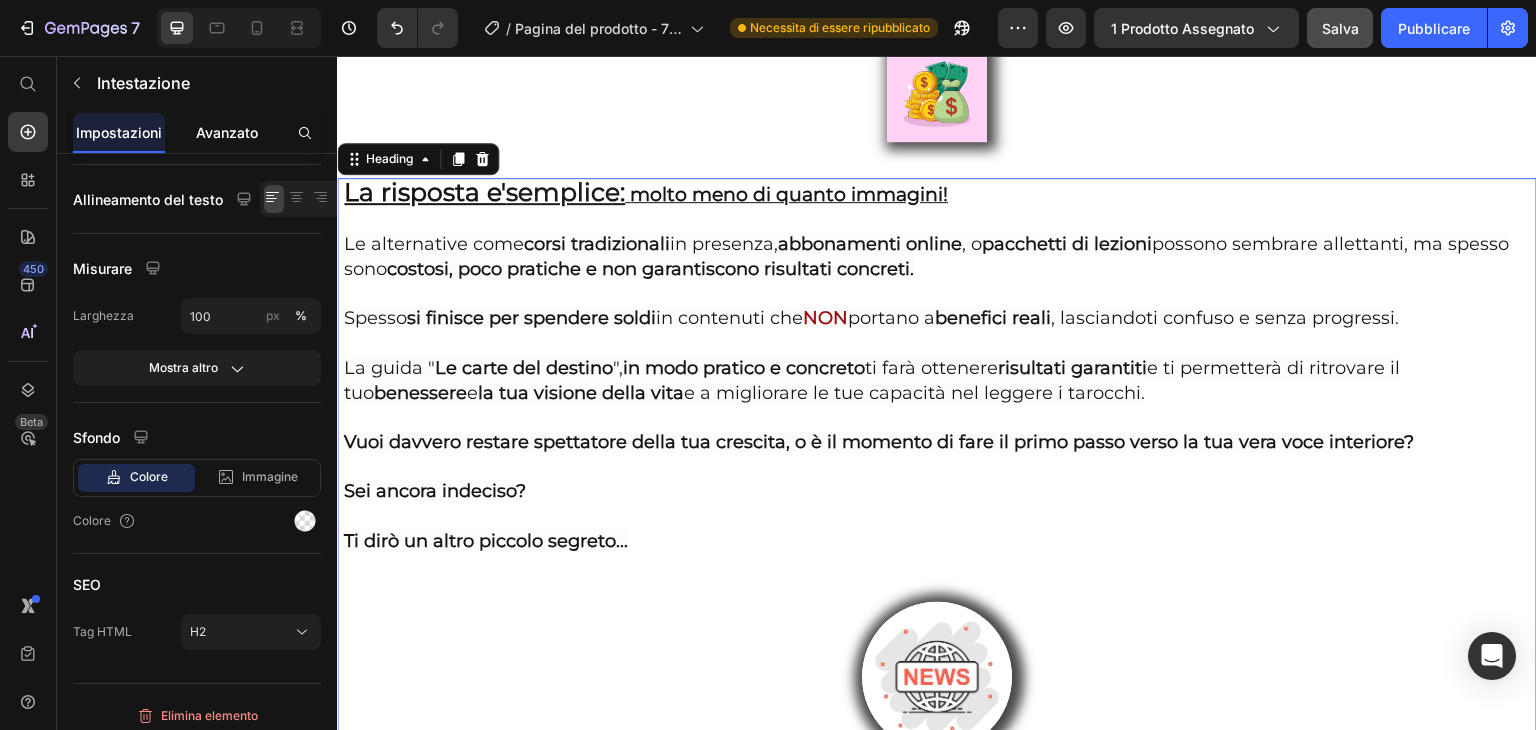 click on "Avanzato" at bounding box center [227, 132] 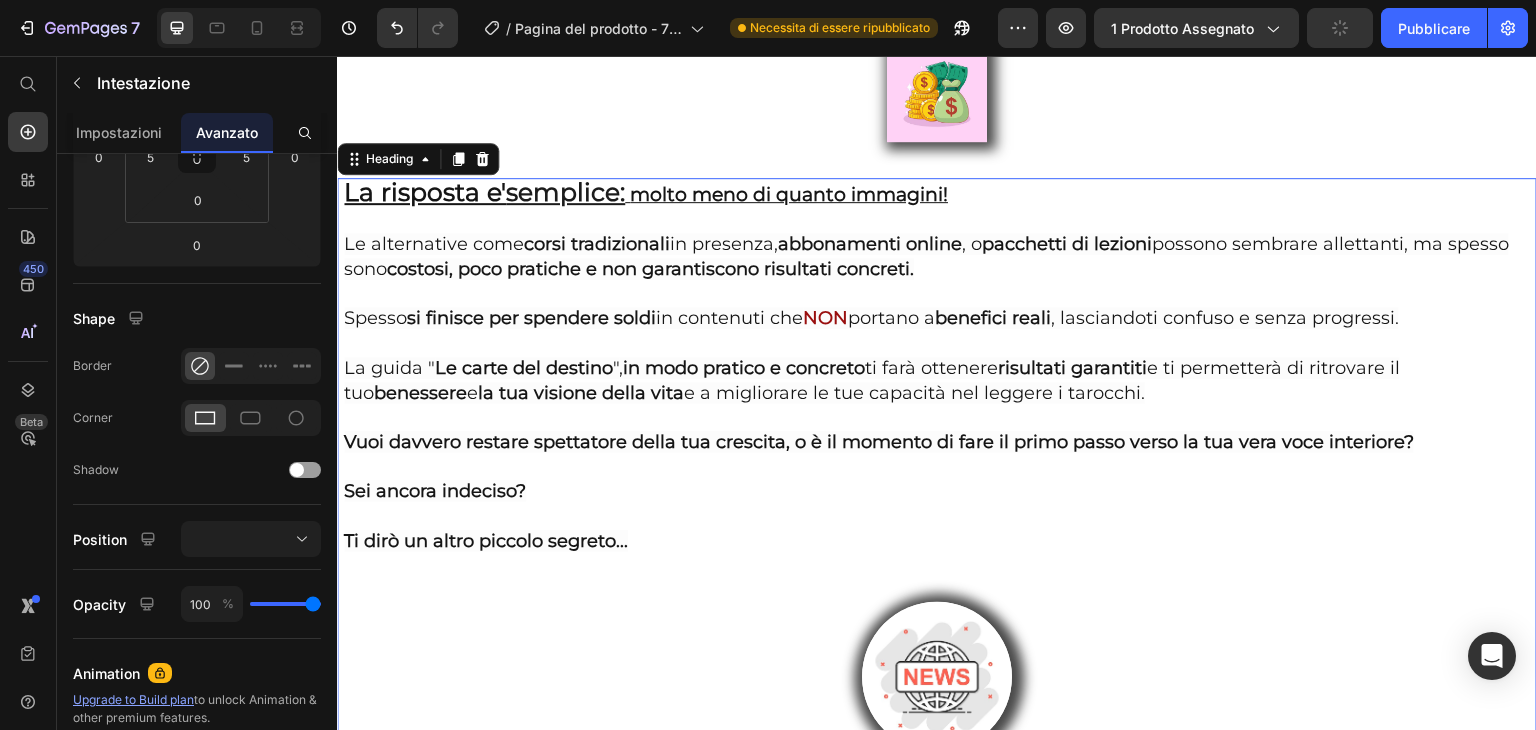 scroll, scrollTop: 0, scrollLeft: 0, axis: both 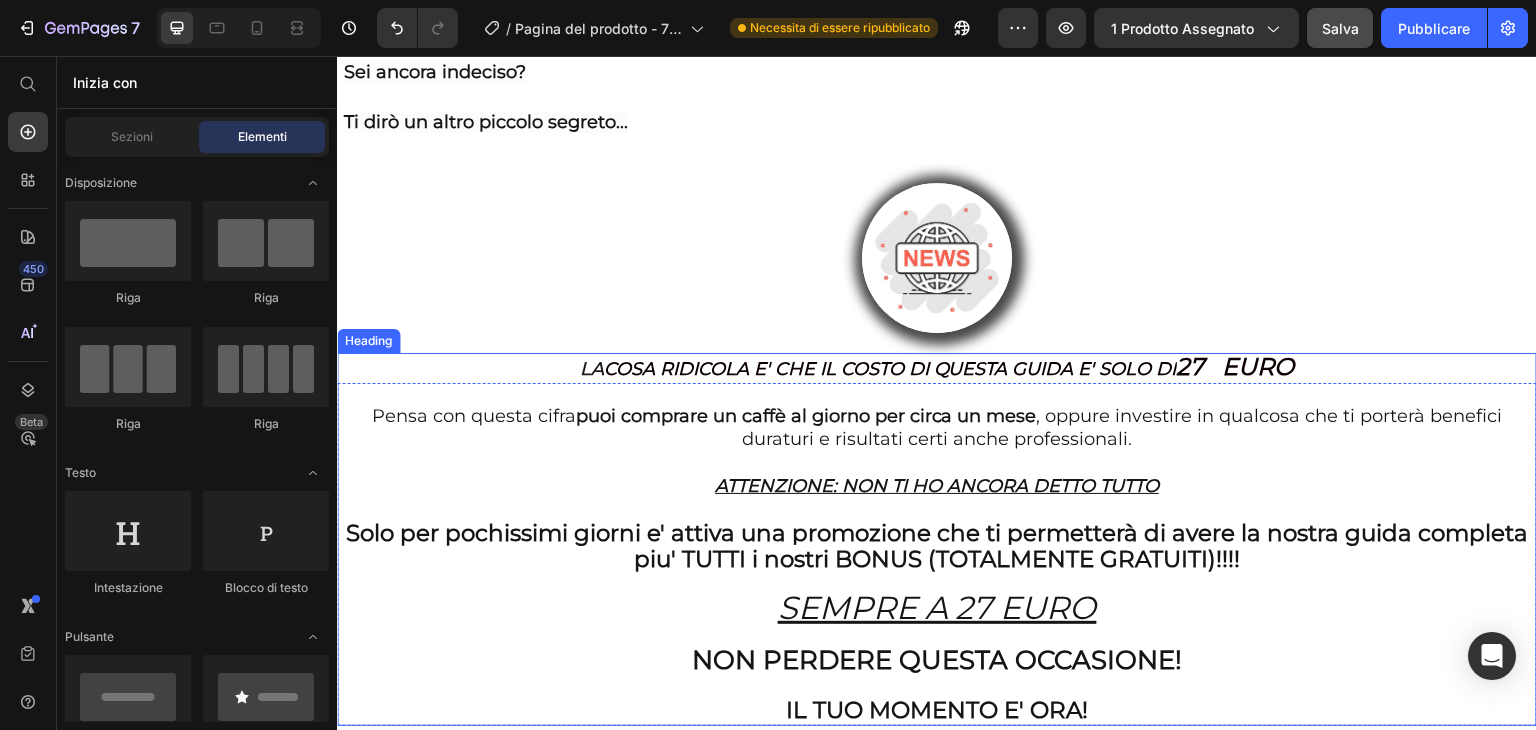 click on "LA  COSA RIDICOLA E' CHE IL COSTO DI QUESTA GUIDA E' SOLO DI  27  EURO Pensa con questa cifra  puoi comprare un caffè al giorno per circa un mese , oppure investire in qualcosa che ti porterà benefici duraturi e risultati certi anche professionali. ATTENZIONE: NON TI HO ANCORA DETTO TUTTO Solo per pochissimi giorni e' attiva una promozione che ti permetterà di avere la nostra guida completa piu' TUTTI i nostri BONUS (TOTALMENTE GRATUITI)!!!! SEMPRE A 27 EURO NON PERDERE QUESTA OCCASIONE! IL TUO MOMENTO E' ORA!" at bounding box center [937, 539] 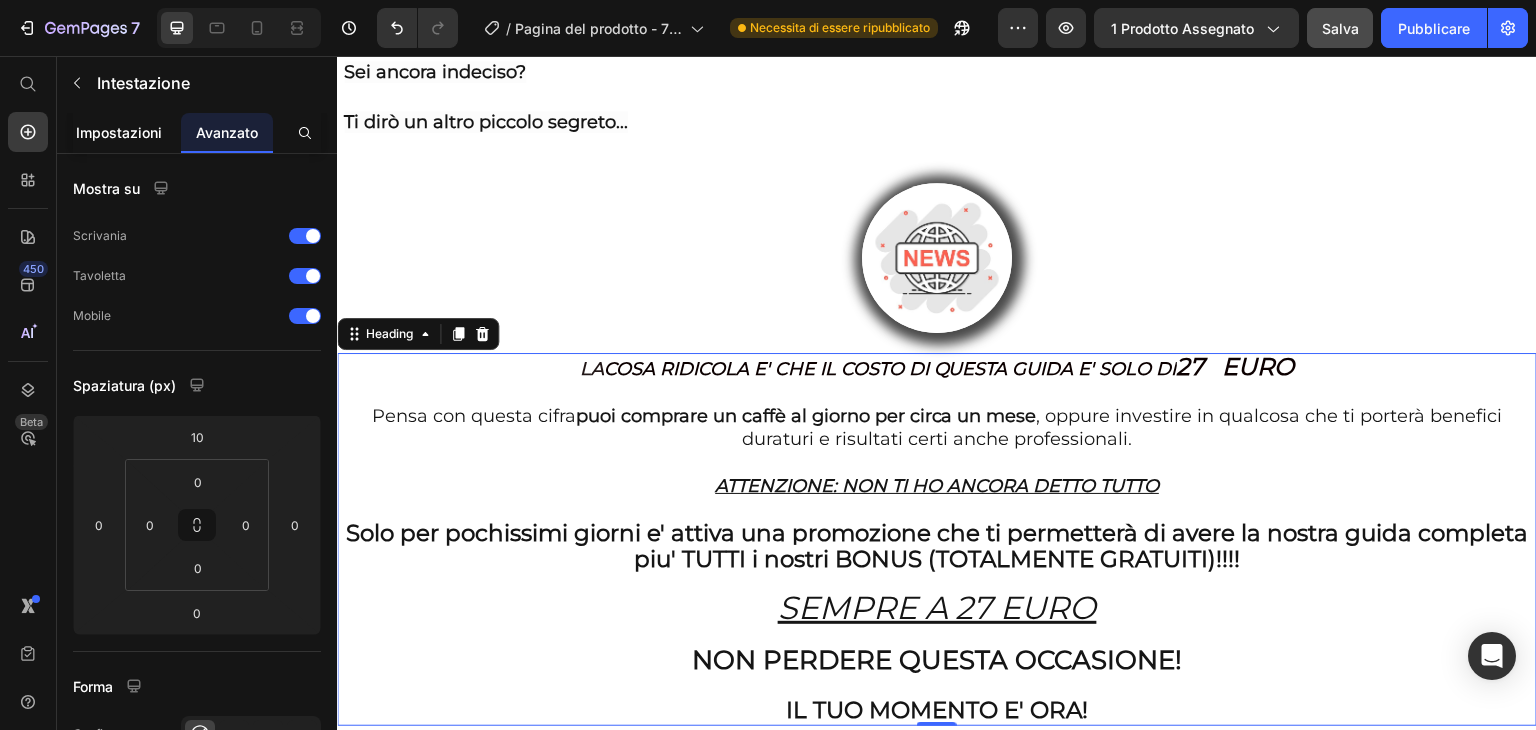 click on "Impostazioni" at bounding box center (119, 132) 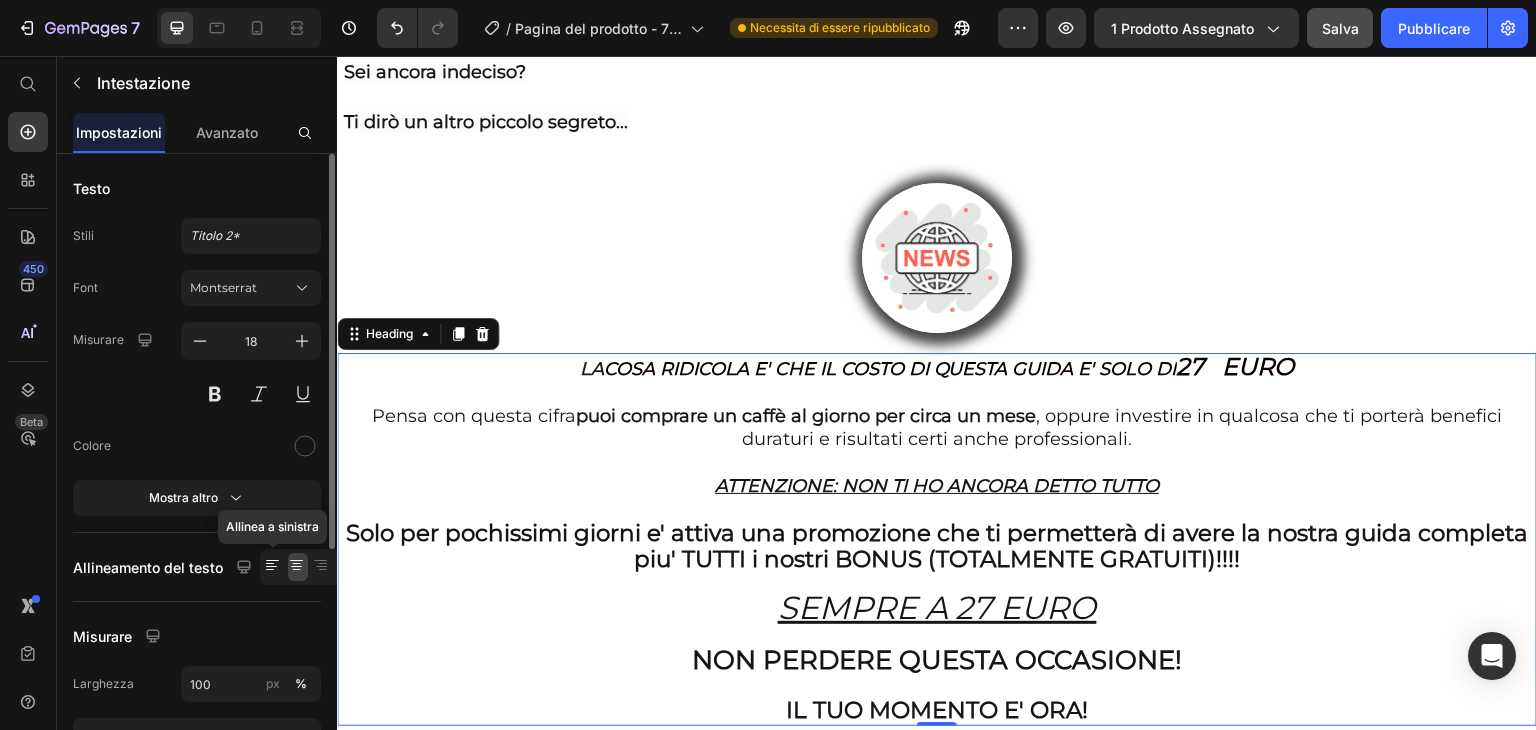 click 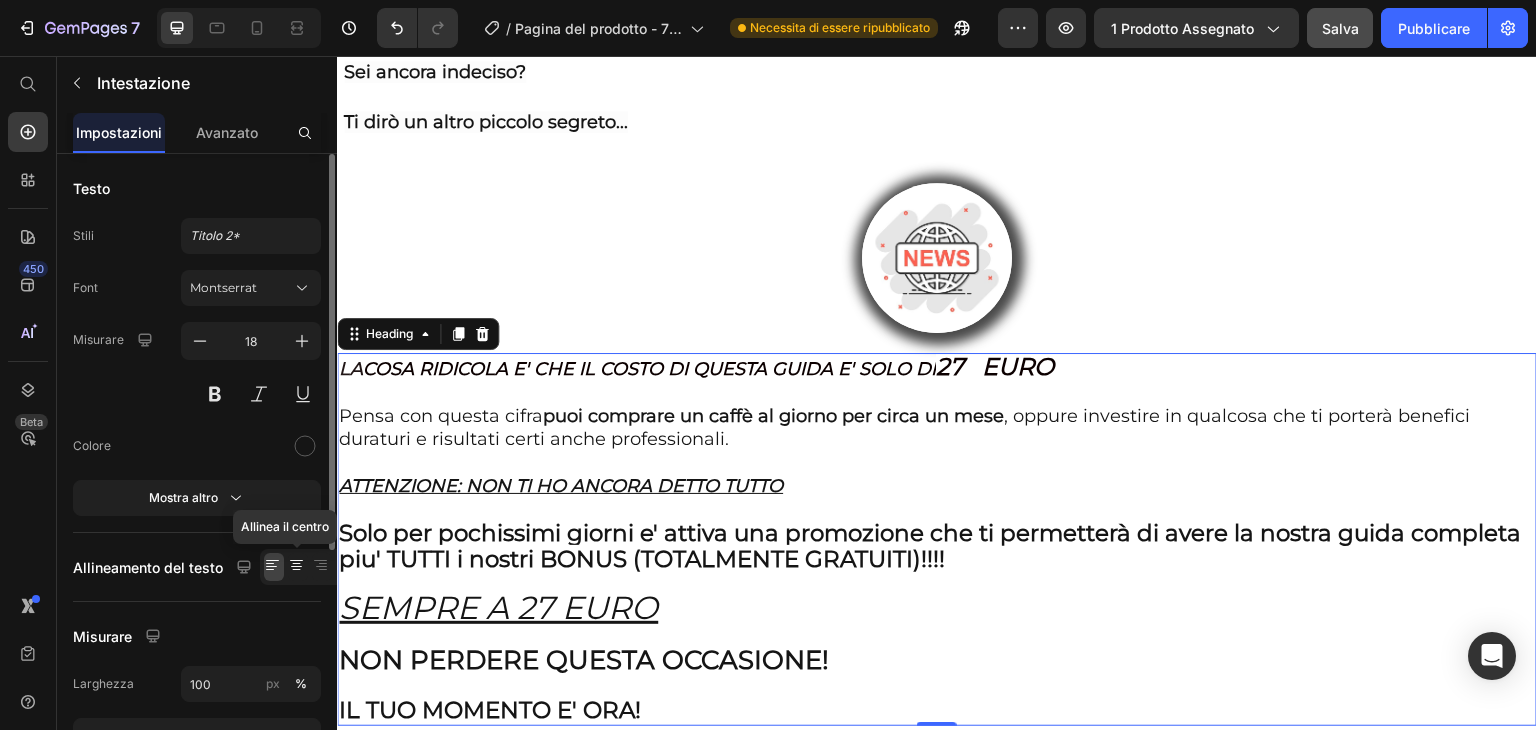 click 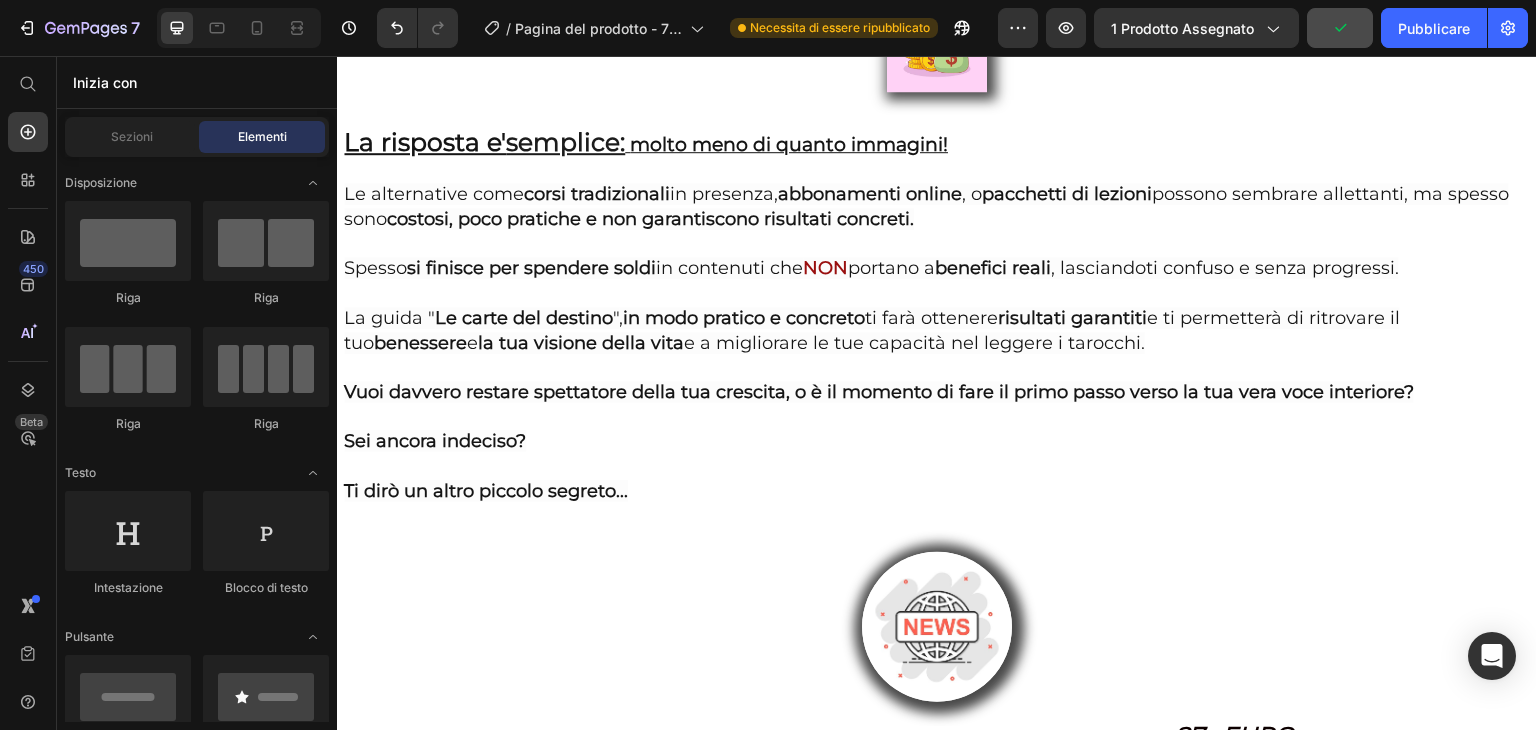 scroll, scrollTop: 7736, scrollLeft: 0, axis: vertical 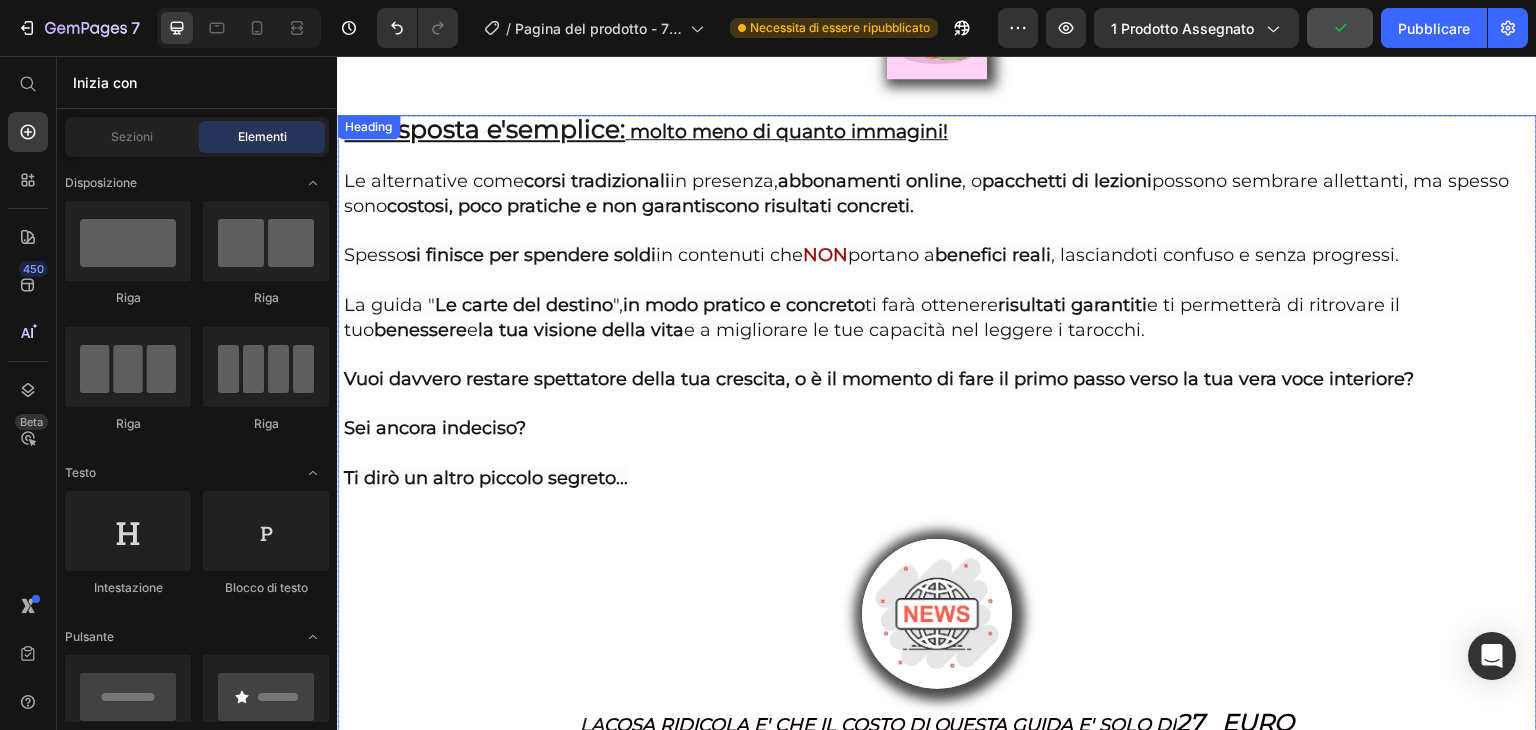 click on "si finisce per spendere soldi" at bounding box center [531, 255] 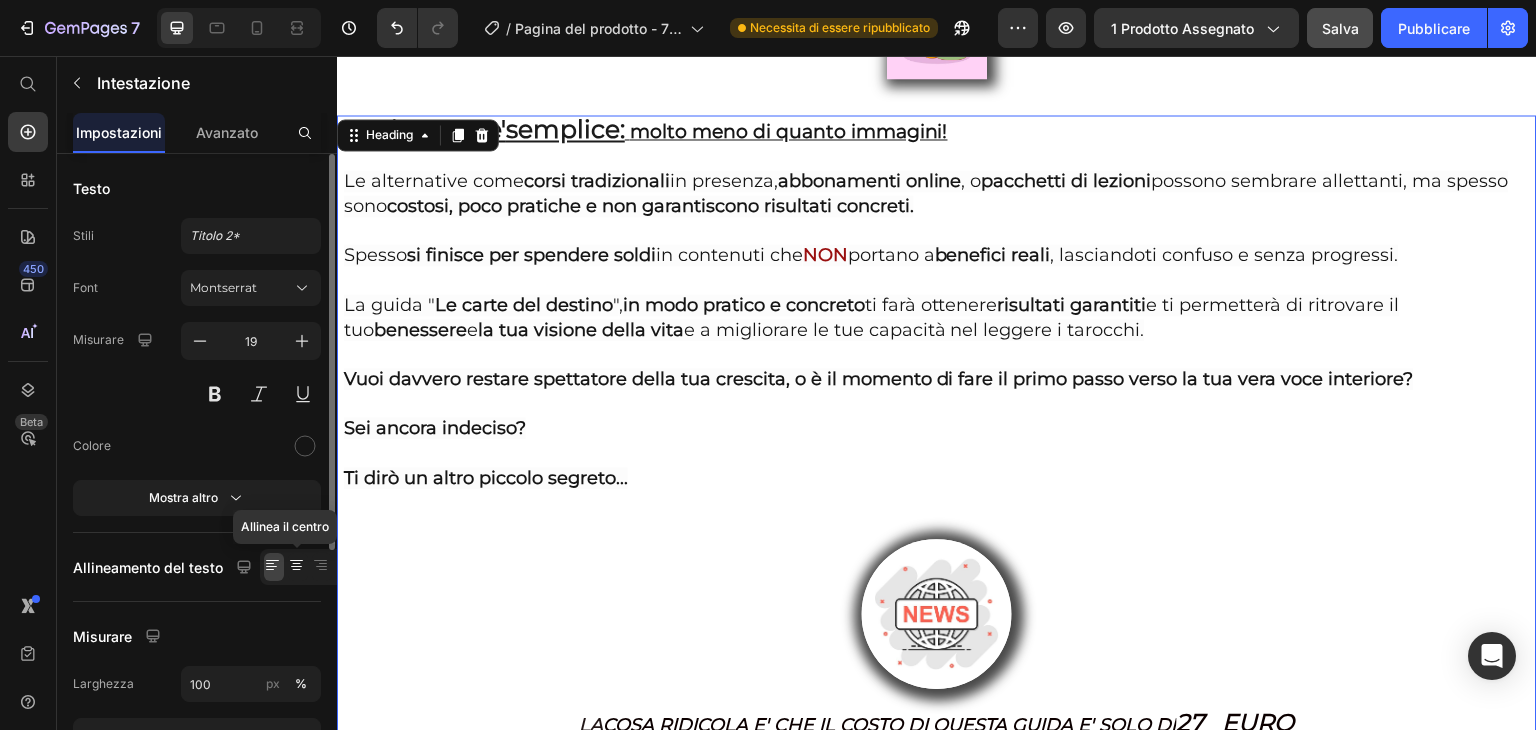 click 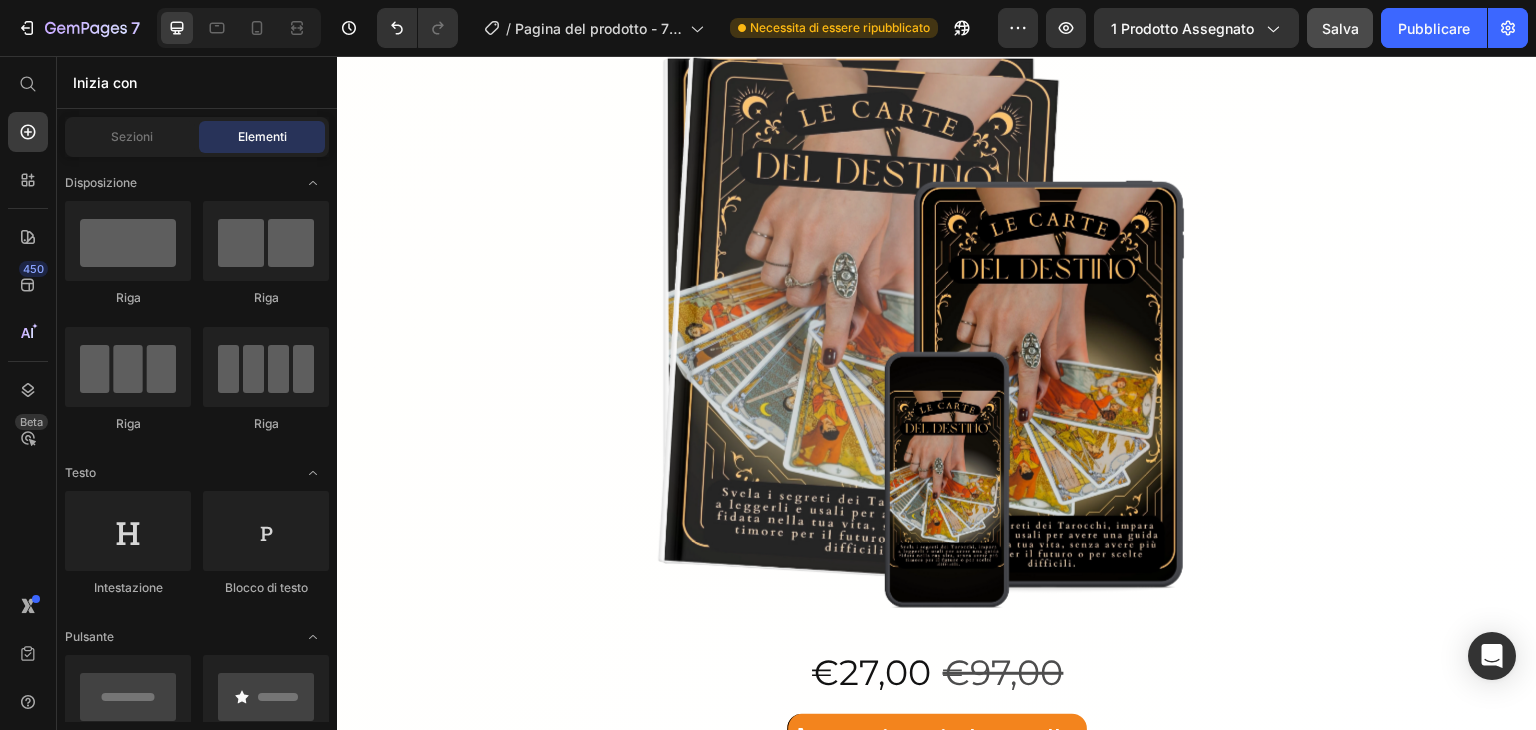 scroll, scrollTop: 9224, scrollLeft: 0, axis: vertical 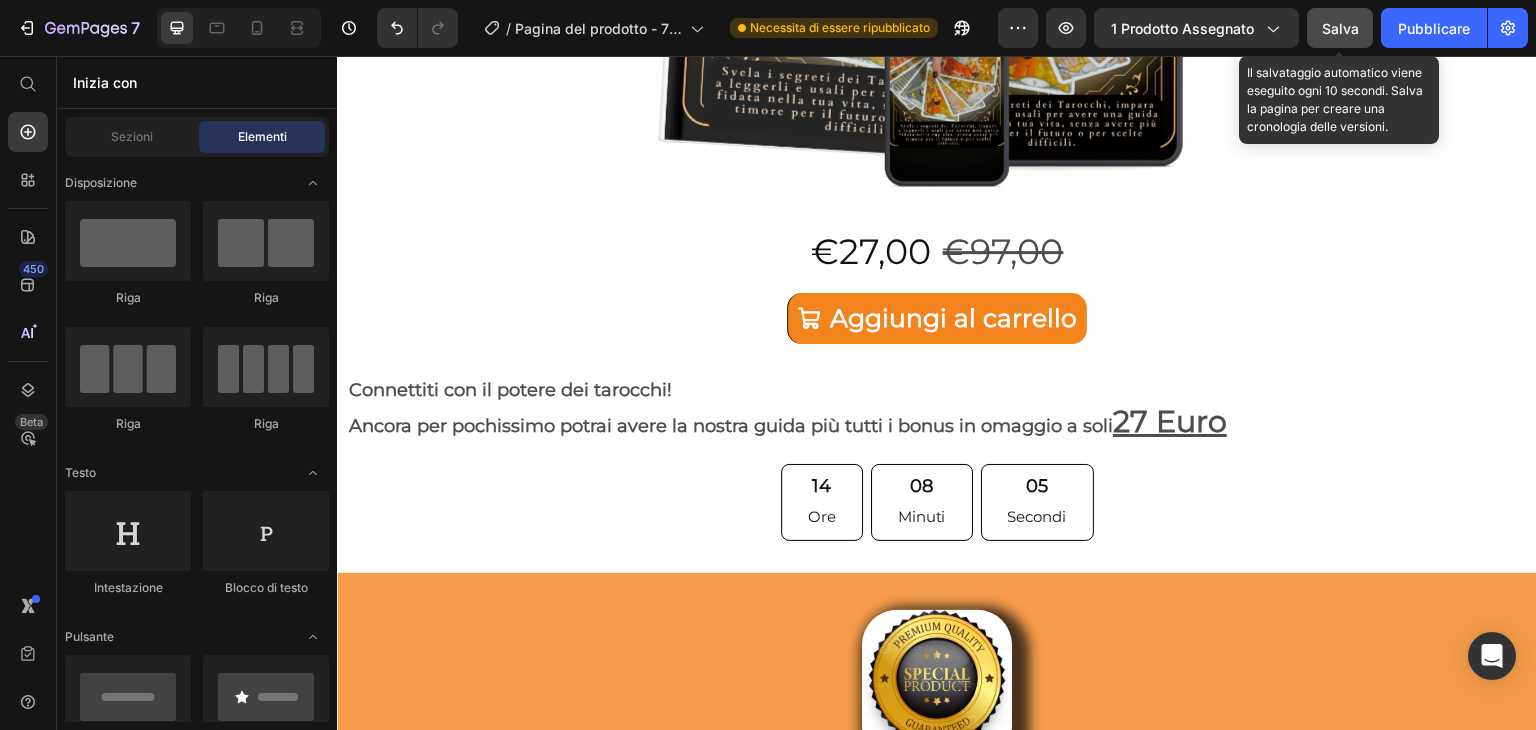 click on "Salva" at bounding box center (1340, 28) 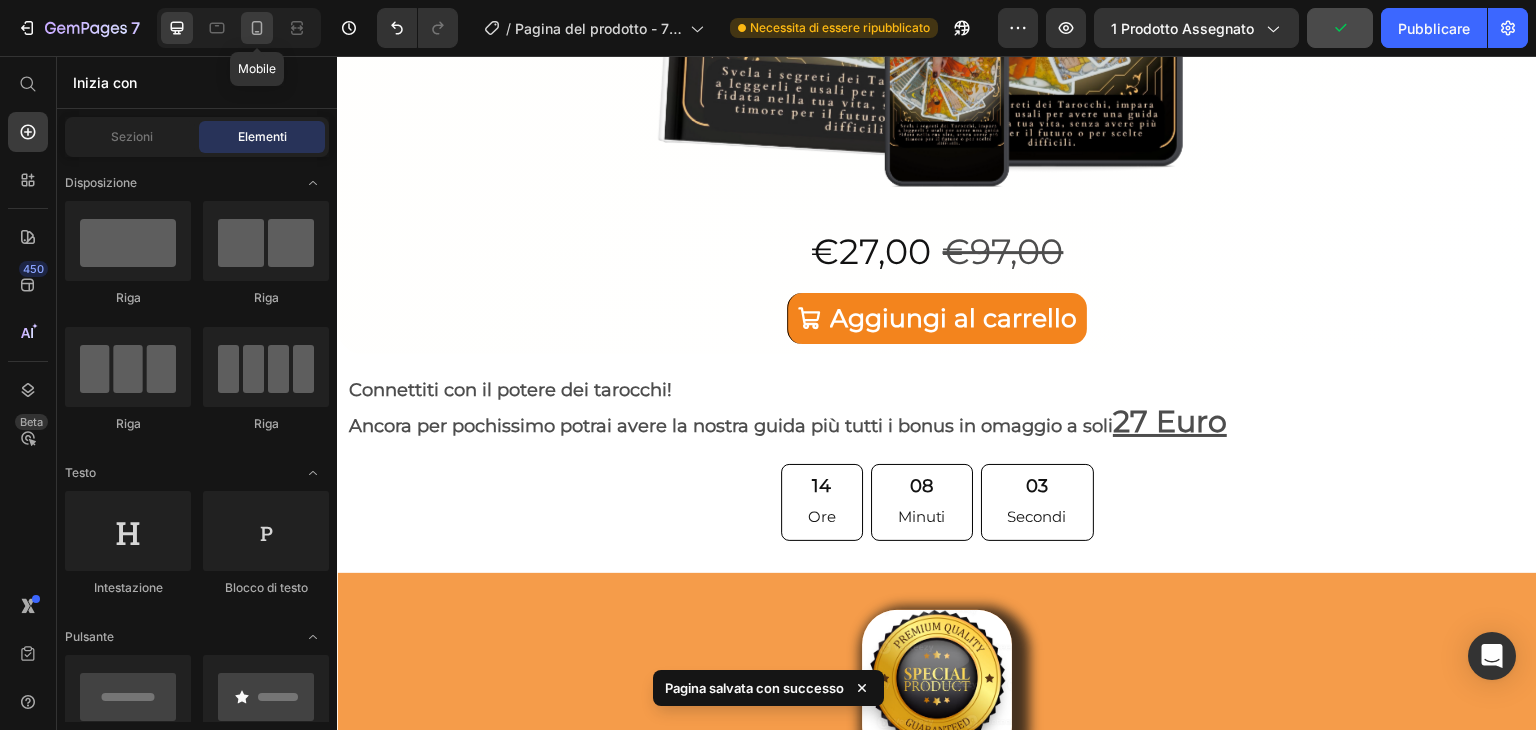 click 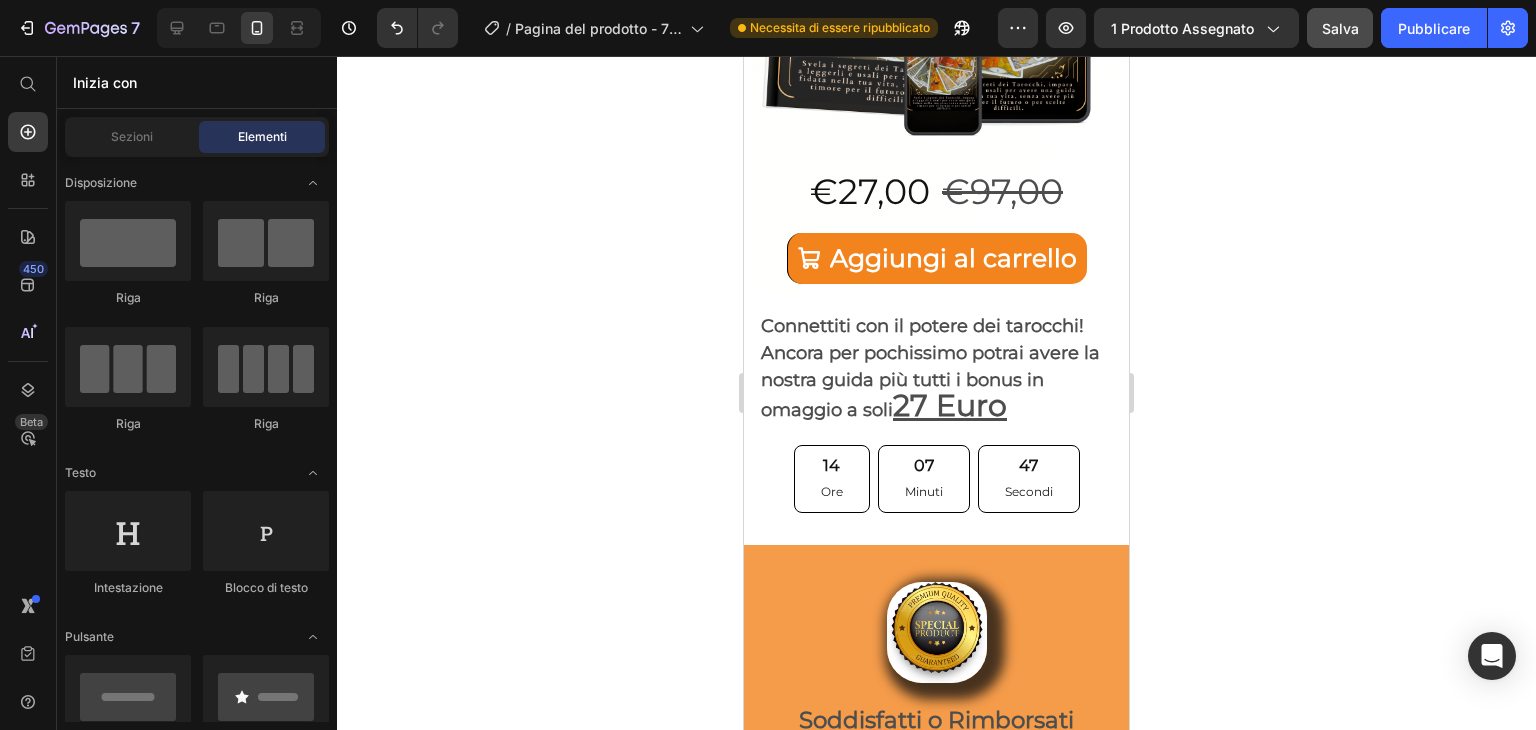 scroll, scrollTop: 10400, scrollLeft: 0, axis: vertical 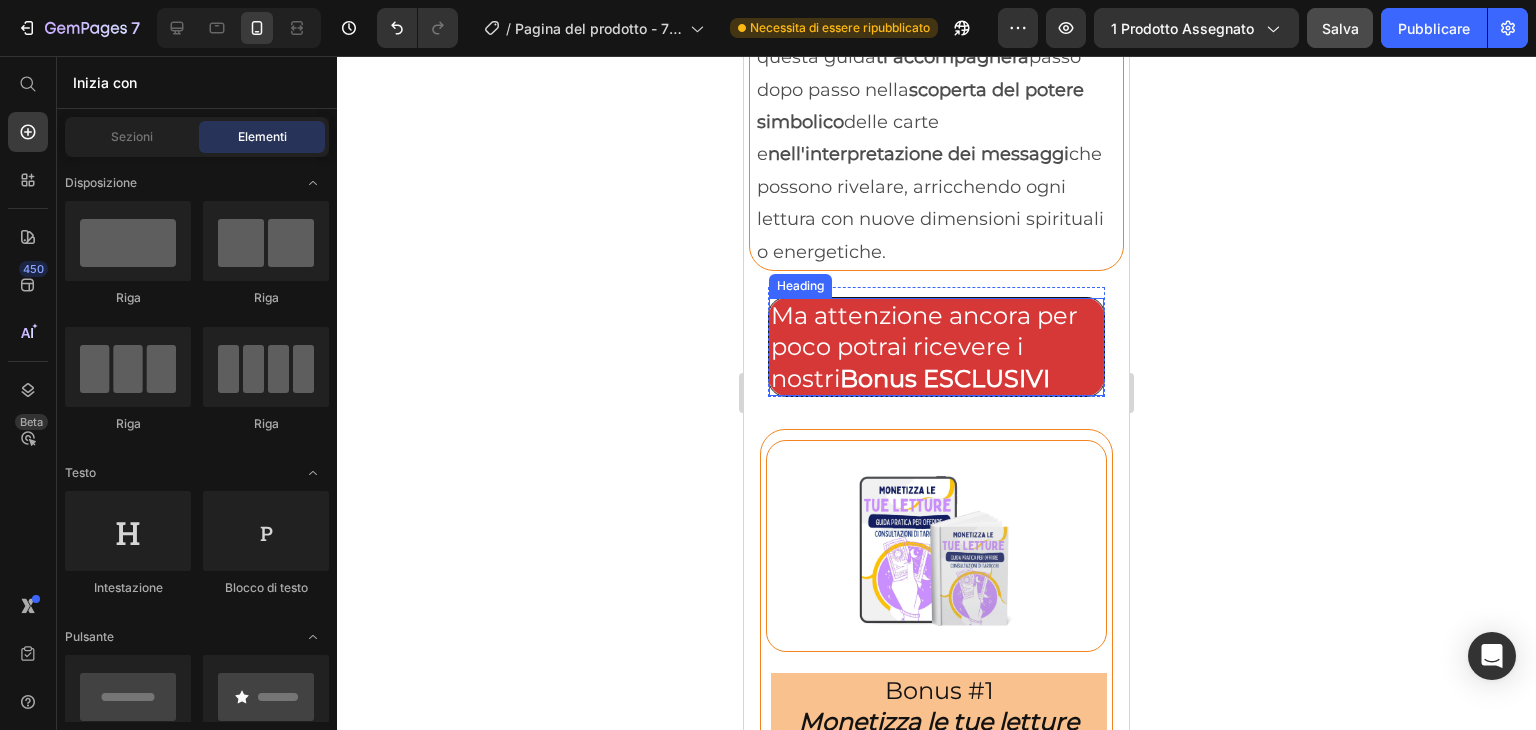 click on "Ma attenzione ancora per poco potrai ricevere i nostri  Bonus ESCLUSIVI" at bounding box center [937, 347] 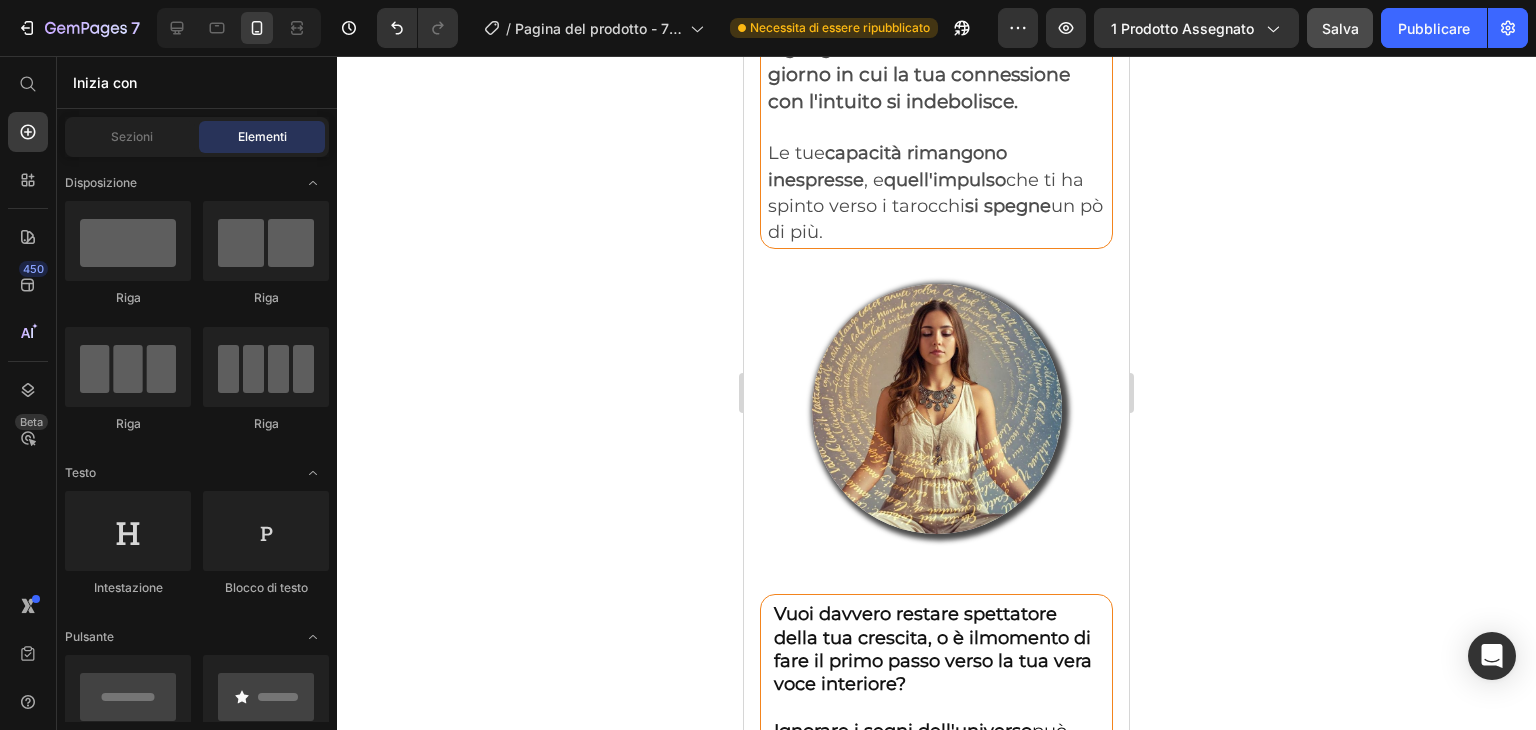 scroll, scrollTop: 7037, scrollLeft: 0, axis: vertical 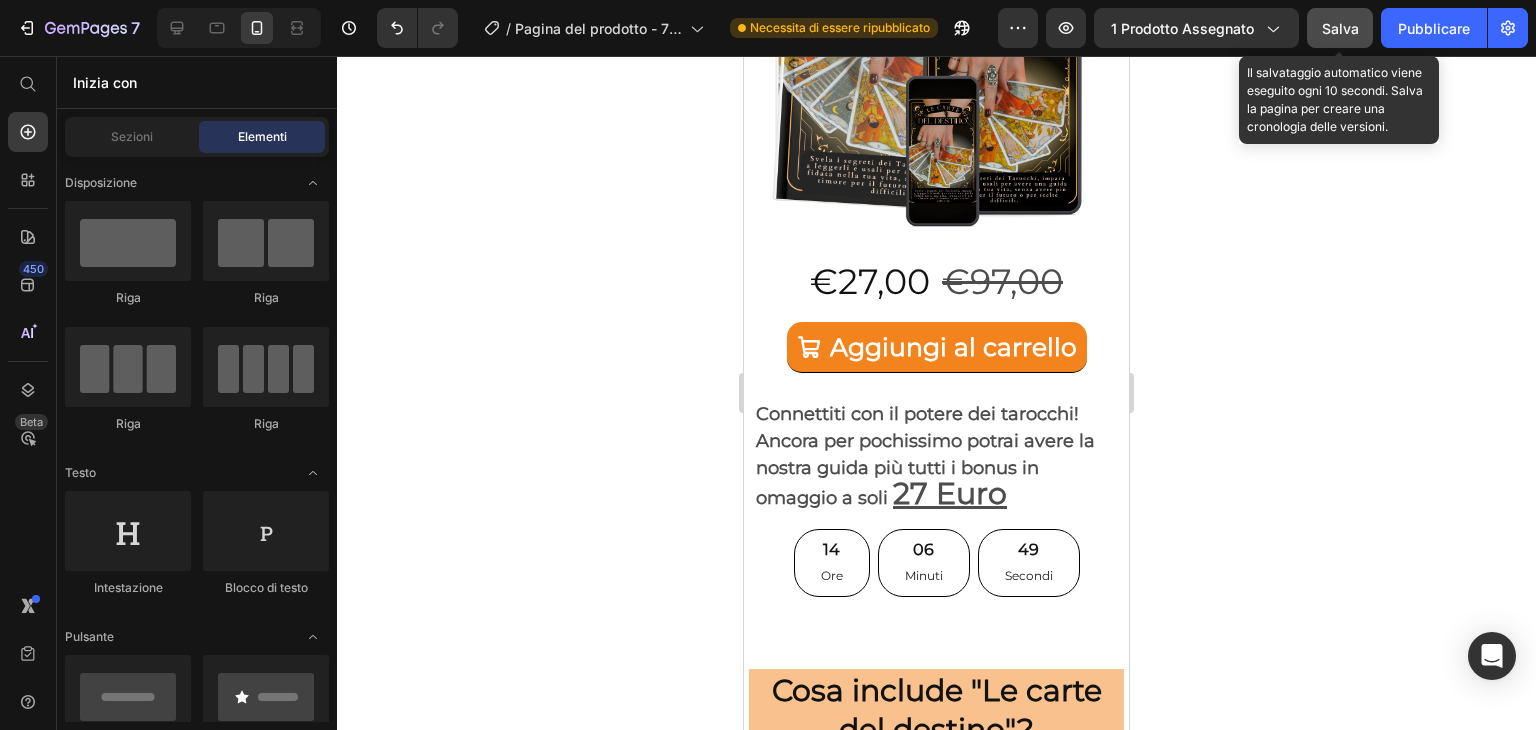 click on "Salva" at bounding box center (1340, 28) 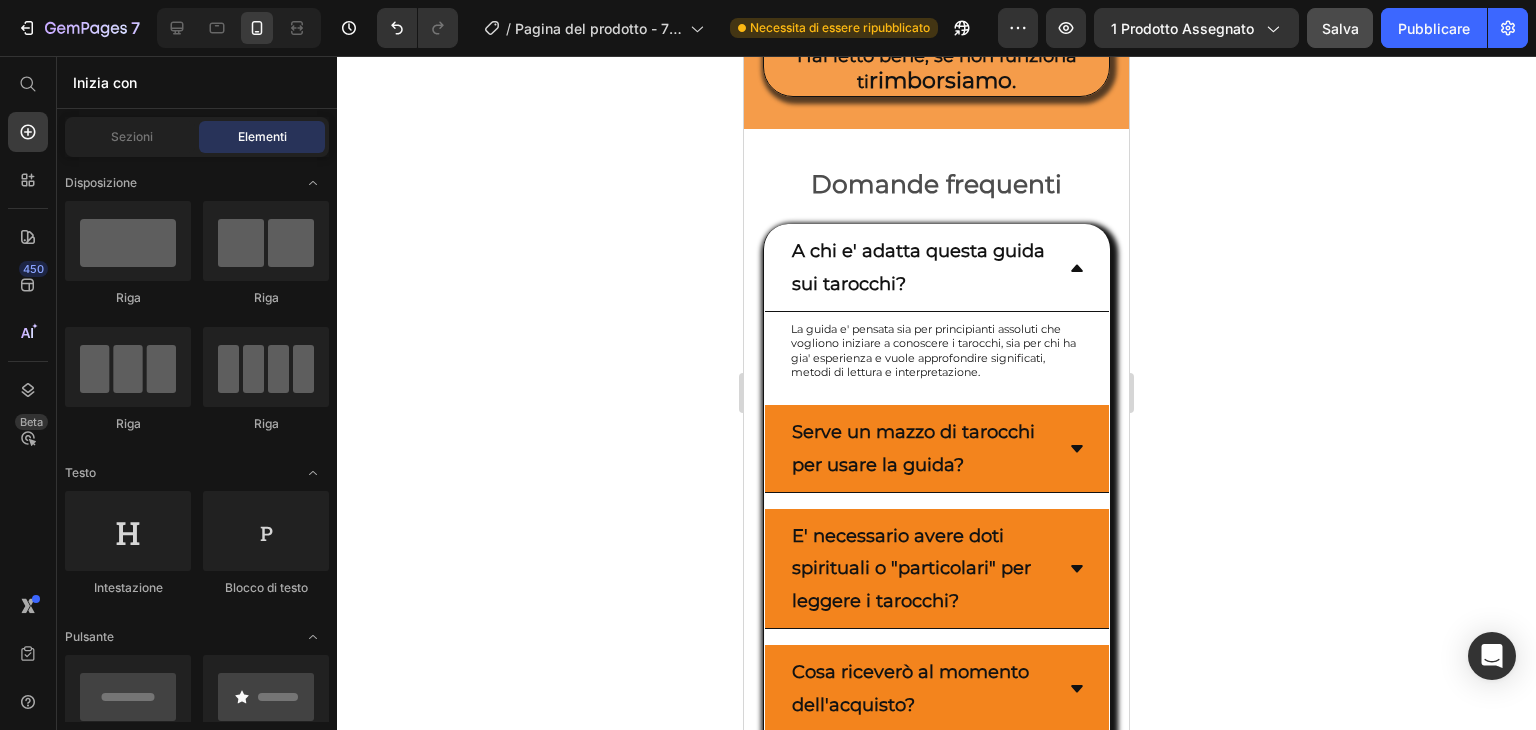 scroll, scrollTop: 13250, scrollLeft: 0, axis: vertical 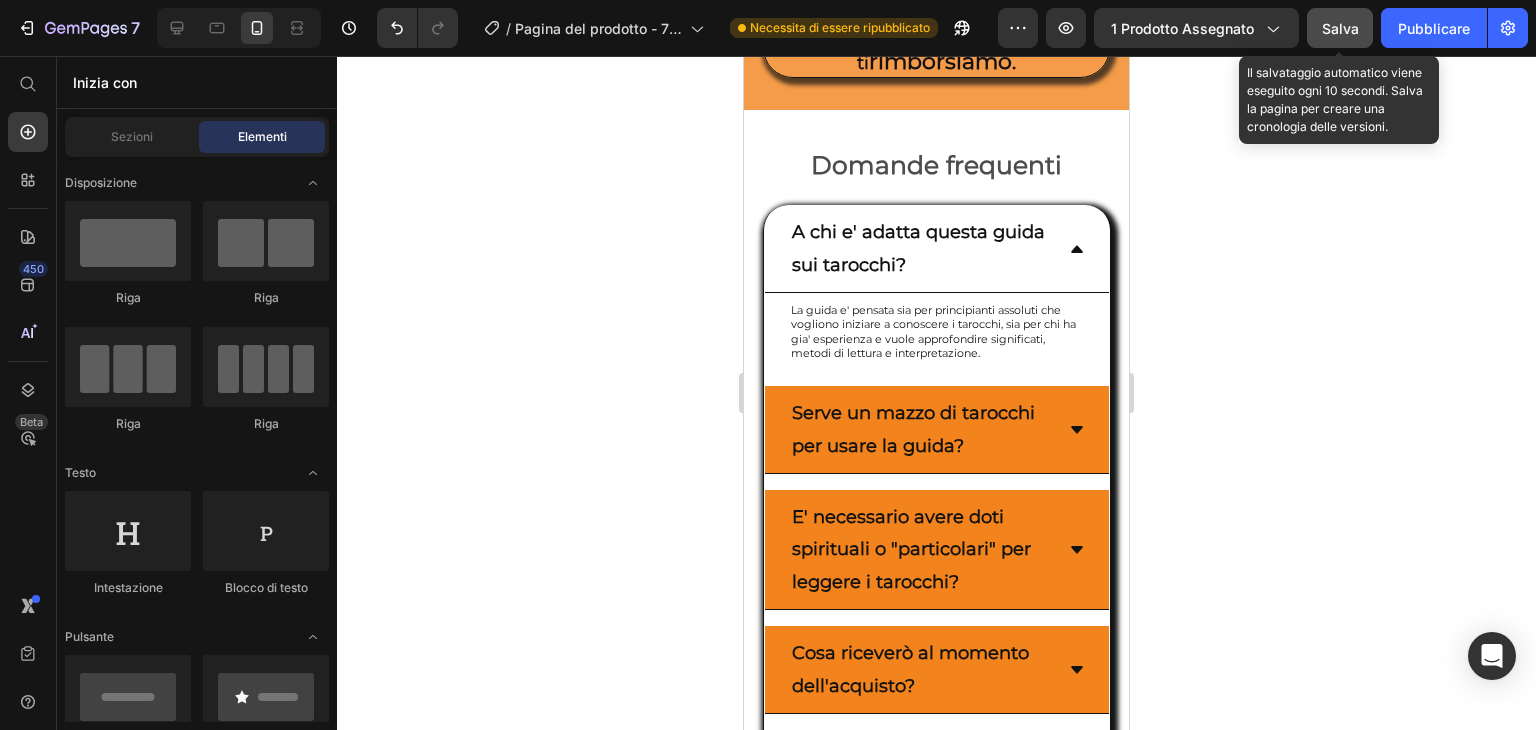 click on "Salva" at bounding box center (1340, 28) 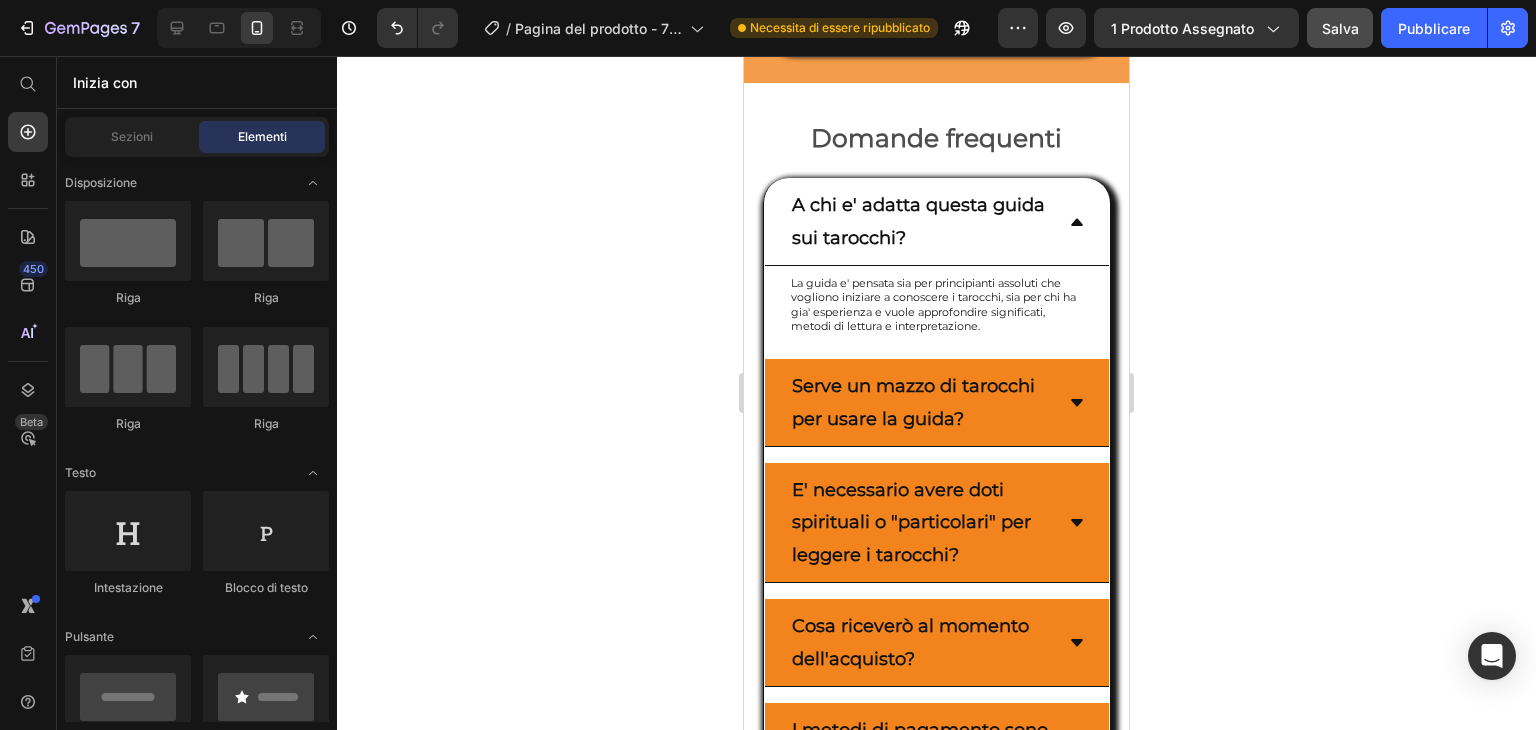 scroll, scrollTop: 13320, scrollLeft: 0, axis: vertical 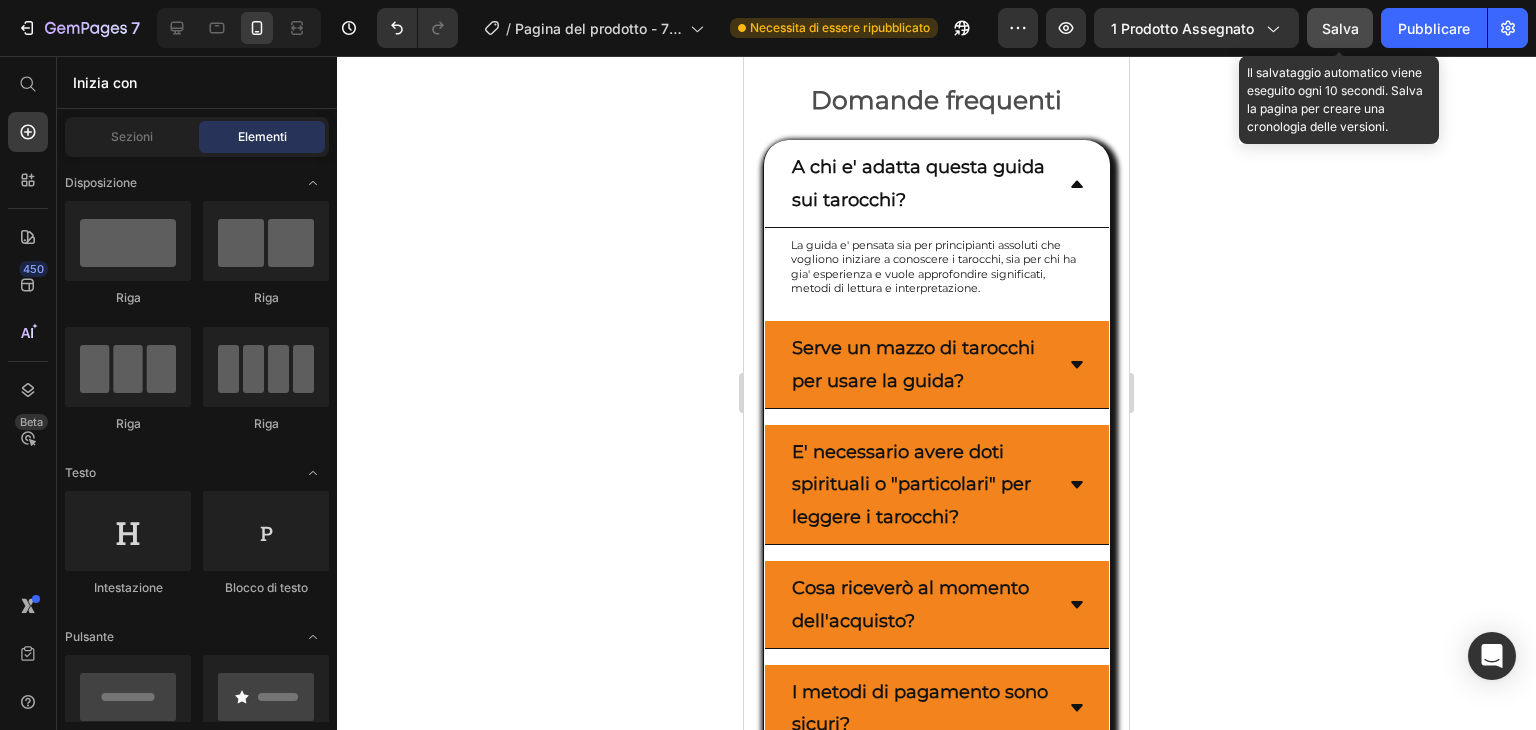 click on "Salva" 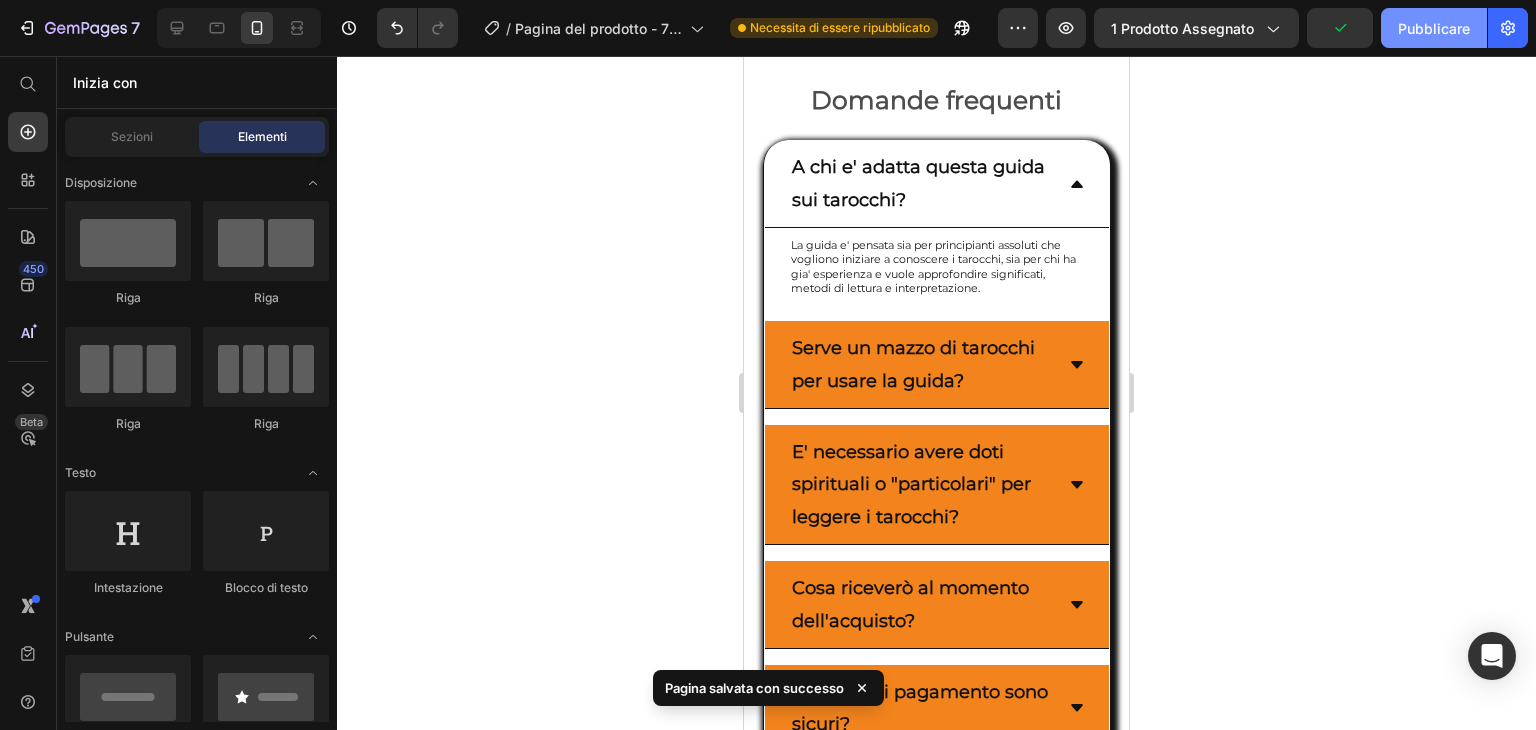 click on "Pubblicare" 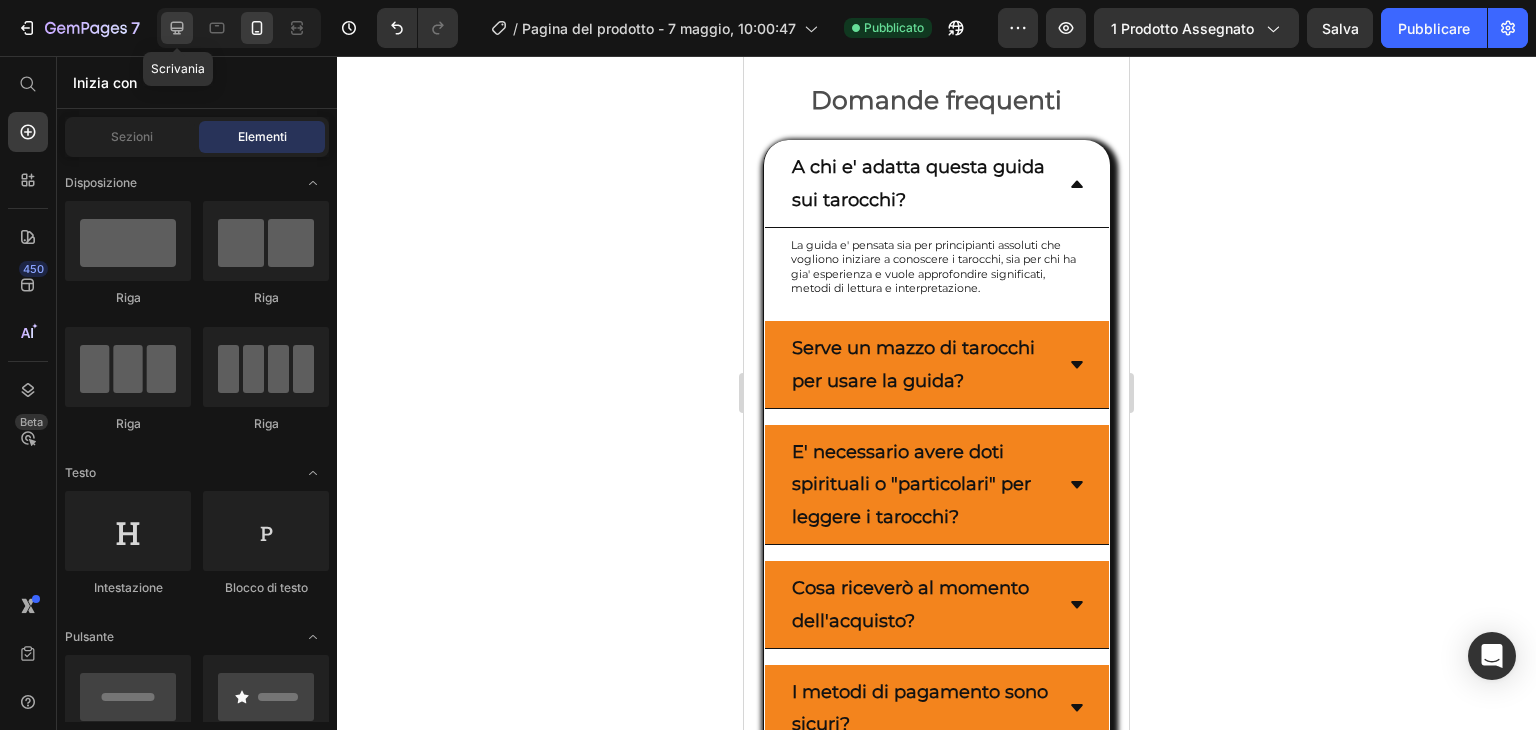 click 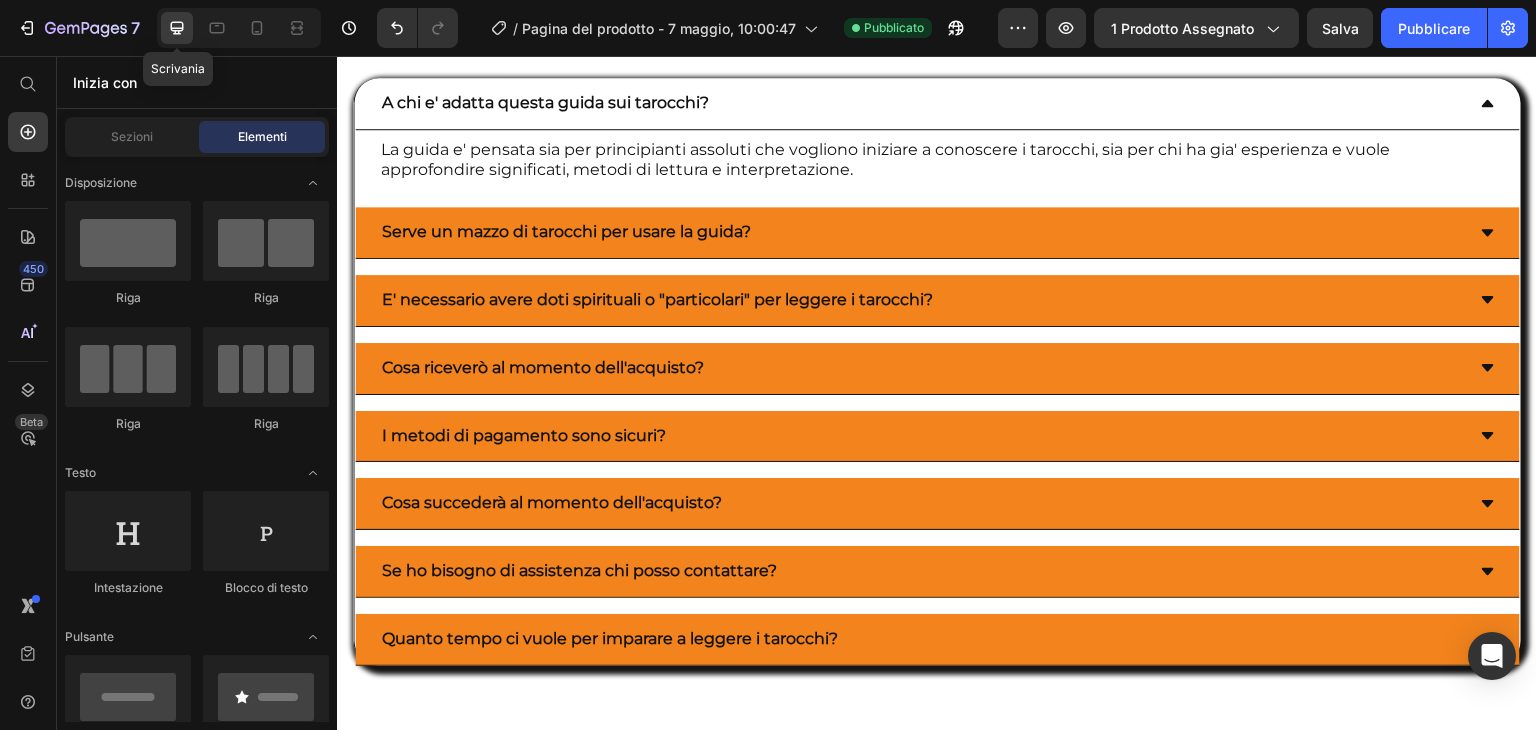 scroll, scrollTop: 13344, scrollLeft: 0, axis: vertical 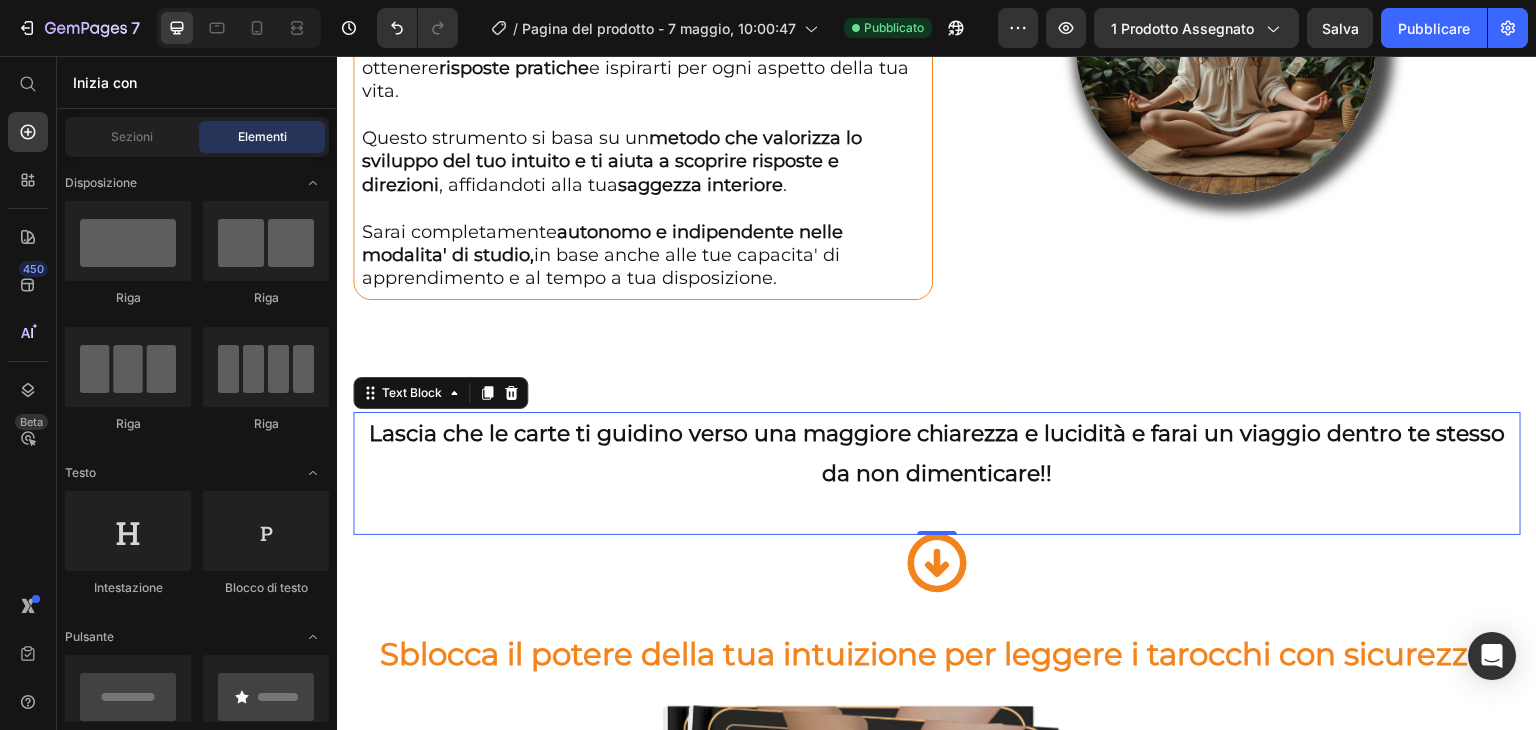 click on "Lascia che le carte ti guidino verso una maggiore chiarezza e lucidità e farai un viaggio dentro te stesso da non dimenticare!!" at bounding box center (937, 453) 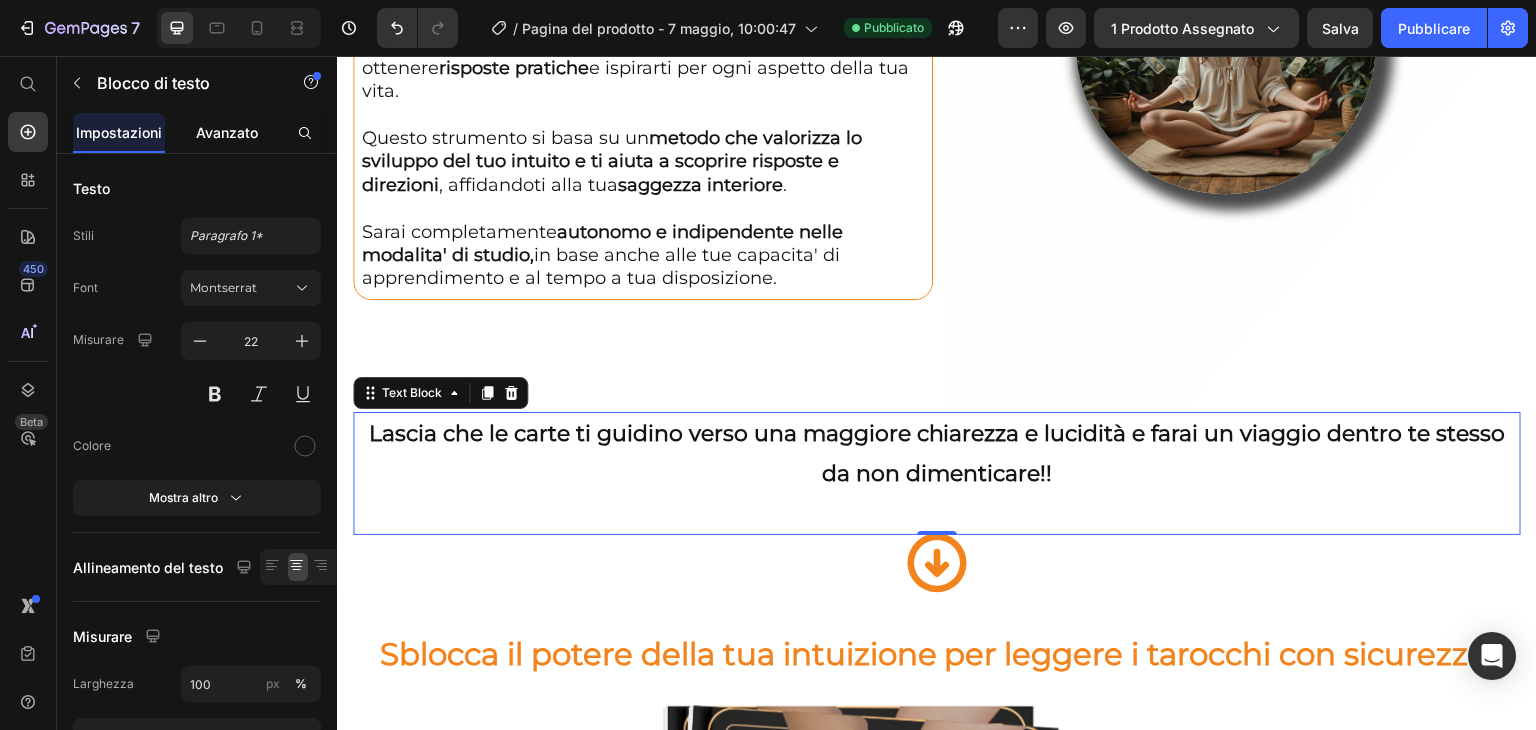 click on "Avanzato" at bounding box center (227, 132) 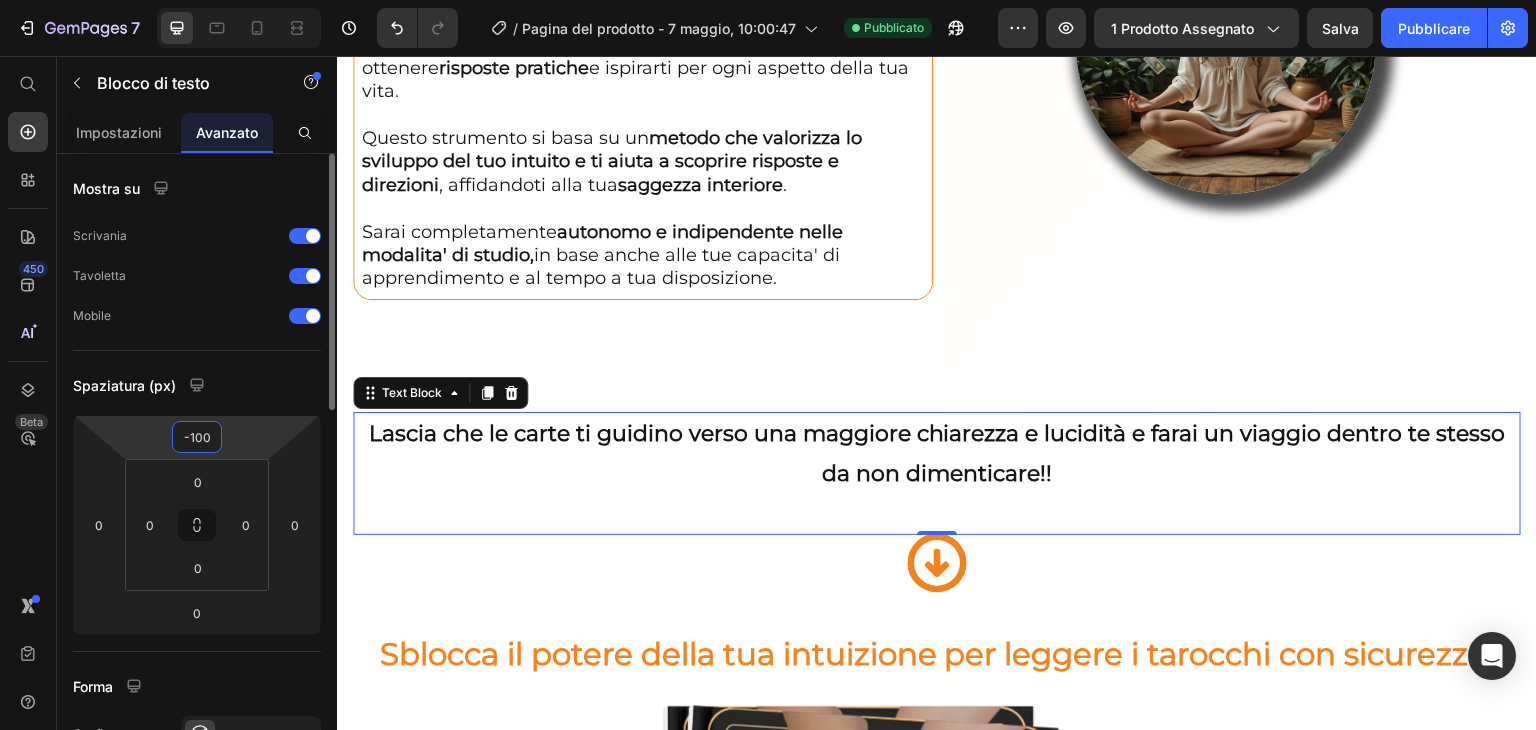 click on "-100" at bounding box center [197, 437] 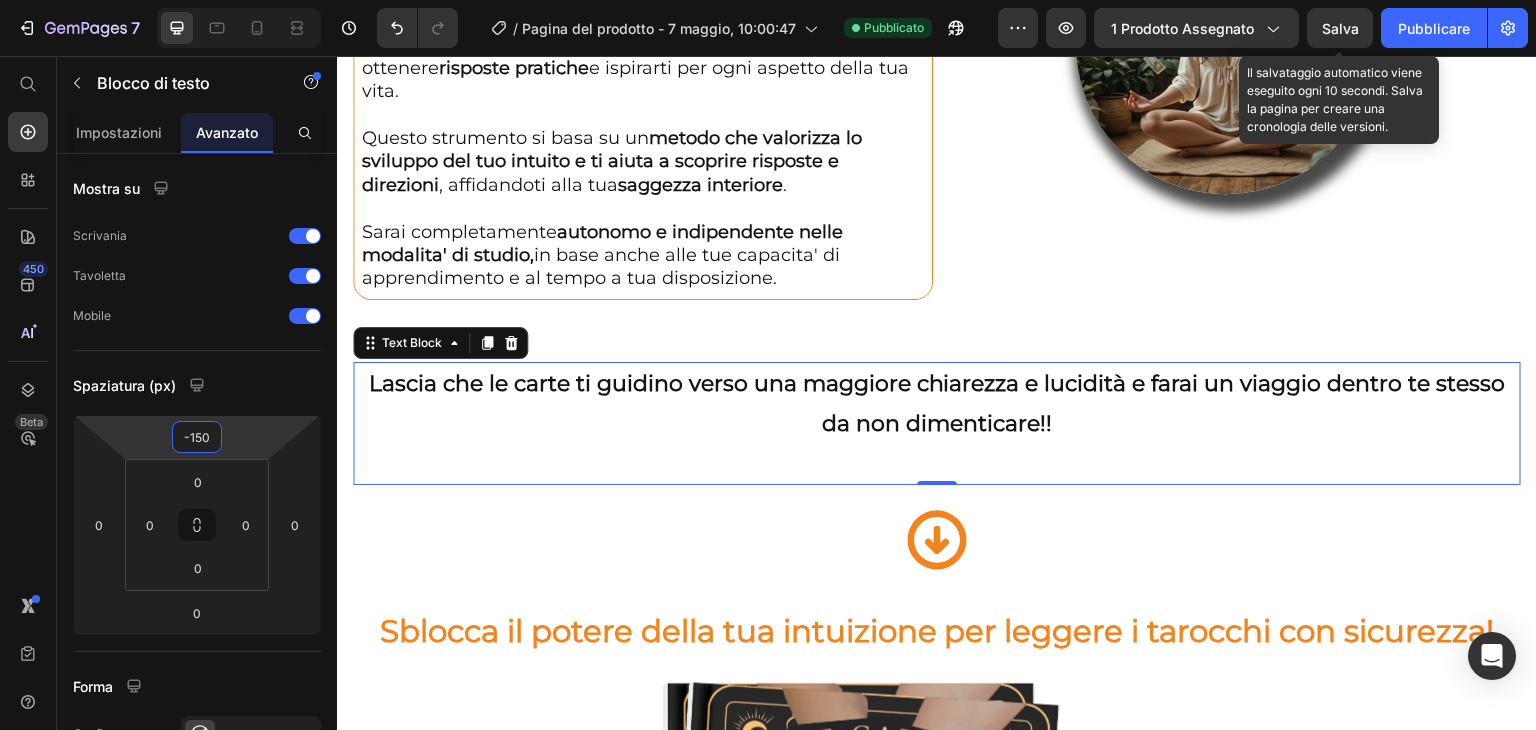type on "-150" 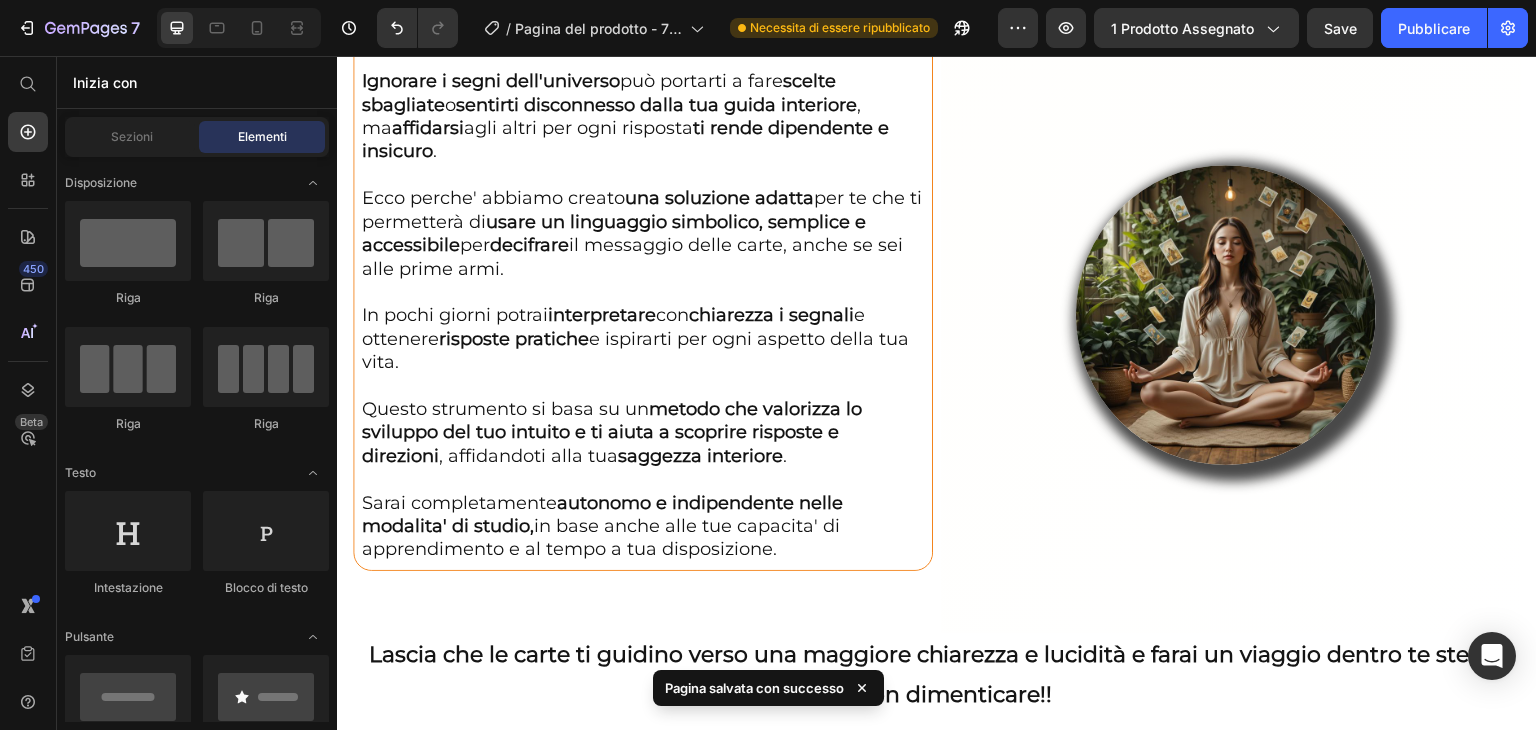 scroll, scrollTop: 4528, scrollLeft: 0, axis: vertical 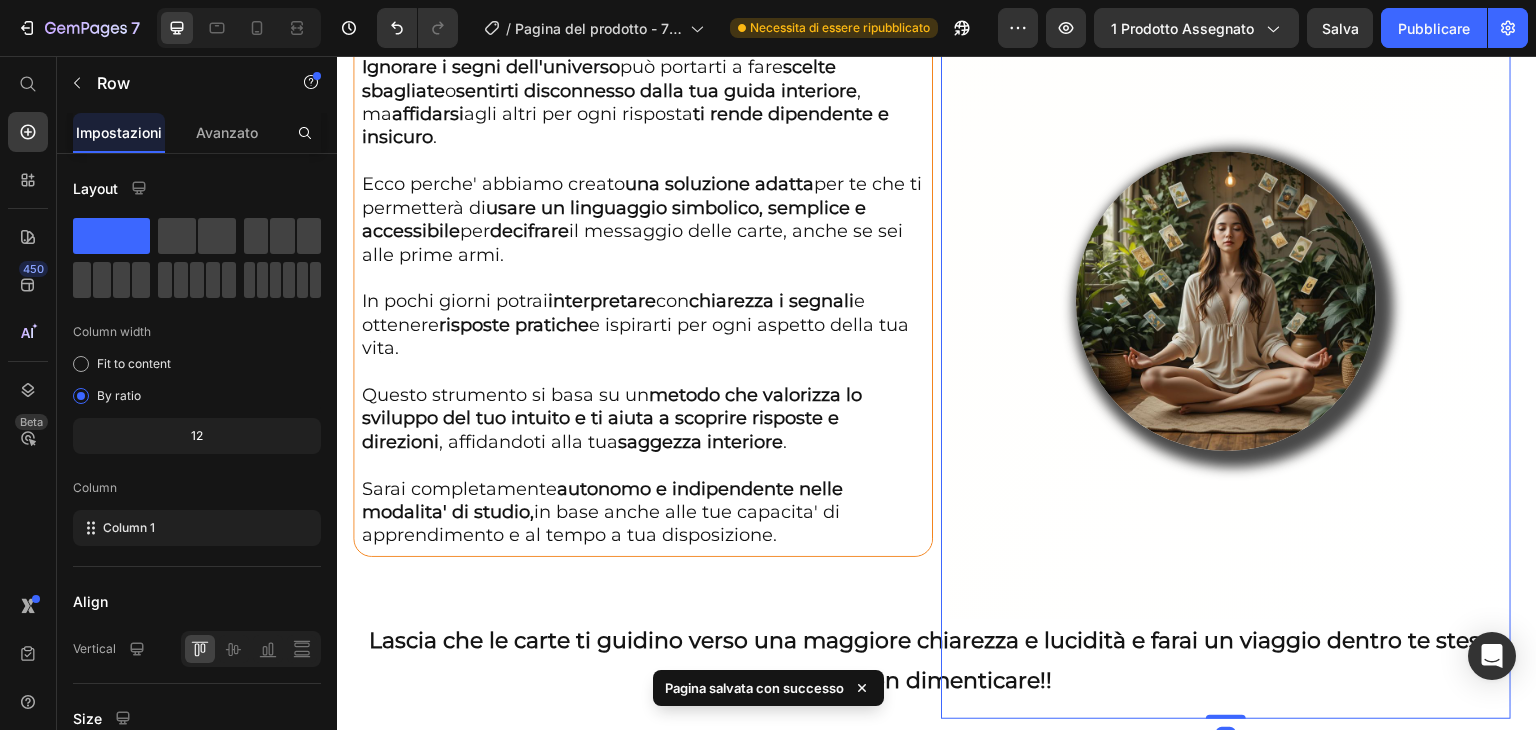 click on "Image" at bounding box center (1226, 360) 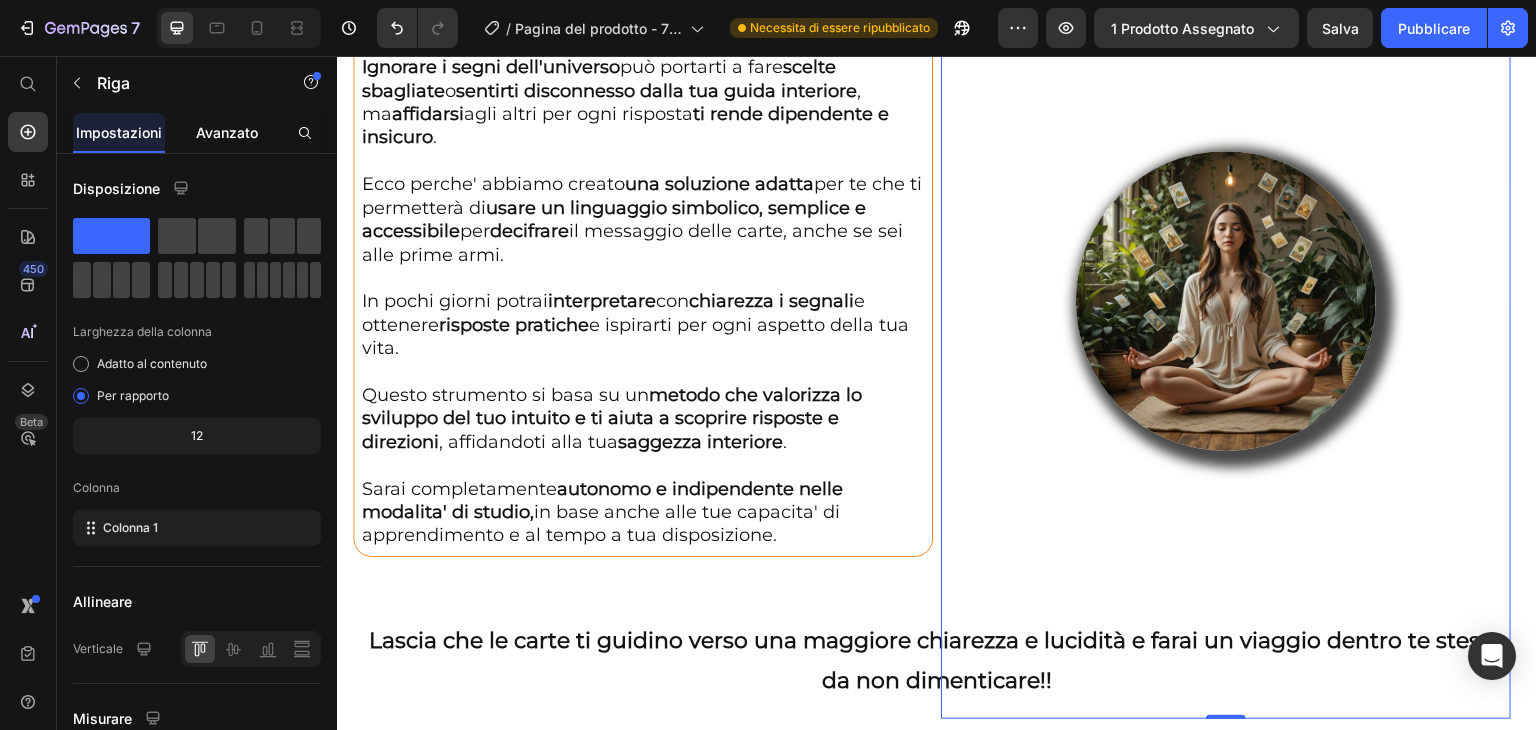 click on "Avanzato" 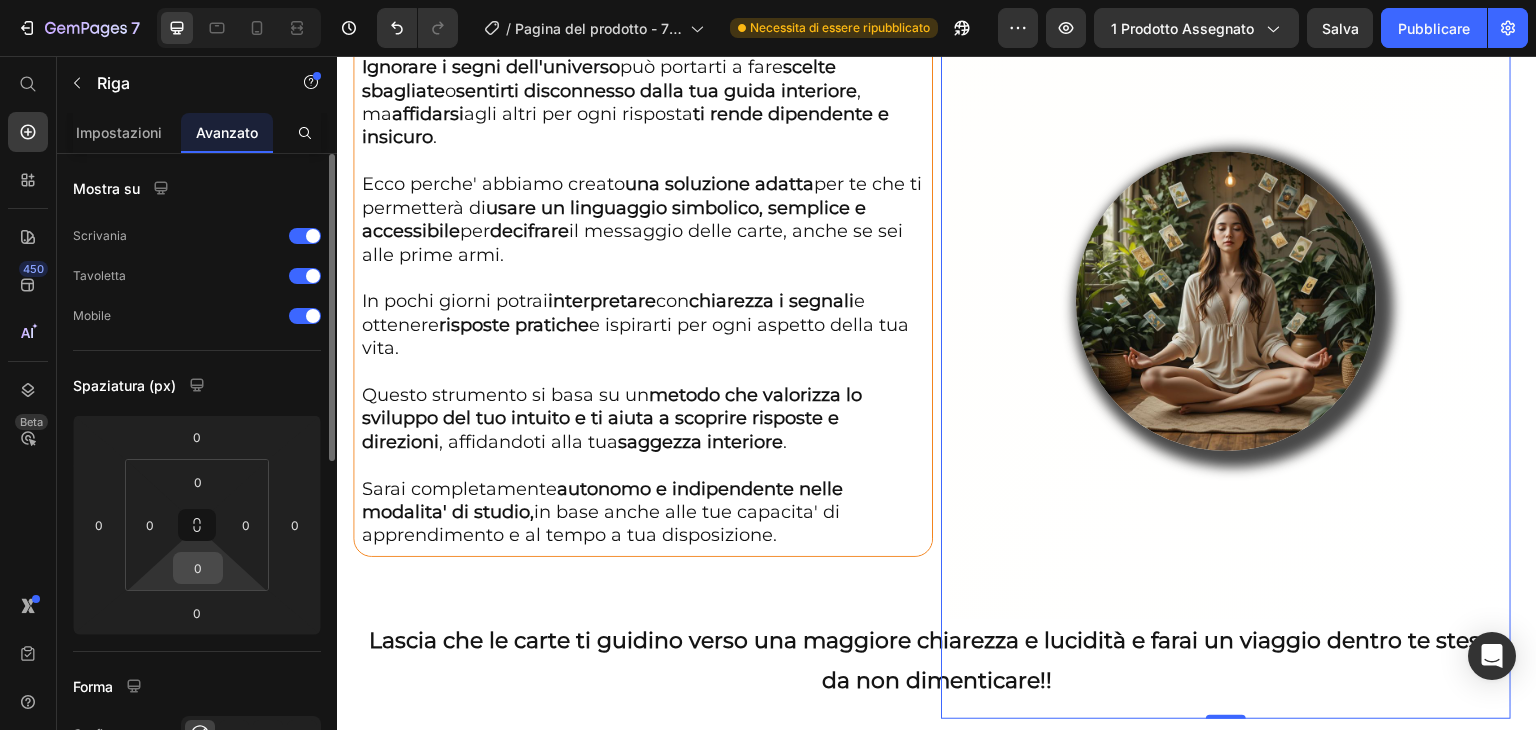 click on "0" at bounding box center [198, 568] 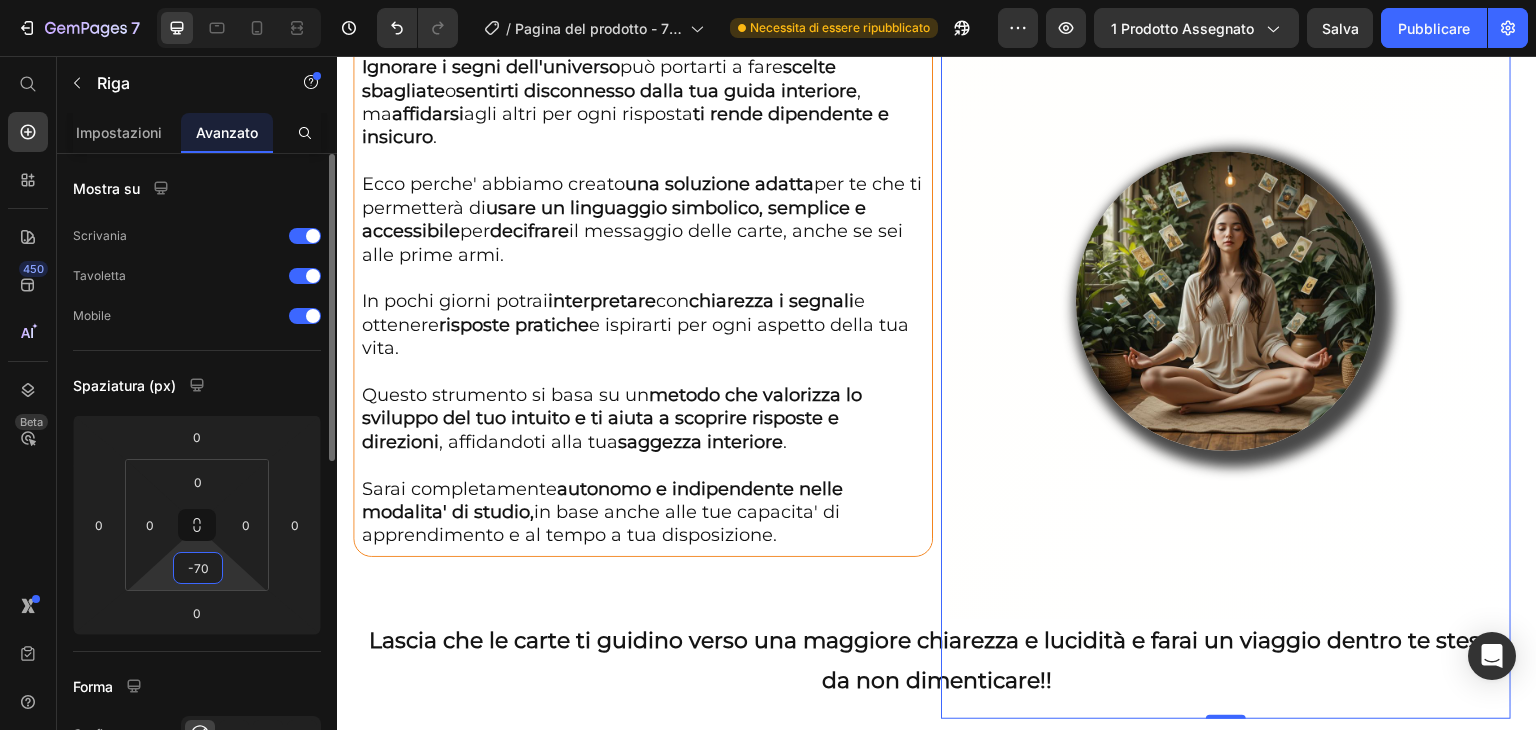 type on "-7" 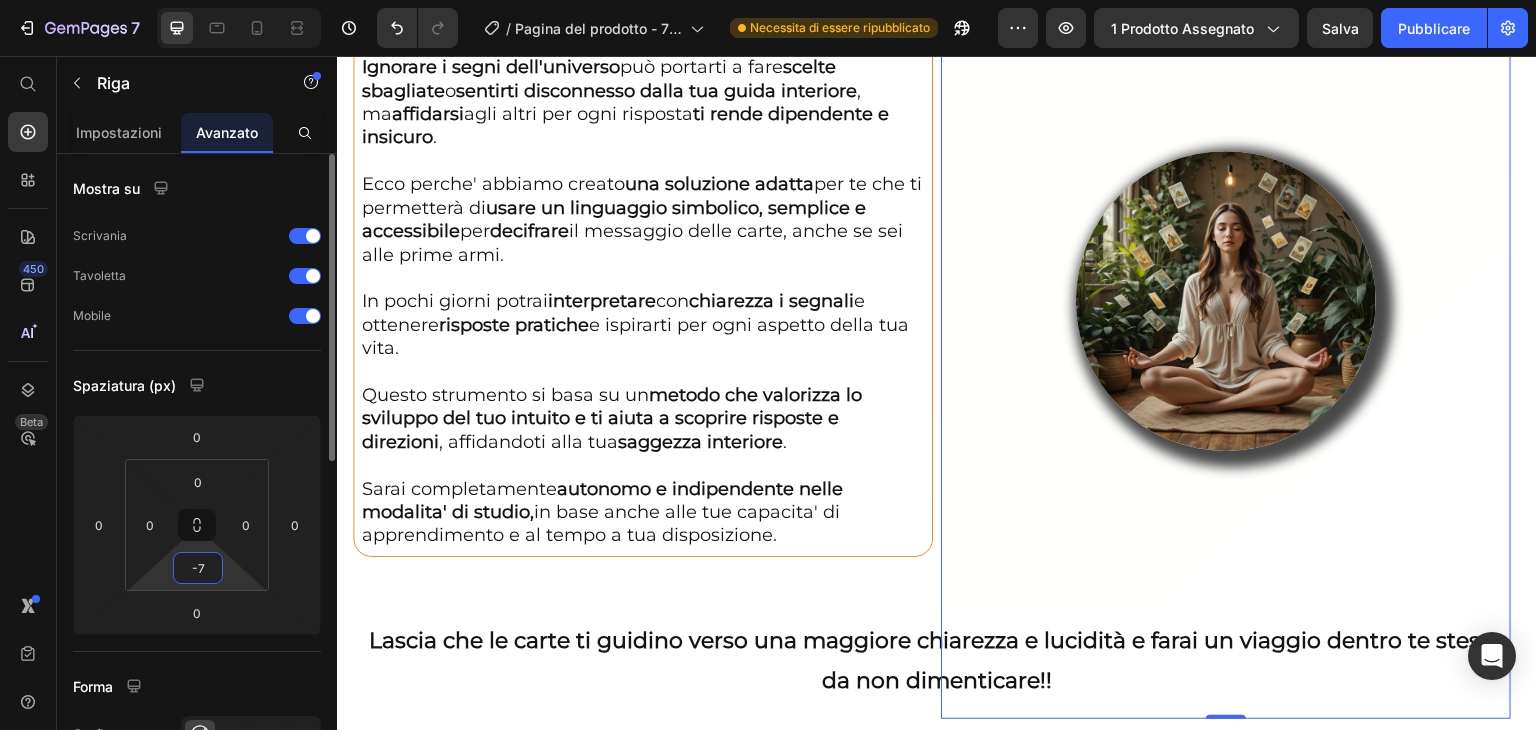 type 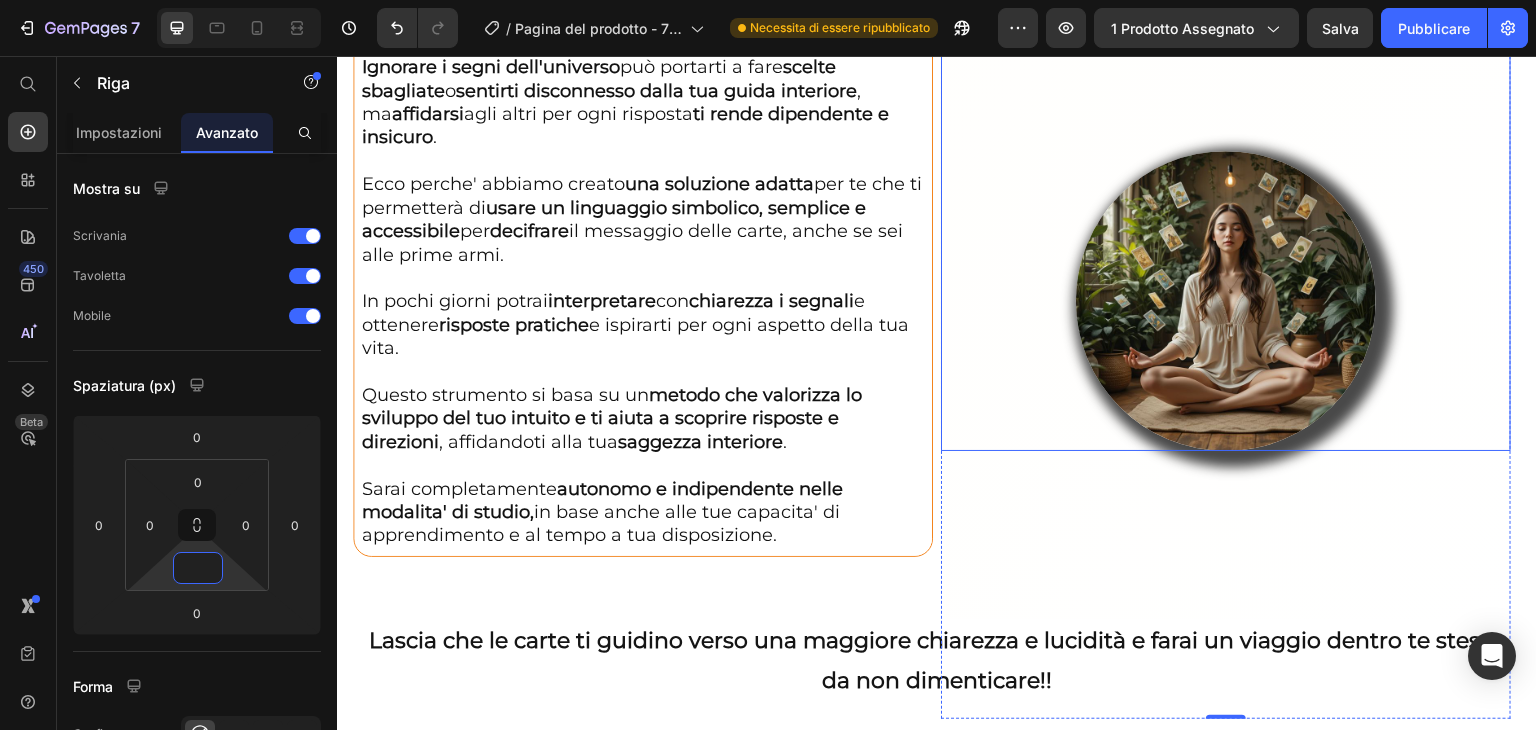 click at bounding box center [1226, 226] 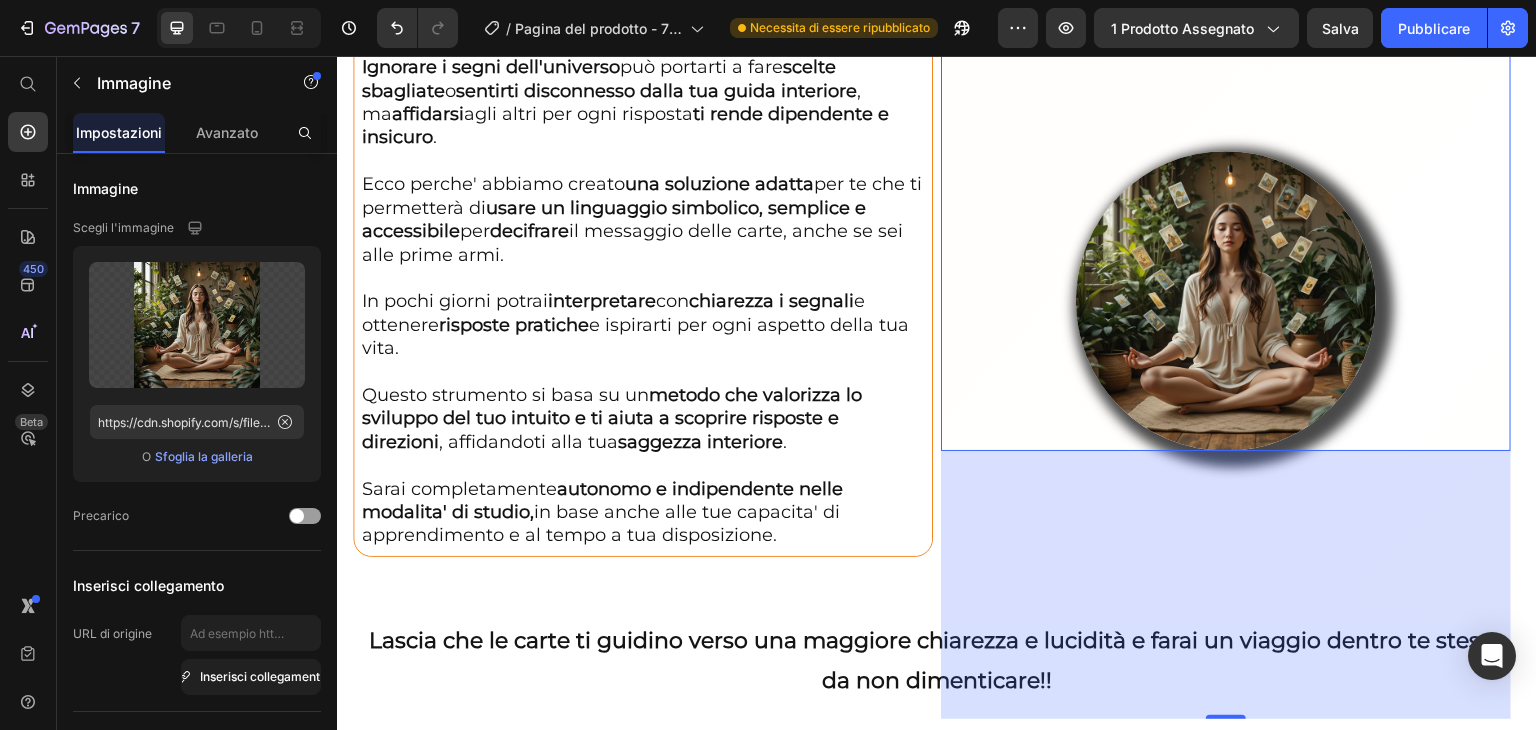 click on "268" at bounding box center [1226, 585] 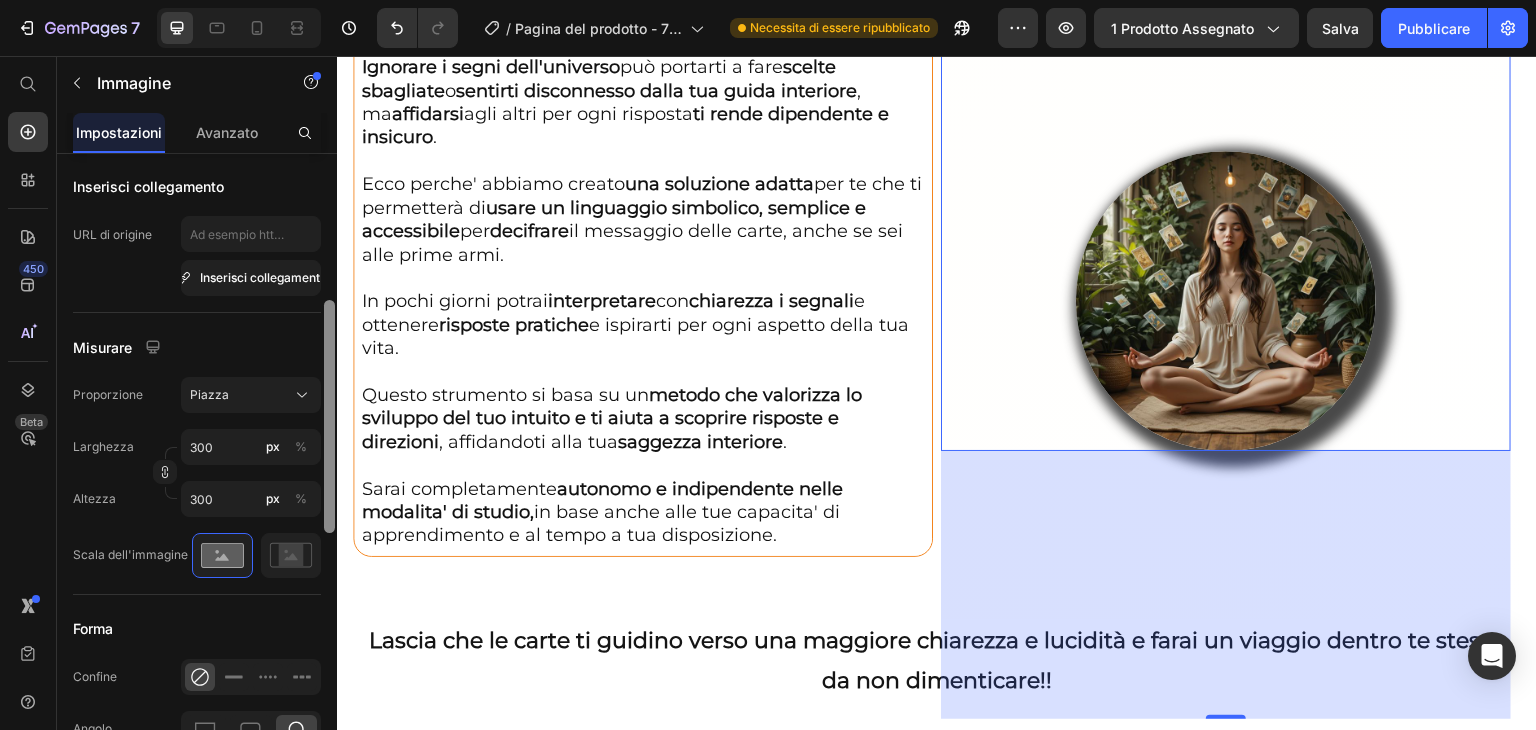 scroll, scrollTop: 391, scrollLeft: 0, axis: vertical 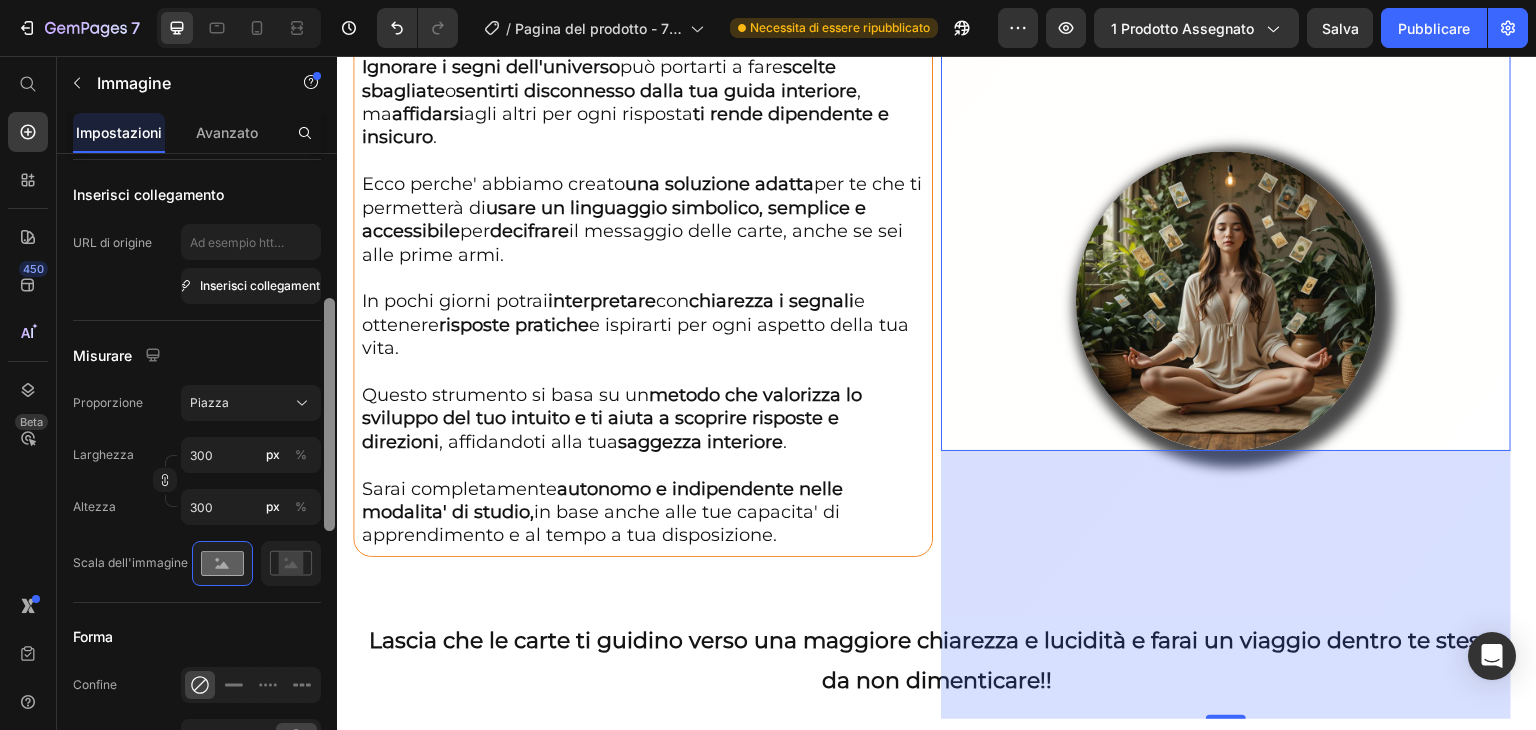drag, startPoint x: 668, startPoint y: 381, endPoint x: 346, endPoint y: 484, distance: 338.07248 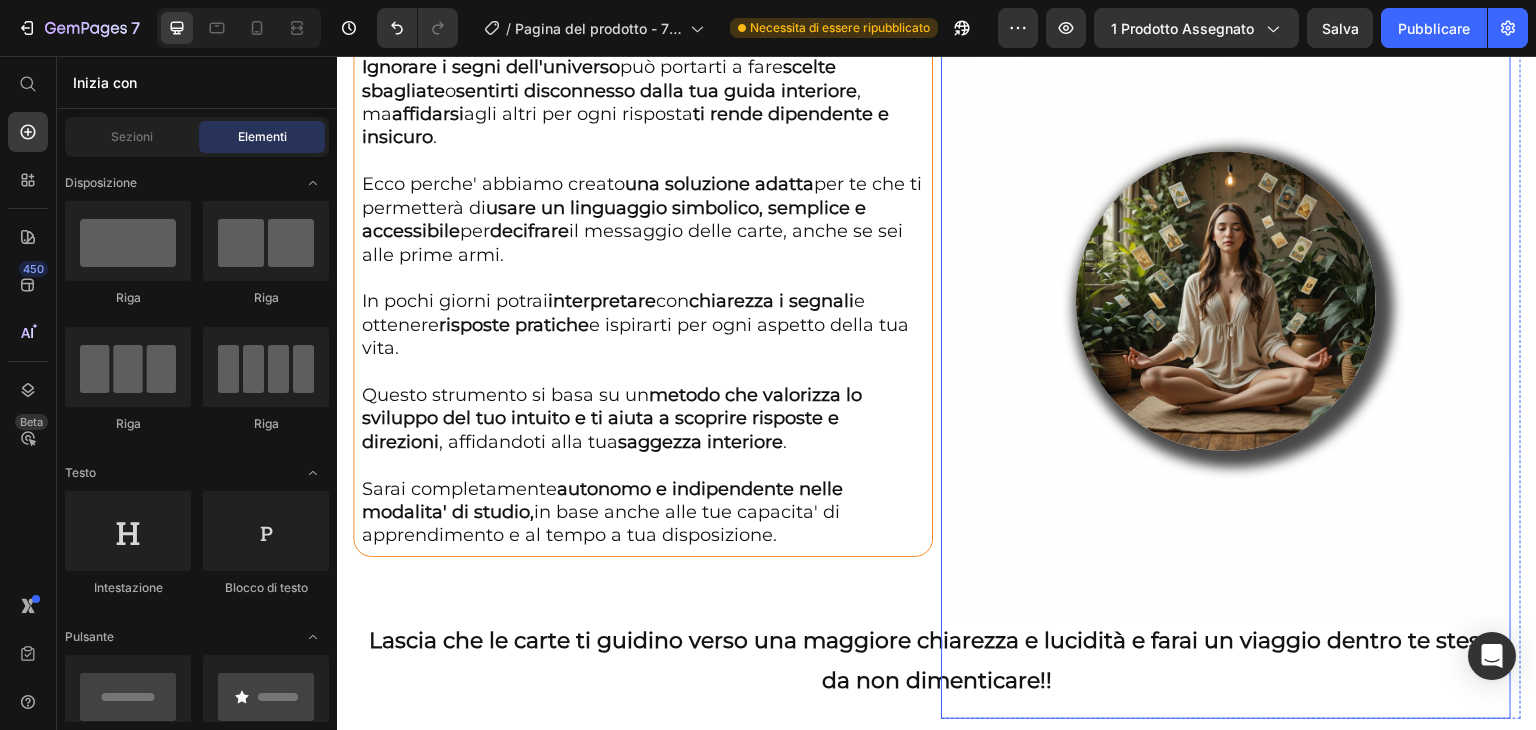 click on "Image" at bounding box center [1226, 360] 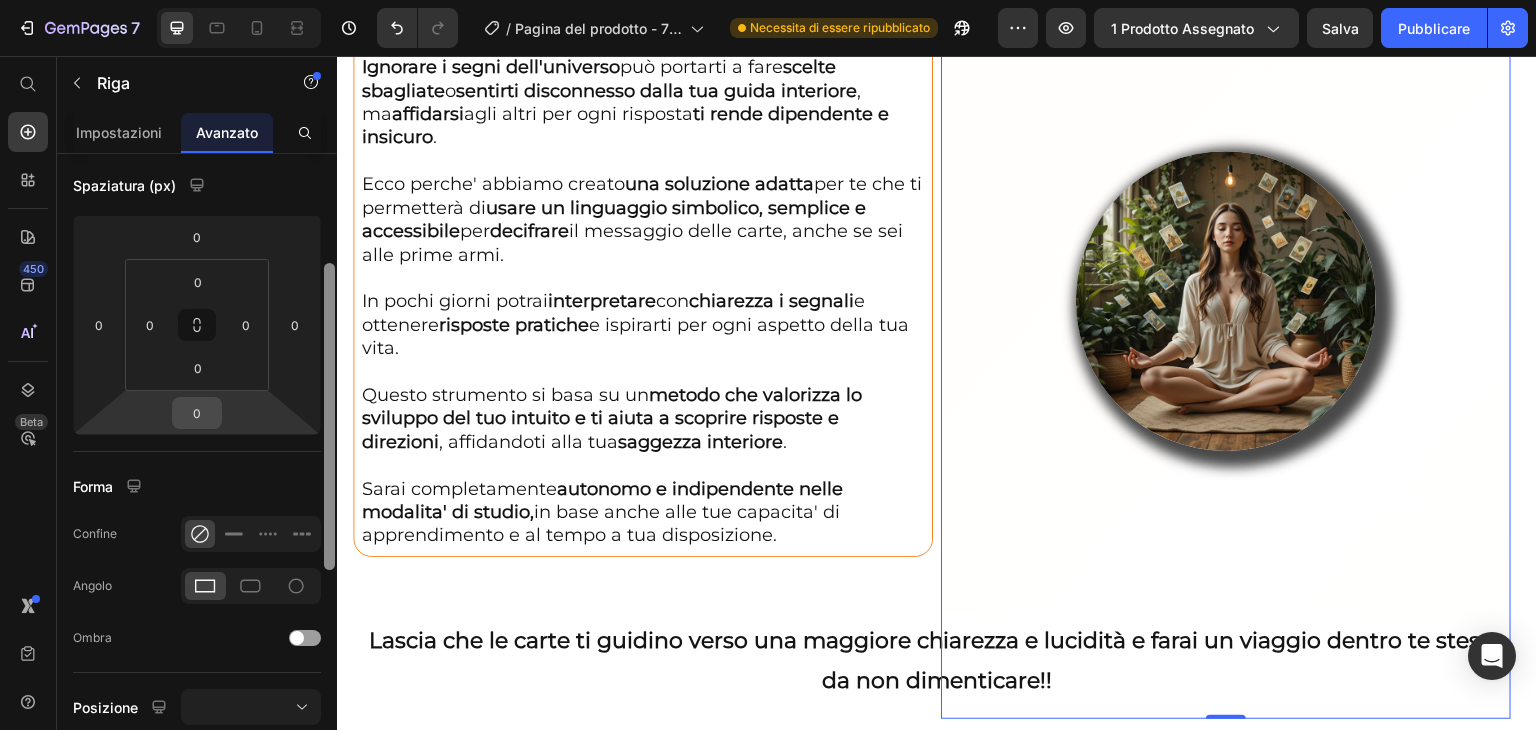 scroll, scrollTop: 198, scrollLeft: 0, axis: vertical 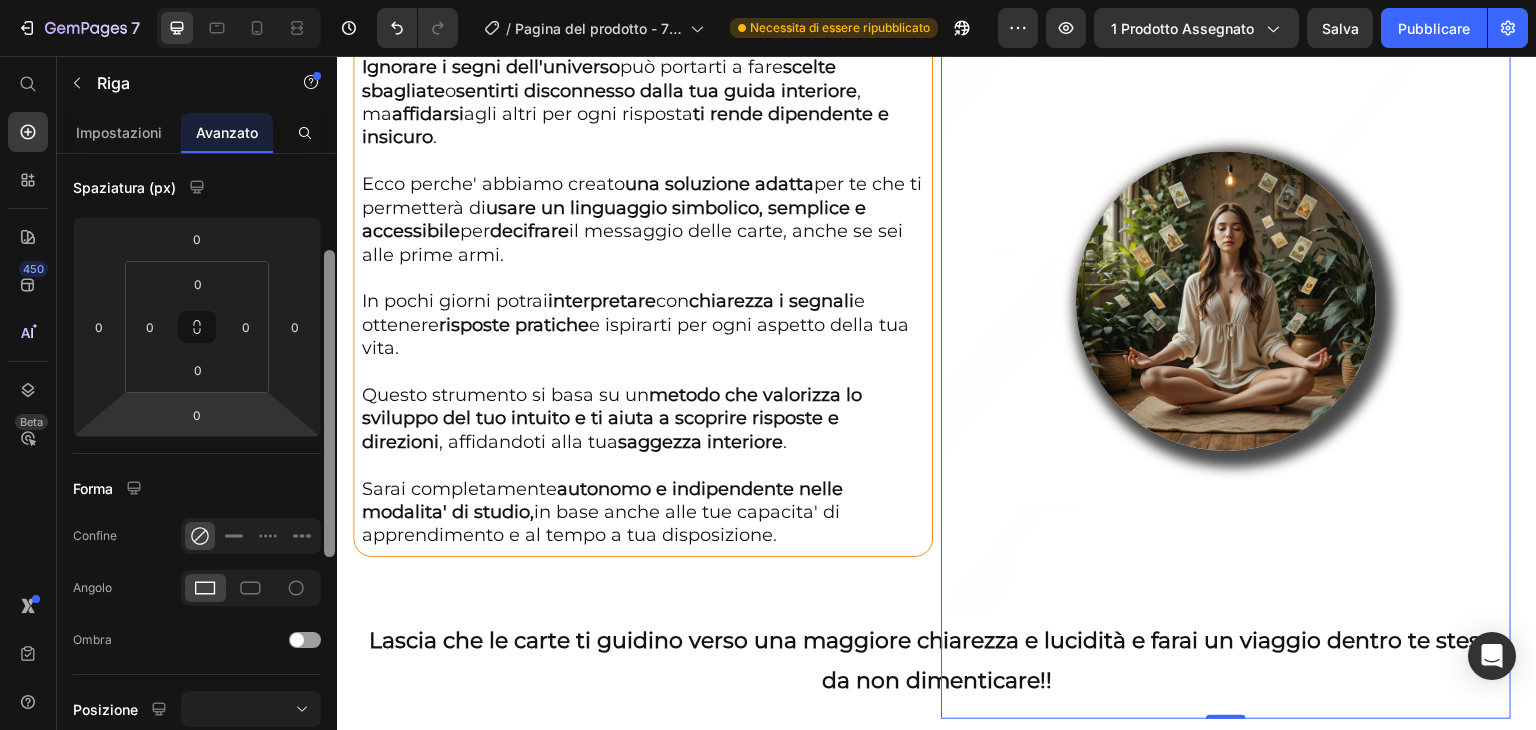 click on "0" at bounding box center [197, 415] 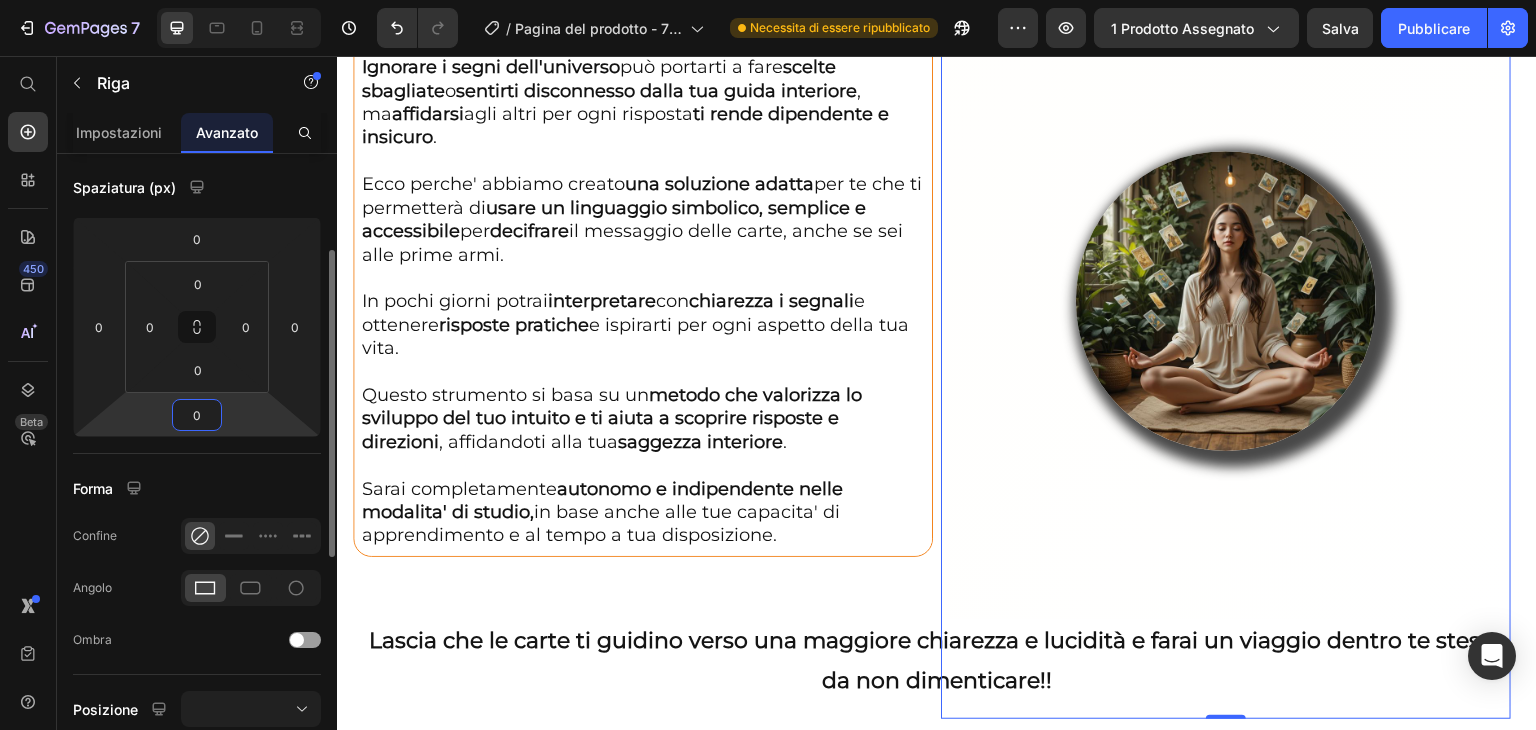click on "0" at bounding box center (197, 415) 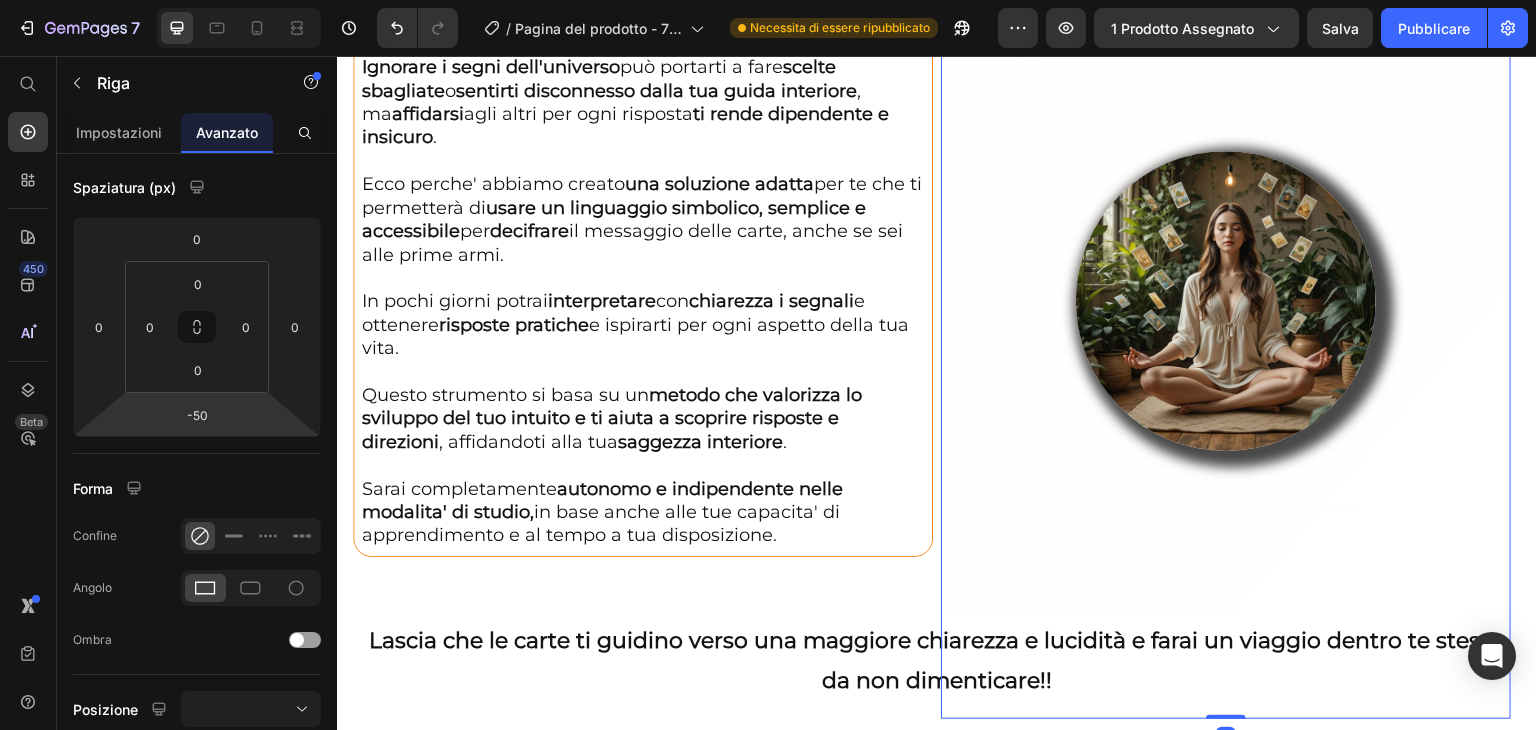 click on "Image Le carte ti  affascinano  ma sembrano  troppo indecifrabili. Ti alzi tutti i giorni e  vedi i problemi della vita come un grande mazzo di carte misteriose , e  imparare a leggere le carte  sia un modo per  cercare di capire  meglio  cosa ci riserva il futuro  o  come affrontare le sfide.   La letture delle carte può aiutarti a  riflettere  sulle situazioni che ti preoccupano e a  trovare nuove prospettive  con maggiore consapevolezza aiutandoti a navigare nei problemi della vita con più  chiarezza e serenità.   Dimentica  quei c orsi online costosi e noiosi : dopo soli 10 minuti, ti ritrovi già a sbadigliare sulla sedia, oppure  le dispense   infinite e monotone  con tutti i  significati da memorizzare  per ogni carta del mazzo.   Ogni mese,  oltre alla rata dell'auto e al mutuo della casa , dovrai far fronte anche alla  rata del corso di tarocchi,  che sei costretto a seguire di notte per mancanza di tempo e tranquillità.     Le tue  capacità rimangono inespresse , e  quell'impulso si spegne" at bounding box center (937, -181) 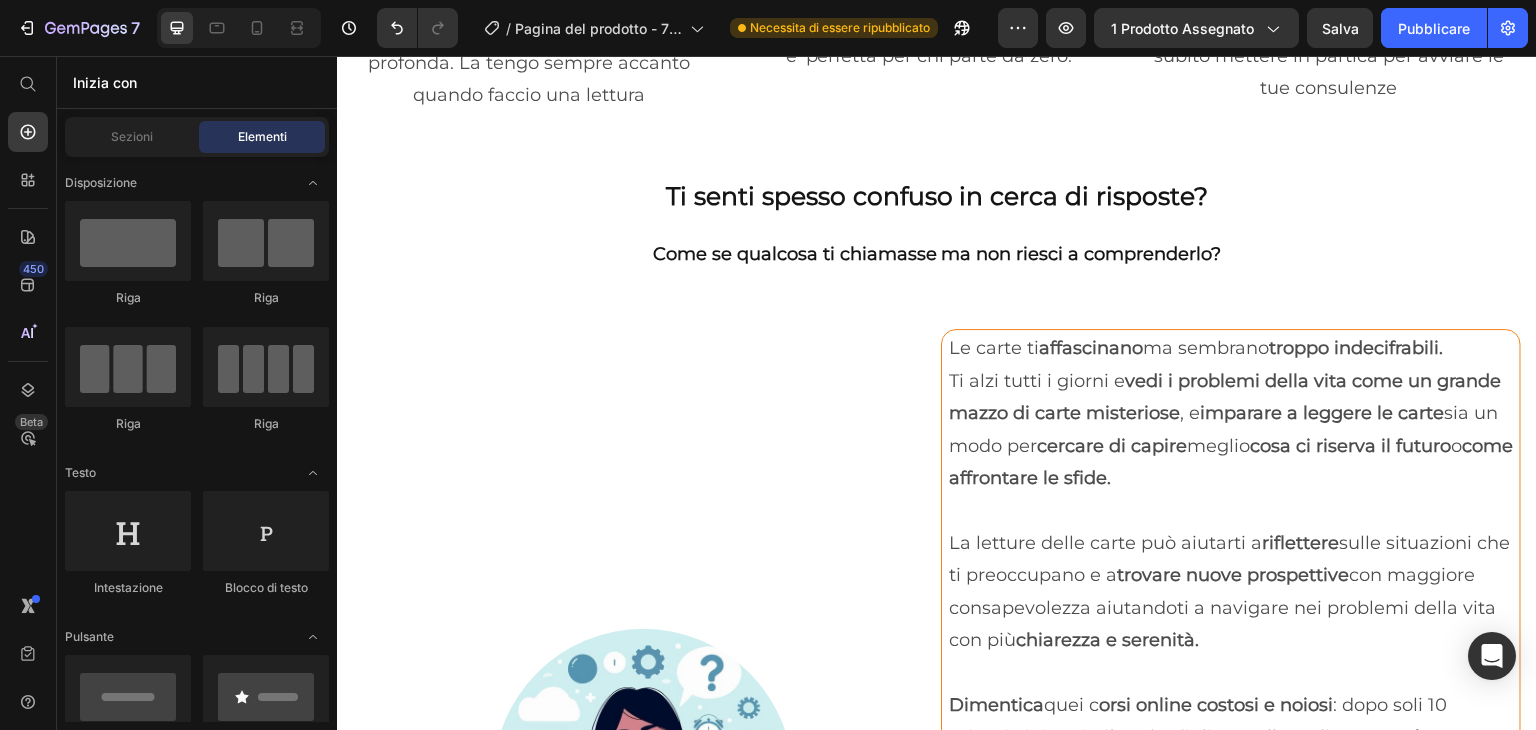 scroll, scrollTop: 2719, scrollLeft: 0, axis: vertical 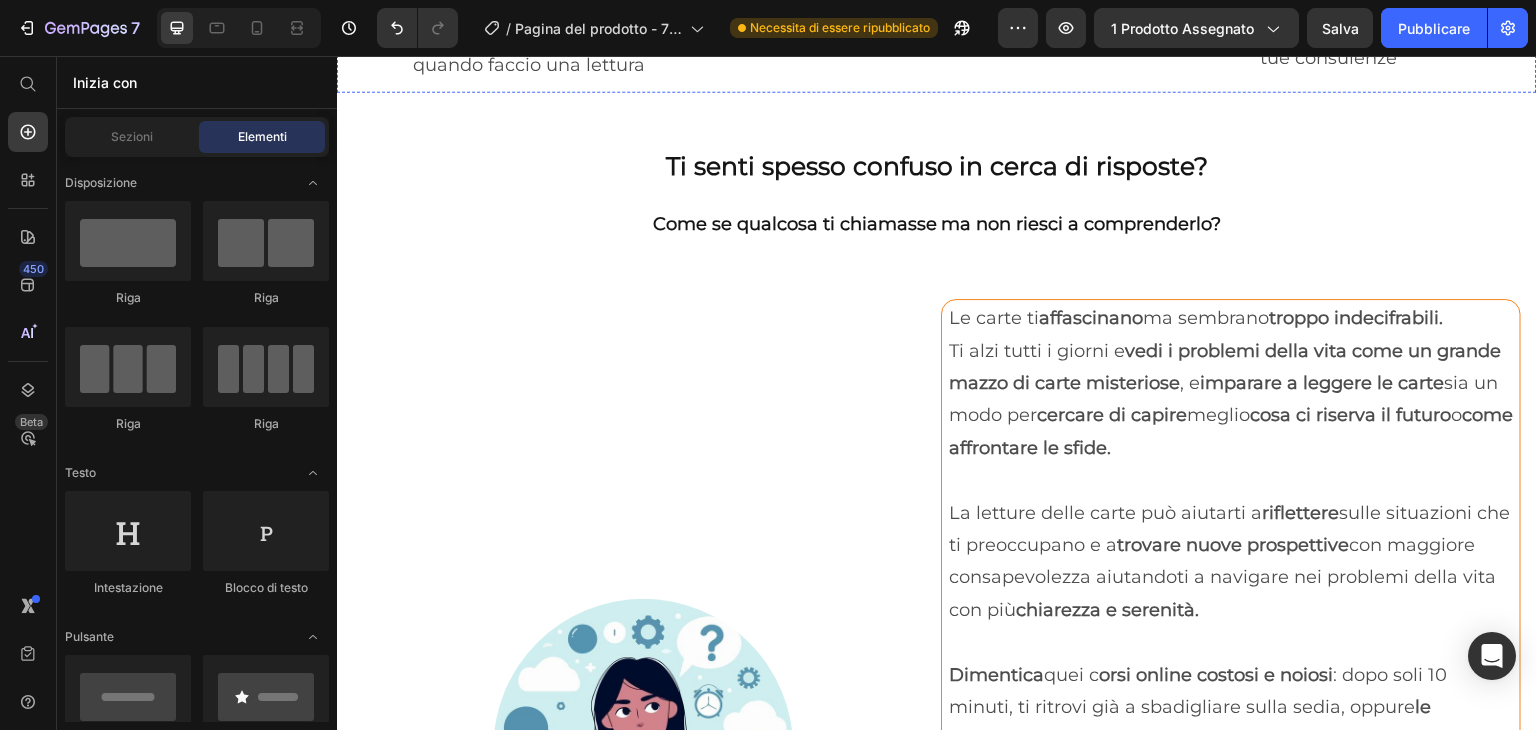 click on "Mi ha aperto un mondo! Non e' solo una guida sui tarocchi, ma su tutto quello che riguarda l'energia e la spiritualità. Se pensi di fare di questa passione un lavoro, ti aiuta a capire come cominciare, e' perfetta per chi parte da zero." at bounding box center (929, -57) 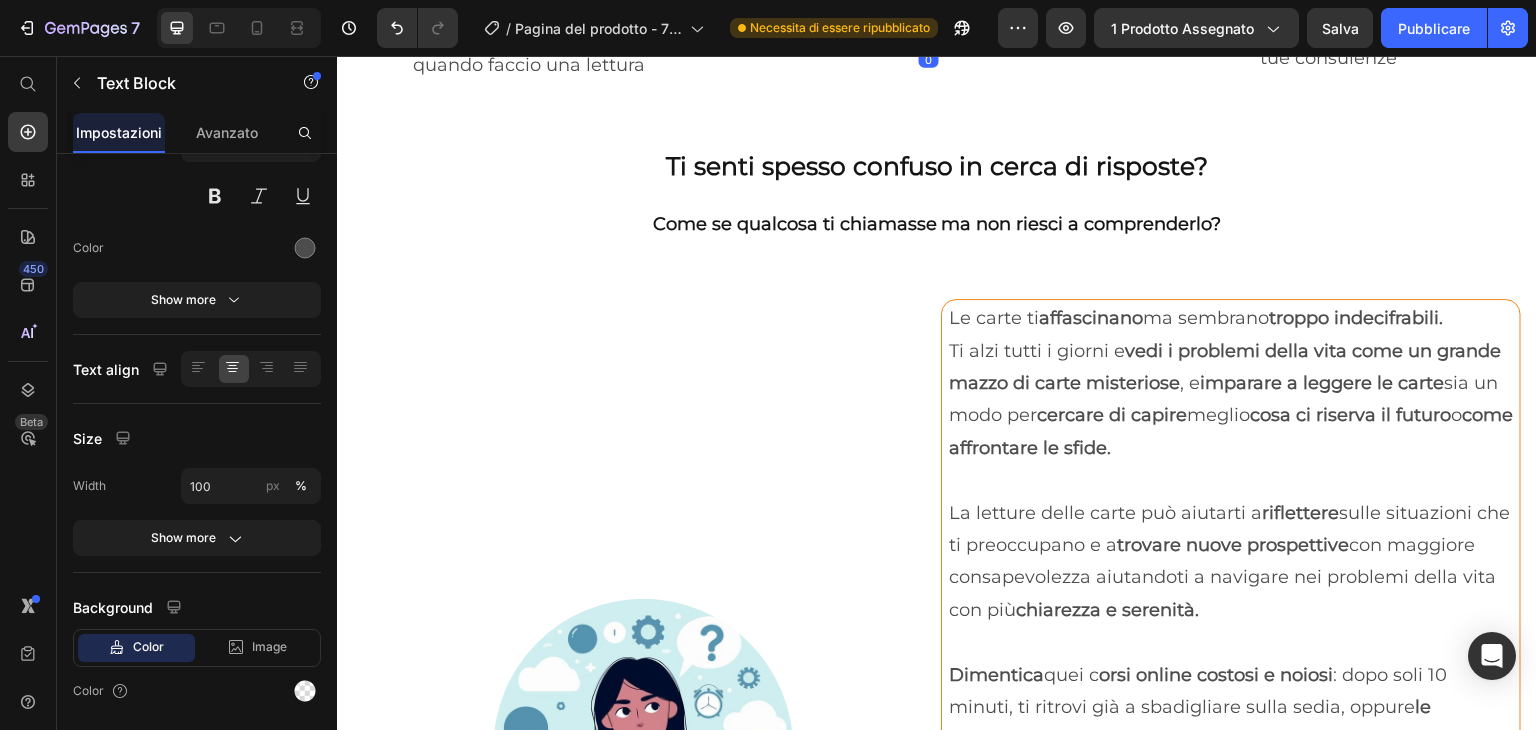 scroll, scrollTop: 0, scrollLeft: 0, axis: both 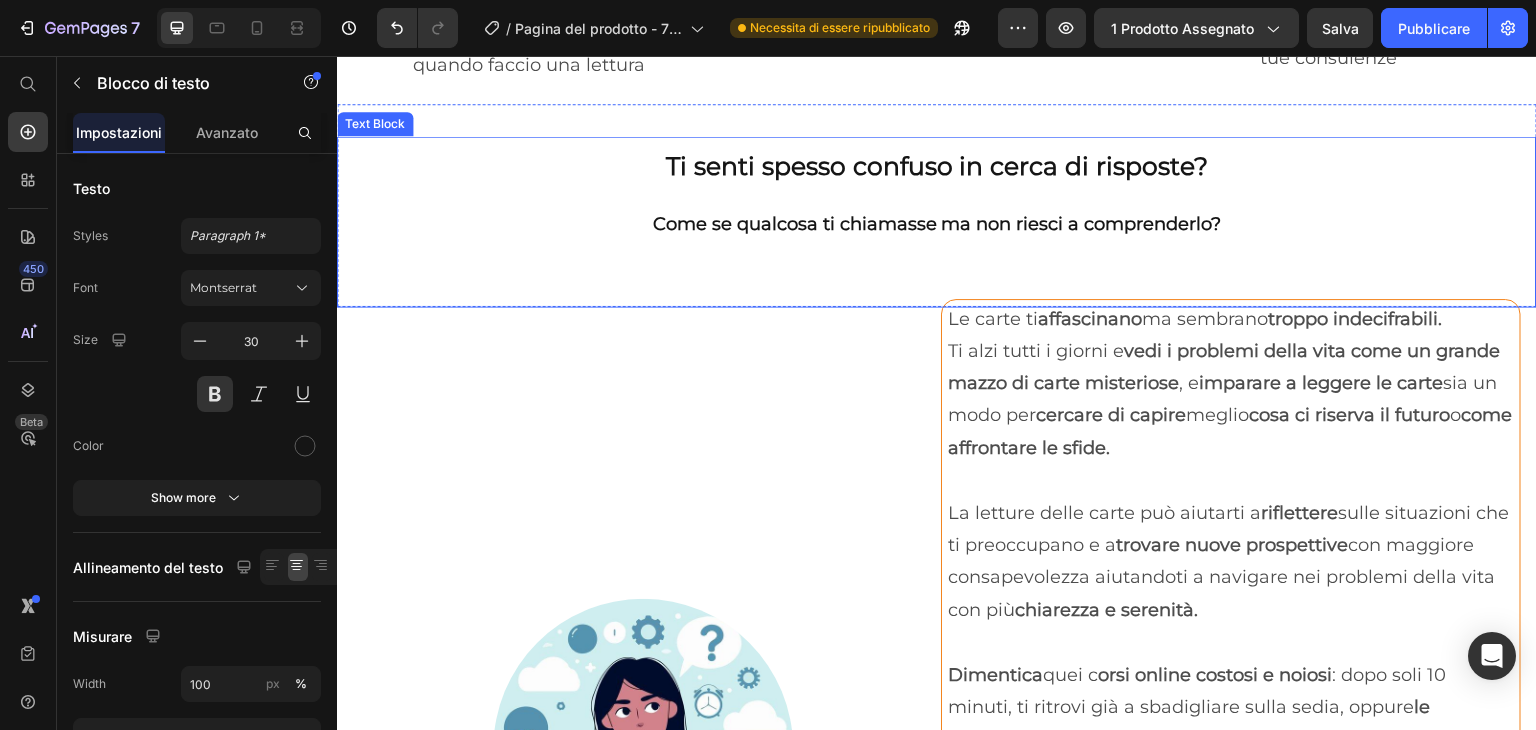 click on "Come se qualcosa ti chiamasse ma non riesci a comprenderlo?" at bounding box center [937, 222] 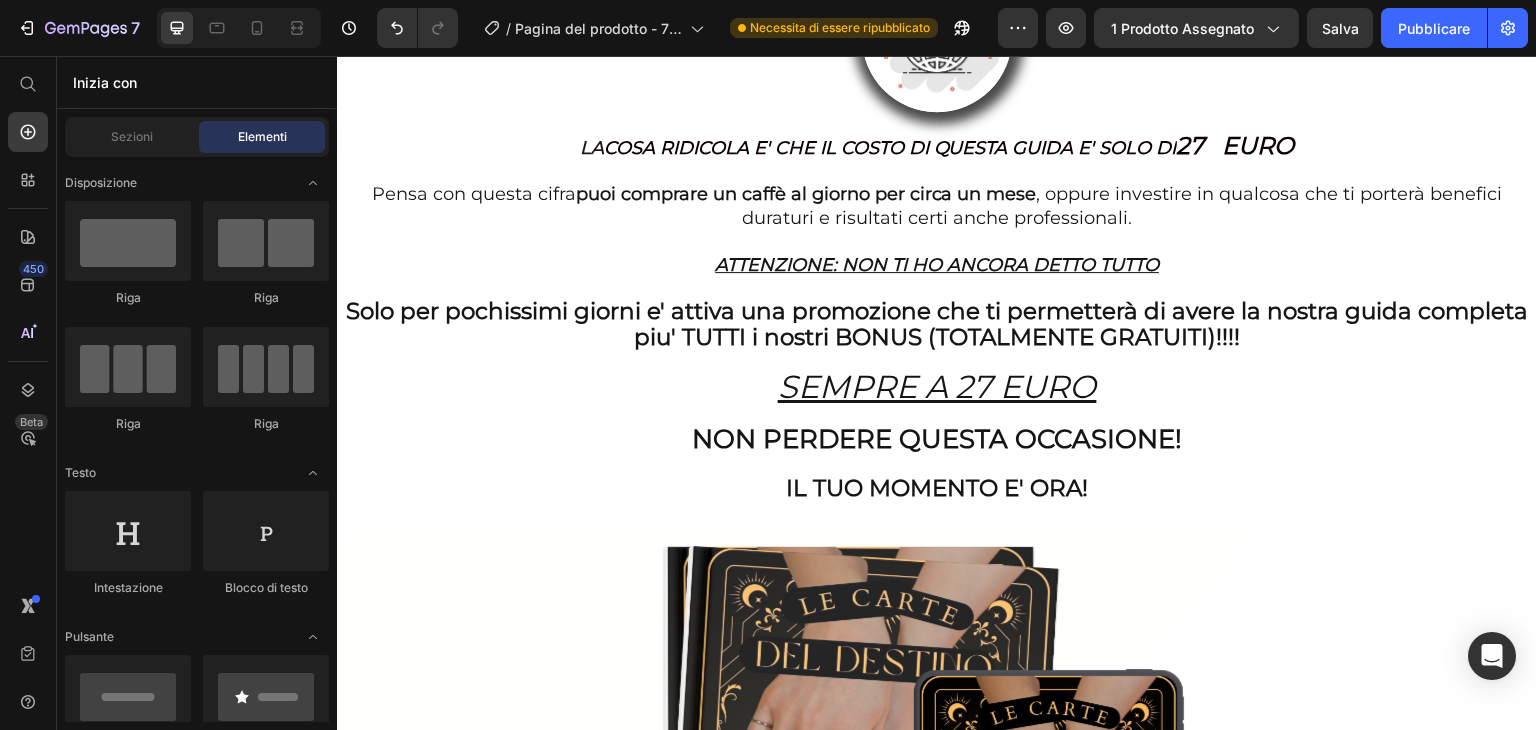 scroll, scrollTop: 7846, scrollLeft: 0, axis: vertical 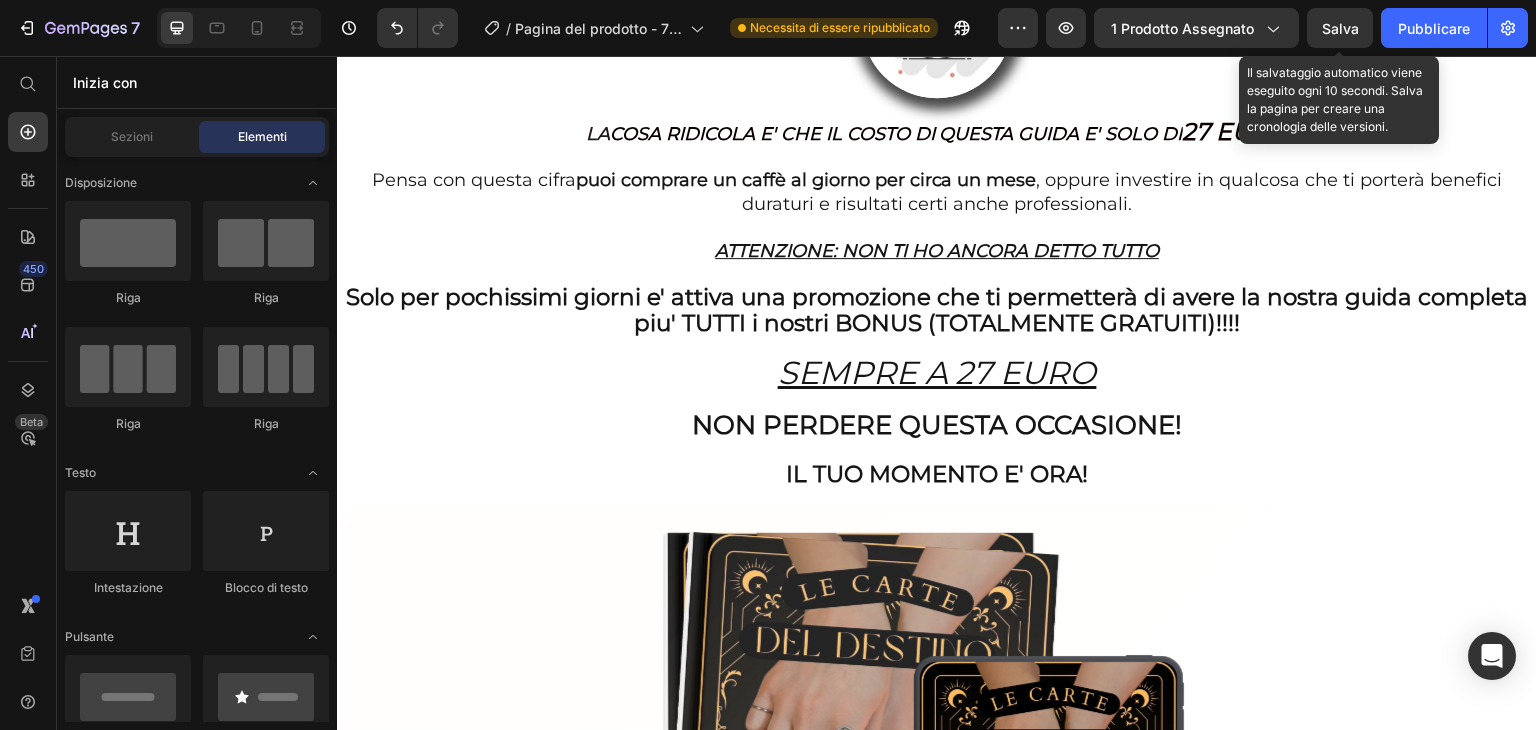 click on "Salva" at bounding box center [1340, 28] 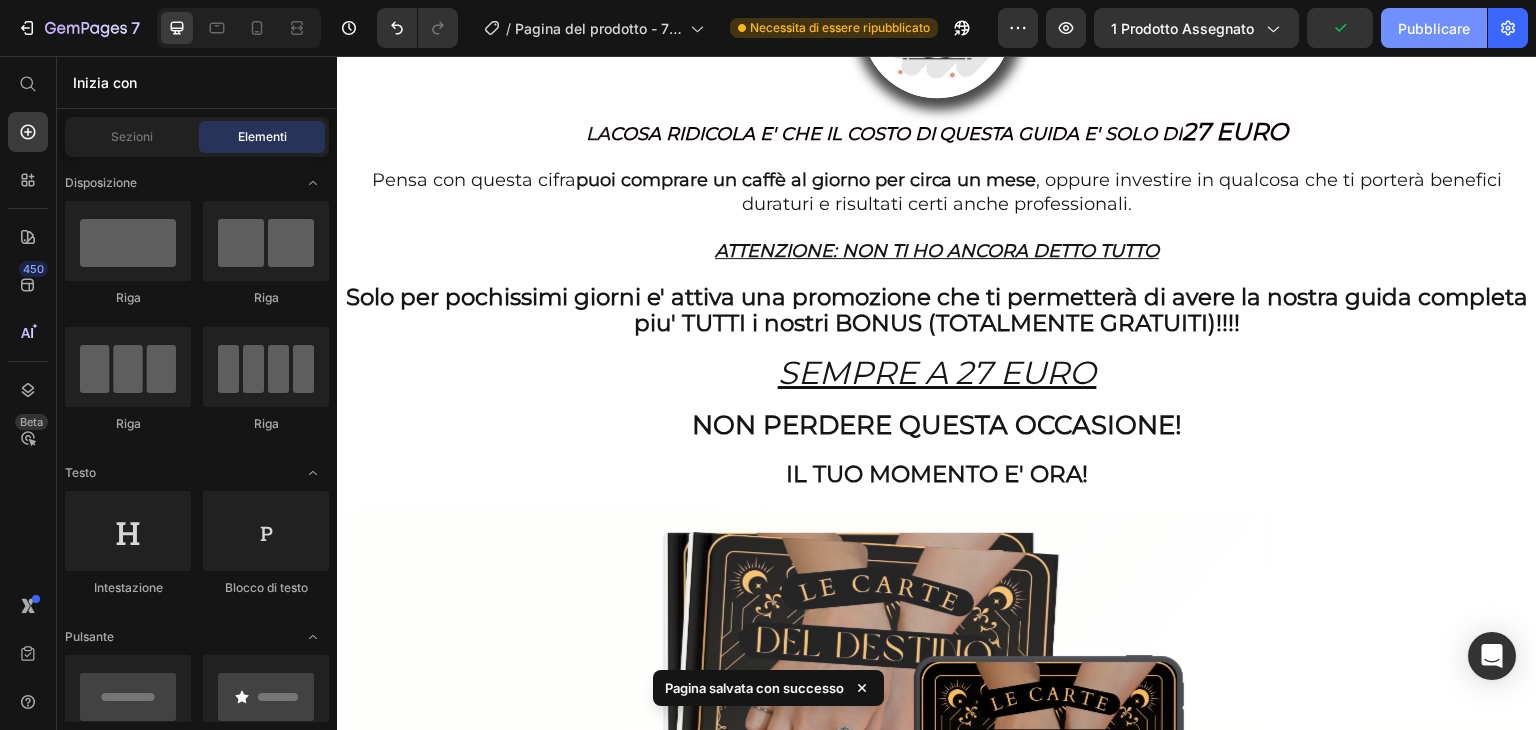click on "Pubblicare" at bounding box center [1434, 28] 